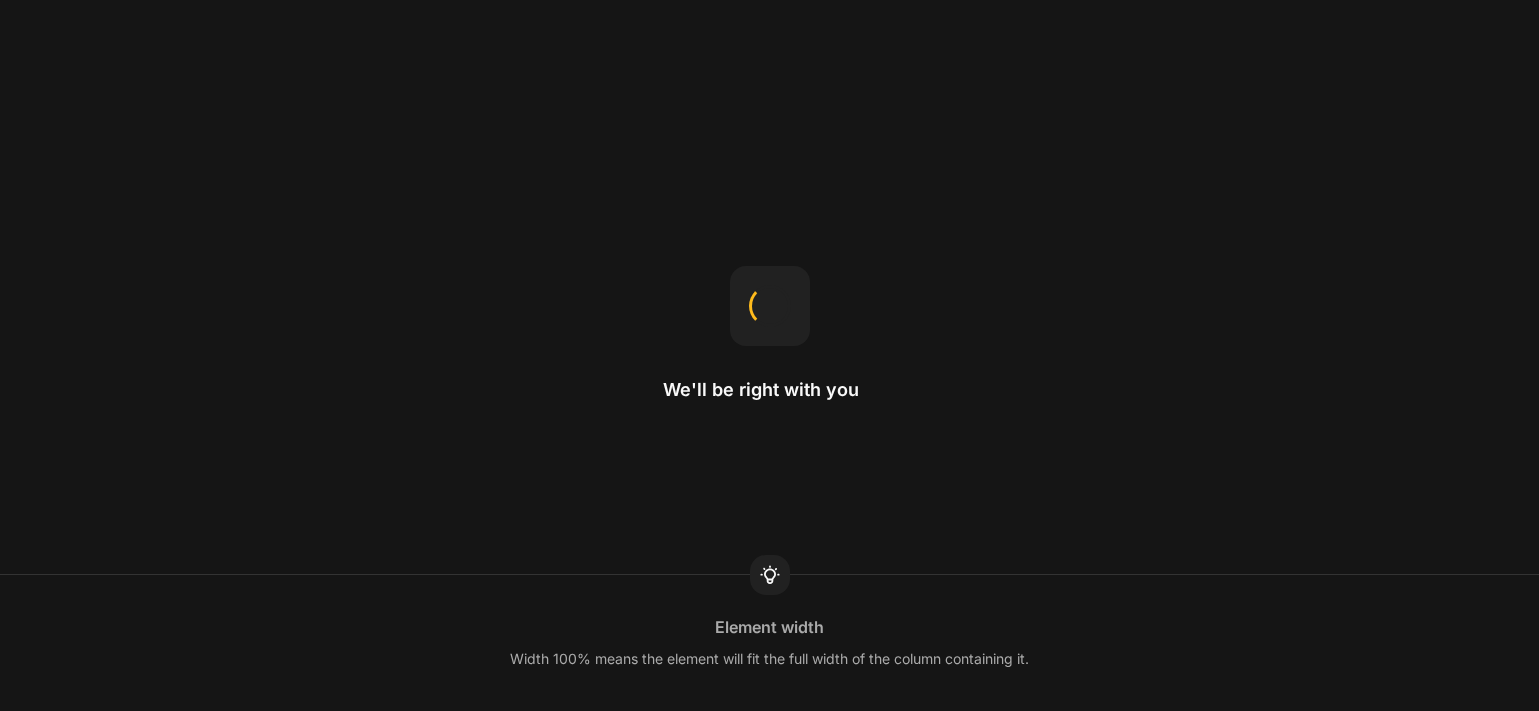 scroll, scrollTop: 0, scrollLeft: 0, axis: both 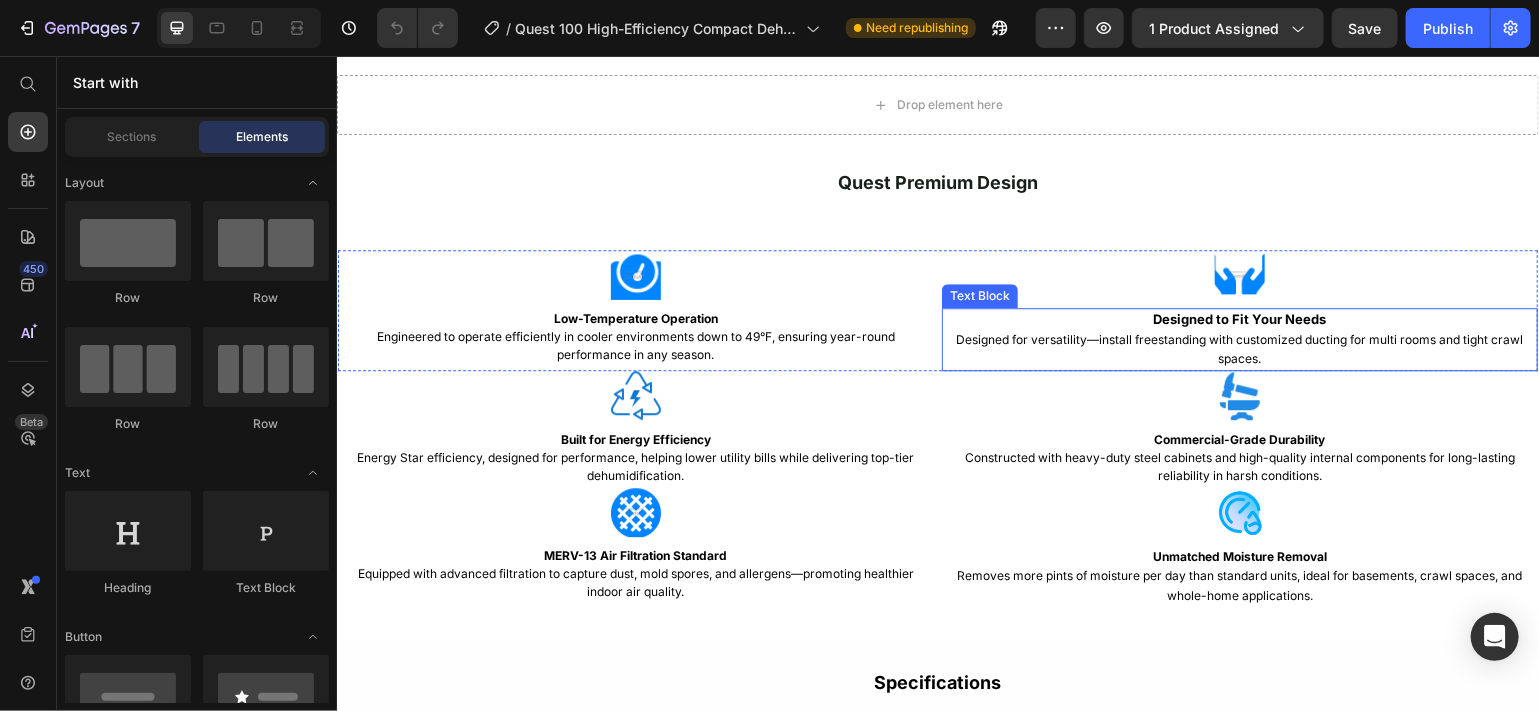 click on "Designed for versatility—install freestanding with customized ducting for multi rooms and tight crawl spaces." at bounding box center [1239, 348] 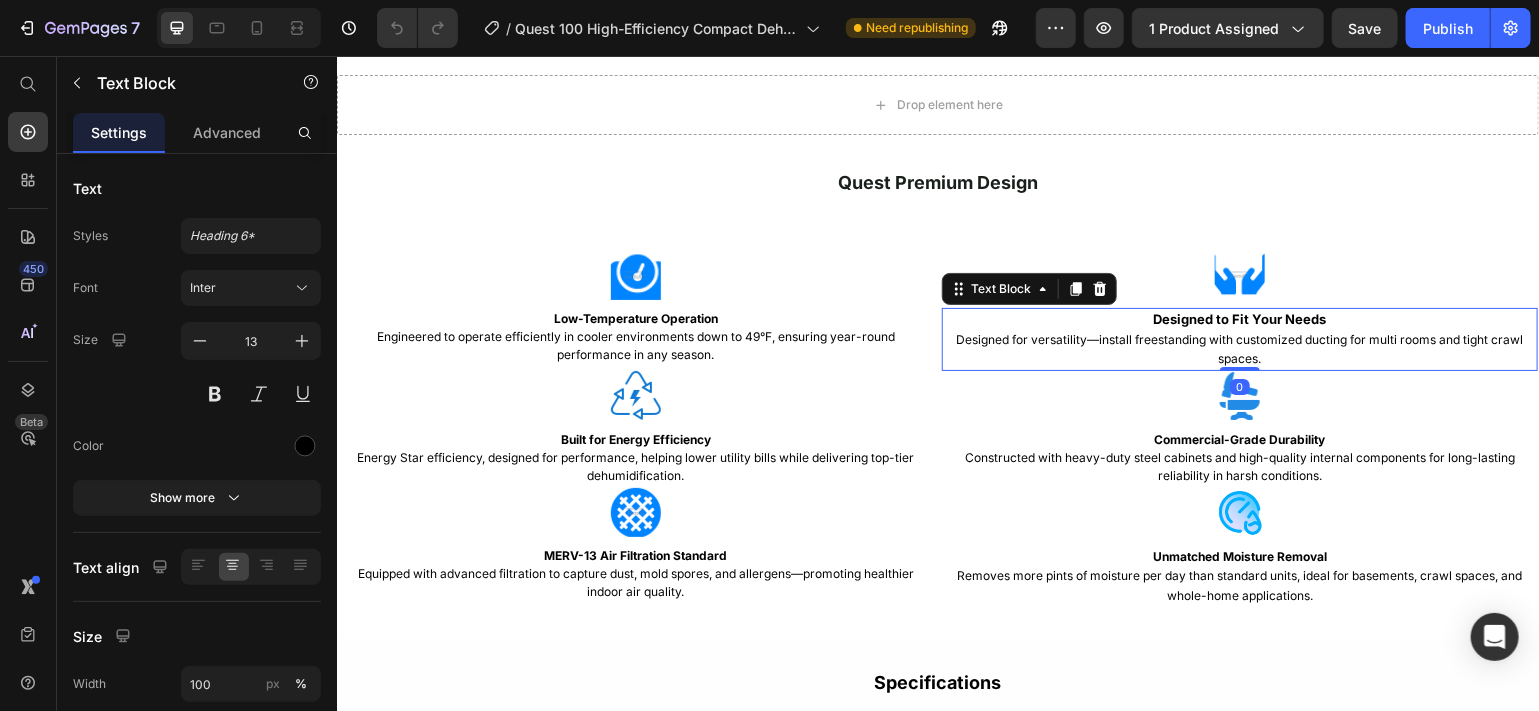 click on "Designed for versatility—install freestanding with customized ducting for multi rooms and tight crawl spaces." at bounding box center [1239, 348] 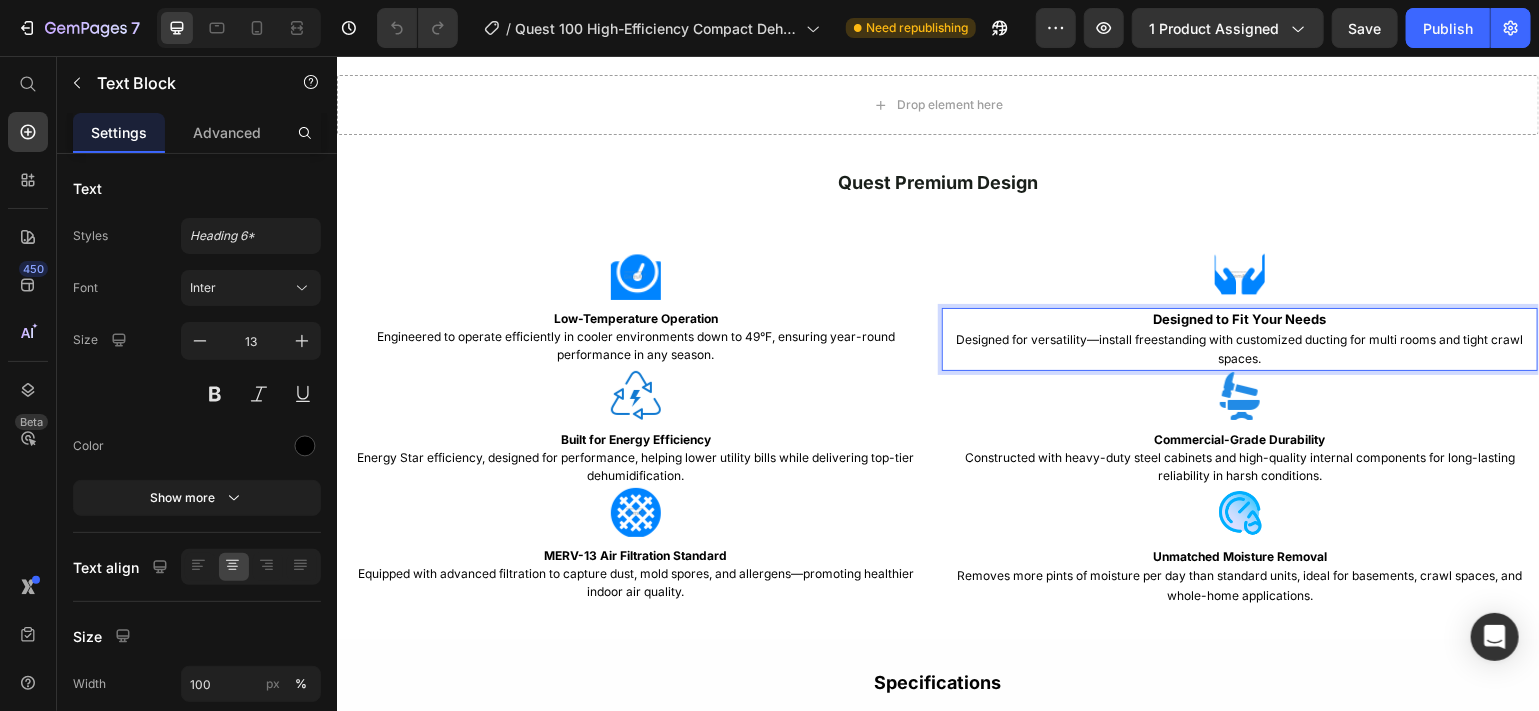 click on "Designed to Fit Your Needs Designed for versatility—install freestanding with customized ducting for multi rooms and tight crawl spaces." at bounding box center [1239, 338] 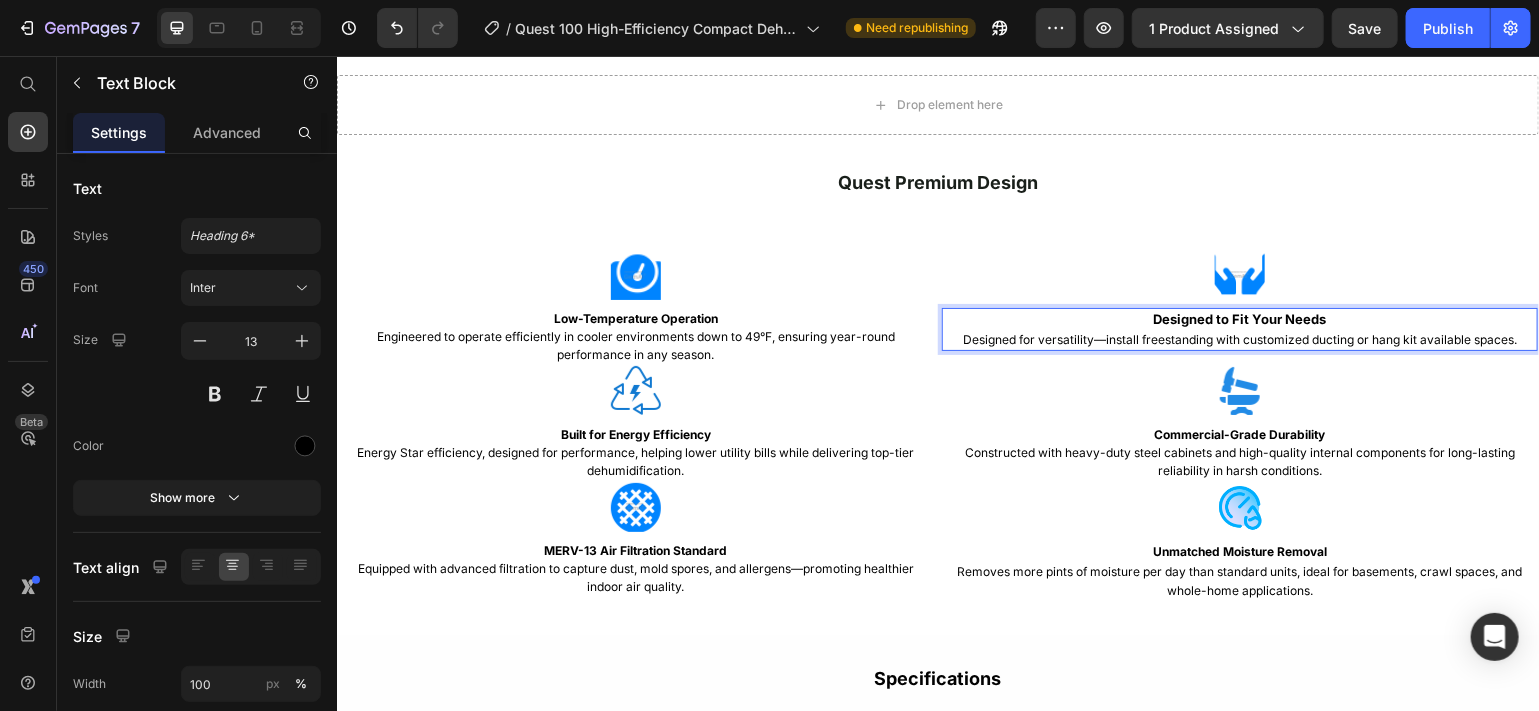click on "Designed to Fit Your Needs Designed for versatility—install freestanding with customized ducting or hang kit available spaces." at bounding box center (1239, 328) 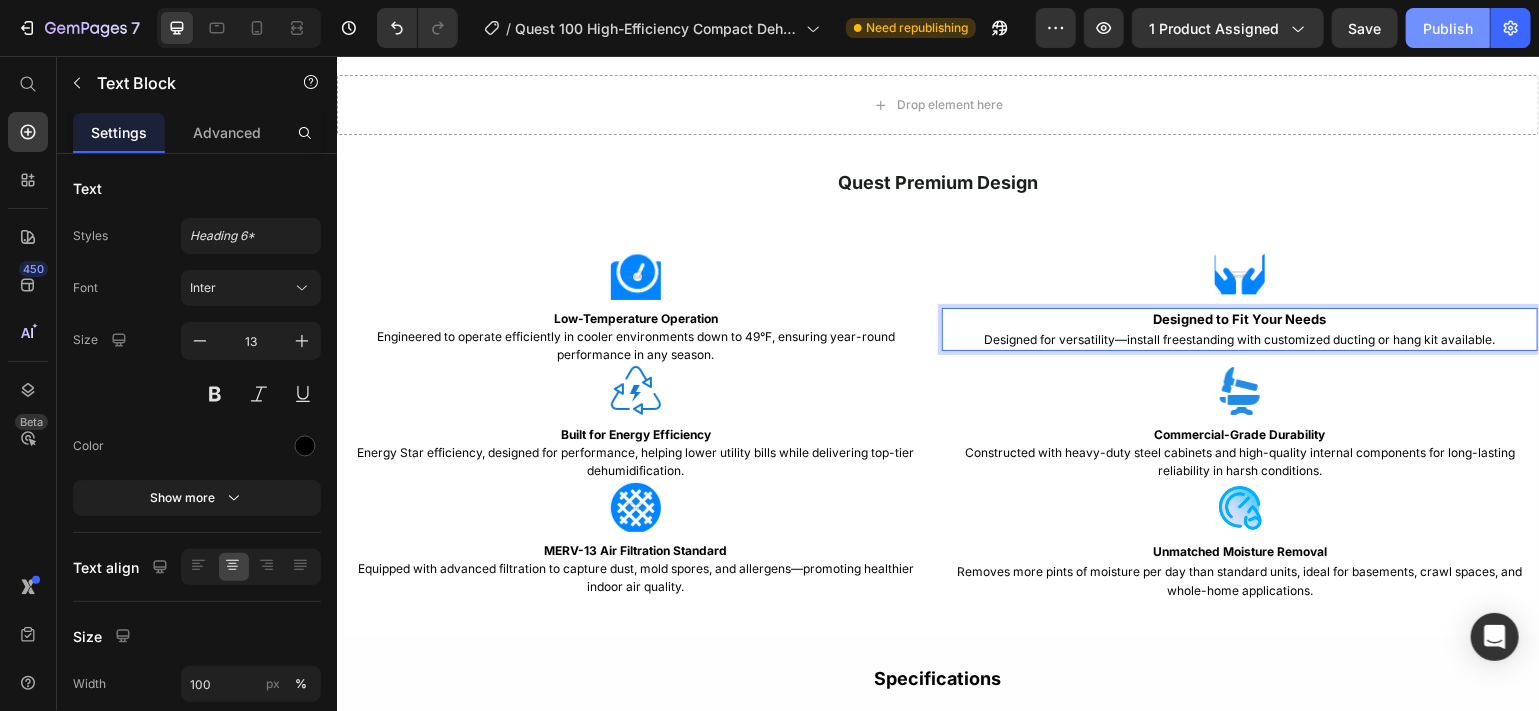 click on "Publish" at bounding box center [1448, 28] 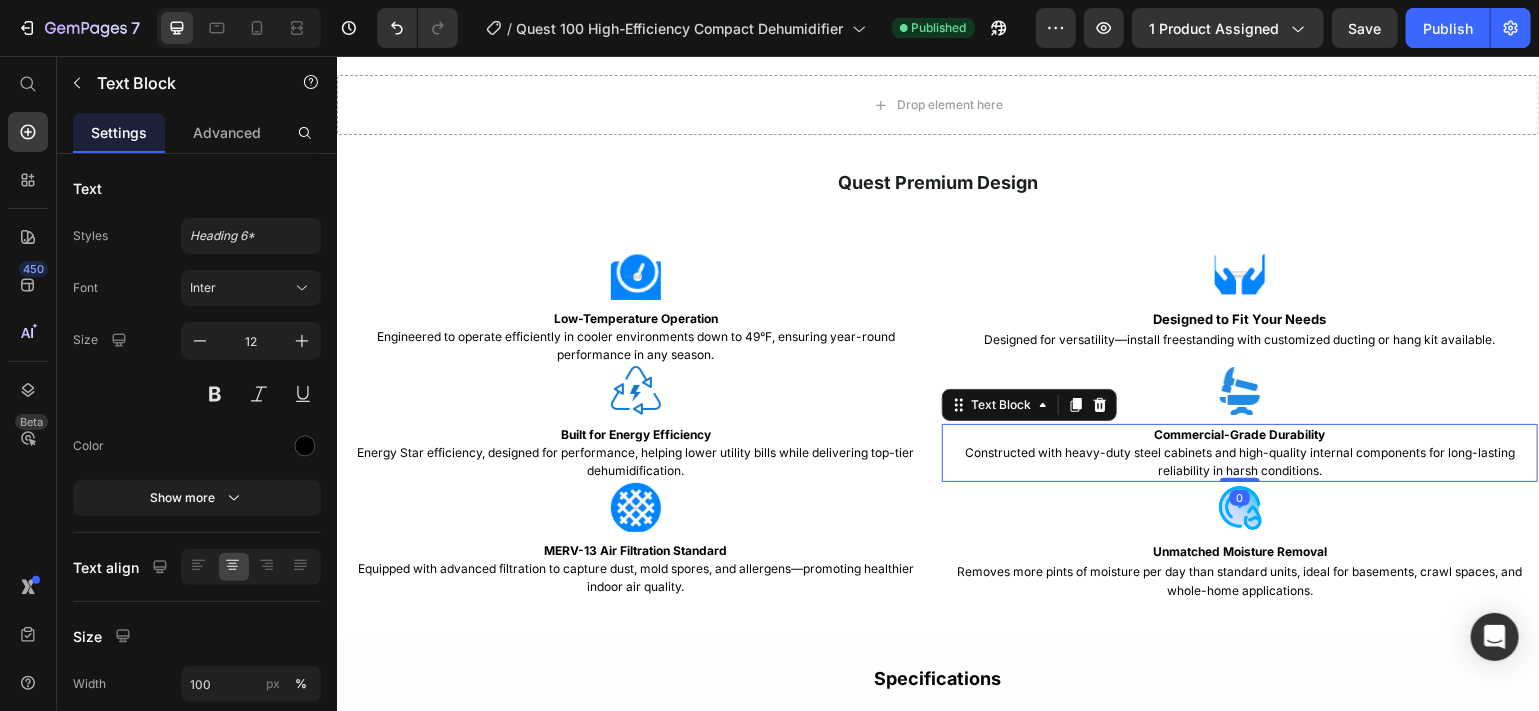 click on "Commercial-Grade Durability Constructed with heavy-duty steel cabinets and high-quality internal components for long-lasting reliability in harsh conditions." at bounding box center (1239, 452) 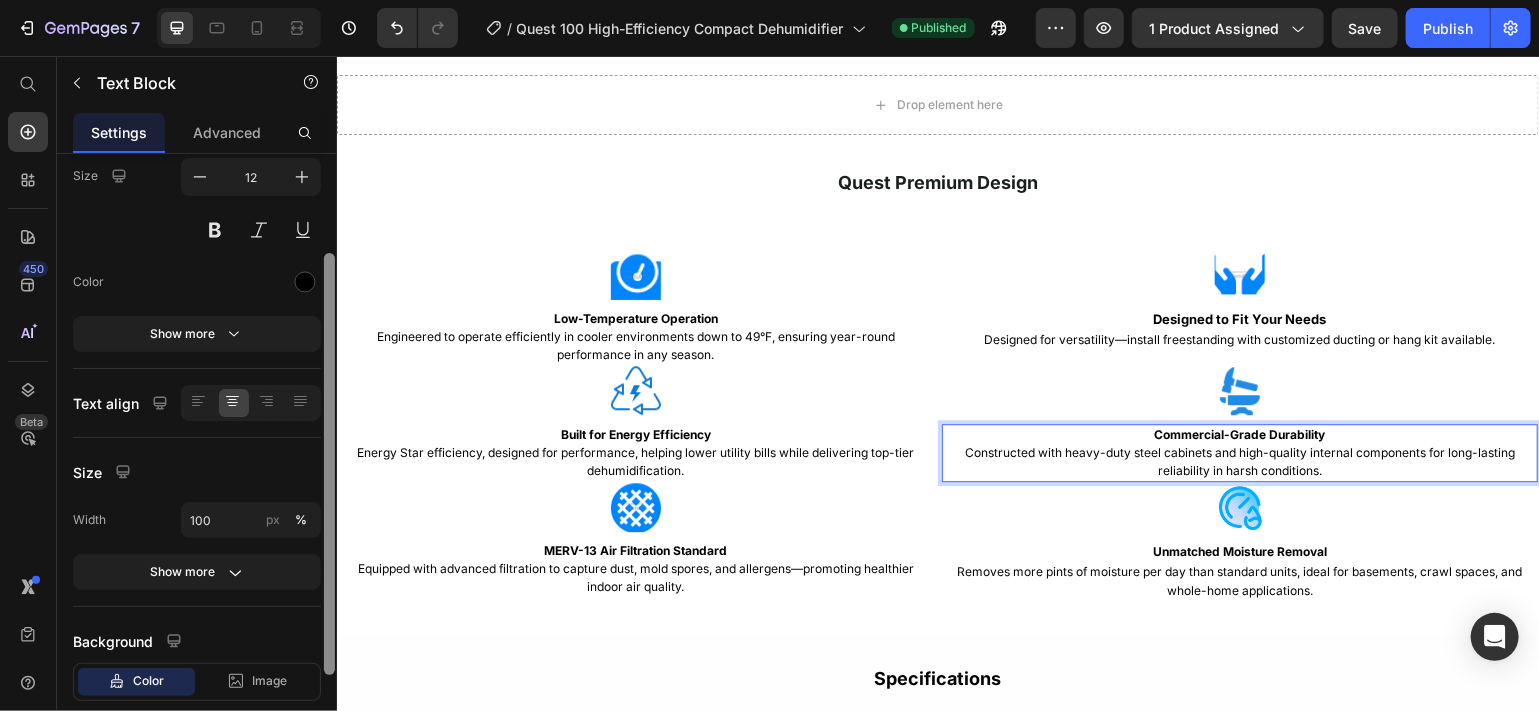 drag, startPoint x: 327, startPoint y: 357, endPoint x: 332, endPoint y: 477, distance: 120.10412 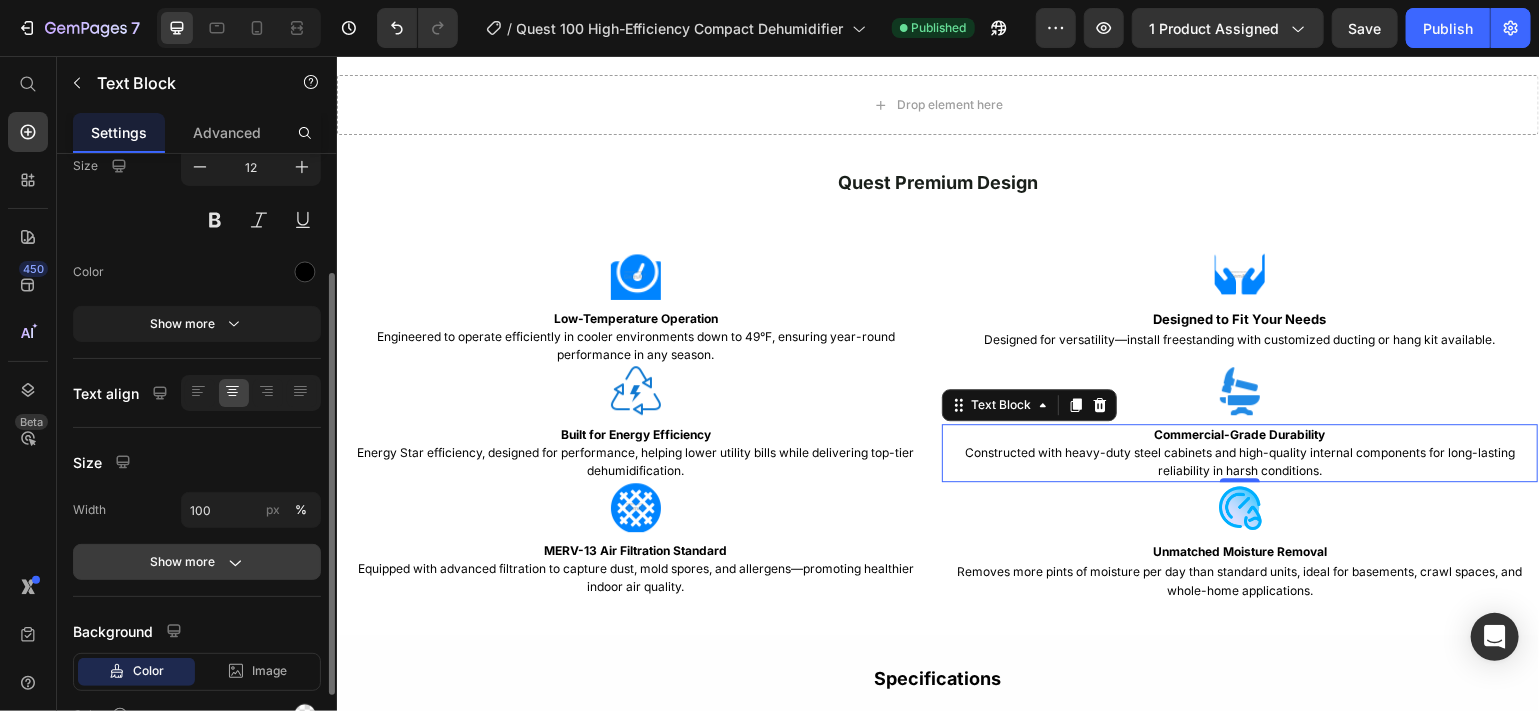 click on "Show more" 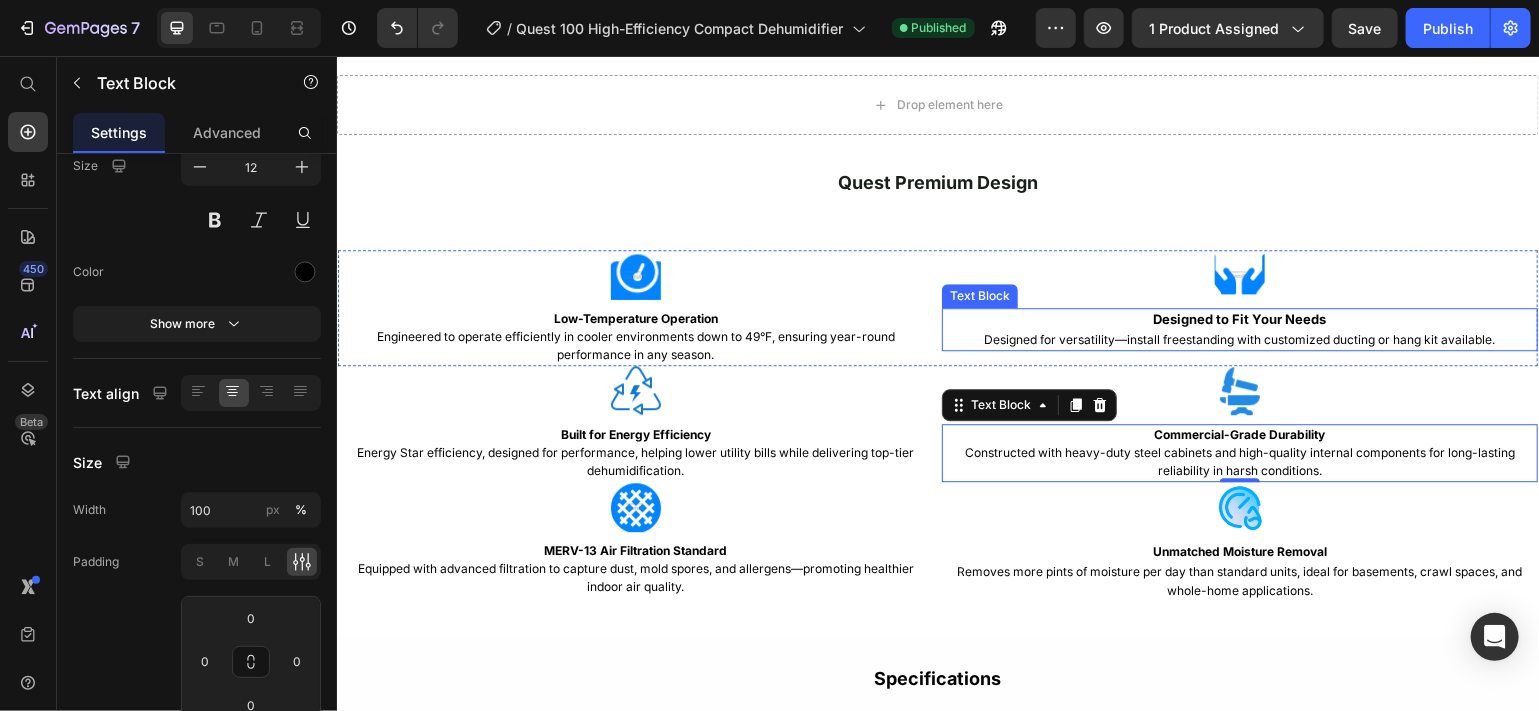 click on "Designed to Fit Your Needs Designed for versatility—install freestanding with customized ducting or hang kit available." at bounding box center [1239, 328] 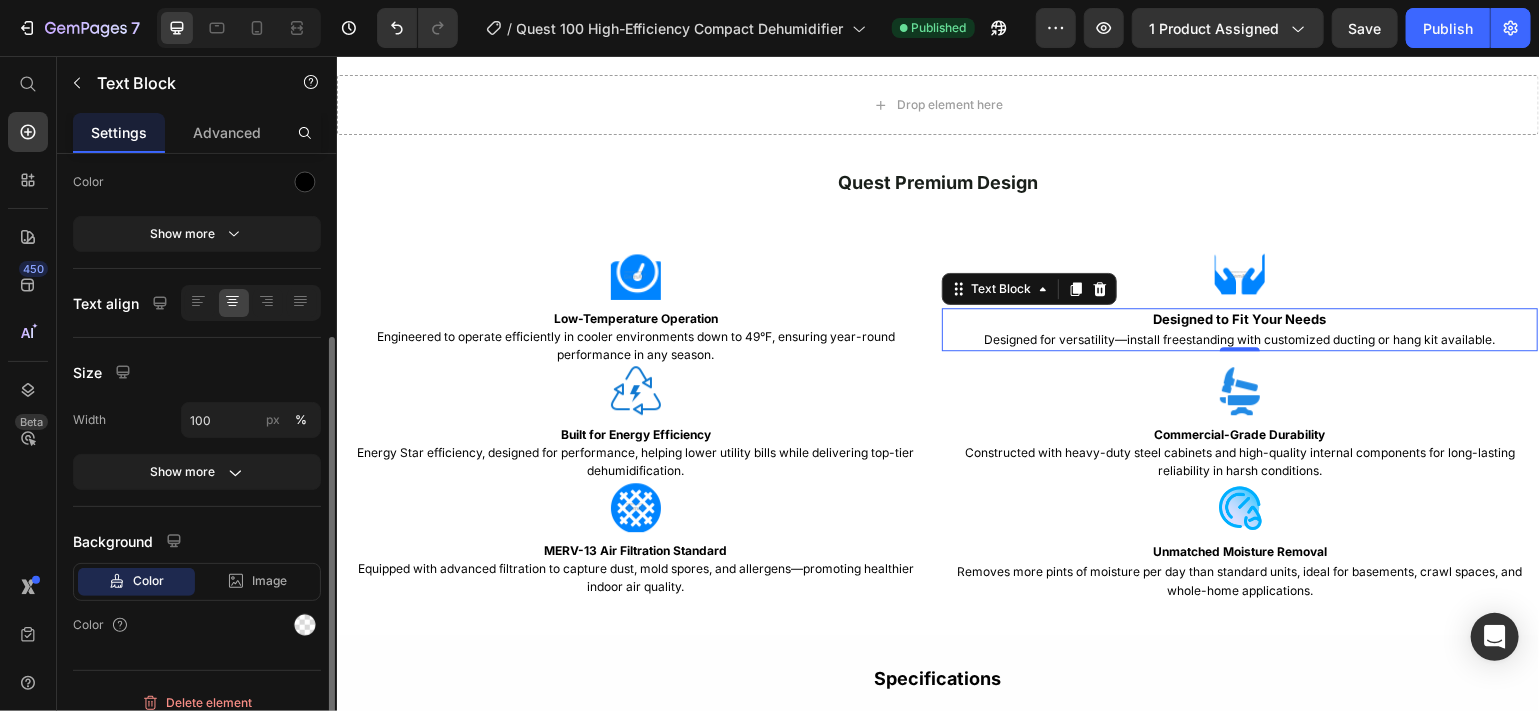 scroll, scrollTop: 265, scrollLeft: 0, axis: vertical 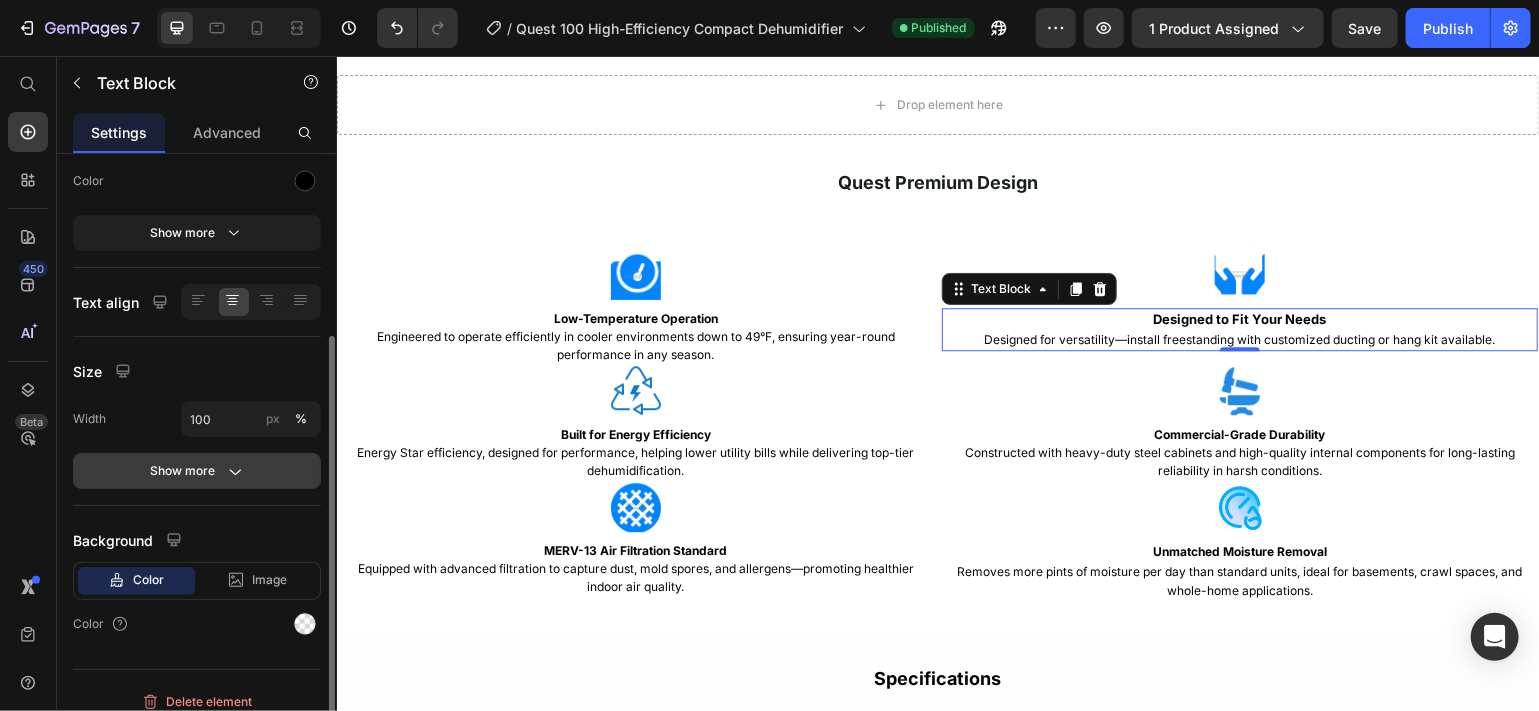click on "Show more" 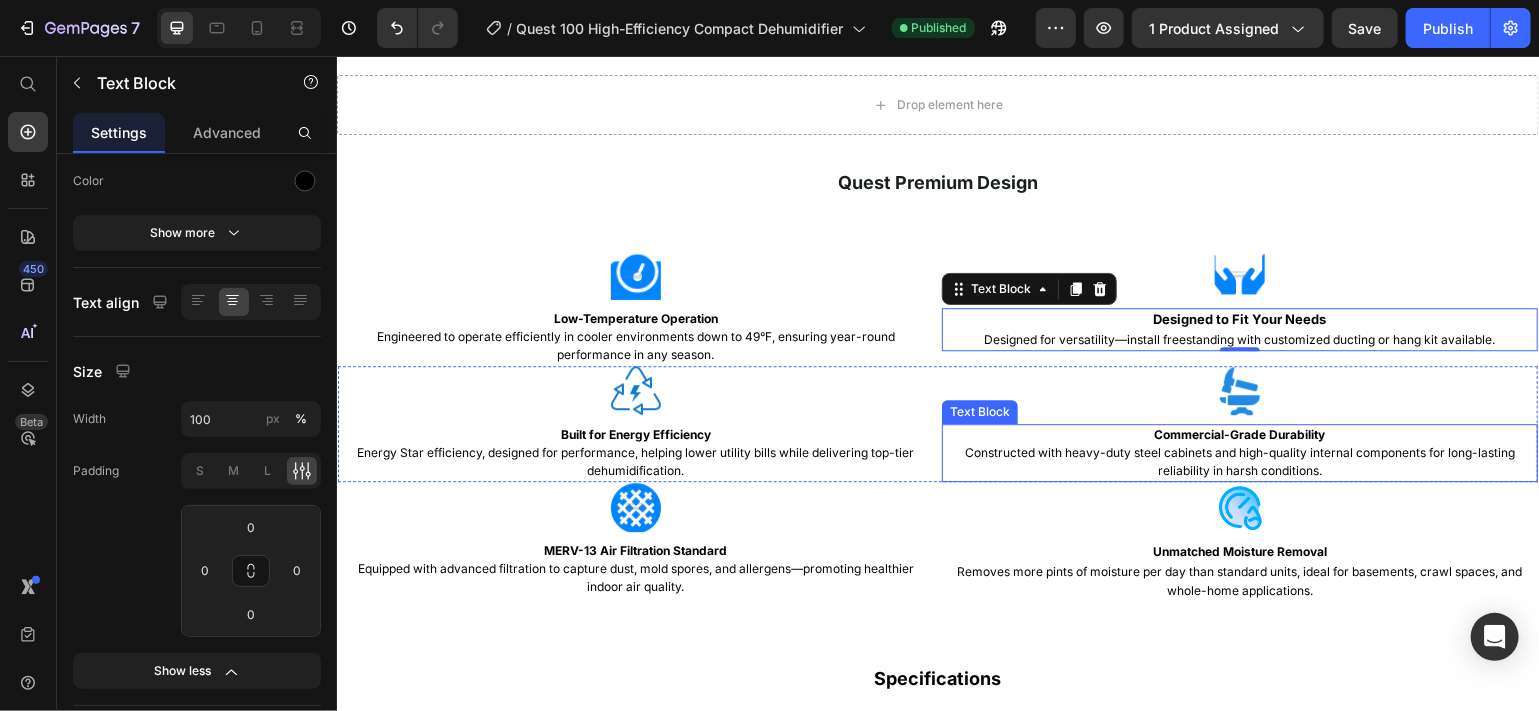 click on "Commercial-Grade Durability Constructed with heavy-duty steel cabinets and high-quality internal components for long-lasting reliability in harsh conditions." at bounding box center (1239, 452) 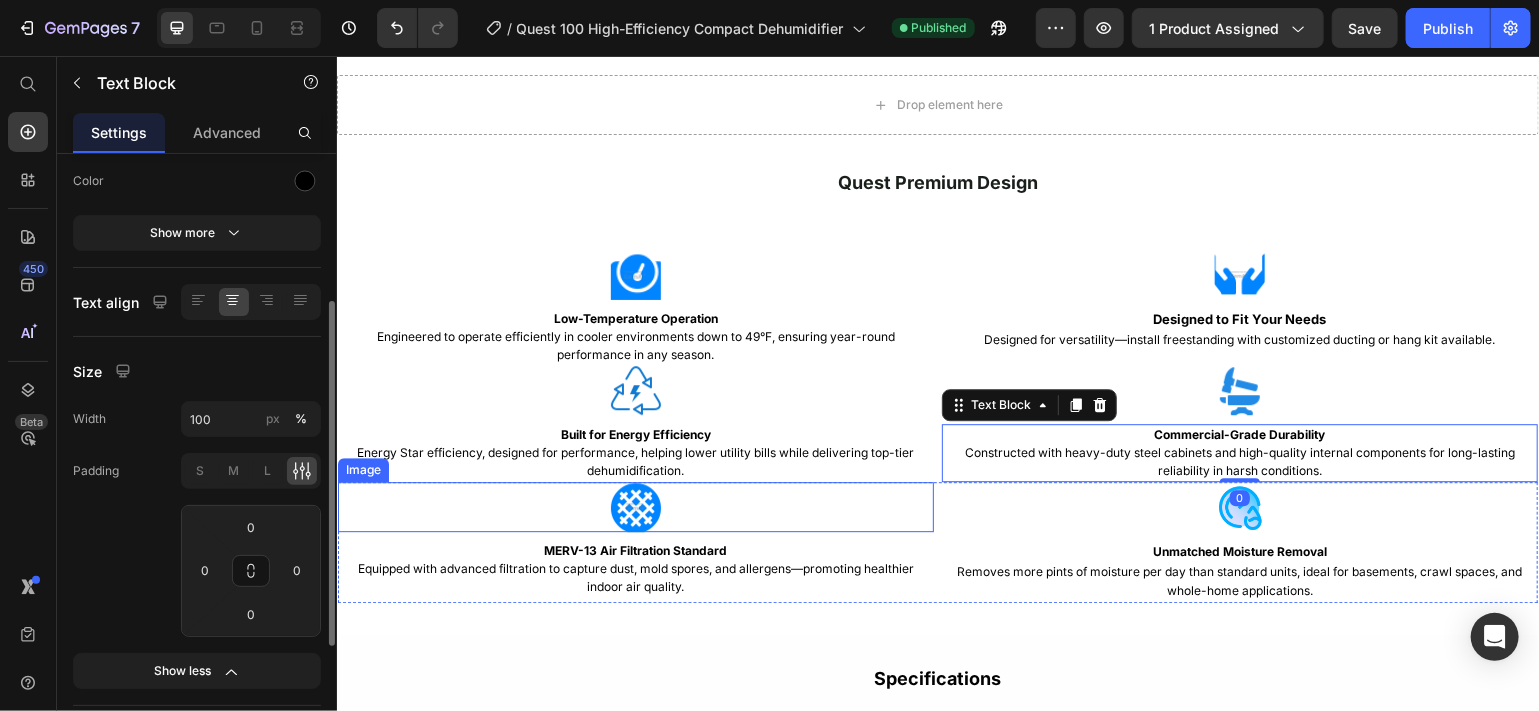 scroll, scrollTop: 264, scrollLeft: 0, axis: vertical 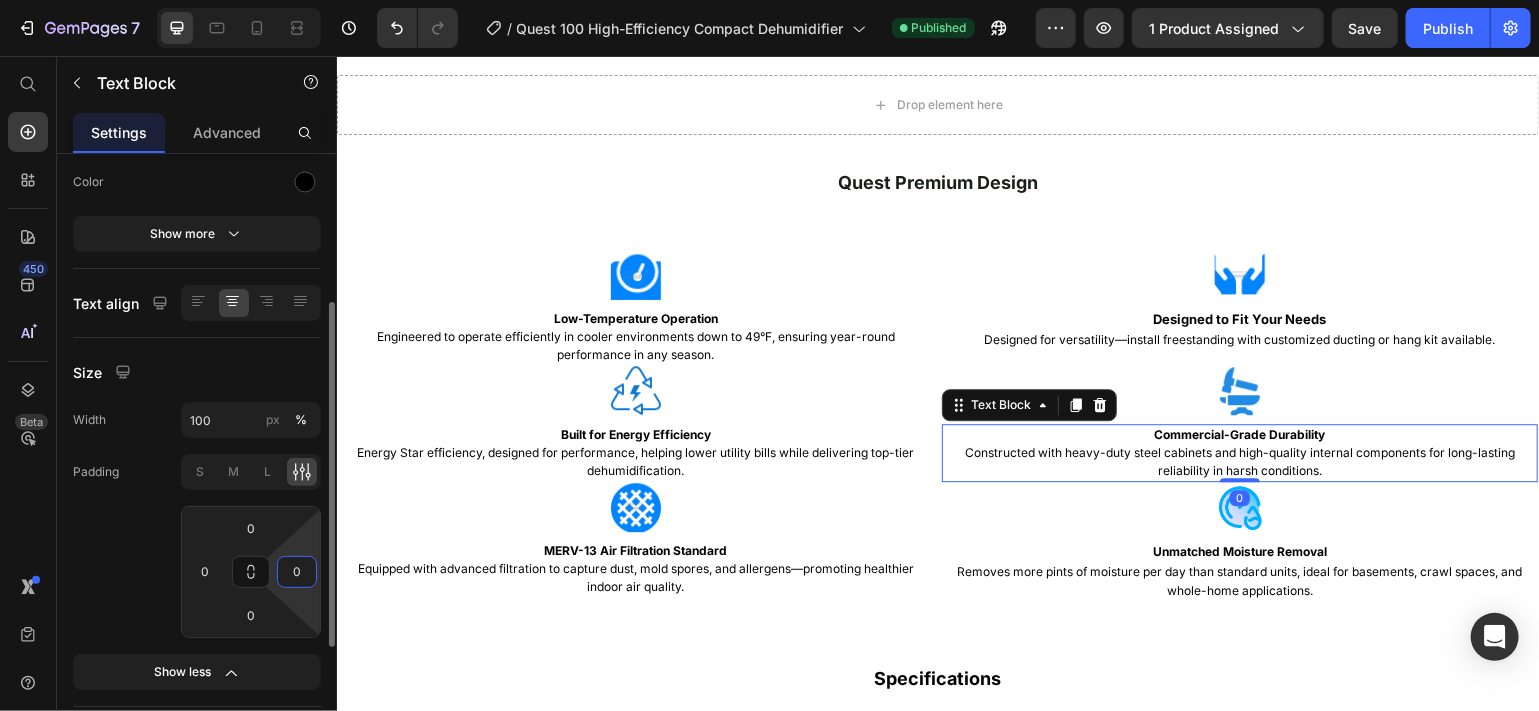 click on "0" at bounding box center [297, 572] 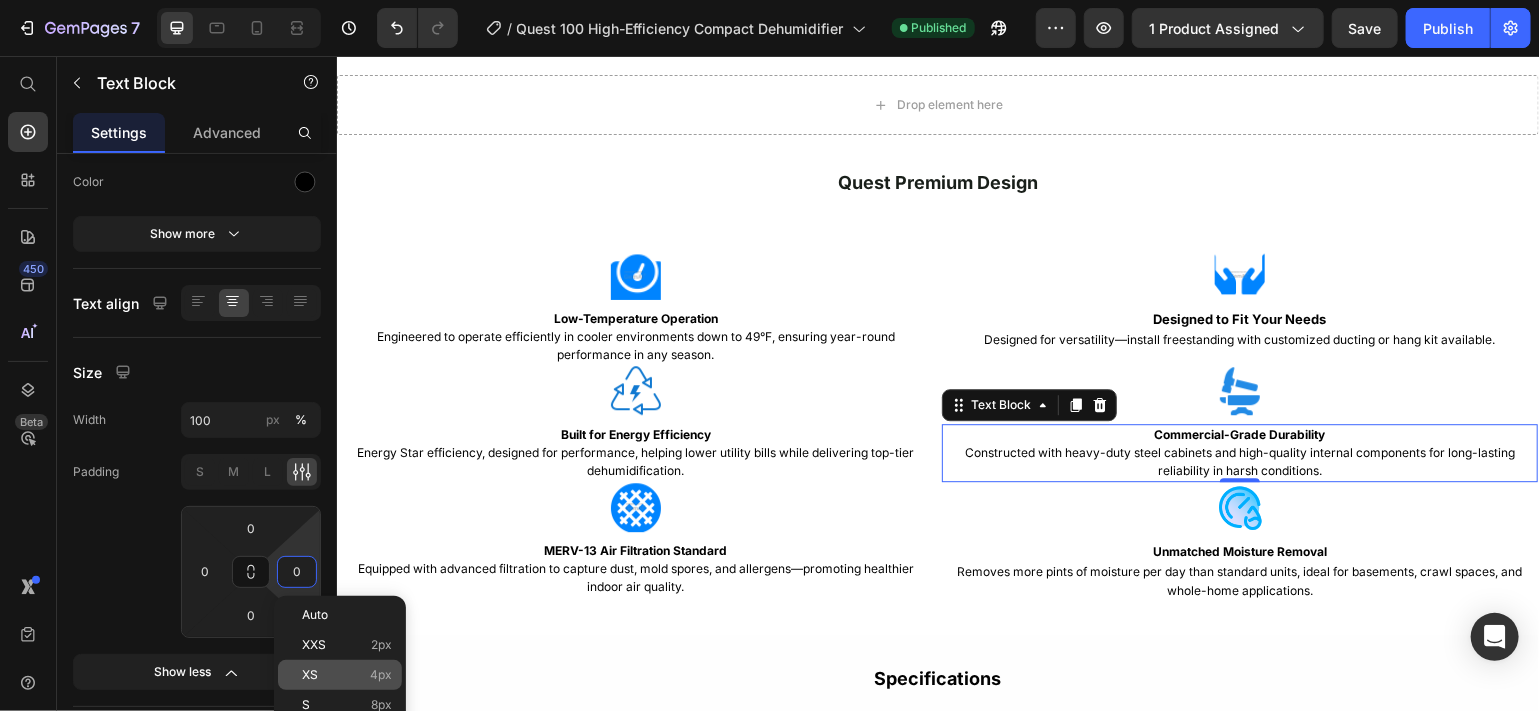 click on "XS 4px" 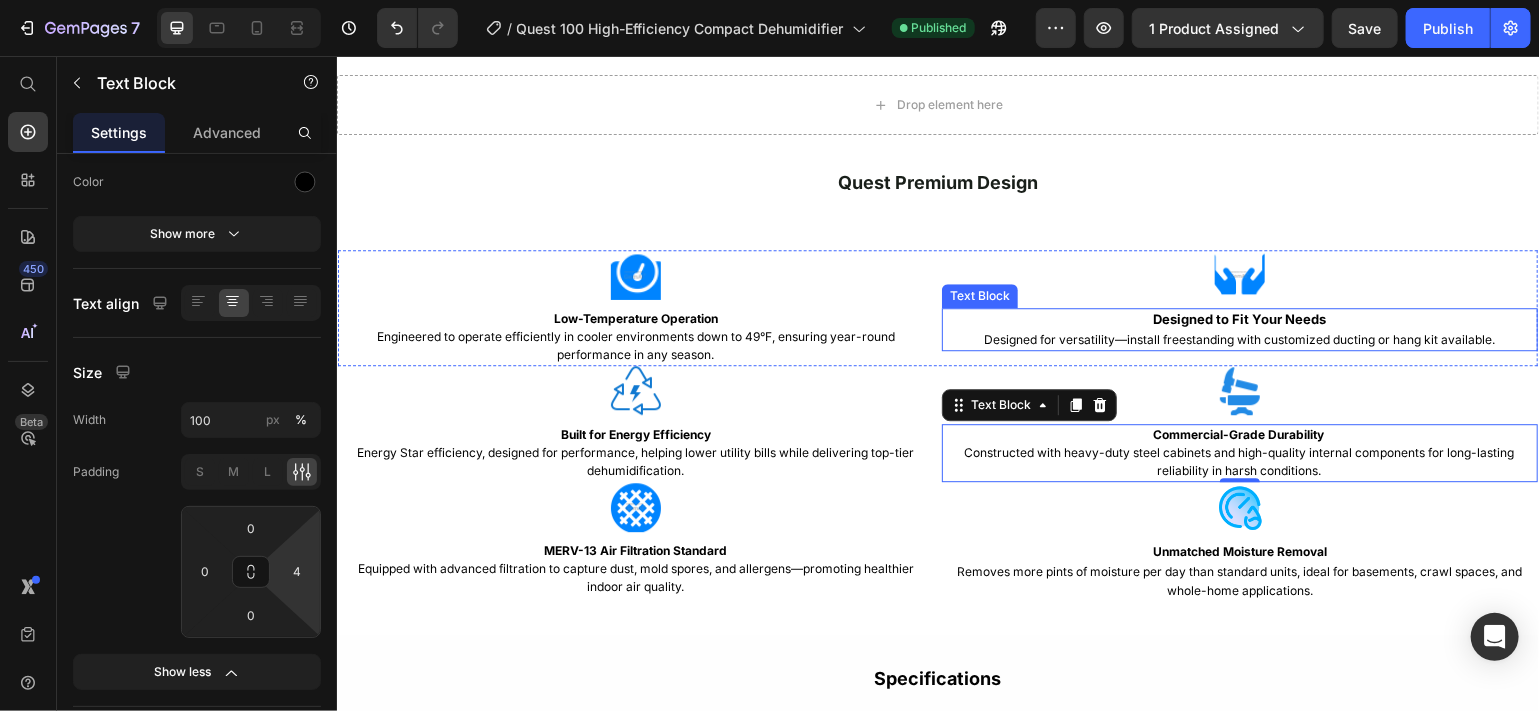click on "Designed for versatility—install freestanding with customized ducting or hang kit available." at bounding box center [1239, 338] 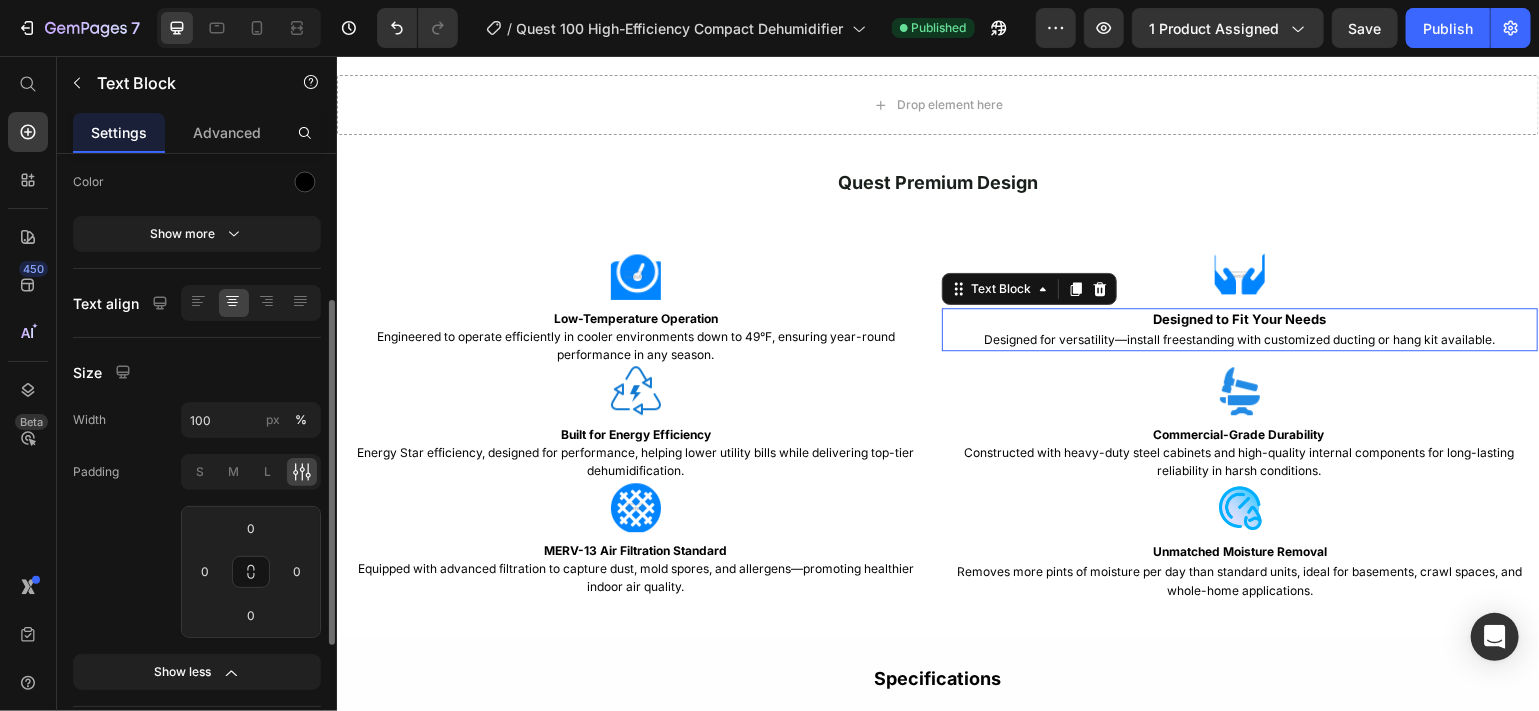 scroll, scrollTop: 263, scrollLeft: 0, axis: vertical 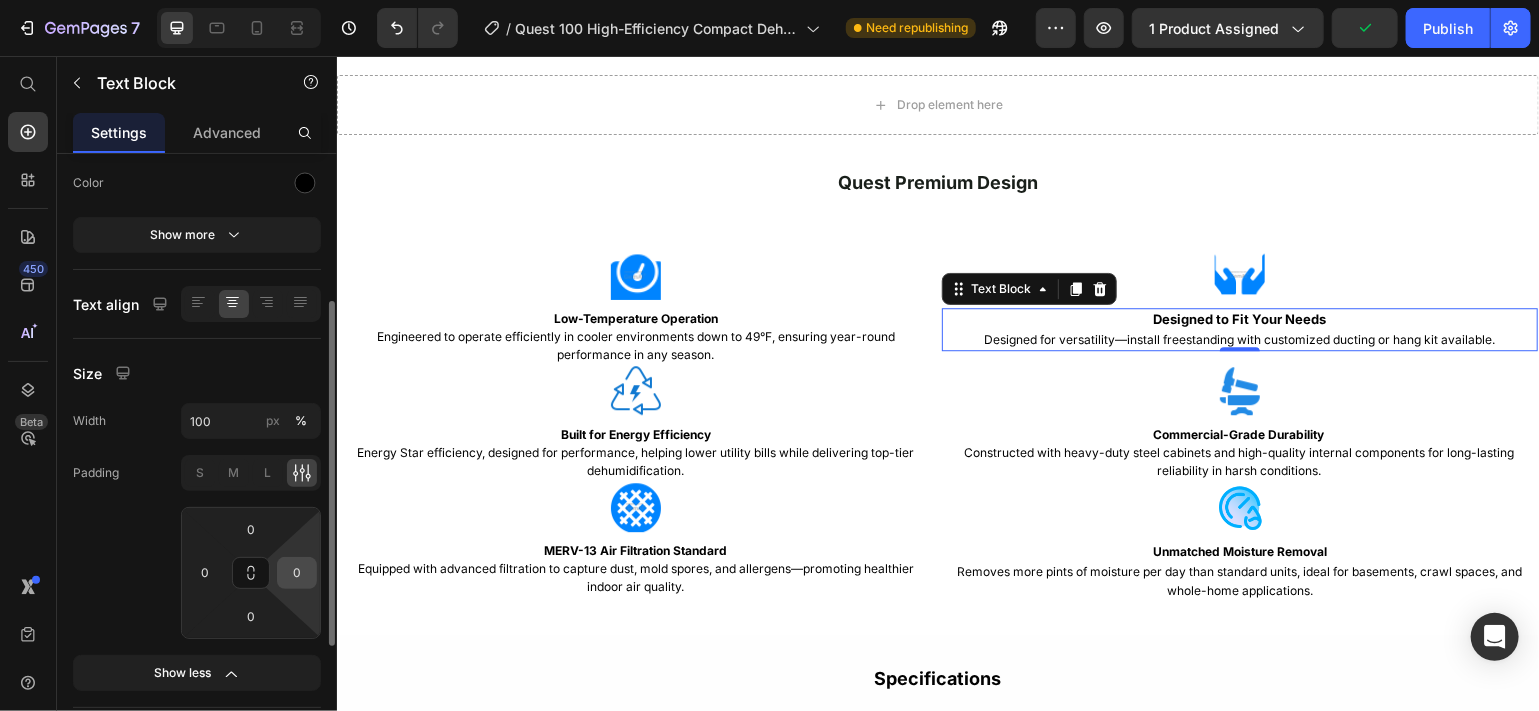click on "0" at bounding box center [297, 573] 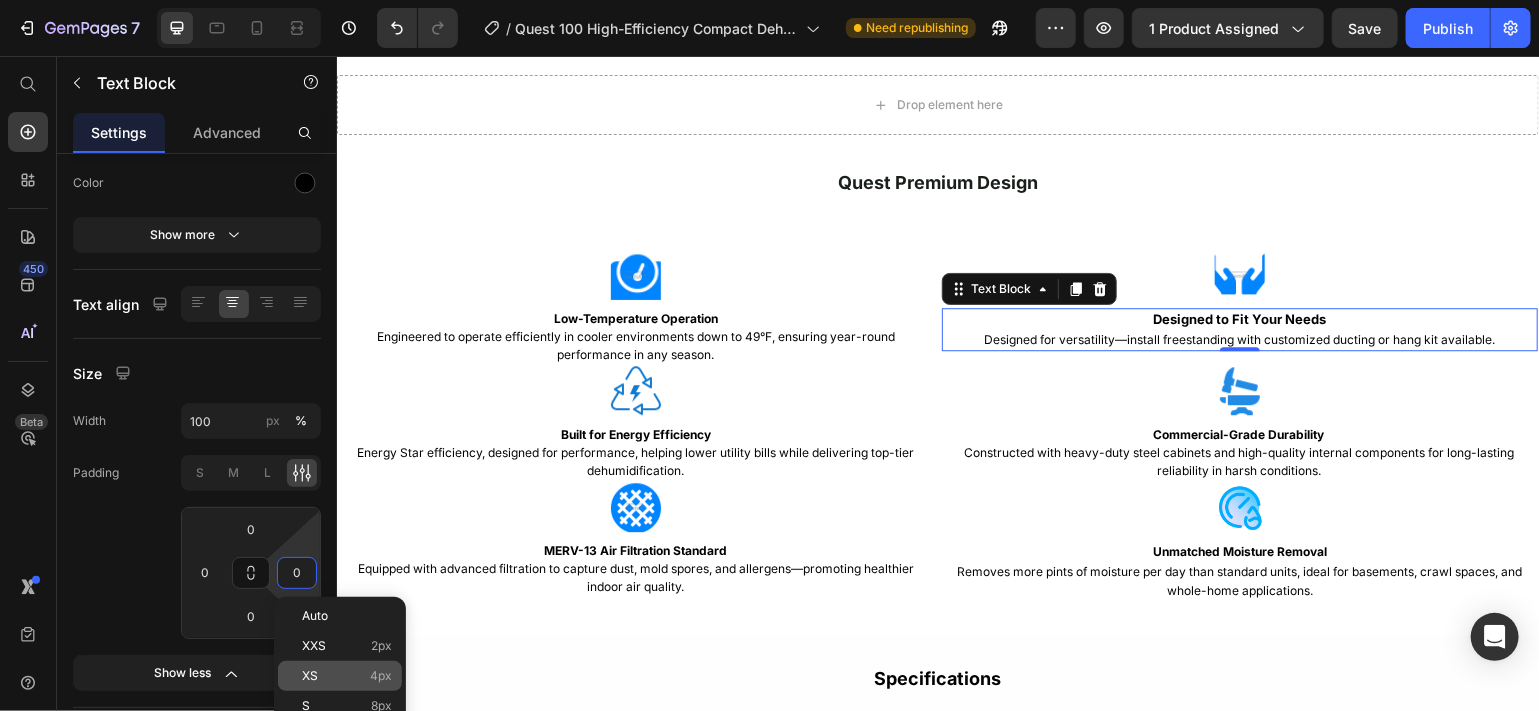 click on "XS 4px" 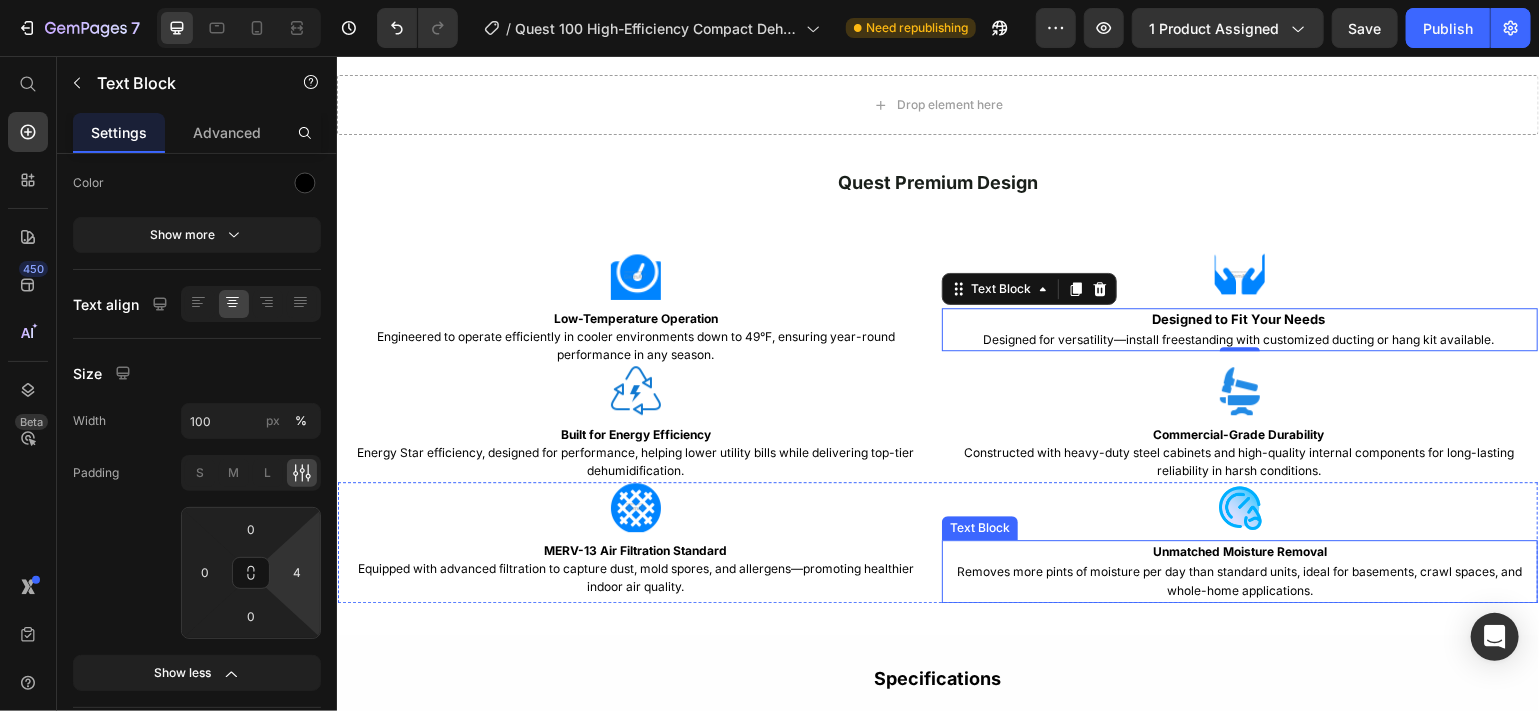 click on "Unmatched Moisture Removal  Removes more pints of moisture per day than standard units, ideal for basements, crawl spaces, and whole-home applications." at bounding box center [1239, 570] 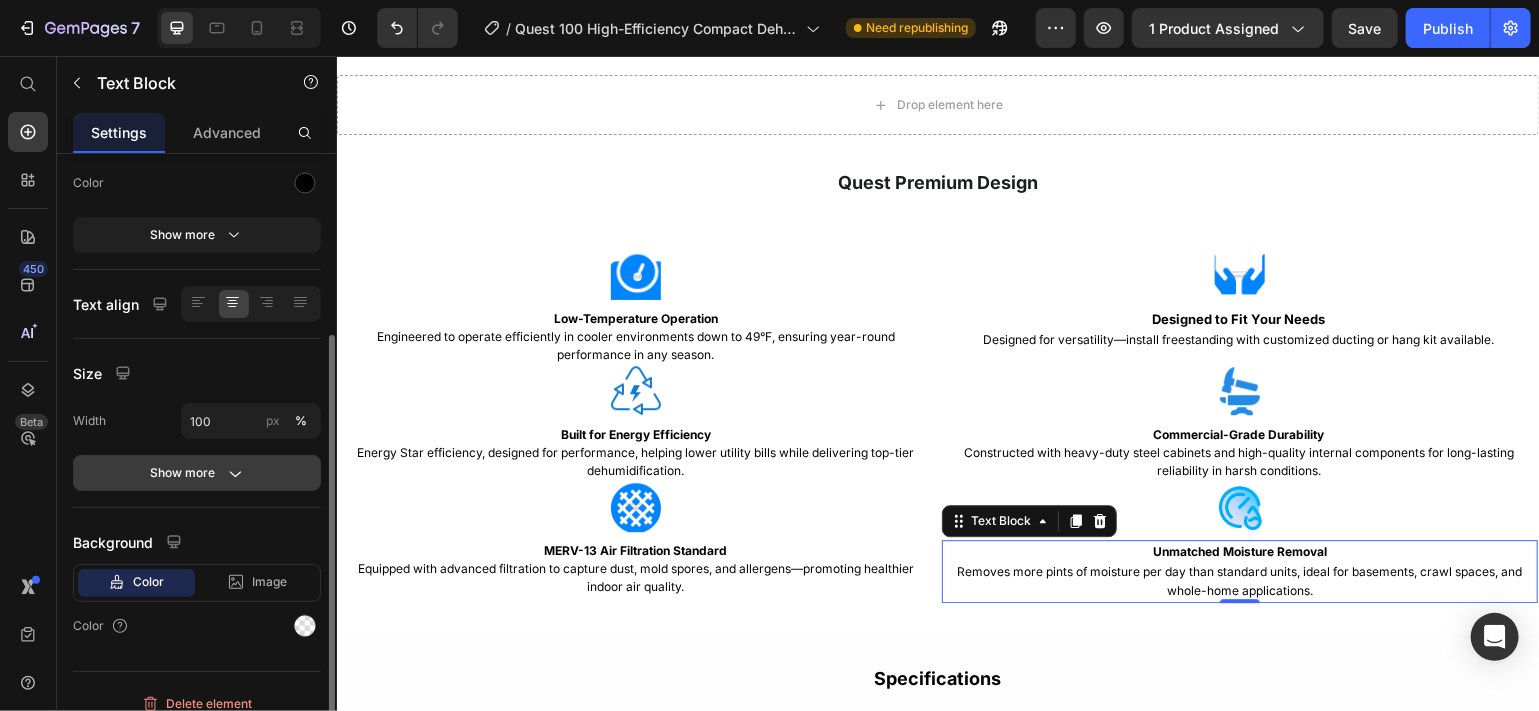 click on "Show more" 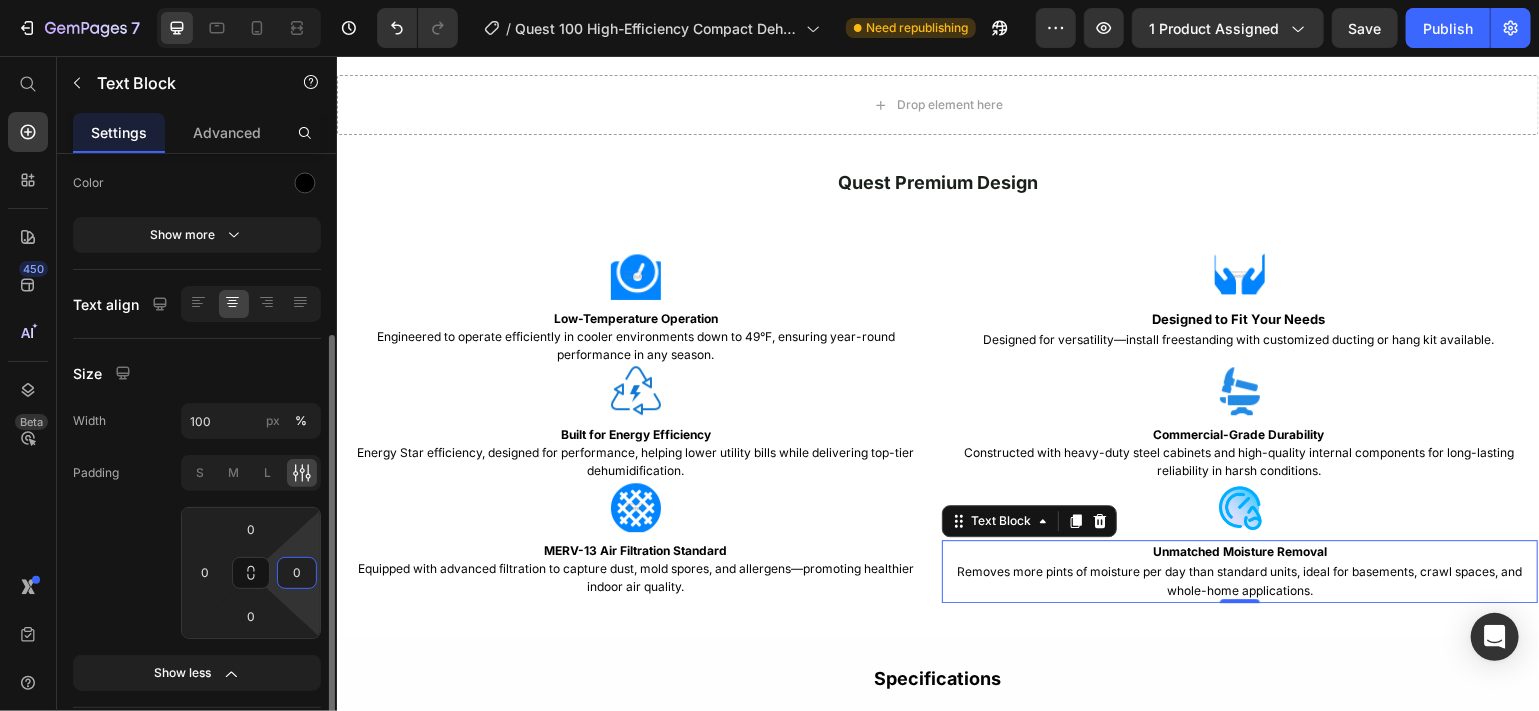 click on "0" at bounding box center (297, 573) 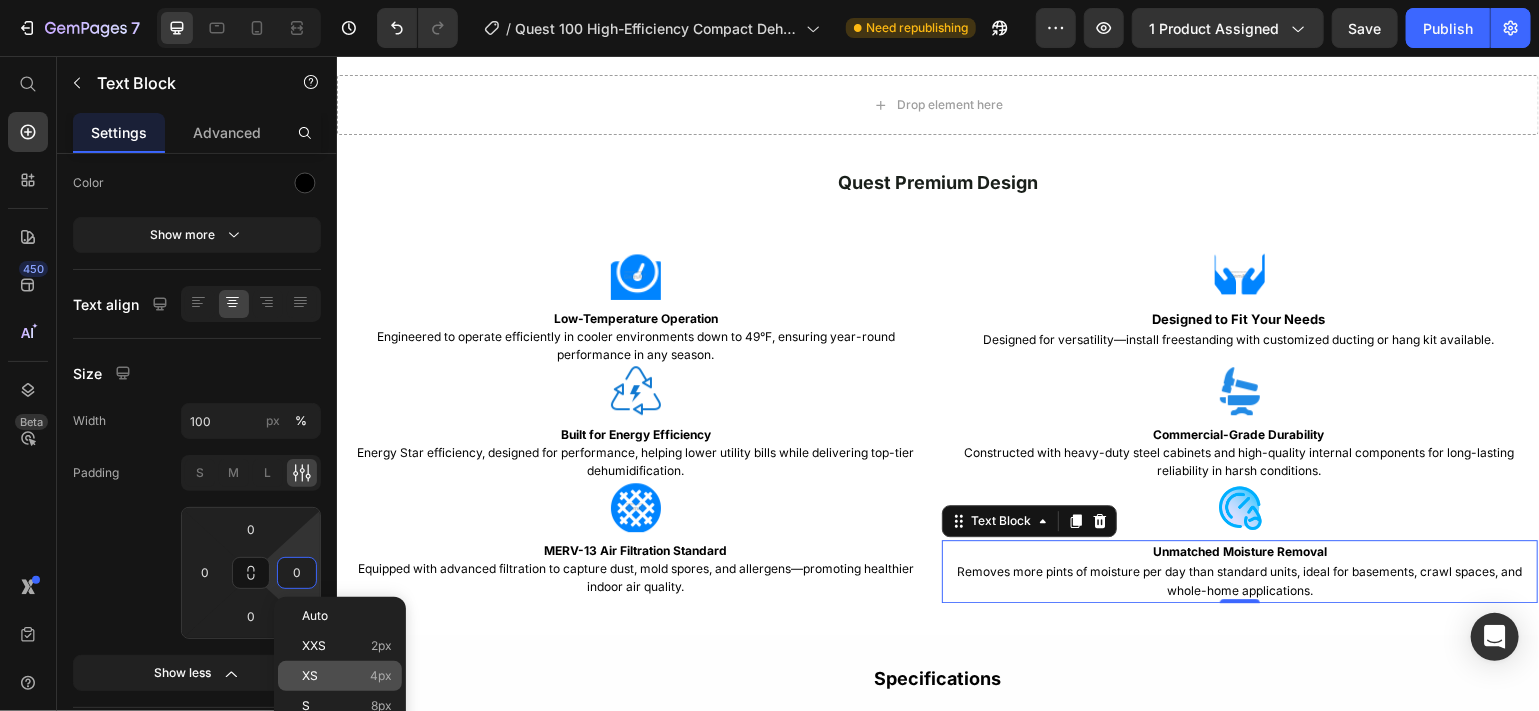 click on "XS 4px" 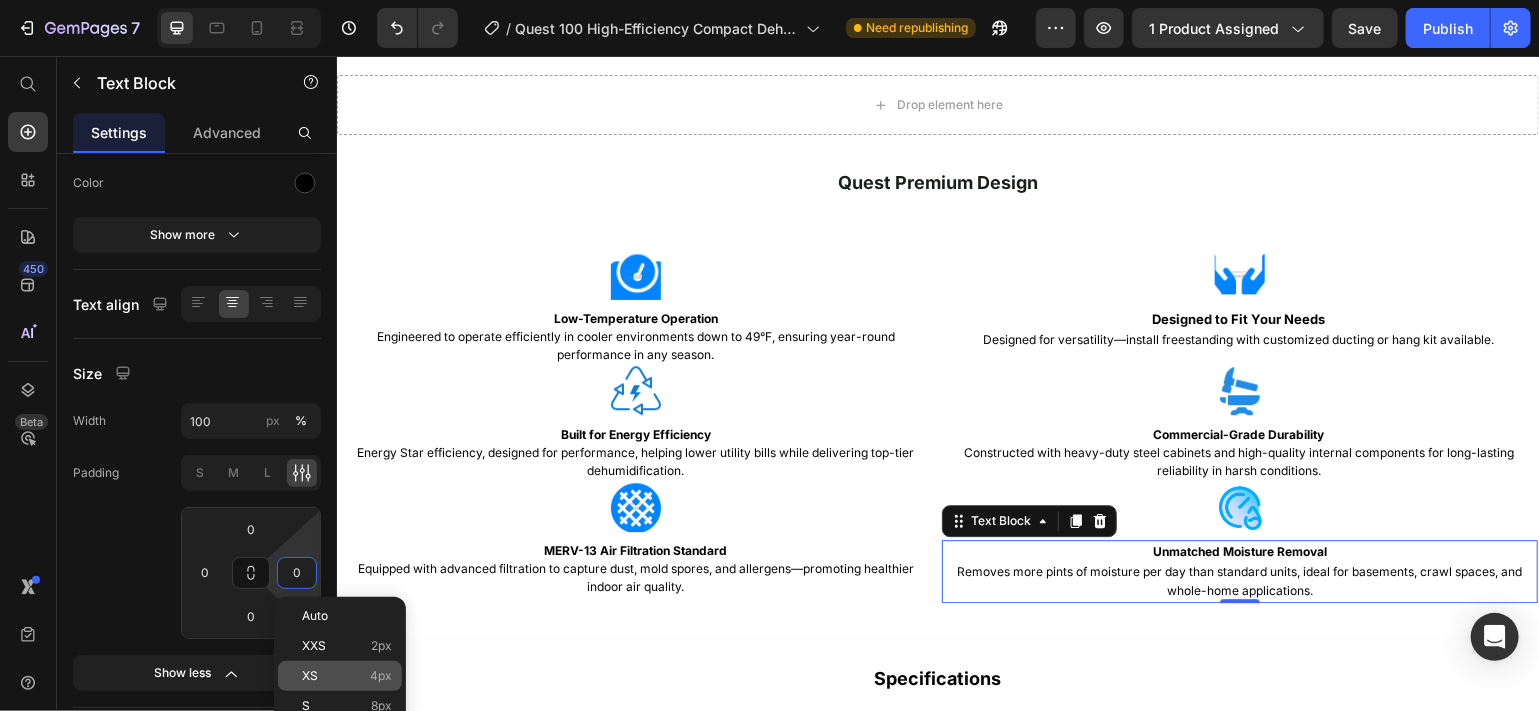 type on "4" 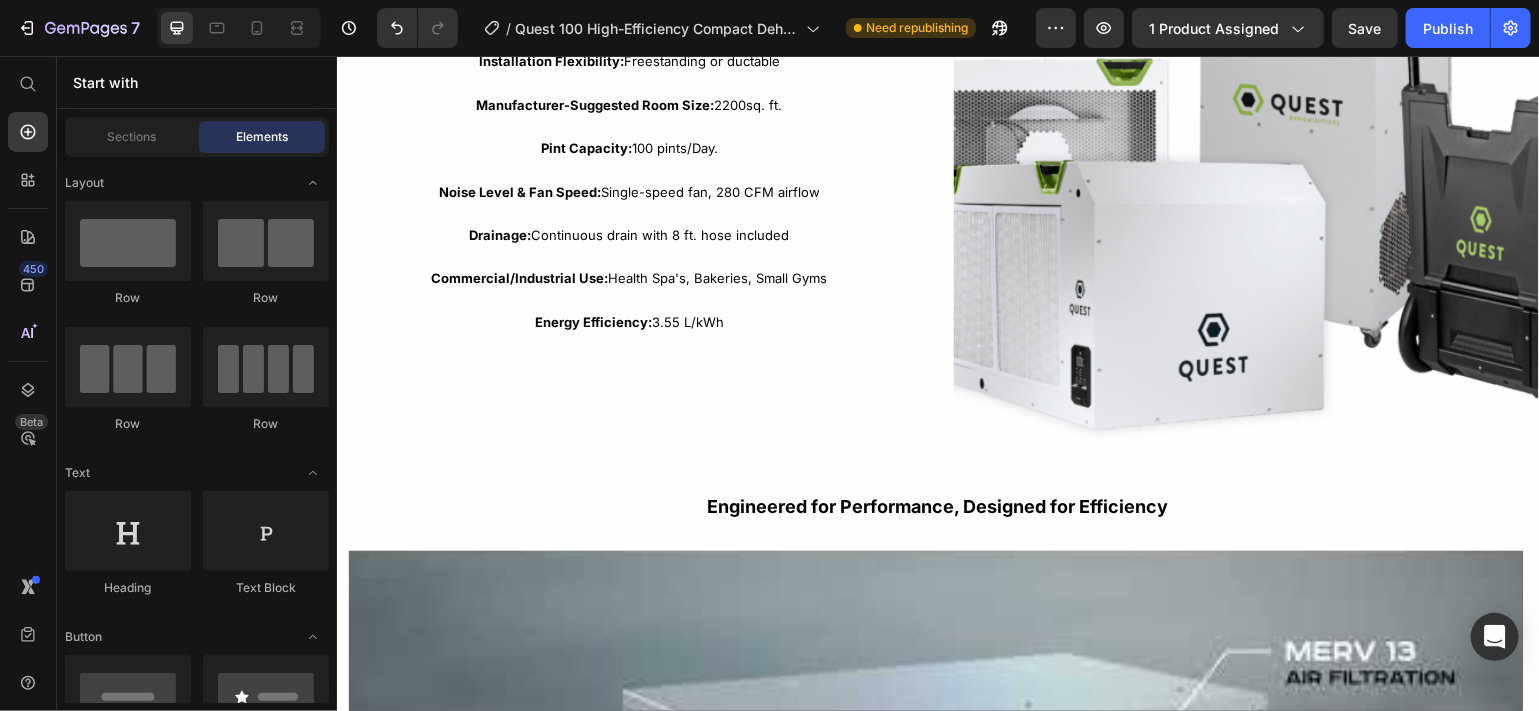 scroll, scrollTop: 3404, scrollLeft: 0, axis: vertical 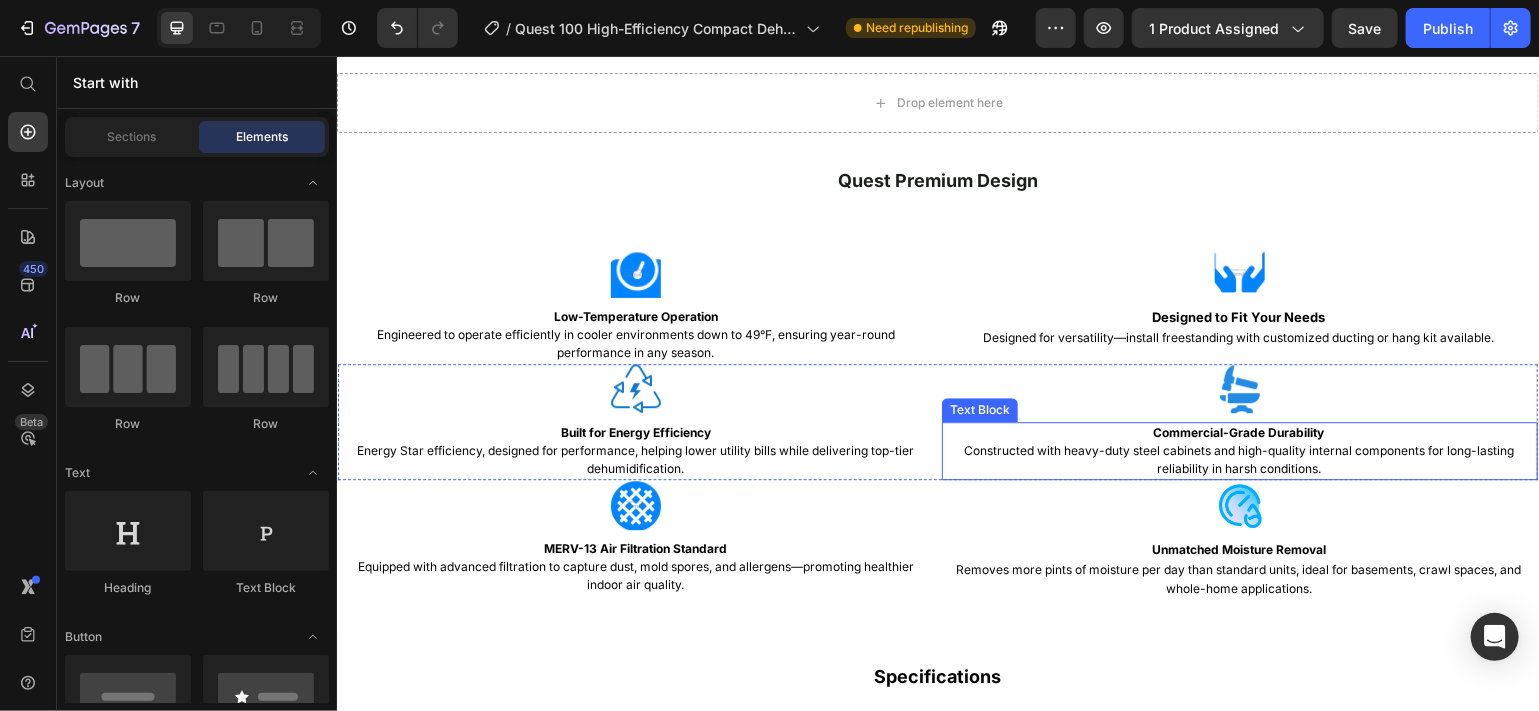 click on "Commercial-Grade Durability Constructed with heavy-duty steel cabinets and high-quality internal components for long-lasting reliability in harsh conditions." at bounding box center [1238, 450] 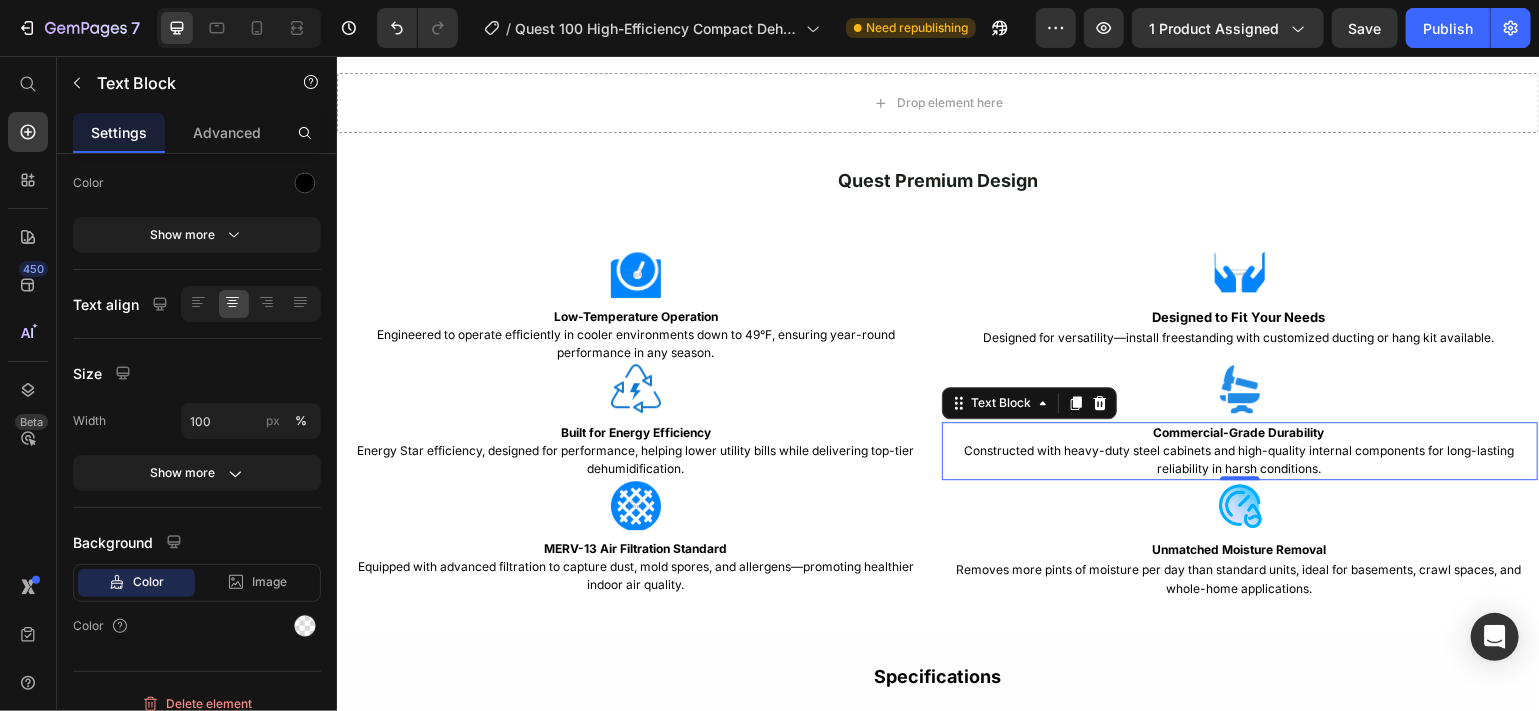 click on "Commercial-Grade Durability Constructed with heavy-duty steel cabinets and high-quality internal components for long-lasting reliability in harsh conditions." at bounding box center (1238, 450) 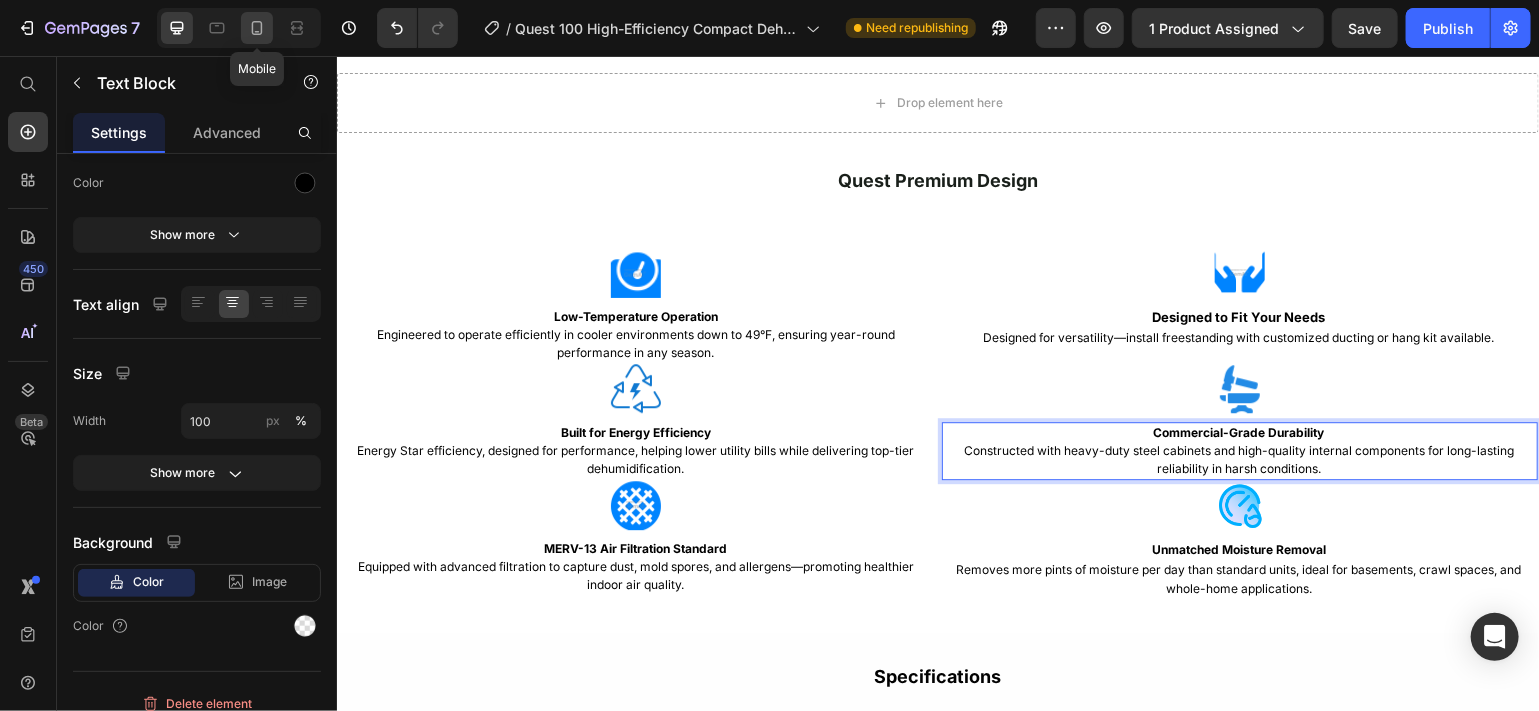 click 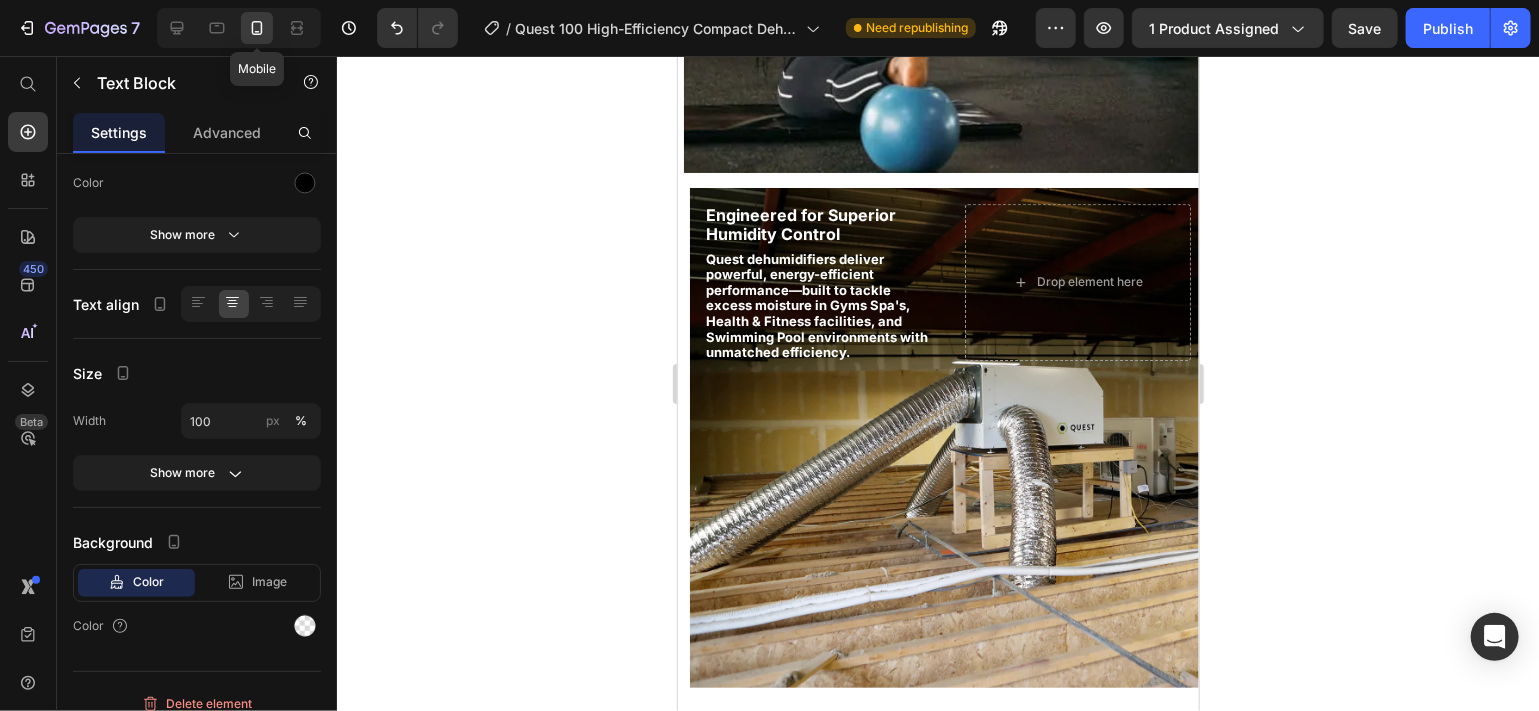 scroll, scrollTop: 3929, scrollLeft: 0, axis: vertical 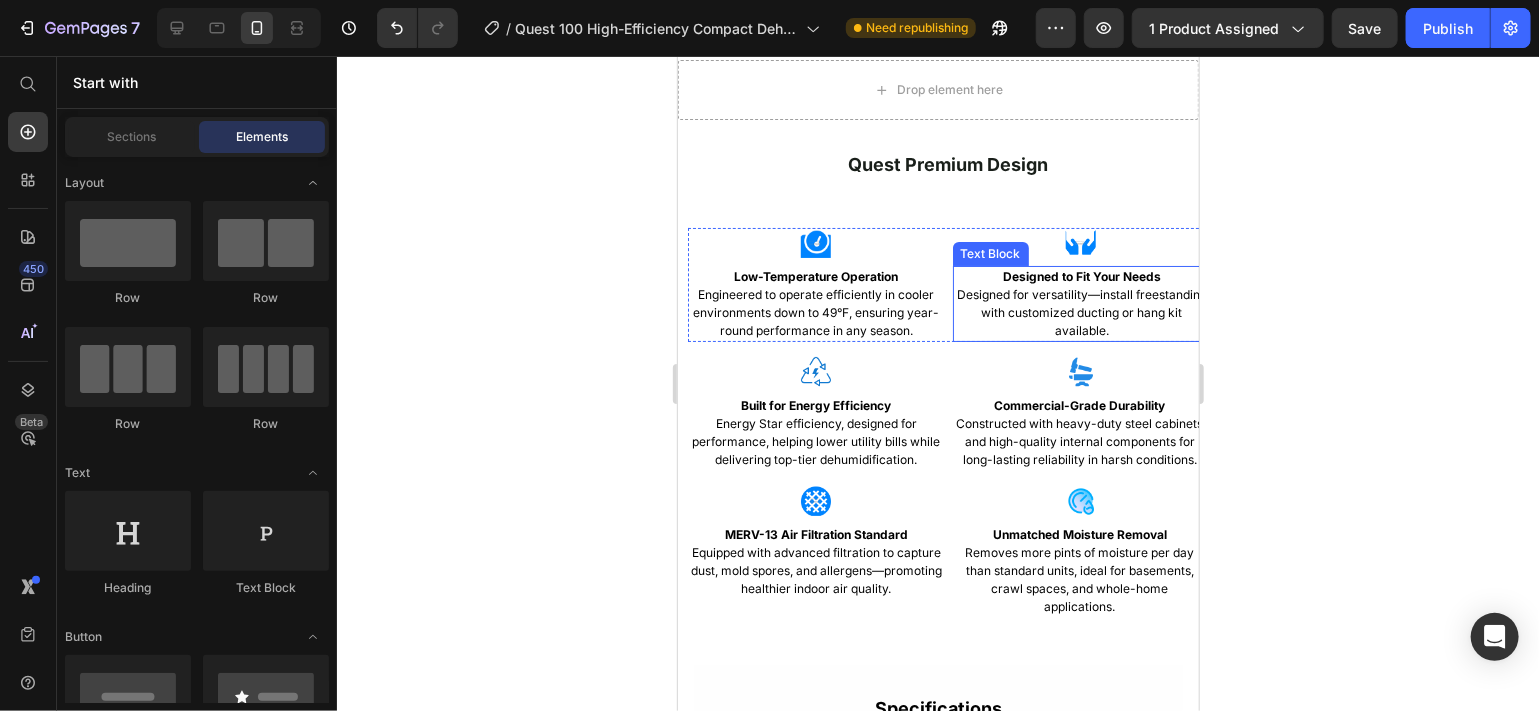 click on "Designed for versatility—install freestanding with customized ducting or hang kit available." at bounding box center [1081, 311] 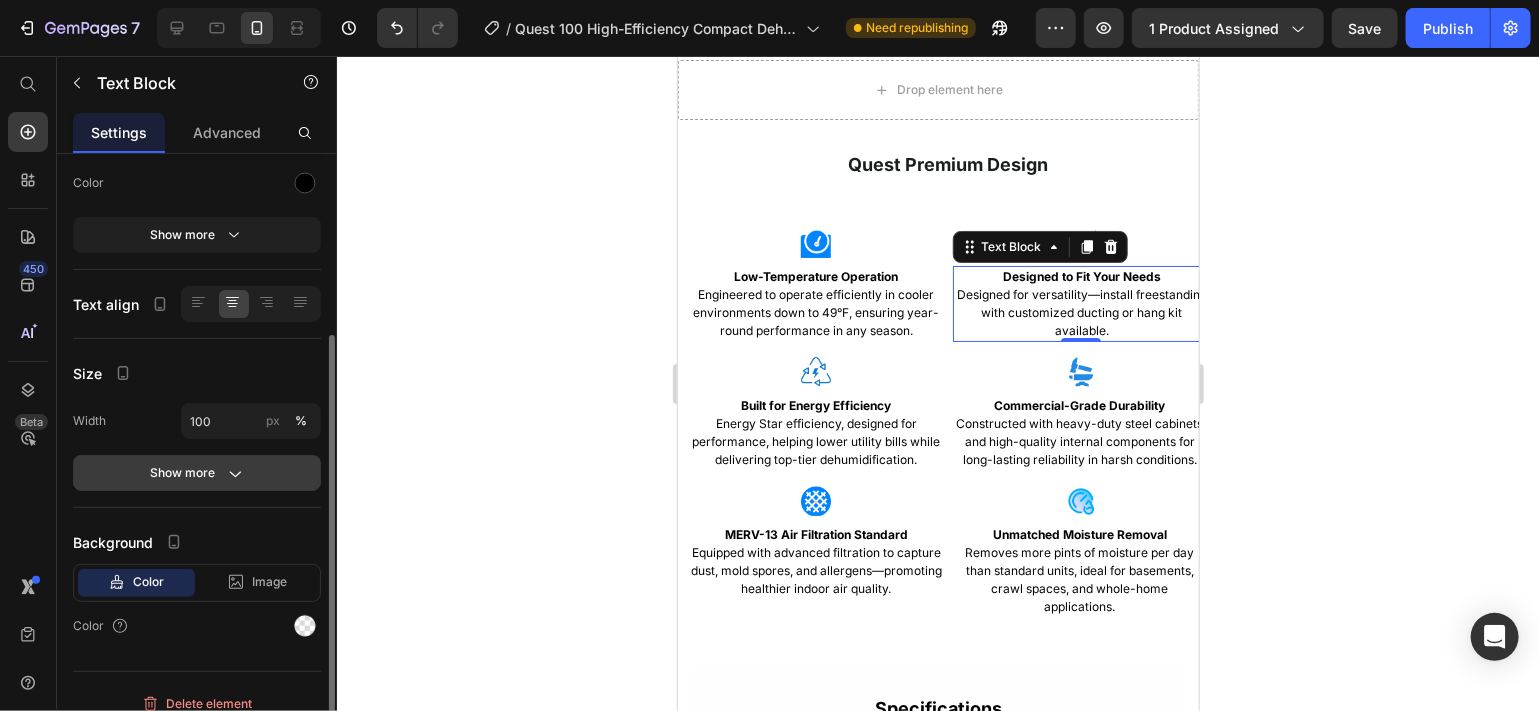 click on "Show more" 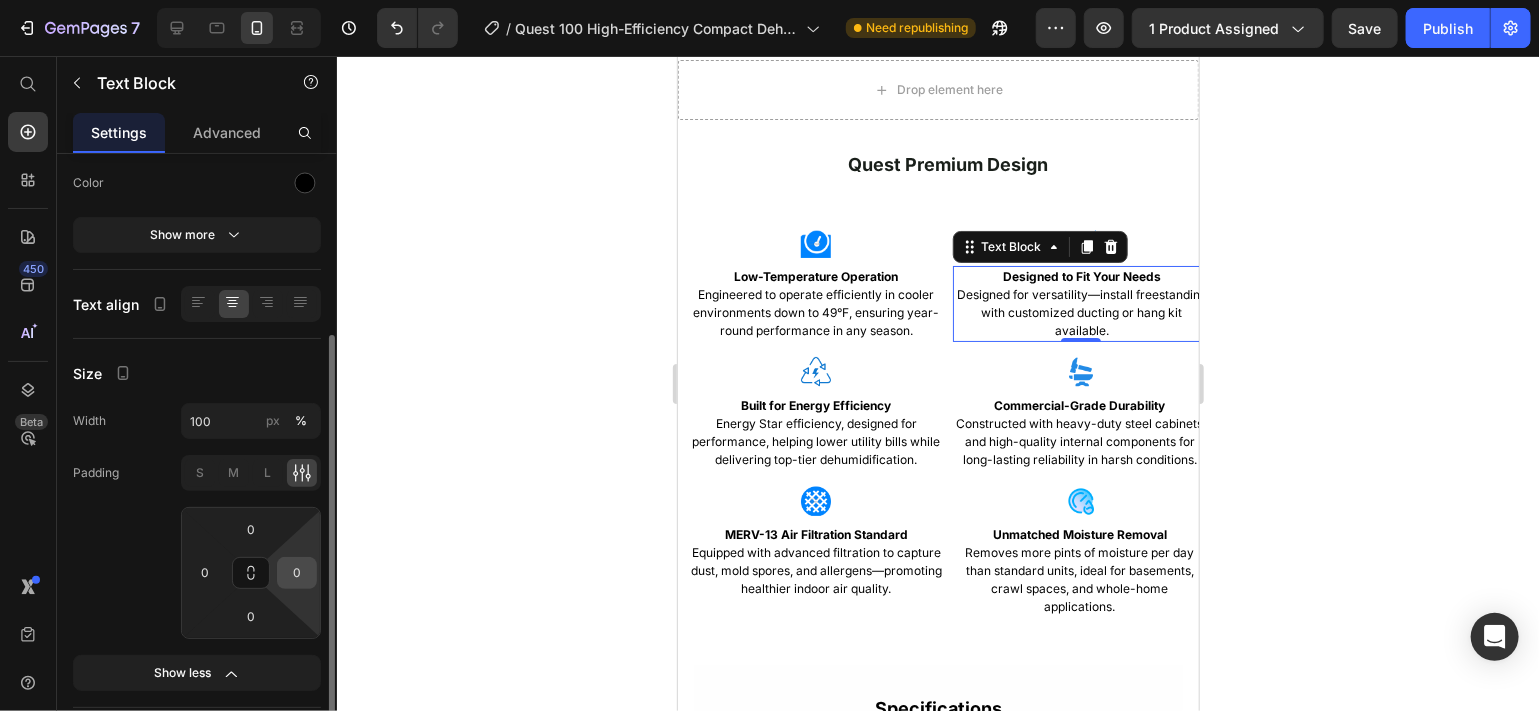 click on "0" at bounding box center (297, 573) 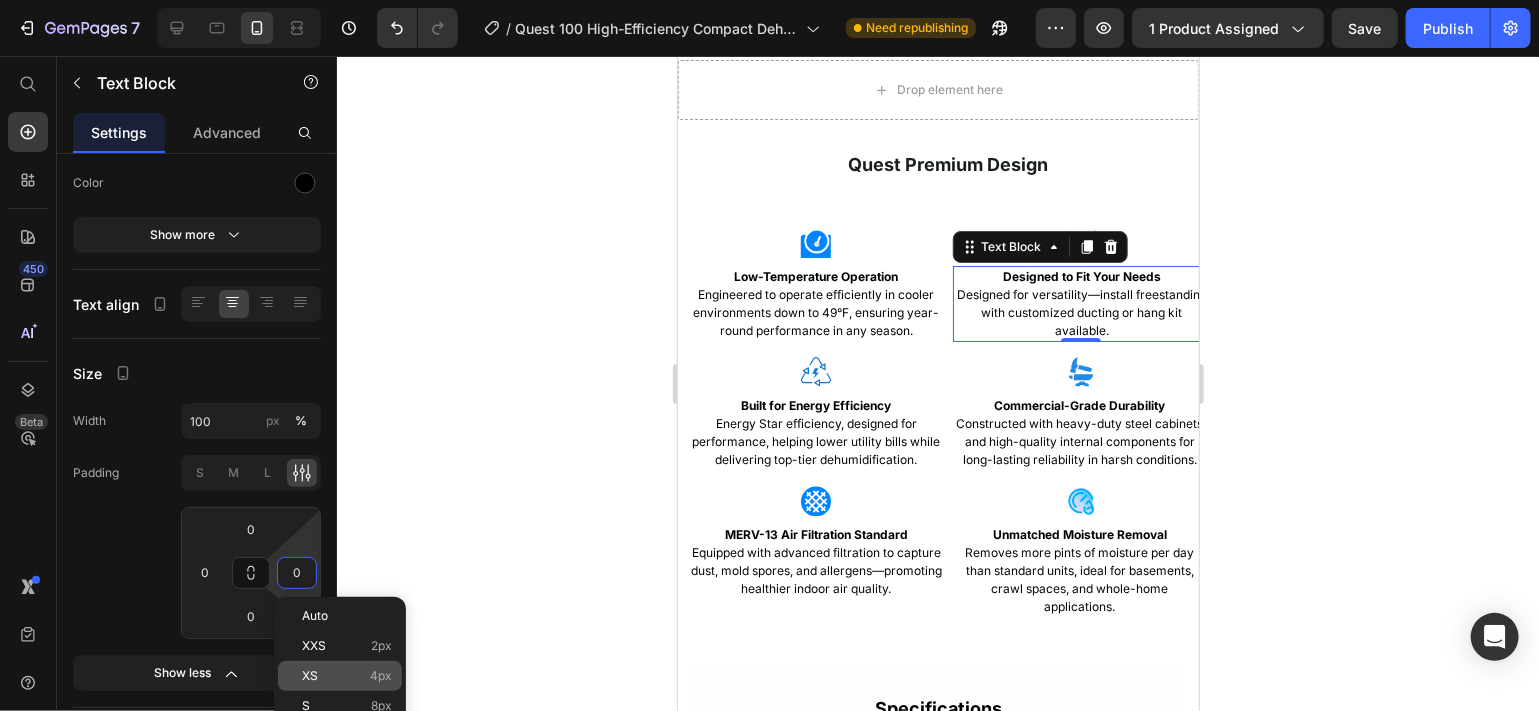 click on "XS 4px" 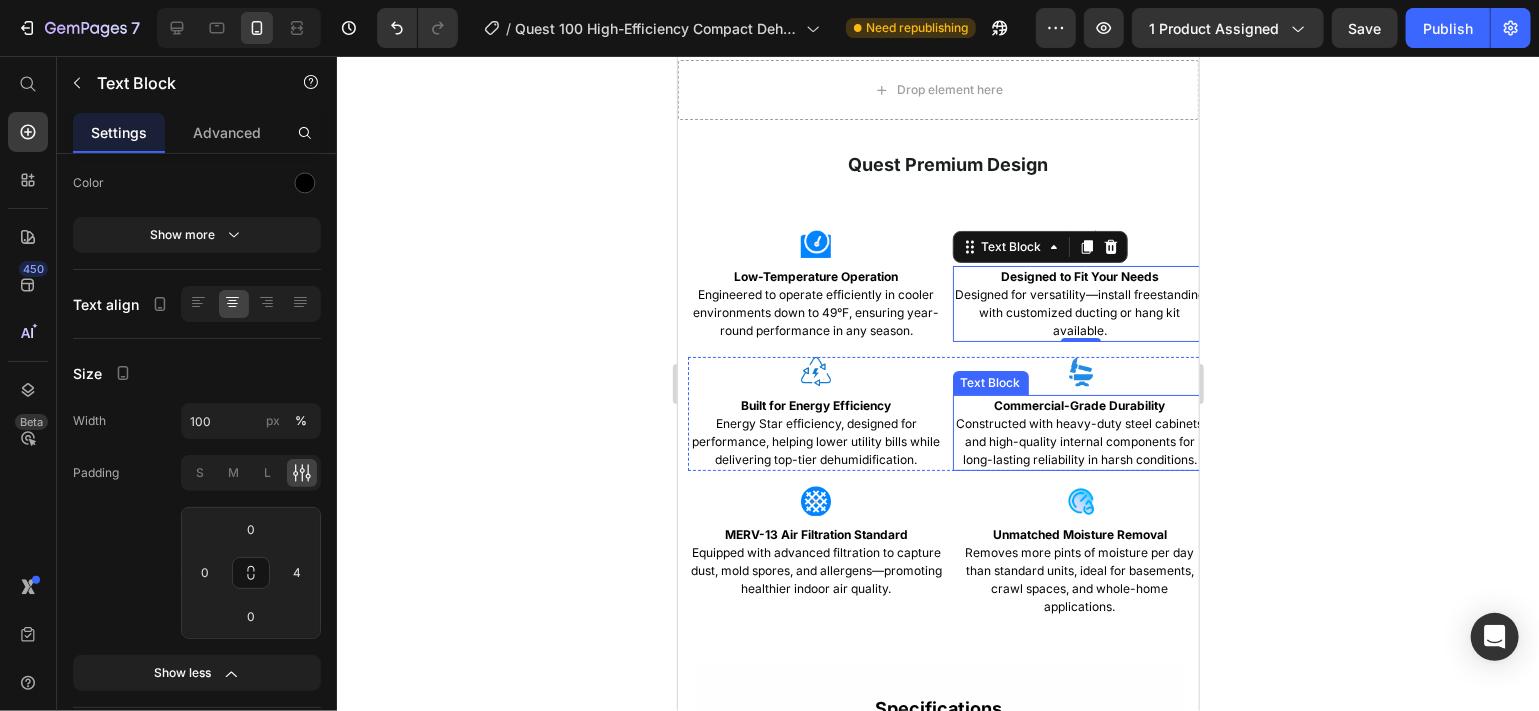 click on "Commercial-Grade Durability Constructed with heavy-duty steel cabinets and high-quality internal components for long-lasting reliability in harsh conditions." at bounding box center [1079, 432] 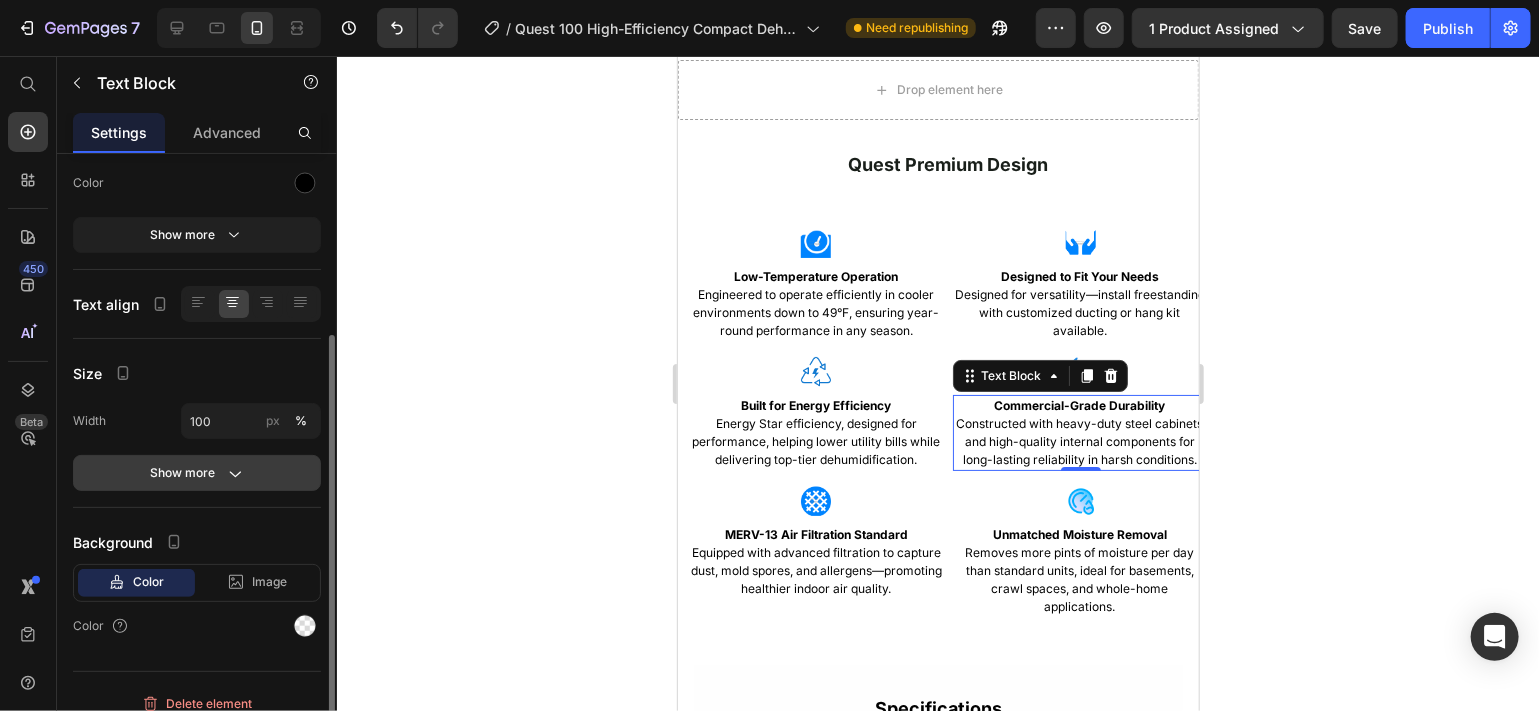 click on "Show more" 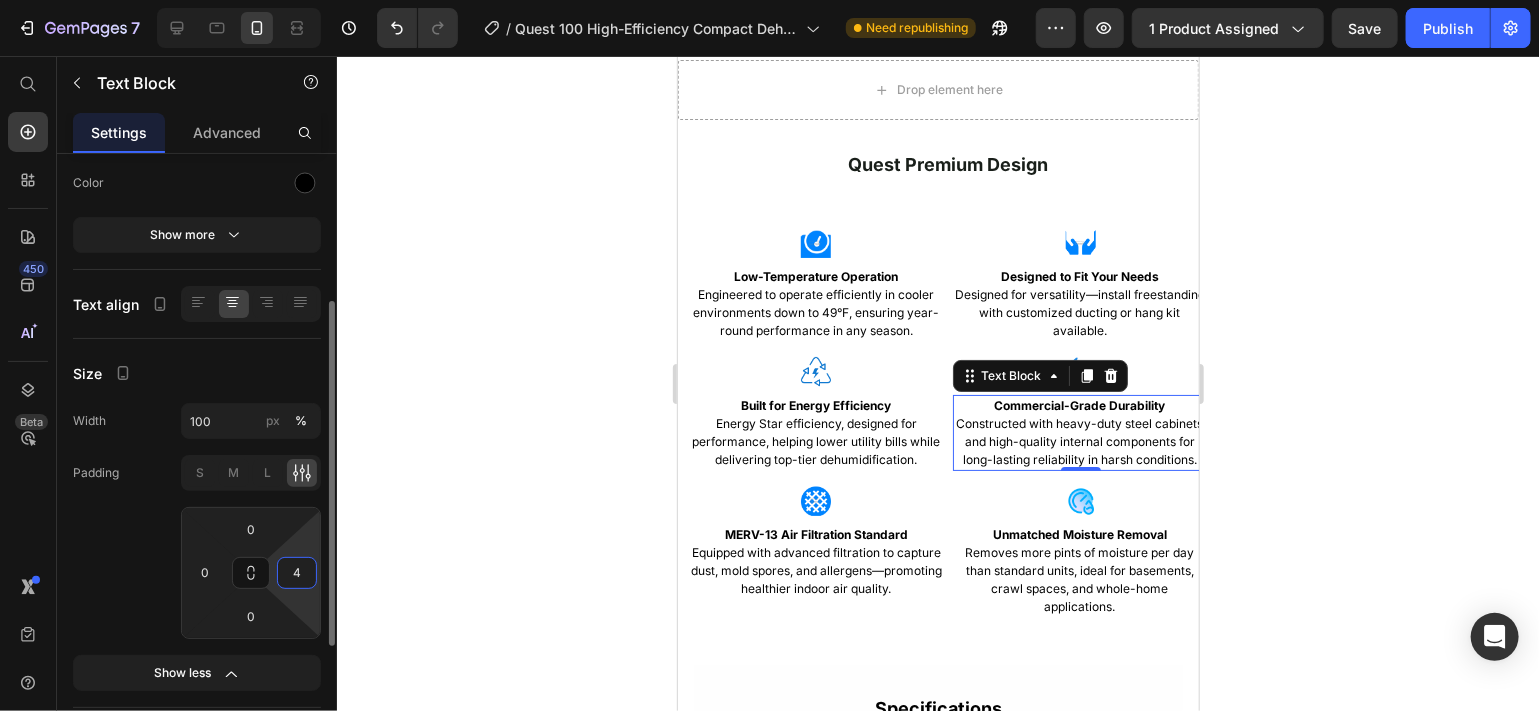 click on "4" at bounding box center [297, 573] 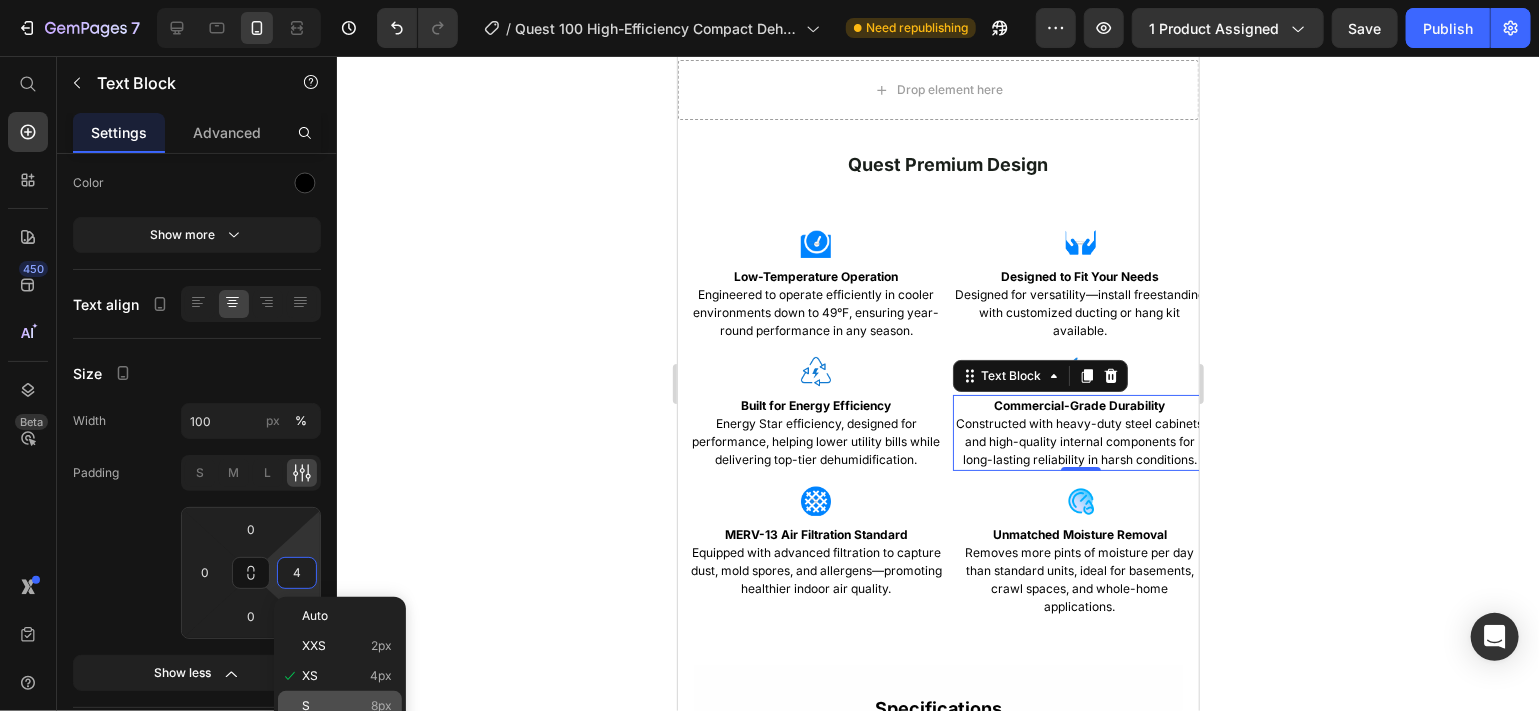 click on "S 8px" at bounding box center (347, 706) 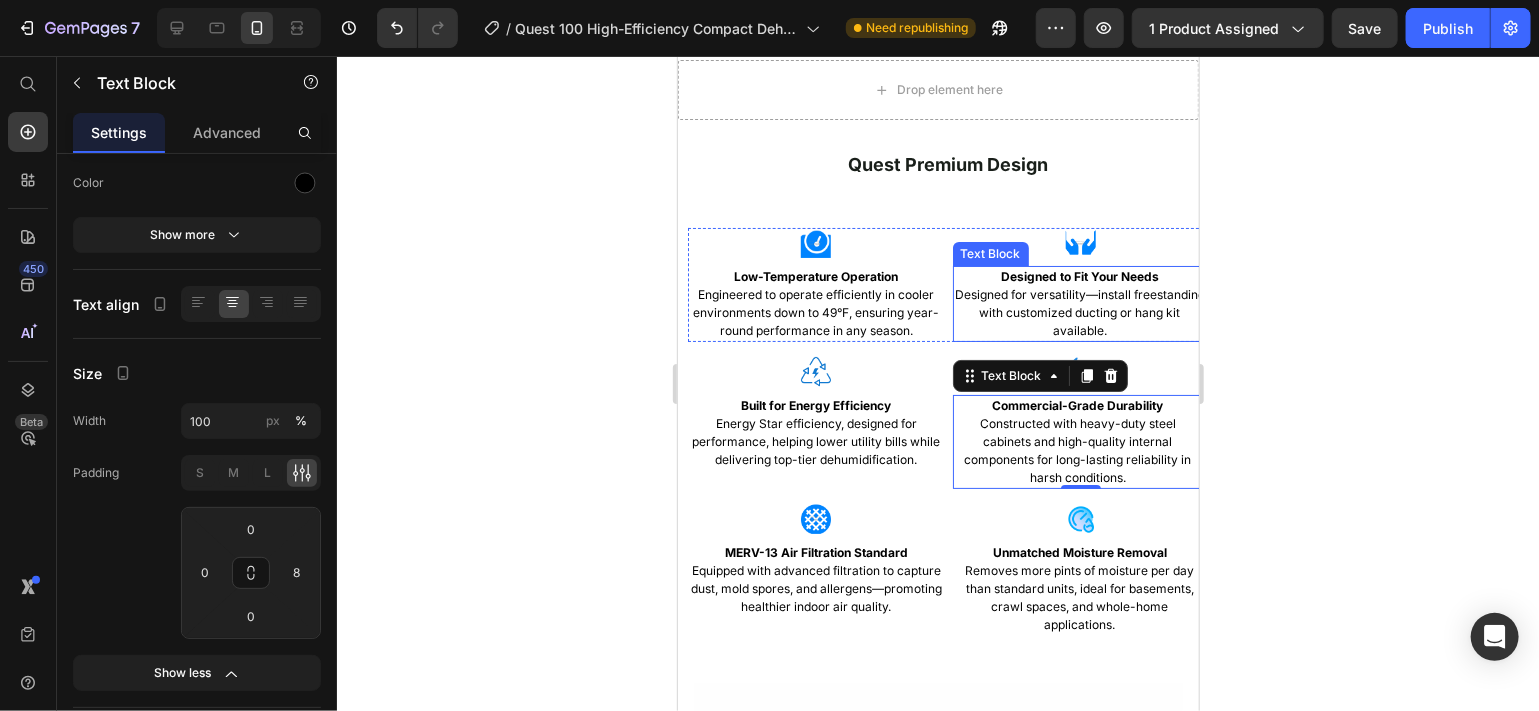 click on "Designed for versatility—install freestanding with customized ducting or hang kit available." at bounding box center (1079, 311) 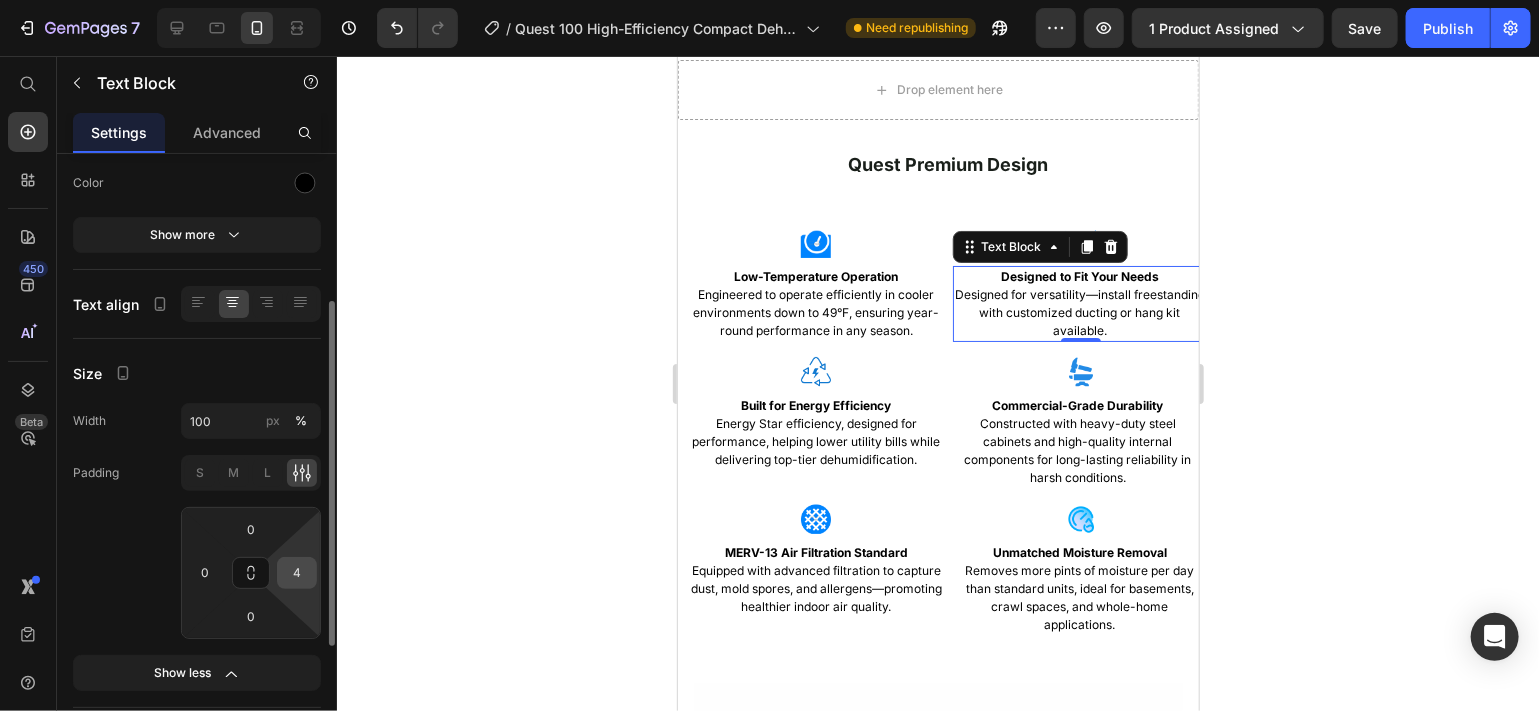 click on "4" at bounding box center [297, 573] 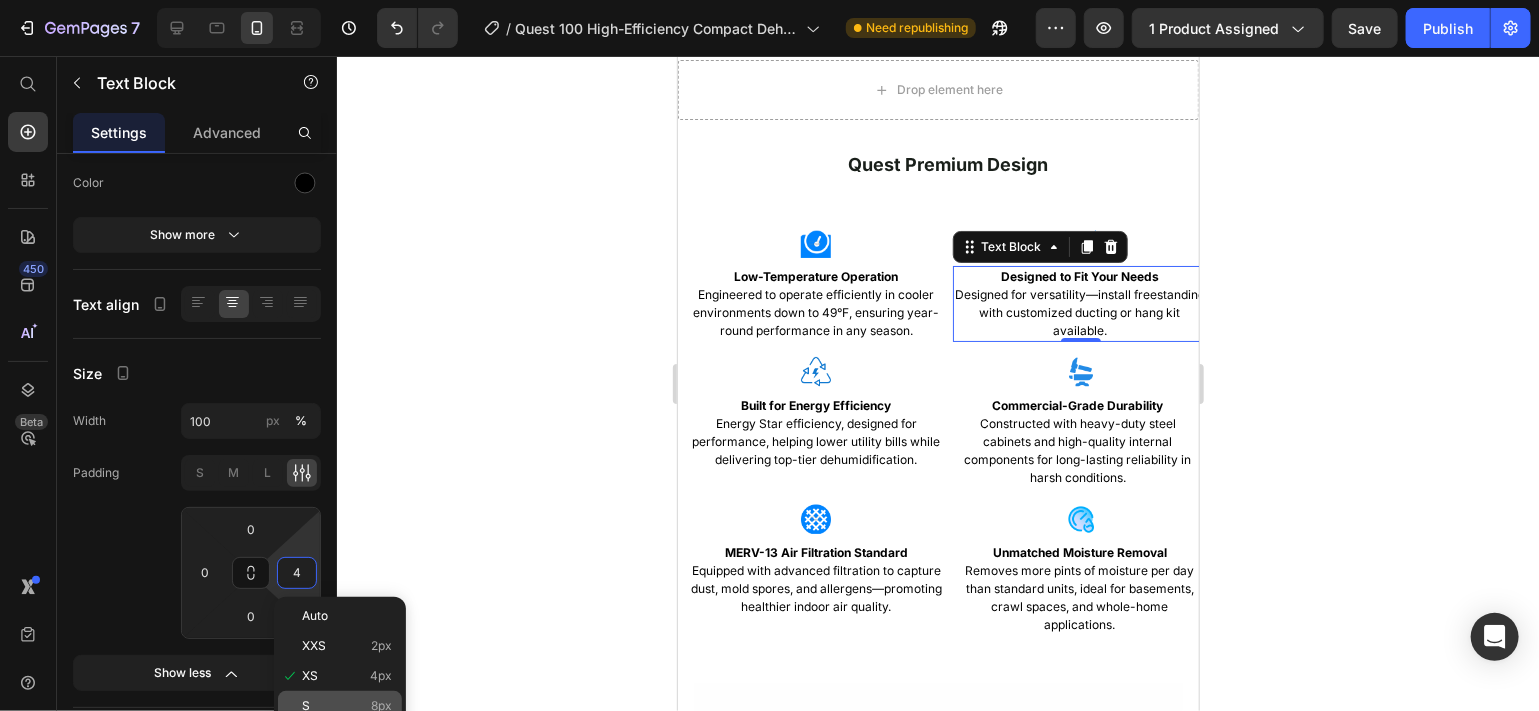 click on "S 8px" at bounding box center (347, 706) 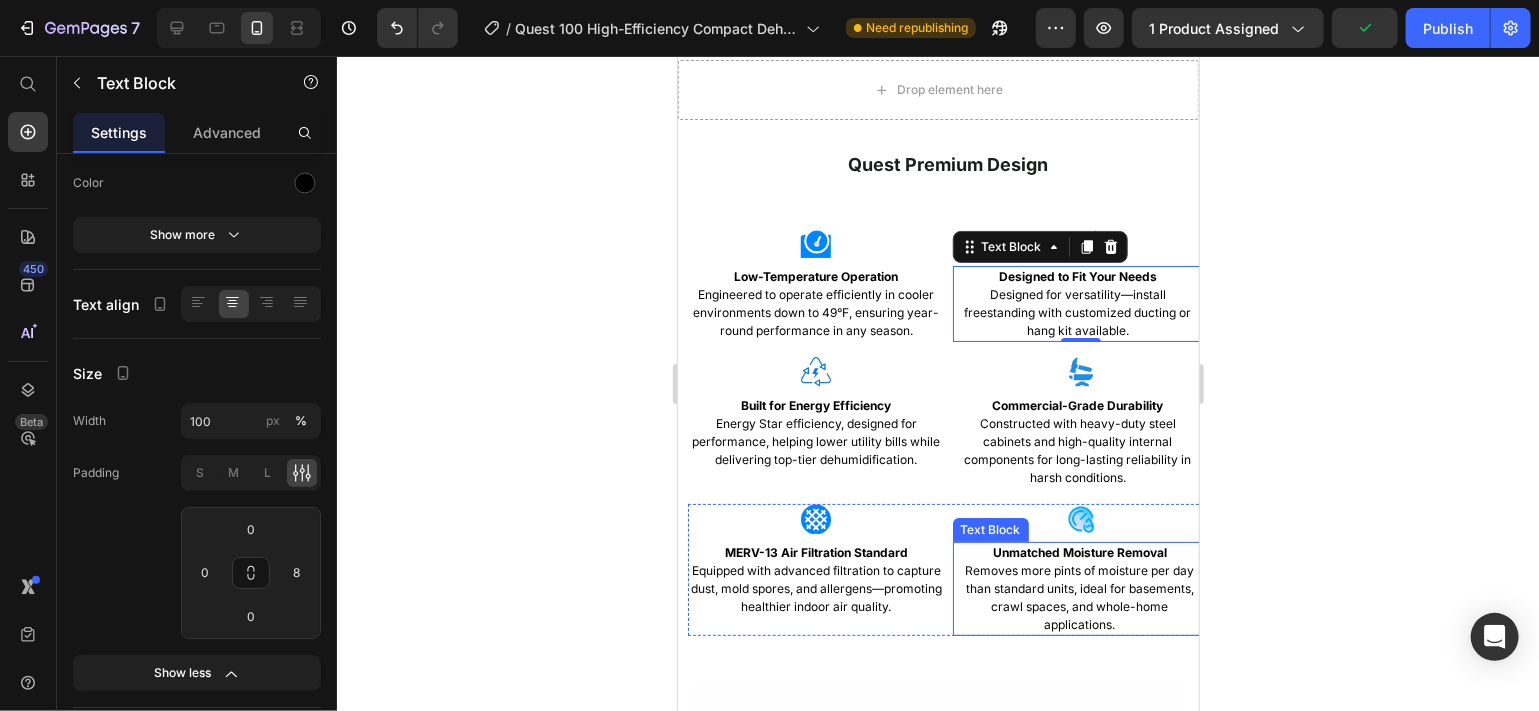 click on "Removes more pints of moisture per day than standard units, ideal for basements, crawl spaces, and whole-home applications." at bounding box center (1078, 596) 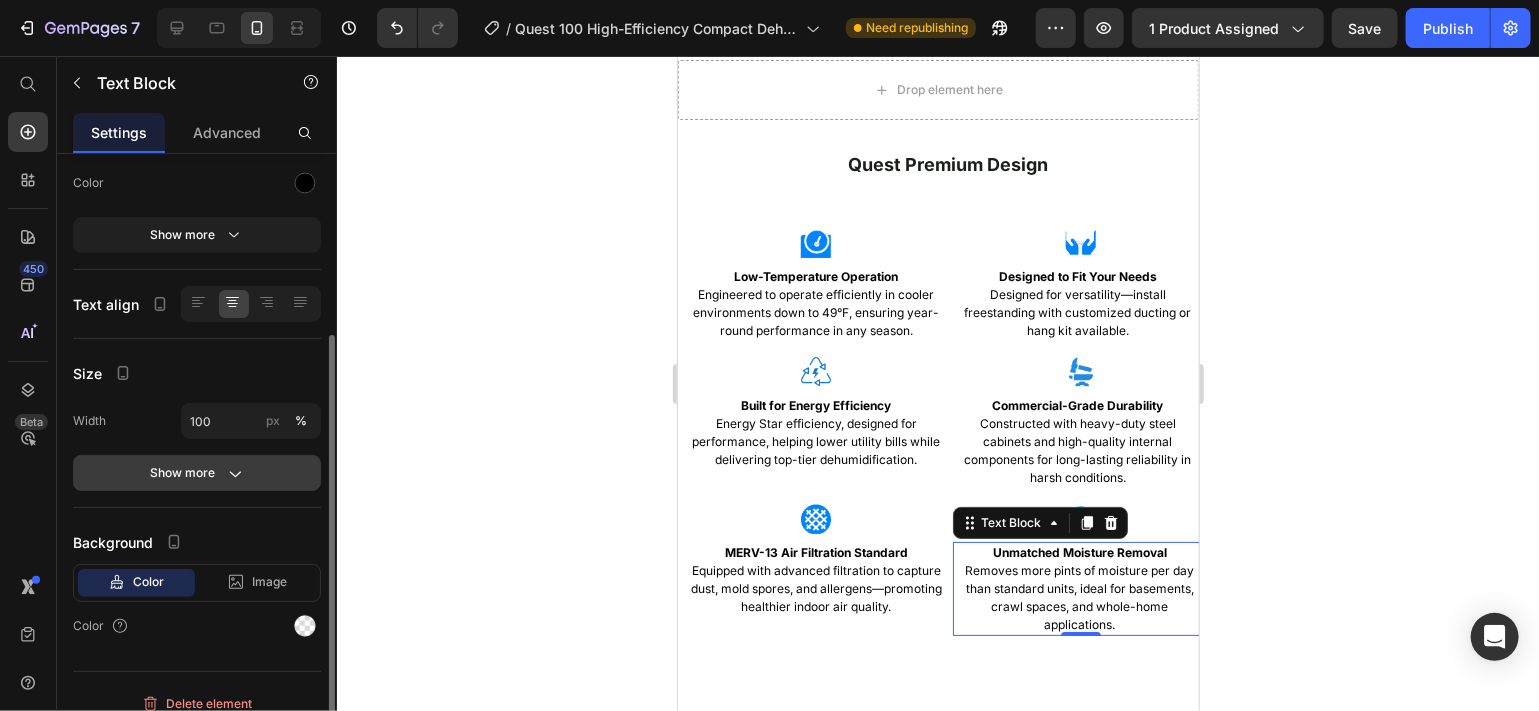 click 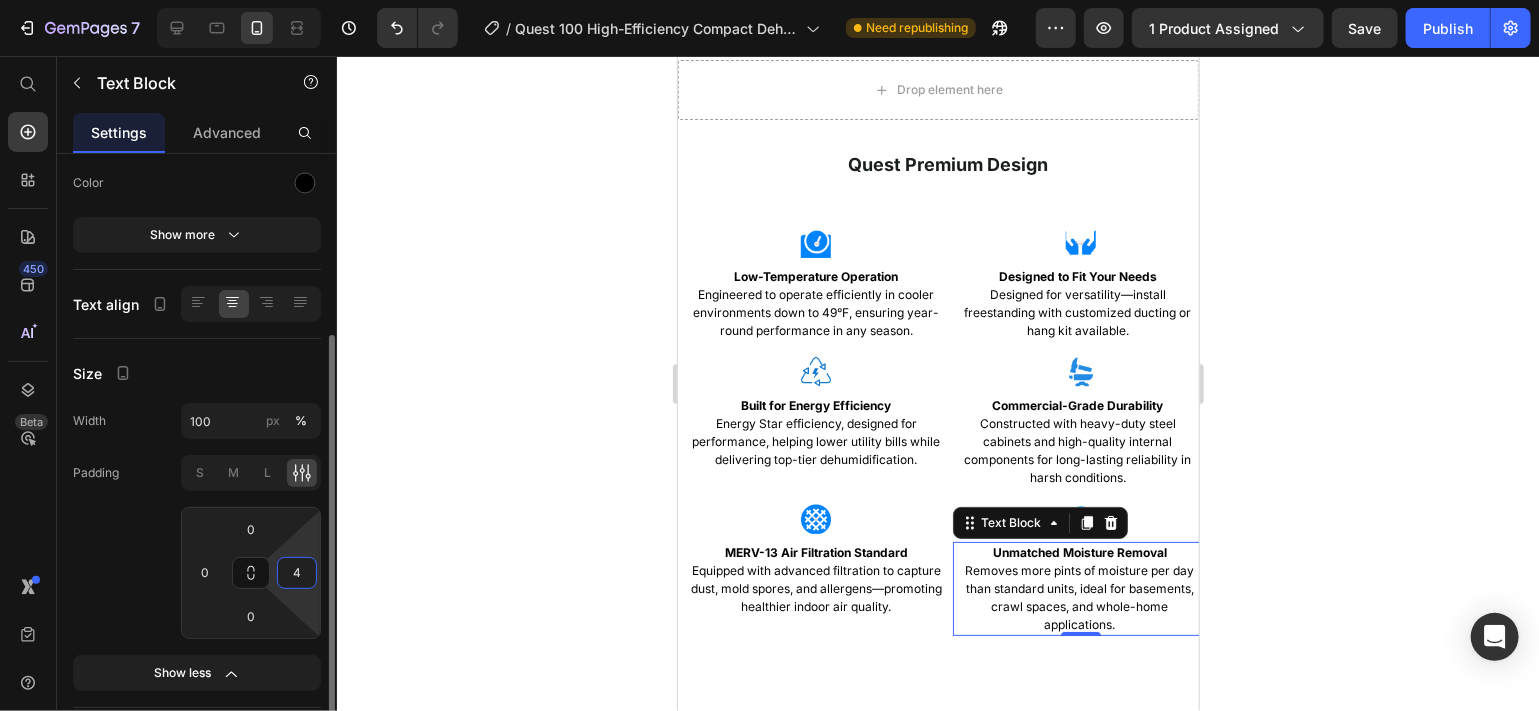 click on "4" at bounding box center (297, 573) 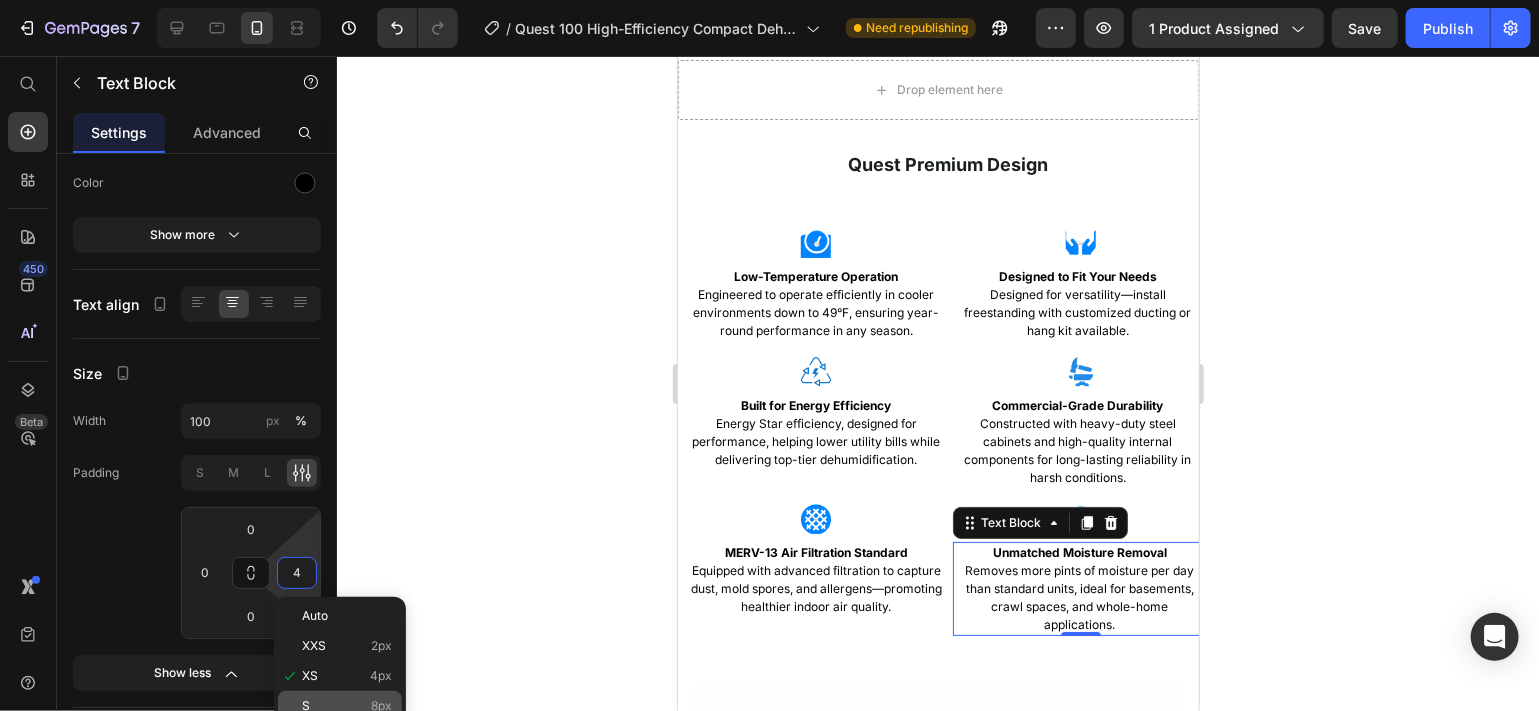 click on "S 8px" 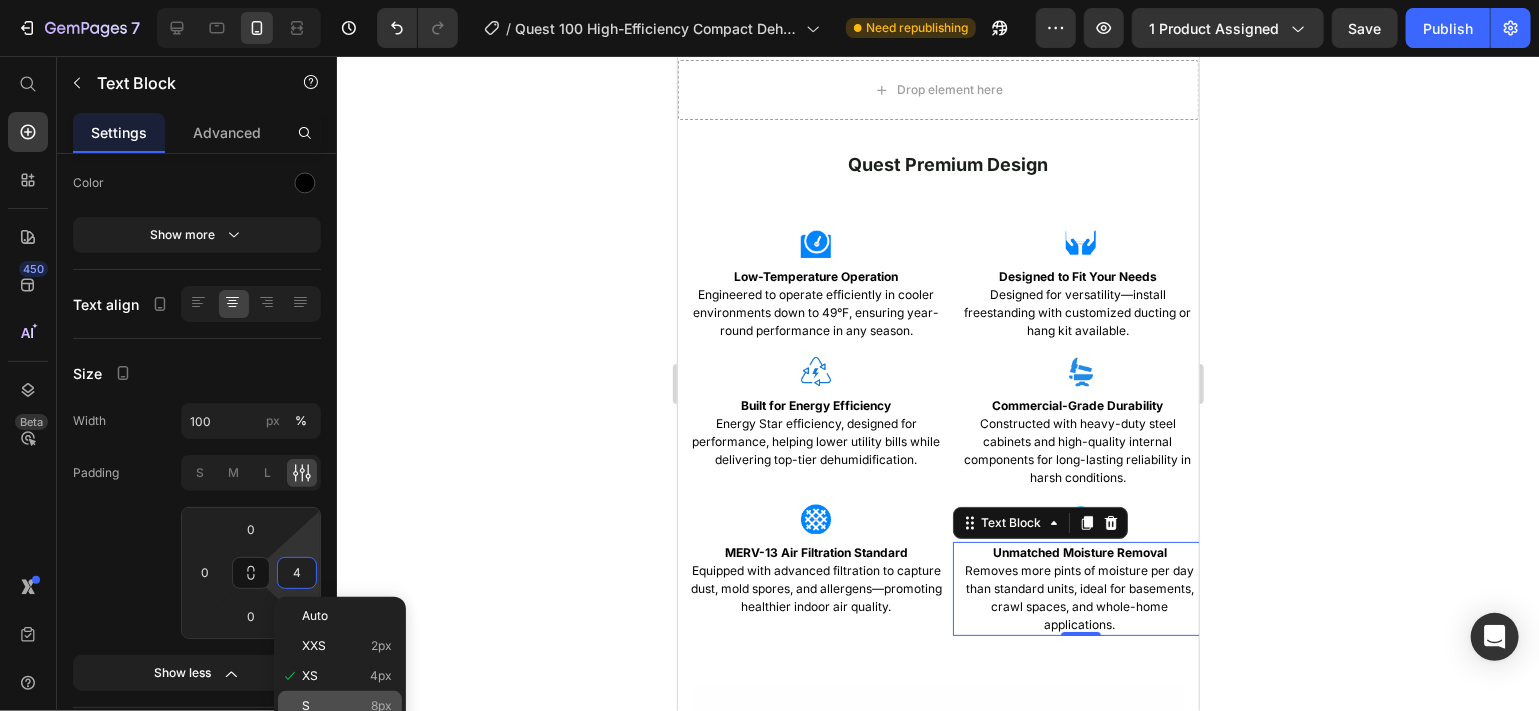 type on "8" 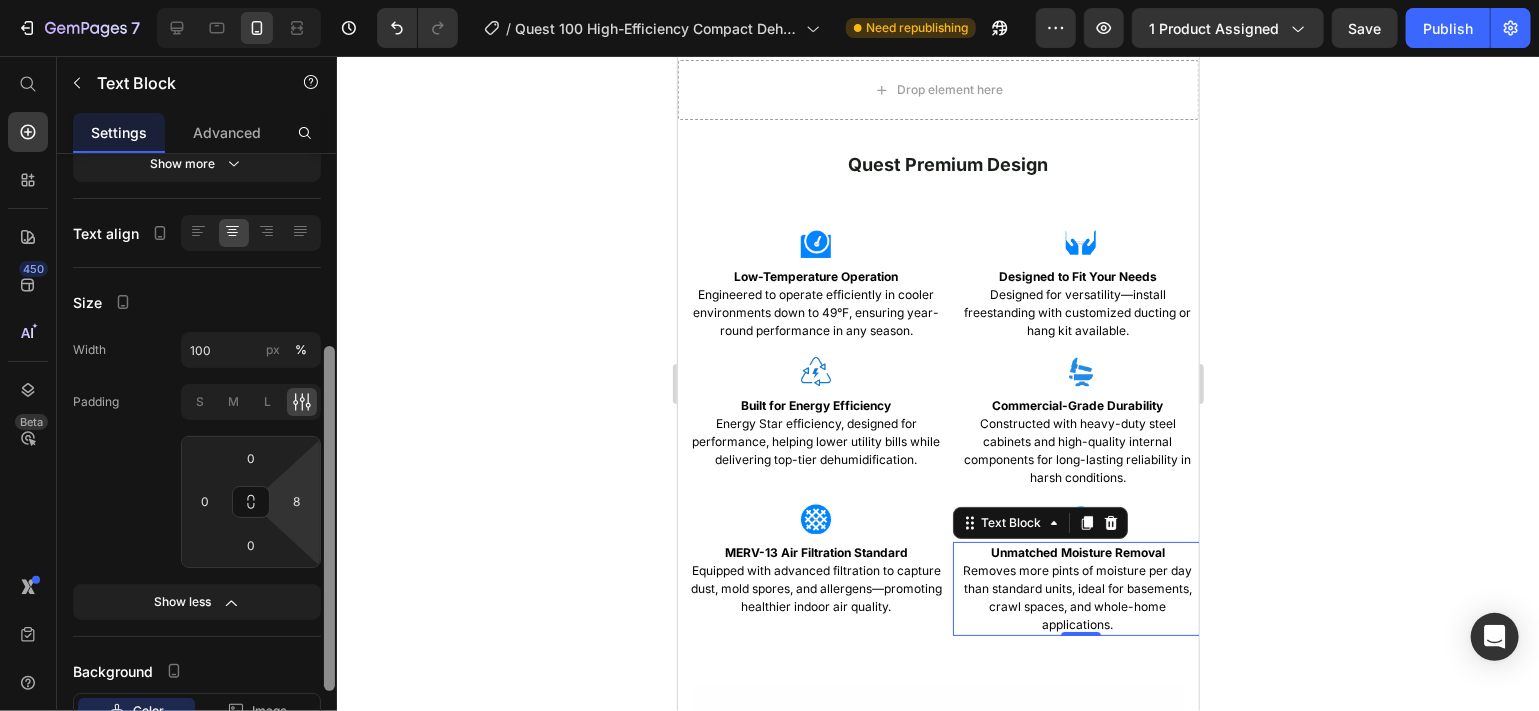 scroll, scrollTop: 364, scrollLeft: 0, axis: vertical 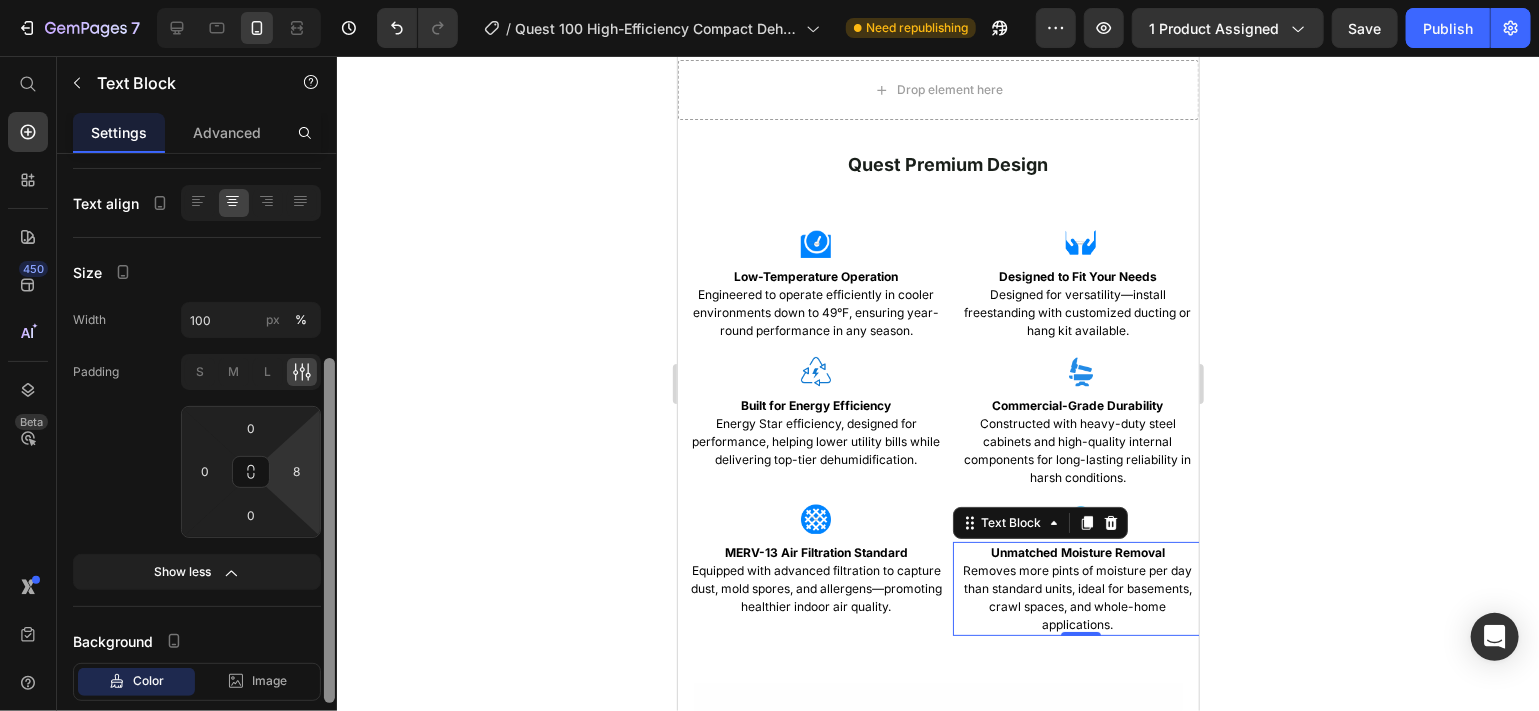 drag, startPoint x: 326, startPoint y: 477, endPoint x: 332, endPoint y: 534, distance: 57.31492 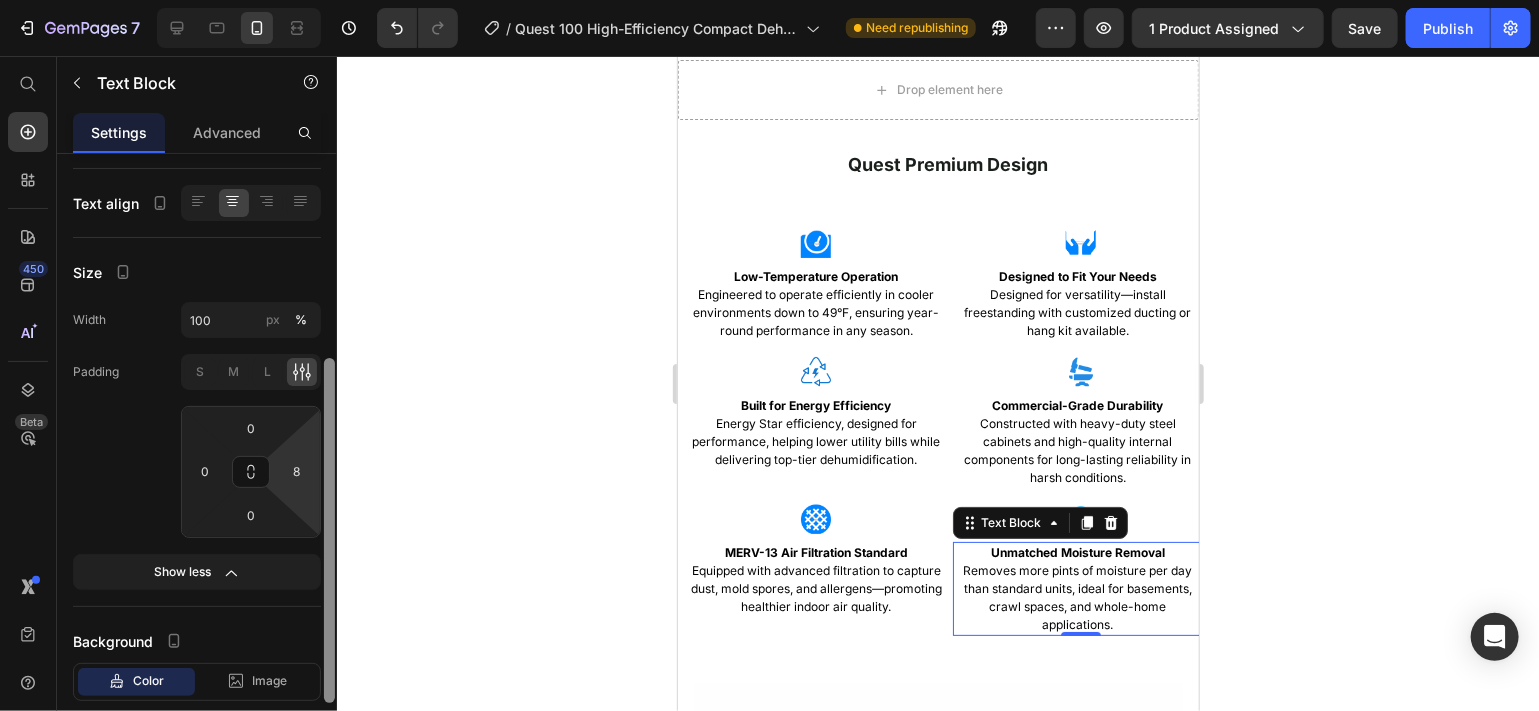 click at bounding box center [329, 530] 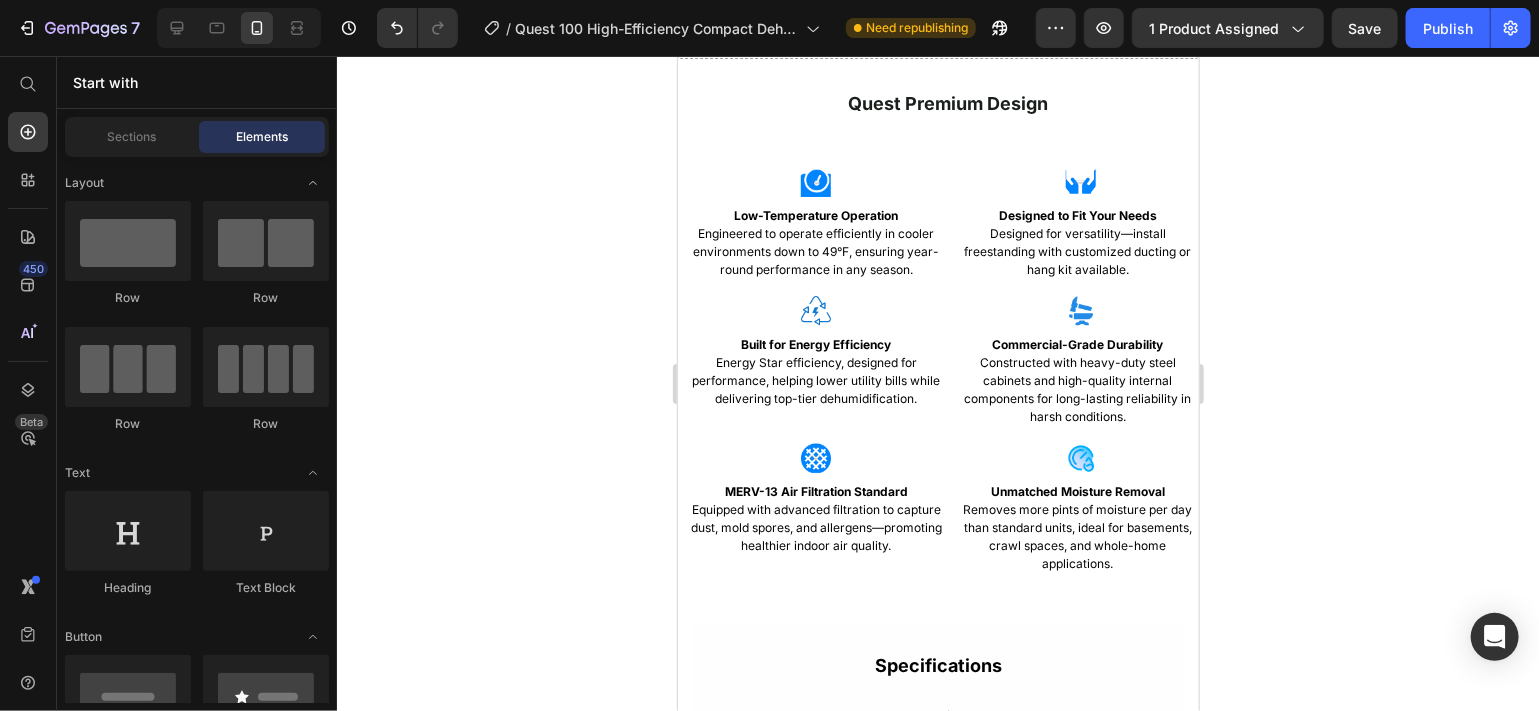 scroll, scrollTop: 3757, scrollLeft: 0, axis: vertical 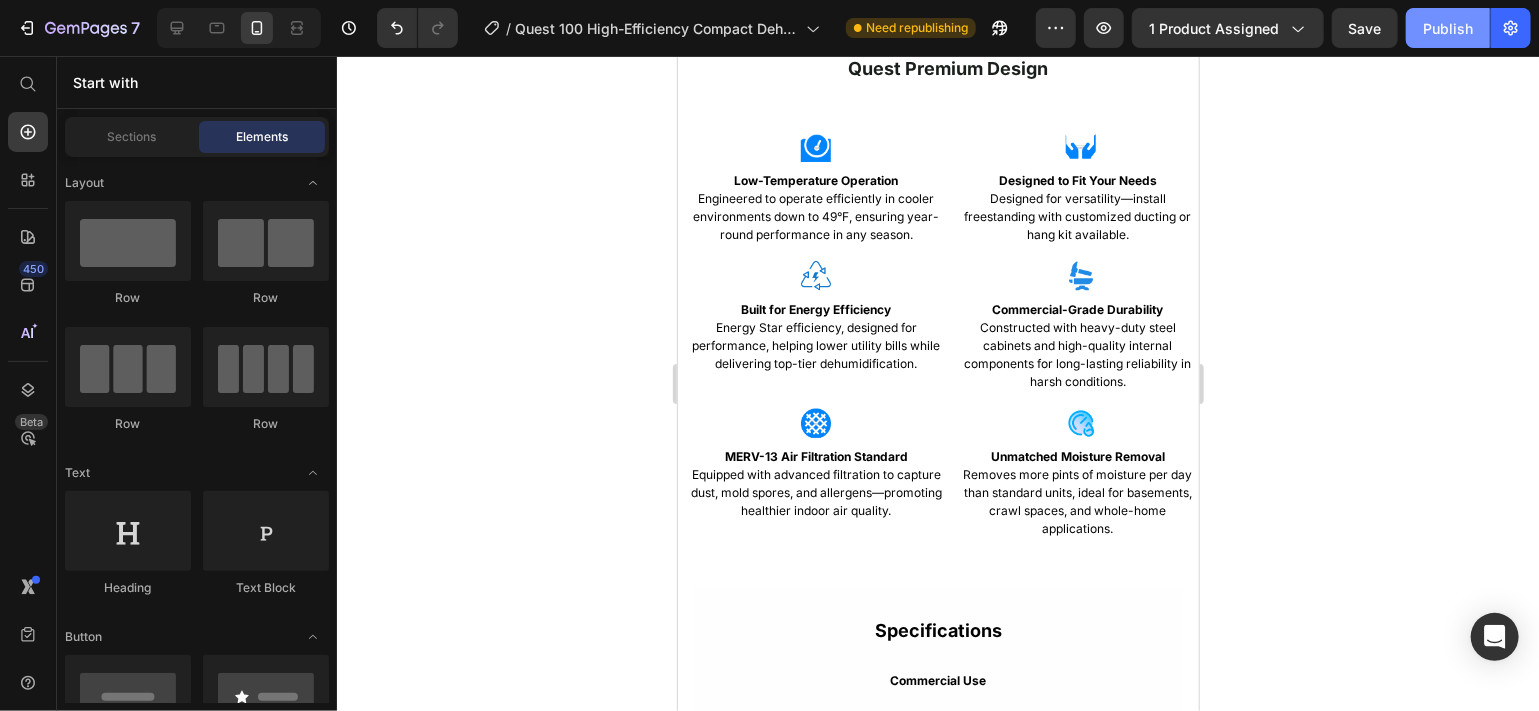 click on "Publish" at bounding box center [1448, 28] 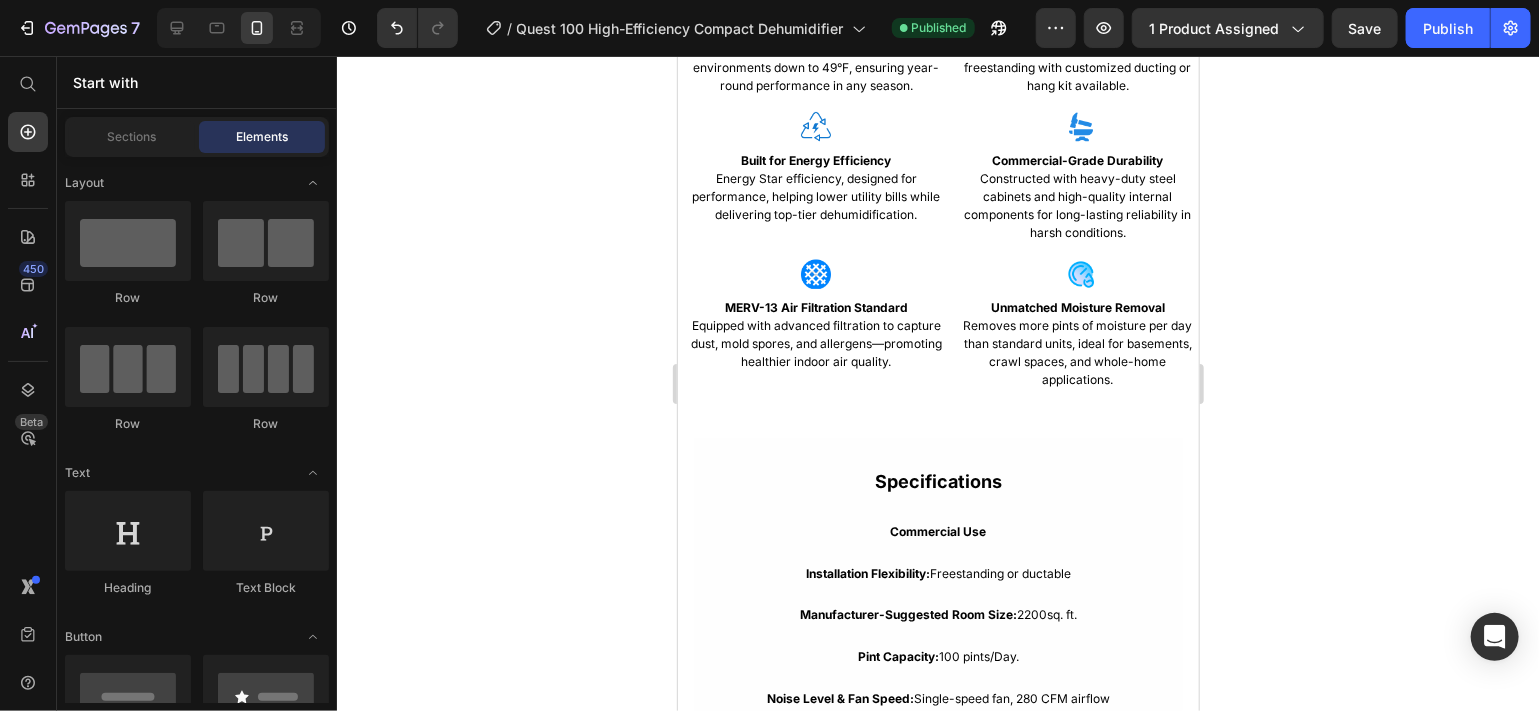 scroll, scrollTop: 3923, scrollLeft: 0, axis: vertical 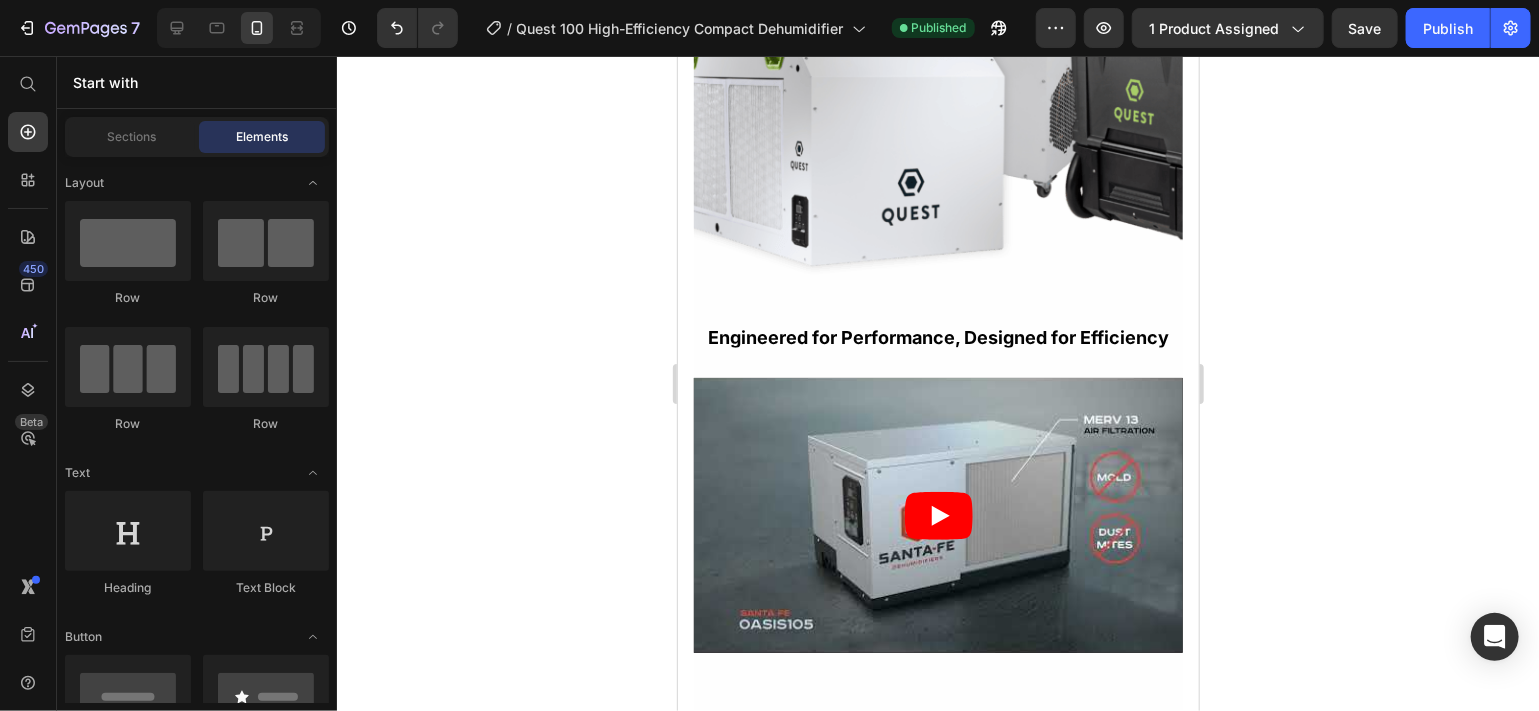 drag, startPoint x: 1185, startPoint y: 412, endPoint x: 1875, endPoint y: 394, distance: 690.23474 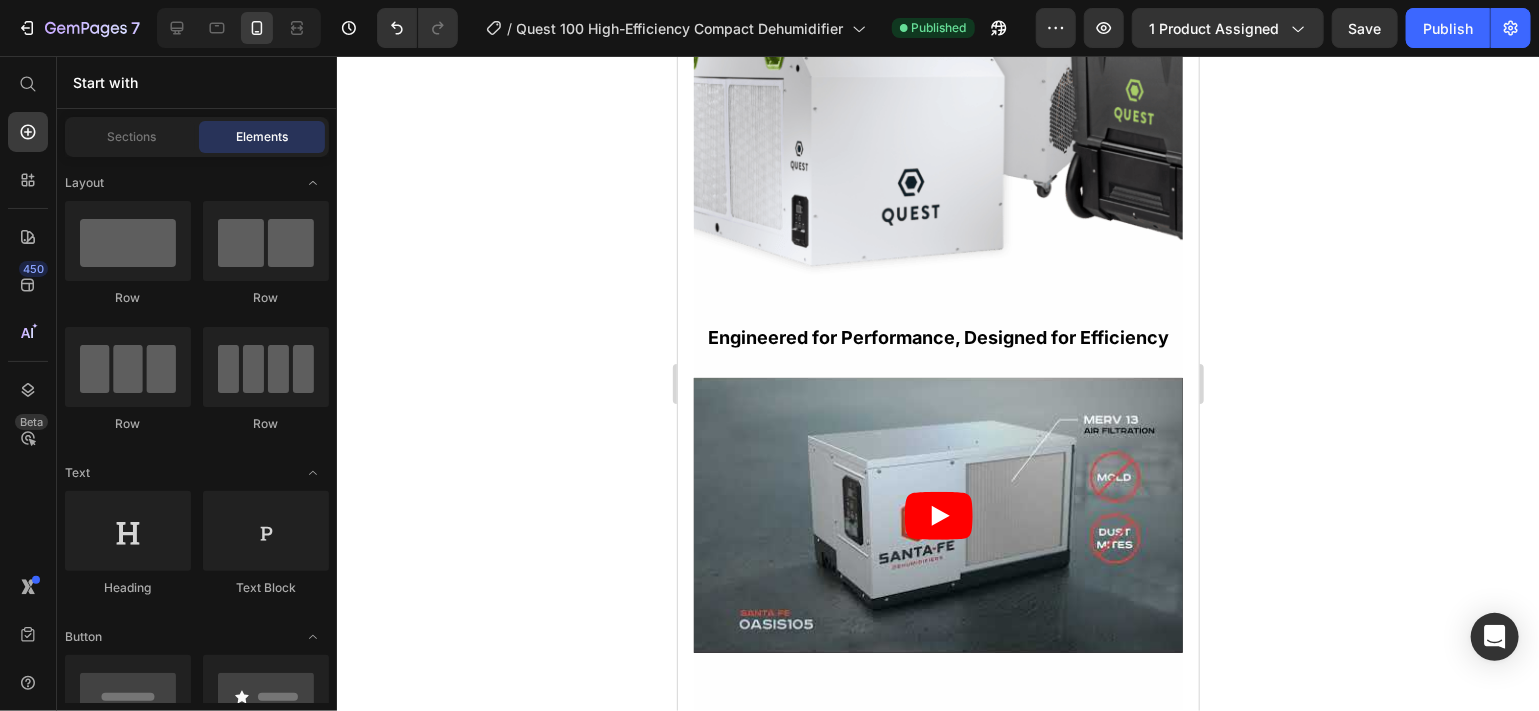 drag, startPoint x: 1299, startPoint y: 240, endPoint x: 1359, endPoint y: 234, distance: 60.299255 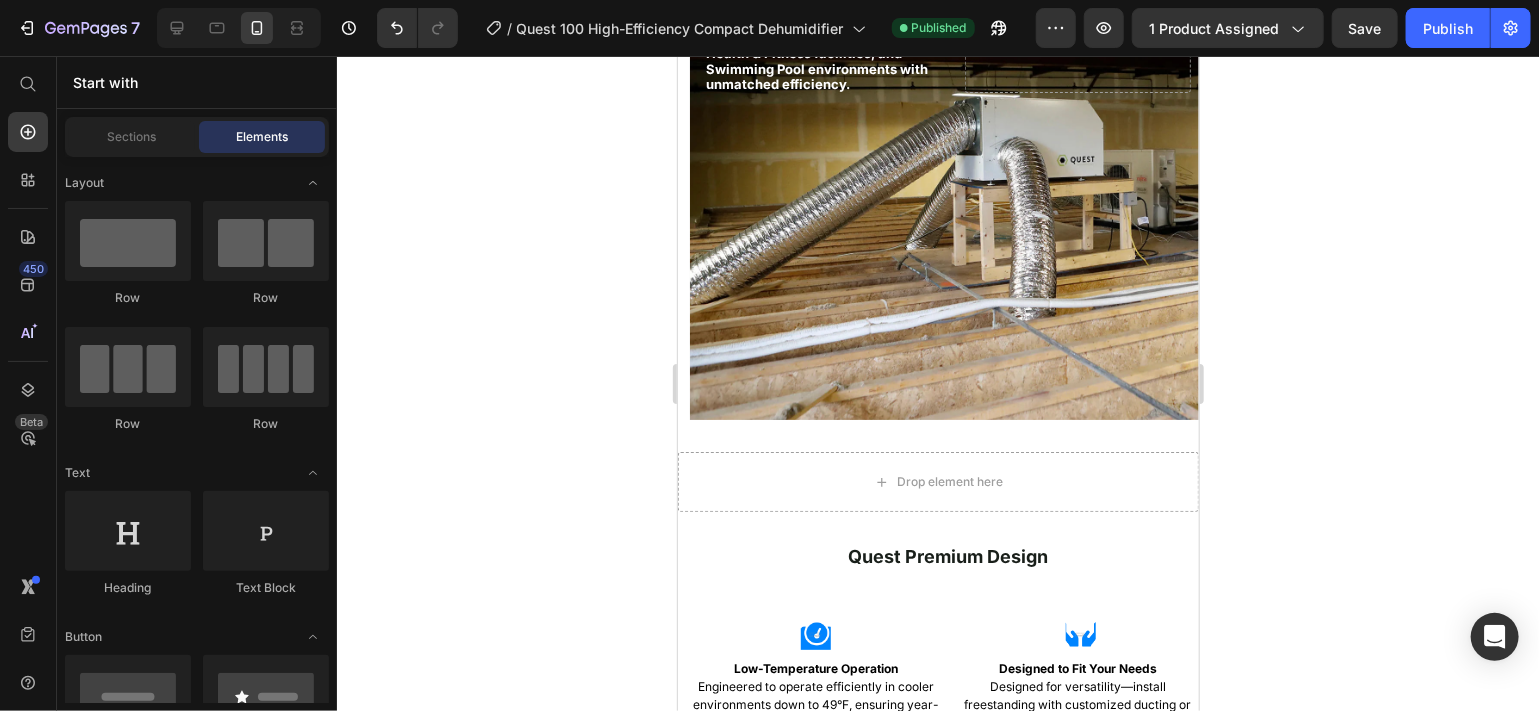 scroll, scrollTop: 3251, scrollLeft: 0, axis: vertical 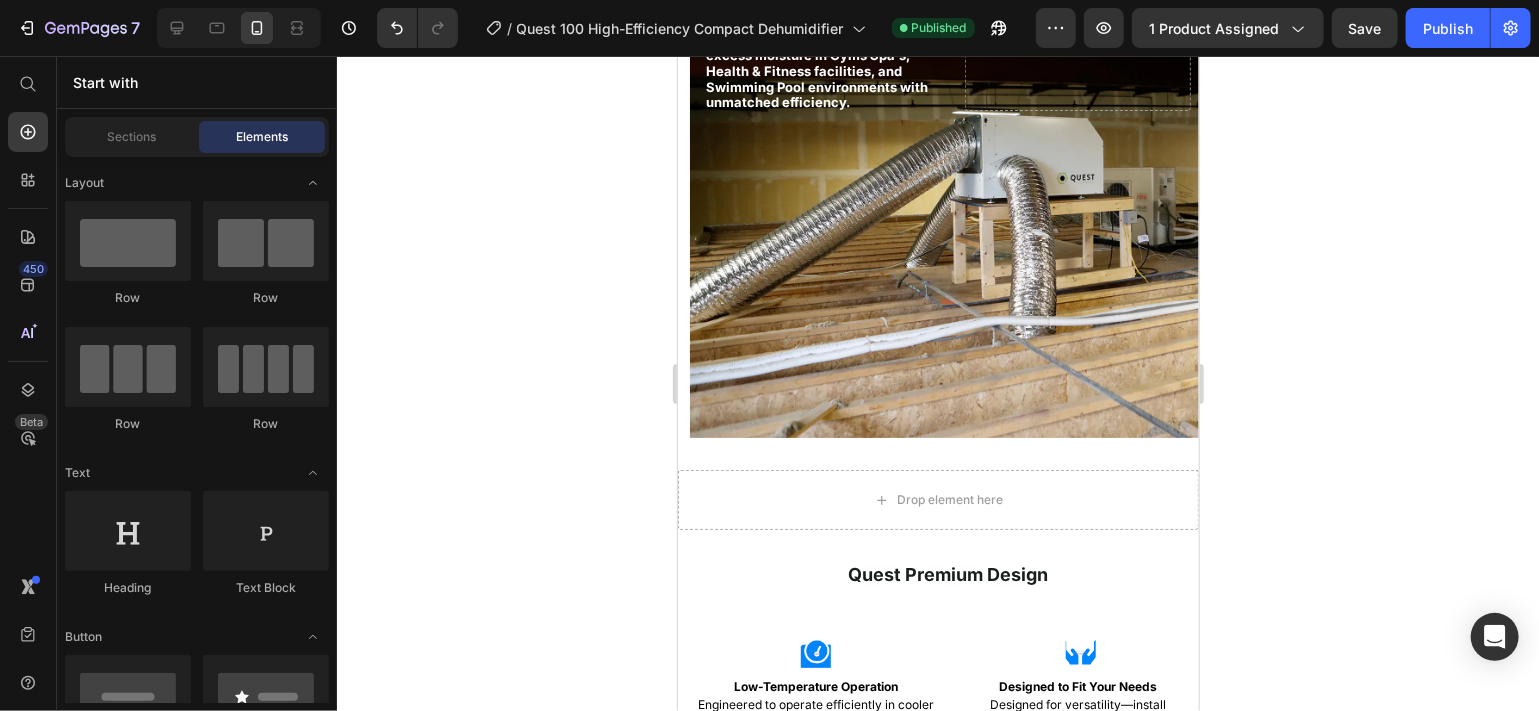 drag, startPoint x: 511, startPoint y: 276, endPoint x: 1237, endPoint y: 302, distance: 726.4654 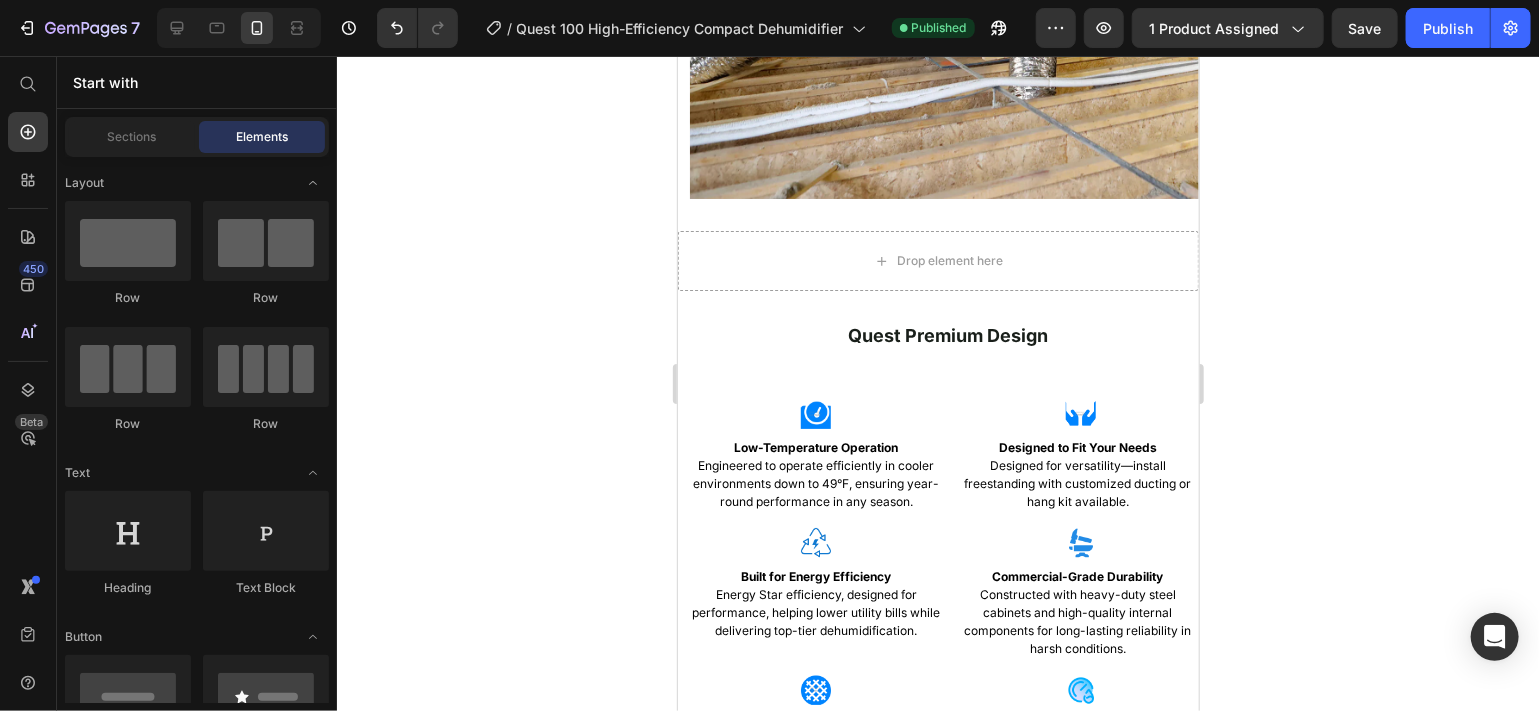 scroll, scrollTop: 3509, scrollLeft: 0, axis: vertical 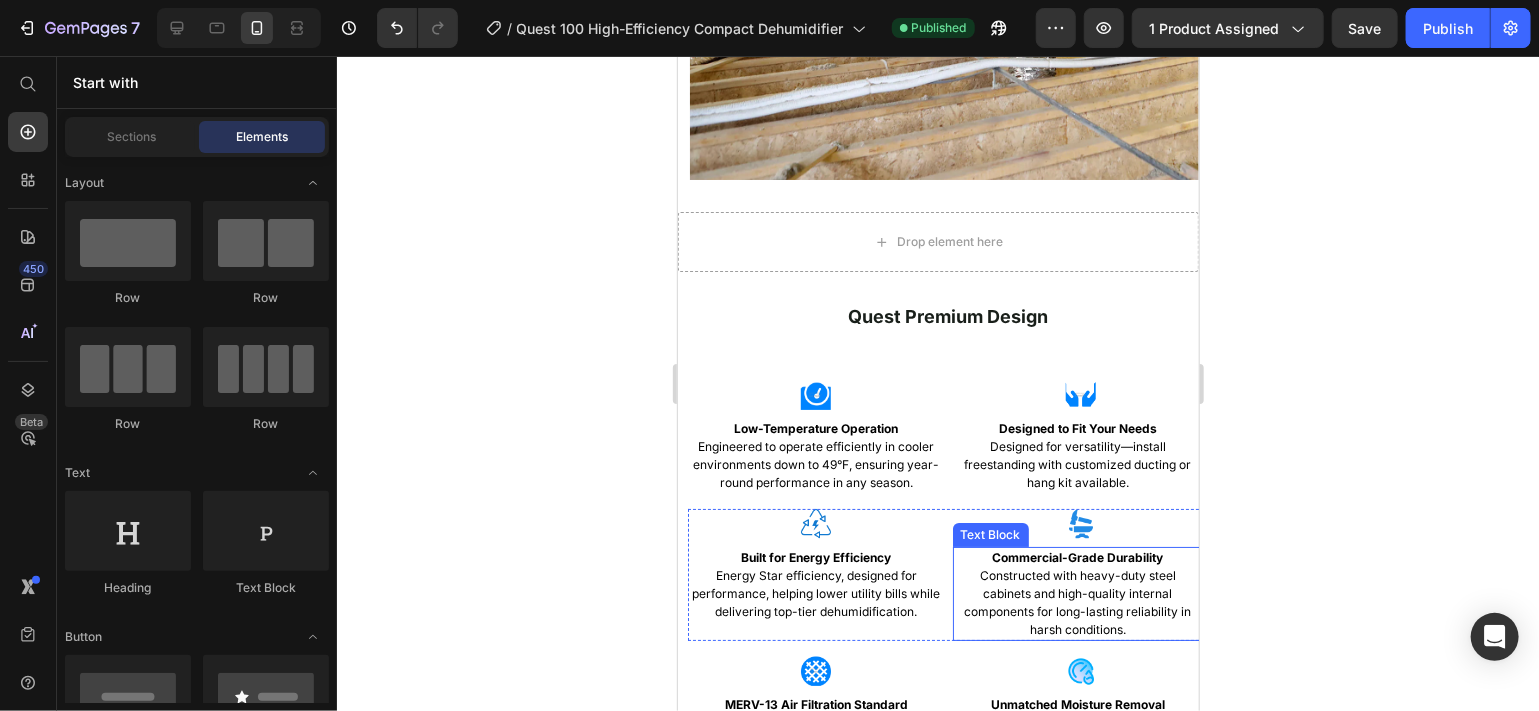 click on "Commercial-Grade Durability" at bounding box center (1076, 556) 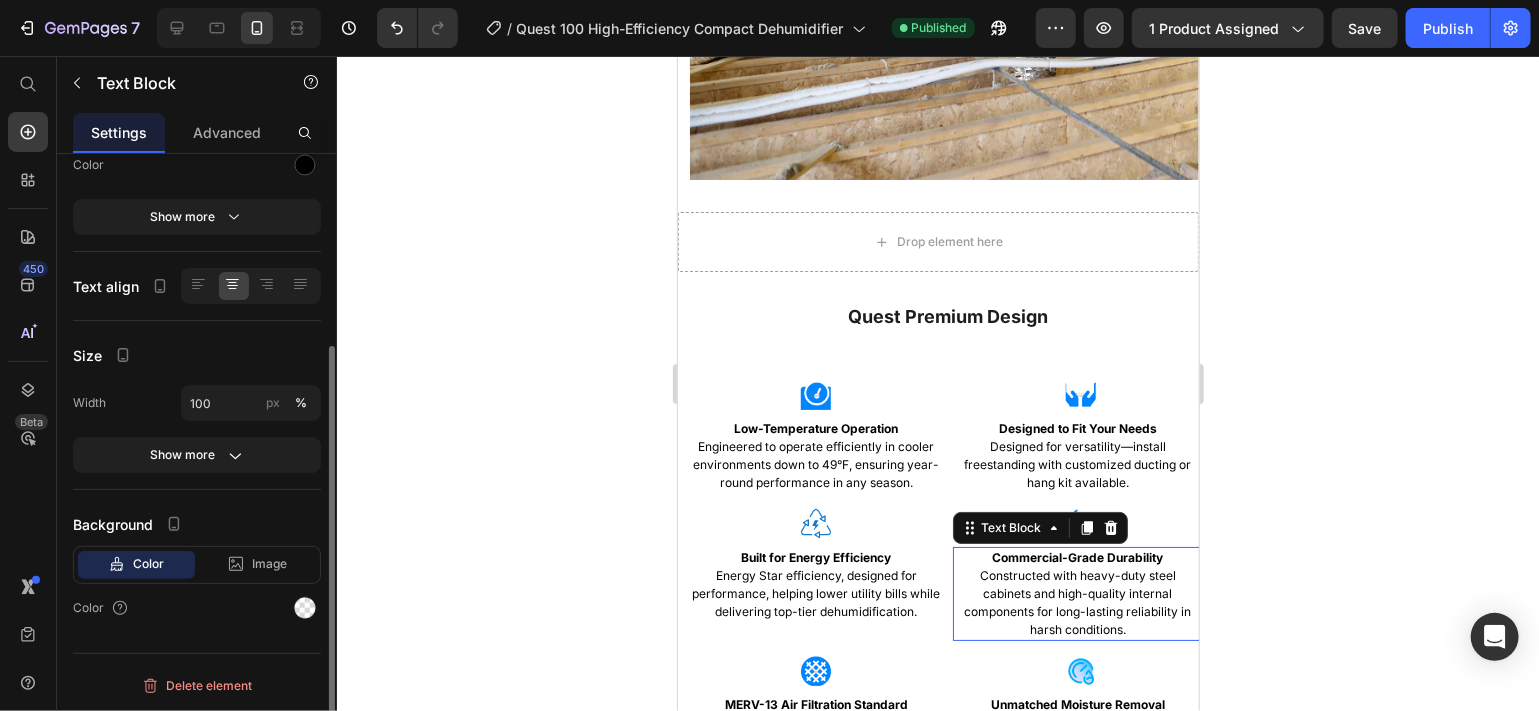 scroll, scrollTop: 280, scrollLeft: 0, axis: vertical 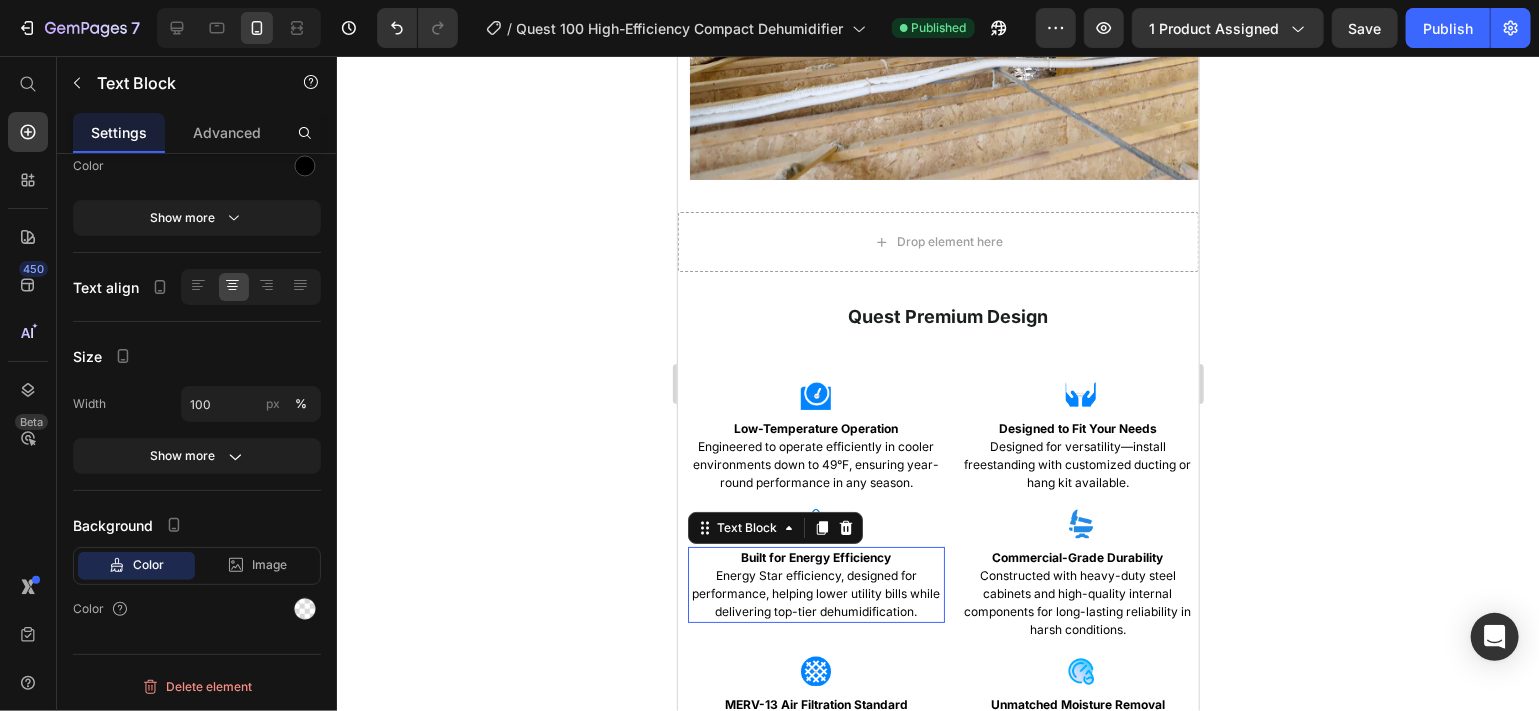 click on "Built for Energy Efficiency Energy Star efficiency, designed for performance, helping lower utility bills while delivering top-tier dehumidification." at bounding box center [815, 584] 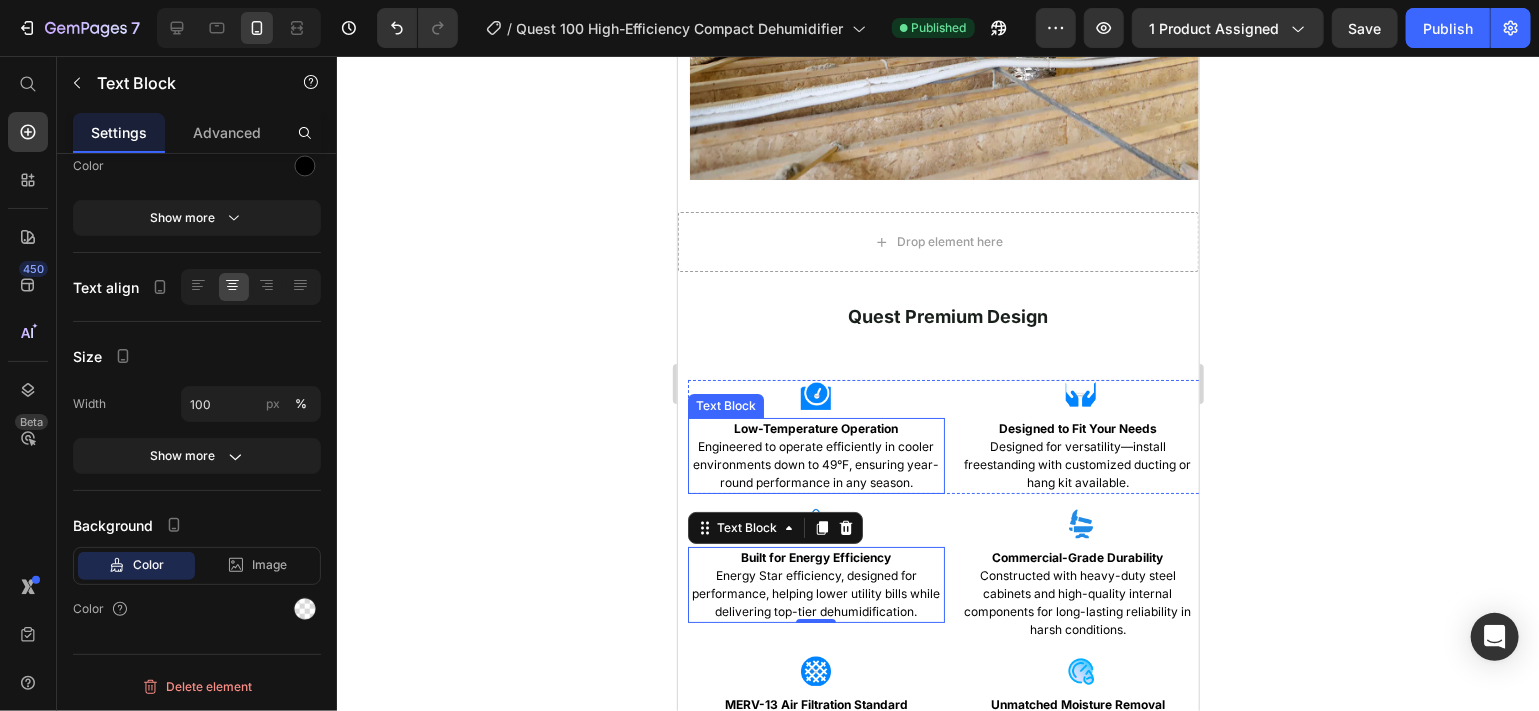 click on "Low-Temperature Operation Engineered to operate efficiently in cooler environments down to 49°F, ensuring year-round performance in any season." at bounding box center [815, 455] 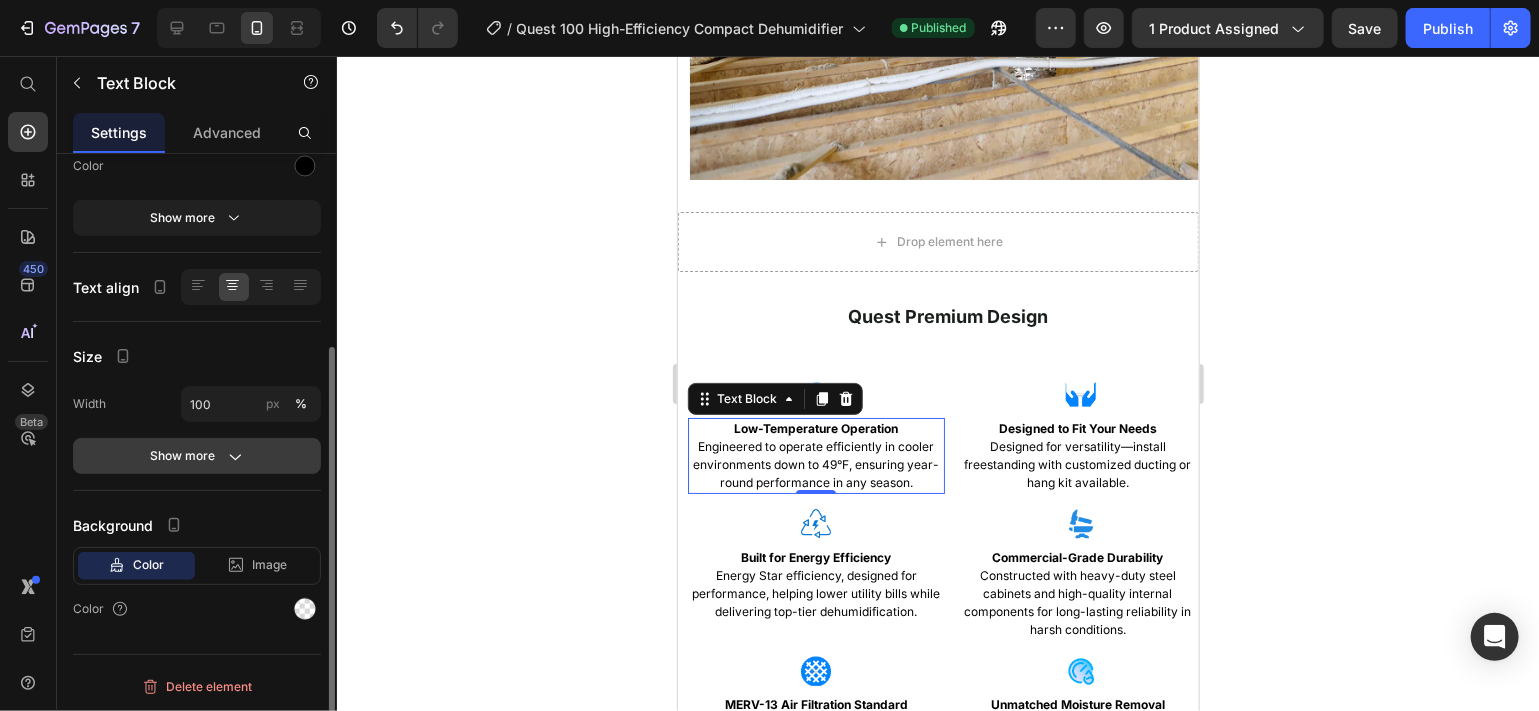 click 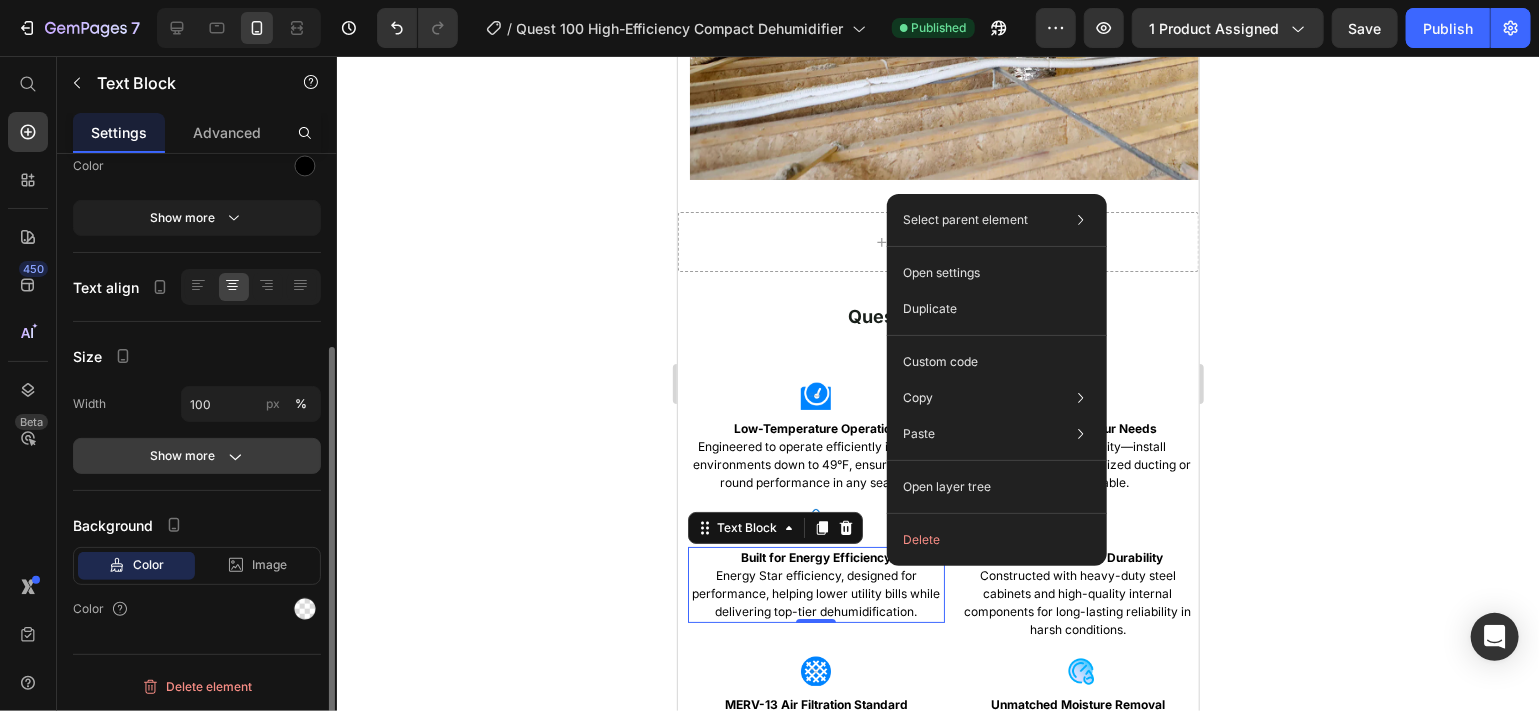 click on "Show more" 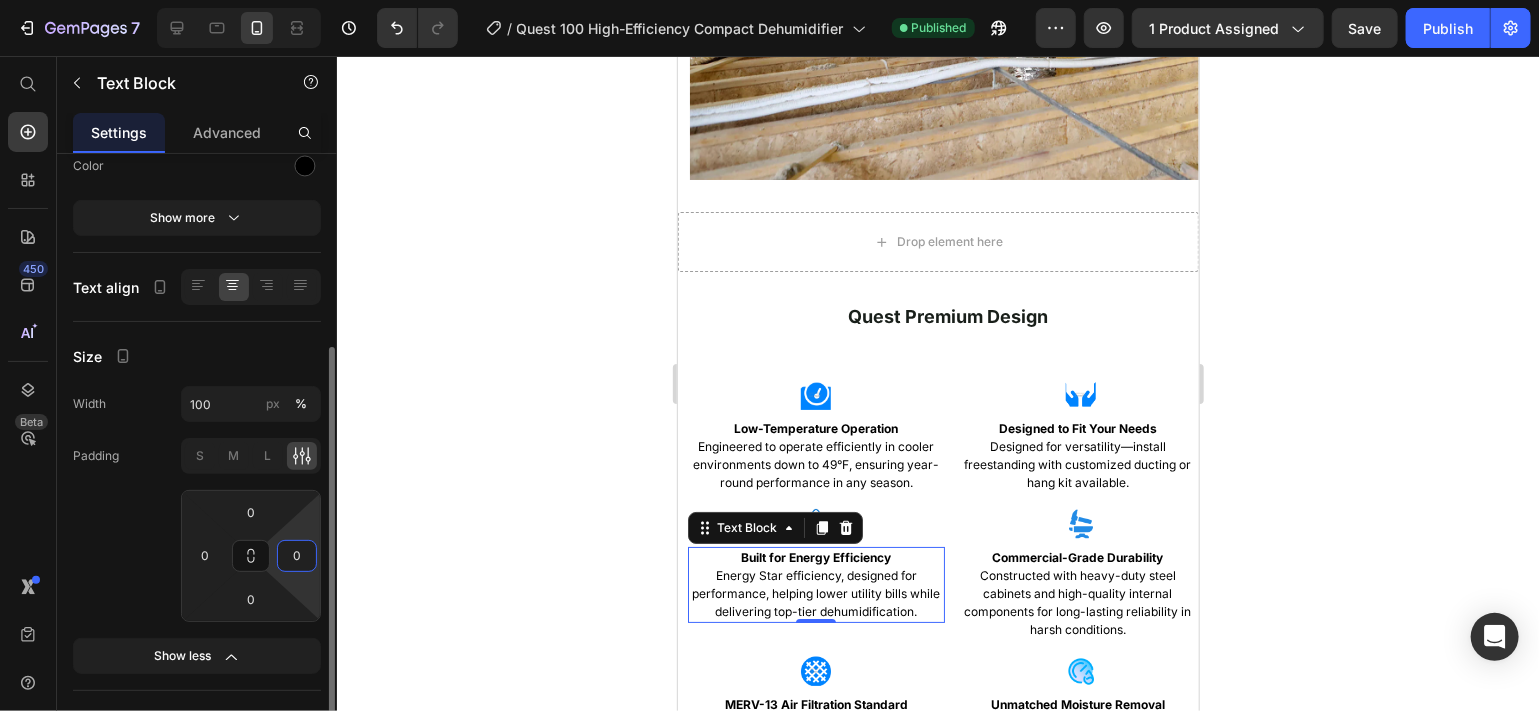 drag, startPoint x: 301, startPoint y: 555, endPoint x: 293, endPoint y: 562, distance: 10.630146 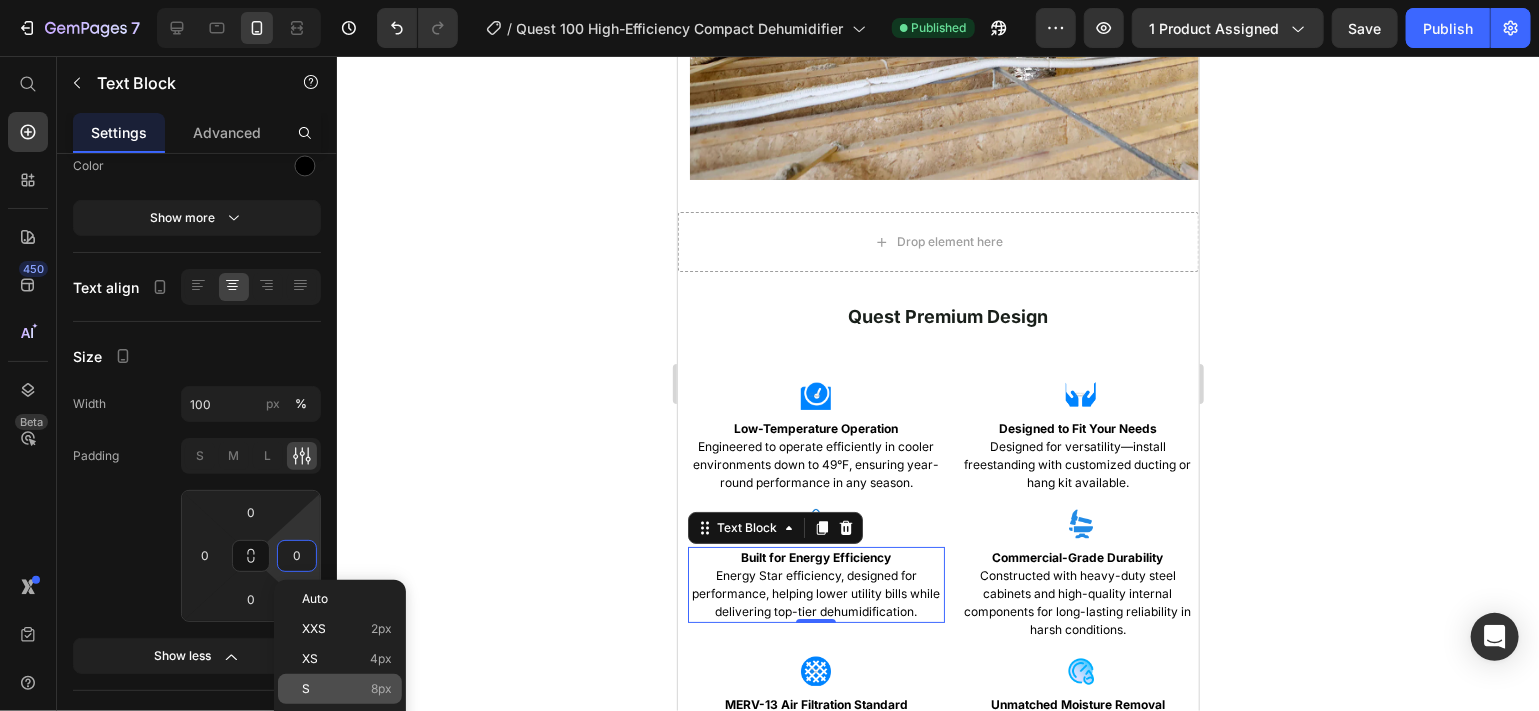 click on "S 8px" 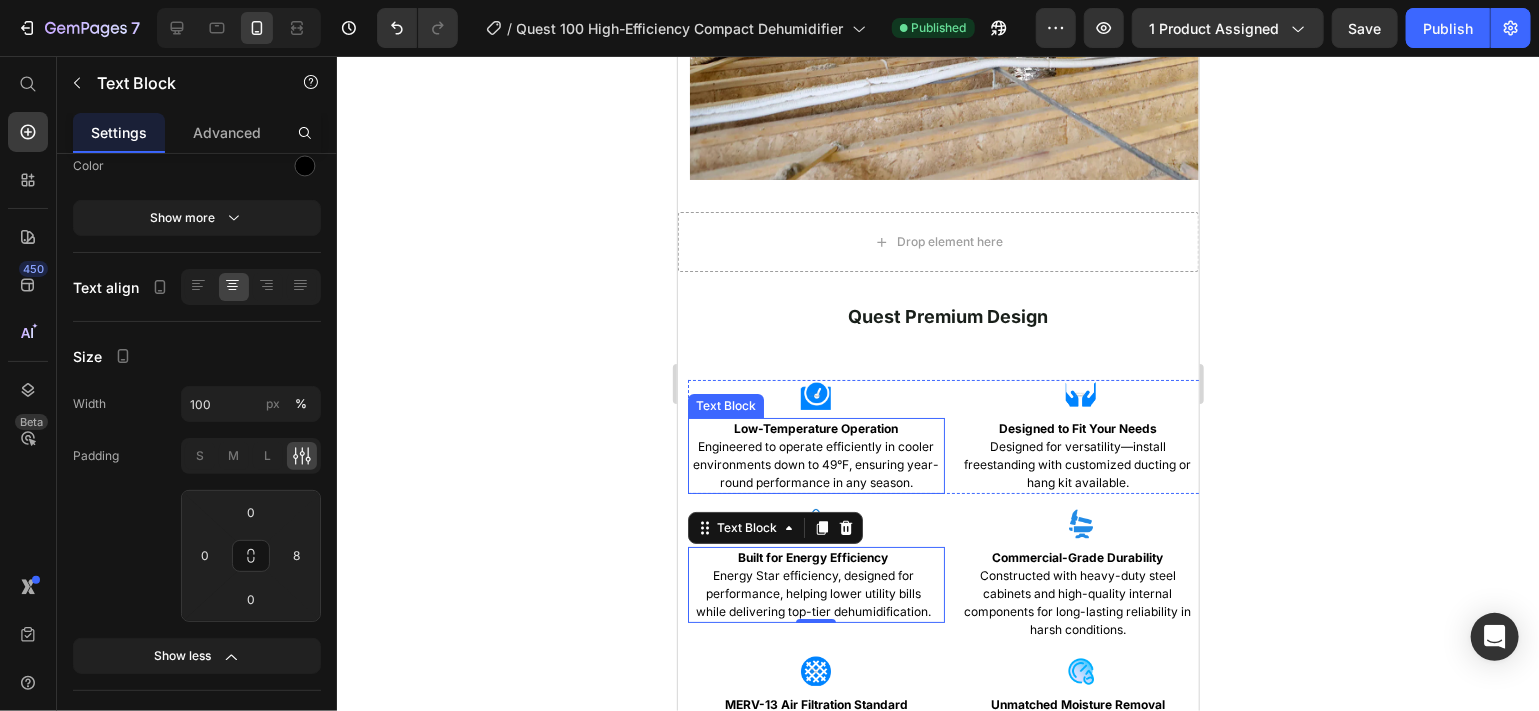 click on "Low-Temperature Operation Engineered to operate efficiently in cooler environments down to 49°F, ensuring year-round performance in any season." at bounding box center [815, 455] 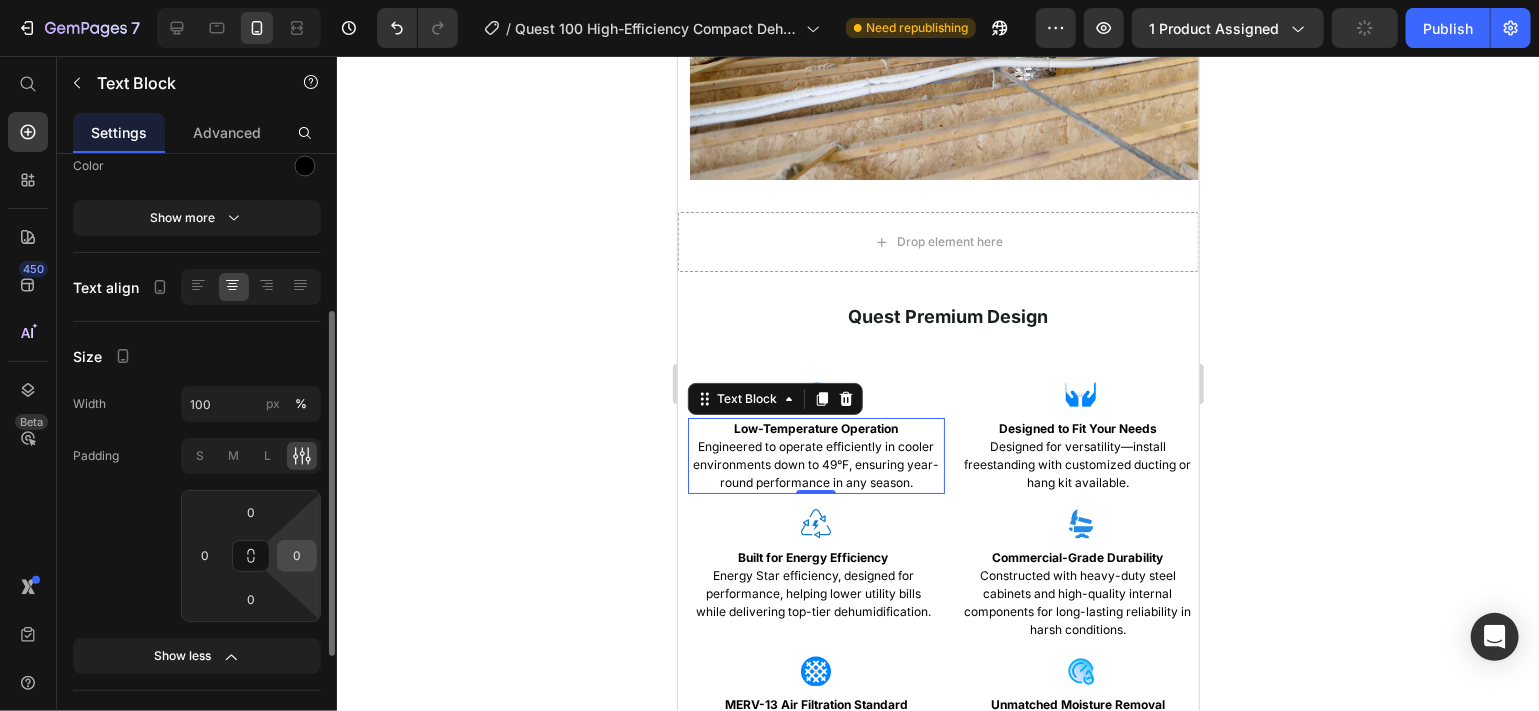 click on "0" at bounding box center [297, 556] 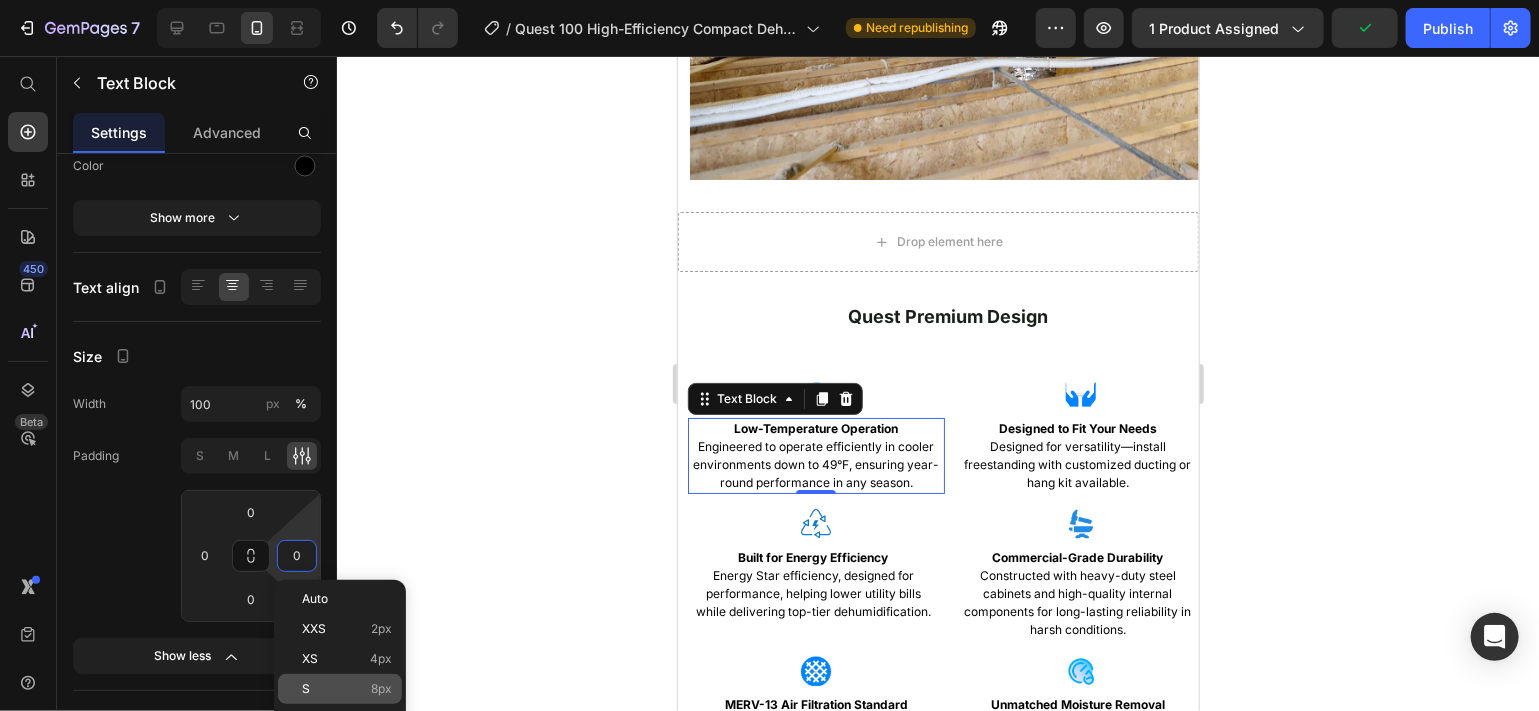click on "S 8px" at bounding box center (347, 689) 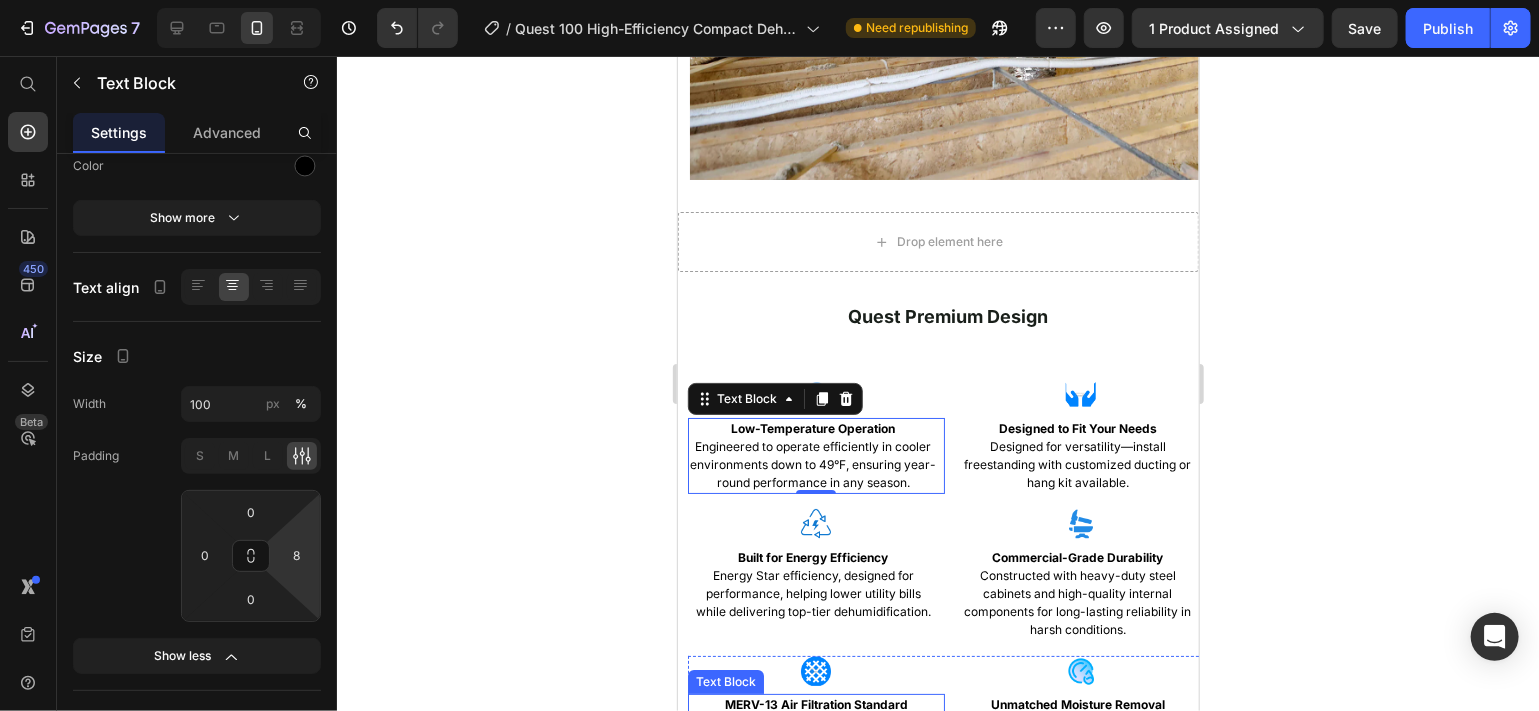 click on "MERV-13 Air Filtration Standard" at bounding box center (815, 703) 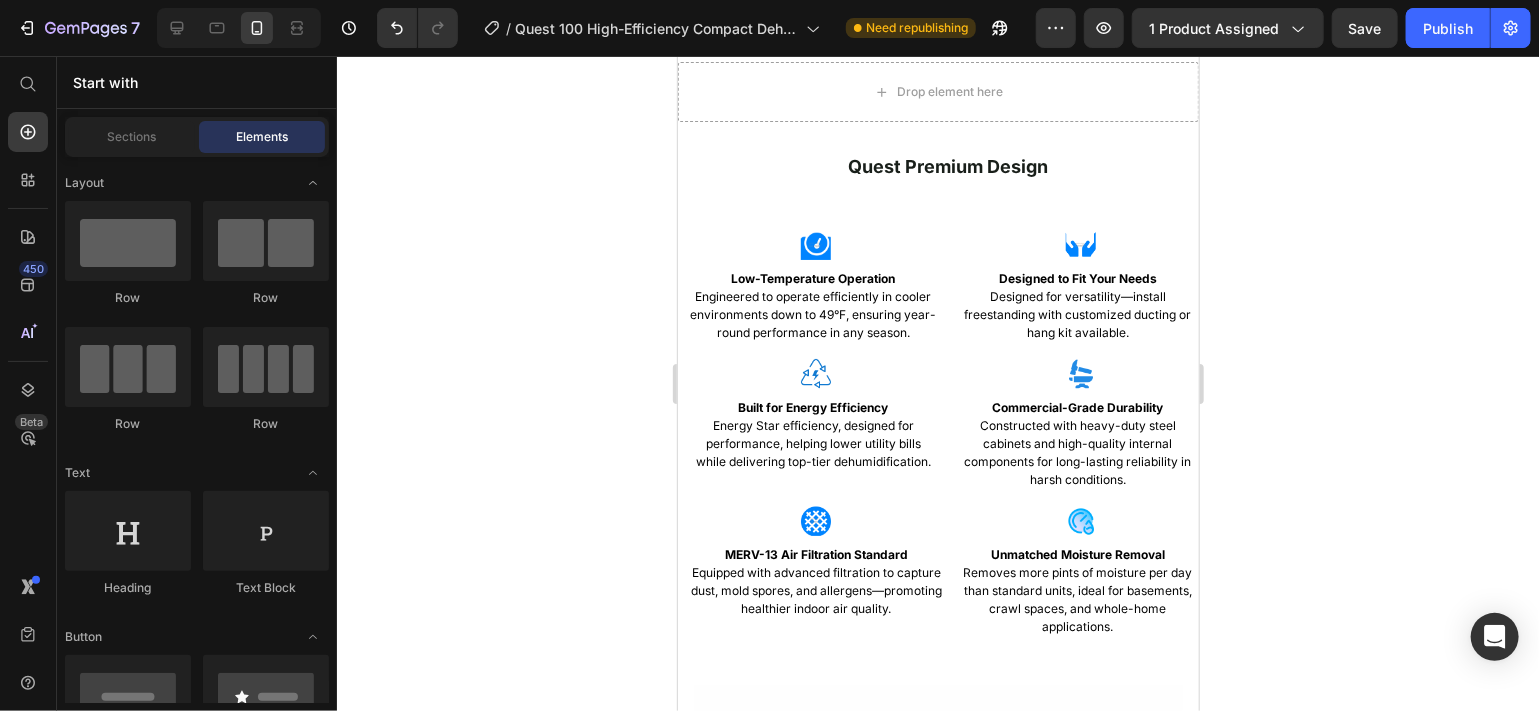 scroll, scrollTop: 3712, scrollLeft: 0, axis: vertical 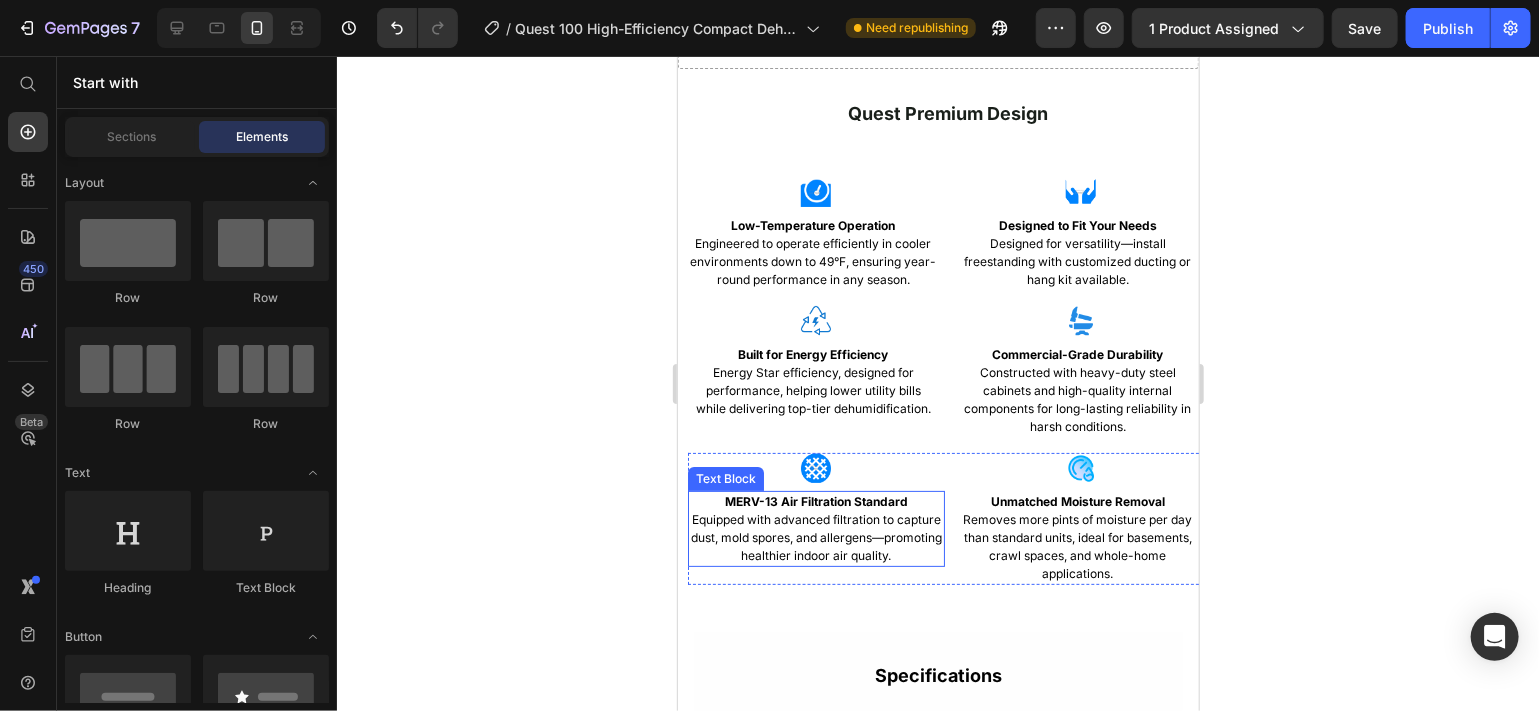 click on "MERV-13 Air Filtration Standard Equipped with advanced filtration to capture dust, mold spores, and allergens—promoting healthier indoor air quality." at bounding box center [815, 528] 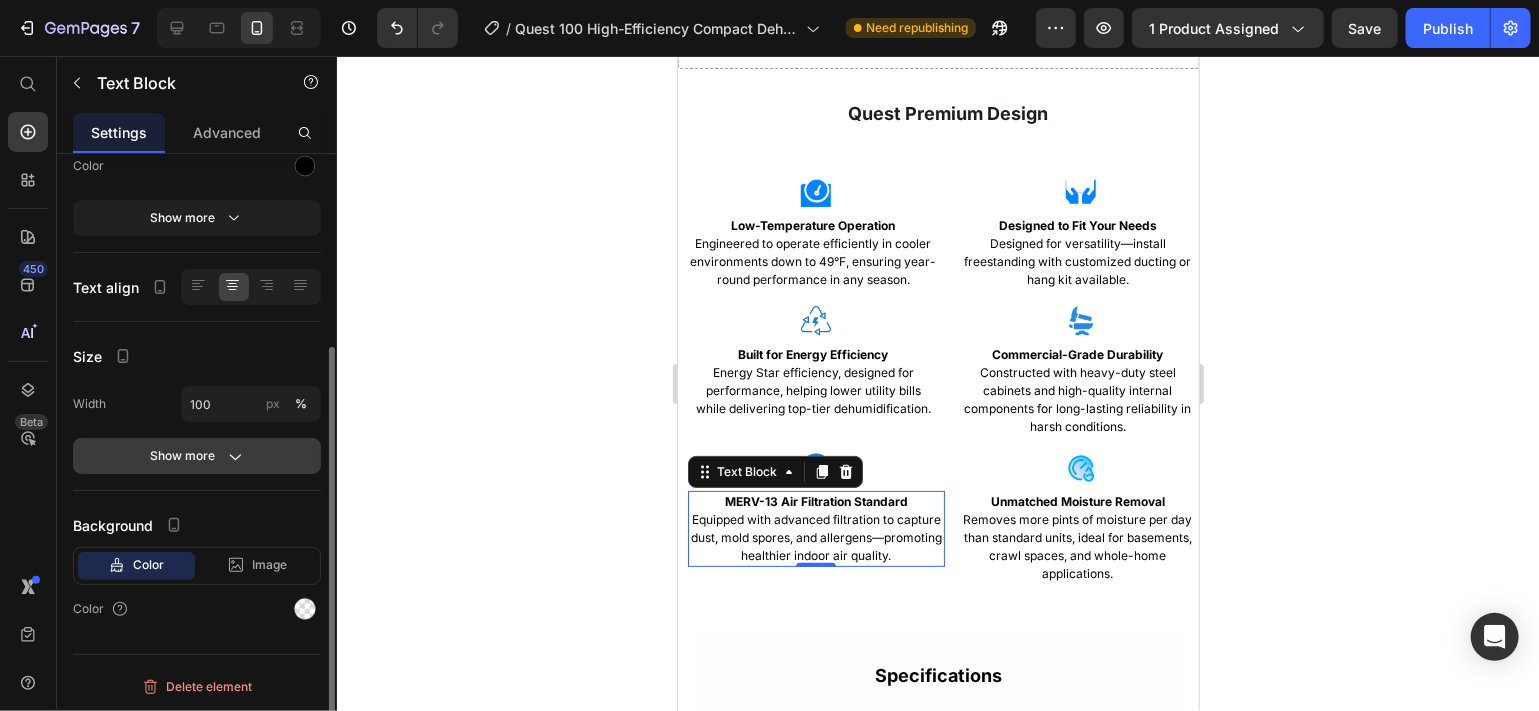 click on "Show more" 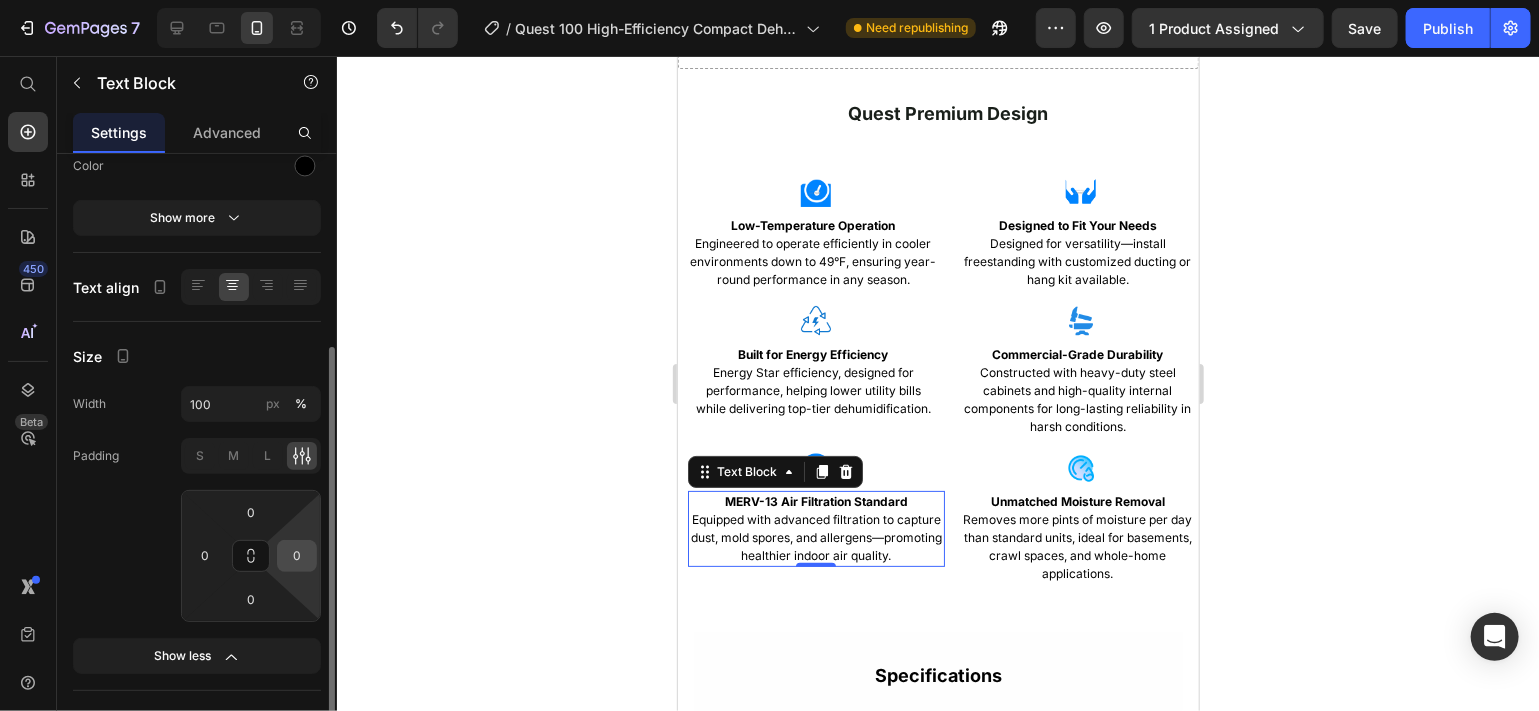click on "0" at bounding box center (297, 556) 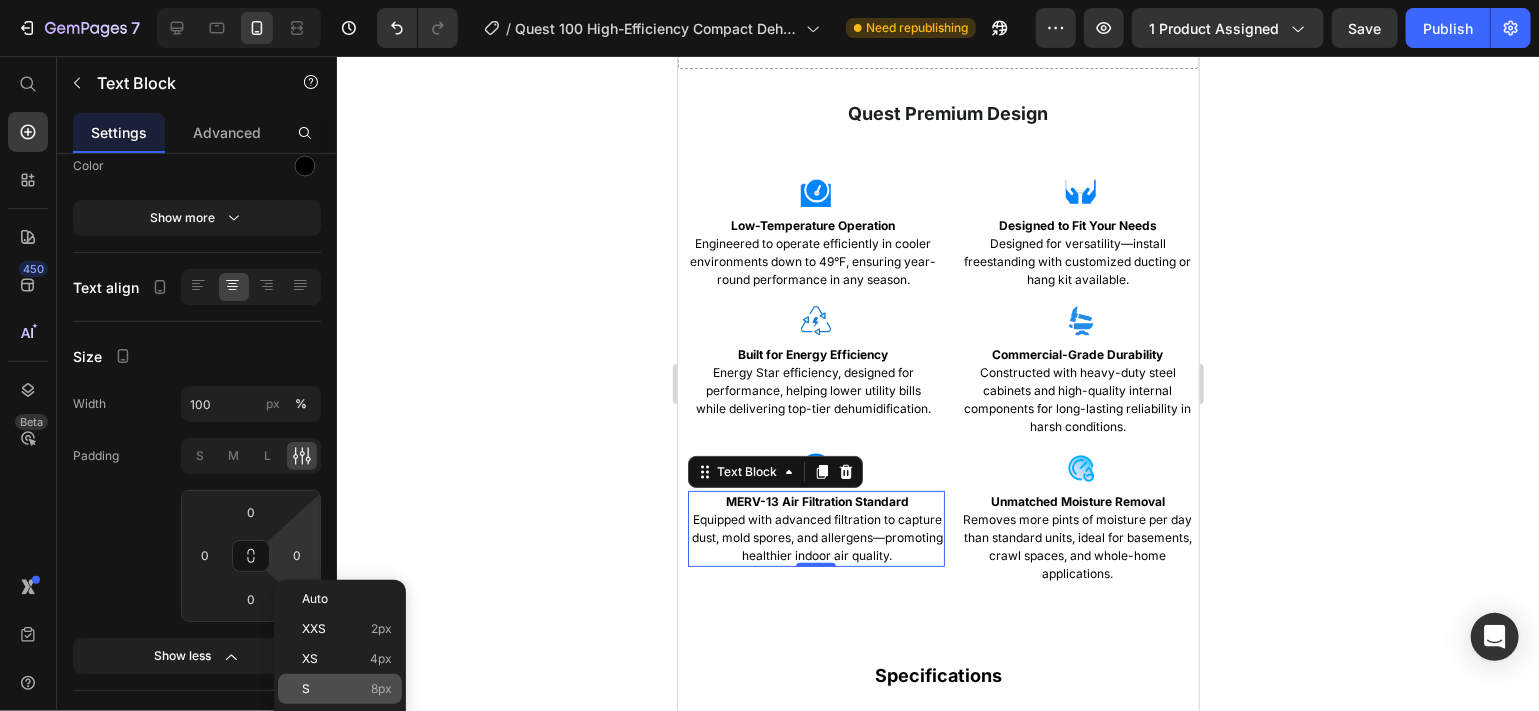 click on "S 8px" at bounding box center [347, 689] 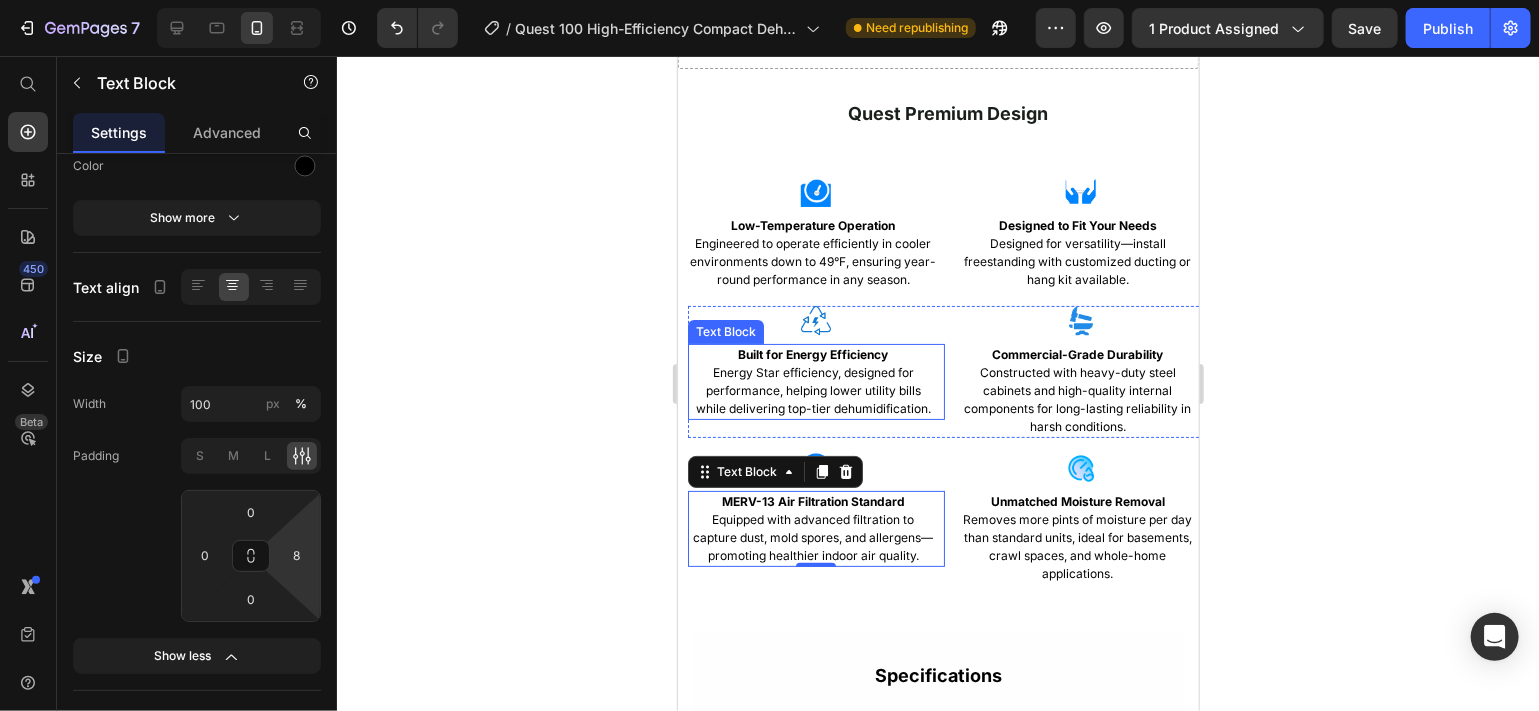 click on "Built for Energy Efficiency Energy Star efficiency, designed for performance, helping lower utility bills while delivering top-tier dehumidification." at bounding box center (812, 381) 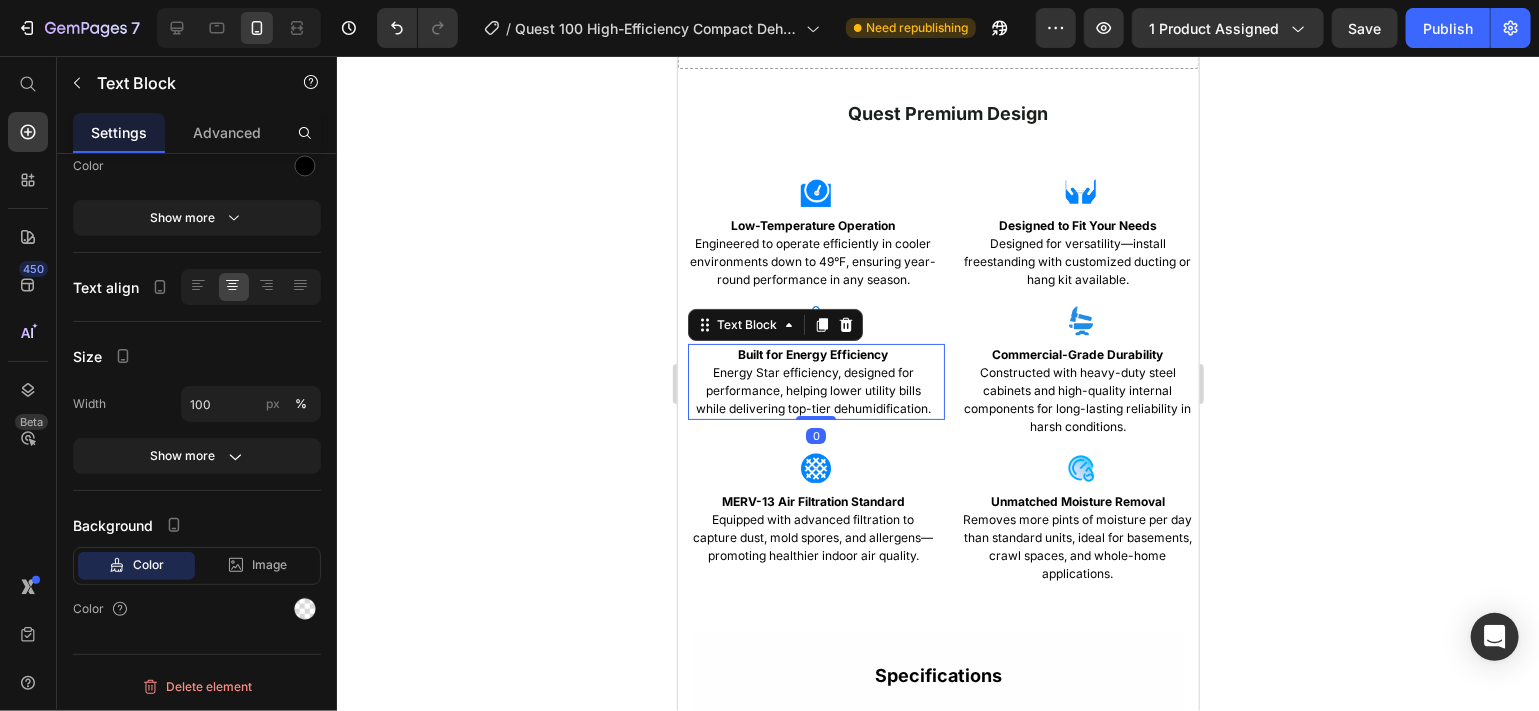 click on "Built for Energy Efficiency Energy Star efficiency, designed for performance, helping lower utility bills while delivering top-tier dehumidification." at bounding box center [812, 381] 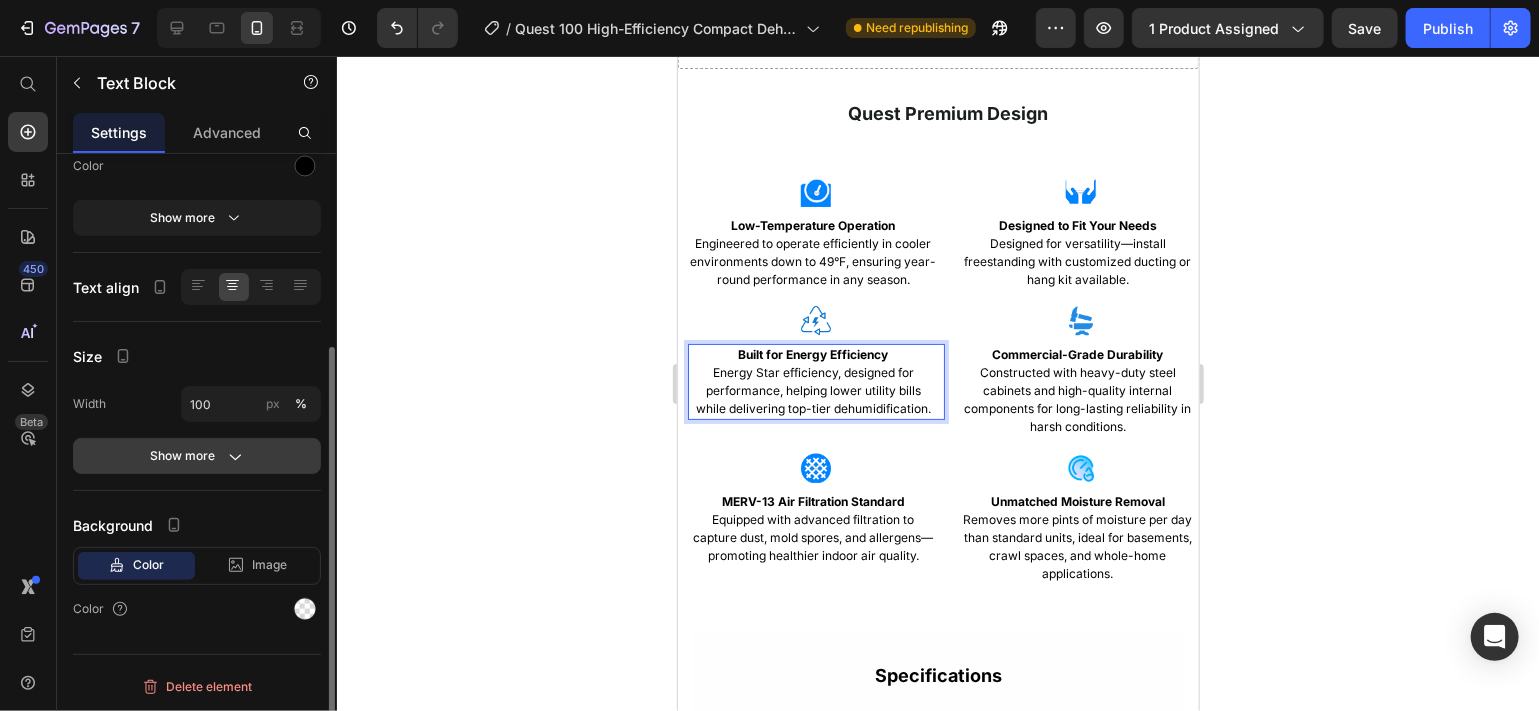 click on "Show more" 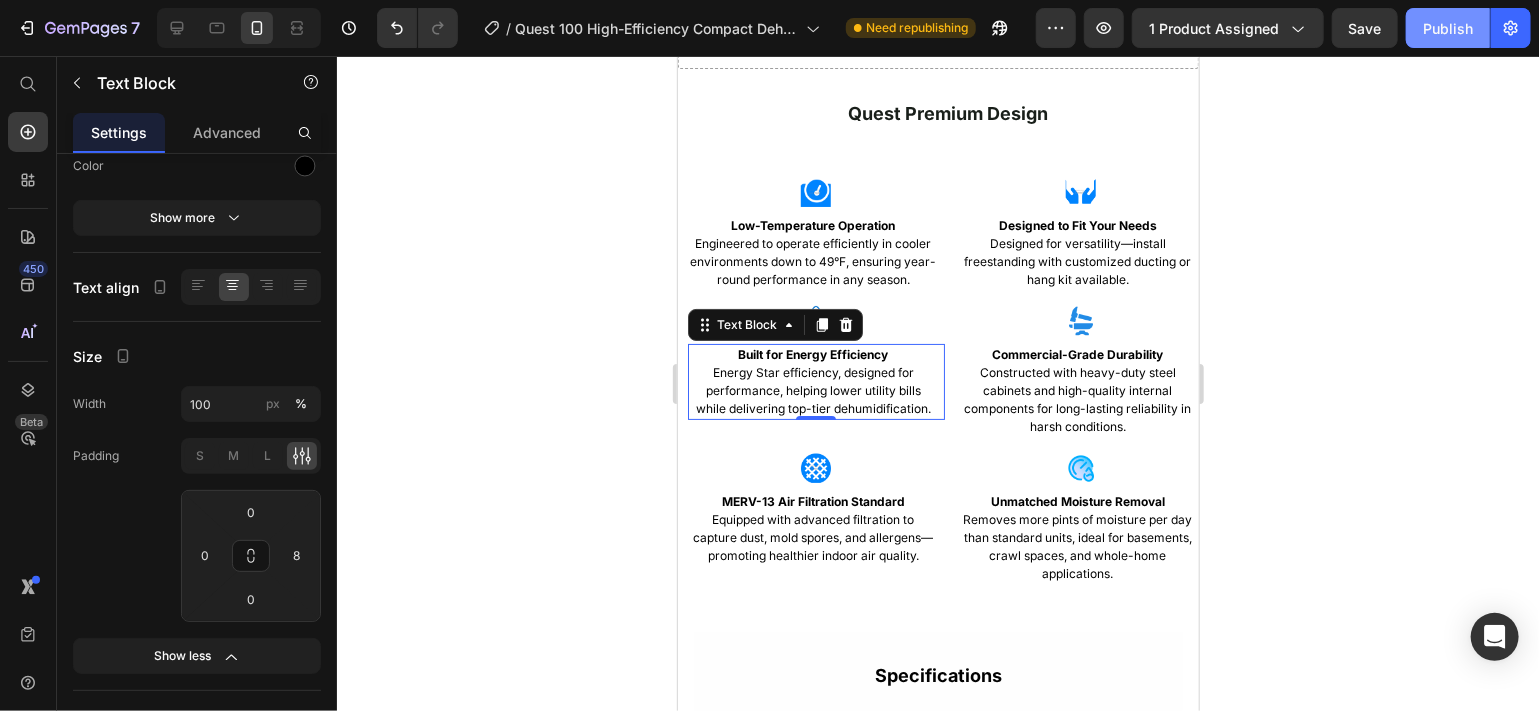 click on "Publish" at bounding box center [1448, 28] 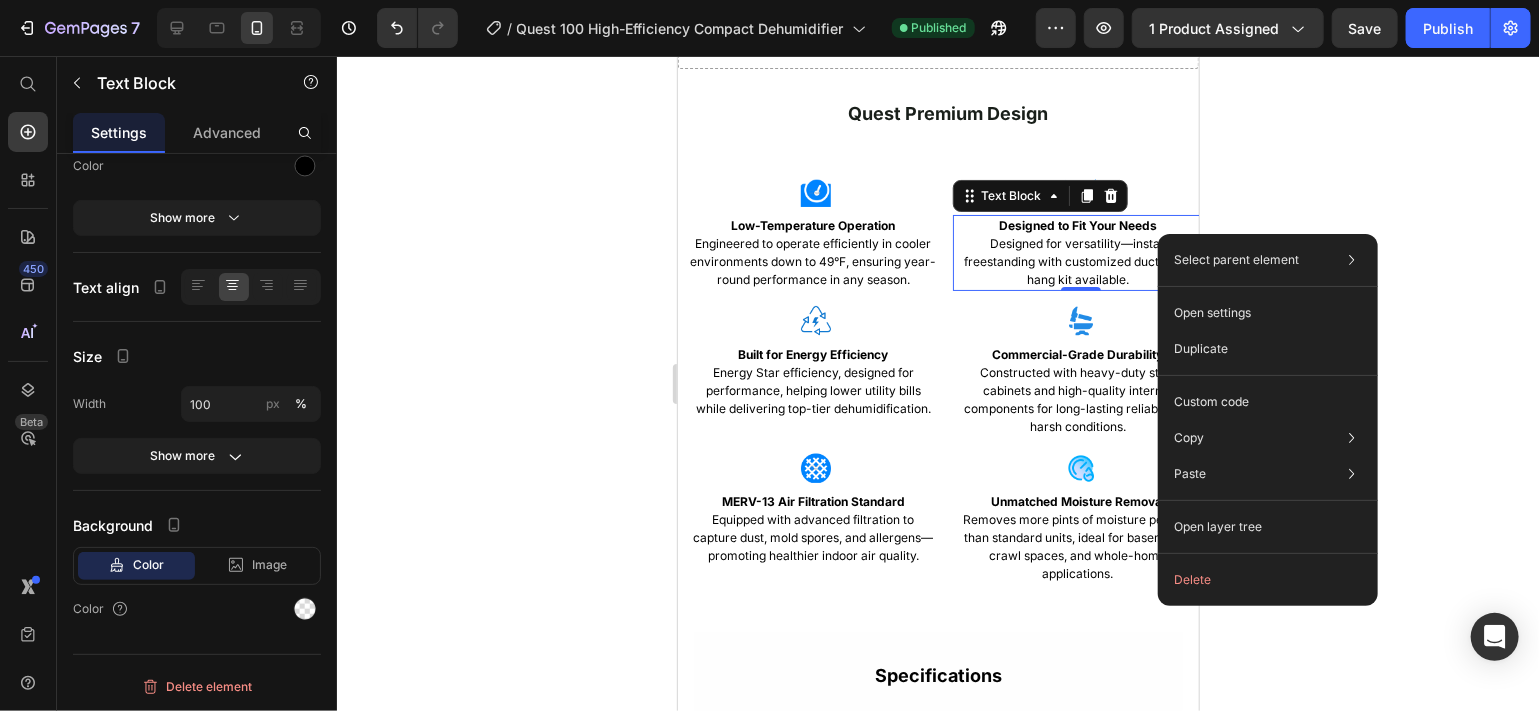 click on "Designed to Fit Your Needs Designed for versatility—install freestanding with customized ducting or hang kit available." at bounding box center [1077, 252] 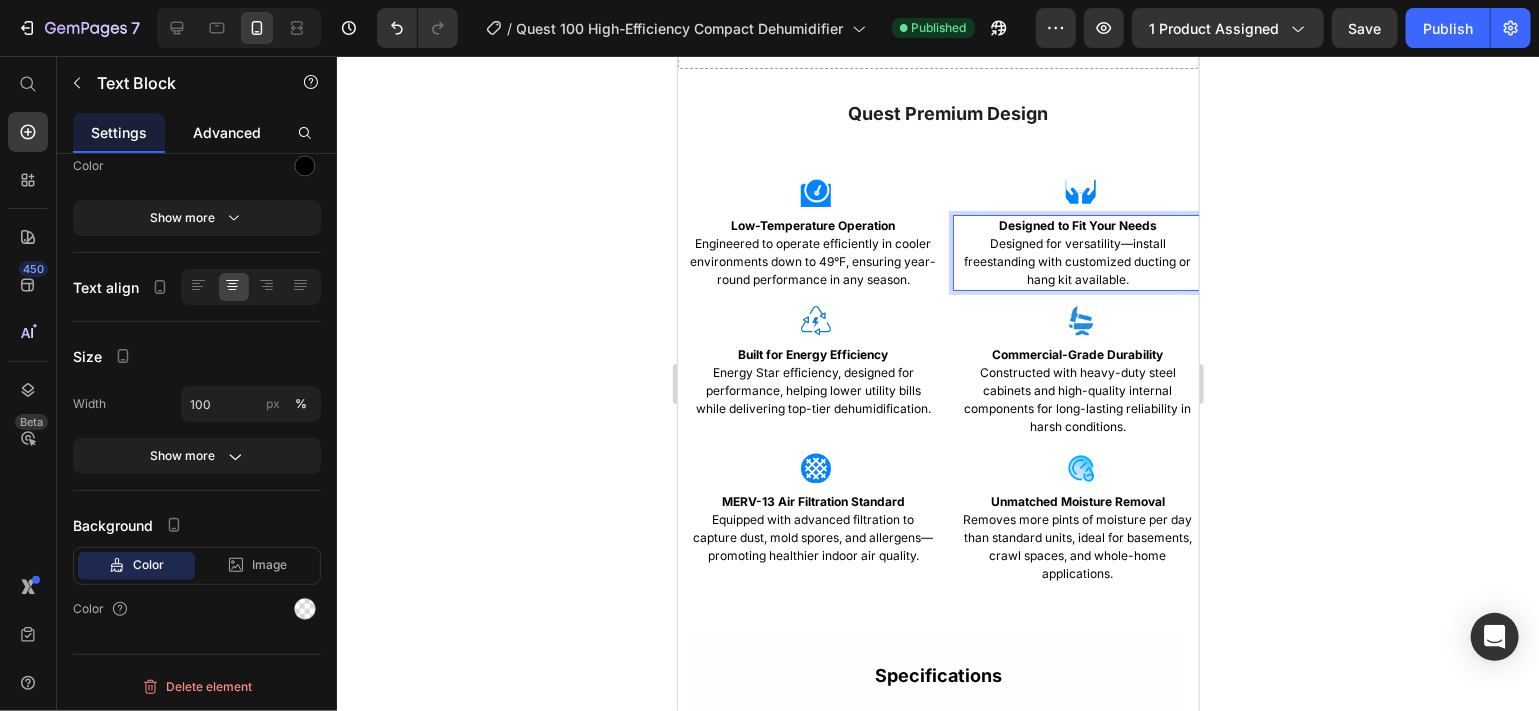 click on "Advanced" at bounding box center (227, 132) 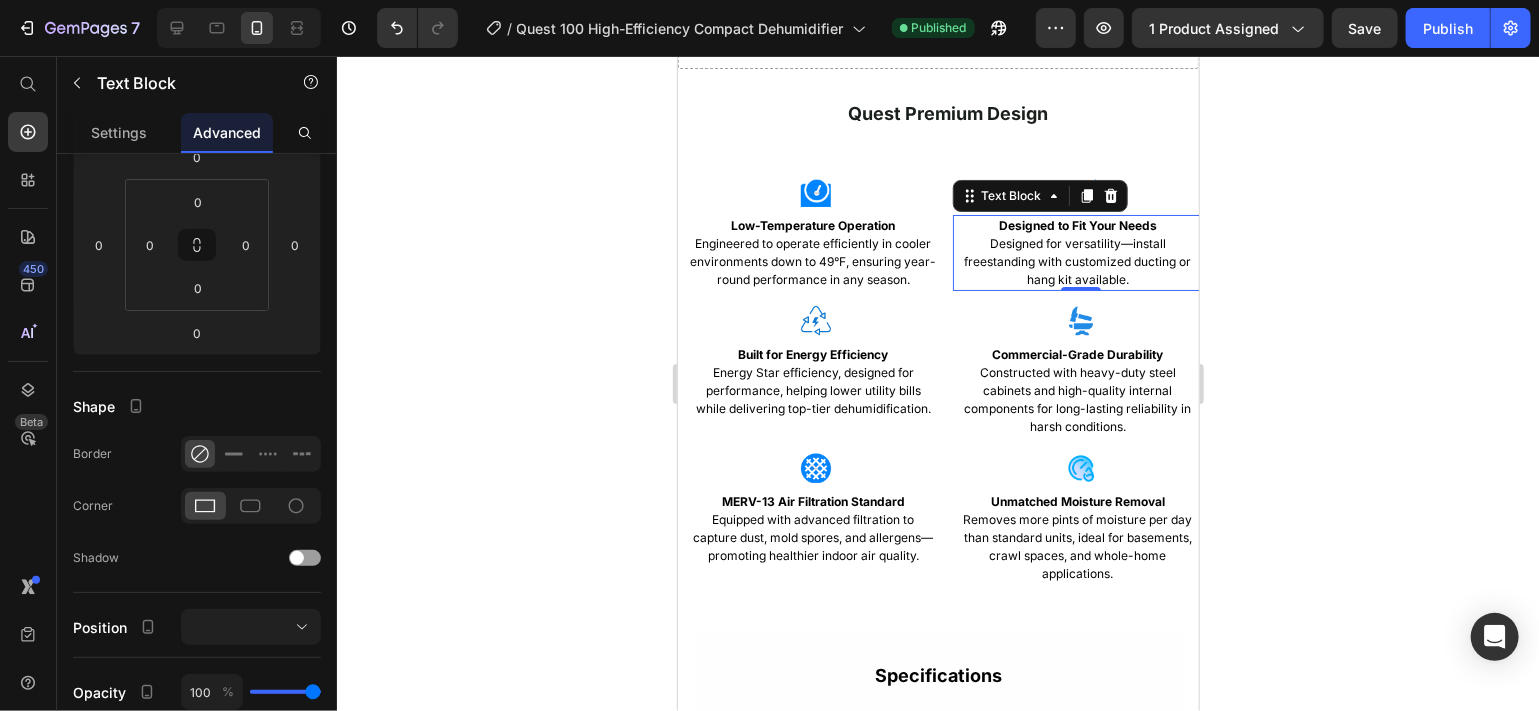 scroll, scrollTop: 0, scrollLeft: 0, axis: both 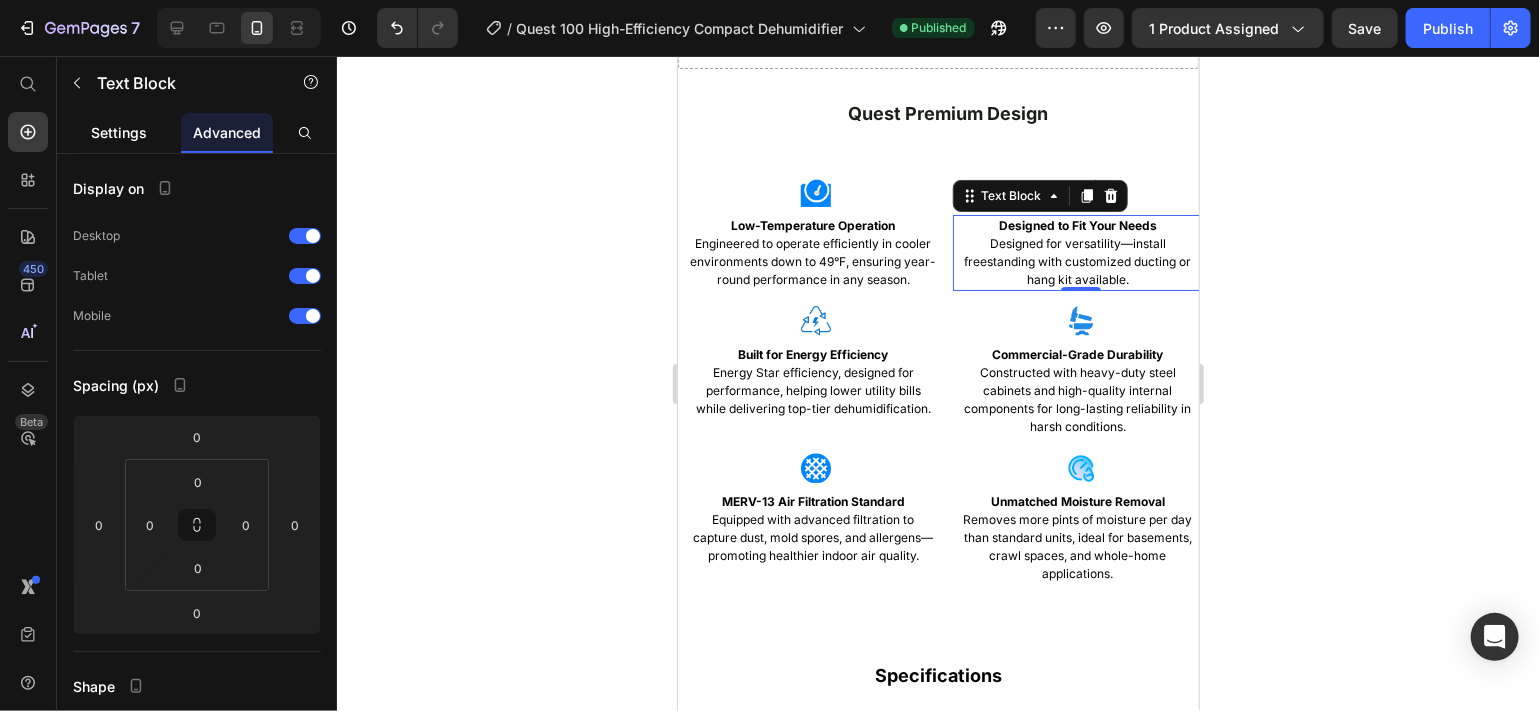 drag, startPoint x: 118, startPoint y: 129, endPoint x: 96, endPoint y: 133, distance: 22.36068 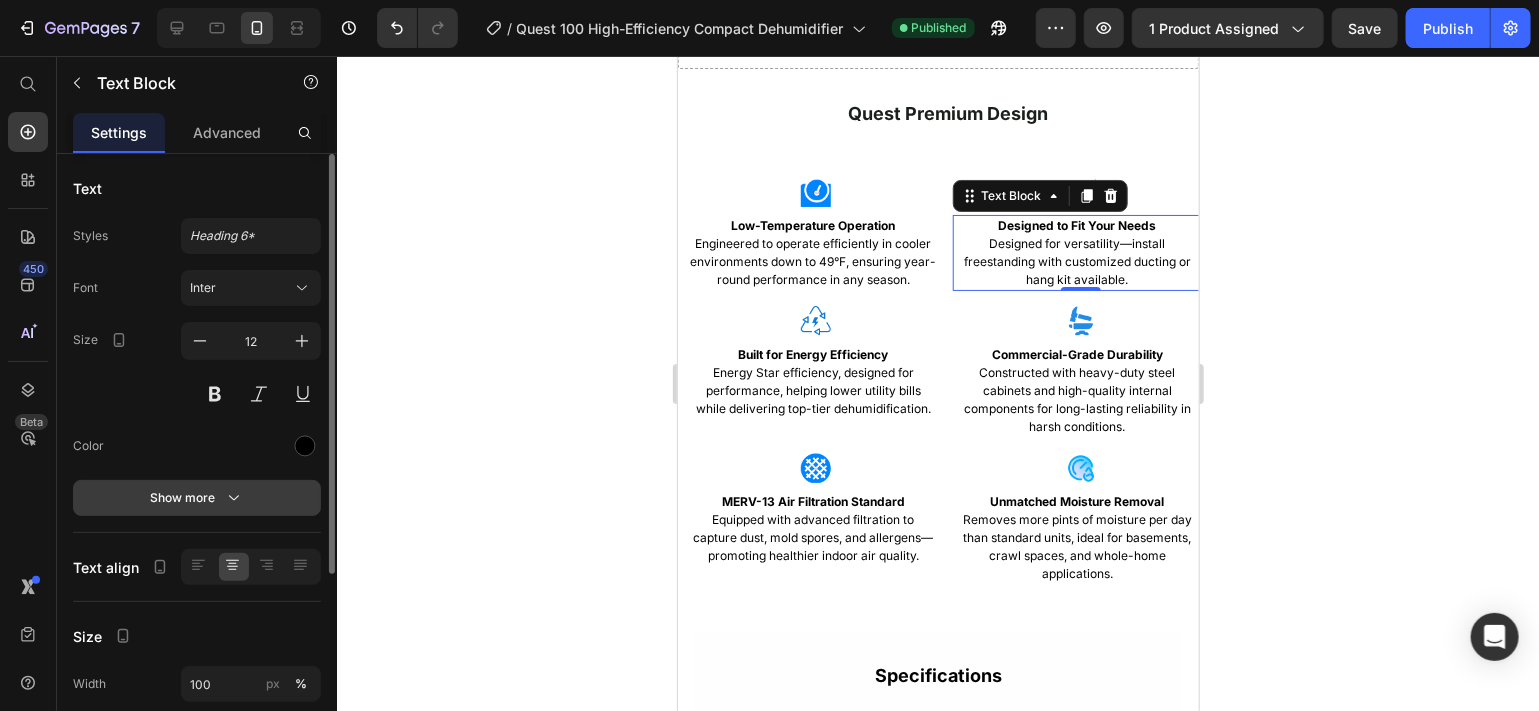 drag, startPoint x: 281, startPoint y: 491, endPoint x: 268, endPoint y: 493, distance: 13.152946 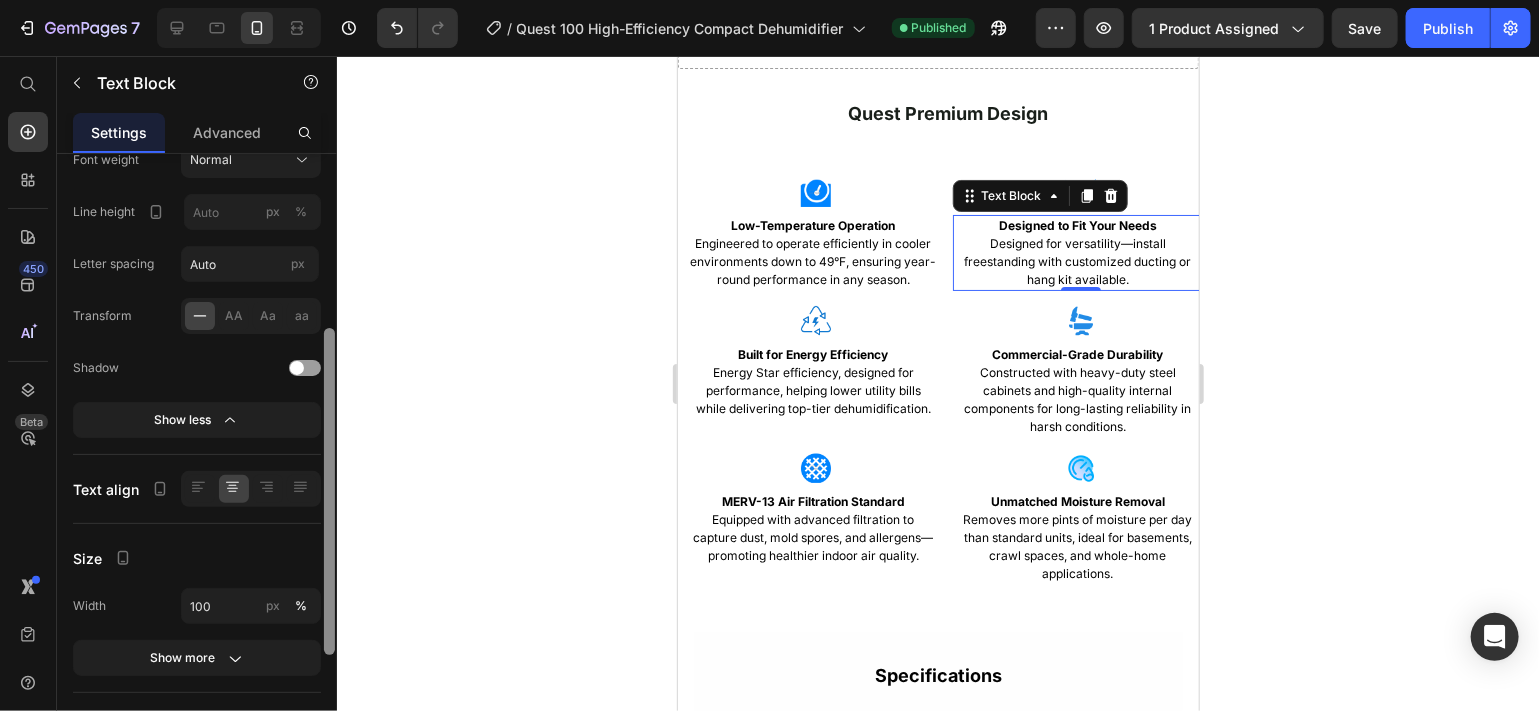 scroll, scrollTop: 352, scrollLeft: 0, axis: vertical 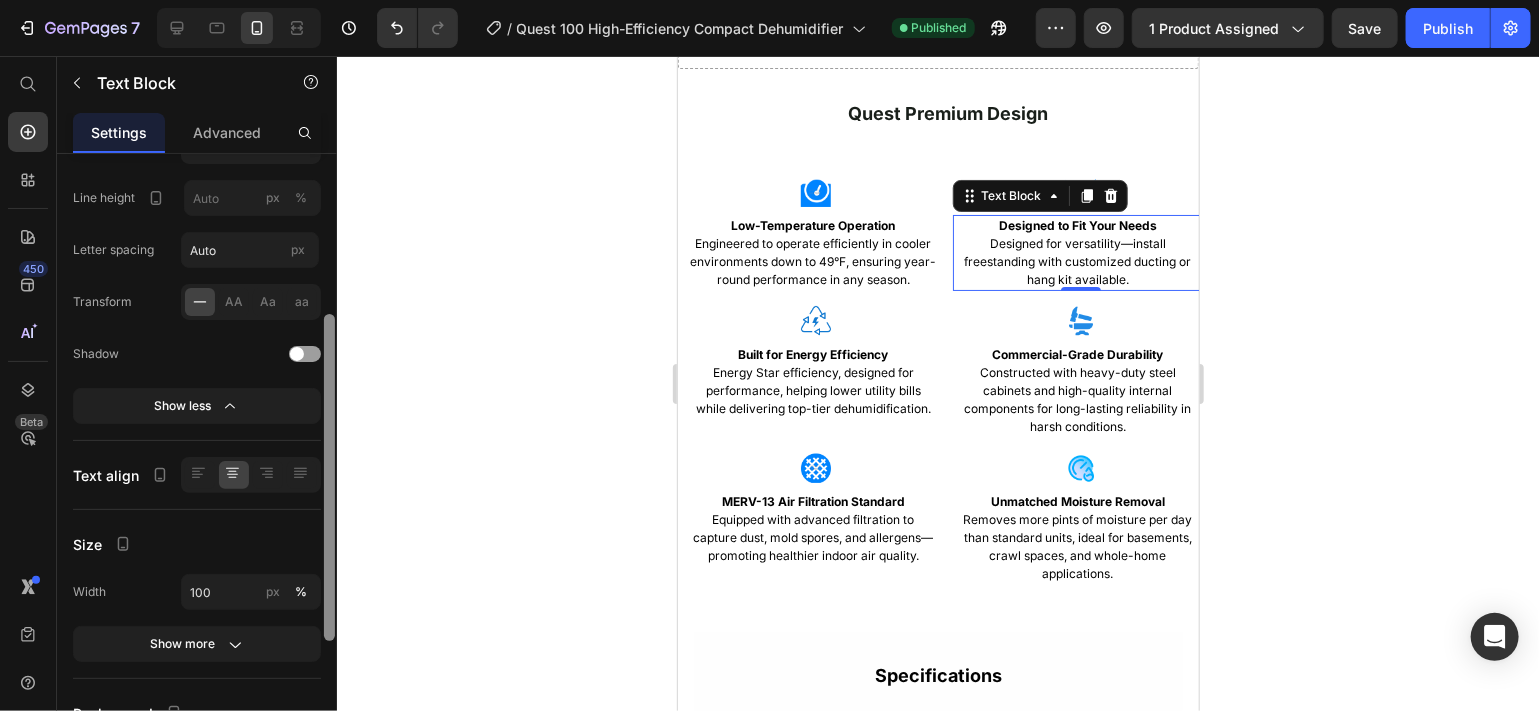drag, startPoint x: 329, startPoint y: 224, endPoint x: 379, endPoint y: 466, distance: 247.11131 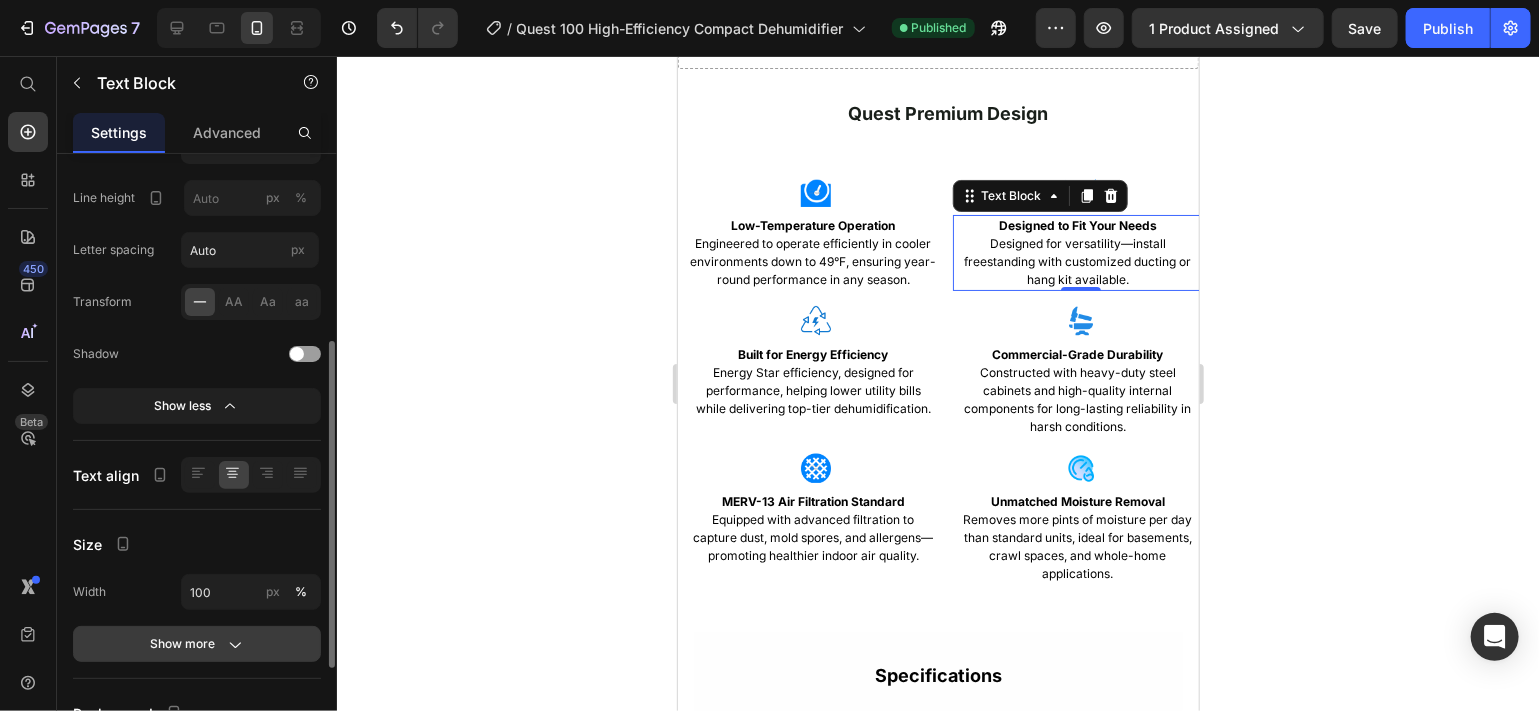 drag, startPoint x: 379, startPoint y: 466, endPoint x: 279, endPoint y: 644, distance: 204.1666 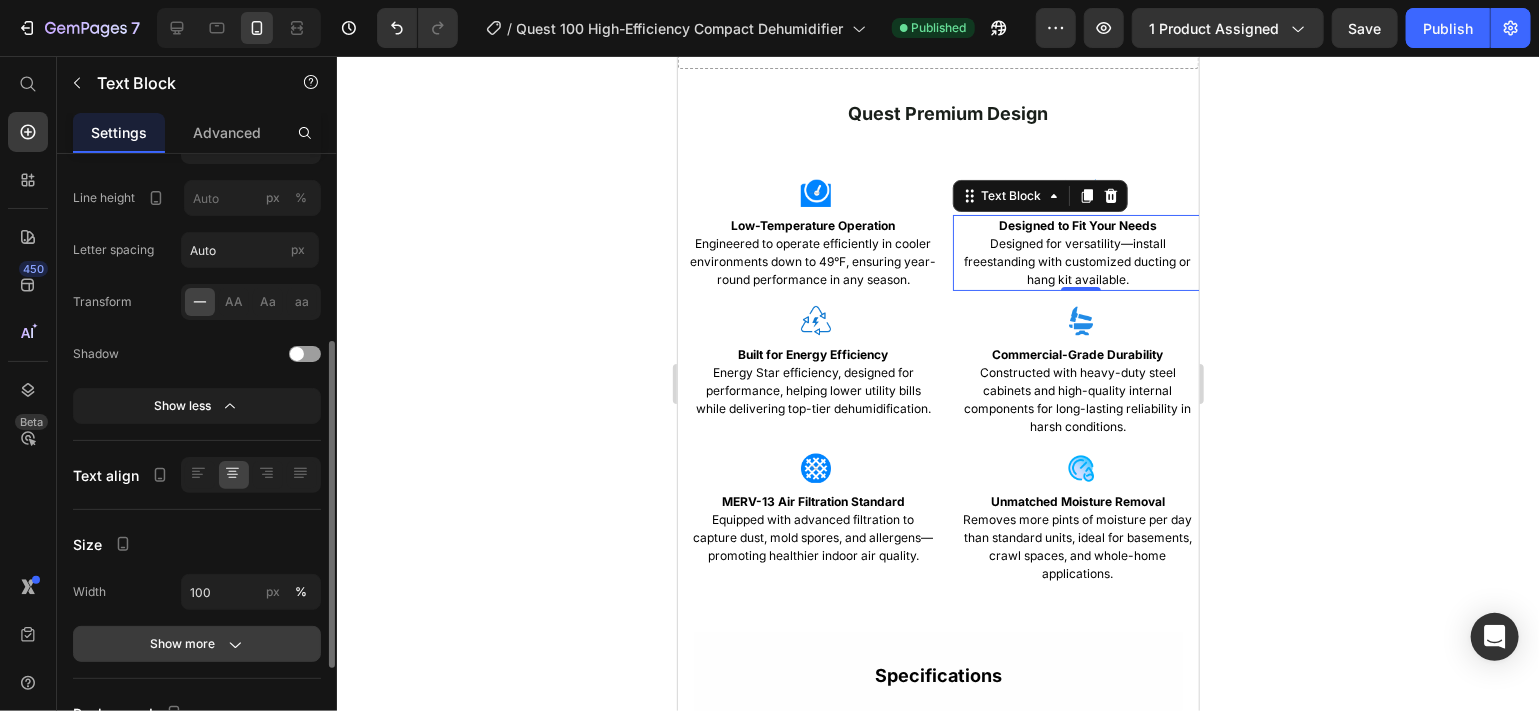 click on "Show more" 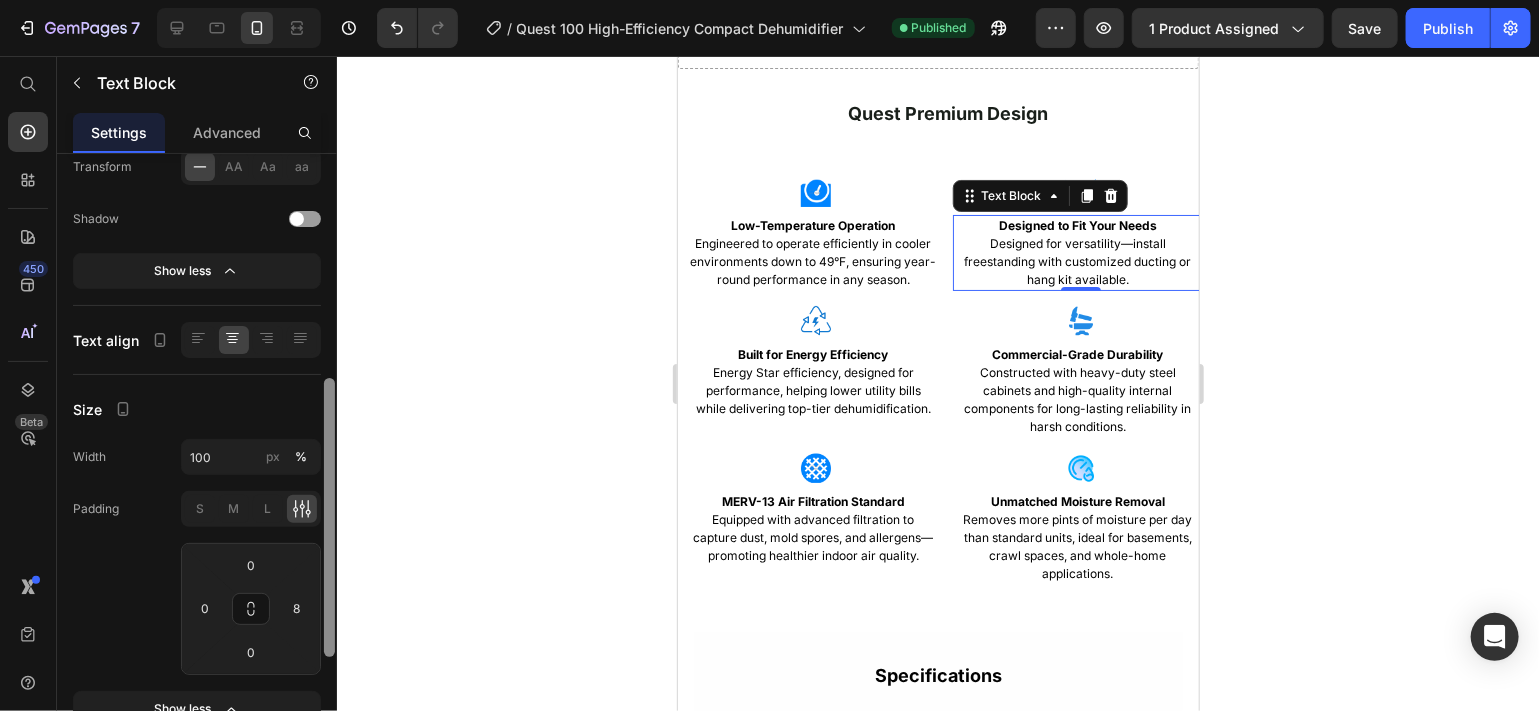 drag, startPoint x: 327, startPoint y: 615, endPoint x: 333, endPoint y: 688, distance: 73.24616 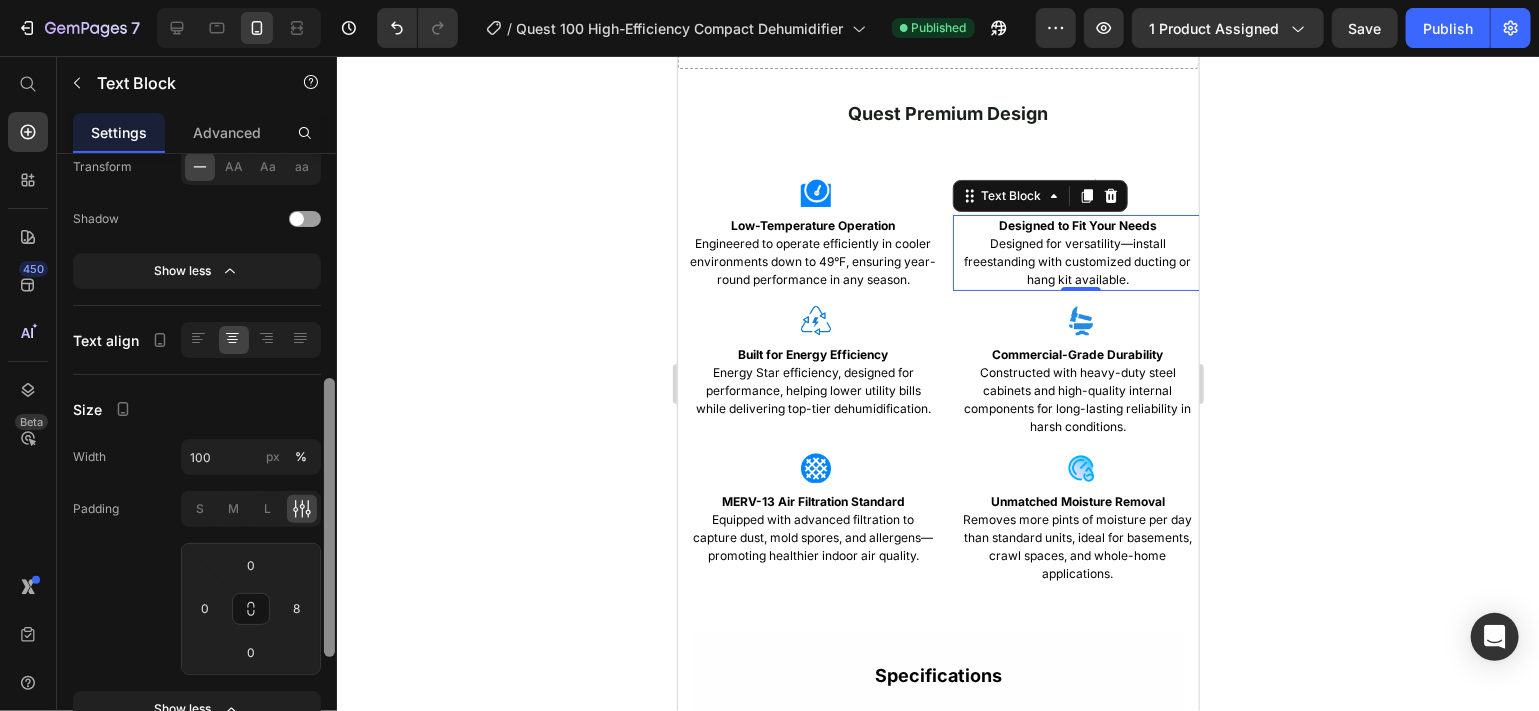 click at bounding box center (329, 463) 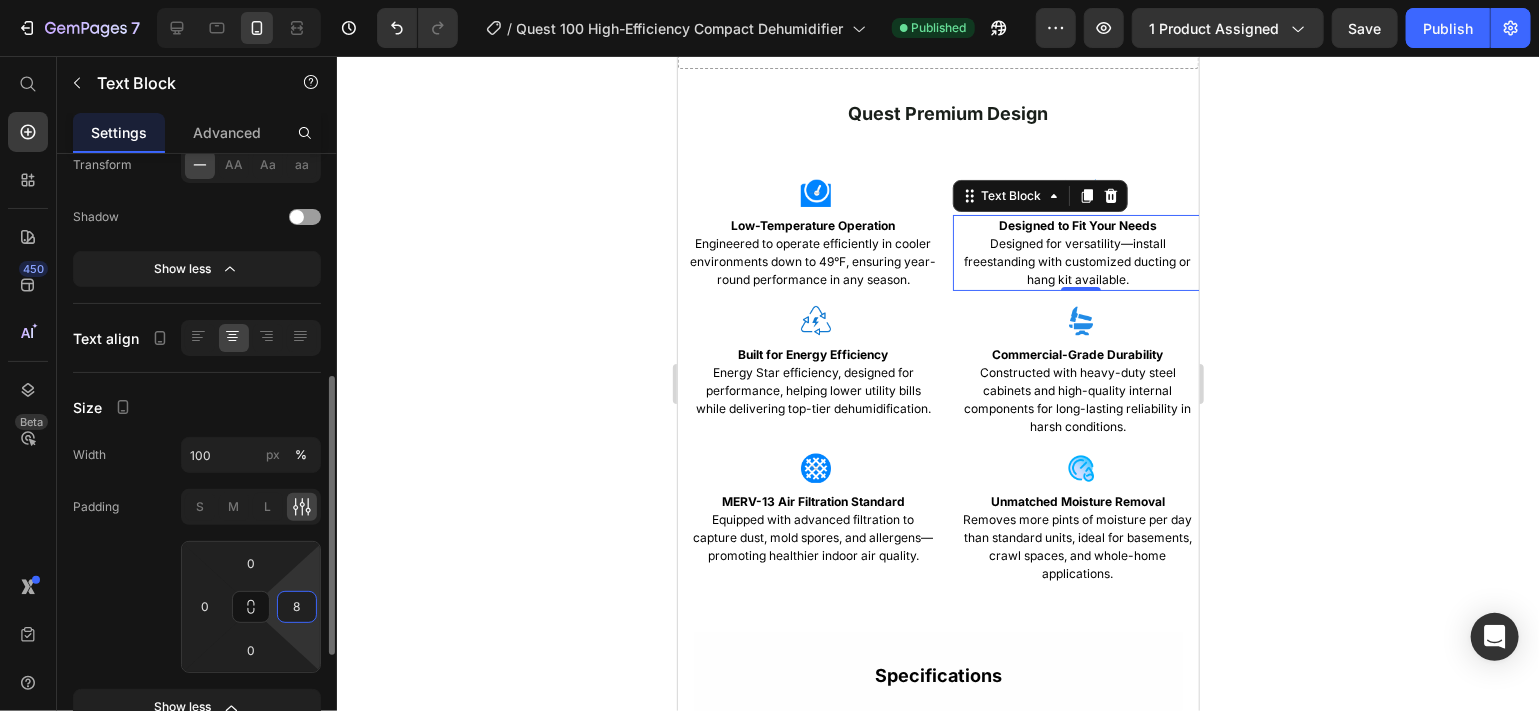 click on "8" at bounding box center [297, 607] 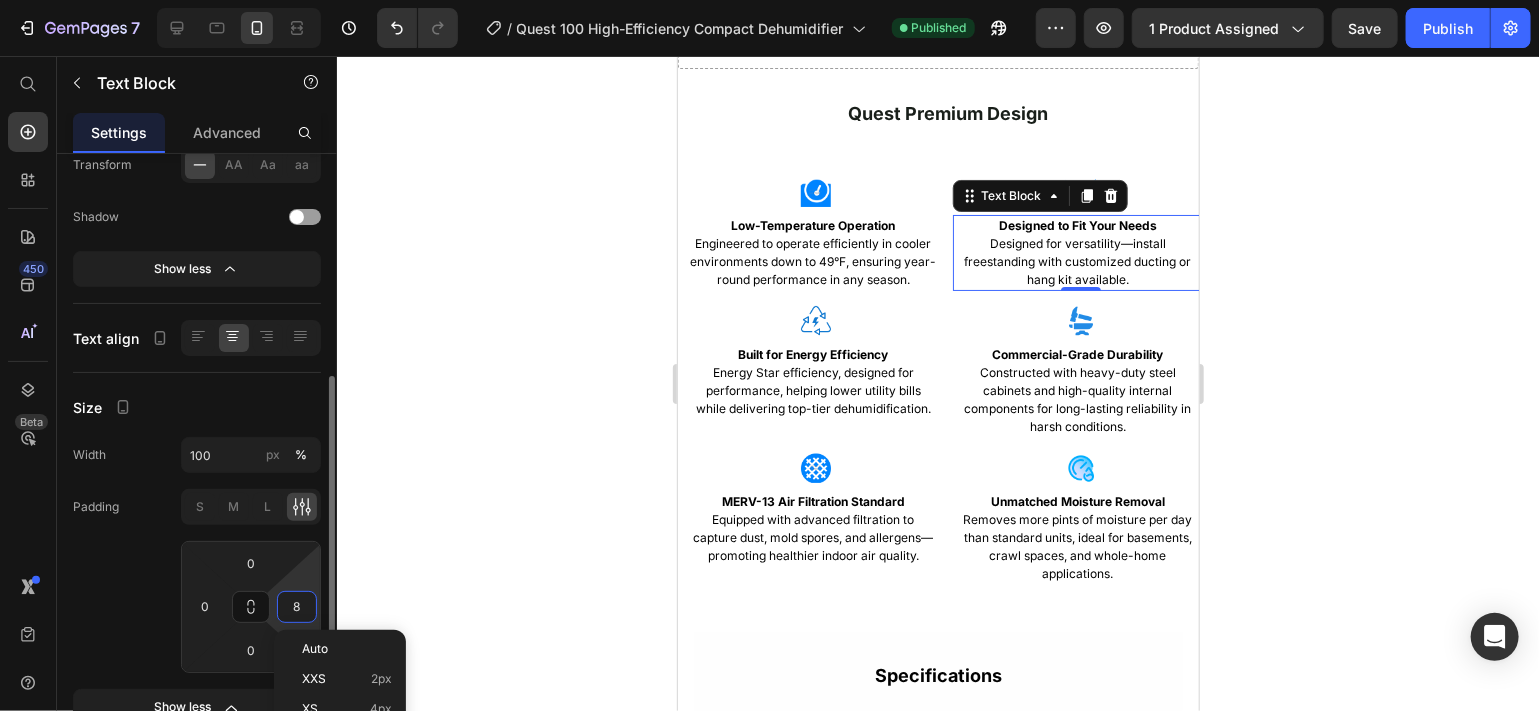 type 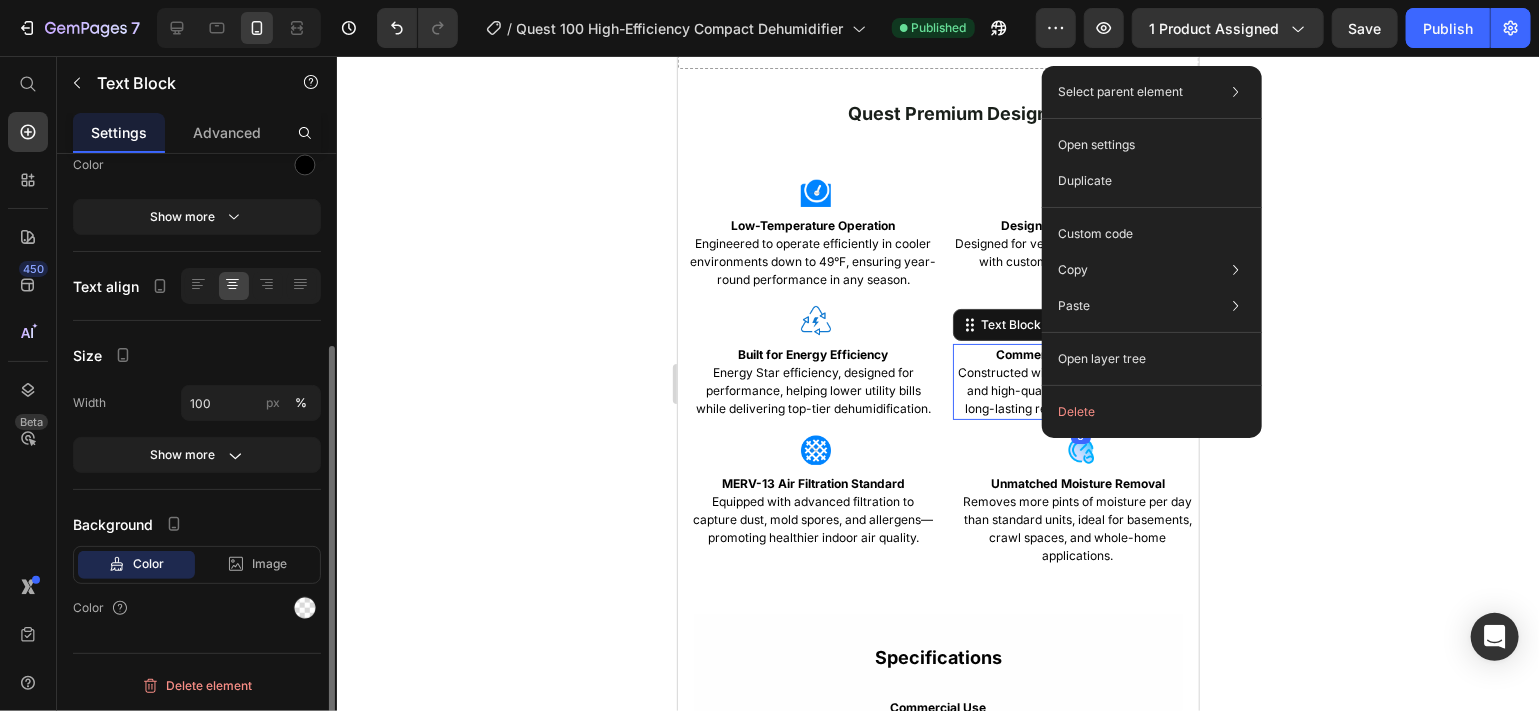 scroll, scrollTop: 280, scrollLeft: 0, axis: vertical 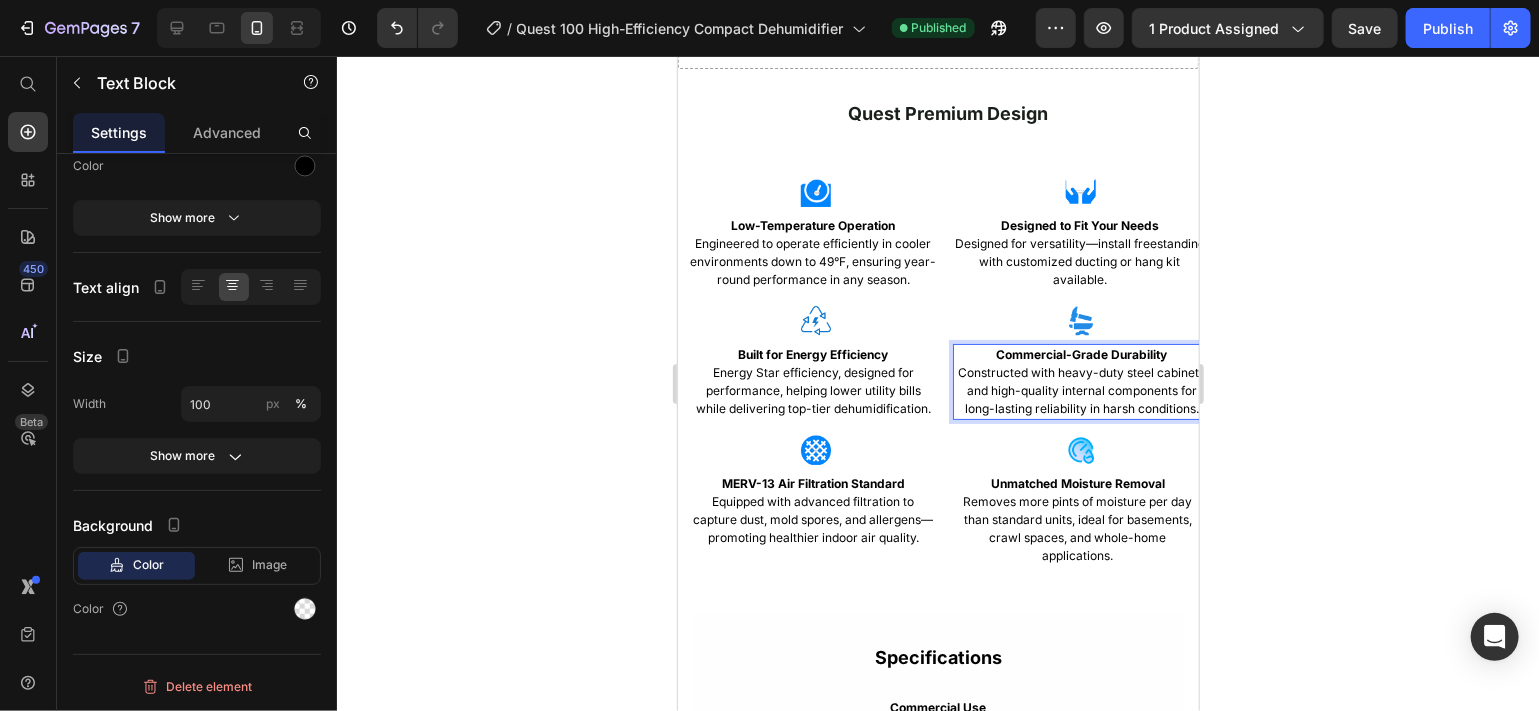 click on "Commercial-Grade Durability Constructed with heavy-duty steel cabinets and high-quality internal components for long-lasting reliability in harsh conditions." at bounding box center [1081, 381] 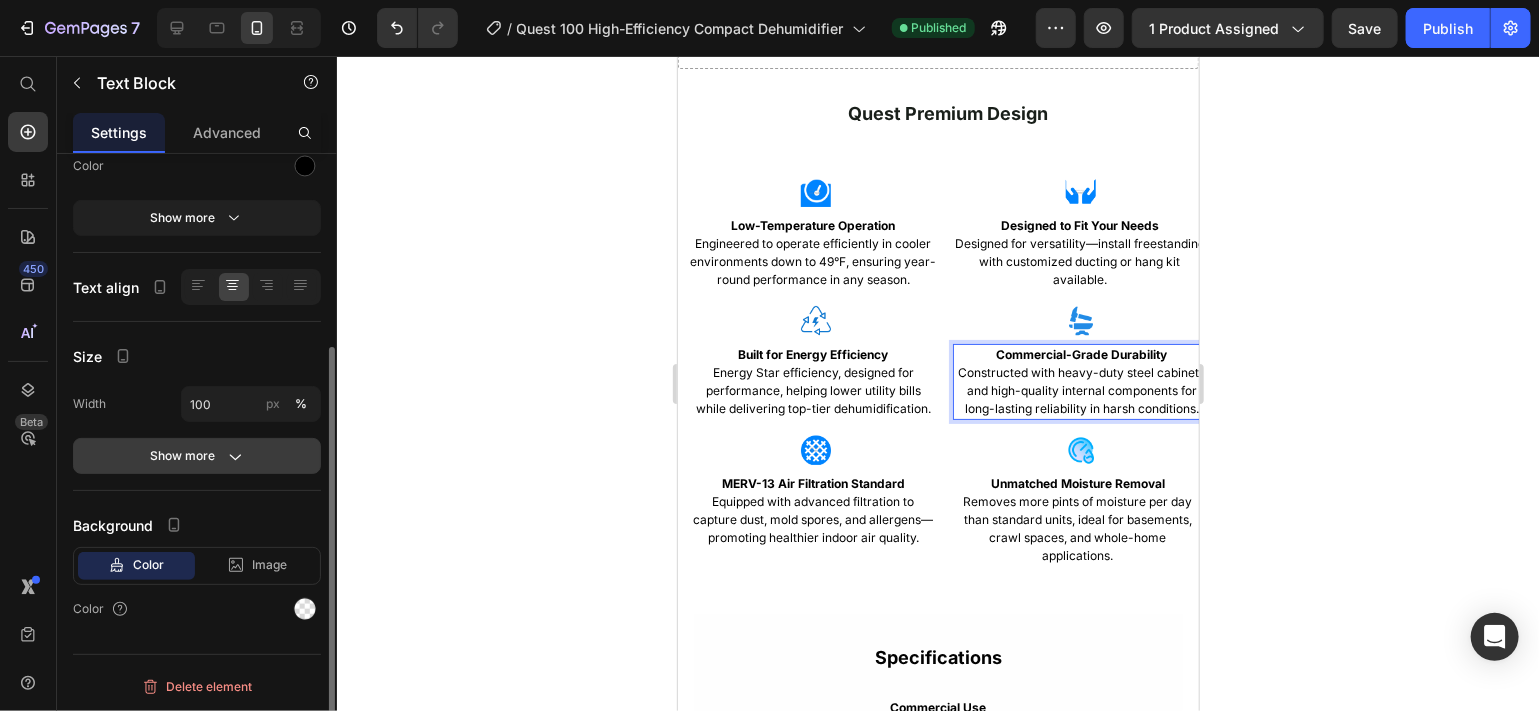 click on "Show more" at bounding box center (197, 456) 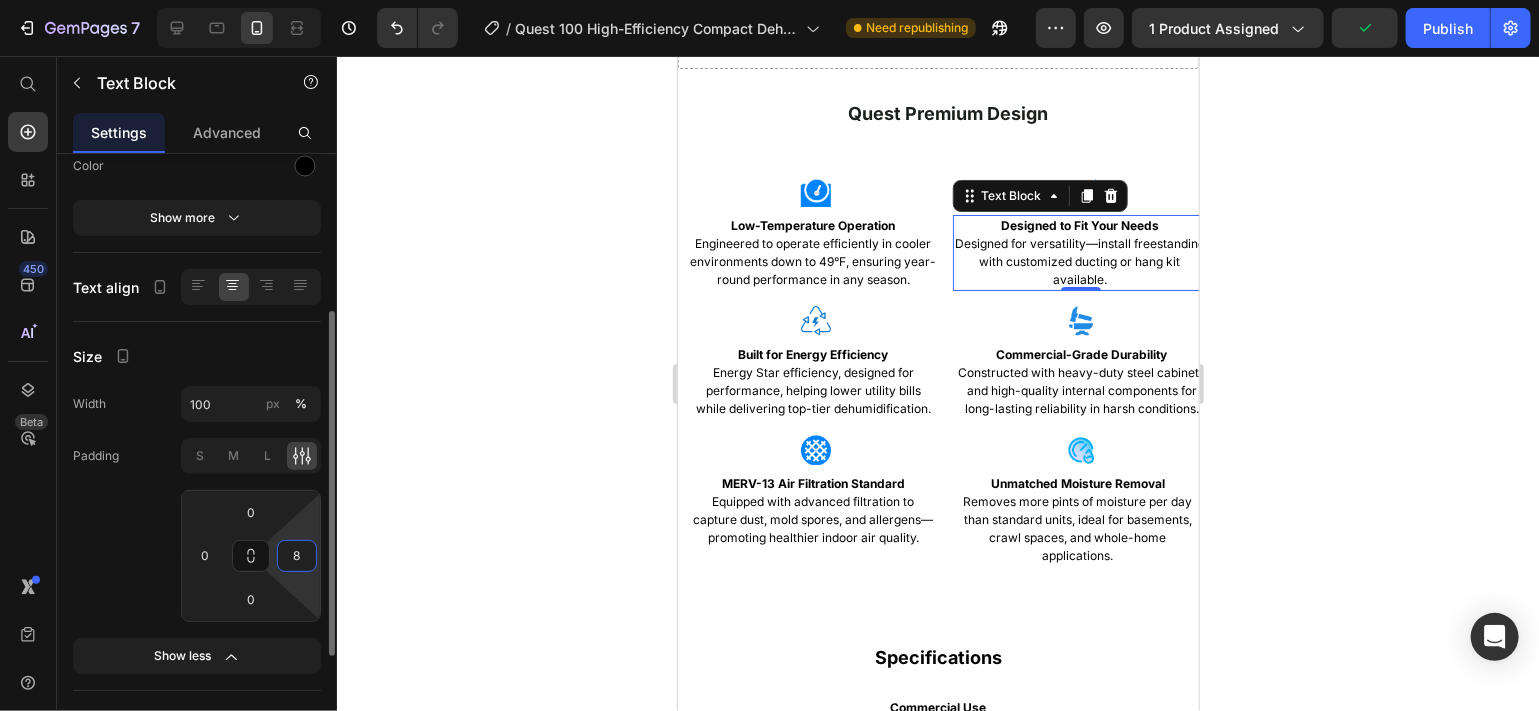 click on "8" at bounding box center (297, 556) 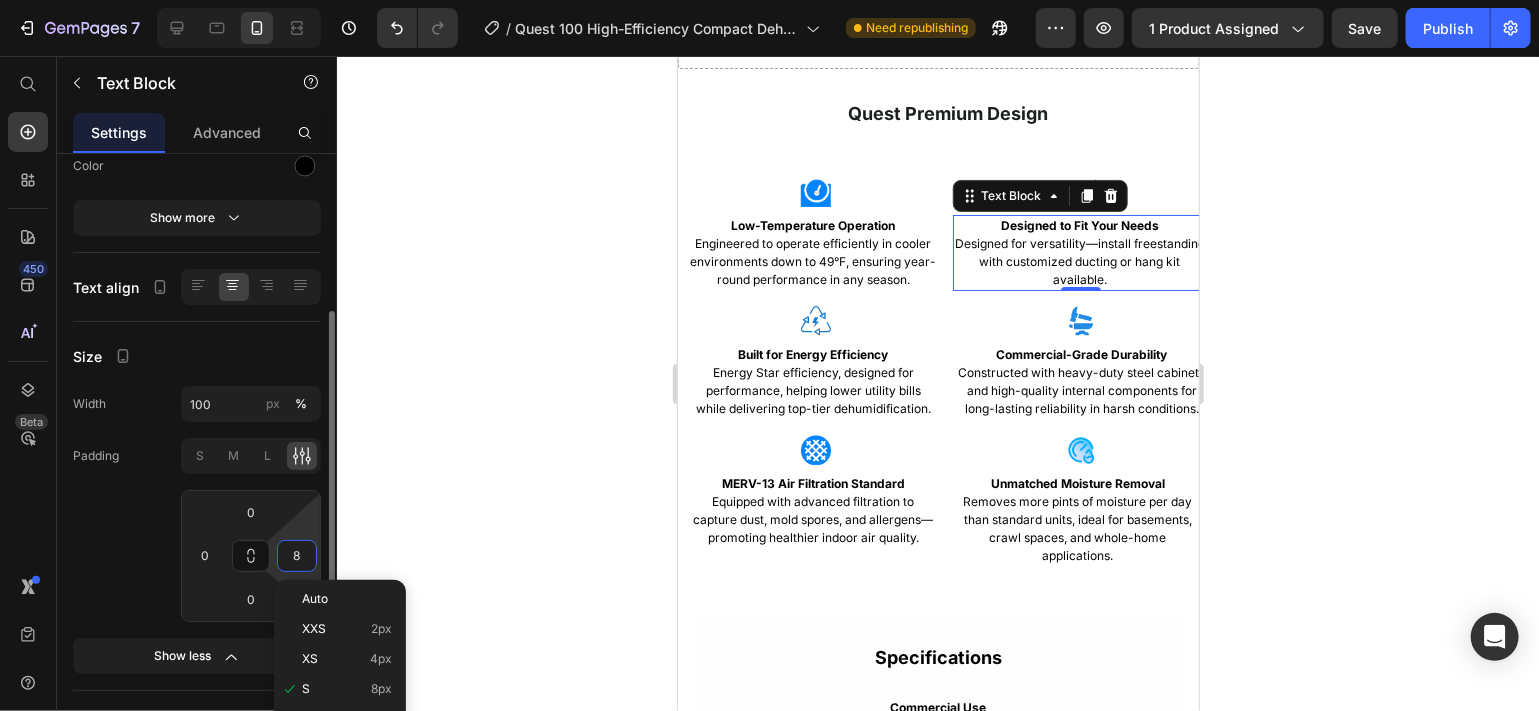 type on "0" 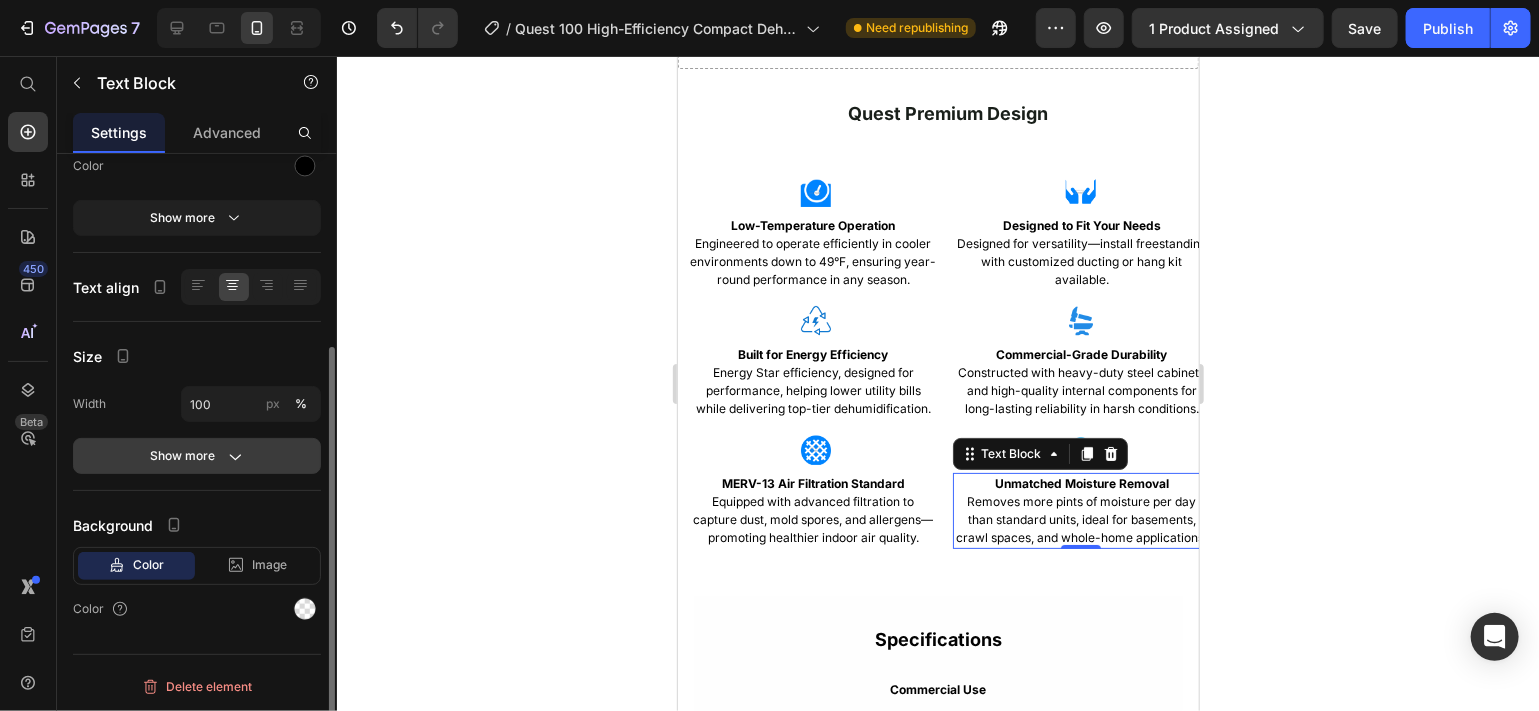 click on "Show more" 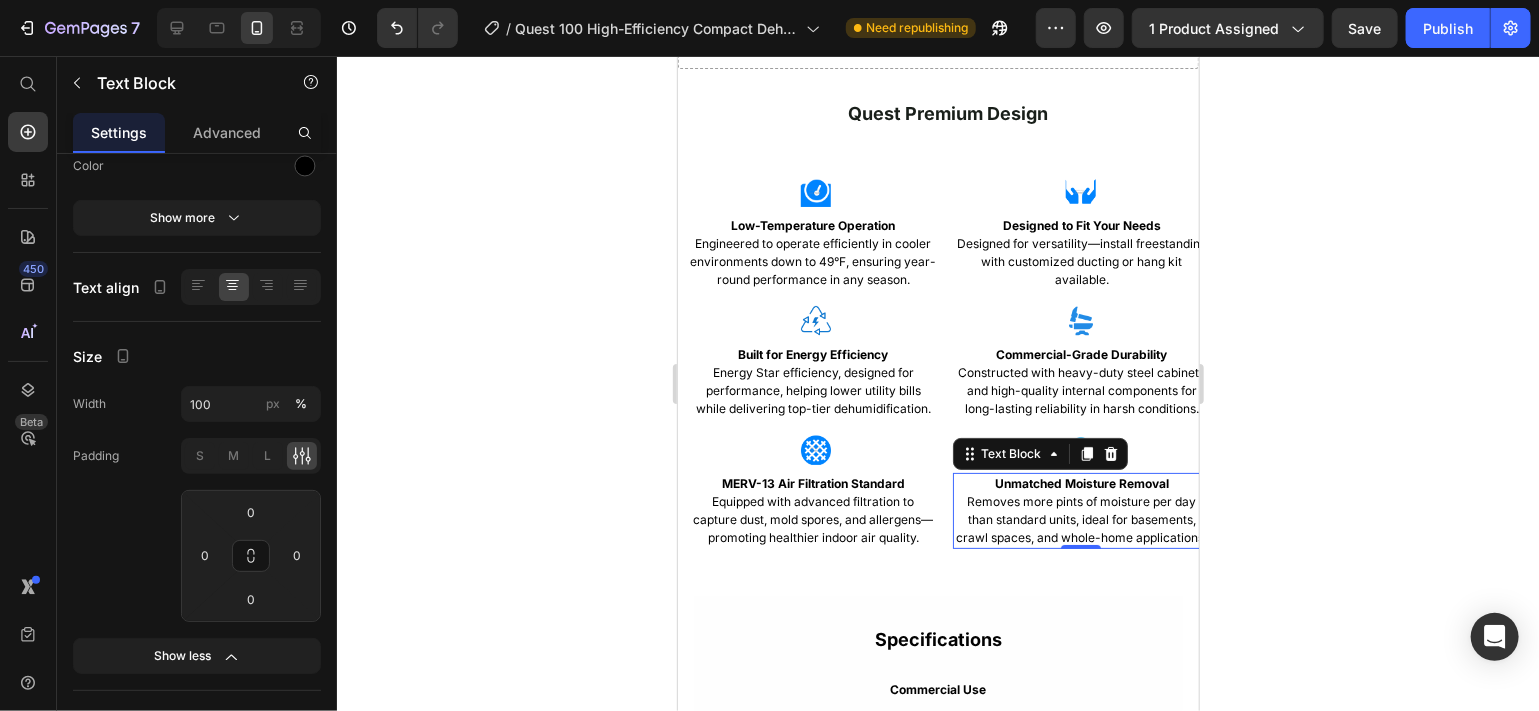click on "Removes more pints of moisture per day than standard units, ideal for basements, crawl spaces, and whole-home applications." at bounding box center [1080, 518] 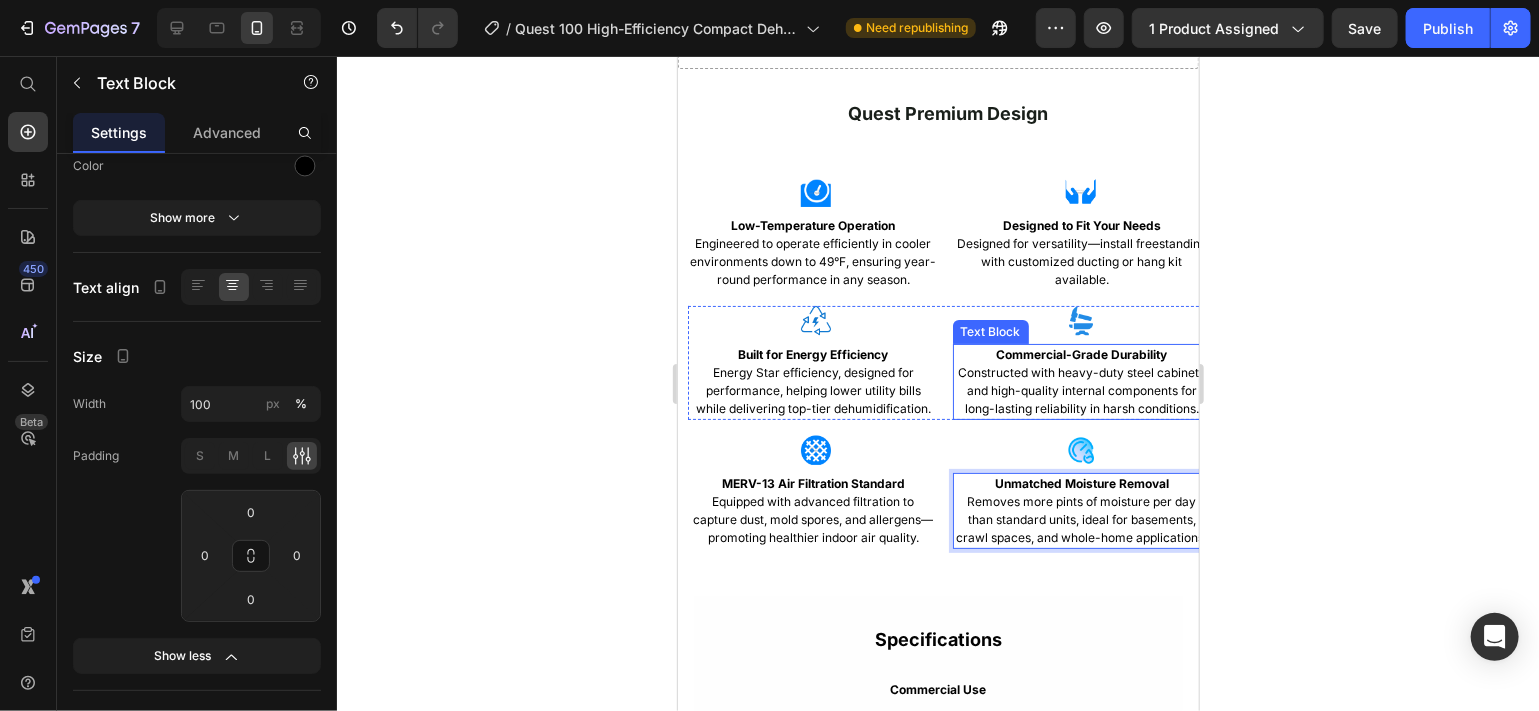 click on "Commercial-Grade Durability Constructed with heavy-duty steel cabinets and high-quality internal components for long-lasting reliability in harsh conditions." at bounding box center [1081, 381] 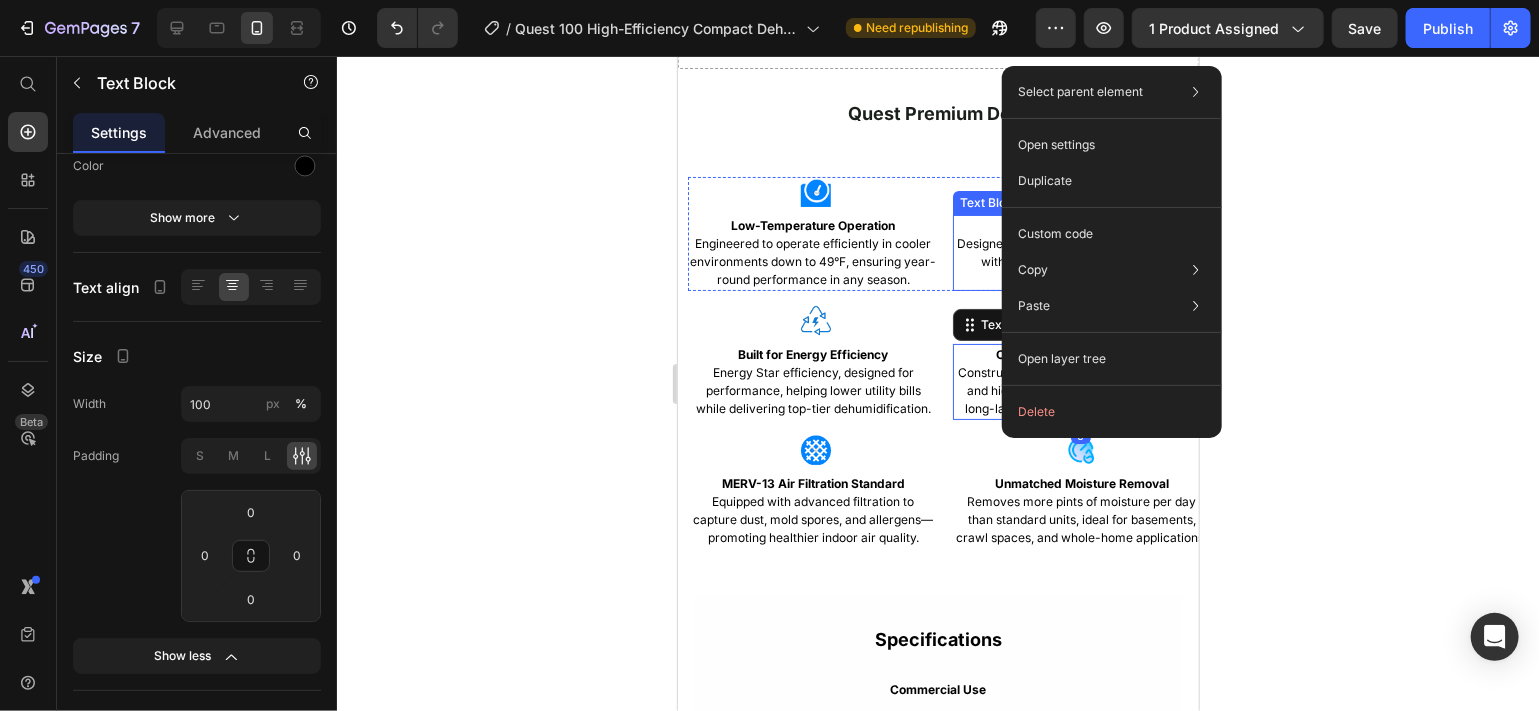 click on "Designed for versatility—install freestanding with customized ducting or hang kit available." at bounding box center (1081, 260) 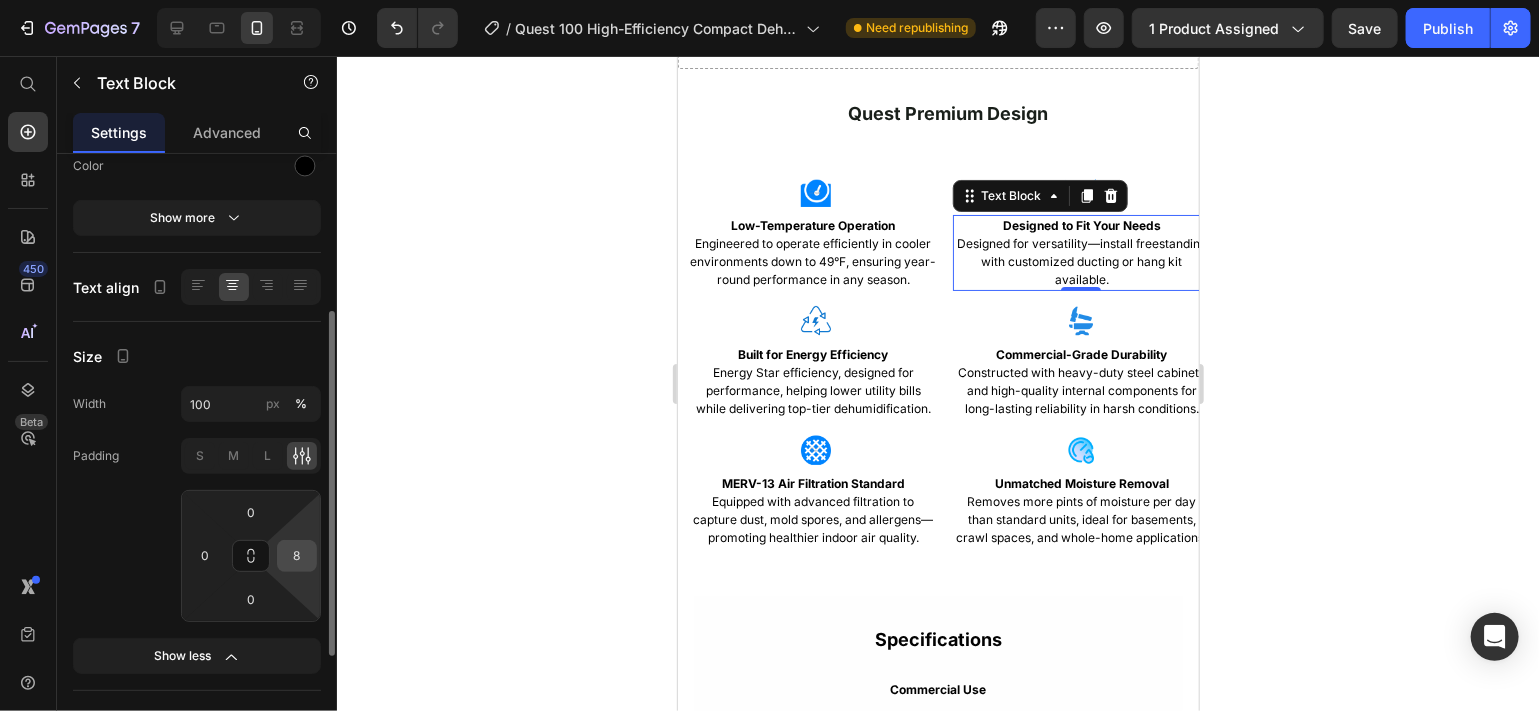 click on "8" at bounding box center [297, 556] 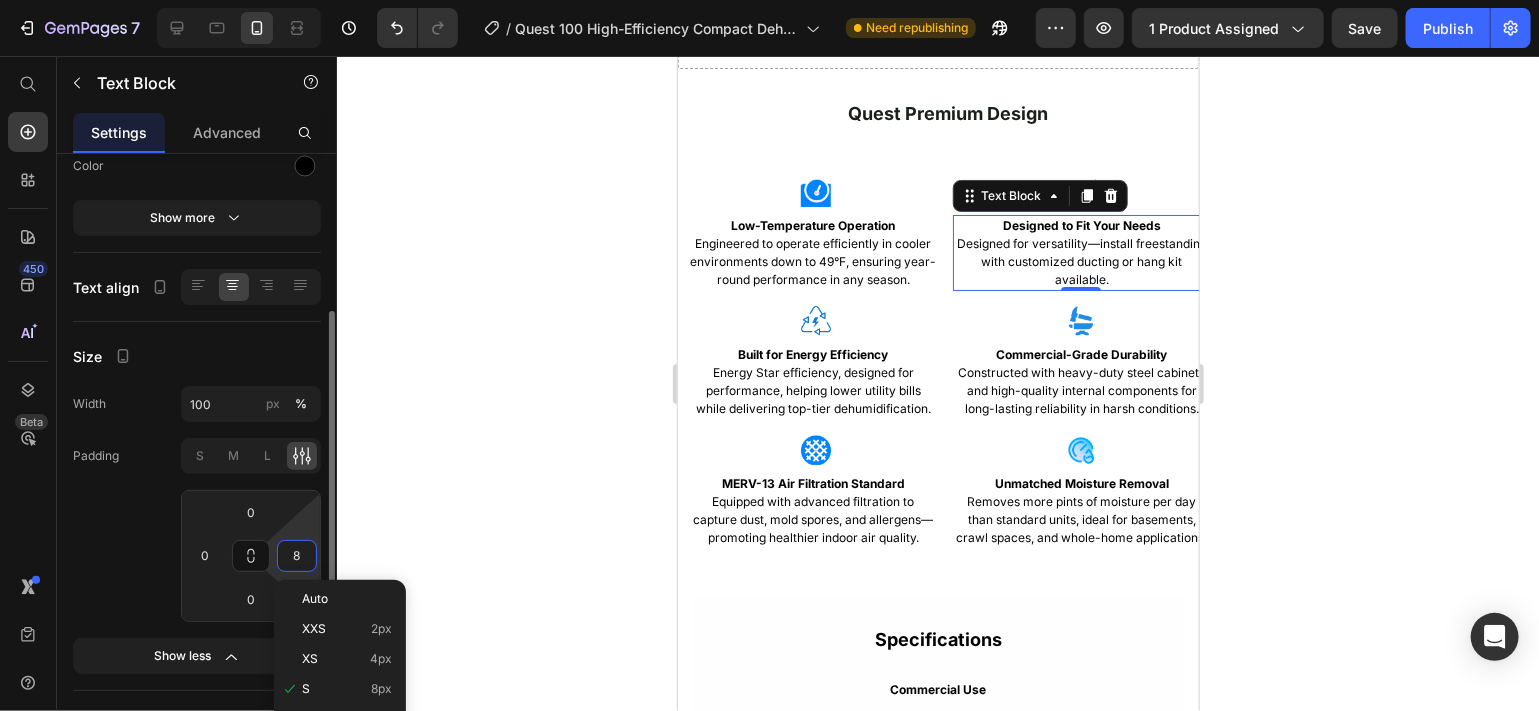 type on "0" 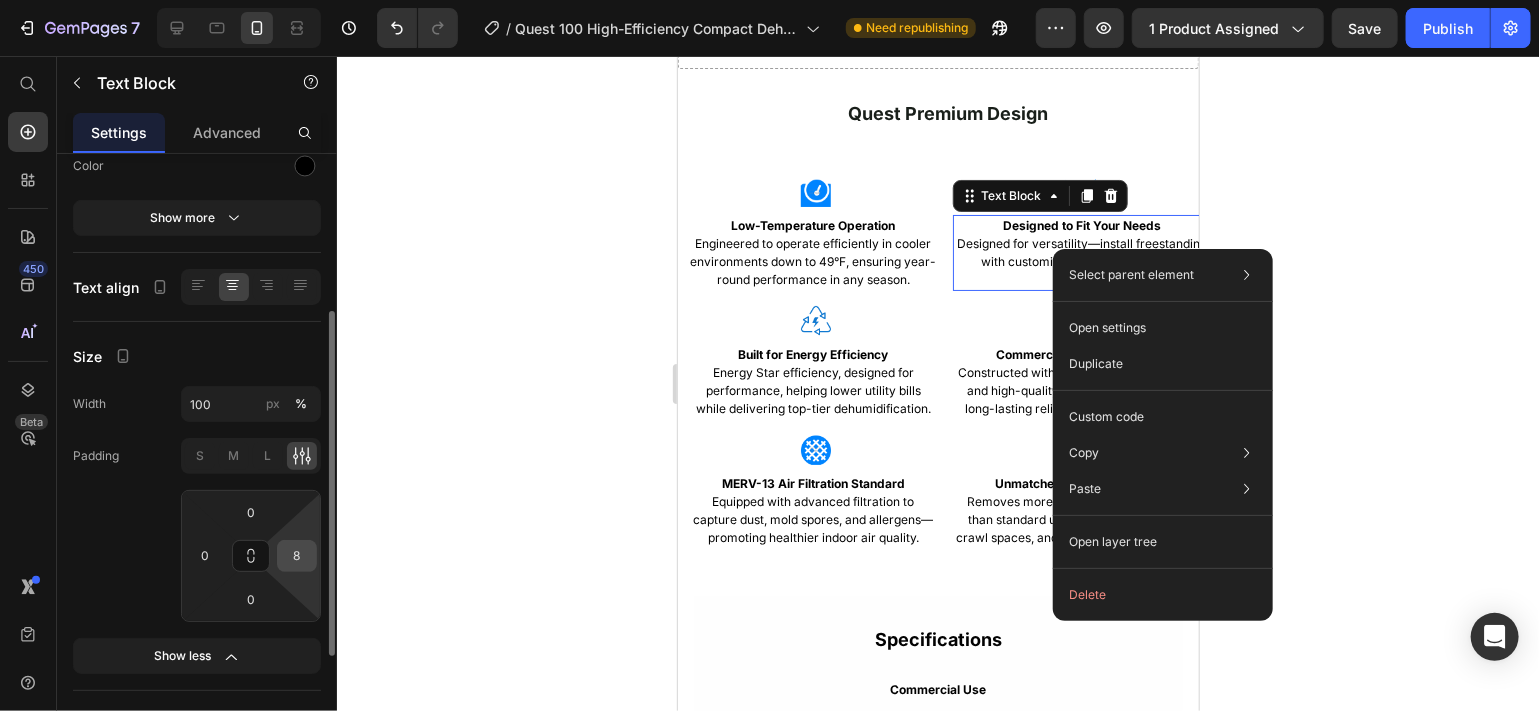 click on "8" at bounding box center [297, 556] 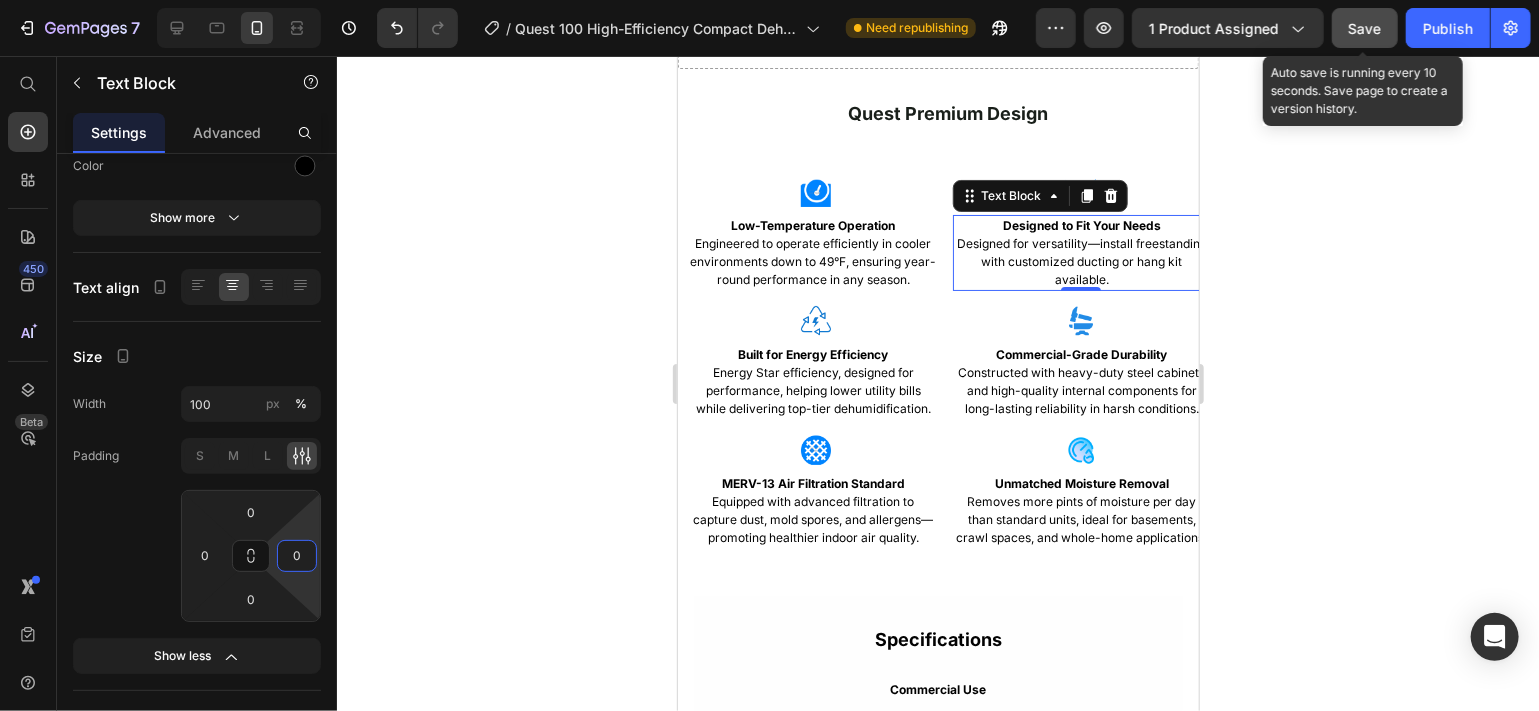 type on "0" 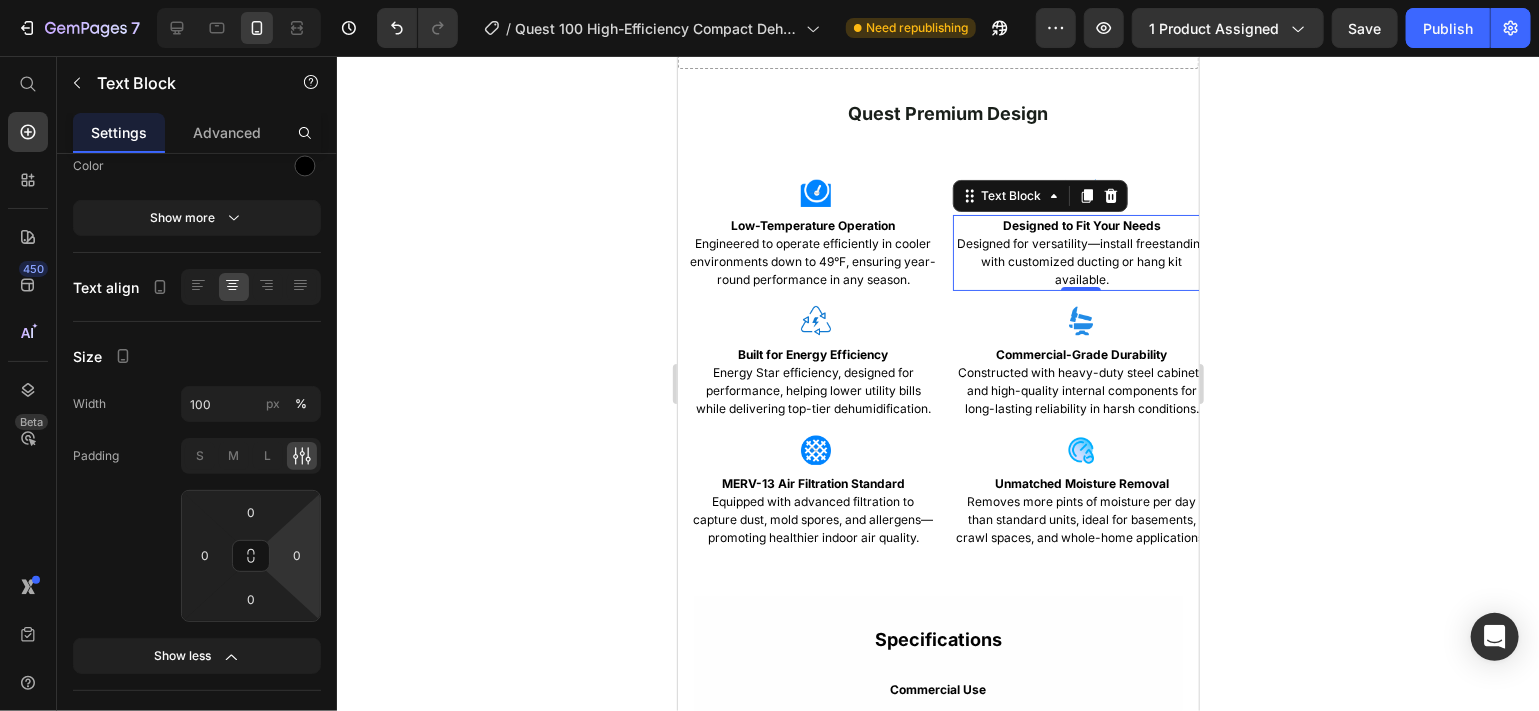 drag, startPoint x: 1345, startPoint y: 34, endPoint x: 625, endPoint y: 259, distance: 754.33746 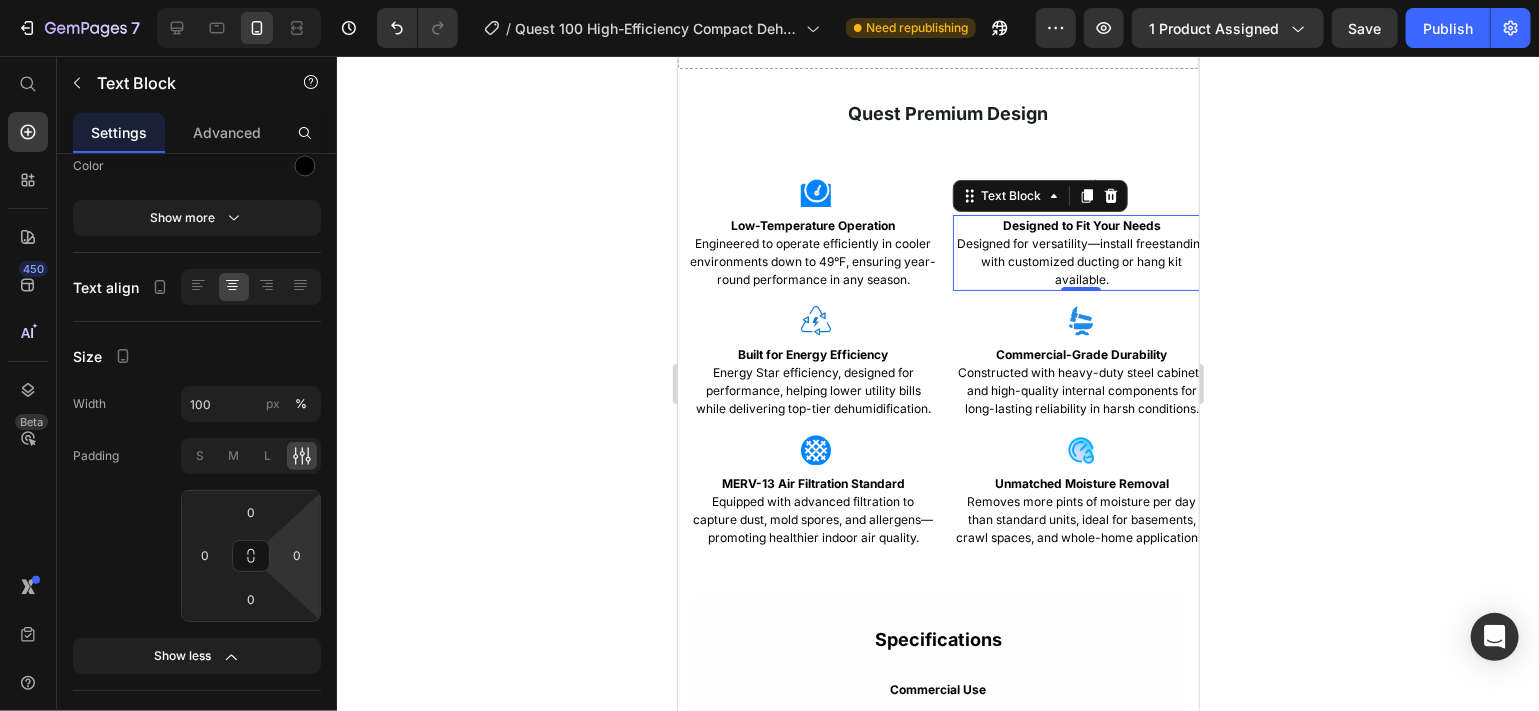 drag, startPoint x: 625, startPoint y: 259, endPoint x: 574, endPoint y: 303, distance: 67.357254 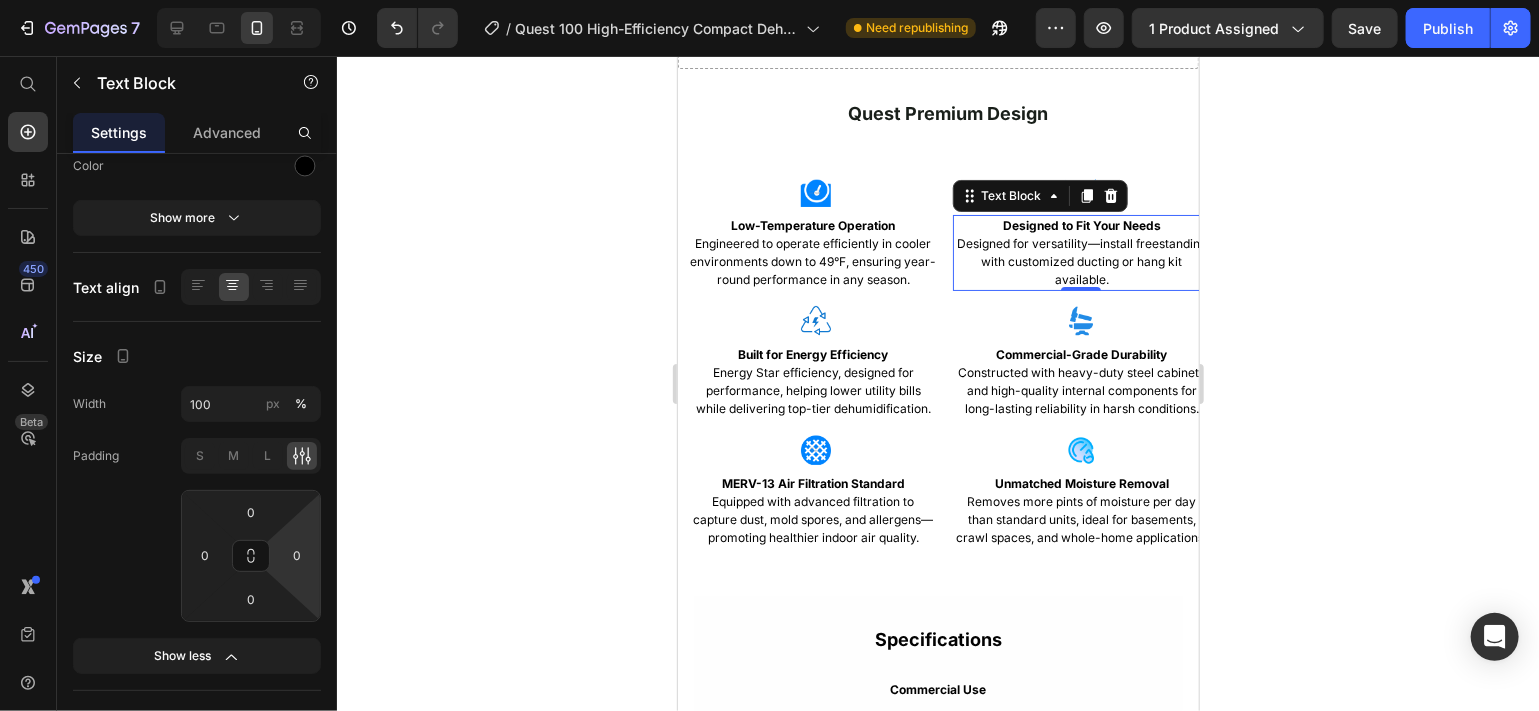 click 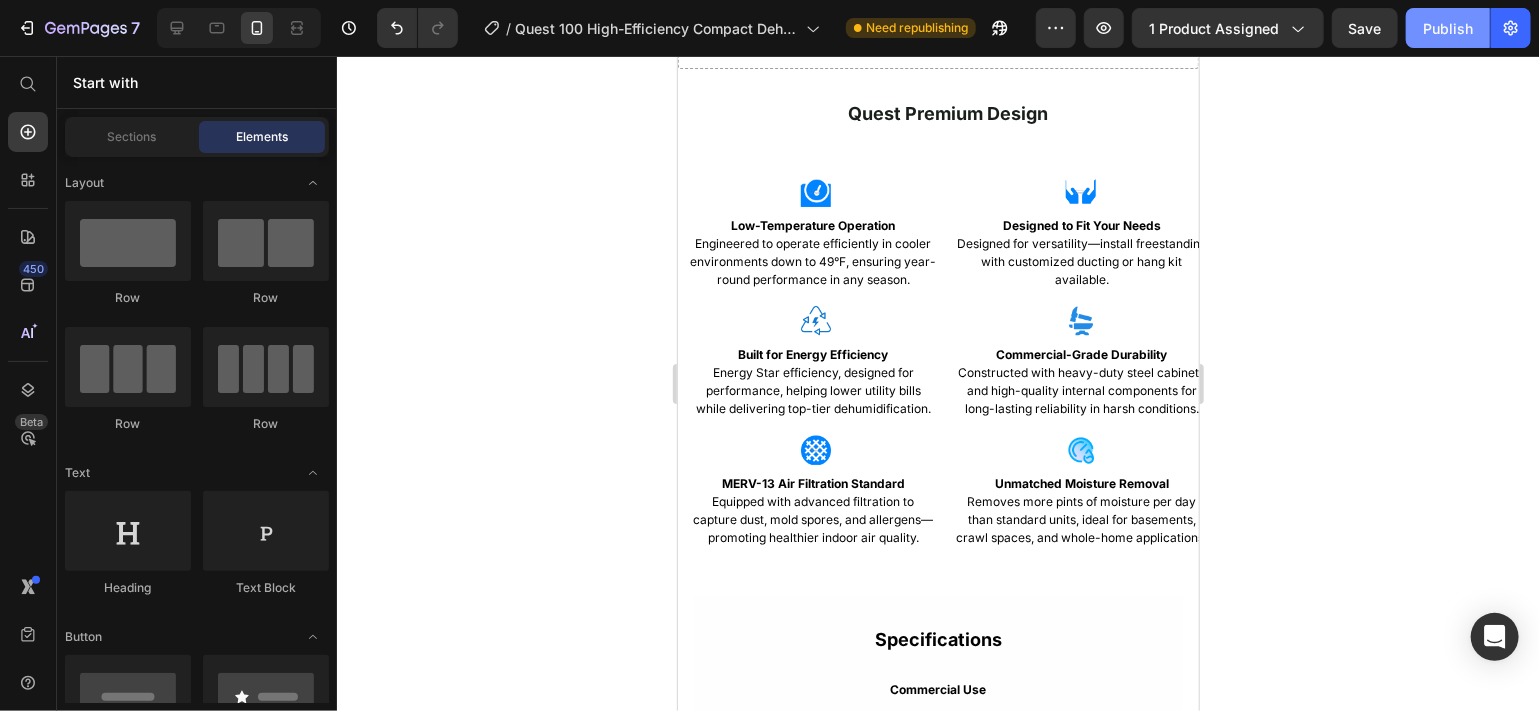 click on "Publish" at bounding box center (1448, 28) 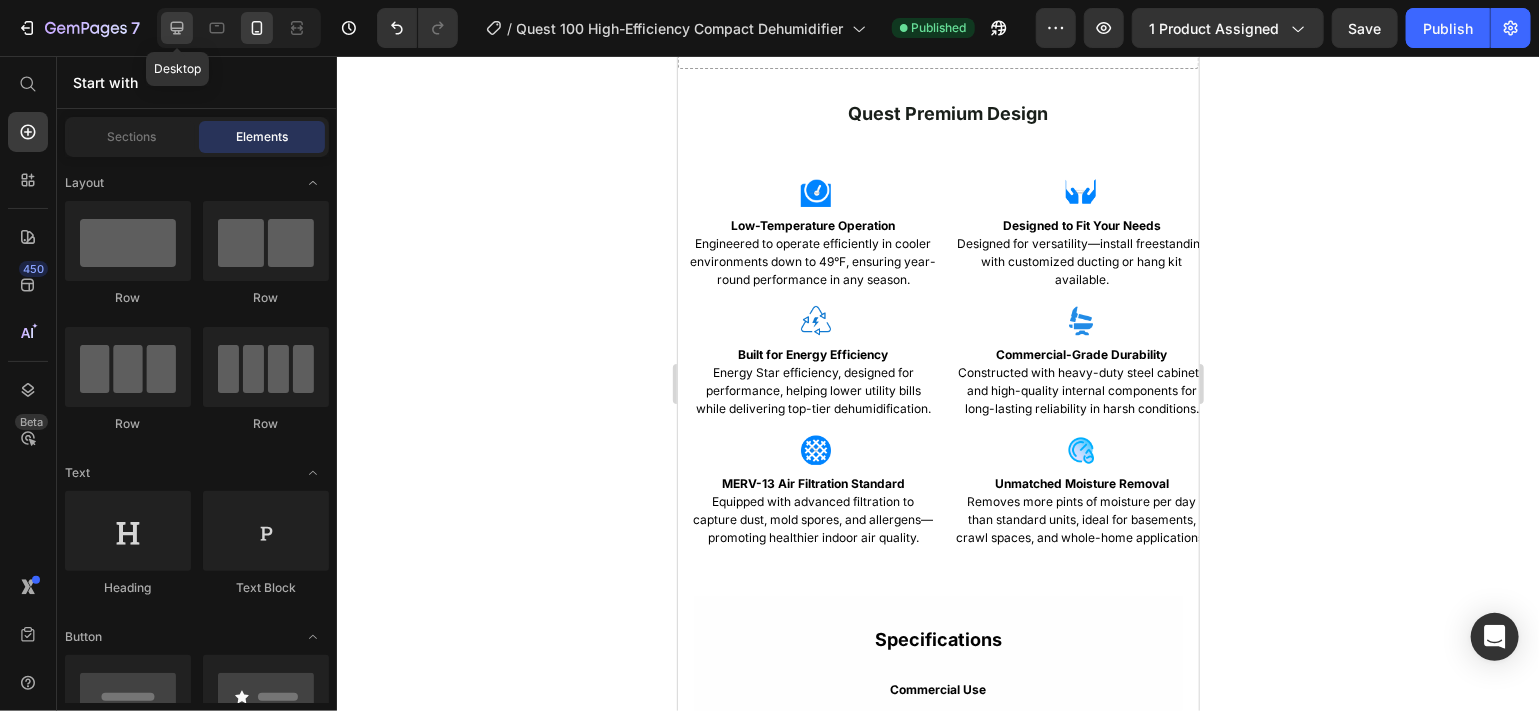 click 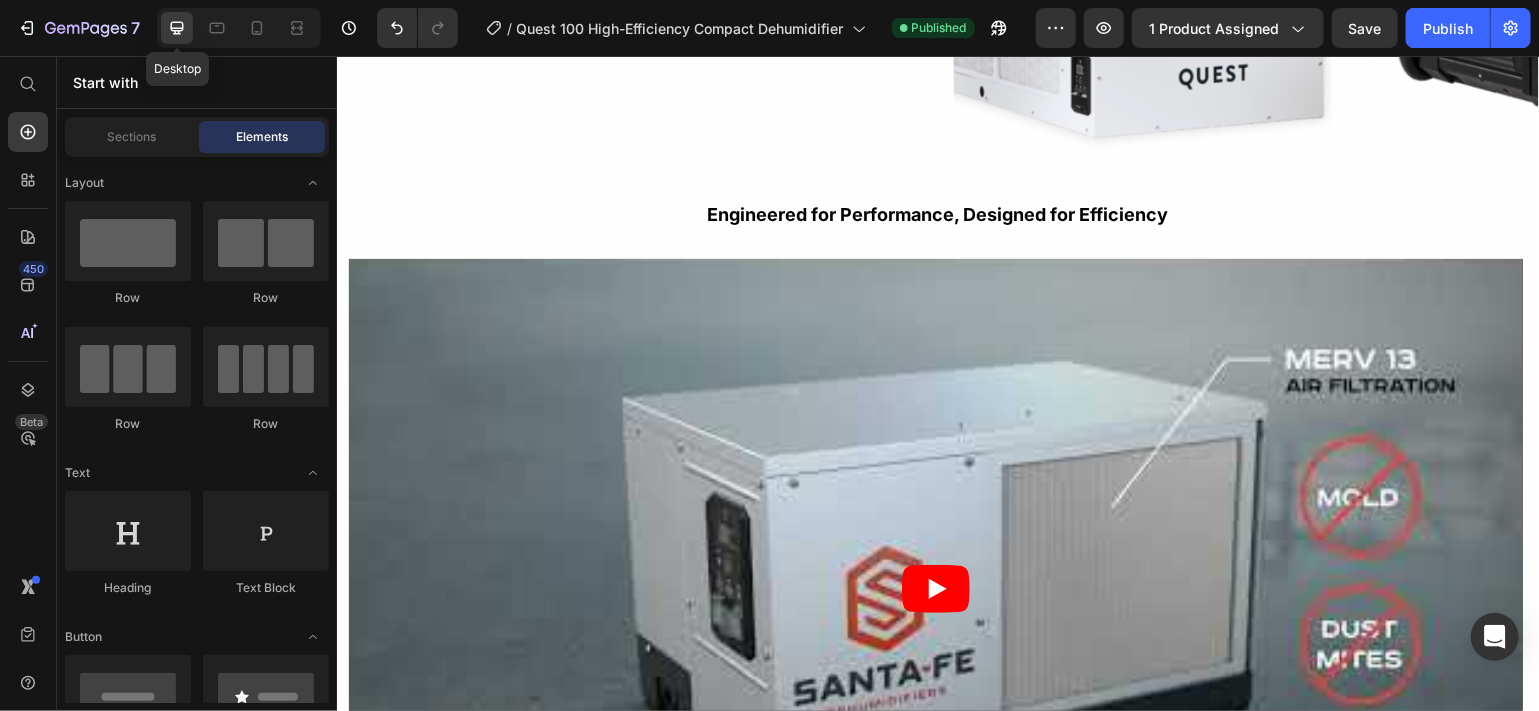 scroll, scrollTop: 2647, scrollLeft: 0, axis: vertical 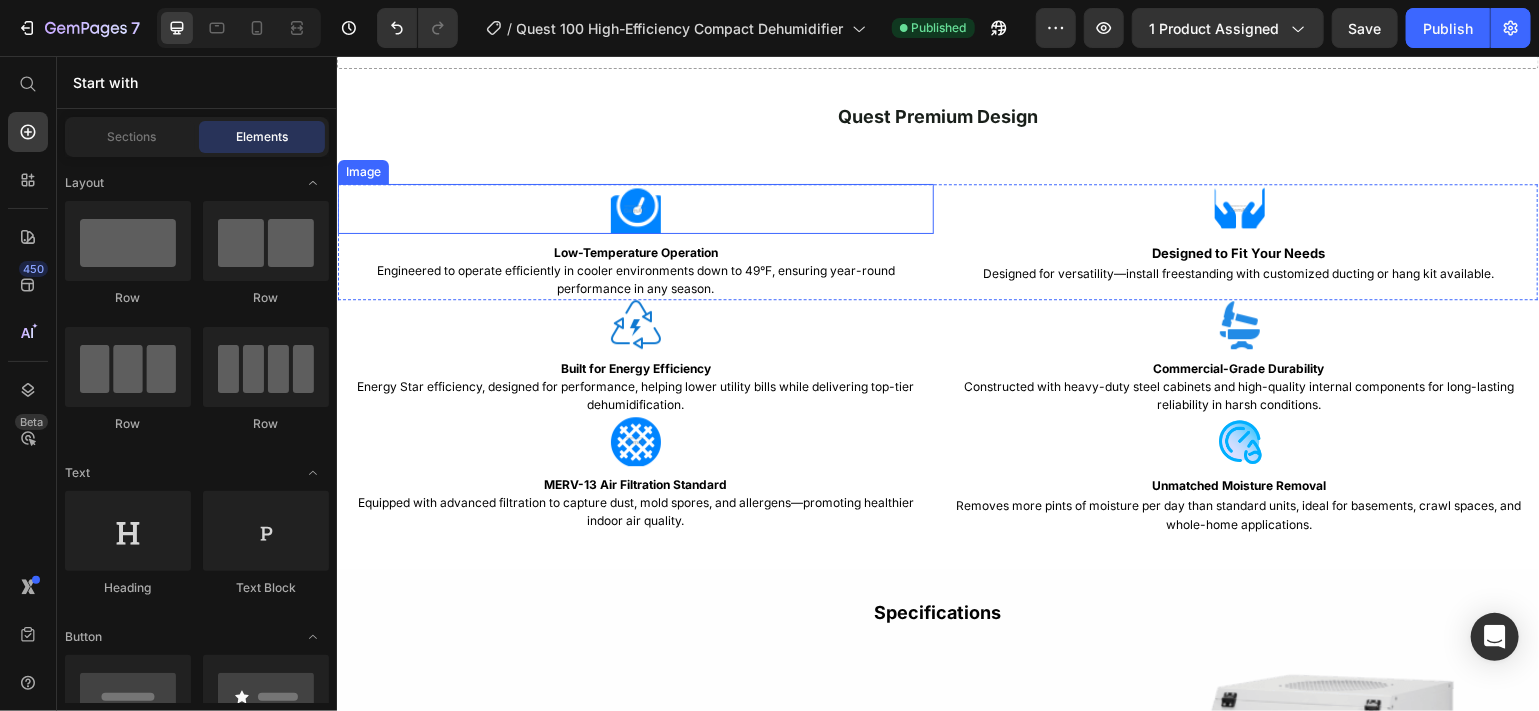 click at bounding box center (635, 208) 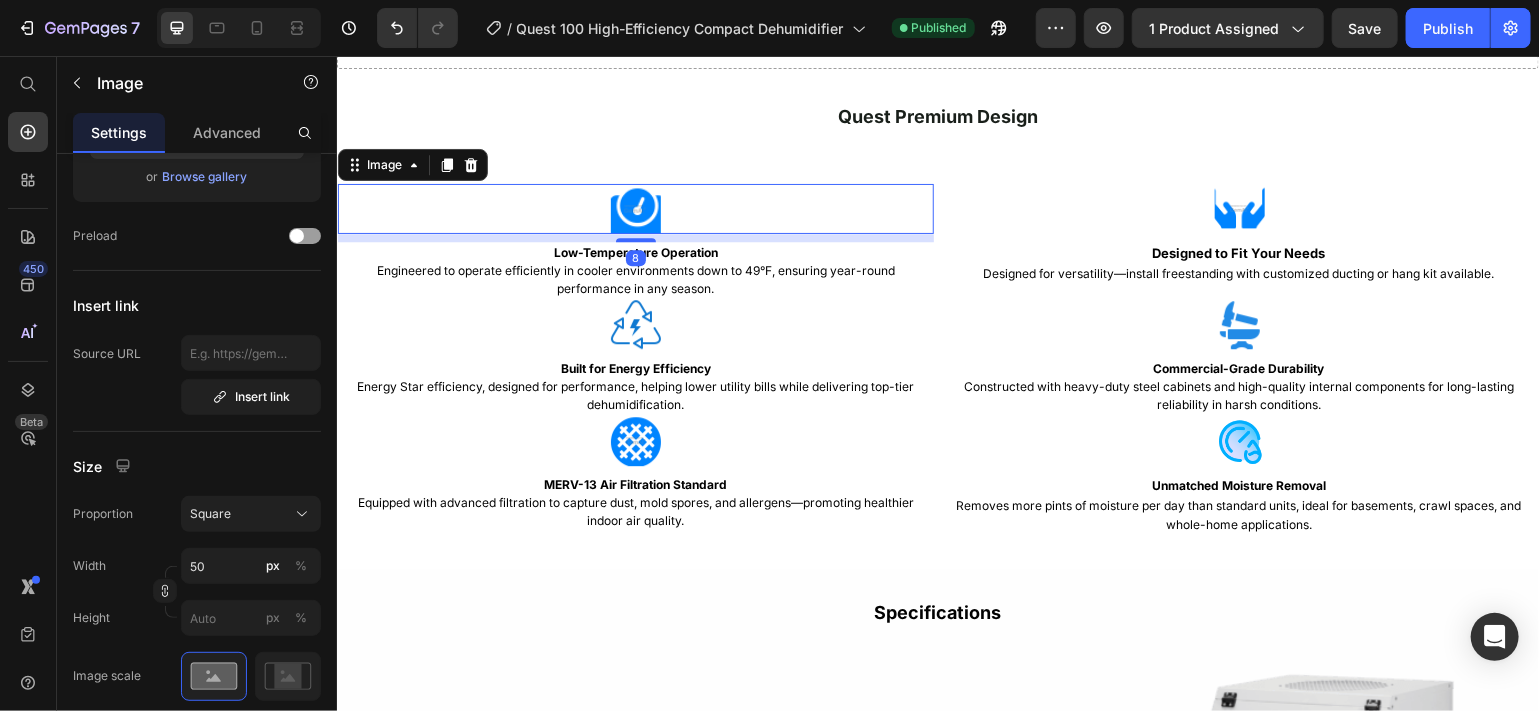 scroll, scrollTop: 0, scrollLeft: 0, axis: both 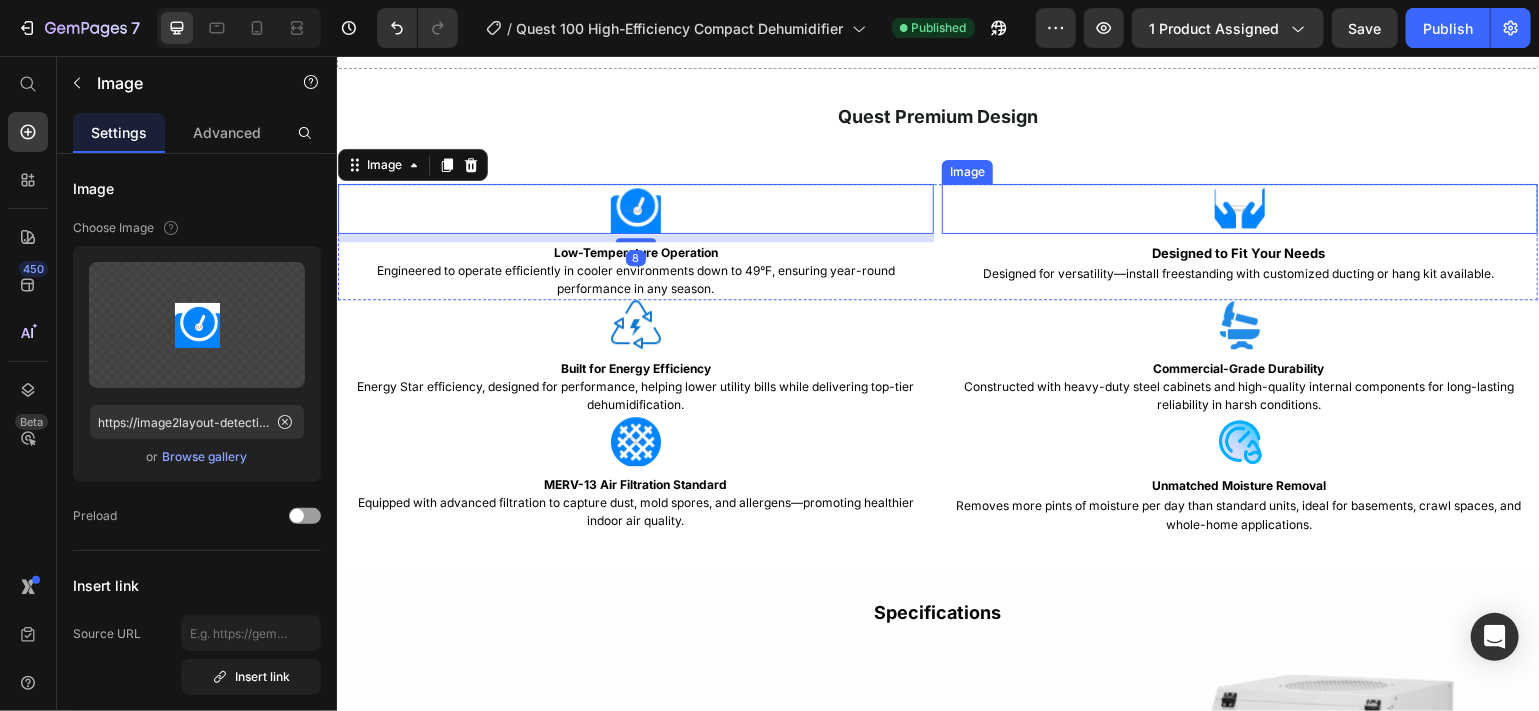 click at bounding box center (1239, 208) 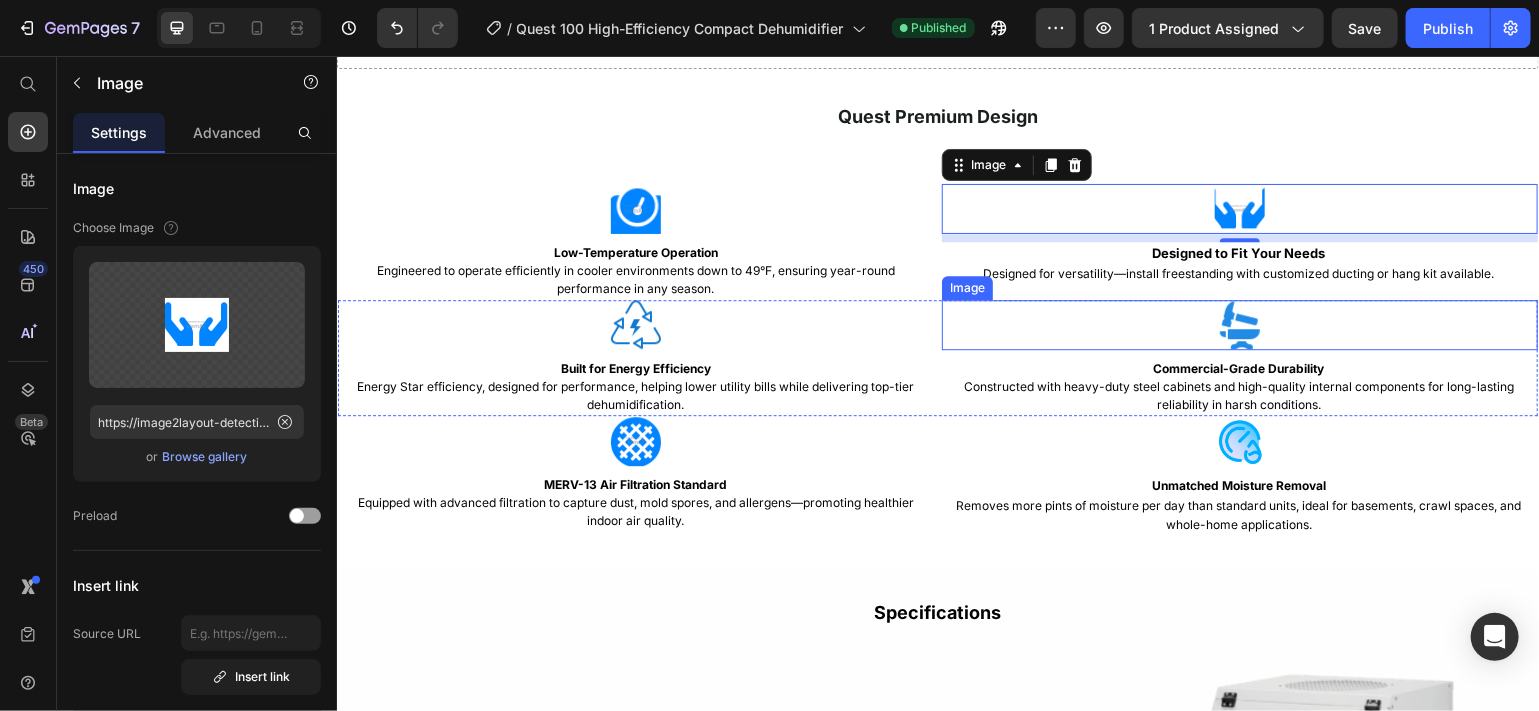 click at bounding box center (1239, 324) 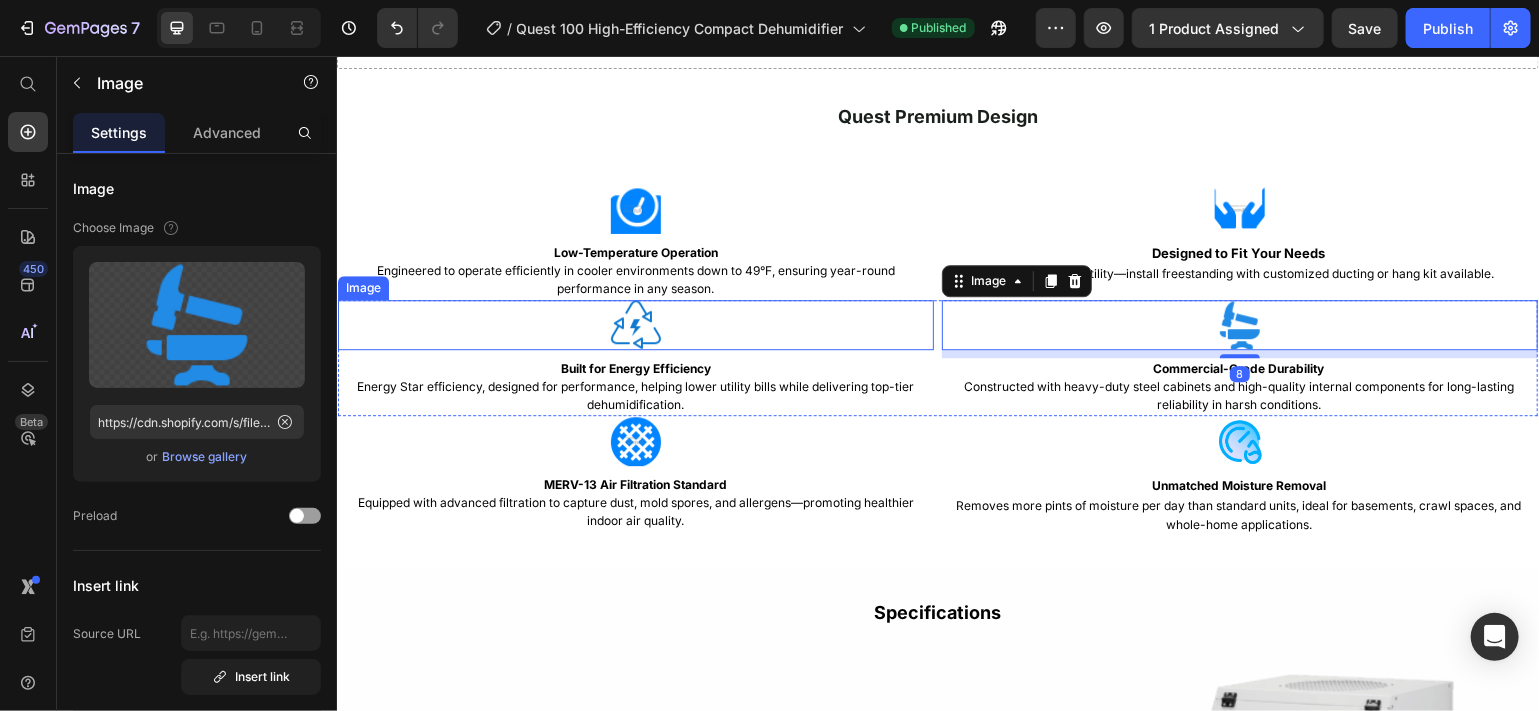 click at bounding box center (635, 324) 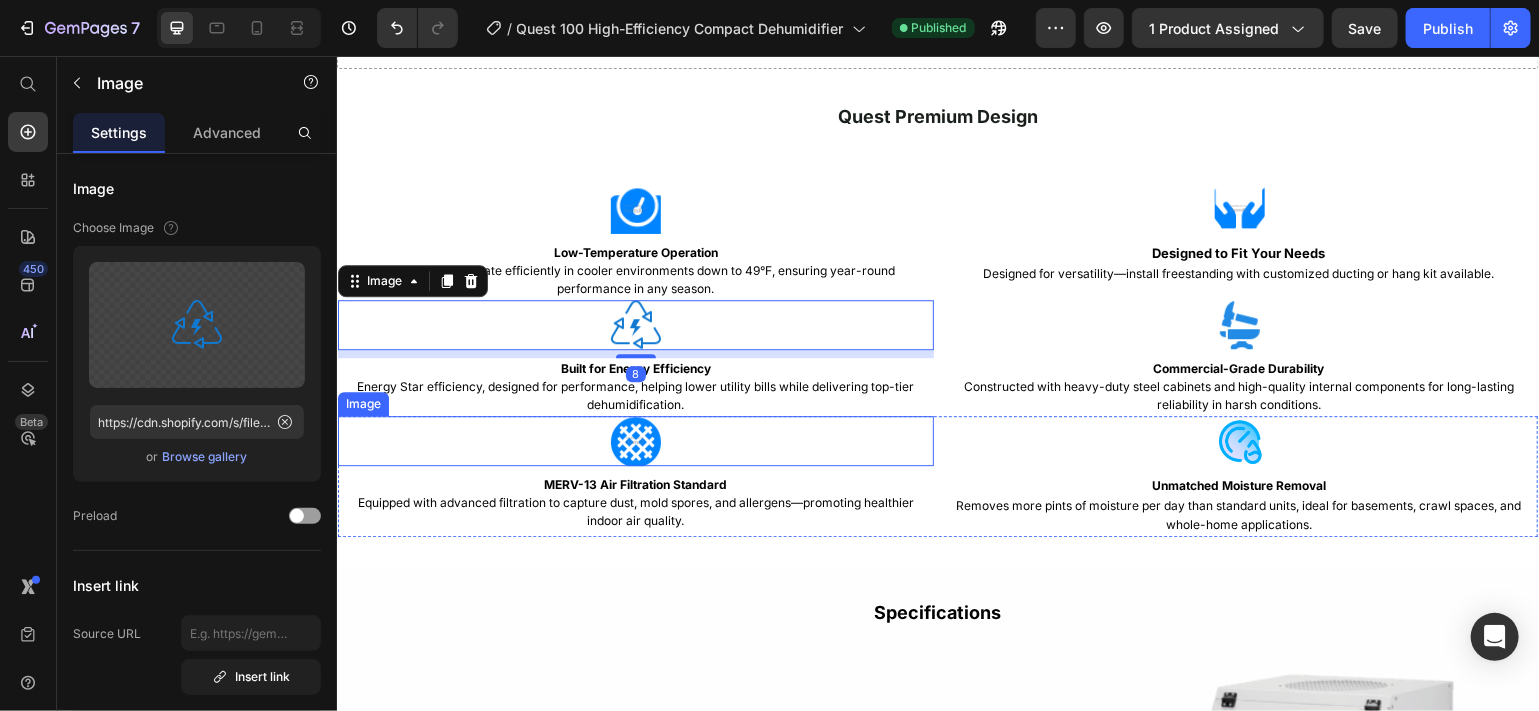 click at bounding box center (635, 440) 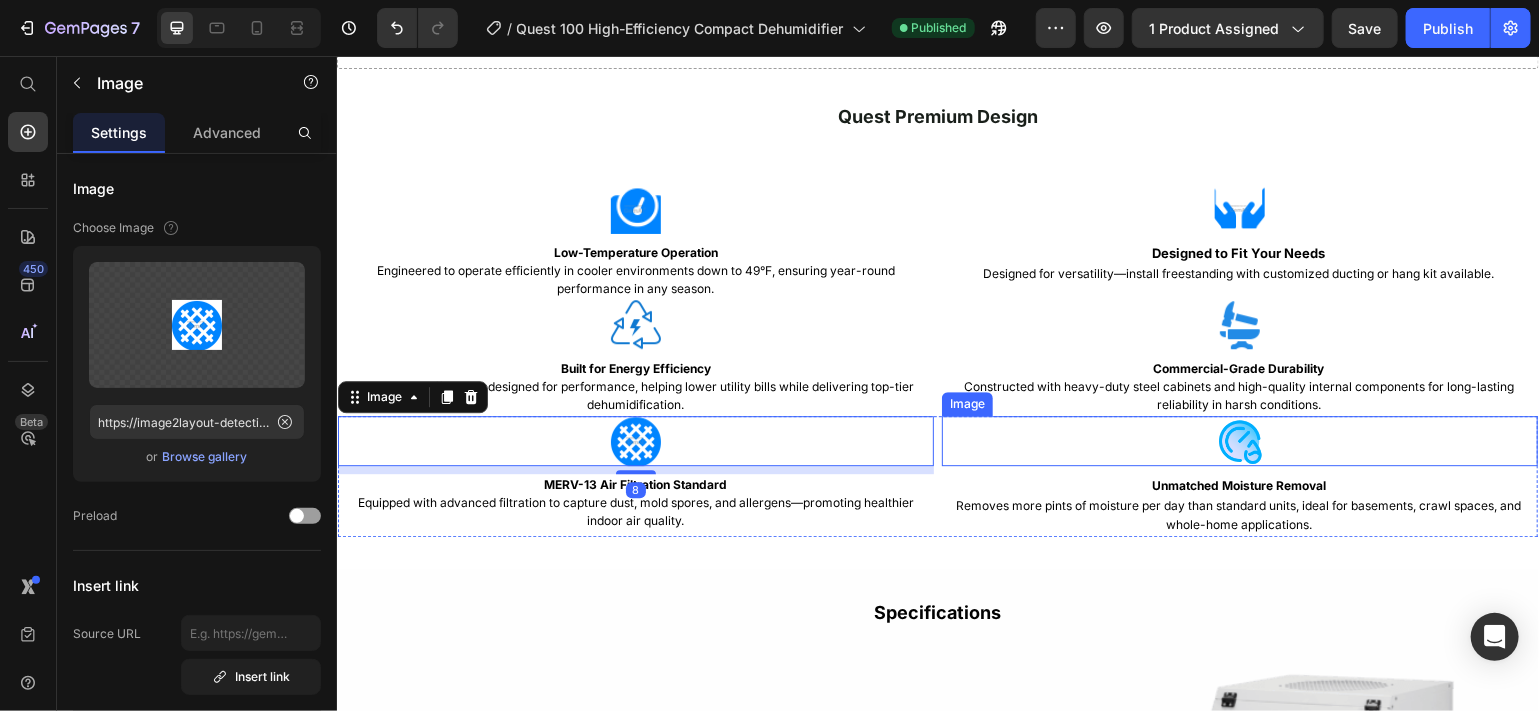 click at bounding box center [1239, 440] 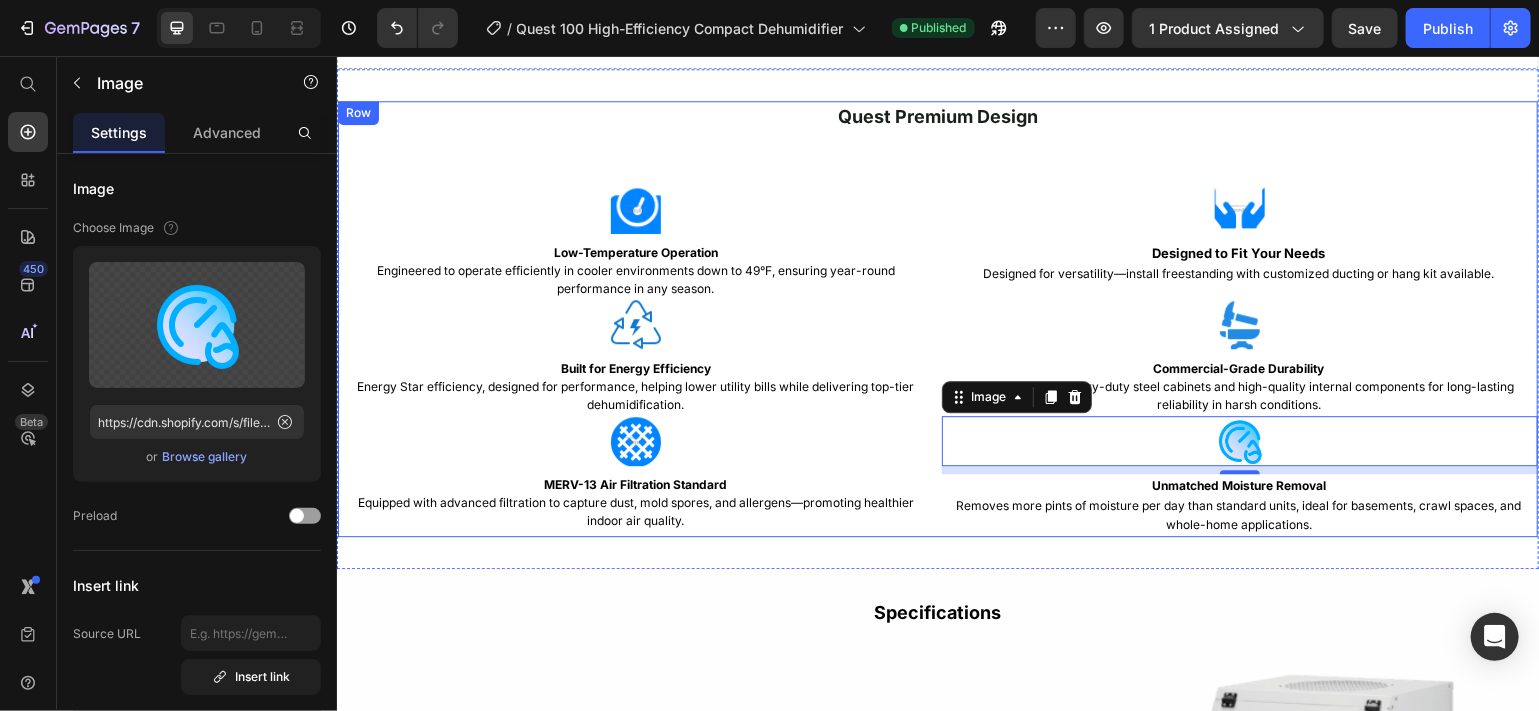 click on "Quest Premium Design Heading Image Low-Temperature Operation Engineered to operate efficiently in cooler environments down to 49°F, ensuring year-round performance in any season. Text Block Image Designed to Fit Your Needs Designed for versatility—install freestanding with customized ducting or hang kit available. Text Block Row Image Built for Energy Efficiency Energy Star efficiency, designed for performance, helping lower utility bills while delivering top-tier dehumidification. Text Block Image Commercial-Grade Durability Constructed with heavy-duty steel cabinets and high-quality internal components for long-lasting reliability in harsh conditions. Text Block Row Image MERV-13 Air Filtration Standard Equipped with advanced filtration to capture dust, mold spores, and allergens—promoting healthier indoor air quality. Text Block Image   8 Unmatched Moisture Removal  Removes more pints of moisture per day than standard units, ideal for basements, crawl spaces, and whole-home applications. Text Block" at bounding box center [937, 318] 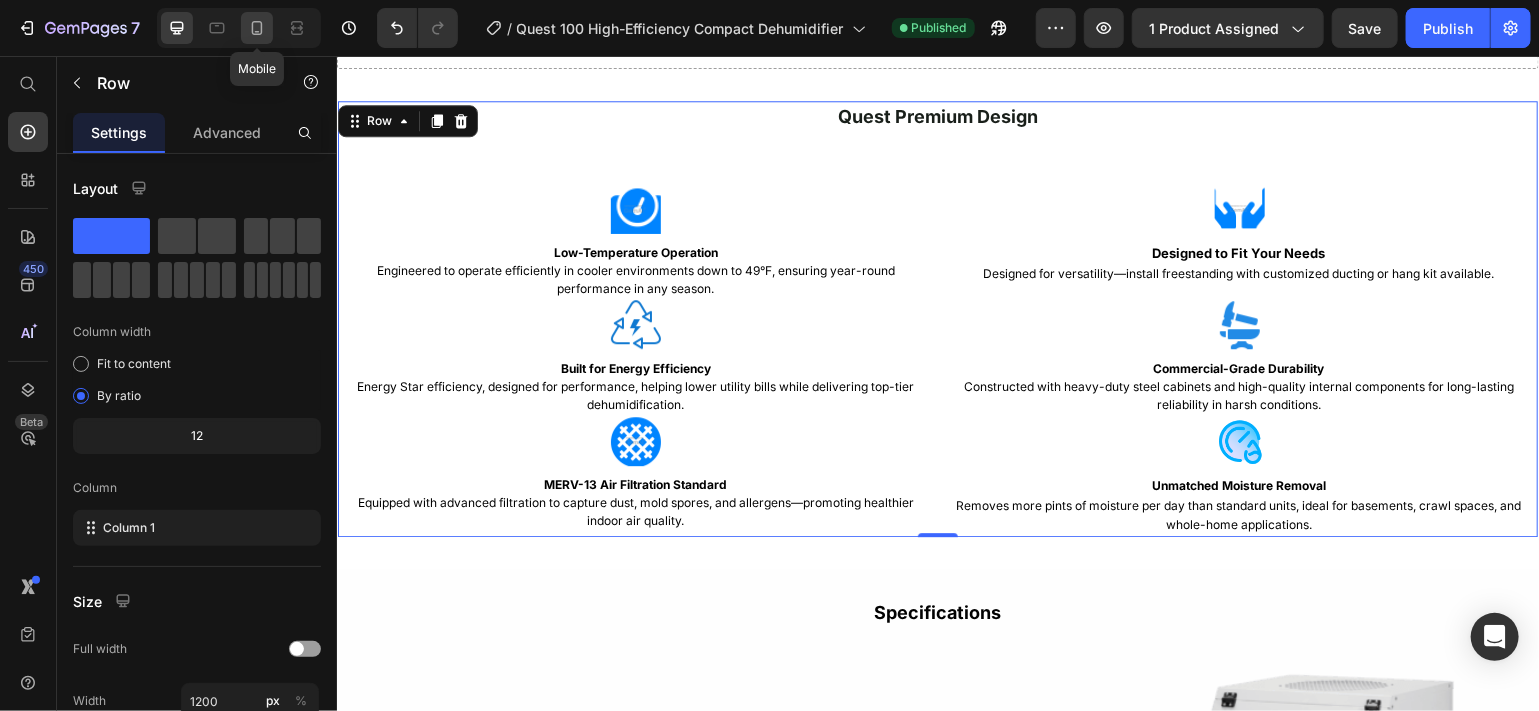 click 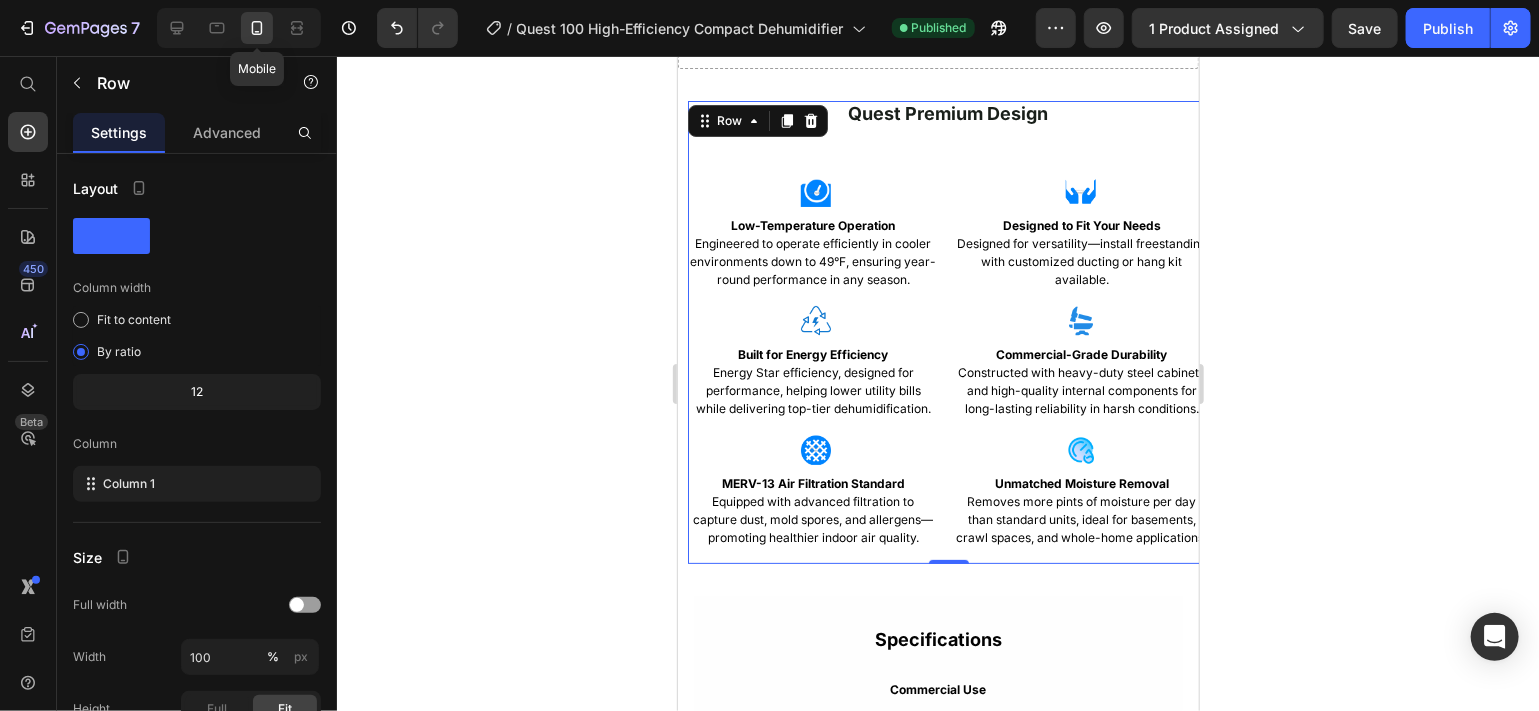 scroll, scrollTop: 3686, scrollLeft: 0, axis: vertical 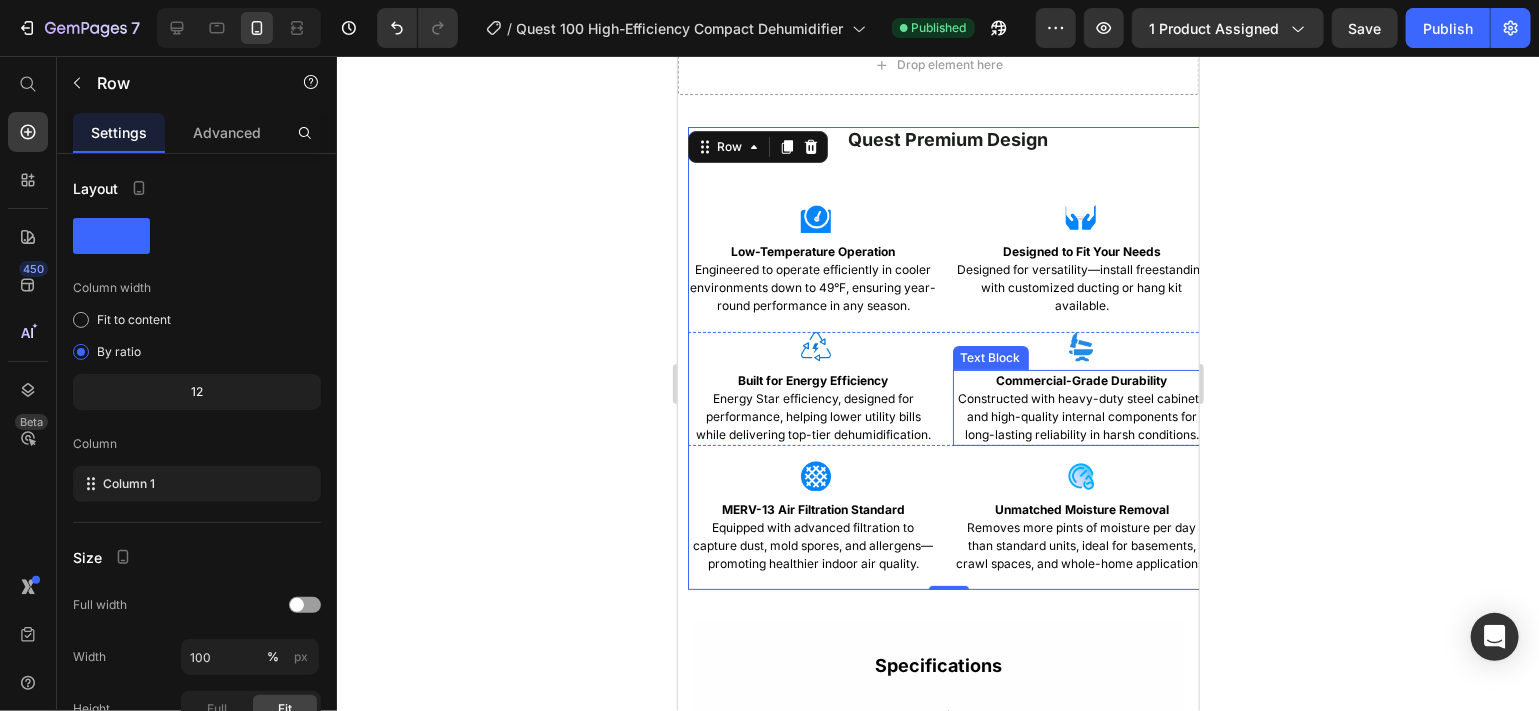 click on "Commercial-Grade Durability Constructed with heavy-duty steel cabinets and high-quality internal components for long-lasting reliability in harsh conditions." at bounding box center [1081, 407] 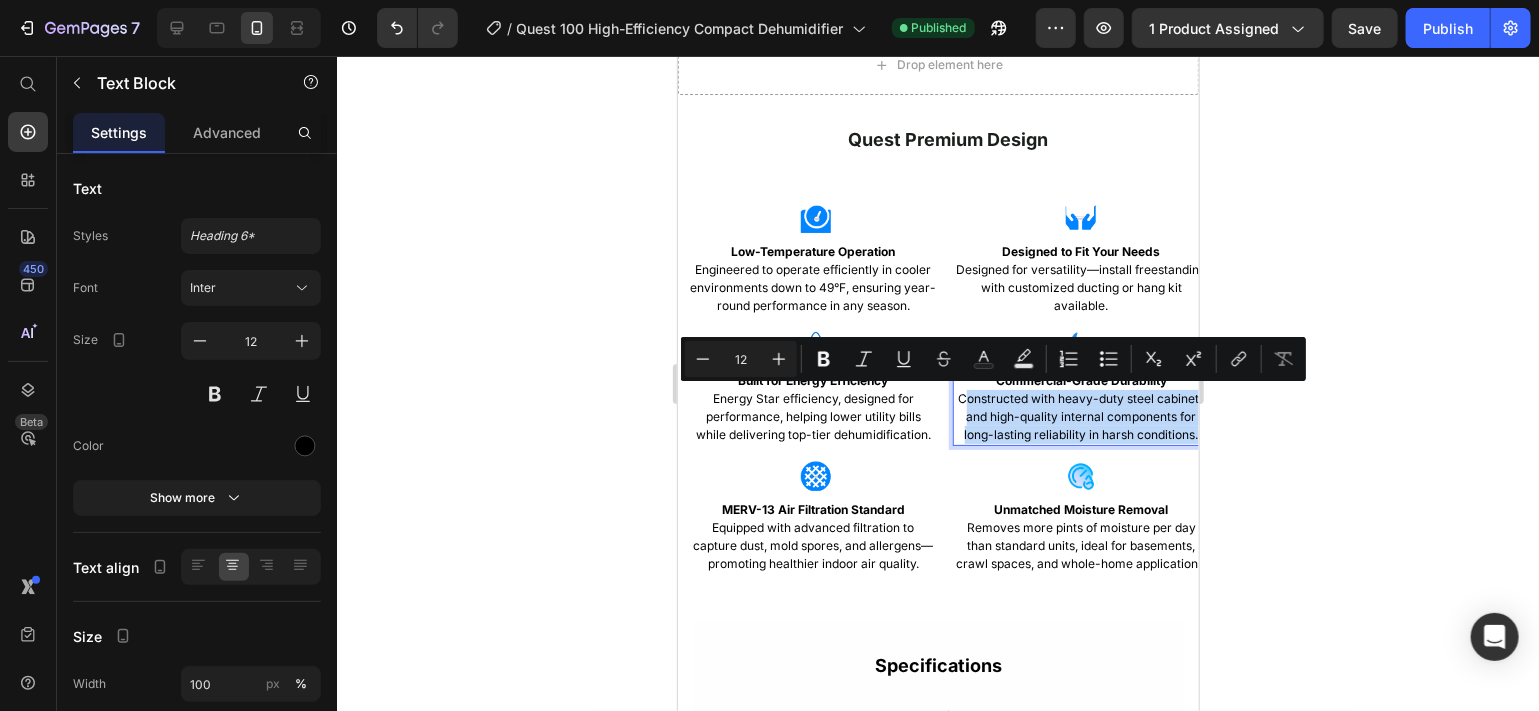 drag, startPoint x: 1122, startPoint y: 449, endPoint x: 981, endPoint y: 402, distance: 148.62704 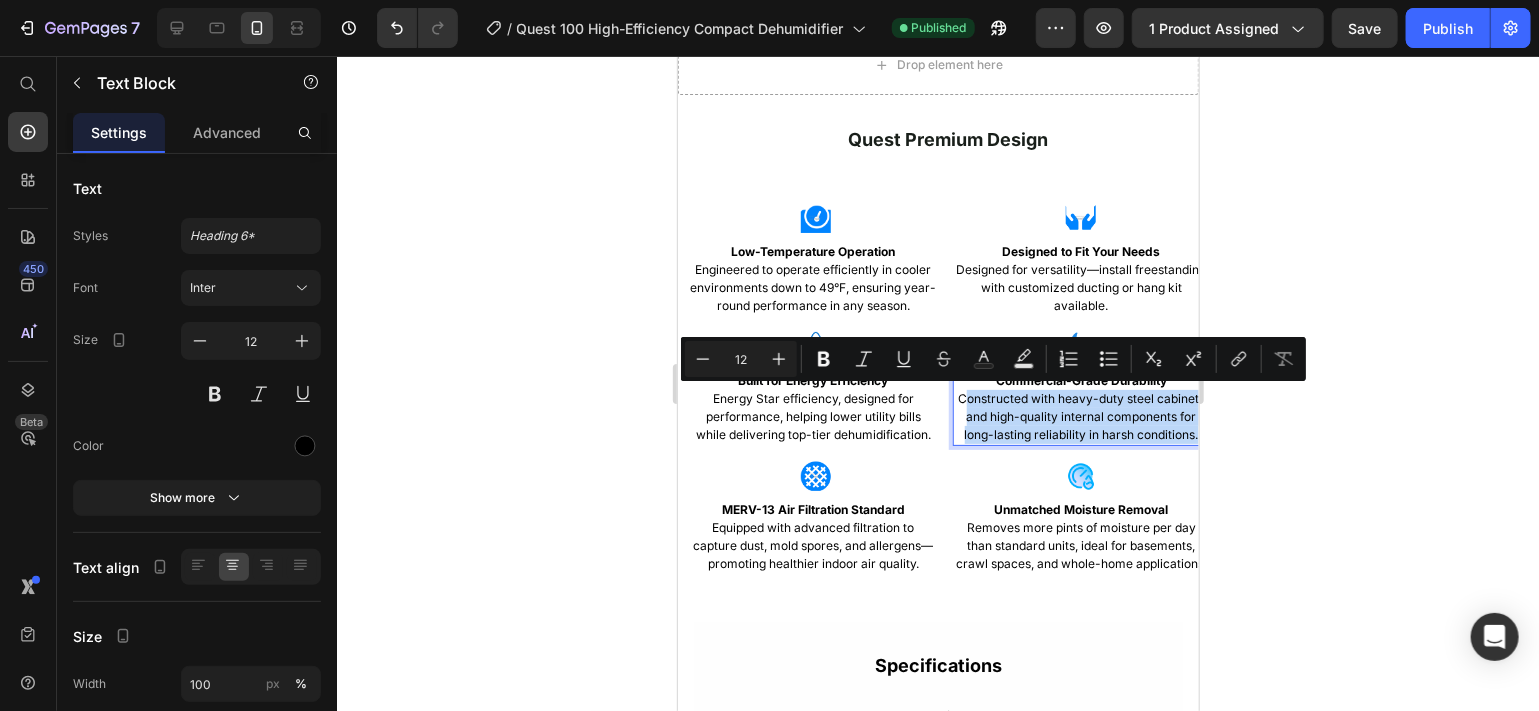 click on "Commercial-Grade Durability Constructed with heavy-duty steel cabinets and high-quality internal components for long-lasting reliability in harsh conditions." at bounding box center [1081, 407] 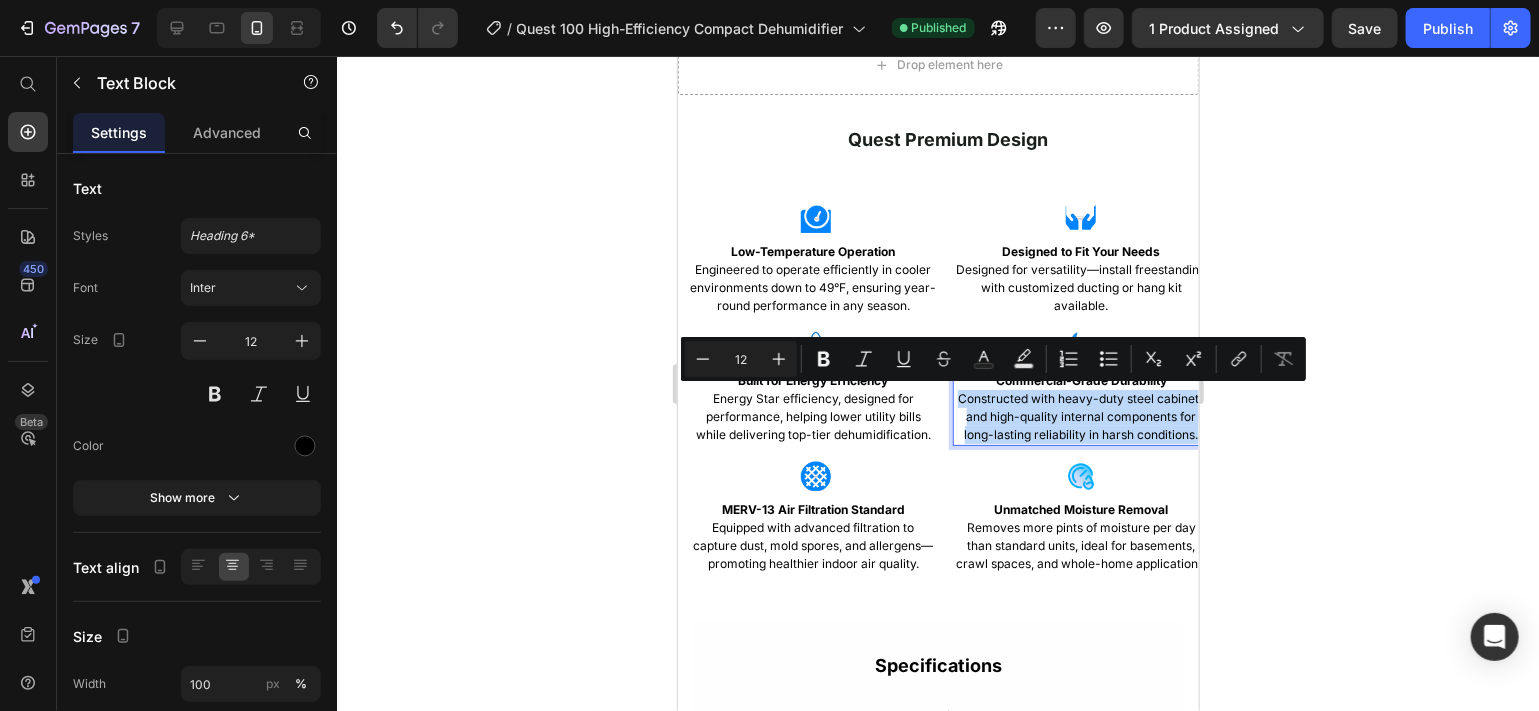 drag, startPoint x: 1118, startPoint y: 449, endPoint x: 963, endPoint y: 402, distance: 161.96913 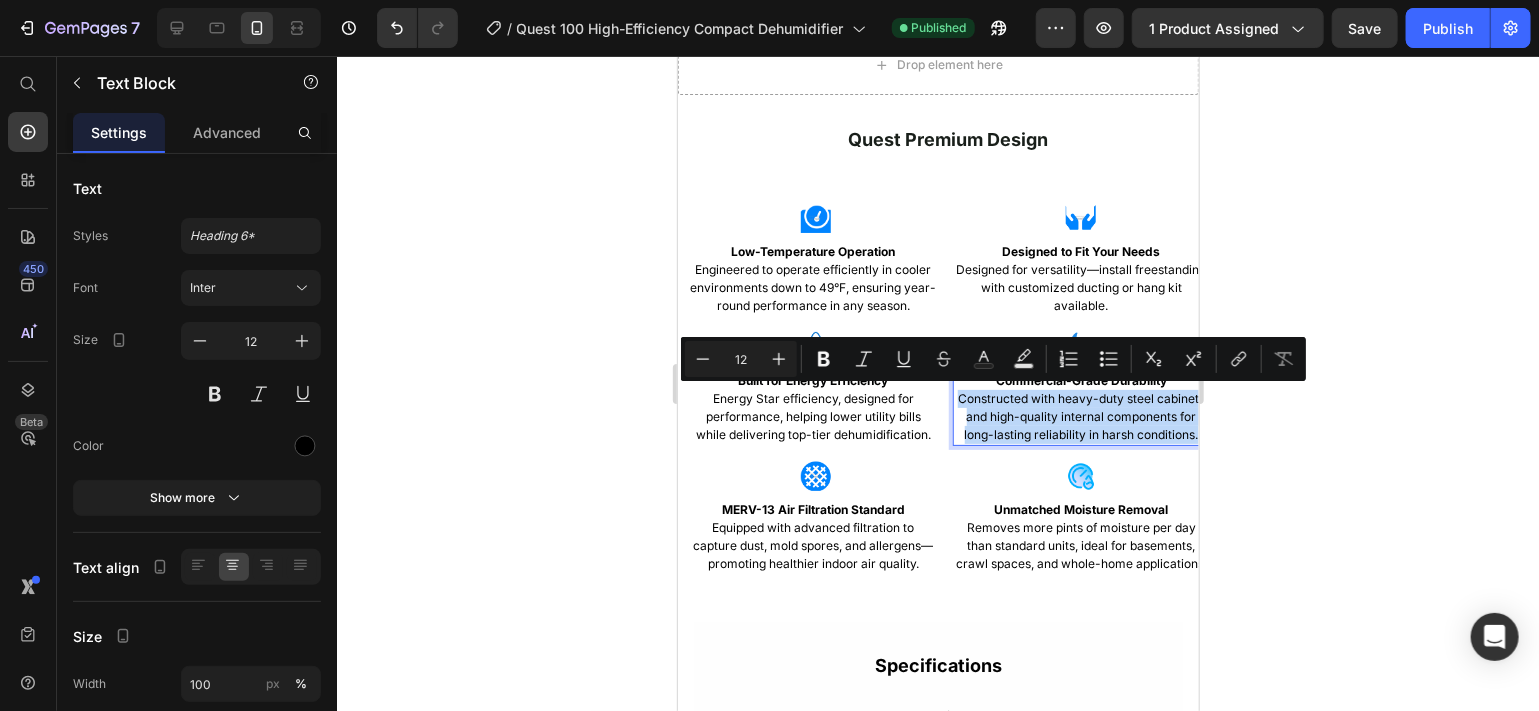 click on "Commercial-Grade Durability Constructed with heavy-duty steel cabinets and high-quality internal components for long-lasting reliability in harsh conditions." at bounding box center [1081, 407] 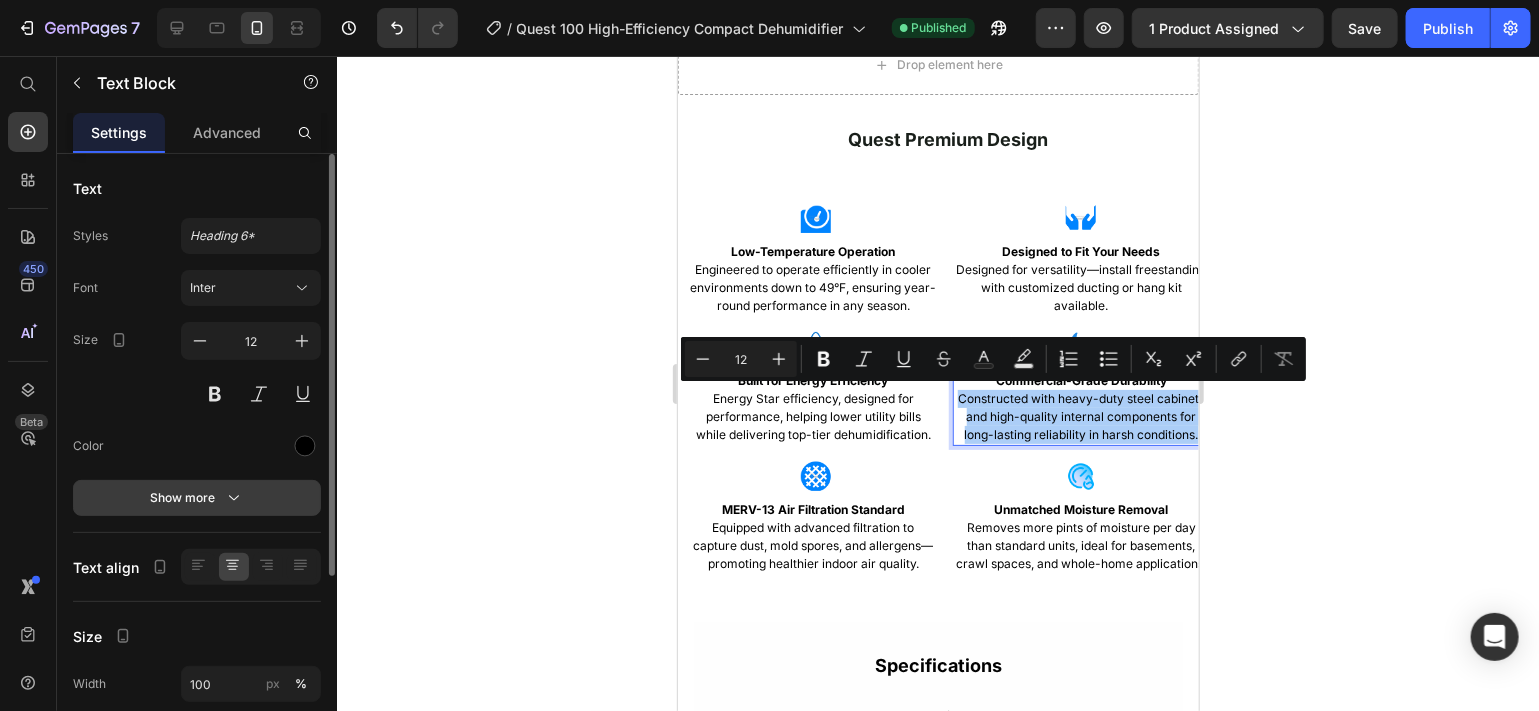 click 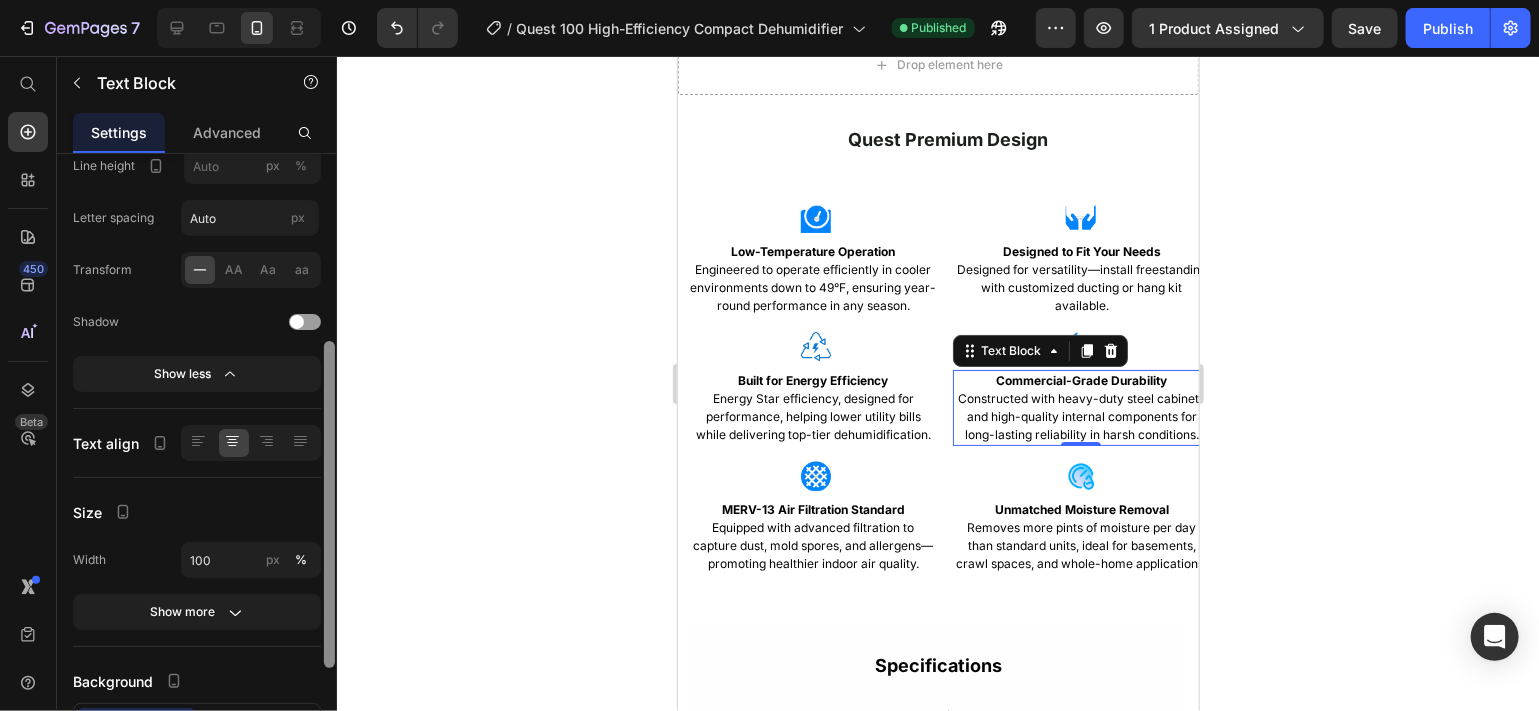drag, startPoint x: 327, startPoint y: 456, endPoint x: 332, endPoint y: 722, distance: 266.047 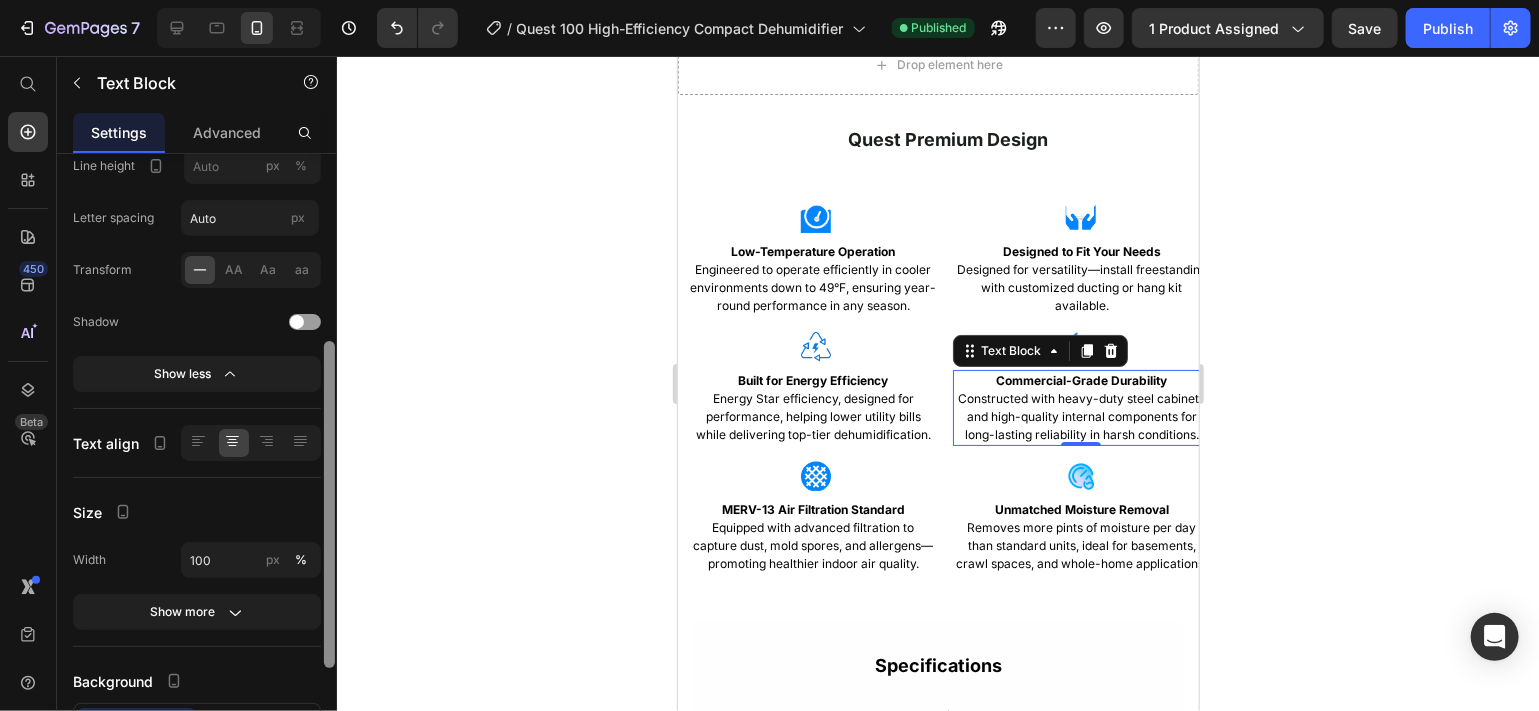 click on "7 Version history / Quest 100 High-Efficiency Compact Dehumidifier Published Preview 1 product assigned Save Publish 450 Beta Start with Sections Elements Hero Section Product Detail Brands Trusted Badges Guarantee Product Breakdown How to use Testimonials Compare Bundle FAQs Social Proof Brand Story Product List Collection Blog List Contact Sticky Add to Cart Custom Footer Browse Library 450 Layout Row Row Row Row Text Heading Text Block Button Button Button Sticky Back to top Media Image" at bounding box center [769, 0] 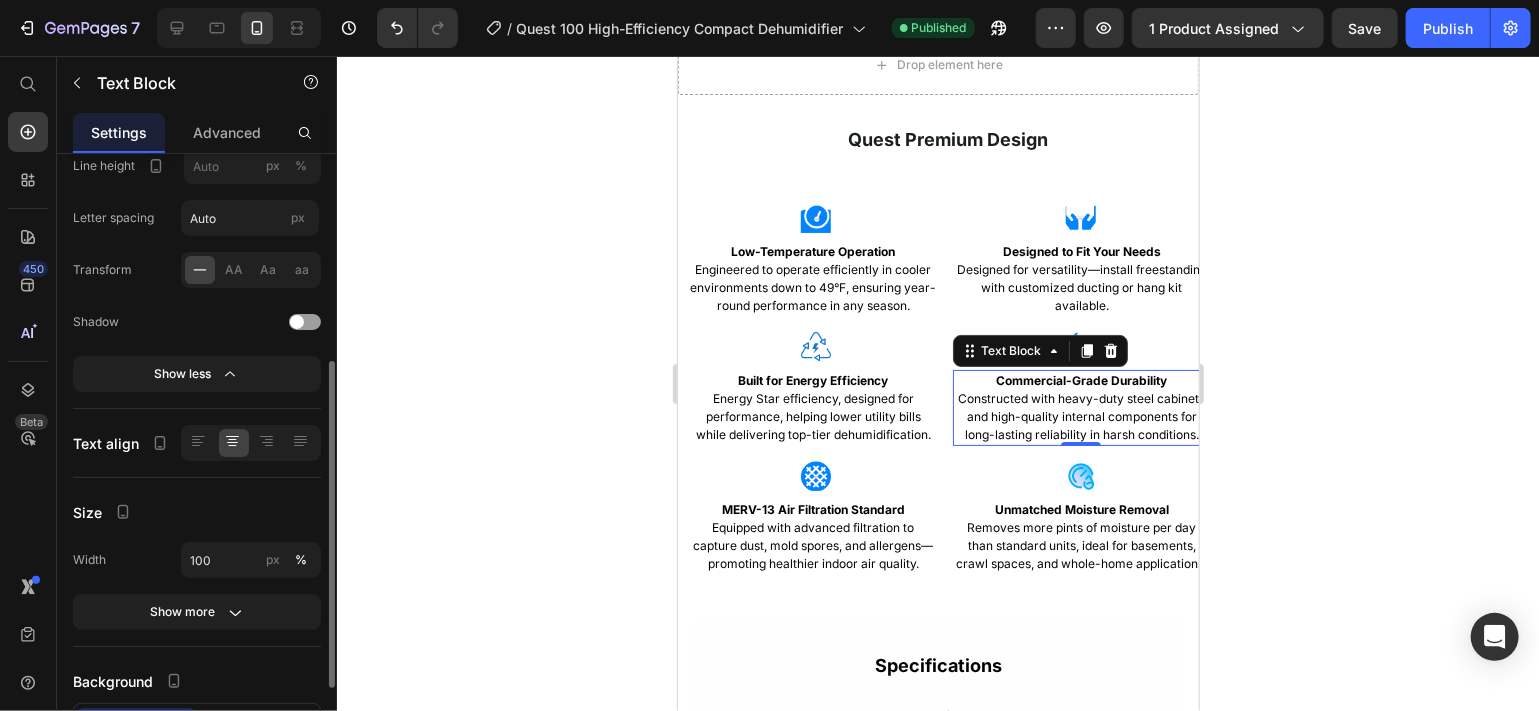 scroll, scrollTop: 386, scrollLeft: 0, axis: vertical 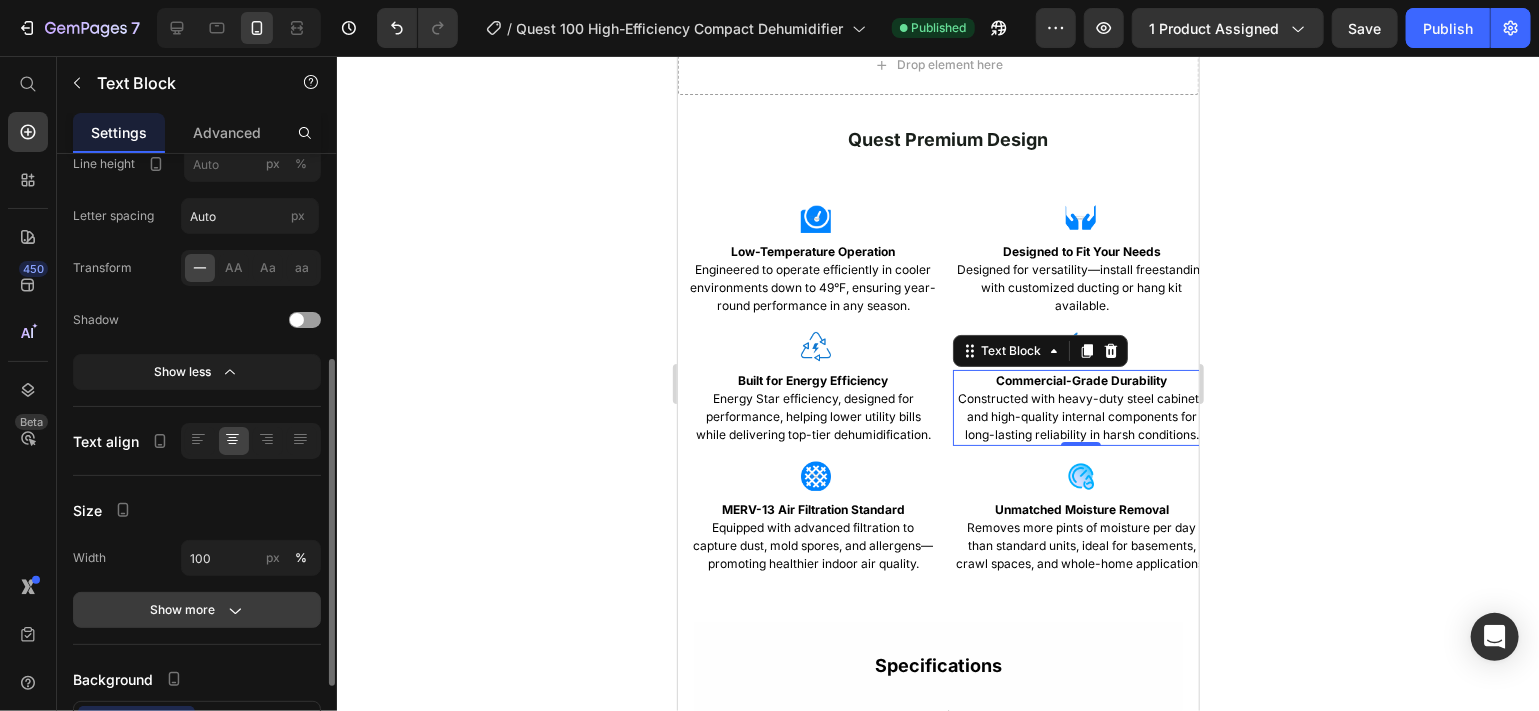 click on "Show more" 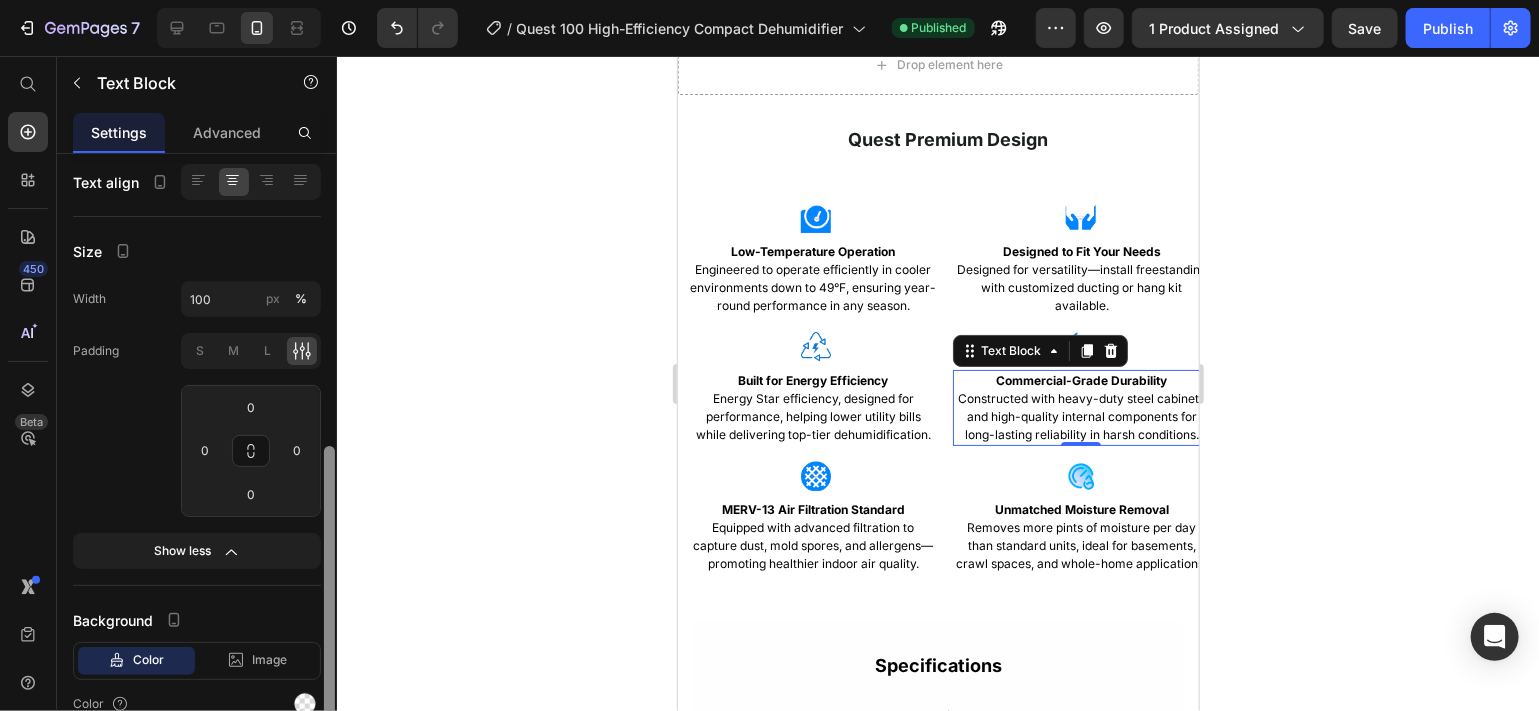 scroll, scrollTop: 646, scrollLeft: 0, axis: vertical 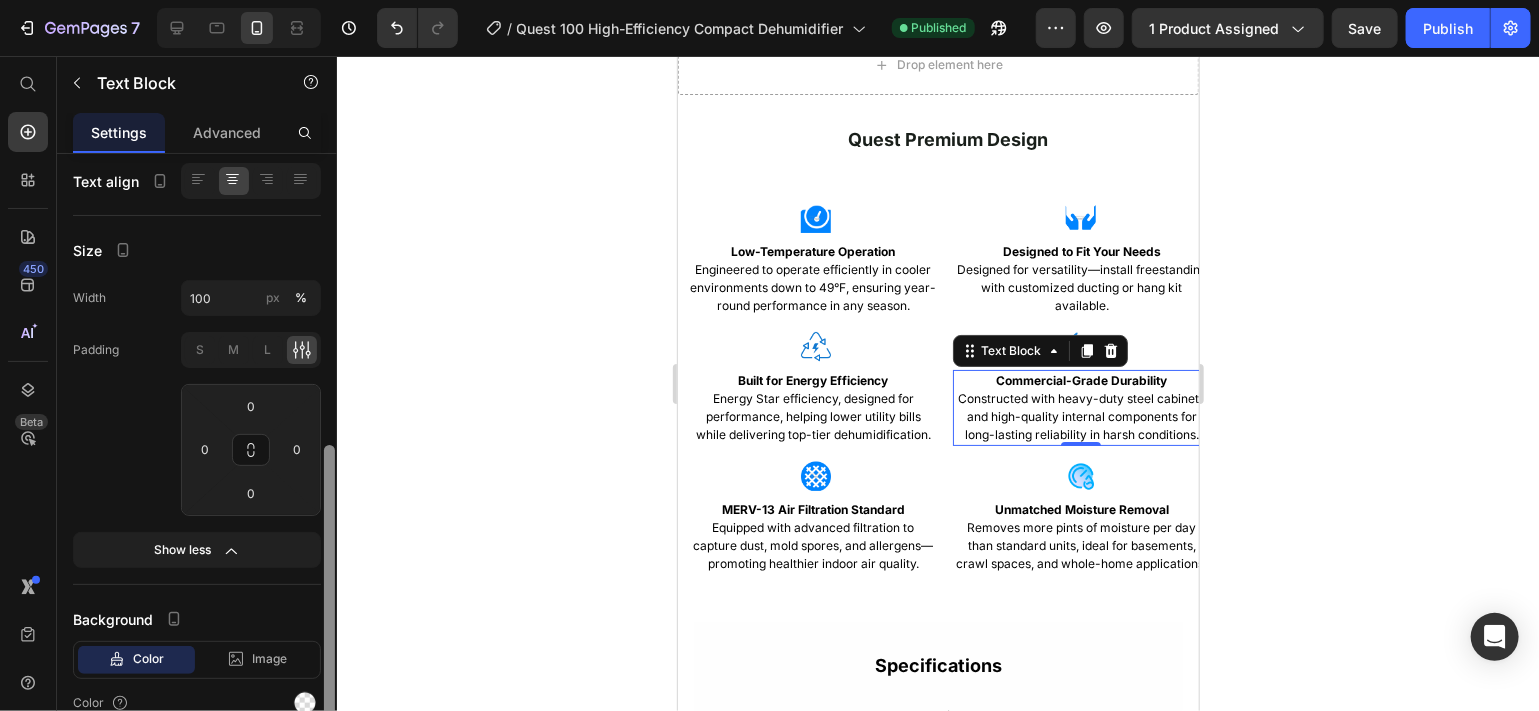 drag, startPoint x: 331, startPoint y: 615, endPoint x: 333, endPoint y: 754, distance: 139.01439 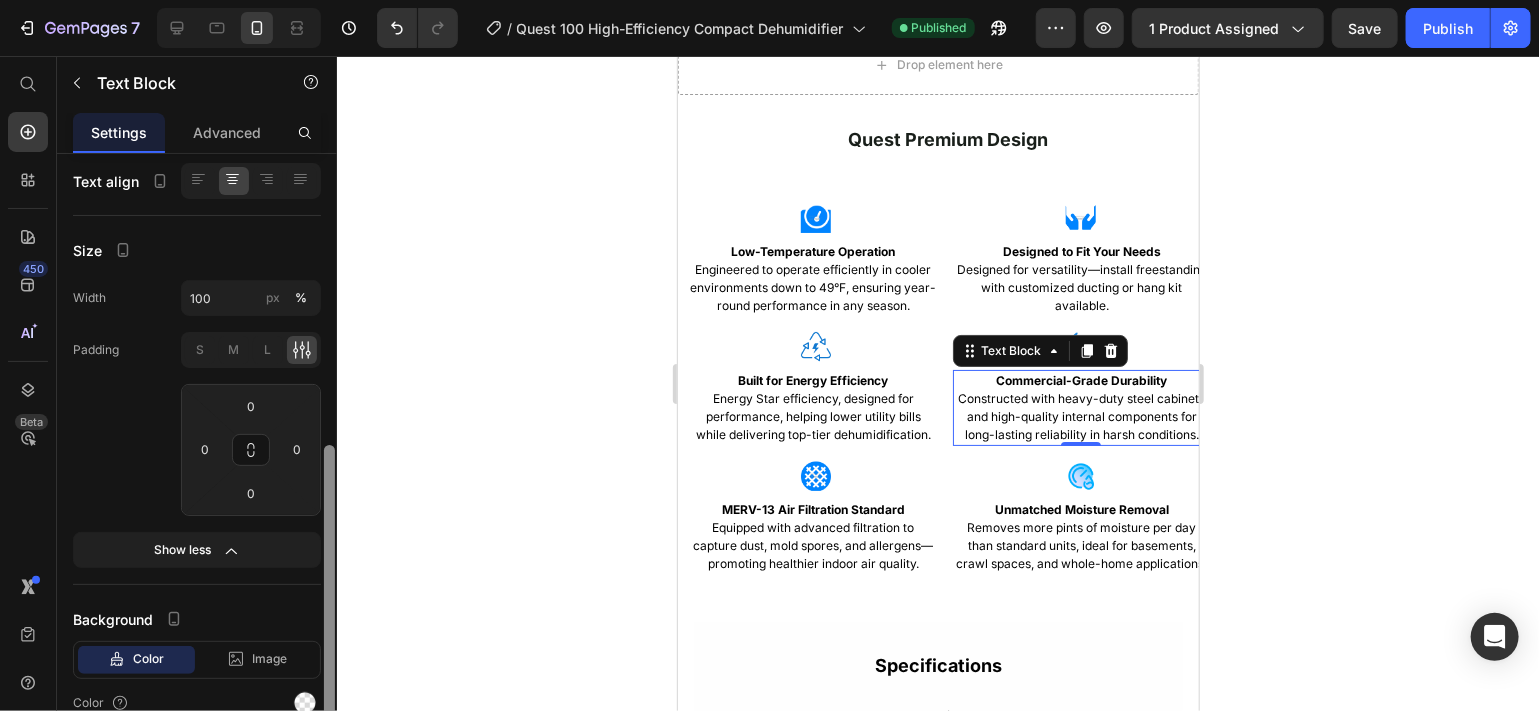 click on "7 Version history / Quest 100 High-Efficiency Compact Dehumidifier Published Preview 1 product assigned Save Publish 450 Beta Start with Sections Elements Hero Section Product Detail Brands Trusted Badges Guarantee Product Breakdown How to use Testimonials Compare Bundle FAQs Social Proof Brand Story Product List Collection Blog List Contact Sticky Add to Cart Custom Footer Browse Library 450 Layout Row Row Row Row Text Heading Text Block Button Button Button Sticky Back to top Media Image" at bounding box center [769, 0] 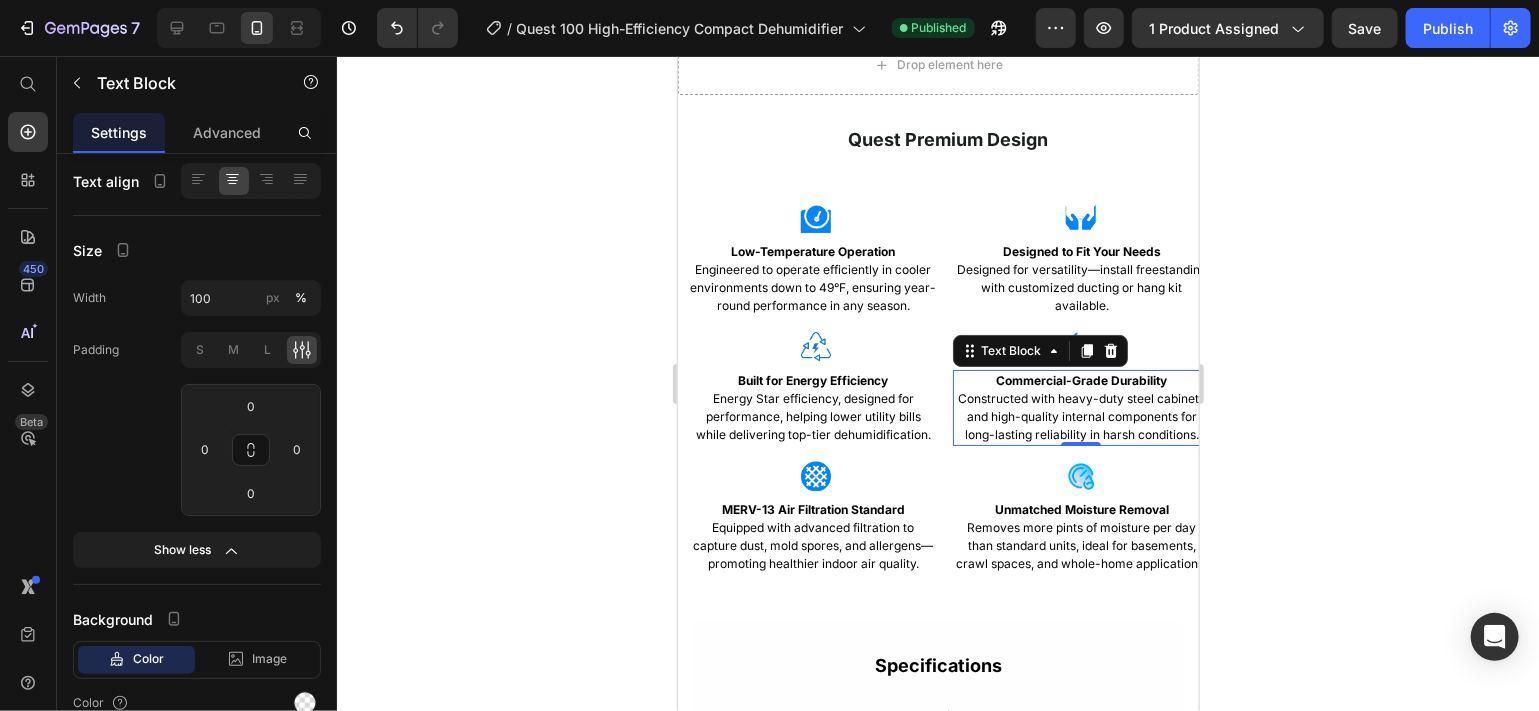 click 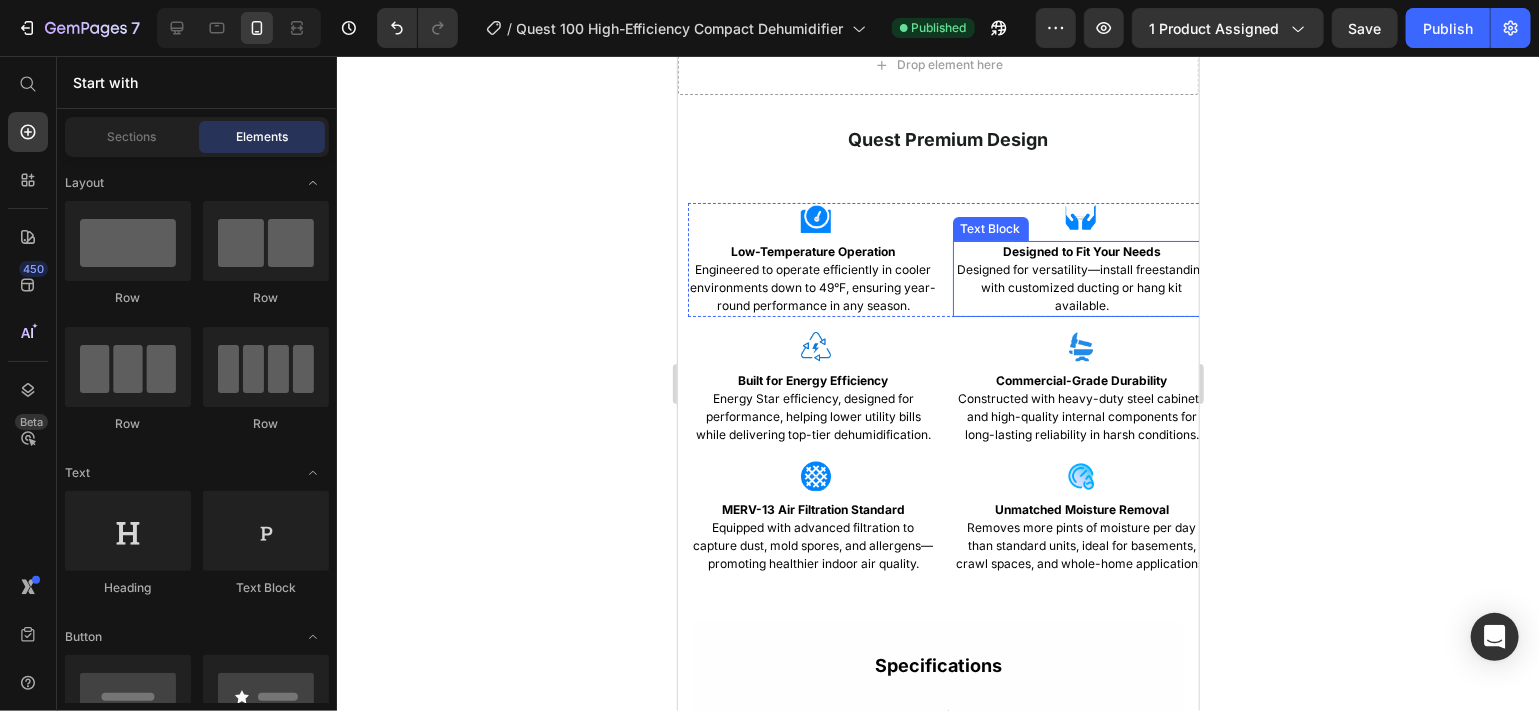 click on "Designed for versatility—install freestanding with customized ducting or hang kit available." at bounding box center (1081, 286) 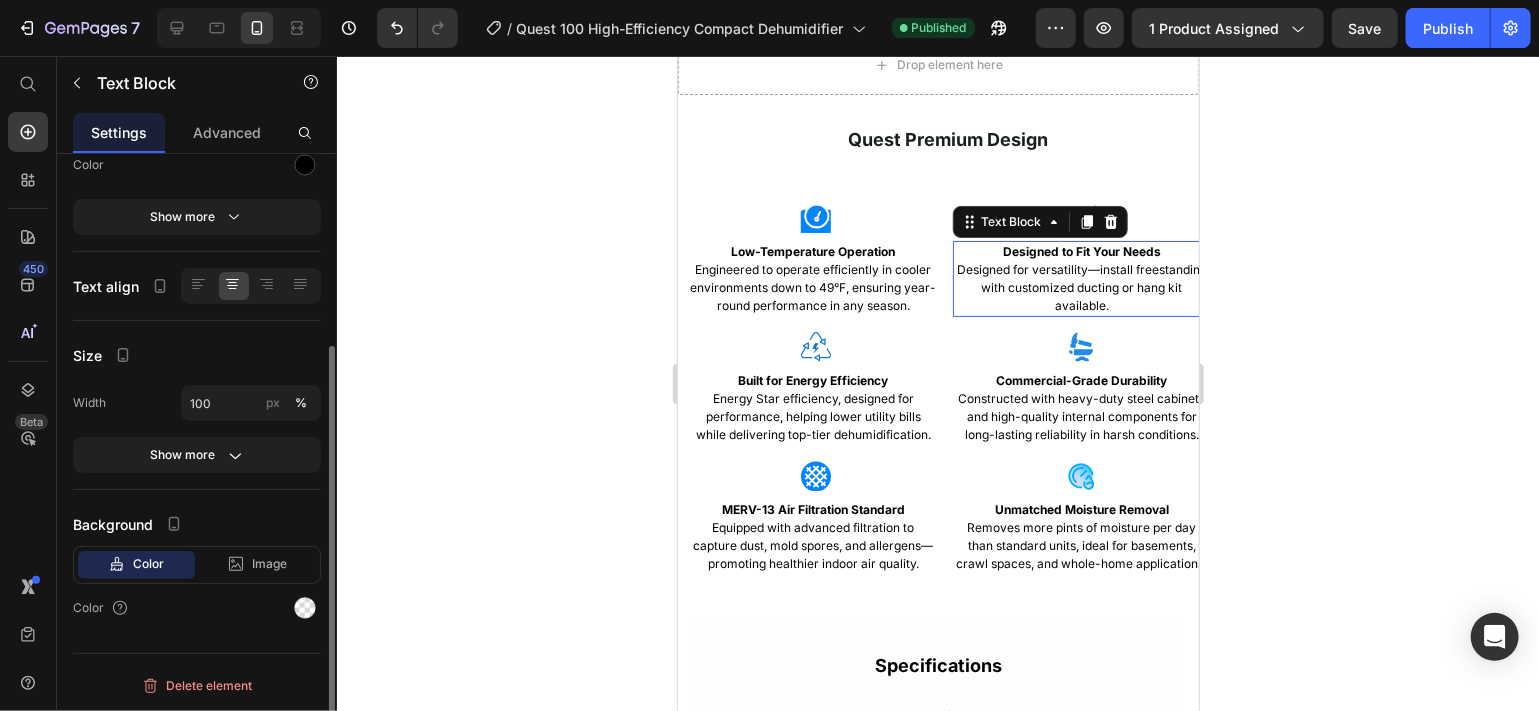 scroll, scrollTop: 280, scrollLeft: 0, axis: vertical 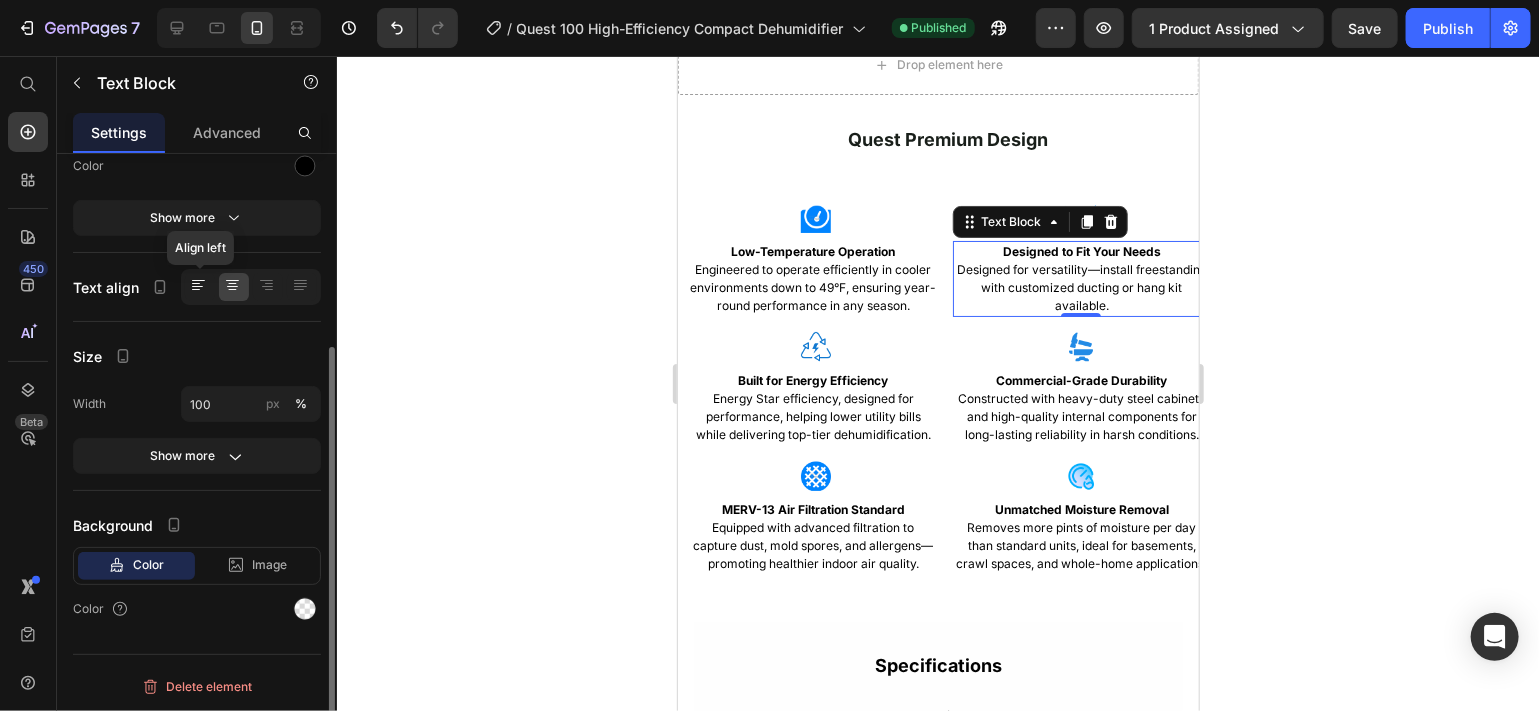 click 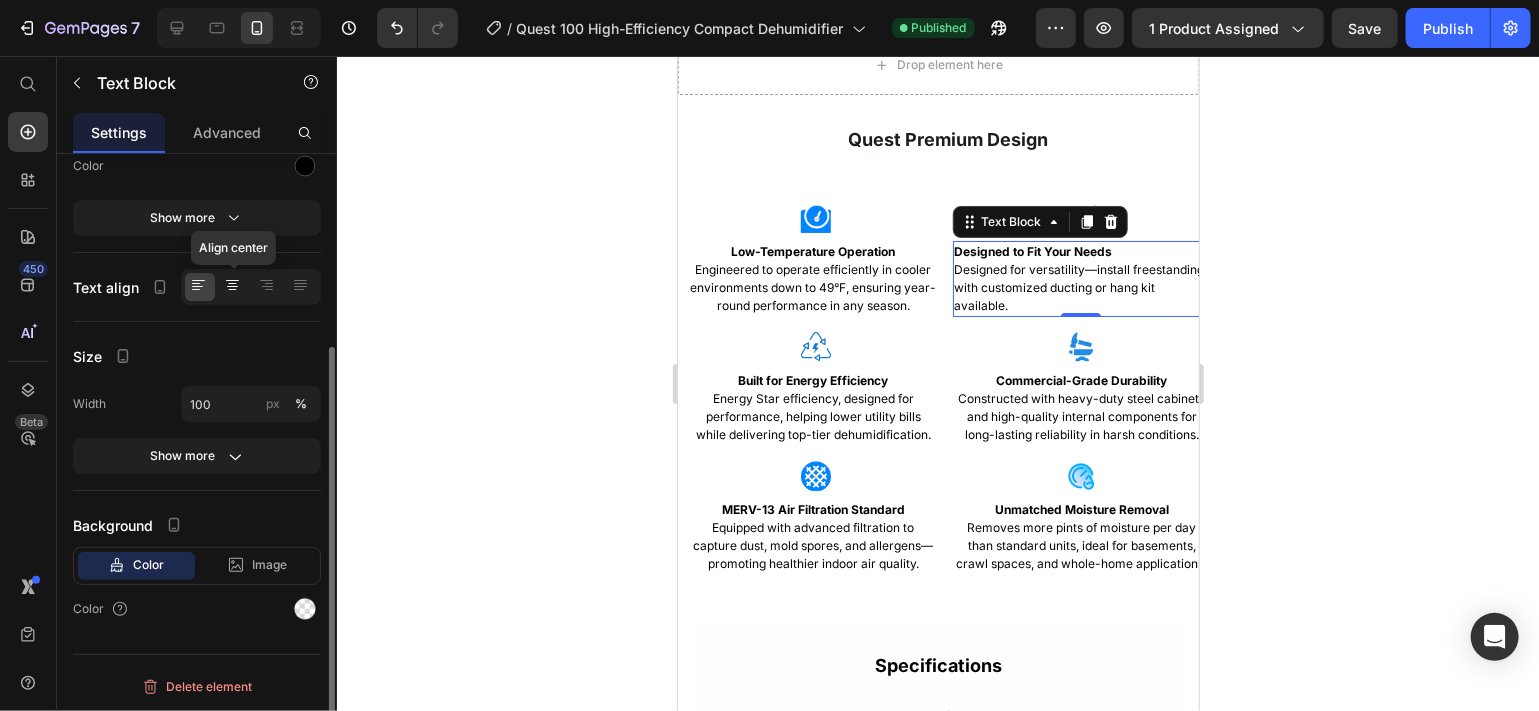 click 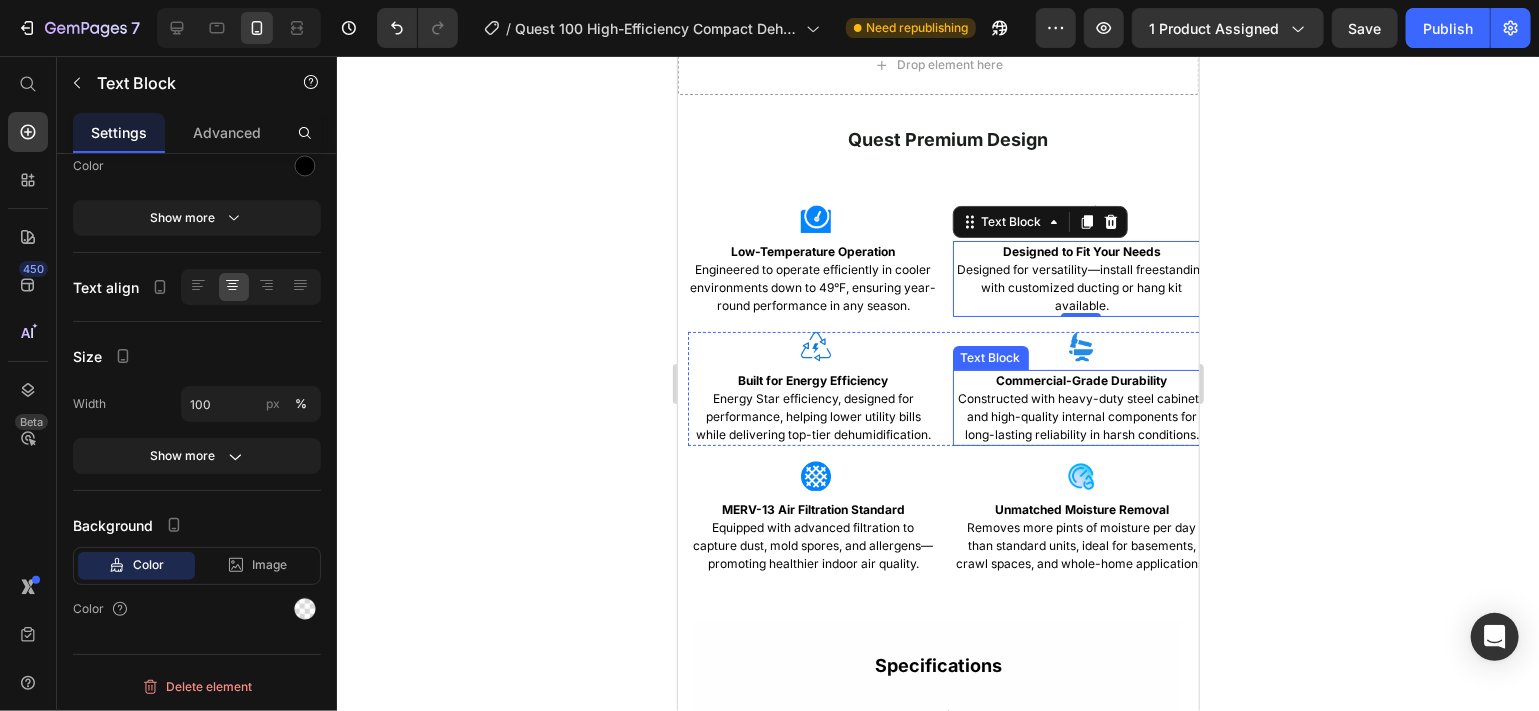 click on "Commercial-Grade Durability Constructed with heavy-duty steel cabinets and high-quality internal components for long-lasting reliability in harsh conditions." at bounding box center (1081, 407) 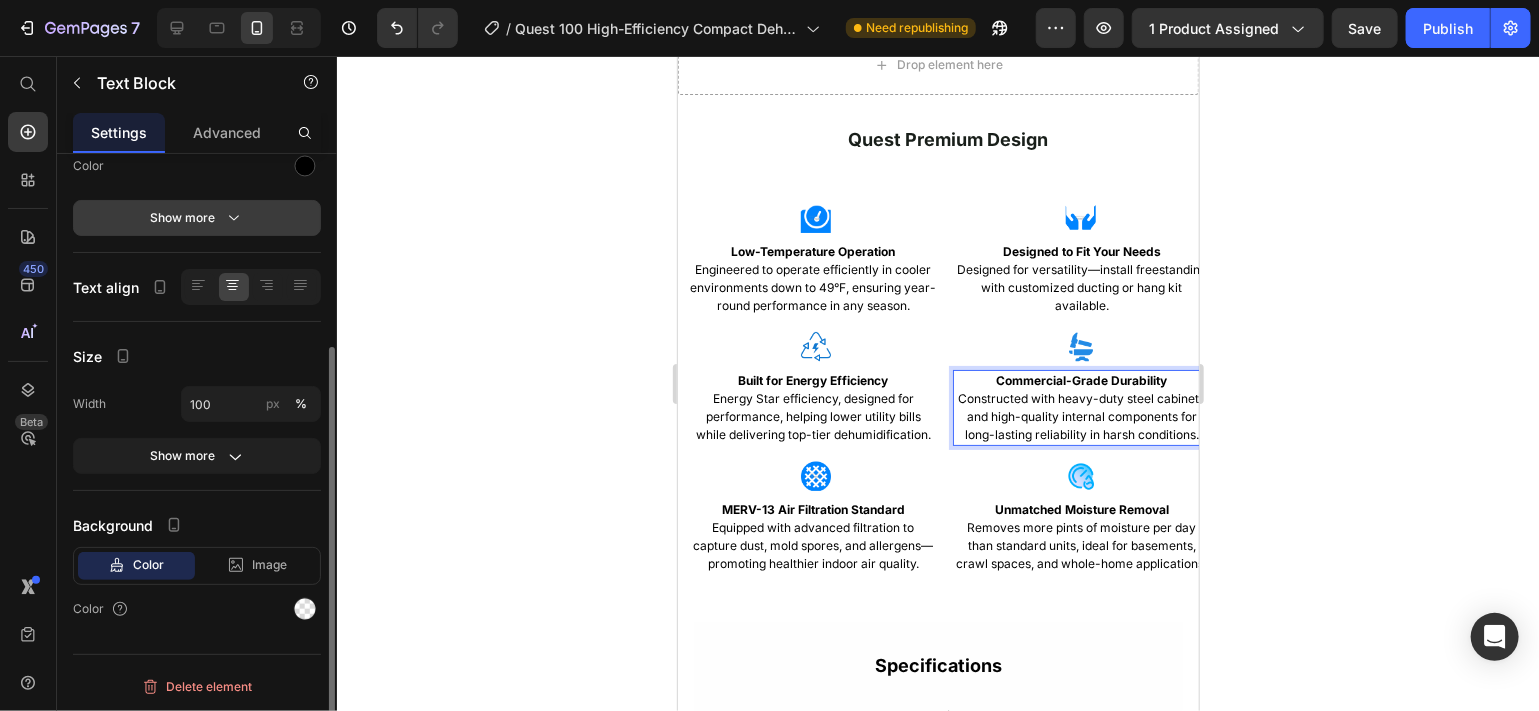 click on "Show more" at bounding box center [197, 218] 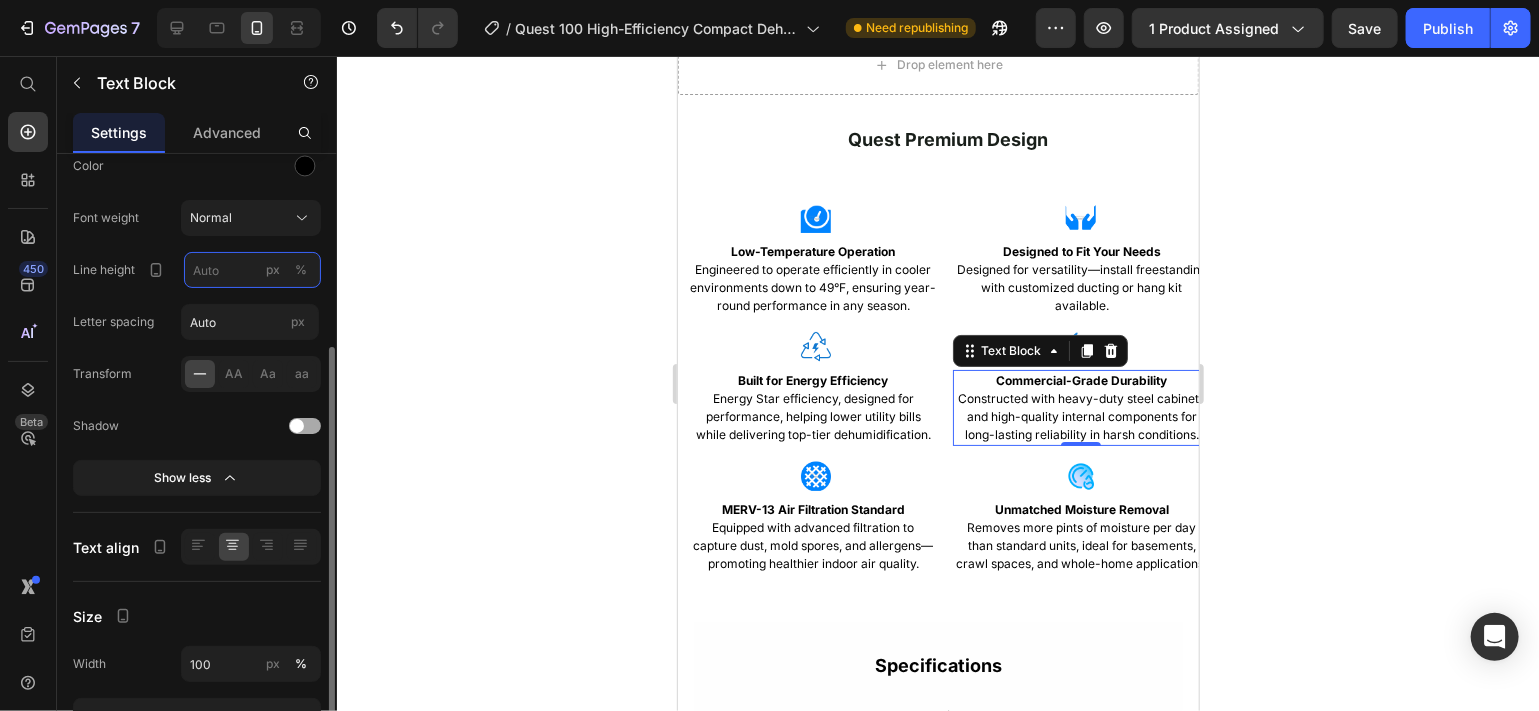 click on "px %" at bounding box center [252, 270] 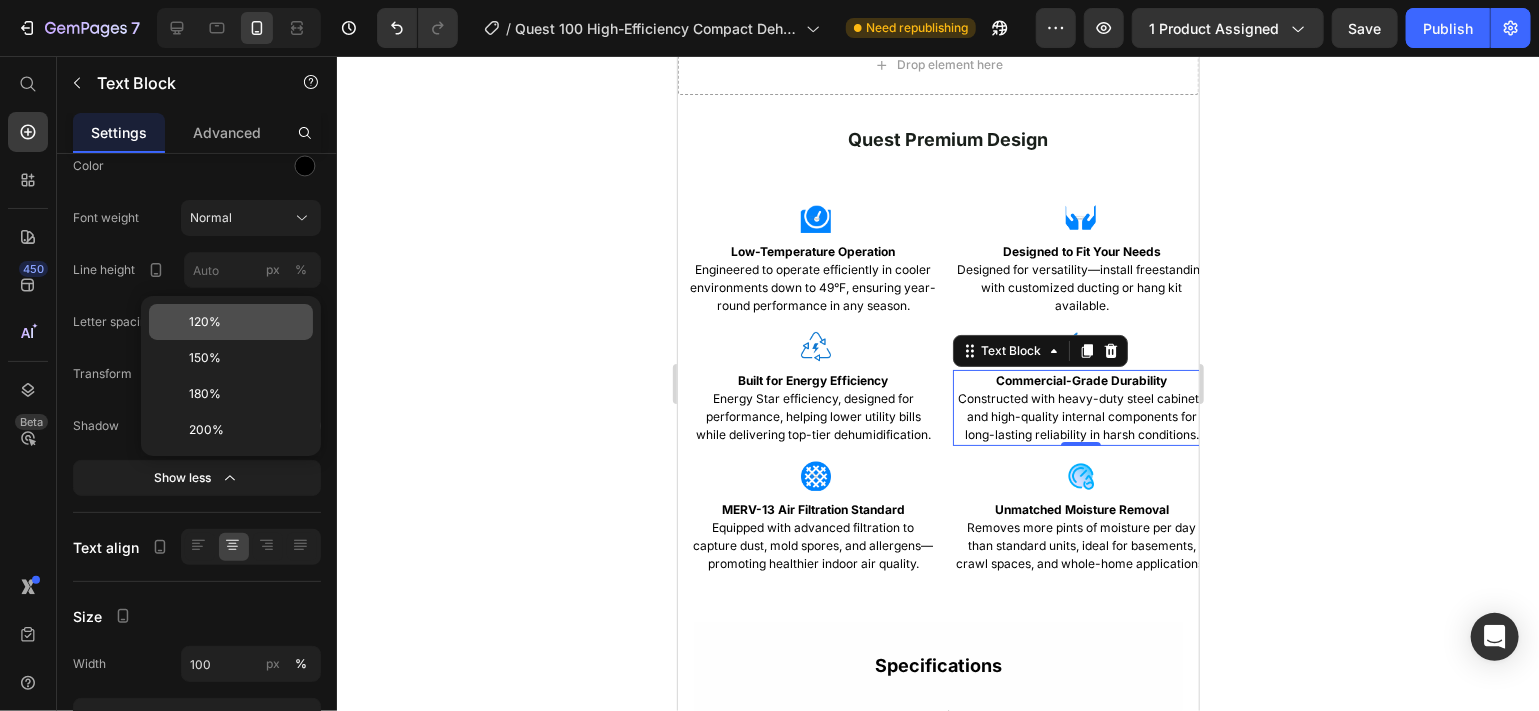 click on "120%" at bounding box center (247, 322) 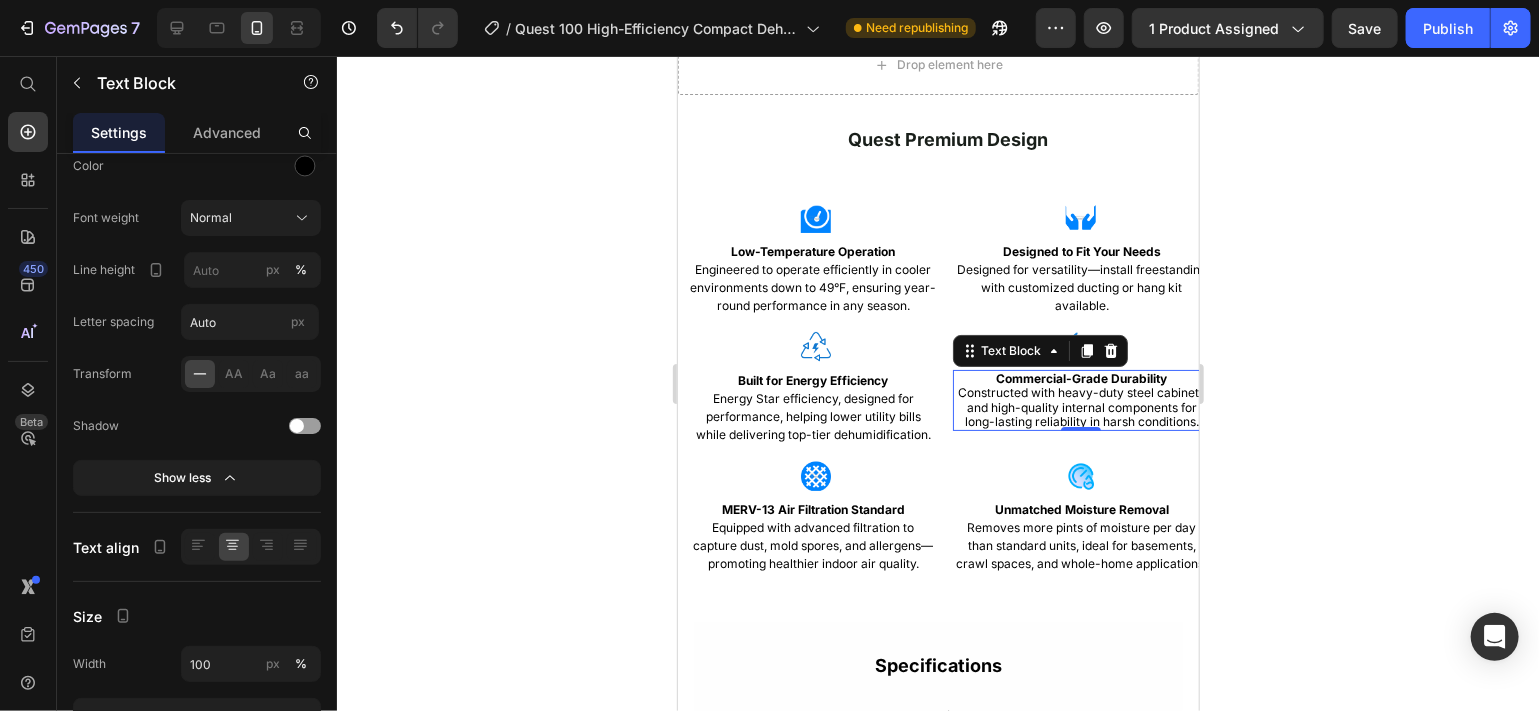 type on "120" 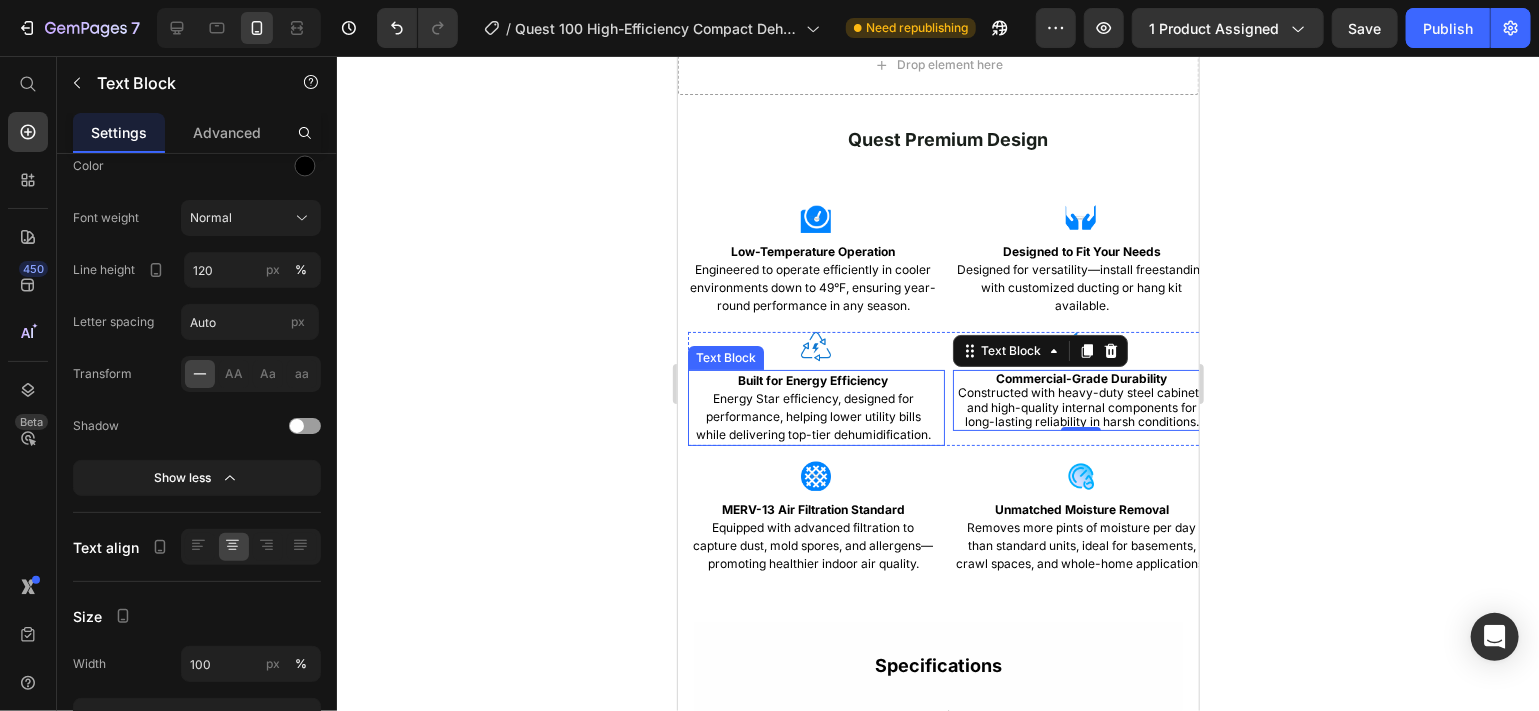click on "Built for Energy Efficiency Energy Star efficiency, designed for performance, helping lower utility bills while delivering top-tier dehumidification." at bounding box center (812, 407) 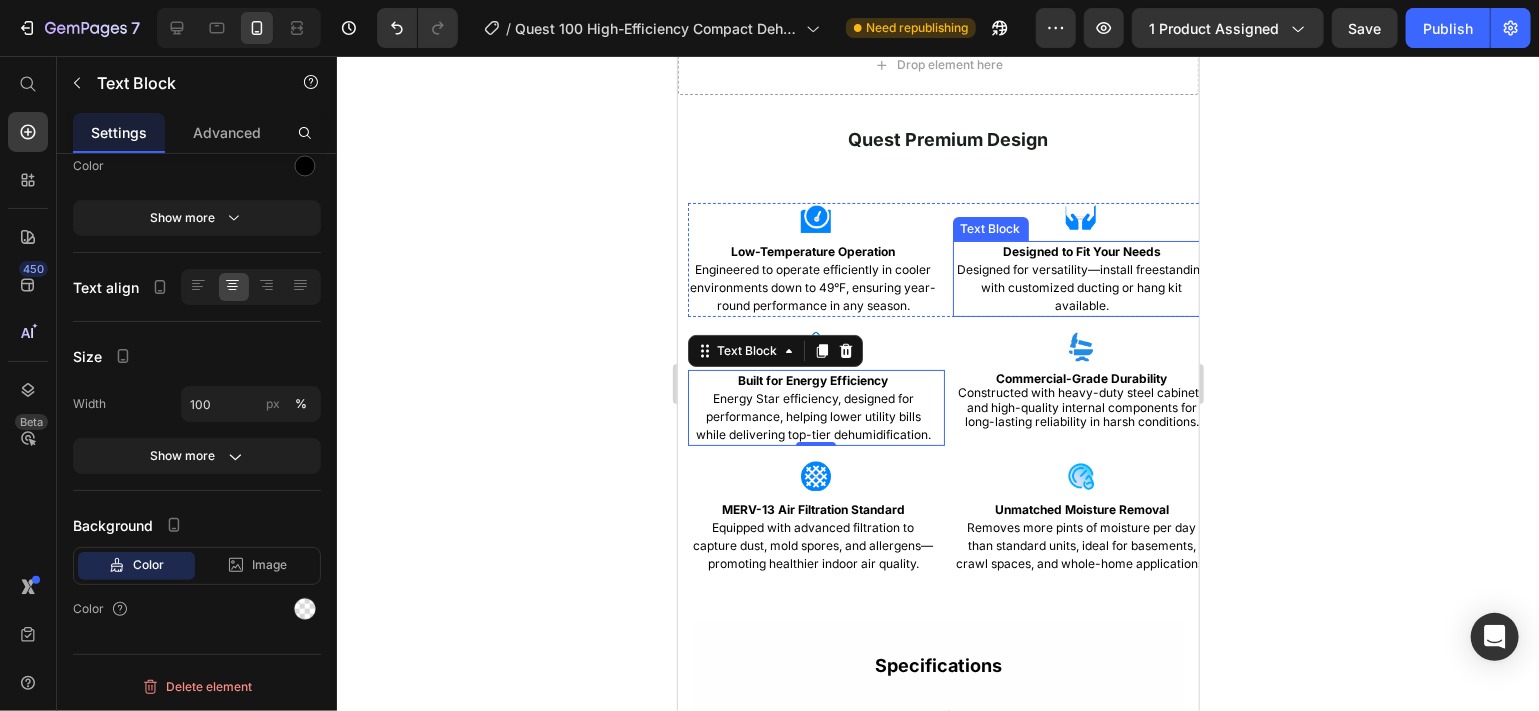 click on "Designed for versatility—install freestanding with customized ducting or hang kit available." at bounding box center [1081, 286] 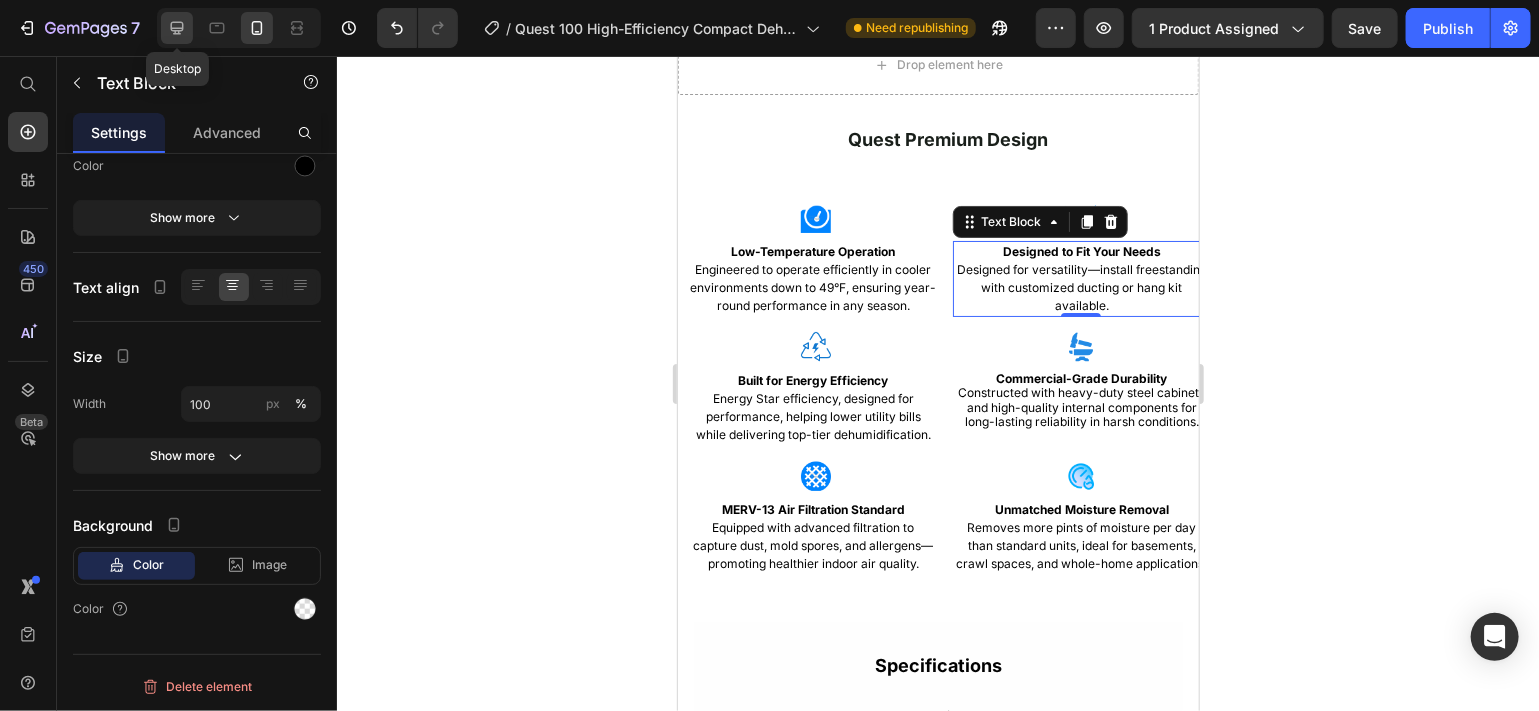 click 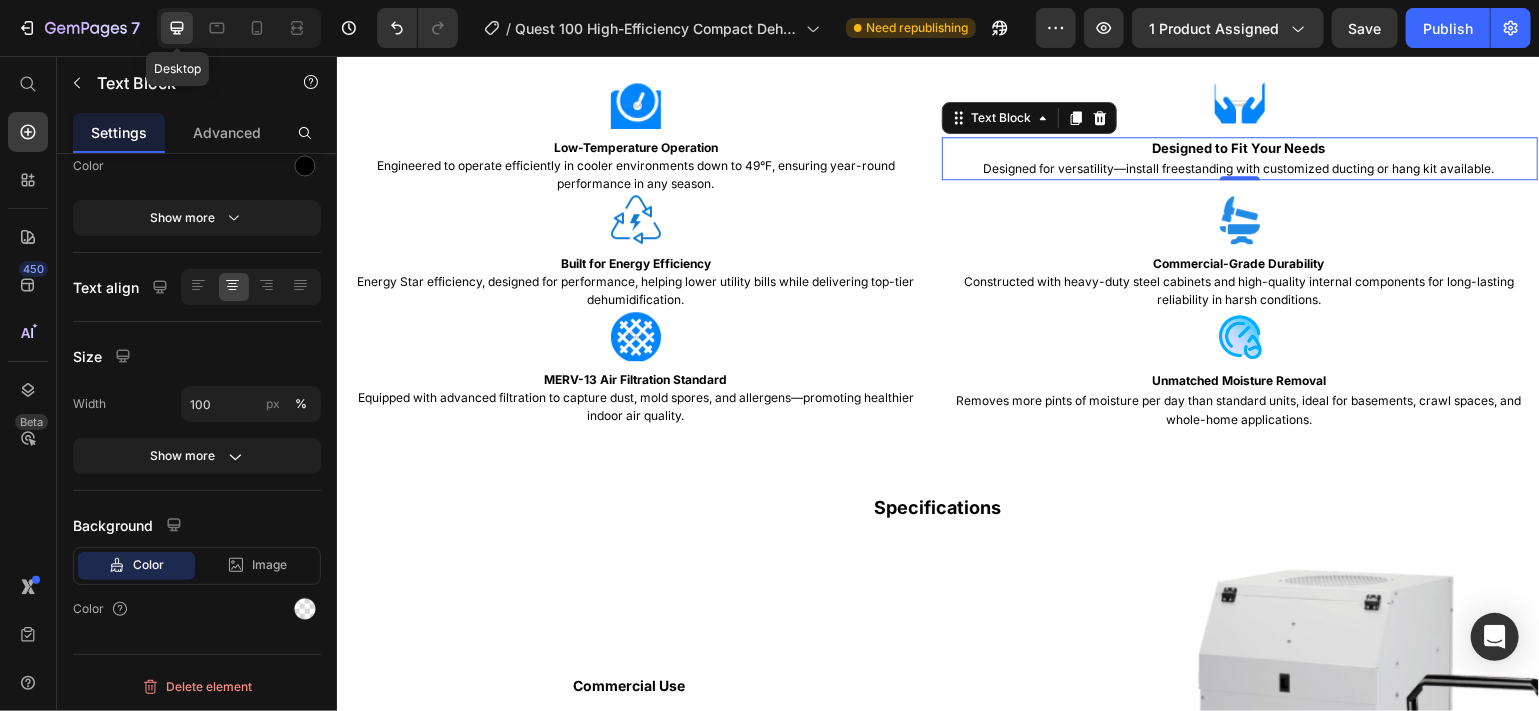 scroll, scrollTop: 2763, scrollLeft: 0, axis: vertical 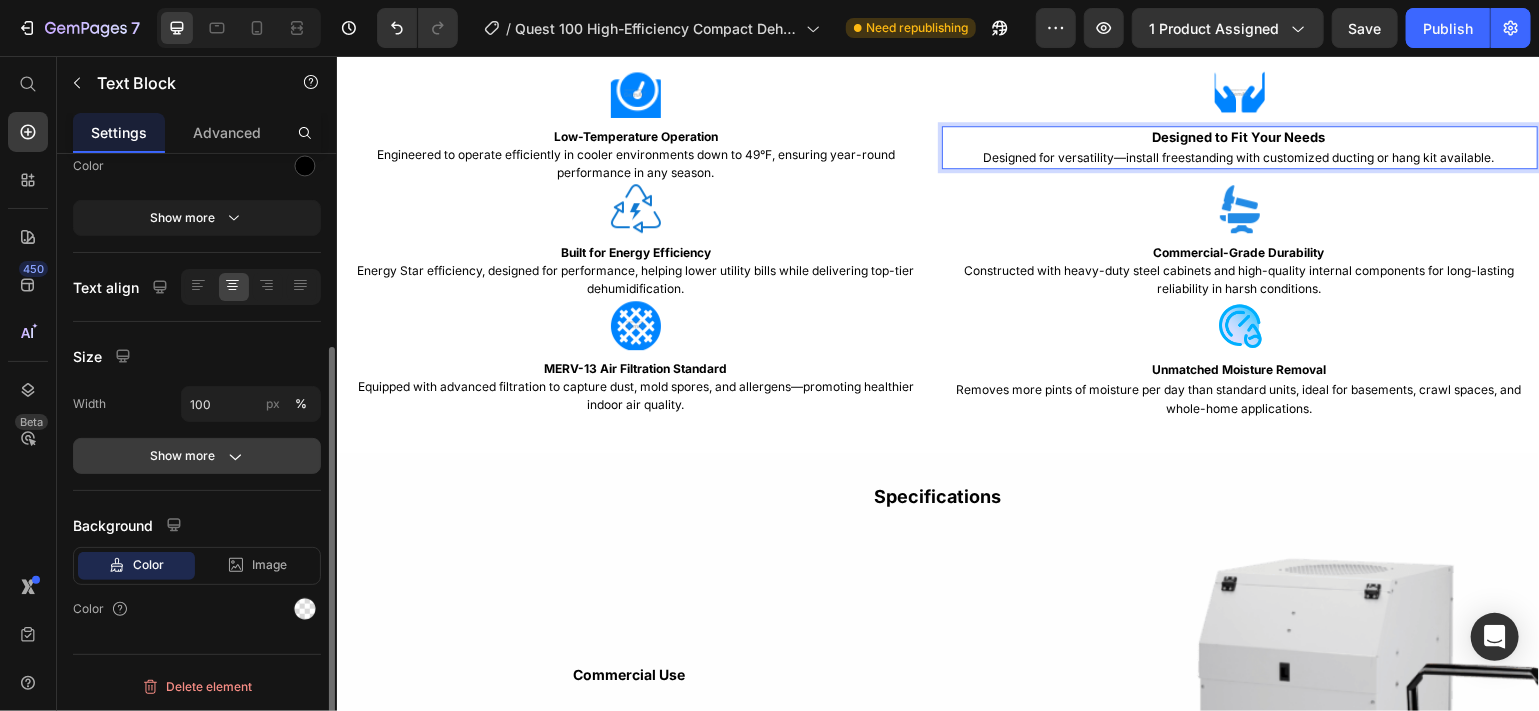 click on "Show more" 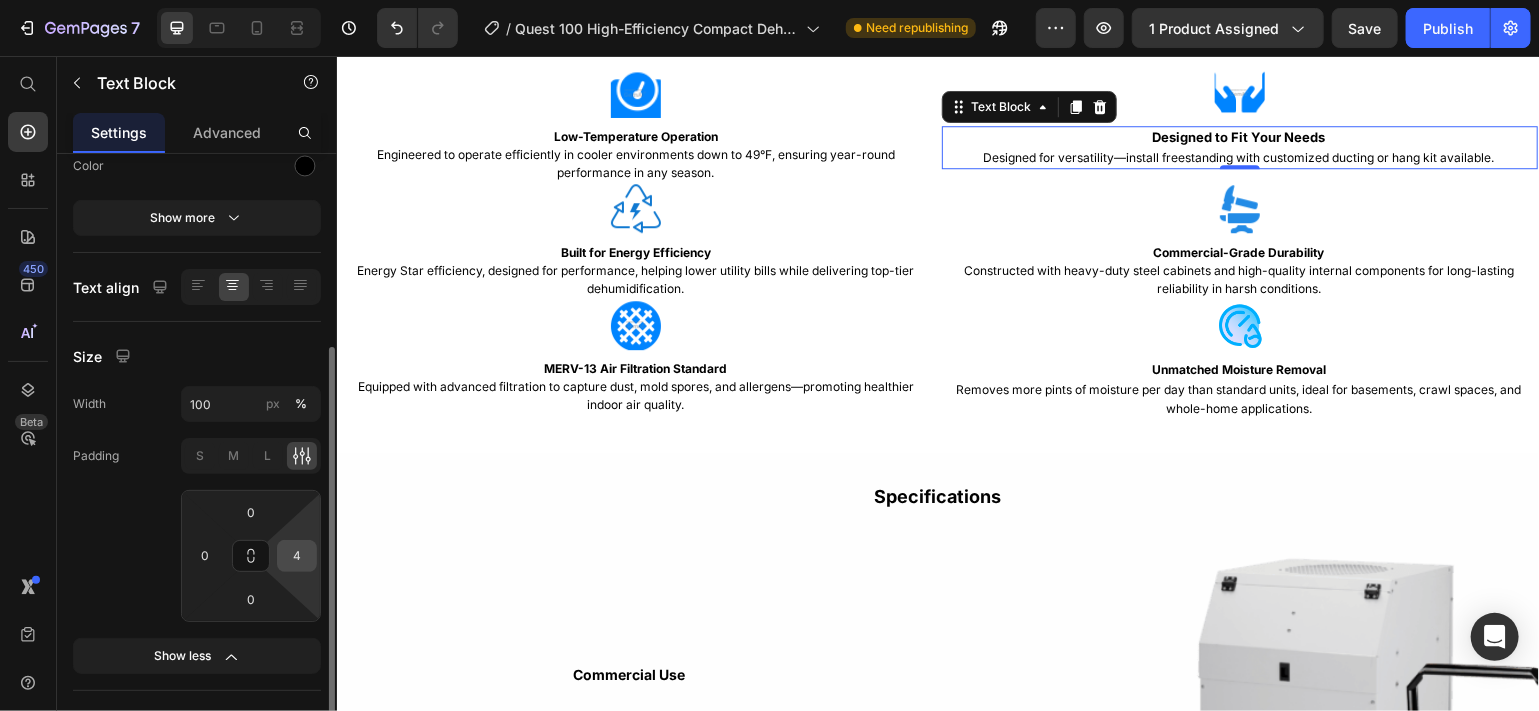 click on "4" at bounding box center (297, 556) 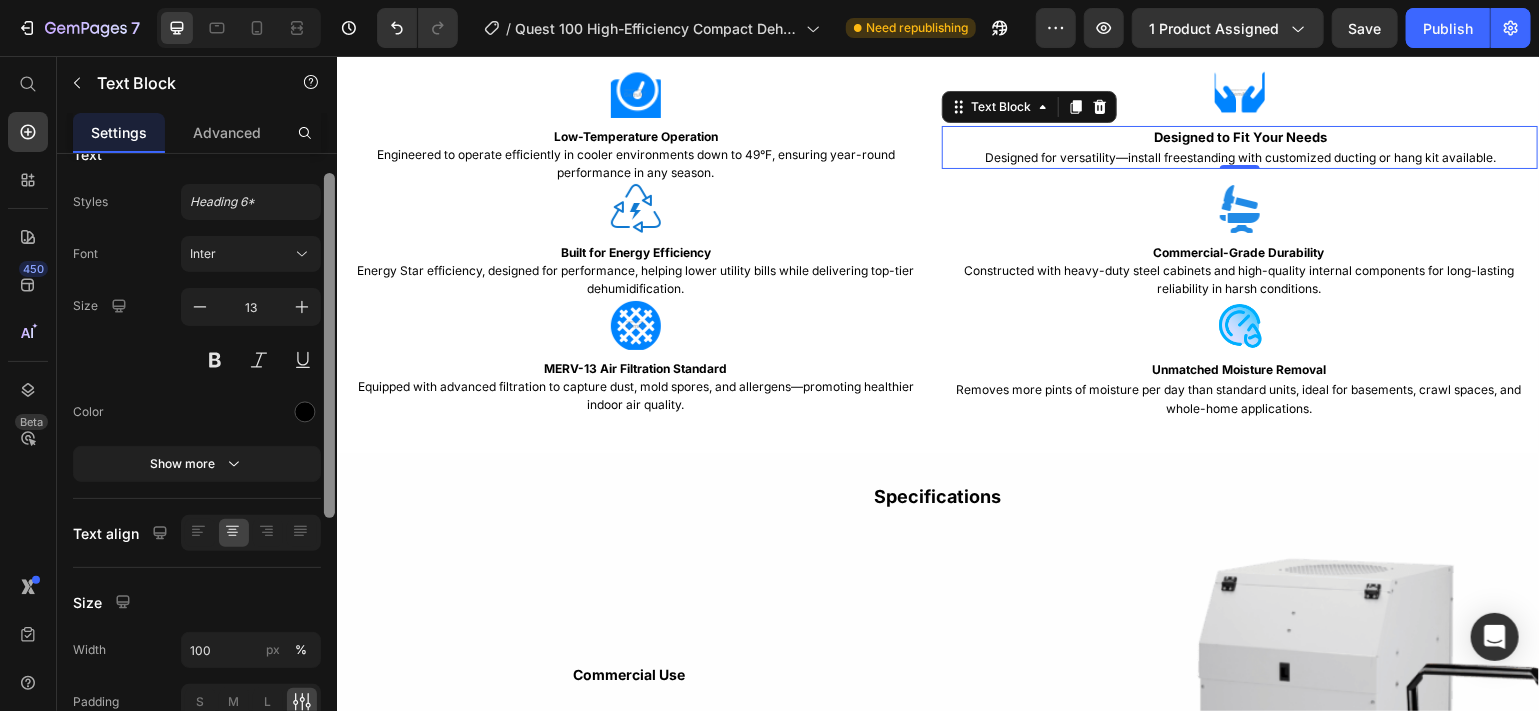 scroll, scrollTop: 33, scrollLeft: 0, axis: vertical 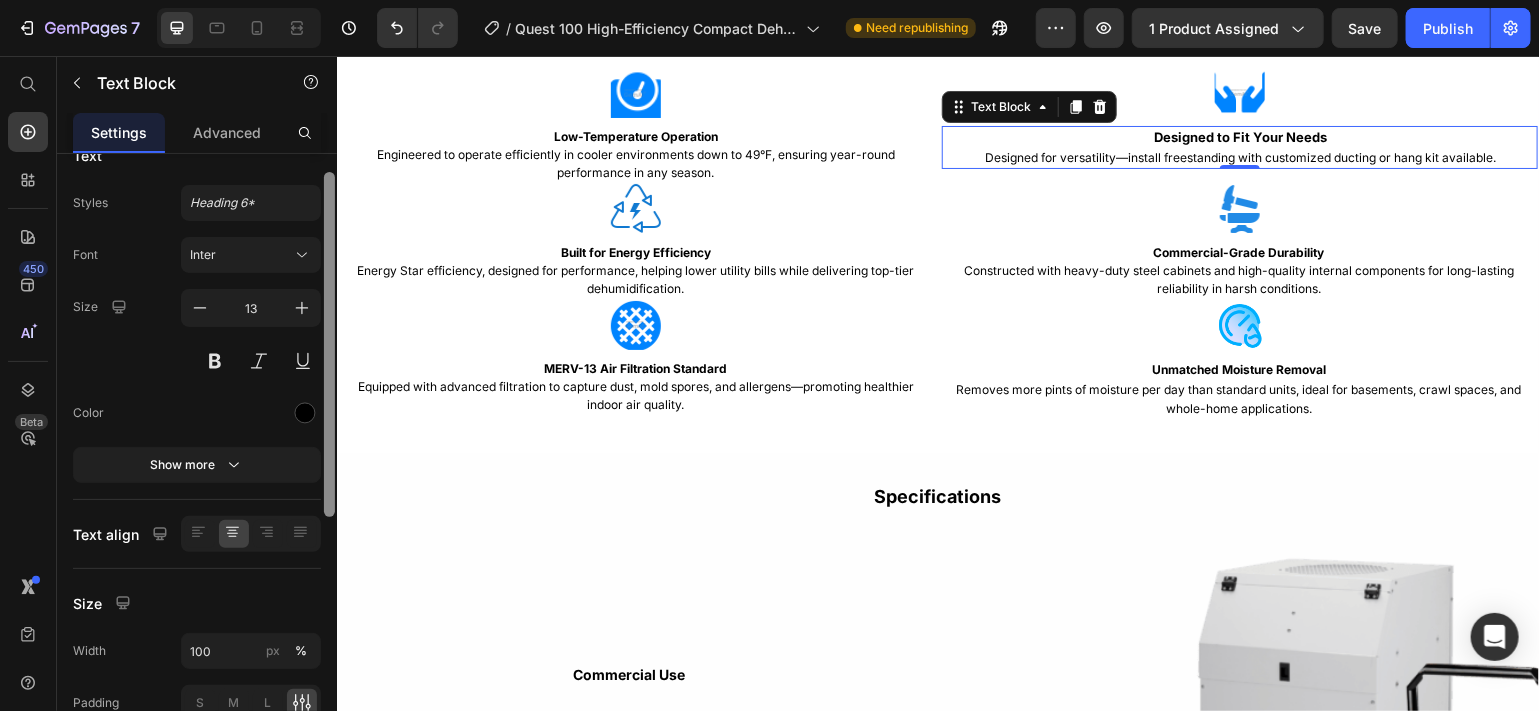 drag, startPoint x: 332, startPoint y: 461, endPoint x: 331, endPoint y: 291, distance: 170.00294 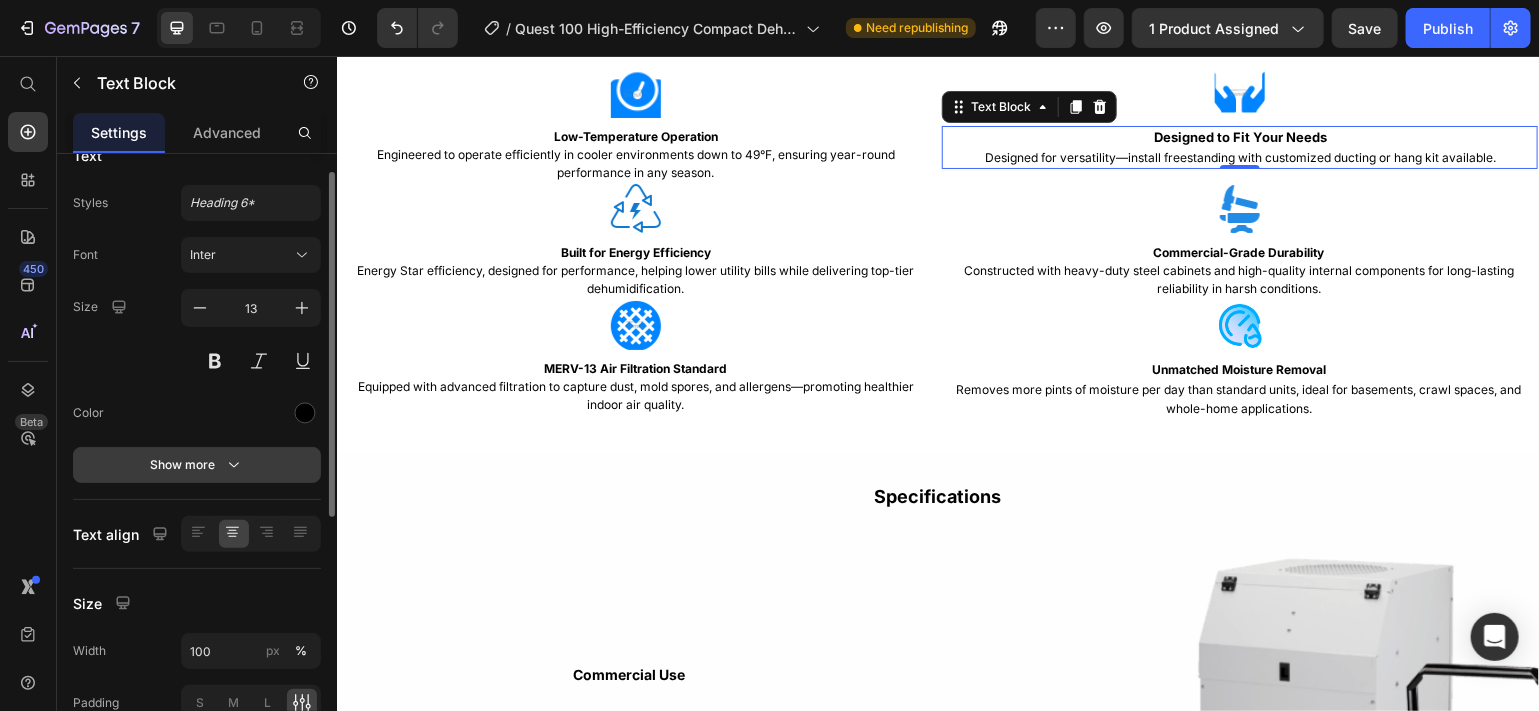 click on "Show more" at bounding box center [197, 465] 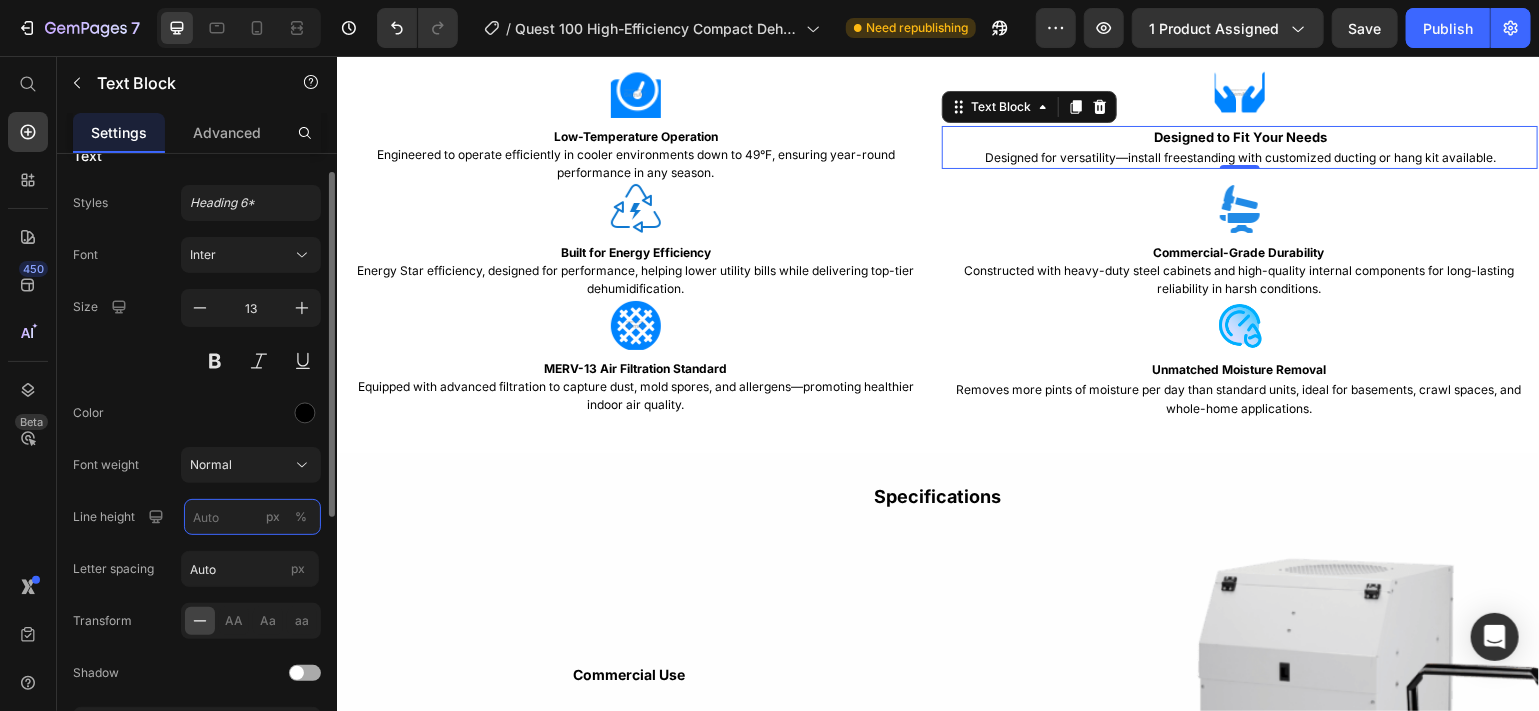click on "px %" at bounding box center [252, 517] 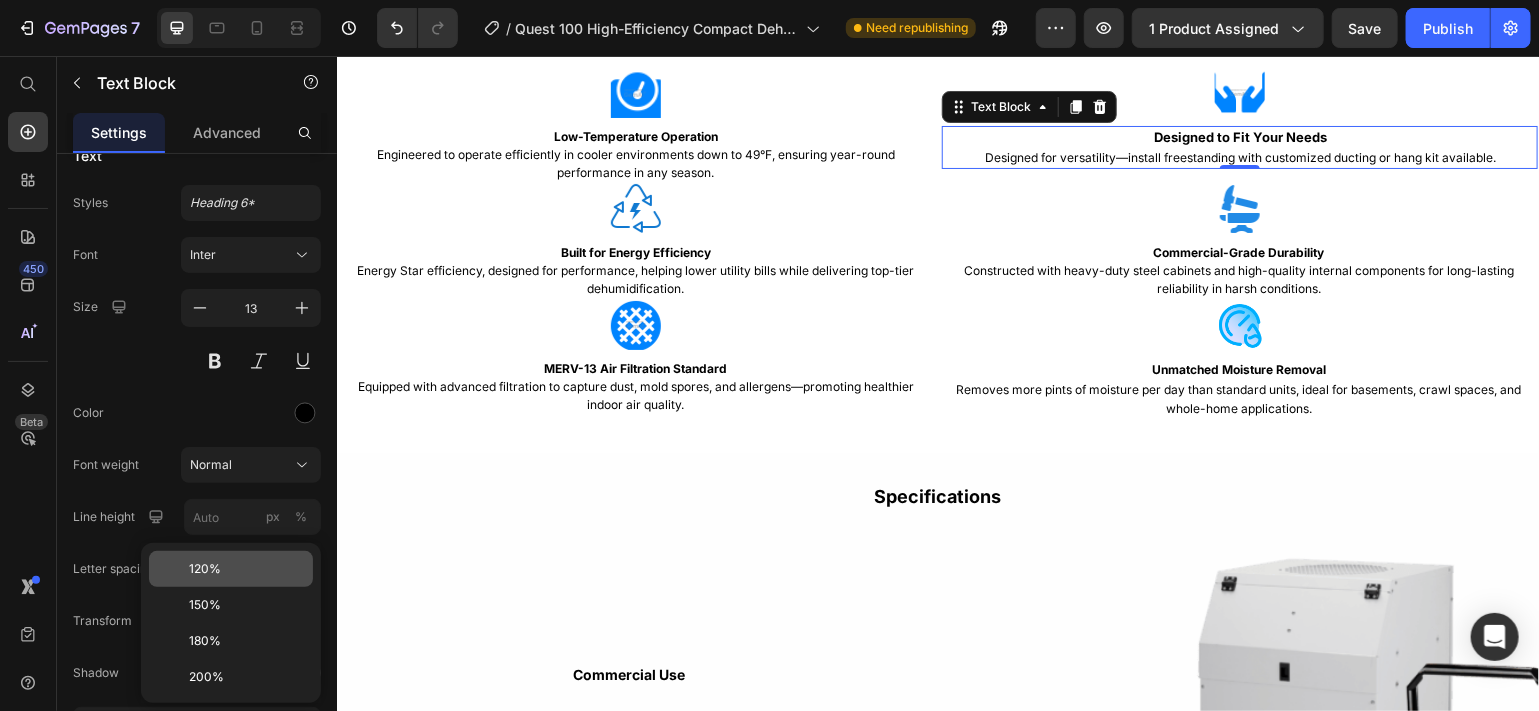click on "120%" at bounding box center [205, 569] 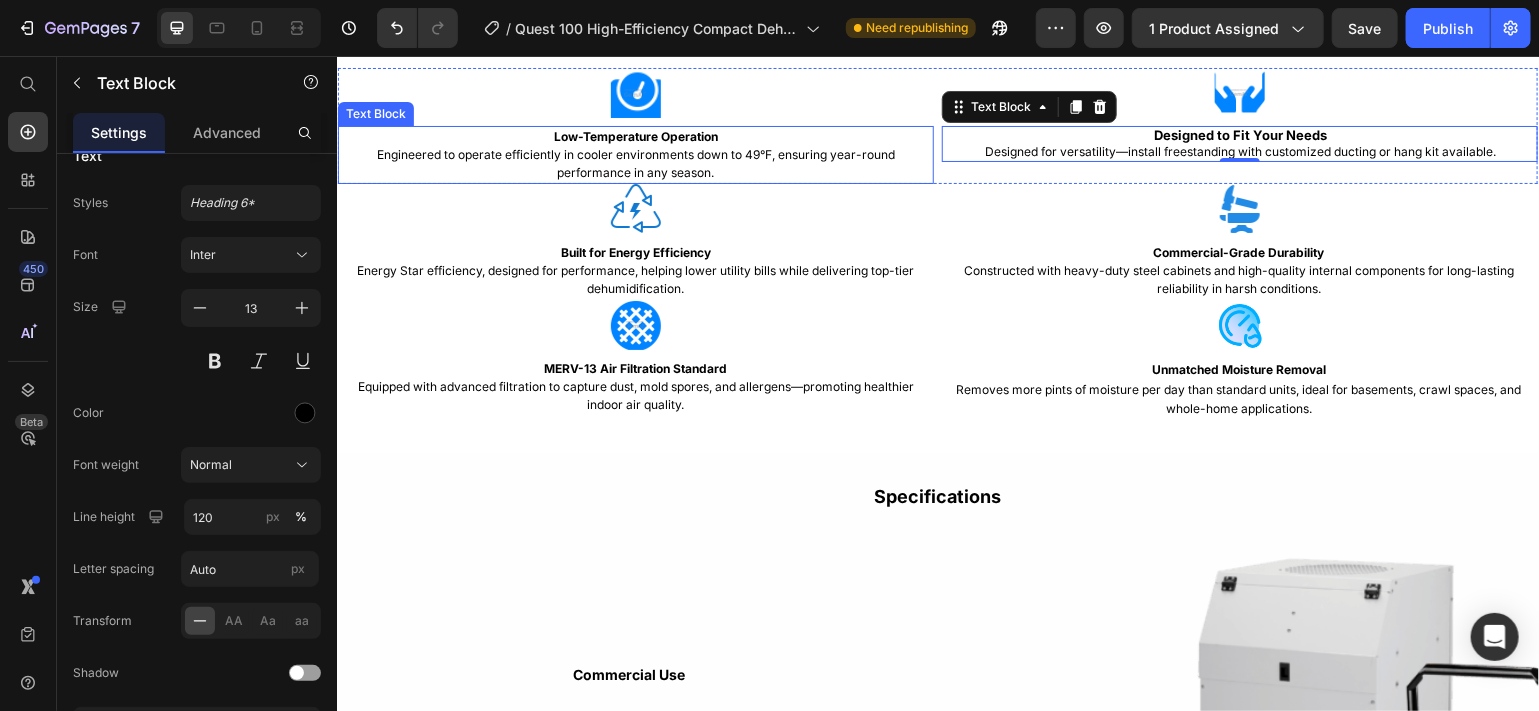 click on "Low-Temperature Operation Engineered to operate efficiently in cooler environments down to 49°F, ensuring year-round performance in any season." at bounding box center [635, 154] 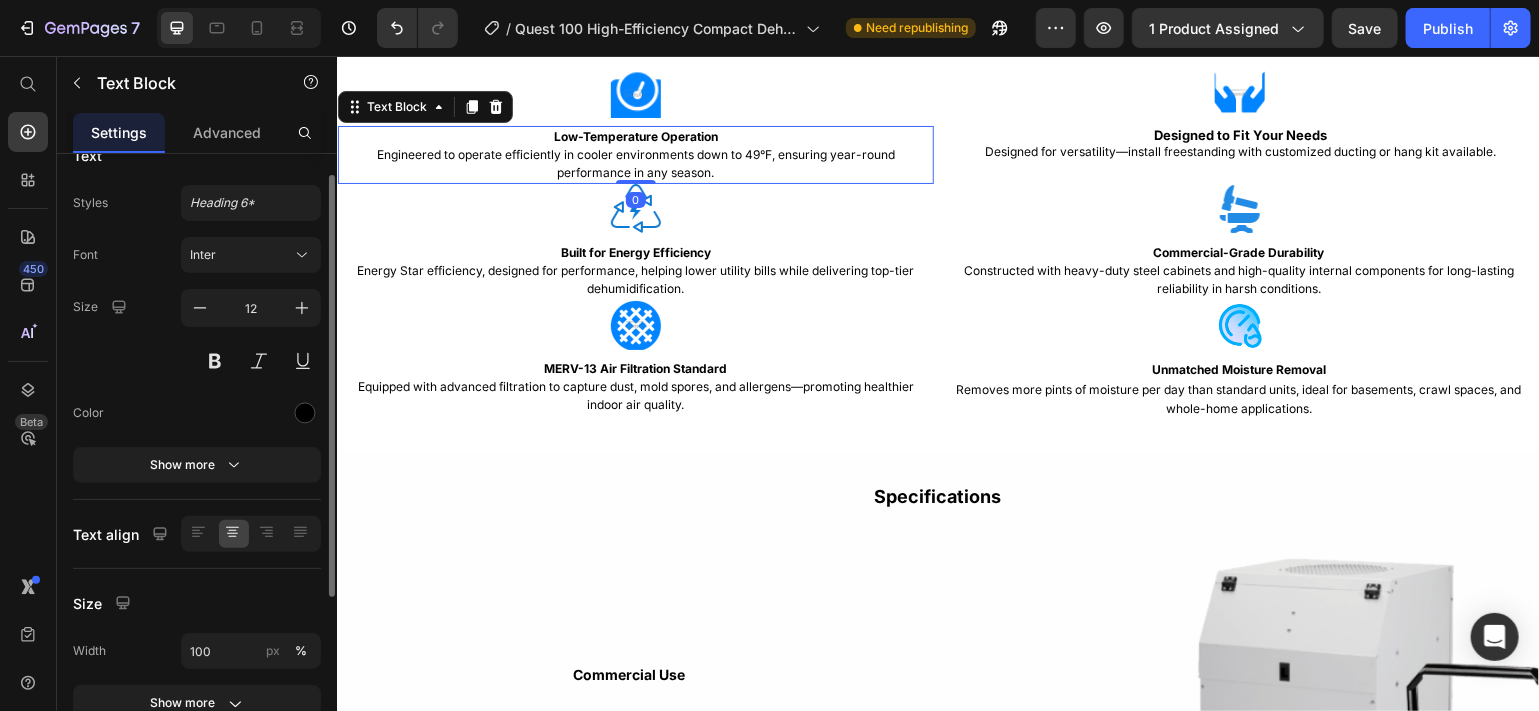 scroll, scrollTop: 32, scrollLeft: 0, axis: vertical 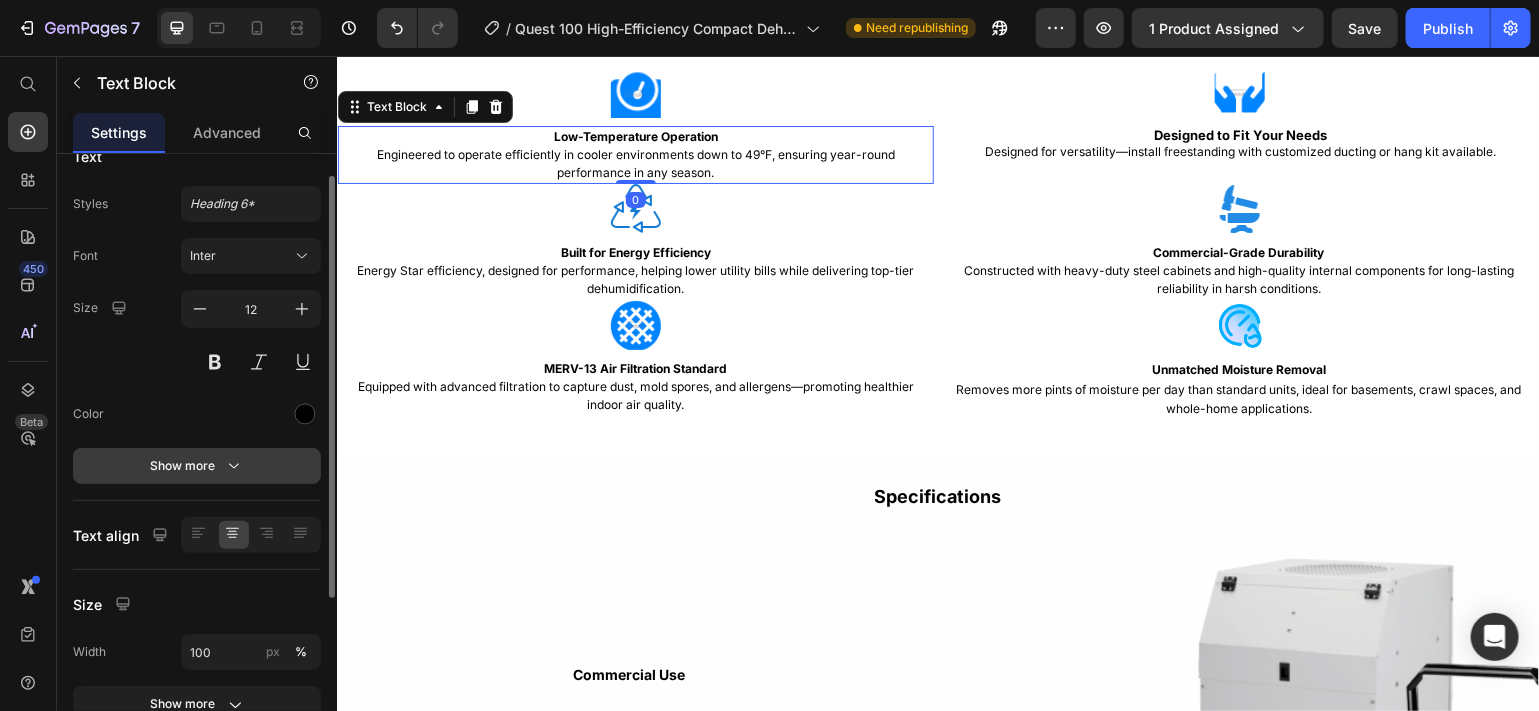 click on "Show more" at bounding box center (197, 466) 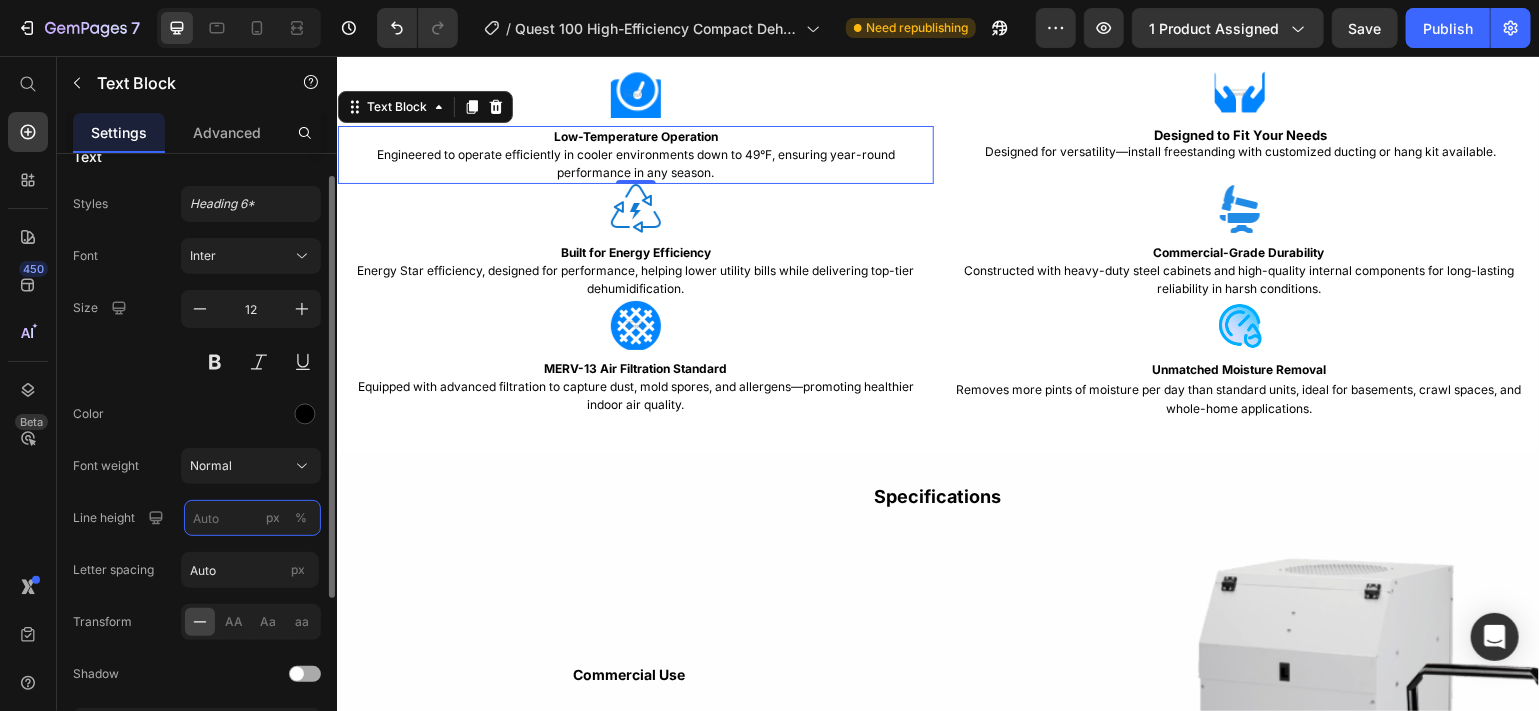 click on "px %" at bounding box center [252, 518] 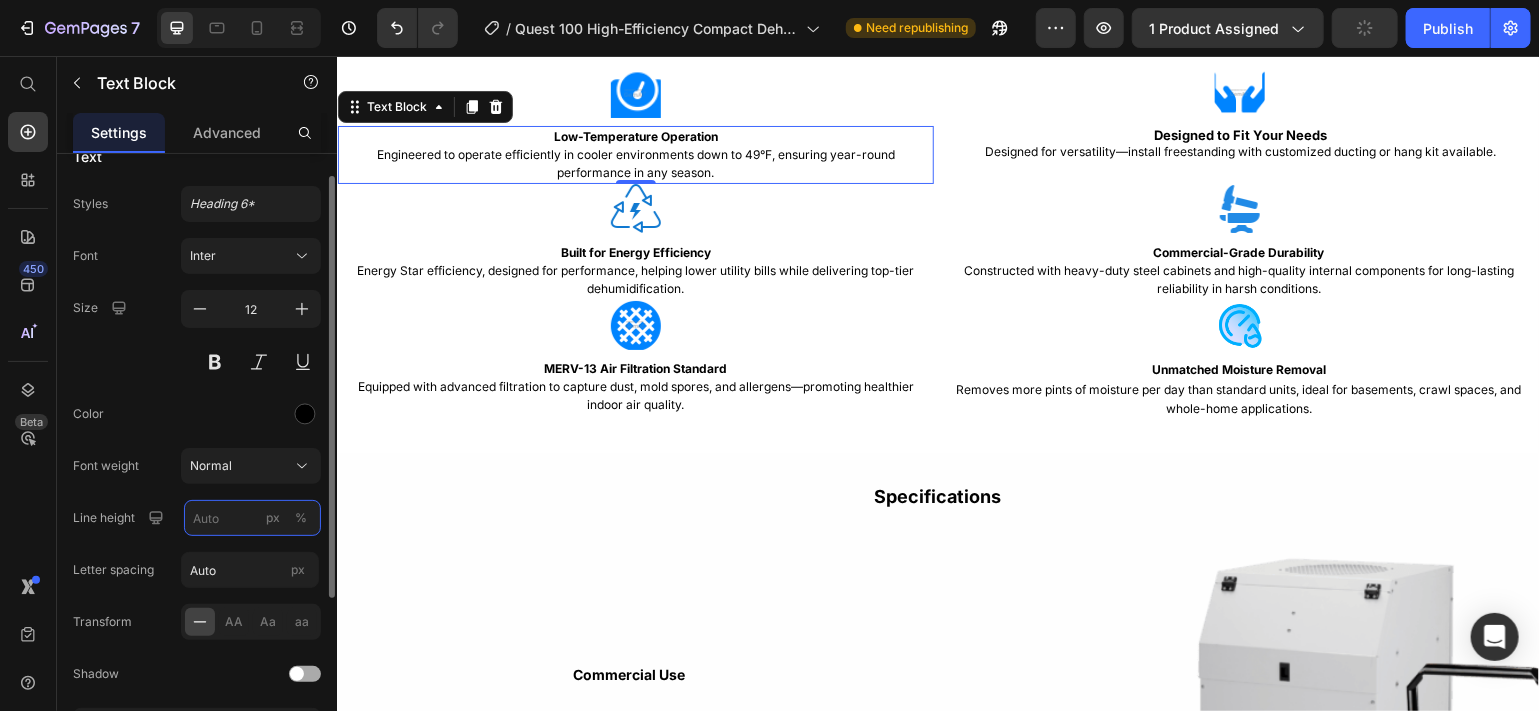 click on "px %" at bounding box center [252, 518] 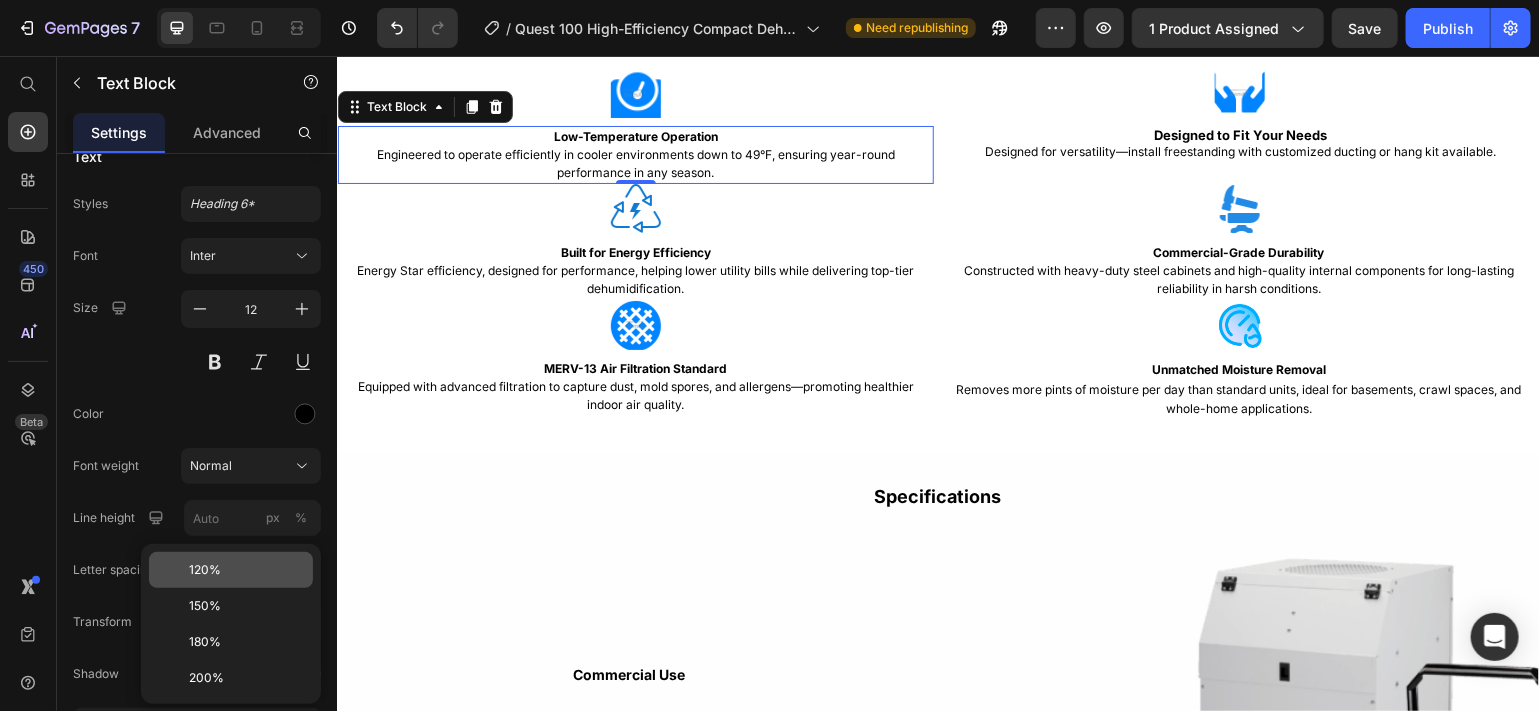 click on "120%" at bounding box center (205, 570) 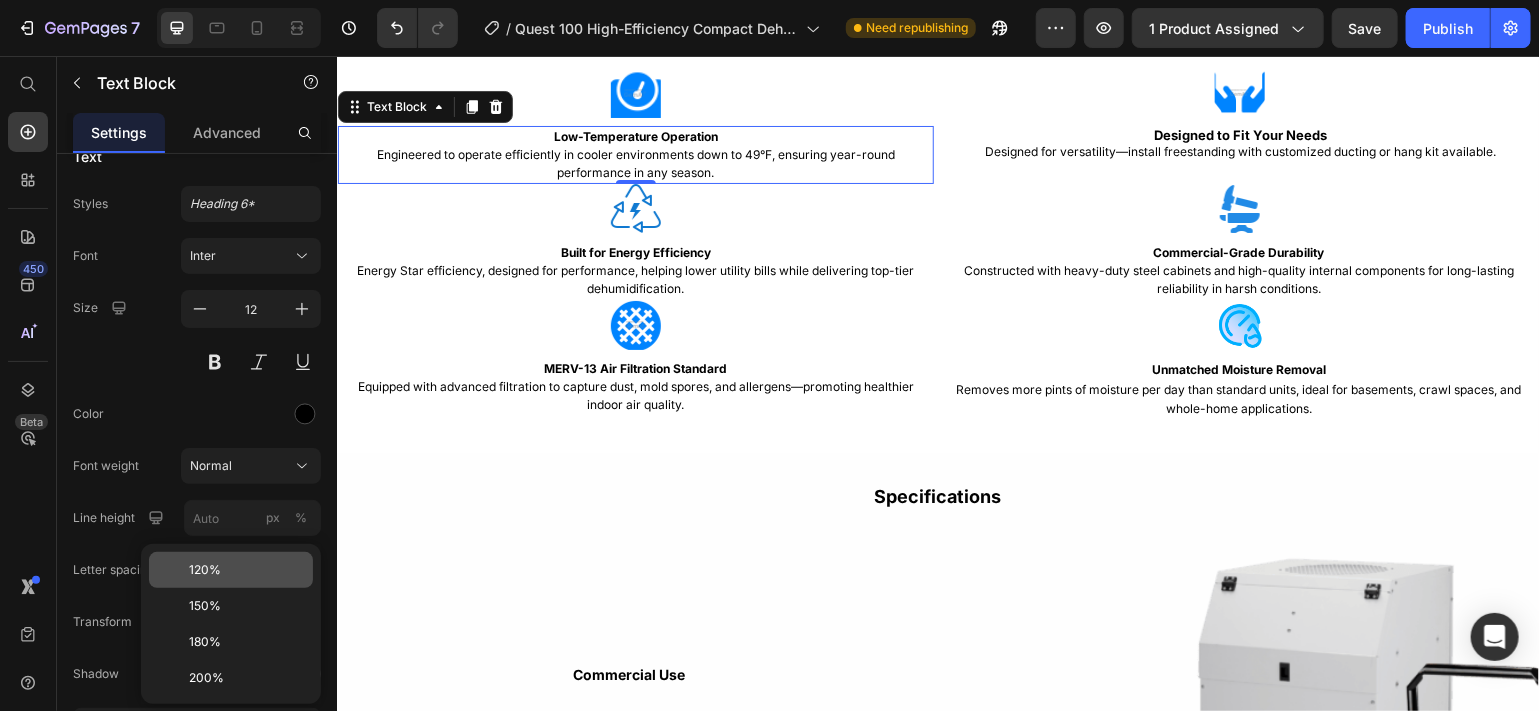 type on "120" 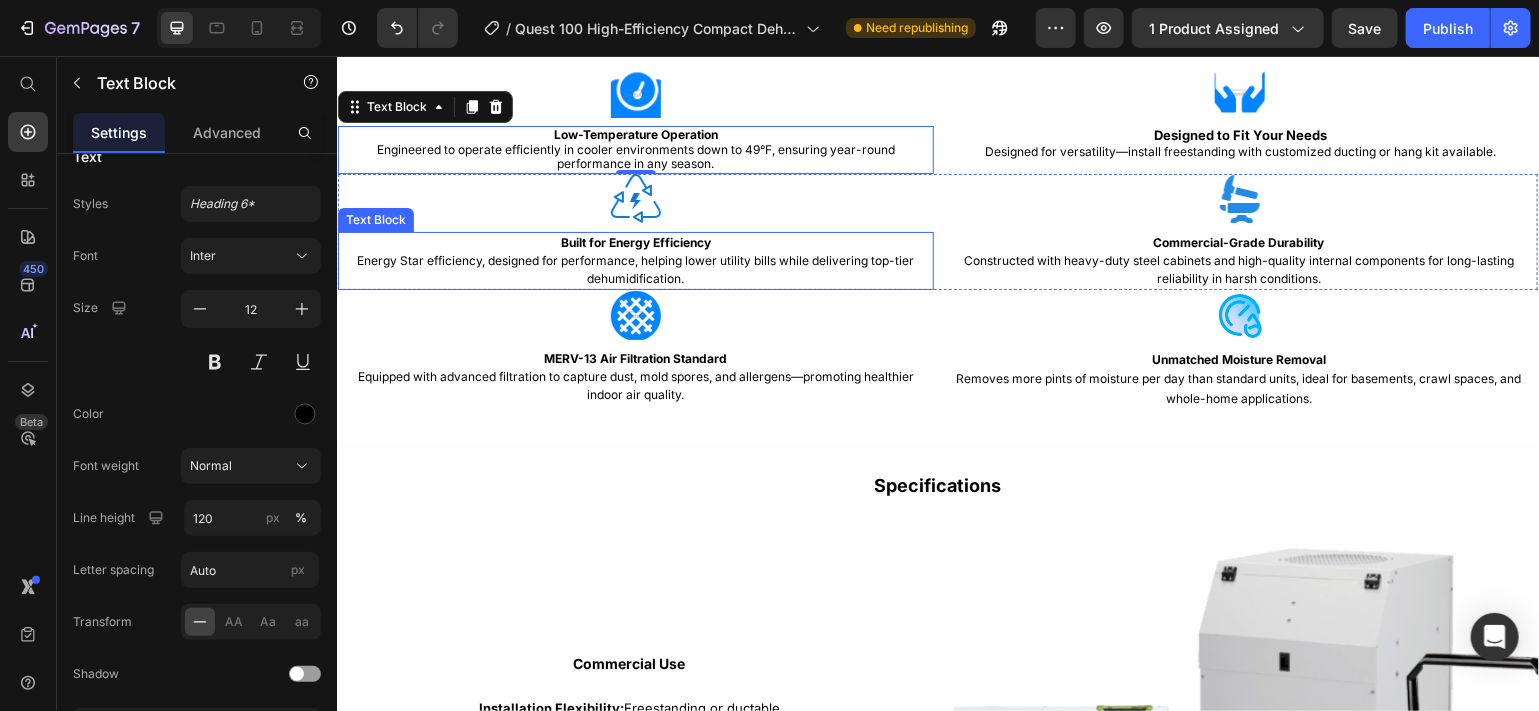 click on "Built for Energy Efficiency Energy Star efficiency, designed for performance, helping lower utility bills while delivering top-tier dehumidification." at bounding box center (635, 260) 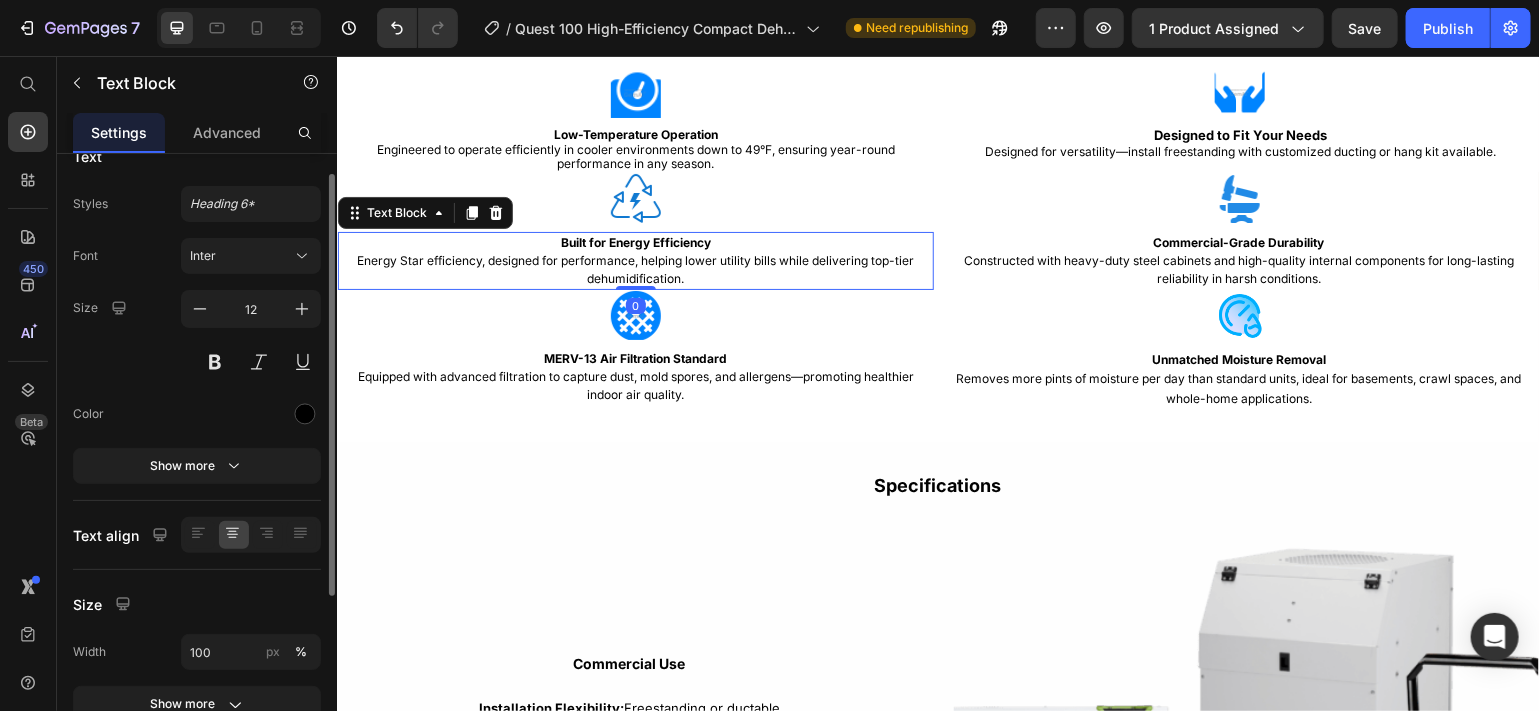 scroll, scrollTop: 31, scrollLeft: 0, axis: vertical 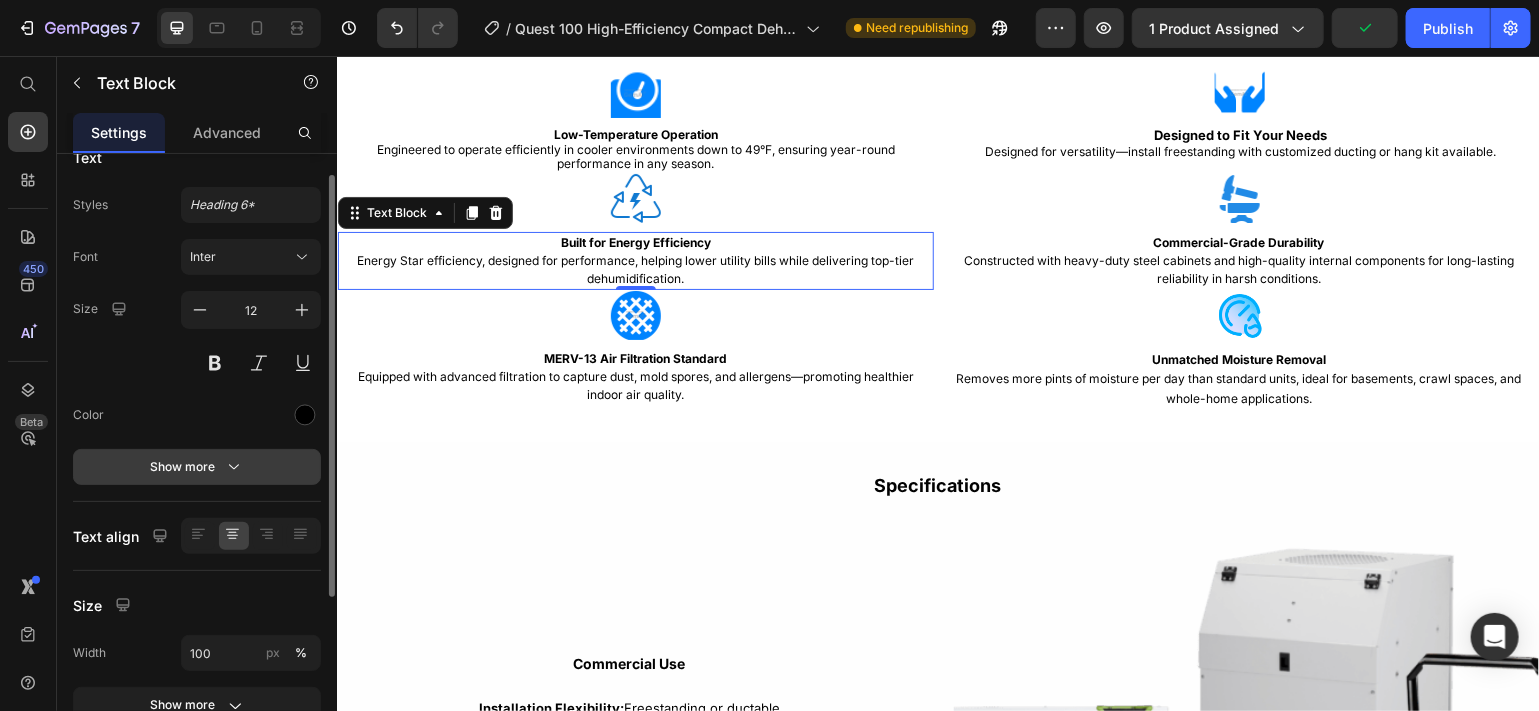 click 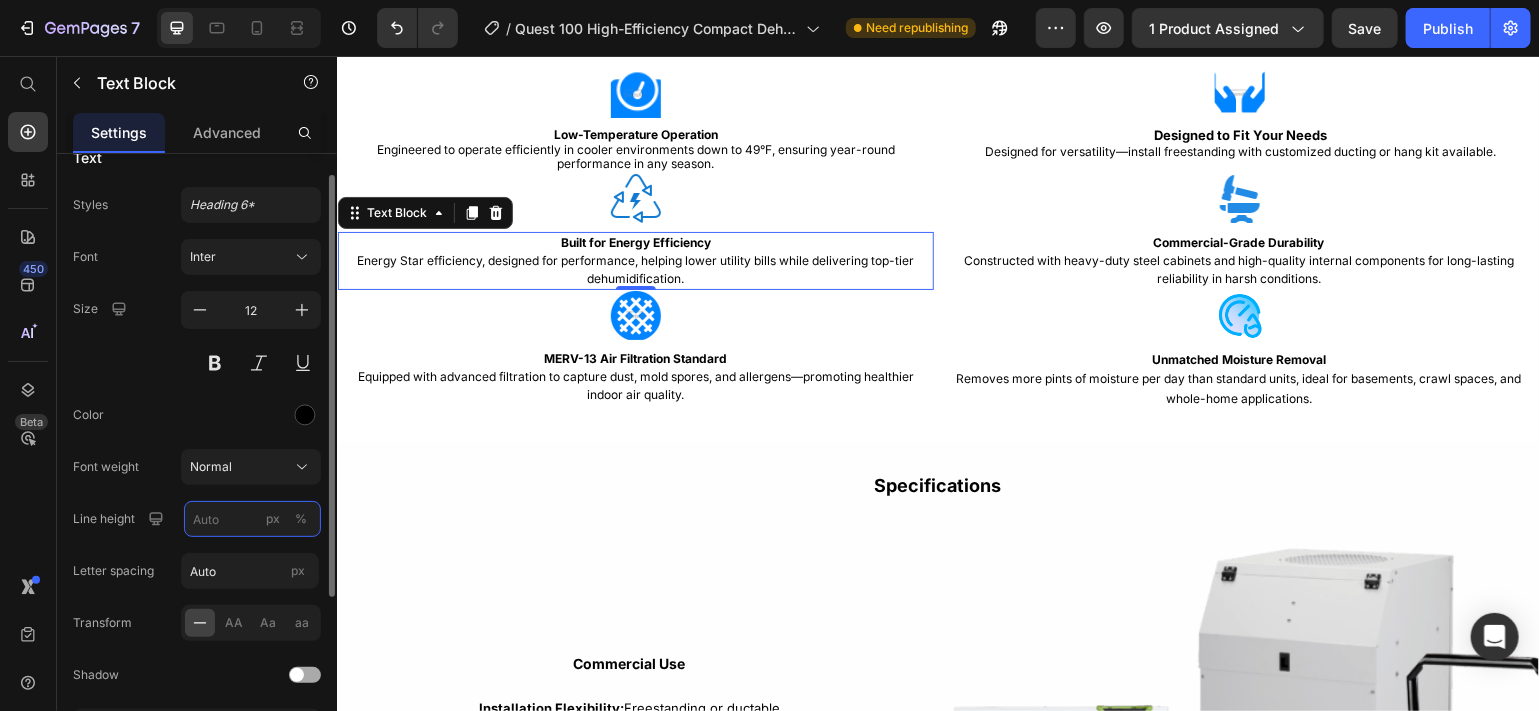 click on "px %" at bounding box center (252, 519) 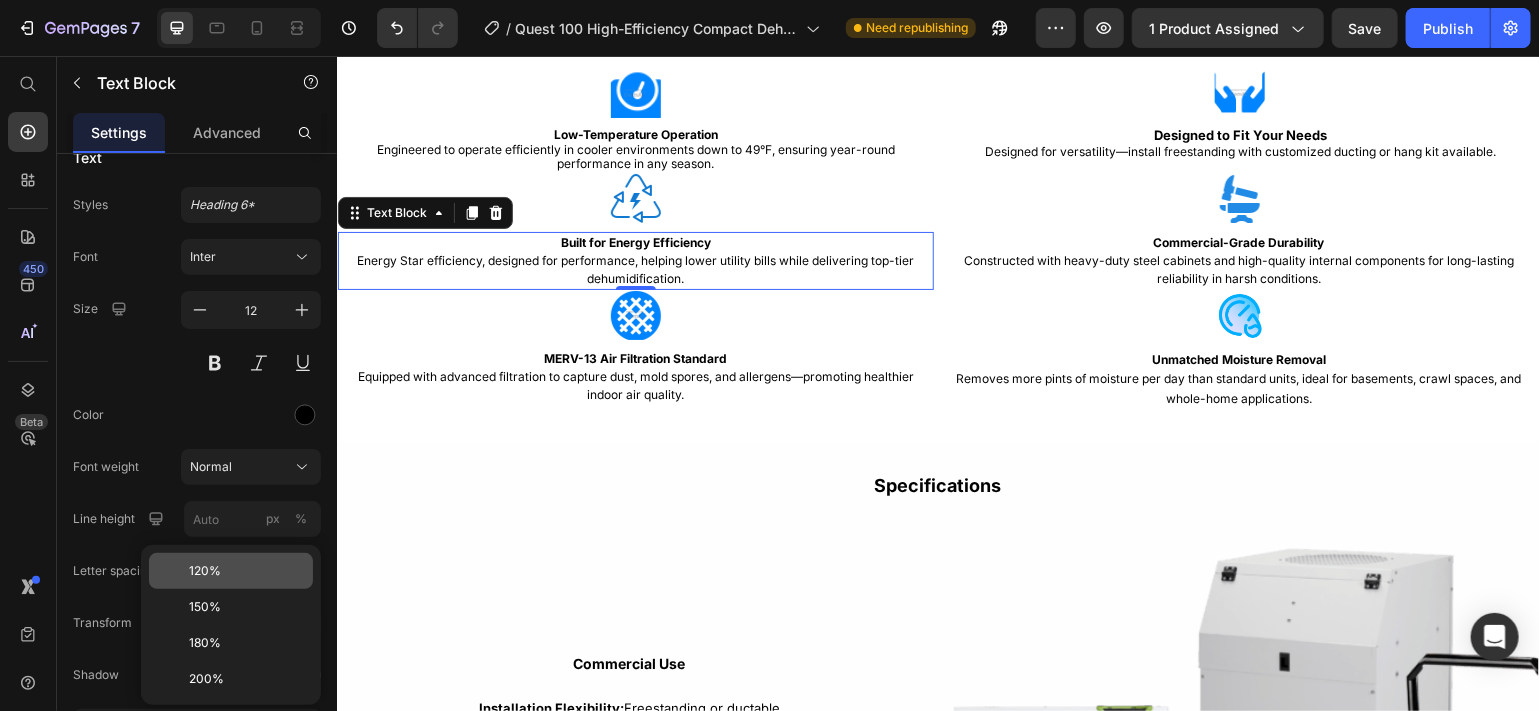 click on "120%" at bounding box center (205, 571) 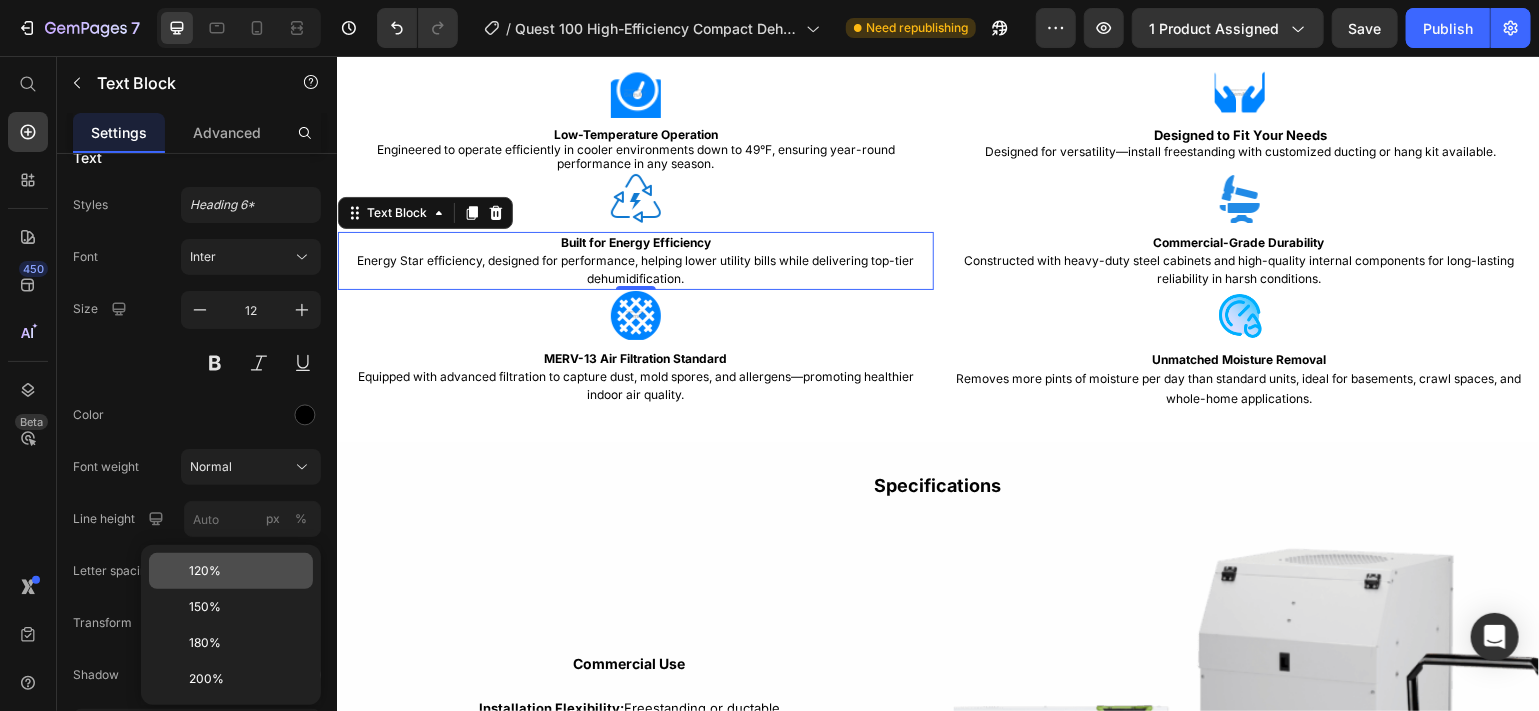 type on "120" 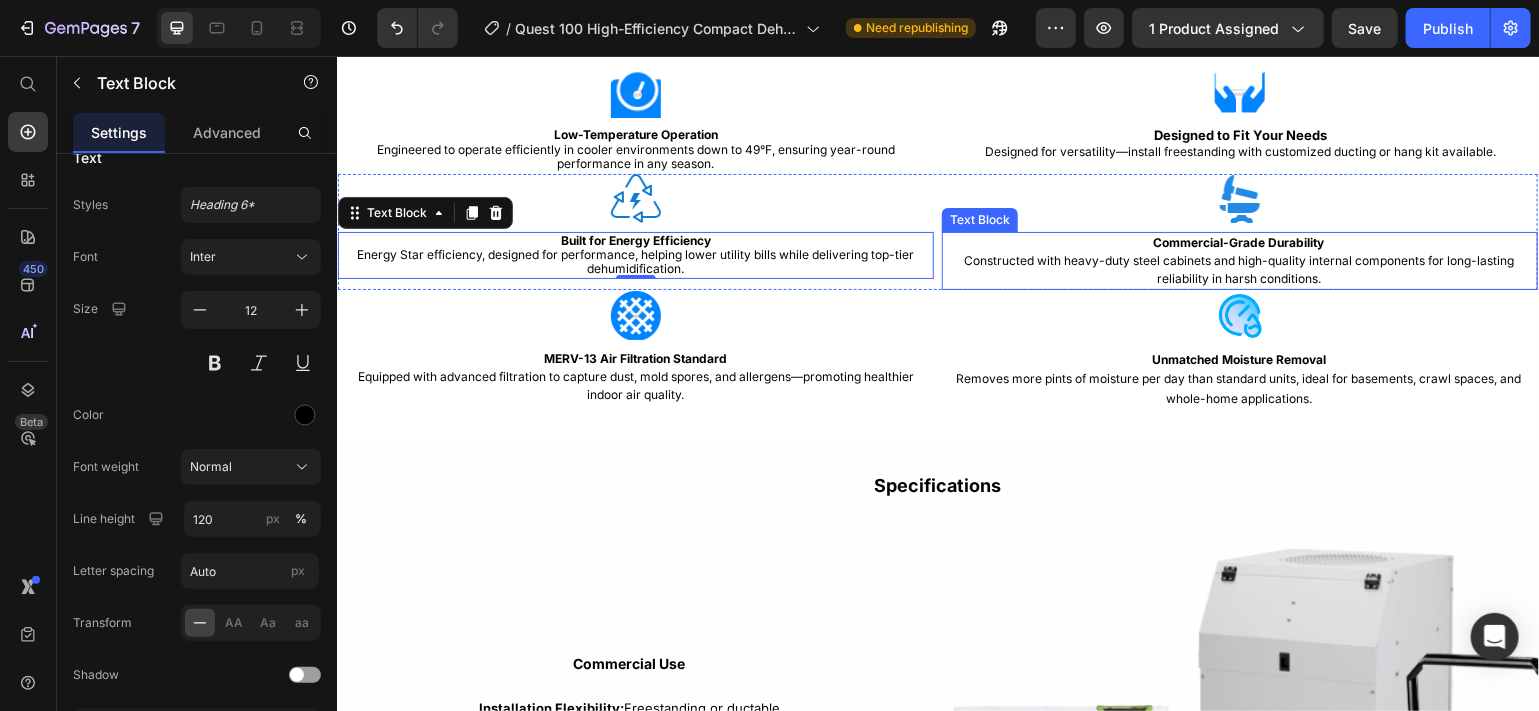 click on "Commercial-Grade Durability Constructed with heavy-duty steel cabinets and high-quality internal components for long-lasting reliability in harsh conditions." at bounding box center (1238, 260) 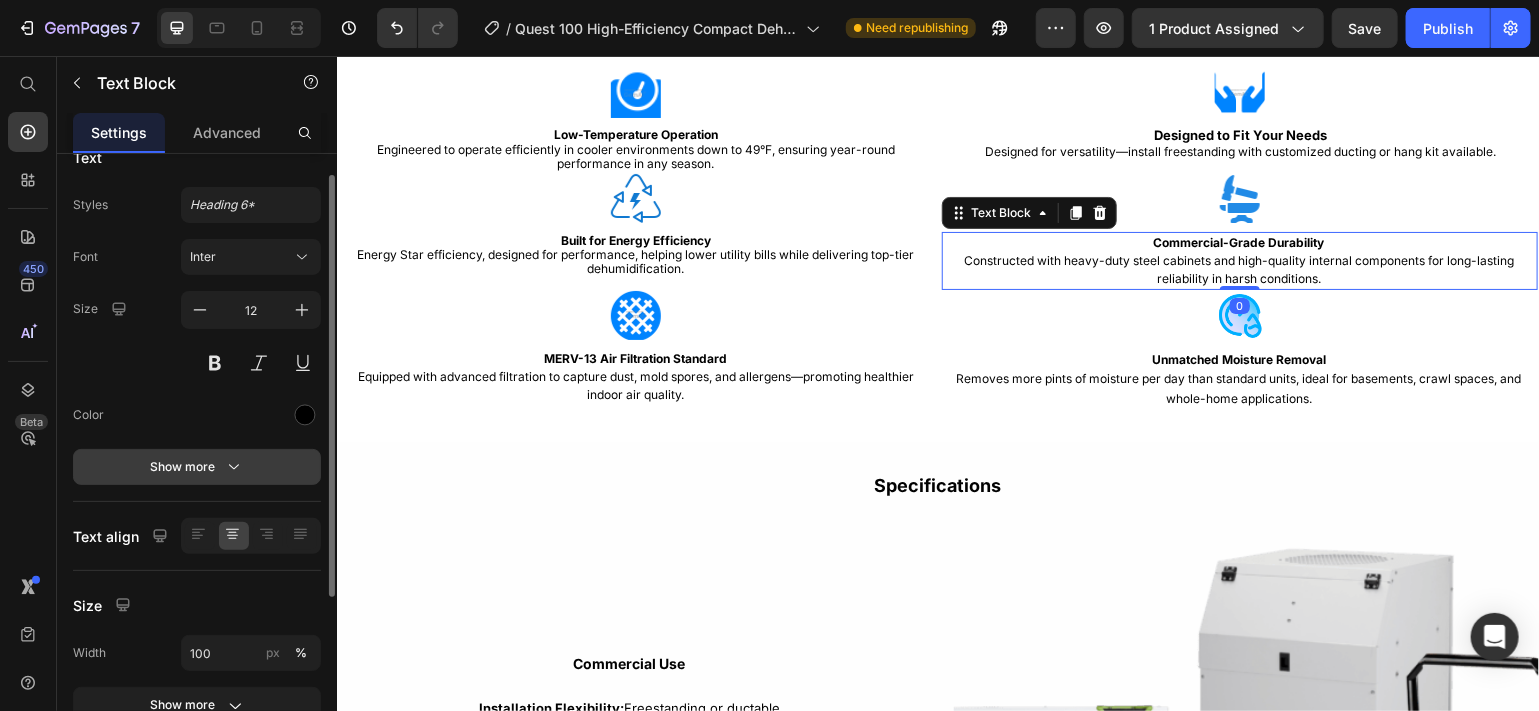 click on "Show more" at bounding box center (197, 467) 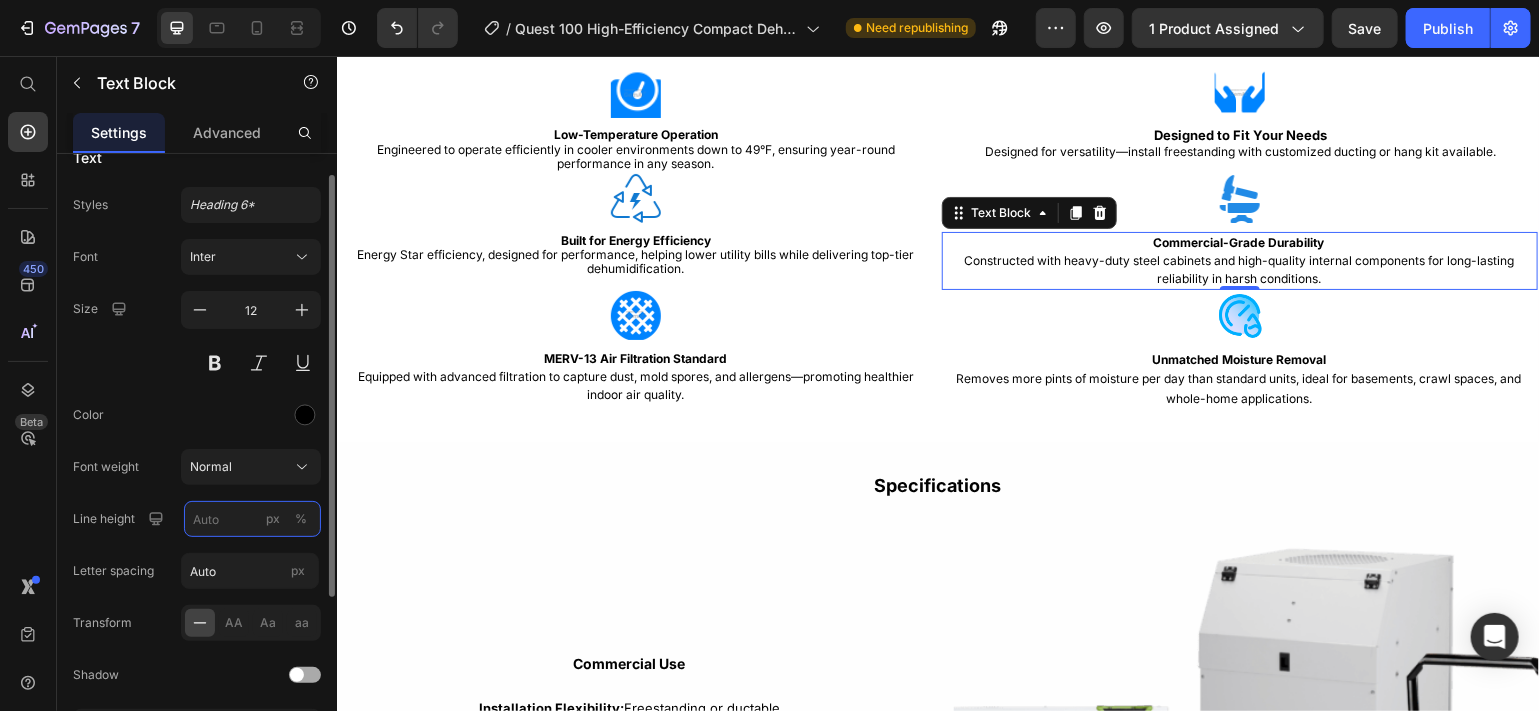 click on "px %" at bounding box center [252, 519] 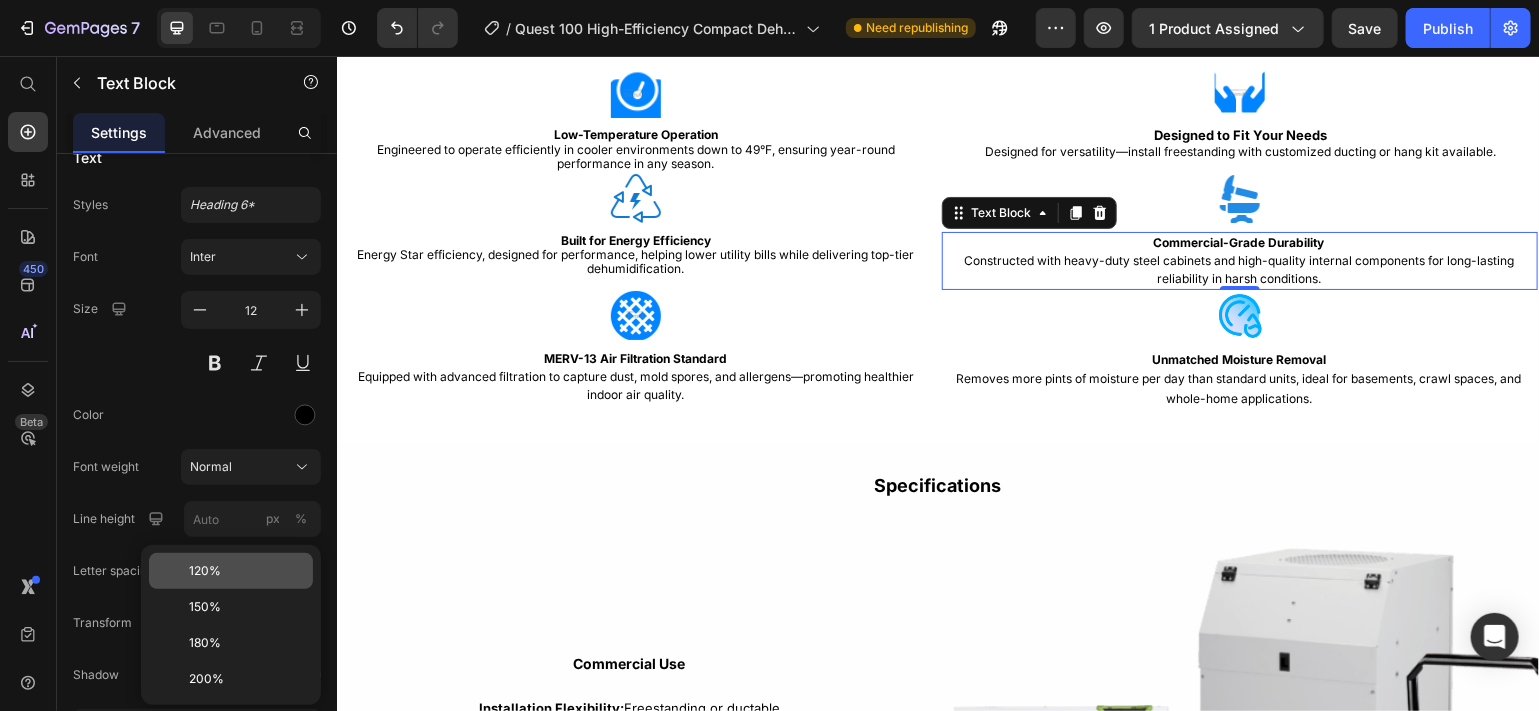 click on "120%" at bounding box center [205, 571] 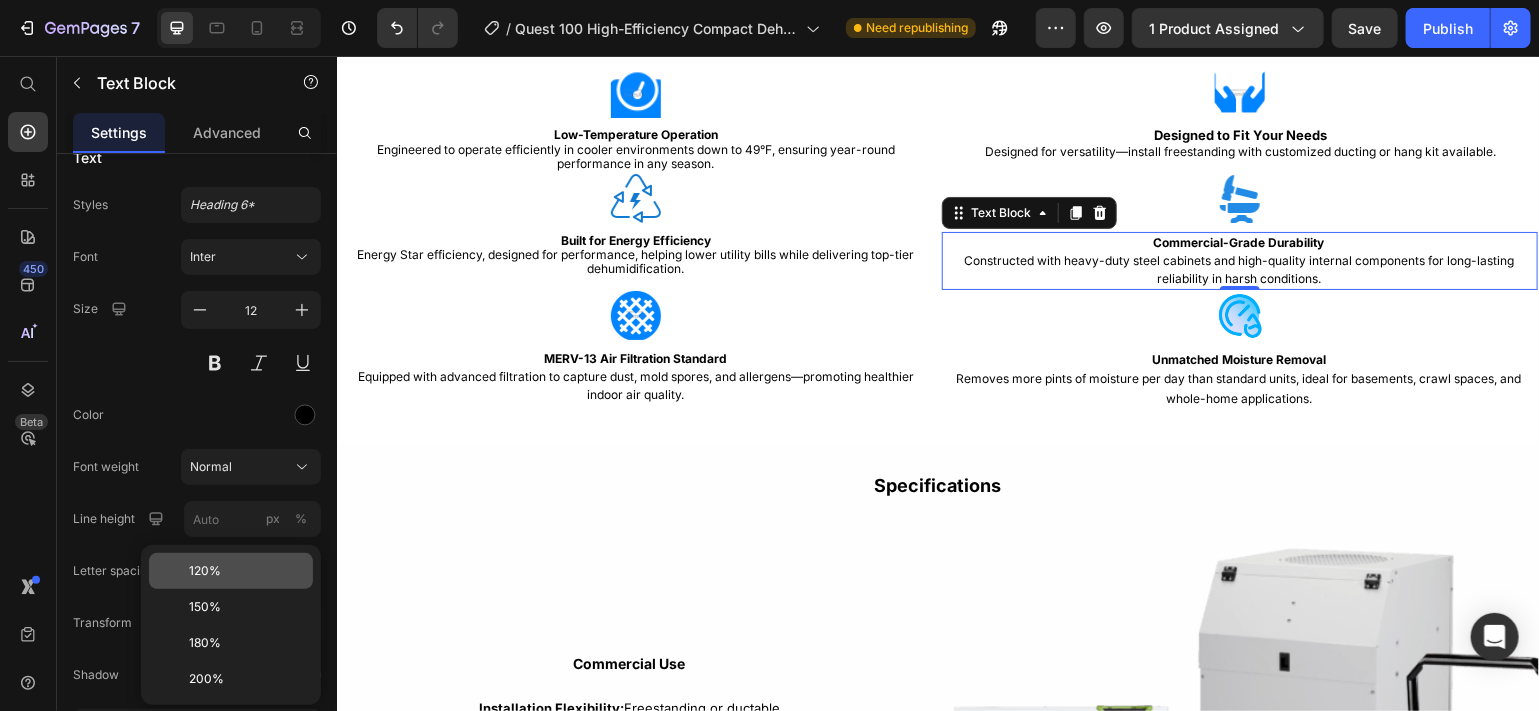 type on "120" 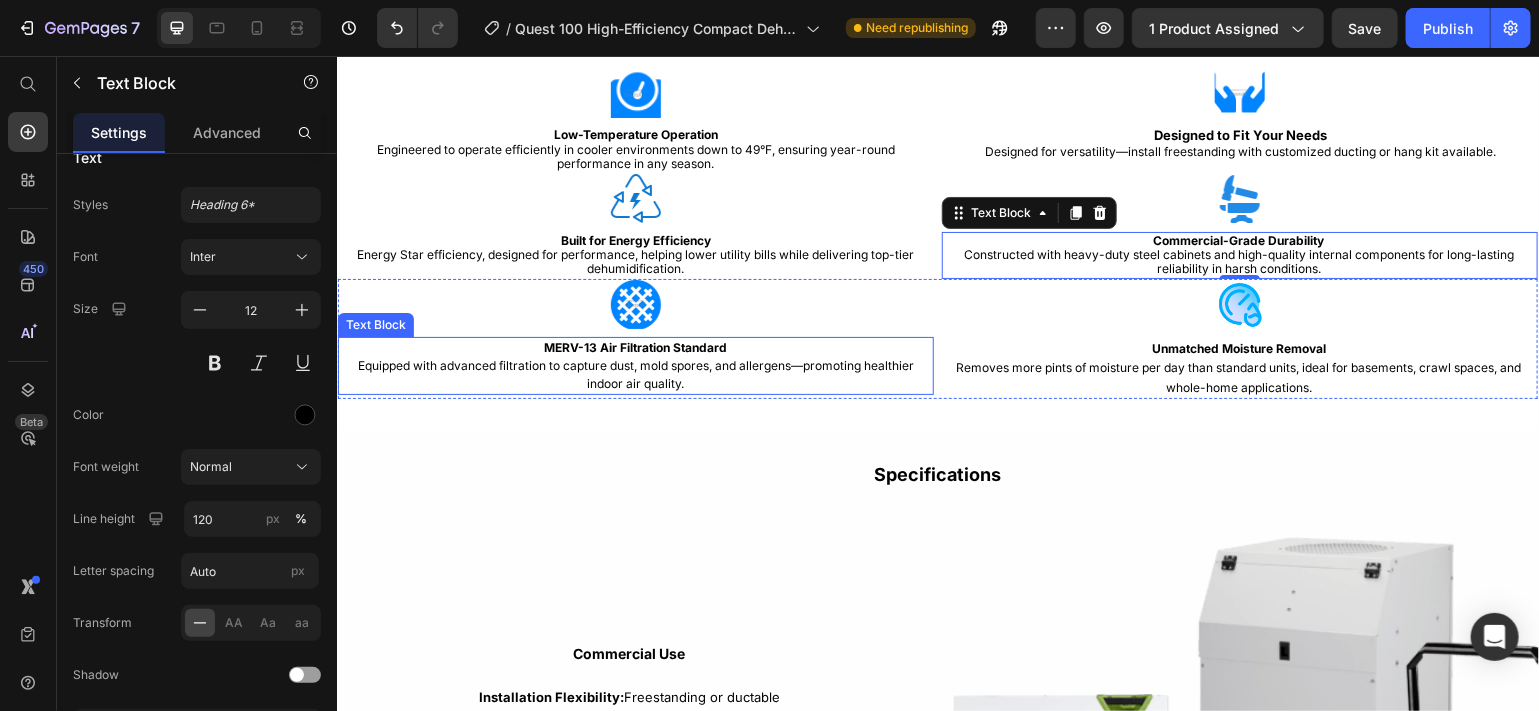 click on "MERV-13 Air Filtration Standard Equipped with advanced filtration to capture dust, mold spores, and allergens—promoting healthier indoor air quality." at bounding box center (635, 365) 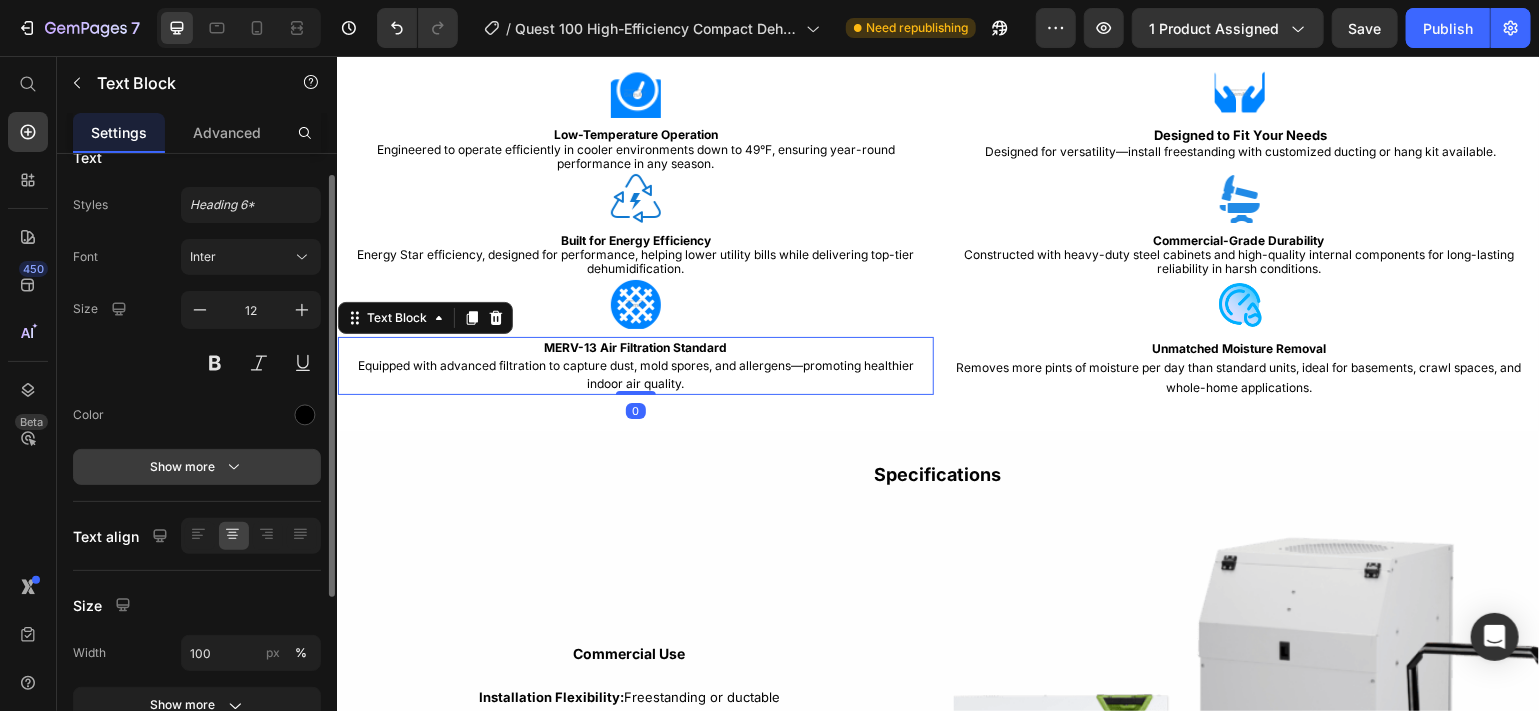 click on "Show more" at bounding box center [197, 467] 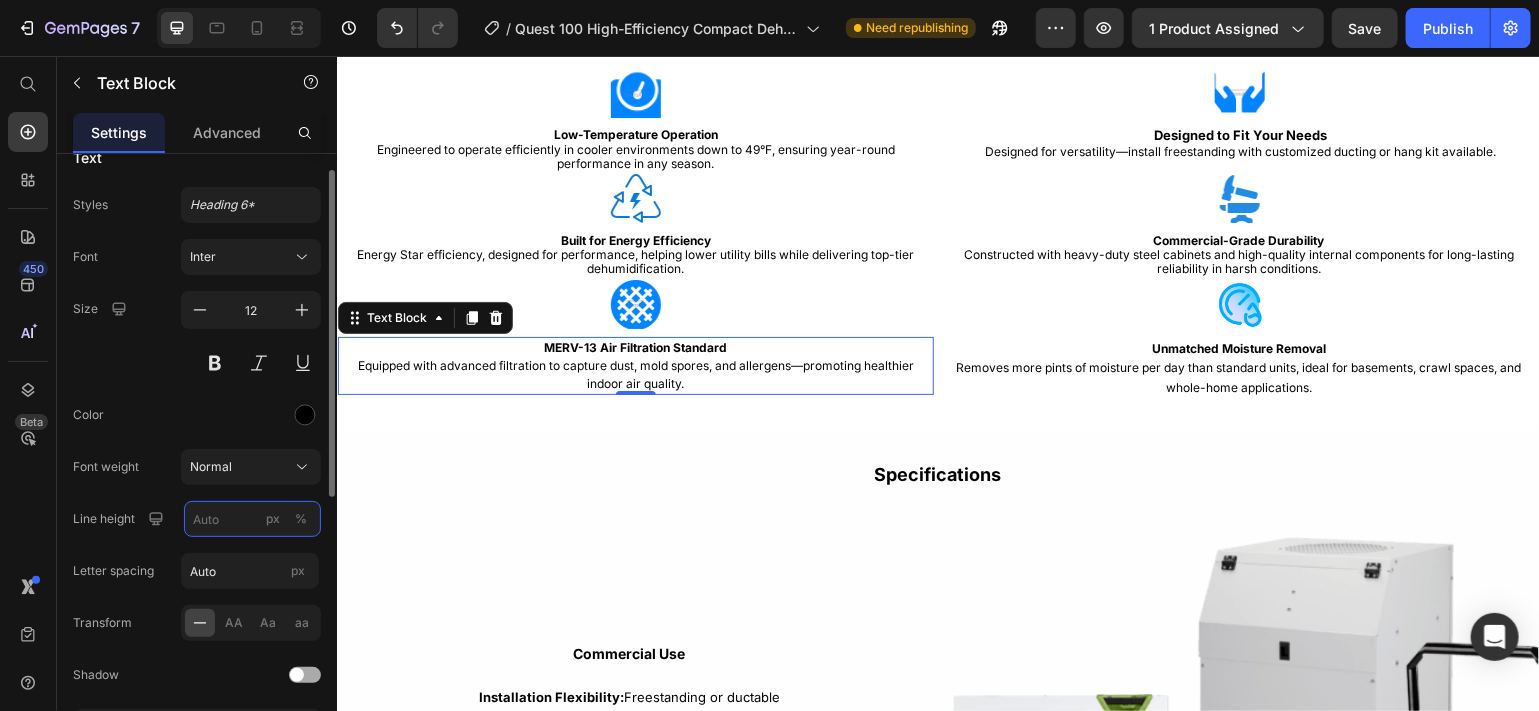 click on "px %" at bounding box center (252, 519) 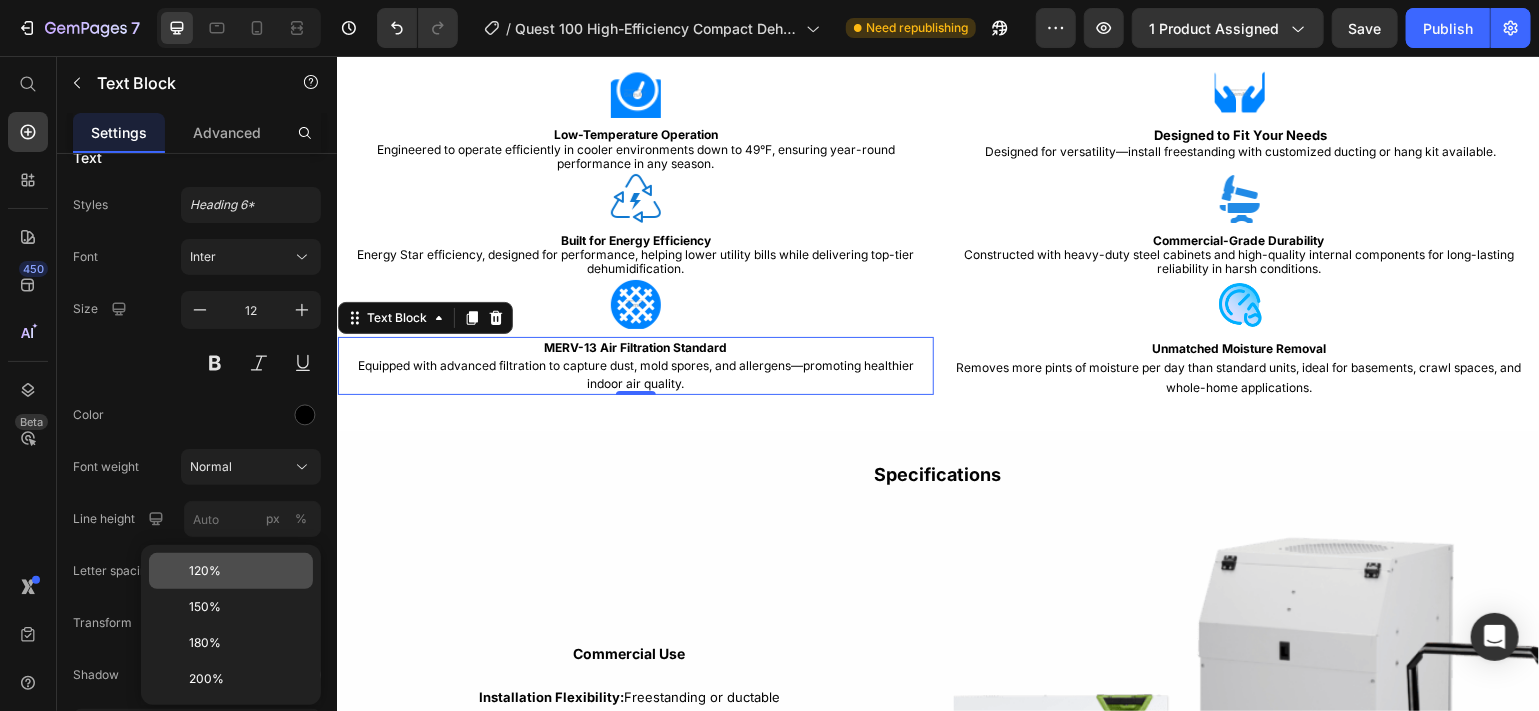 click on "120%" at bounding box center [205, 571] 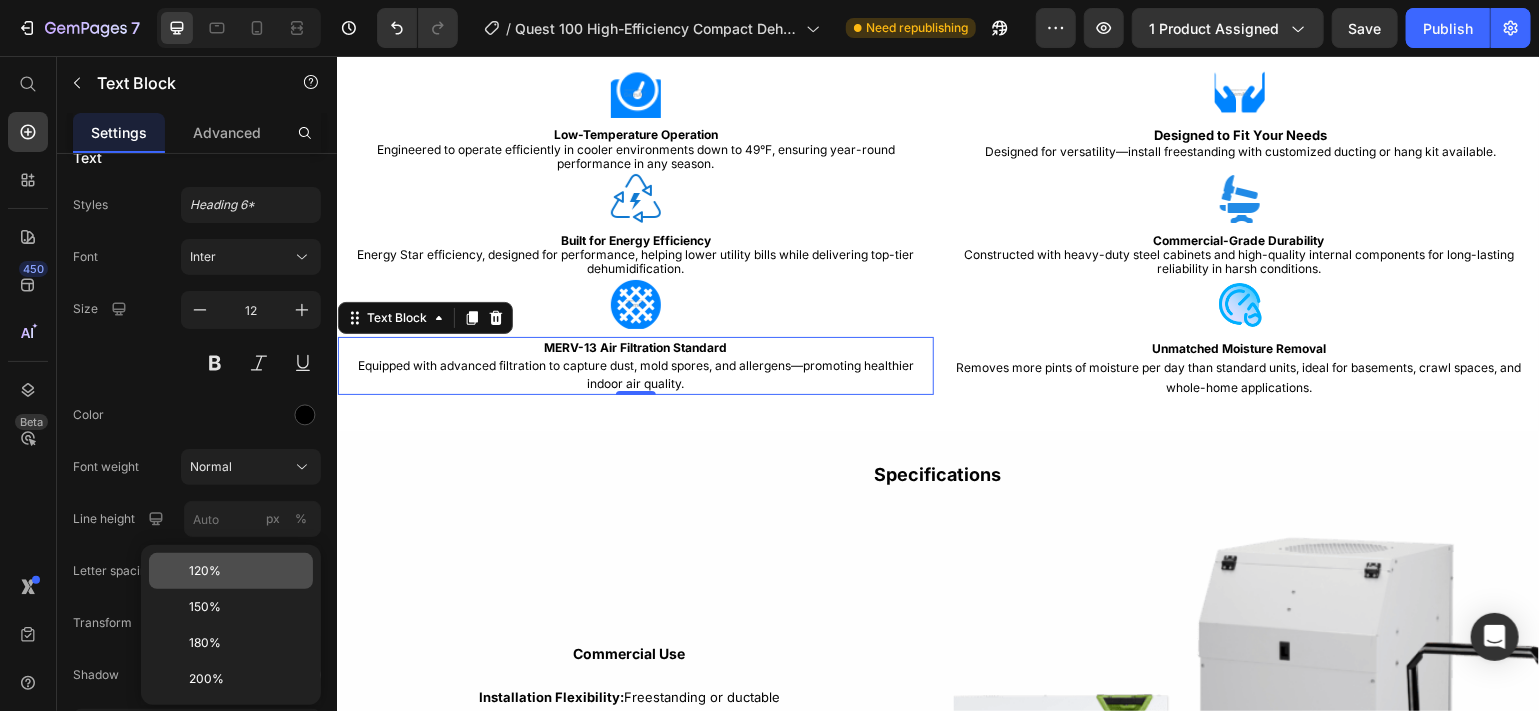 type on "120" 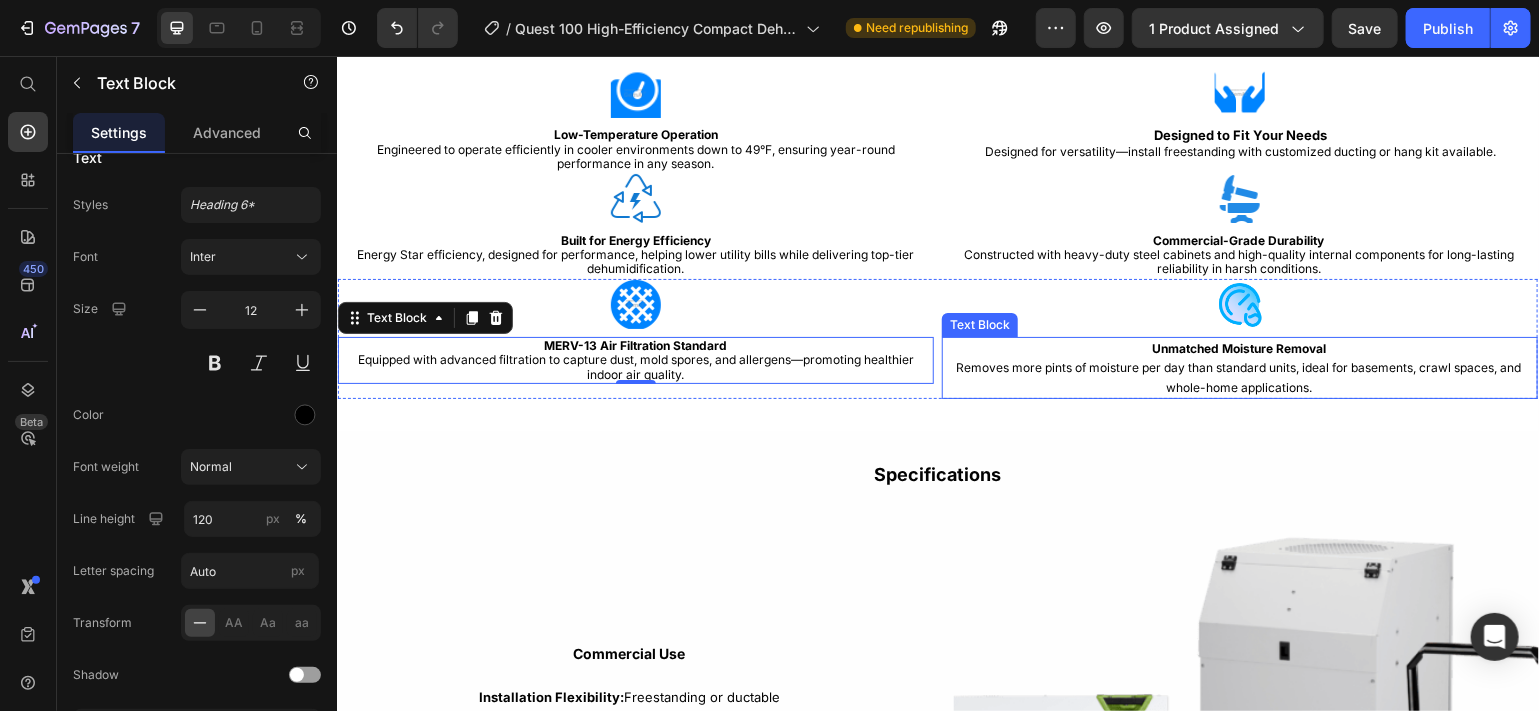 click on "Unmatched Moisture Removal" at bounding box center [1238, 347] 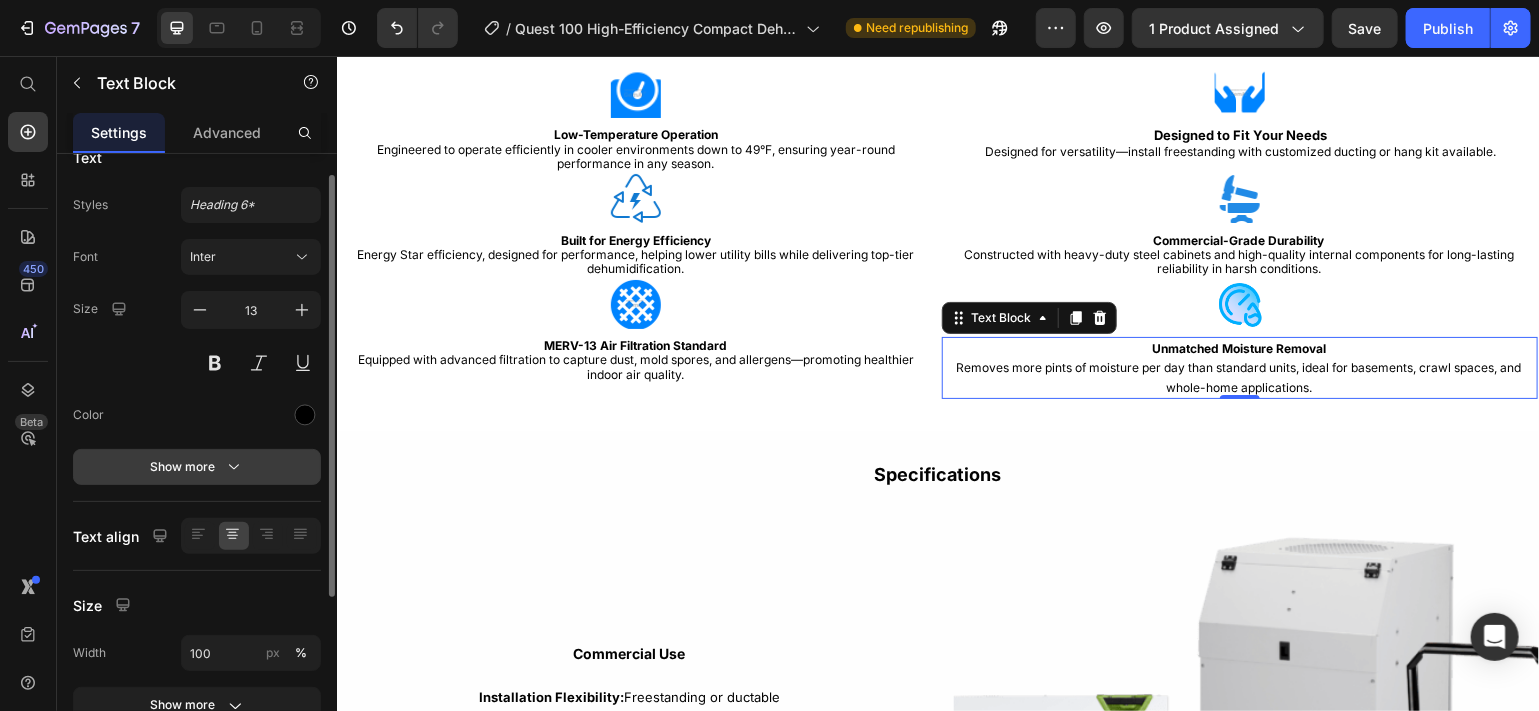 click on "Show more" at bounding box center [197, 467] 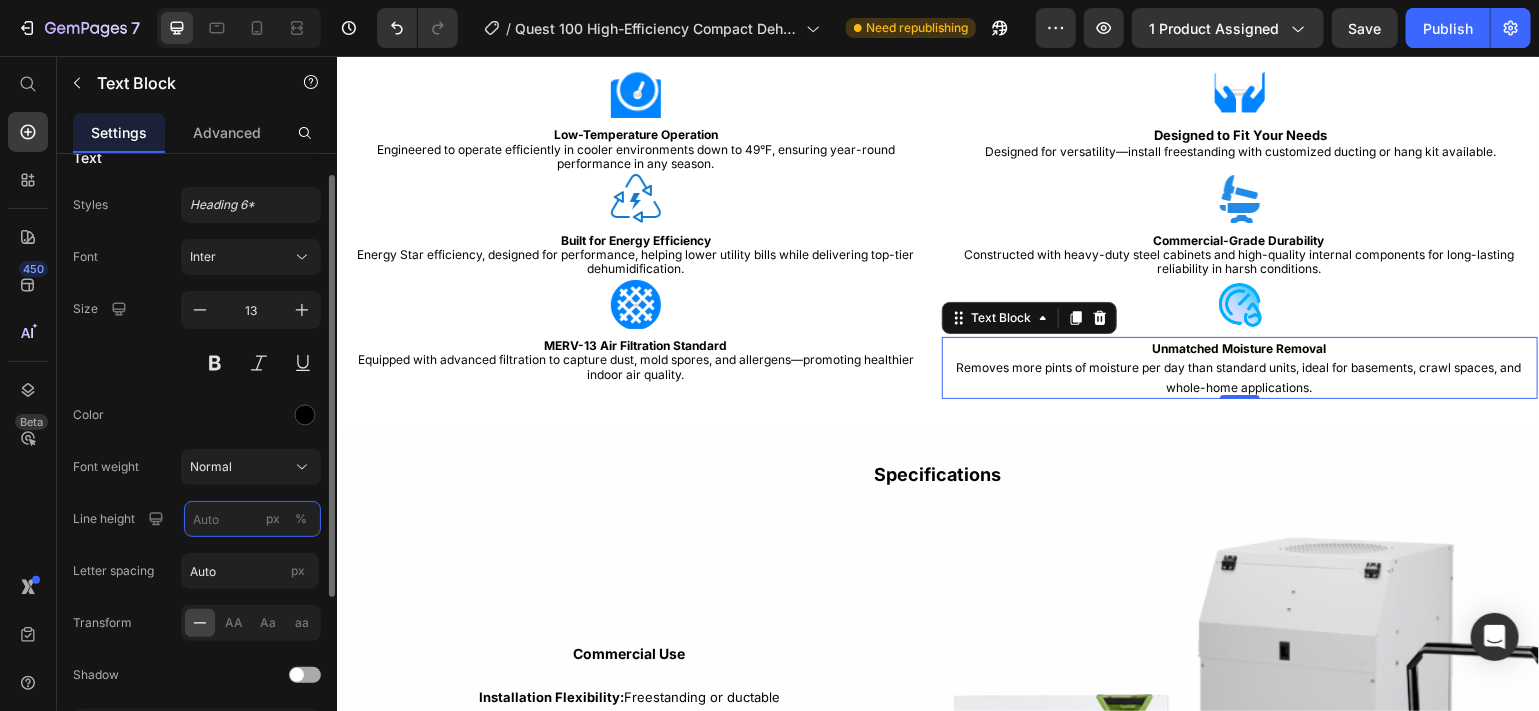 click on "px %" at bounding box center (252, 519) 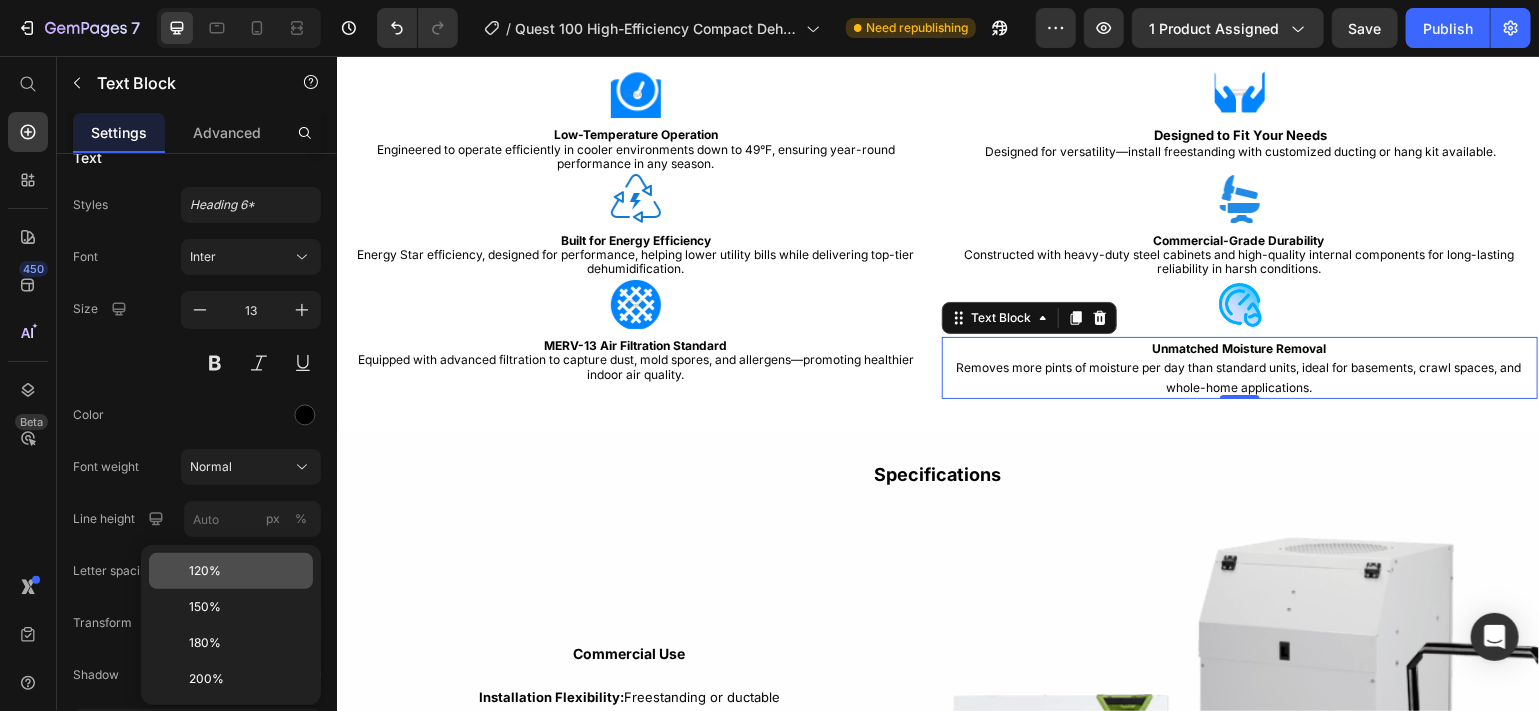 click on "120%" at bounding box center [205, 571] 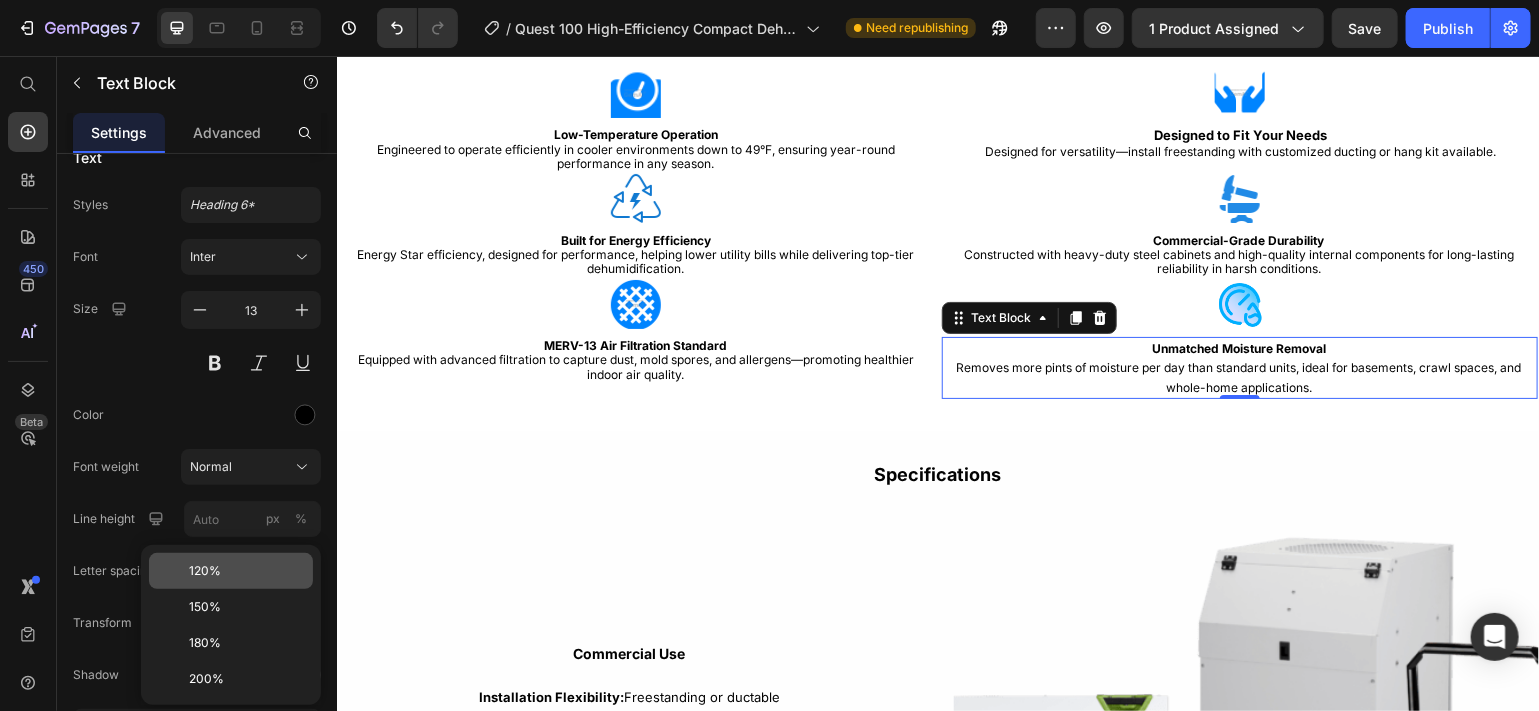 type on "120" 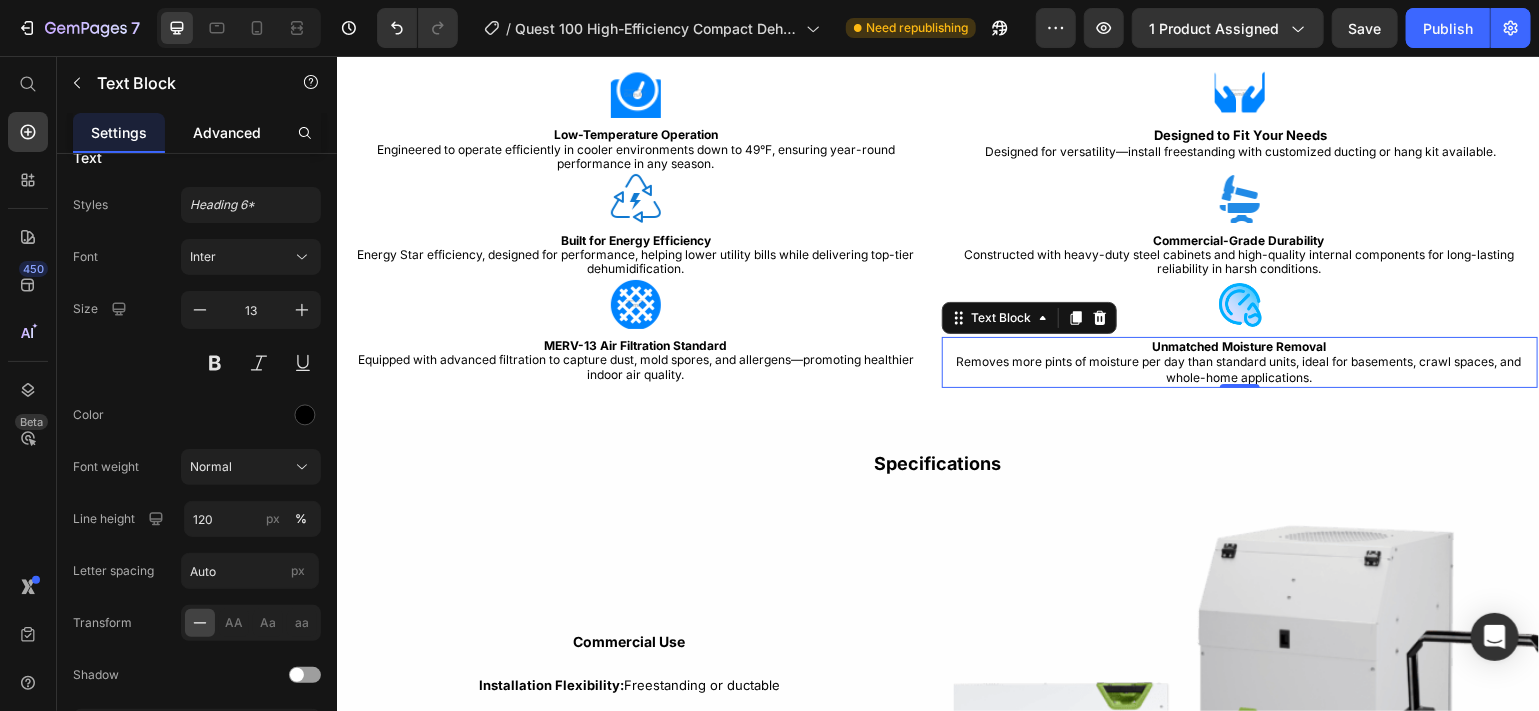 click on "Advanced" at bounding box center (227, 132) 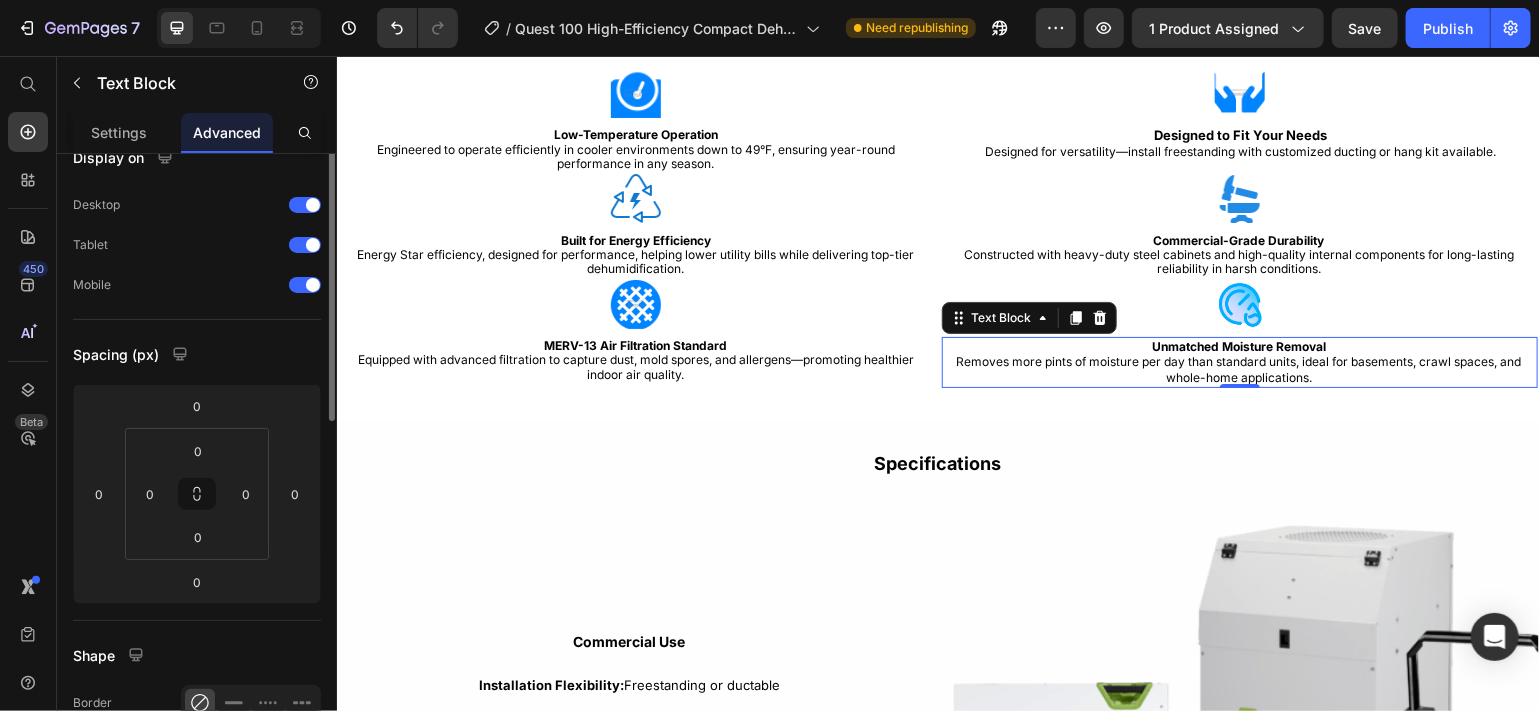 scroll, scrollTop: 0, scrollLeft: 0, axis: both 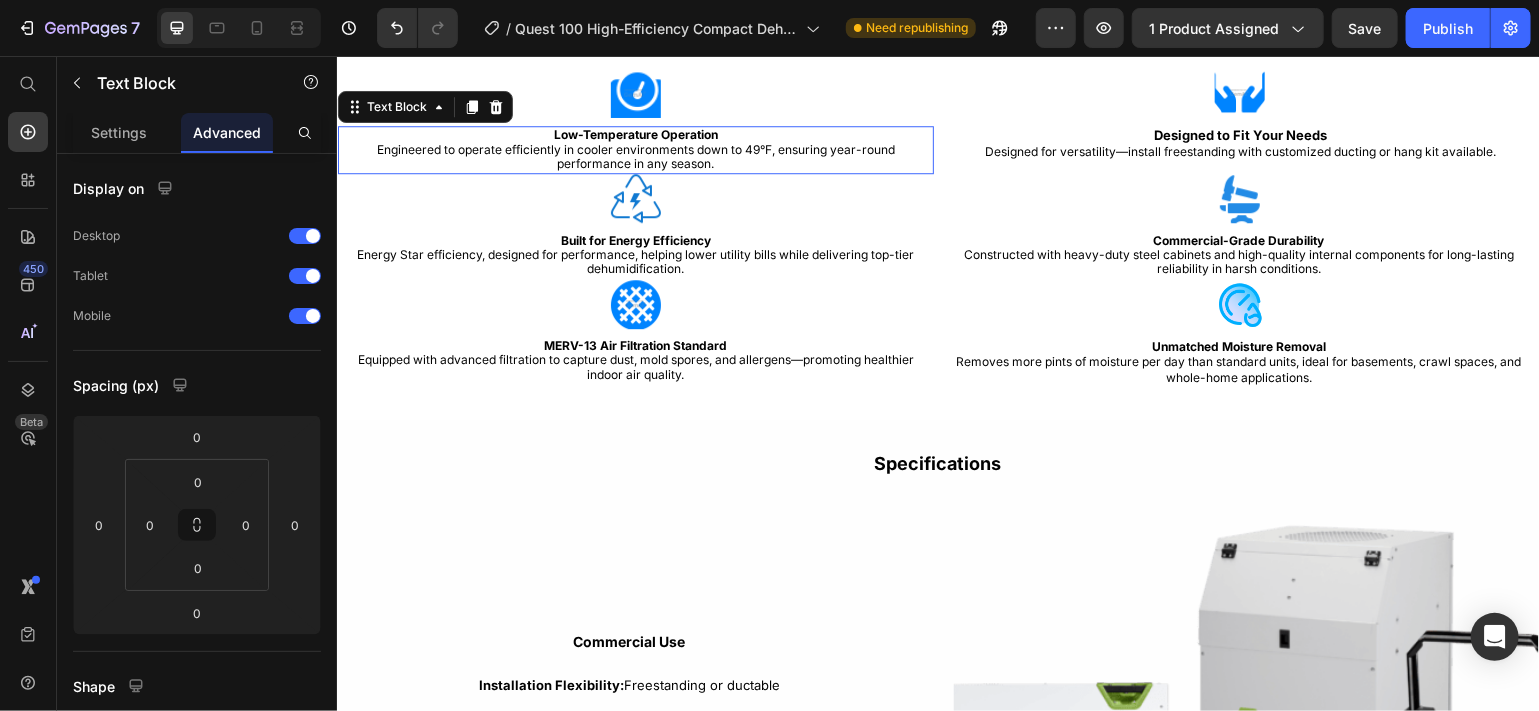 click on "Low-Temperature Operation Engineered to operate efficiently in cooler environments down to 49°F, ensuring year-round performance in any season." at bounding box center (635, 148) 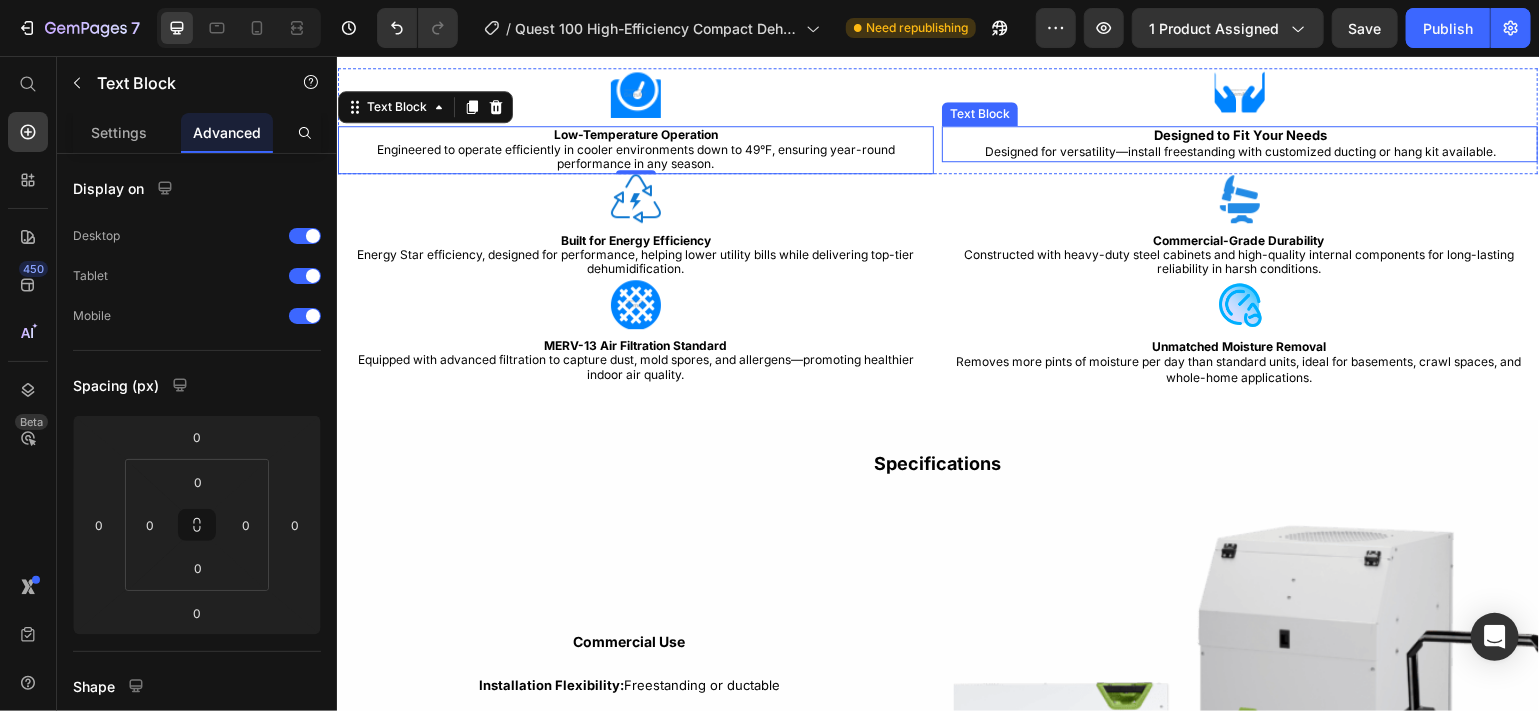 click on "Designed for versatility—install freestanding with customized ducting or hang kit available." at bounding box center [1240, 150] 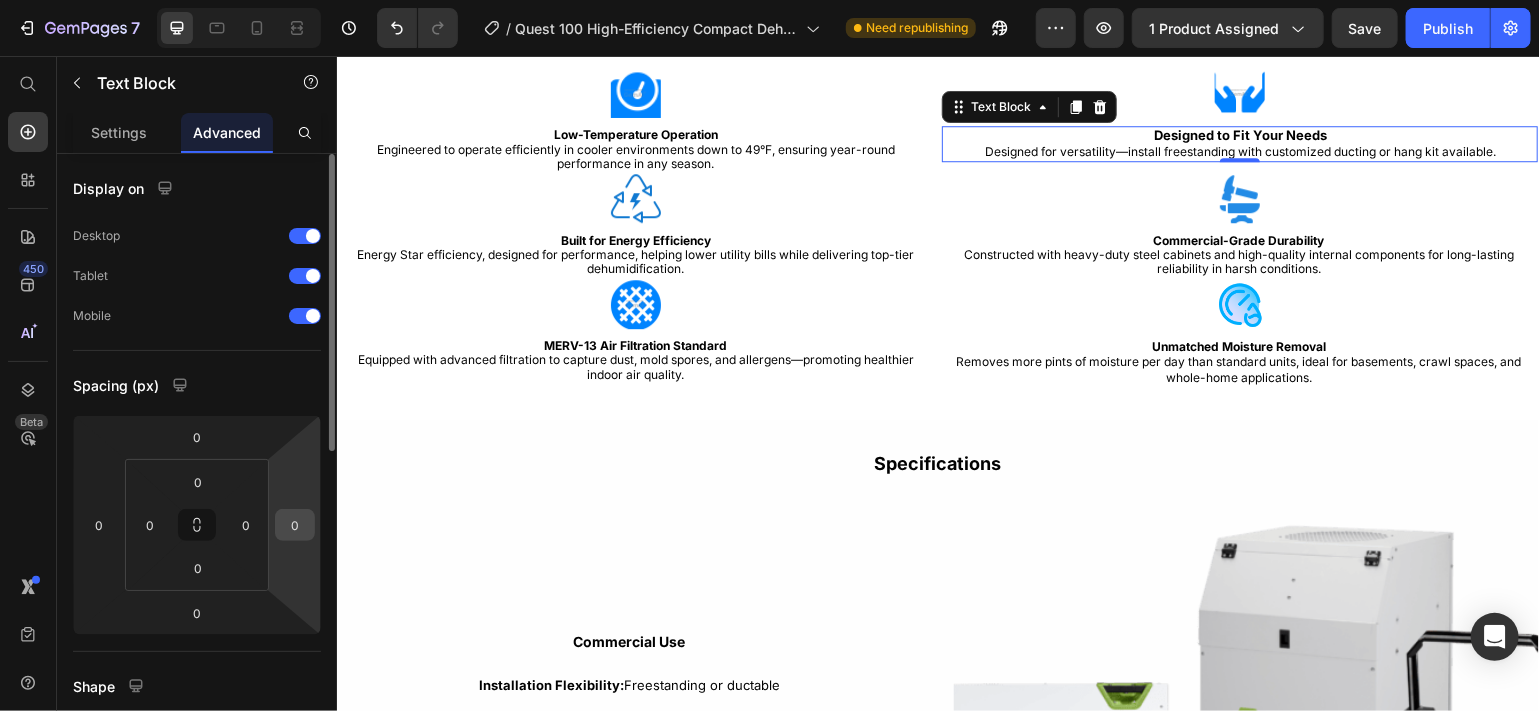 click on "0" at bounding box center (295, 525) 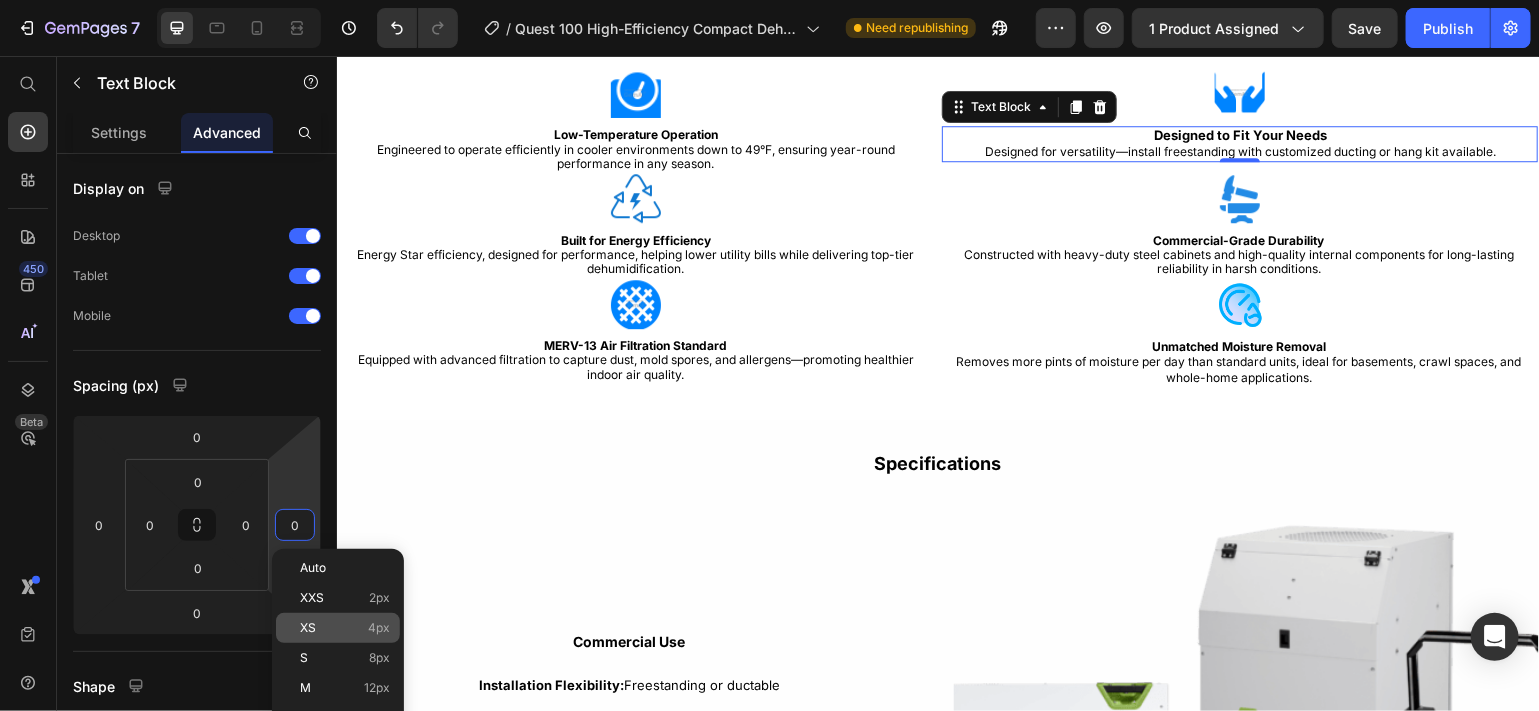 click on "XS 4px" 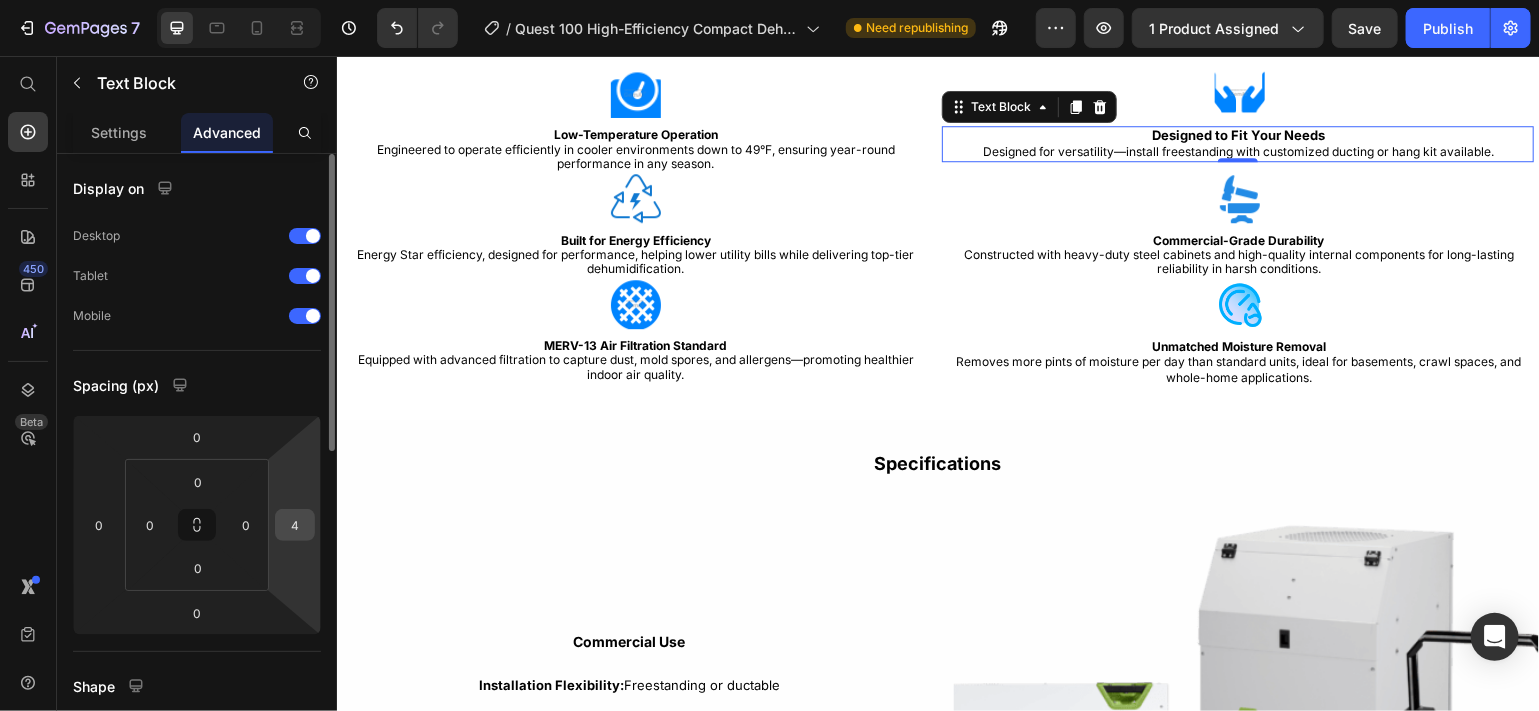 click on "4" at bounding box center (295, 525) 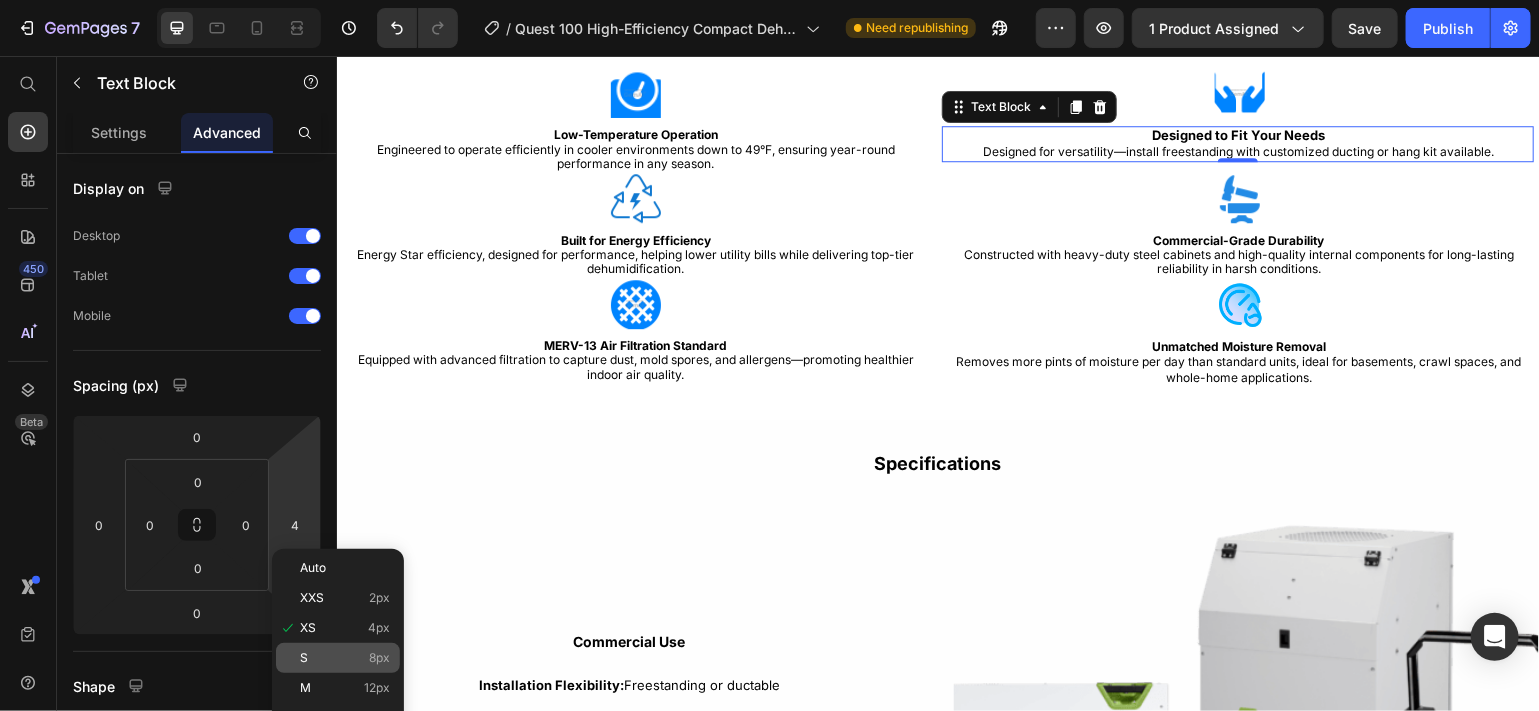 click on "S" at bounding box center [304, 658] 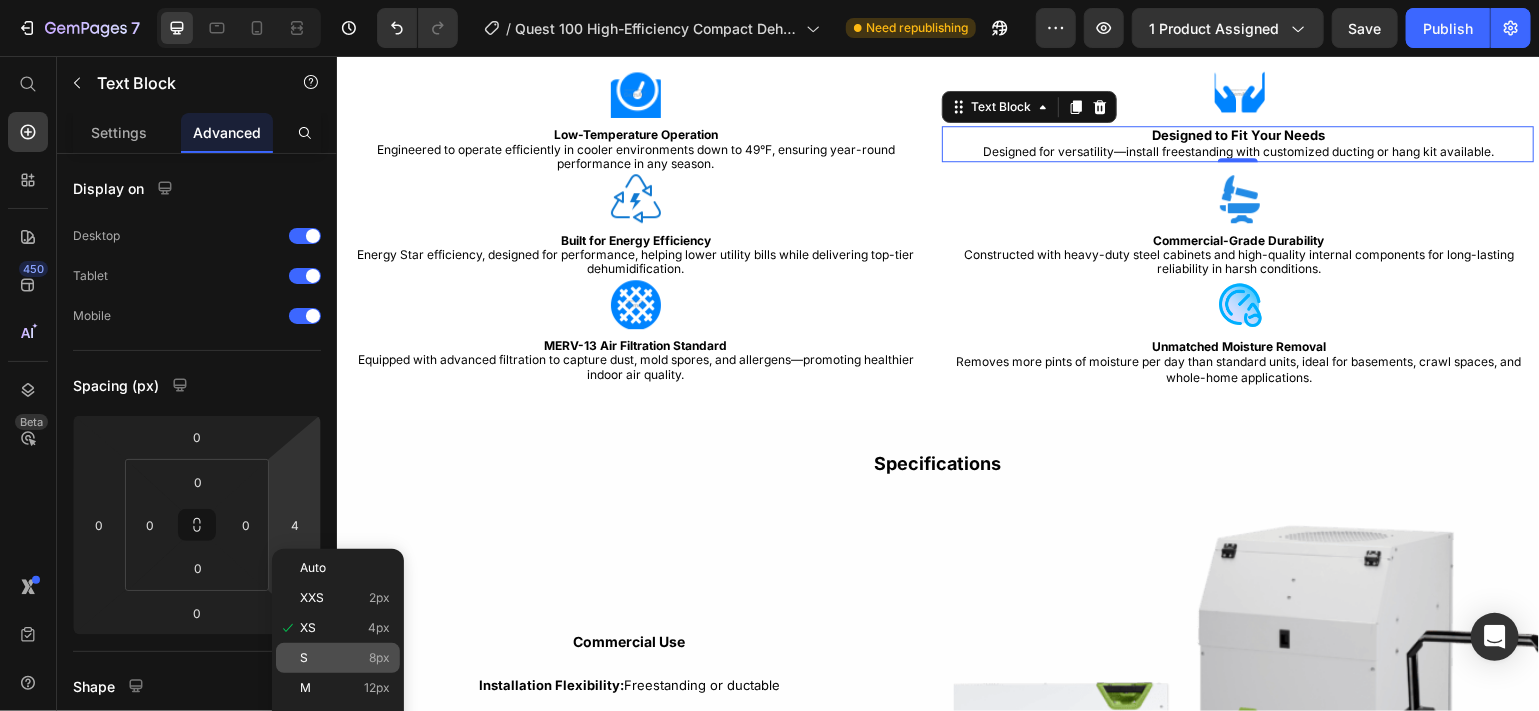 type on "8" 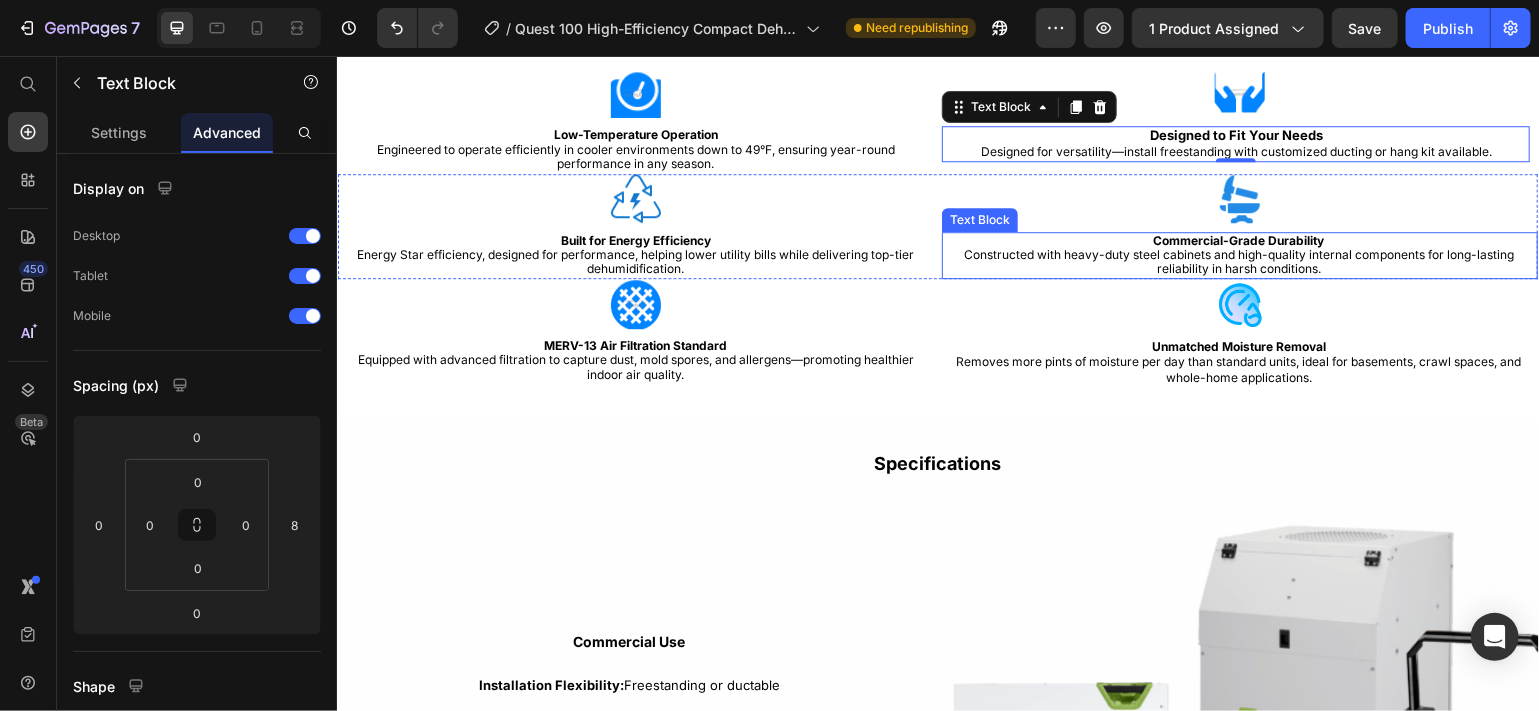click on "Commercial-Grade Durability Constructed with heavy-duty steel cabinets and high-quality internal components for long-lasting reliability in harsh conditions." at bounding box center [1238, 254] 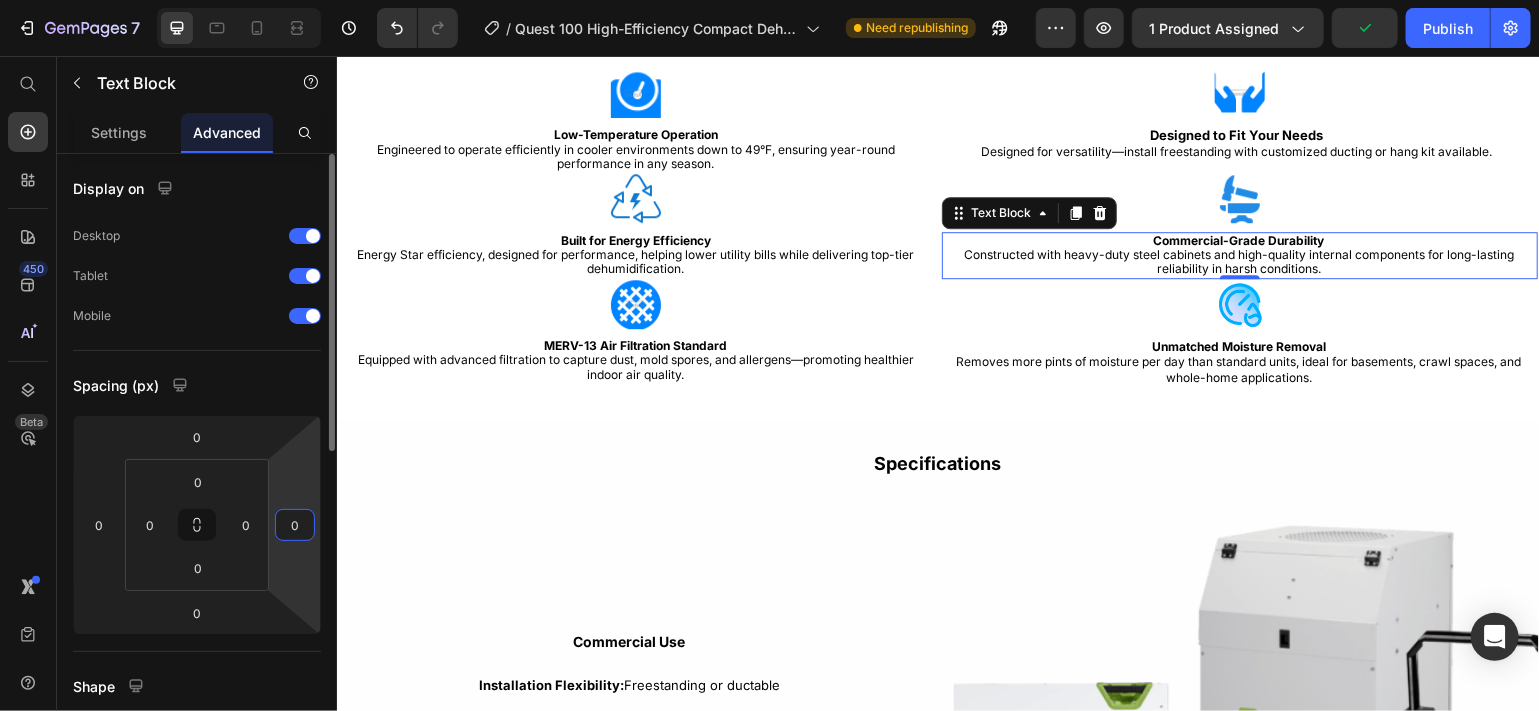click on "0" at bounding box center [295, 525] 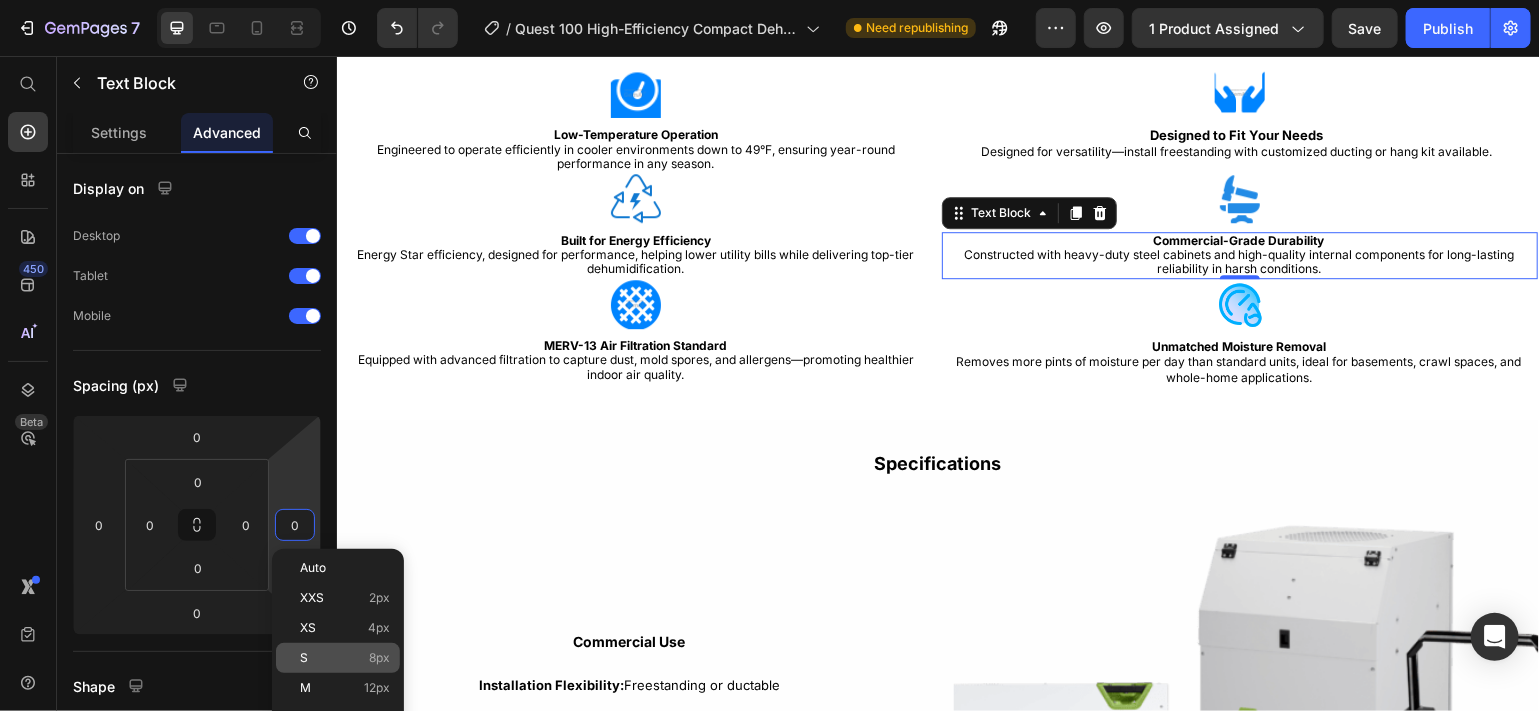 click on "S" at bounding box center [304, 658] 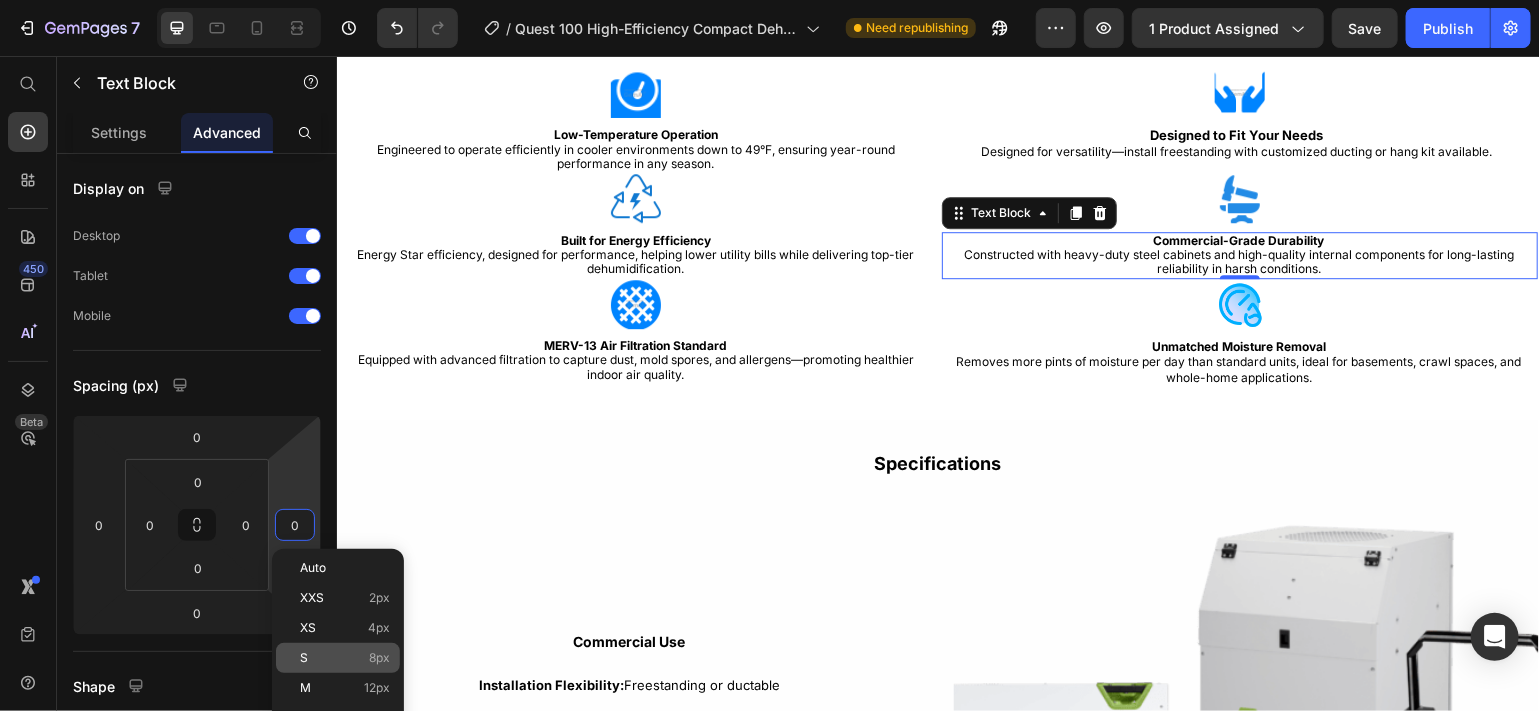 type on "8" 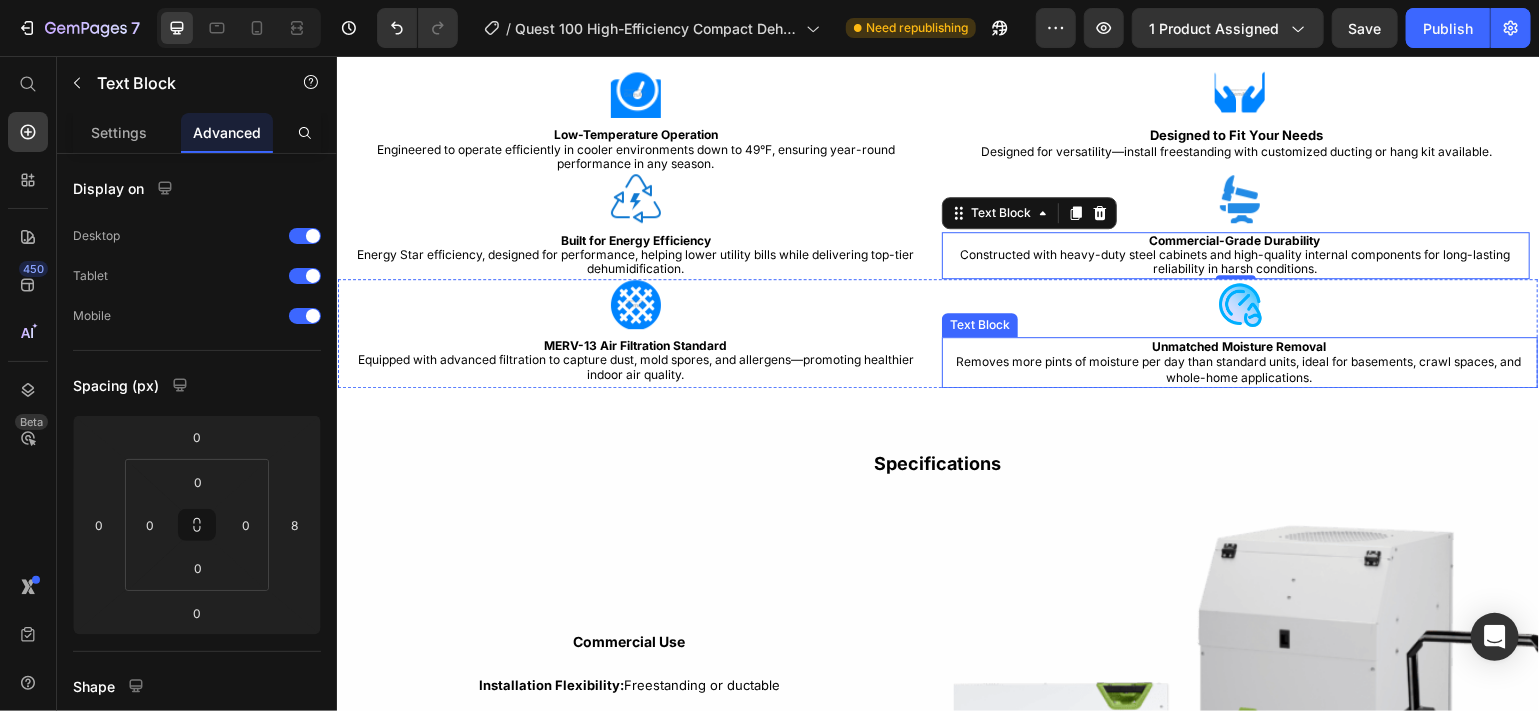click on "Removes more pints of moisture per day than standard units, ideal for basements, crawl spaces, and whole-home applications." at bounding box center (1238, 368) 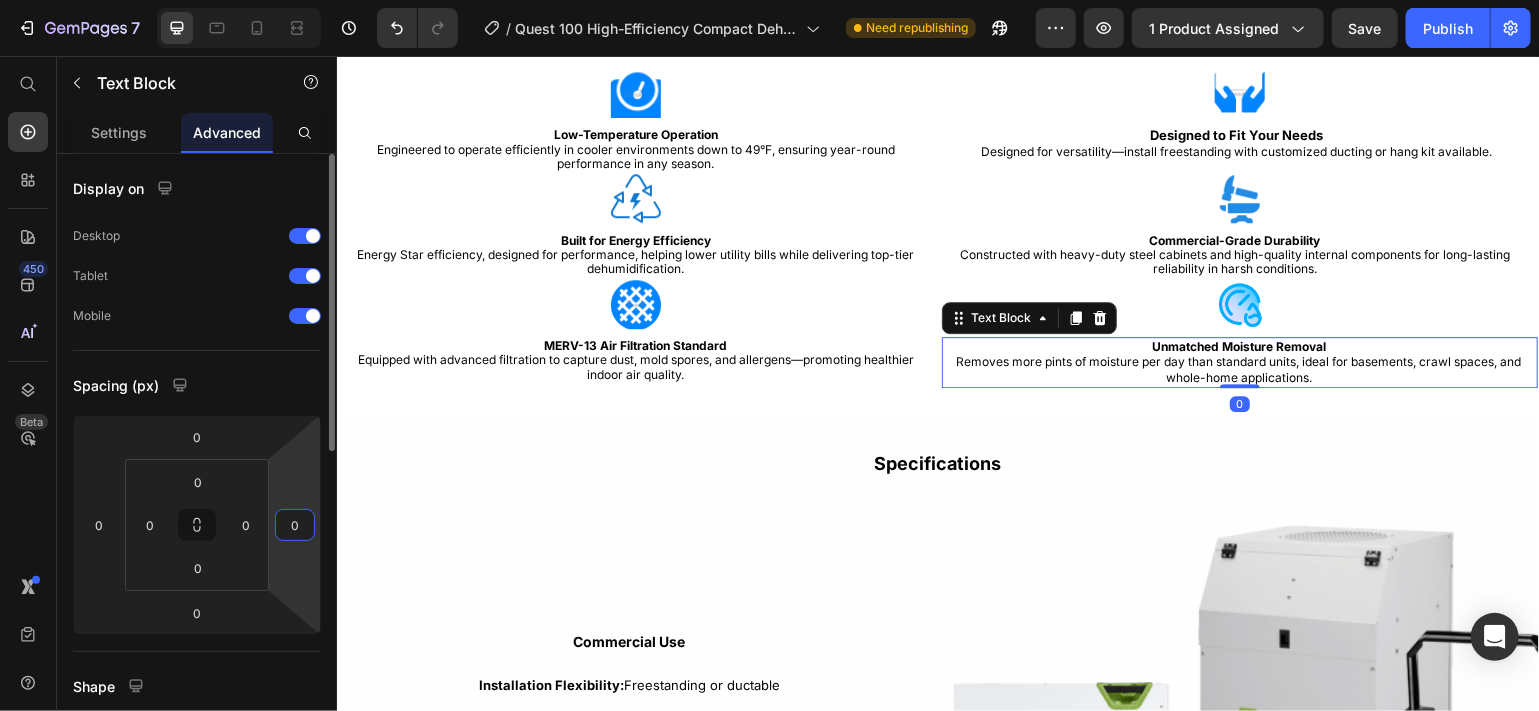click on "0" at bounding box center (295, 525) 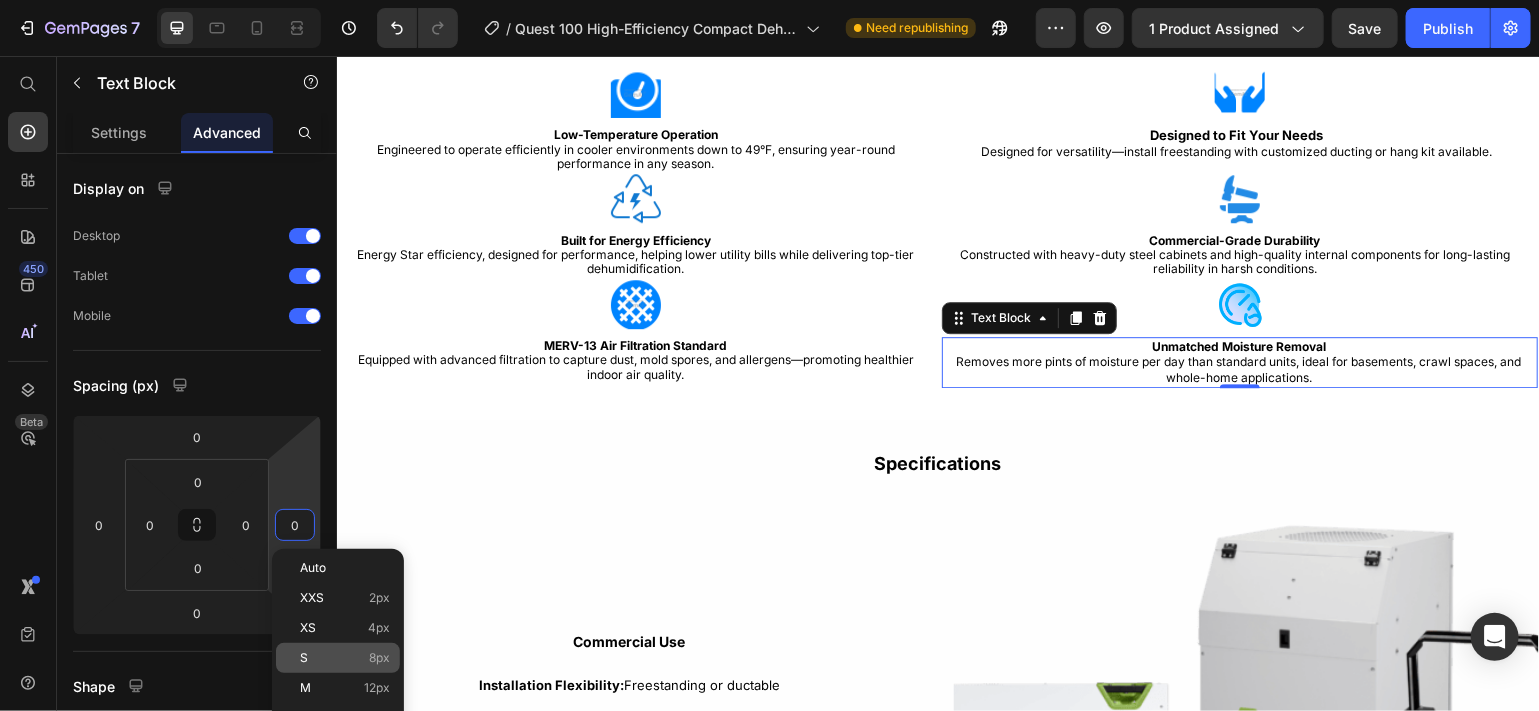 click on "S" at bounding box center [304, 658] 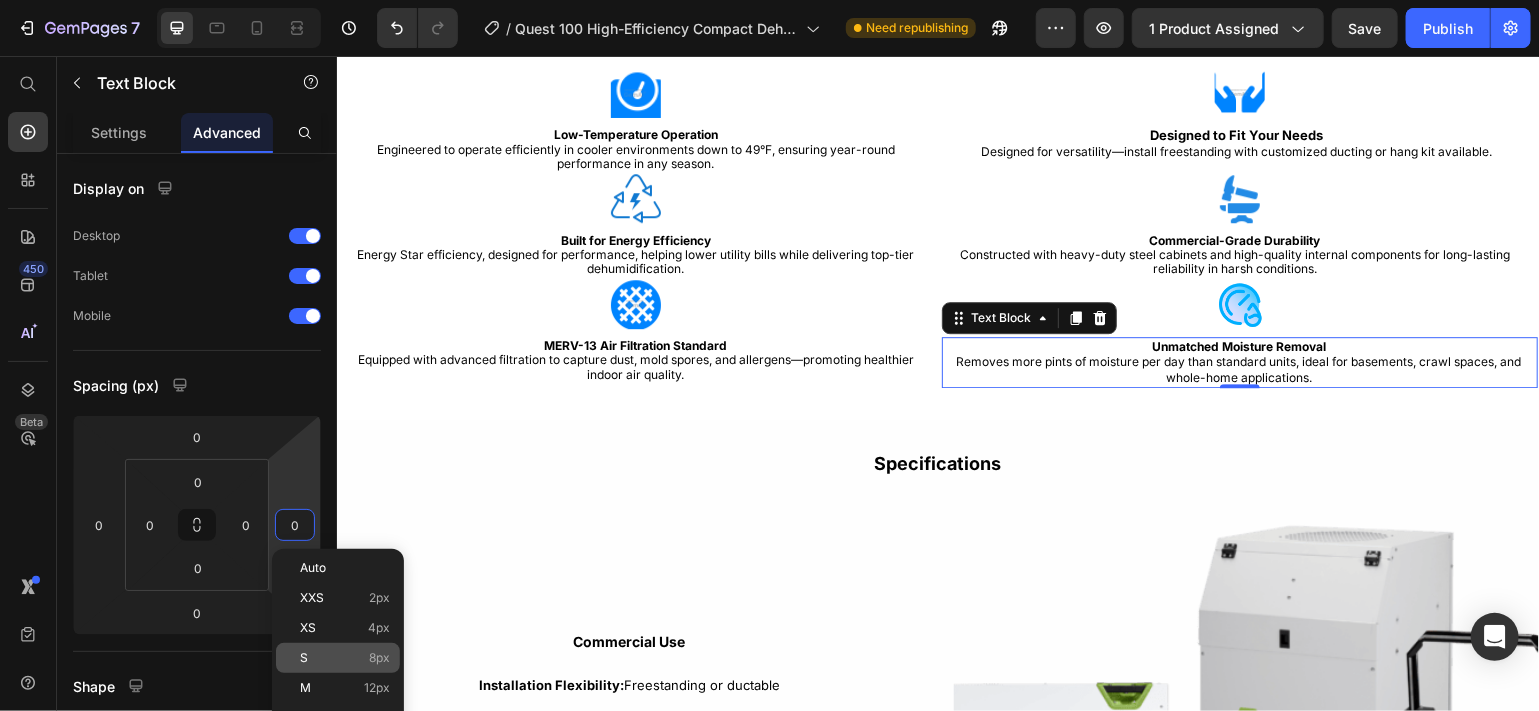 type on "8" 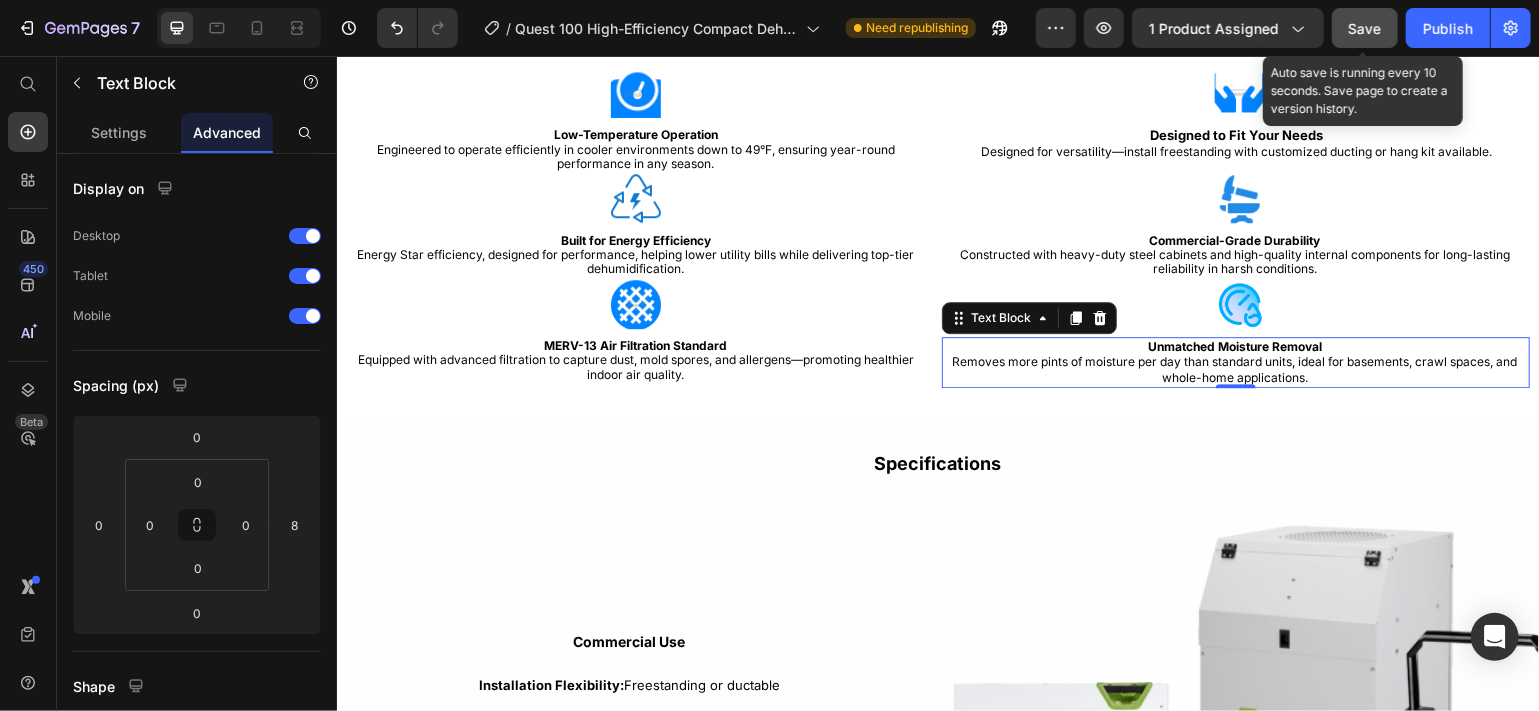 click on "Save" at bounding box center (1365, 28) 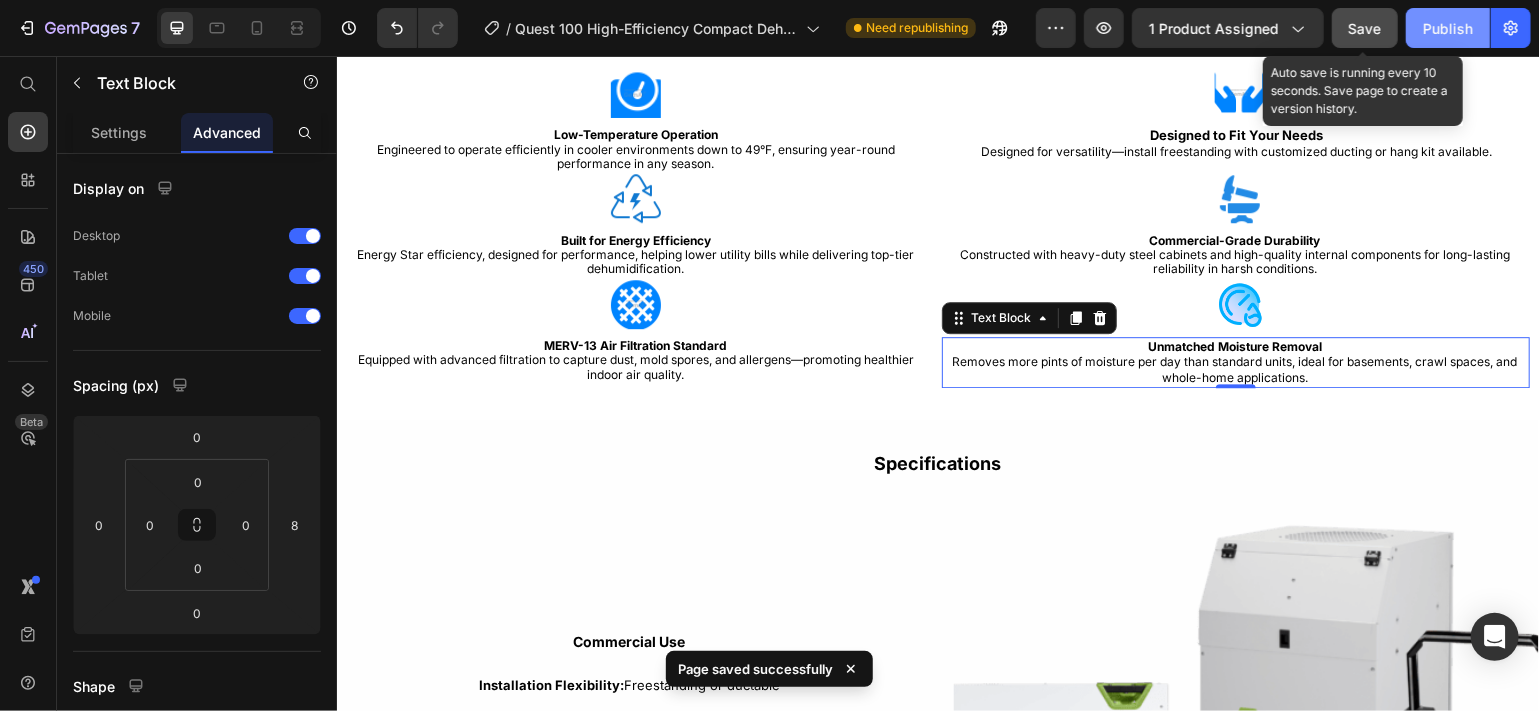 click on "Publish" at bounding box center [1448, 28] 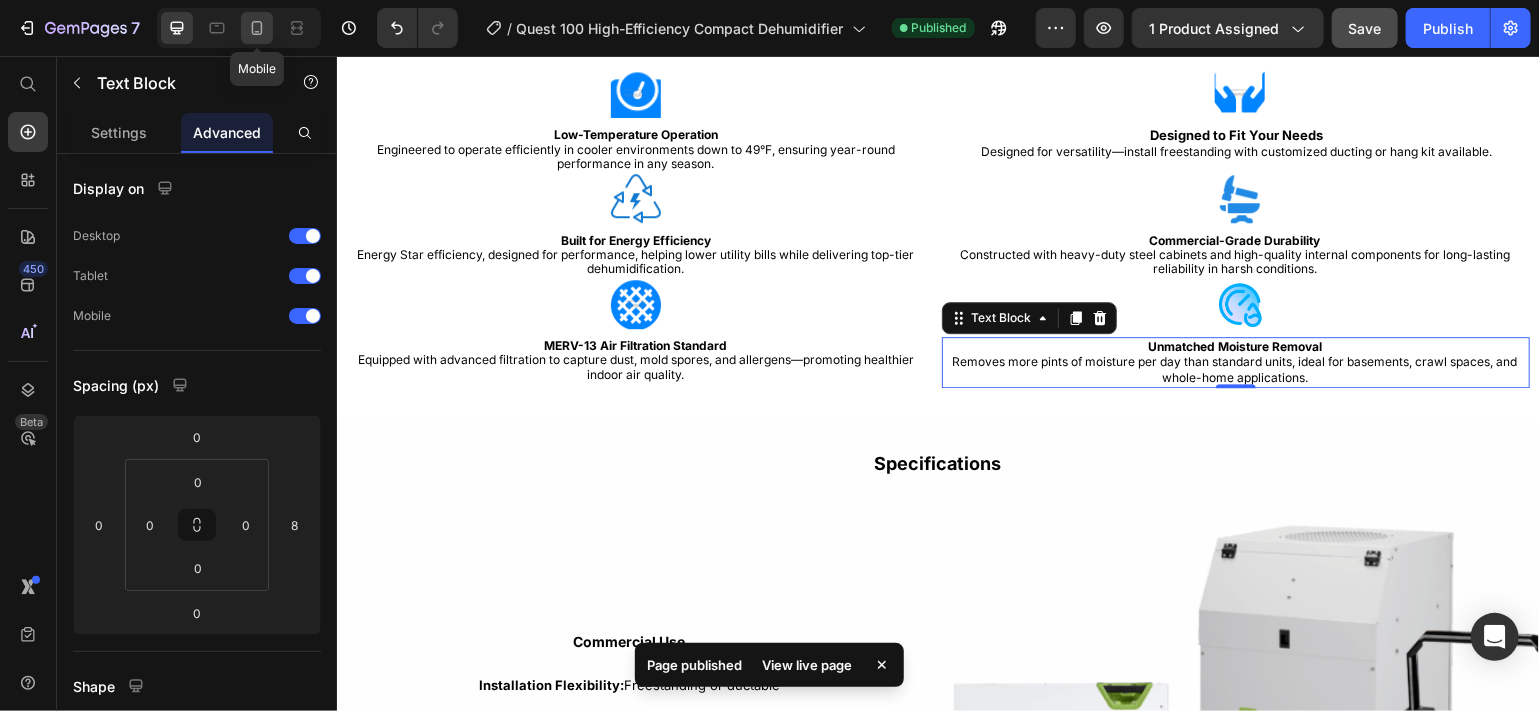 click 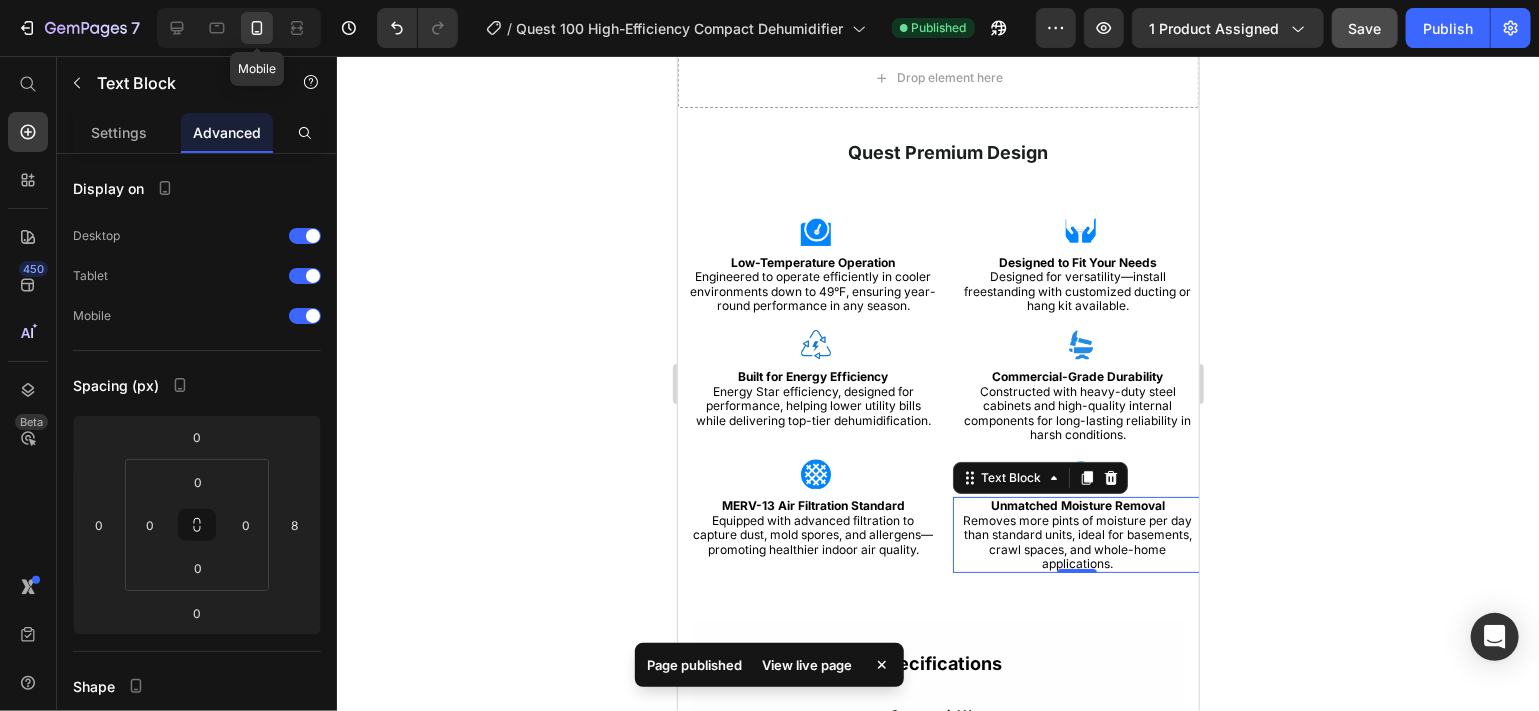 scroll, scrollTop: 4043, scrollLeft: 0, axis: vertical 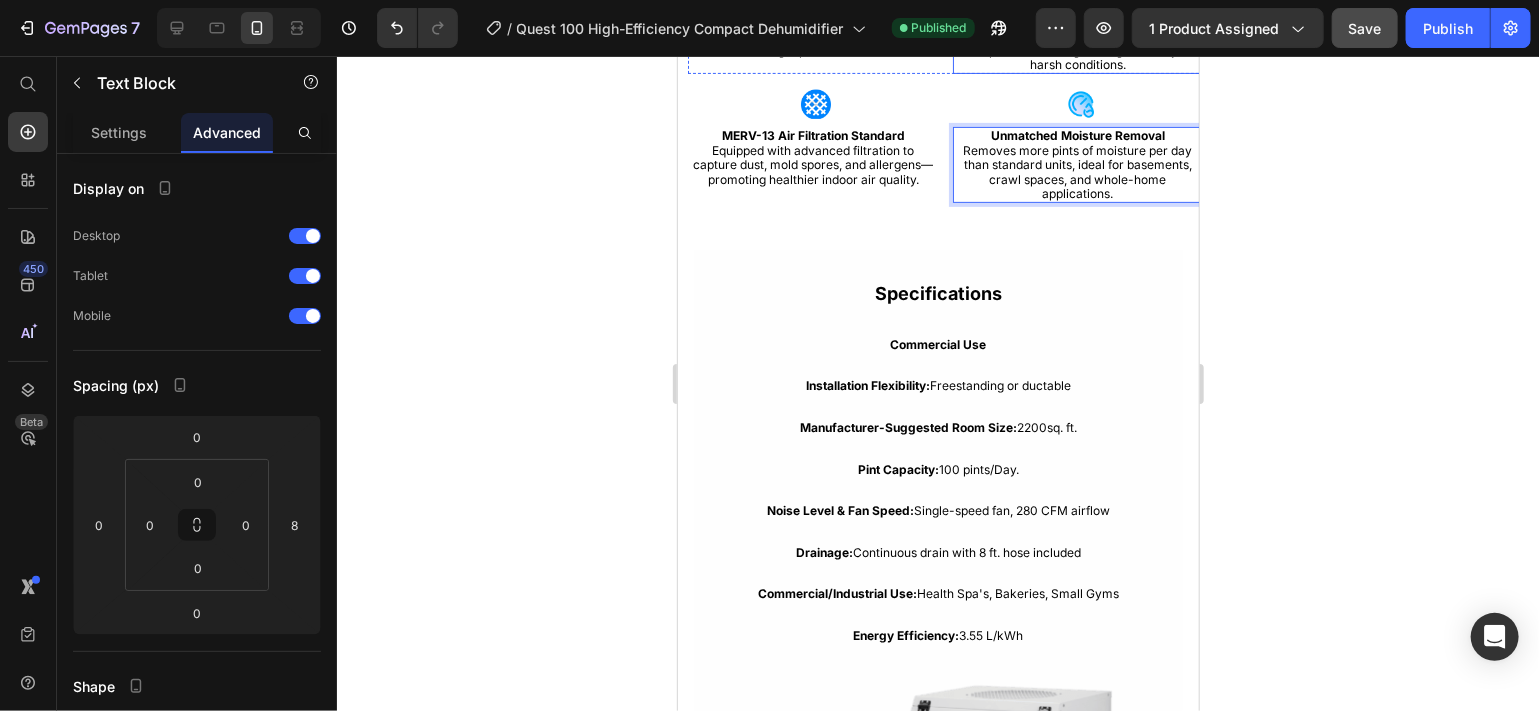 click on "Commercial-Grade Durability Constructed with heavy-duty steel cabinets and high-quality internal components for long-lasting reliability in harsh conditions." at bounding box center (1077, 35) 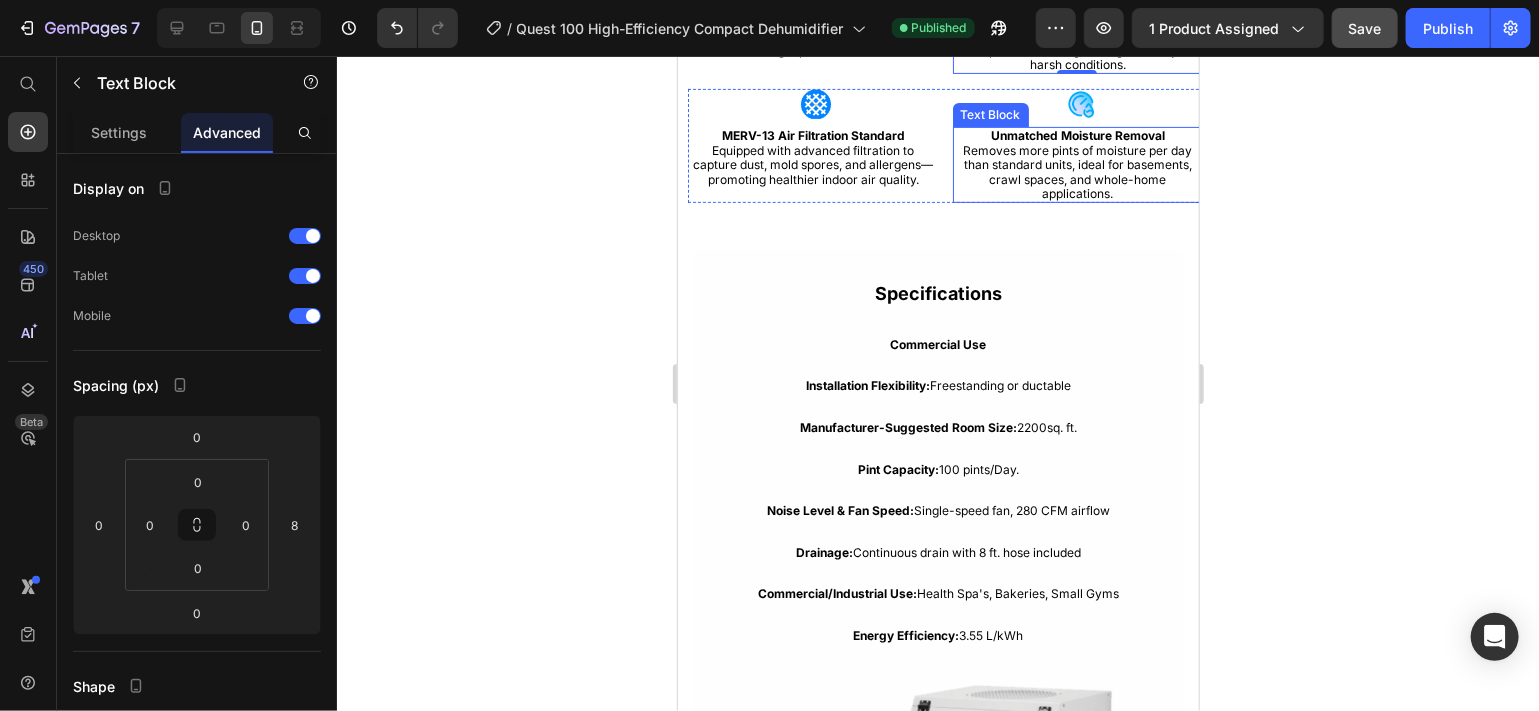 click on "Removes more pints of moisture per day than standard units, ideal for basements, crawl spaces, and whole-home applications." at bounding box center [1076, 171] 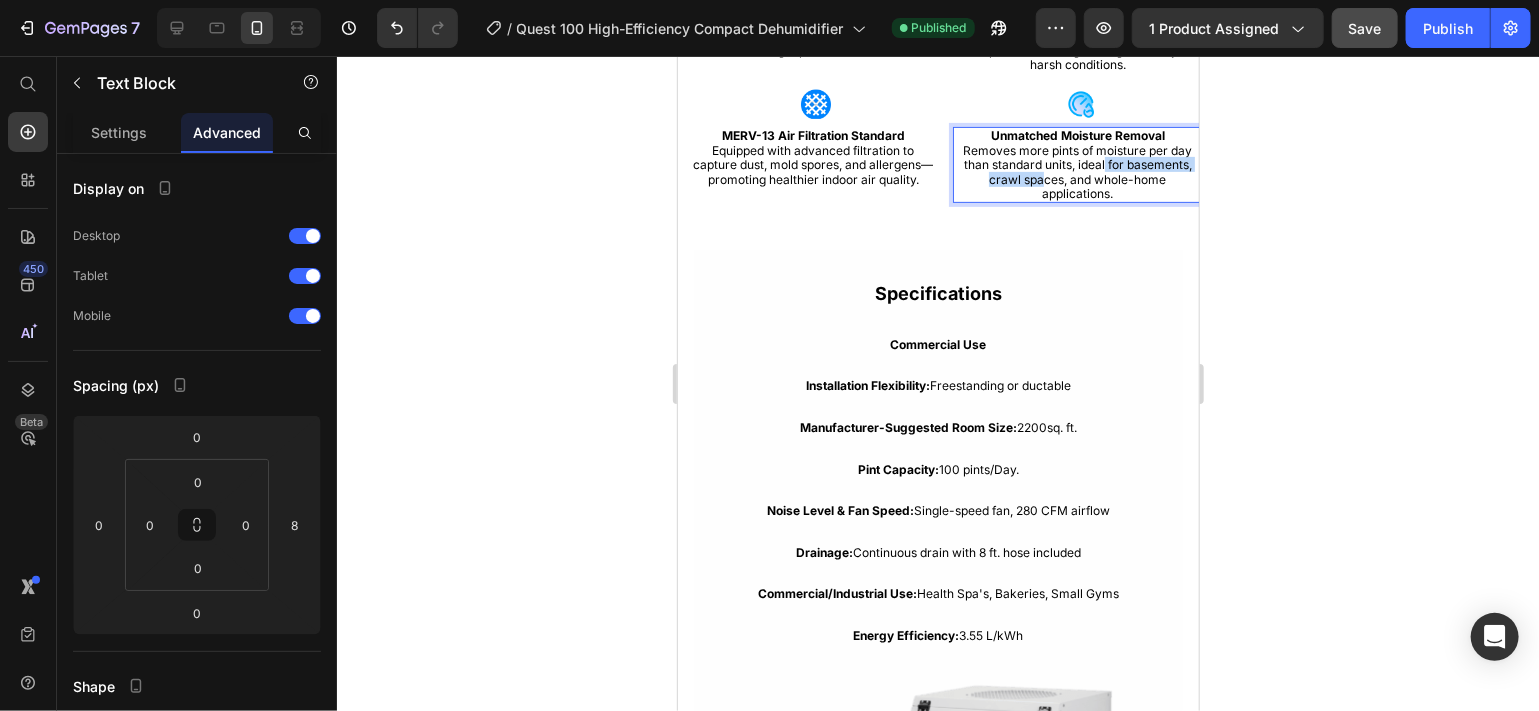 drag, startPoint x: 1090, startPoint y: 163, endPoint x: 1031, endPoint y: 174, distance: 60.016663 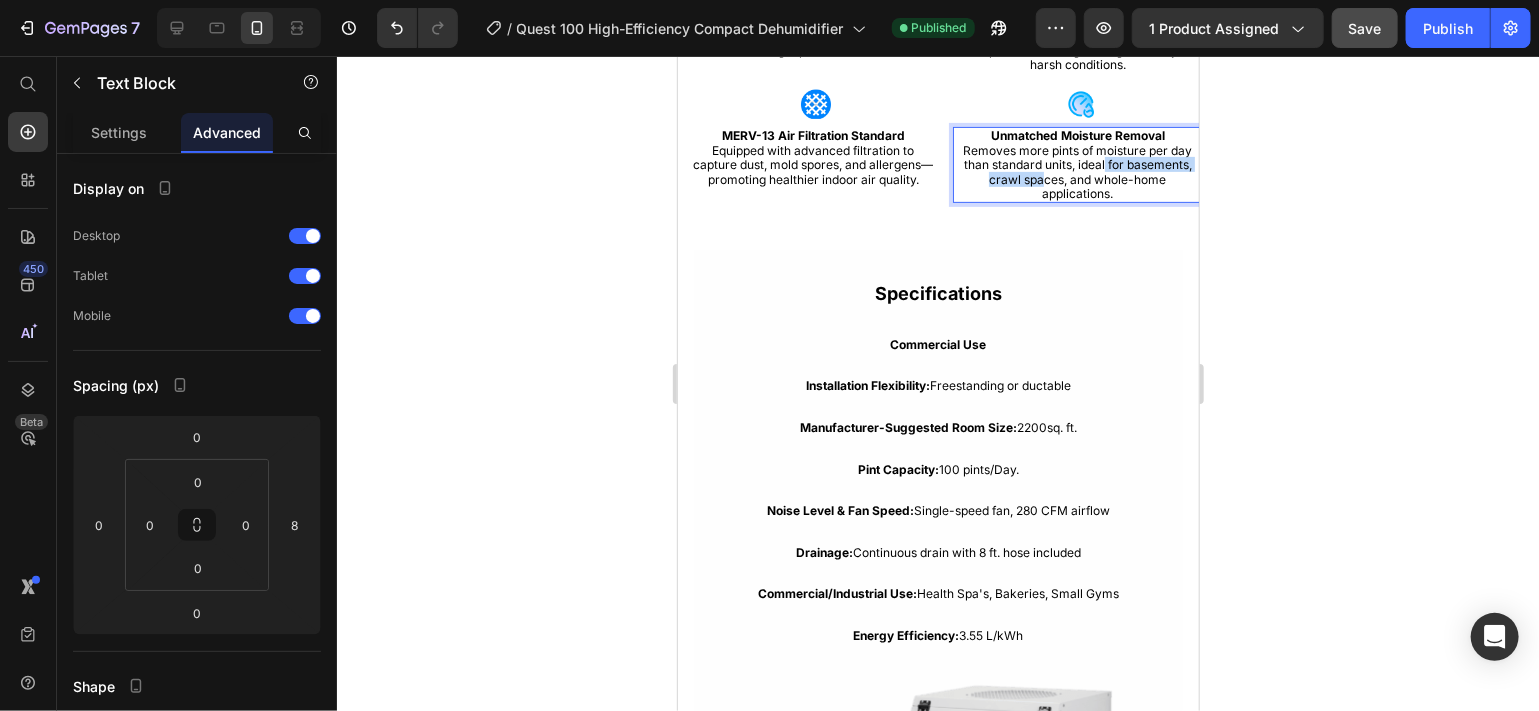 click on "Removes more pints of moisture per day than standard units, ideal for basements, crawl spaces, and whole-home applications." at bounding box center (1076, 171) 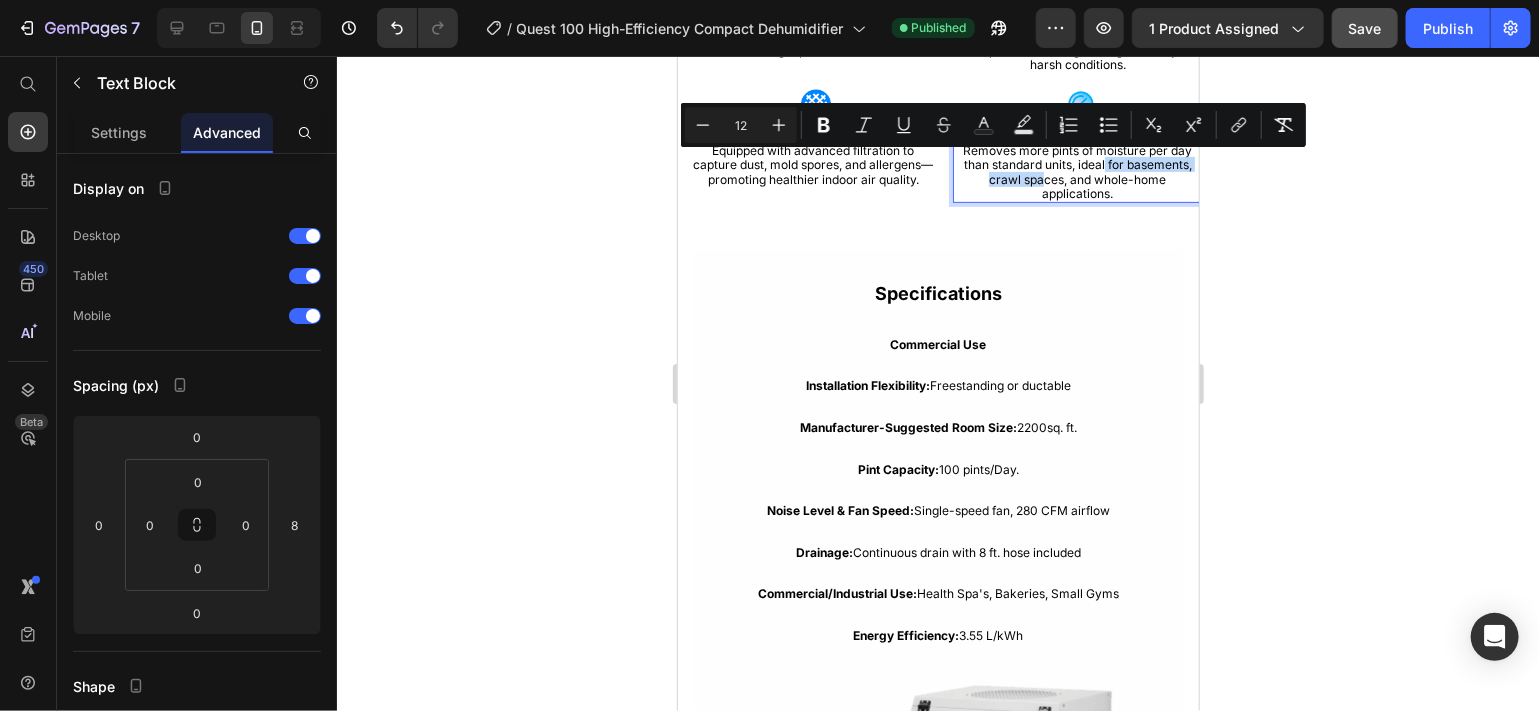 click on "Unmatched Moisture Removal  Removes more pints of moisture per day than standard units, ideal for basements, crawl spaces, and whole-home applications." at bounding box center [1077, 164] 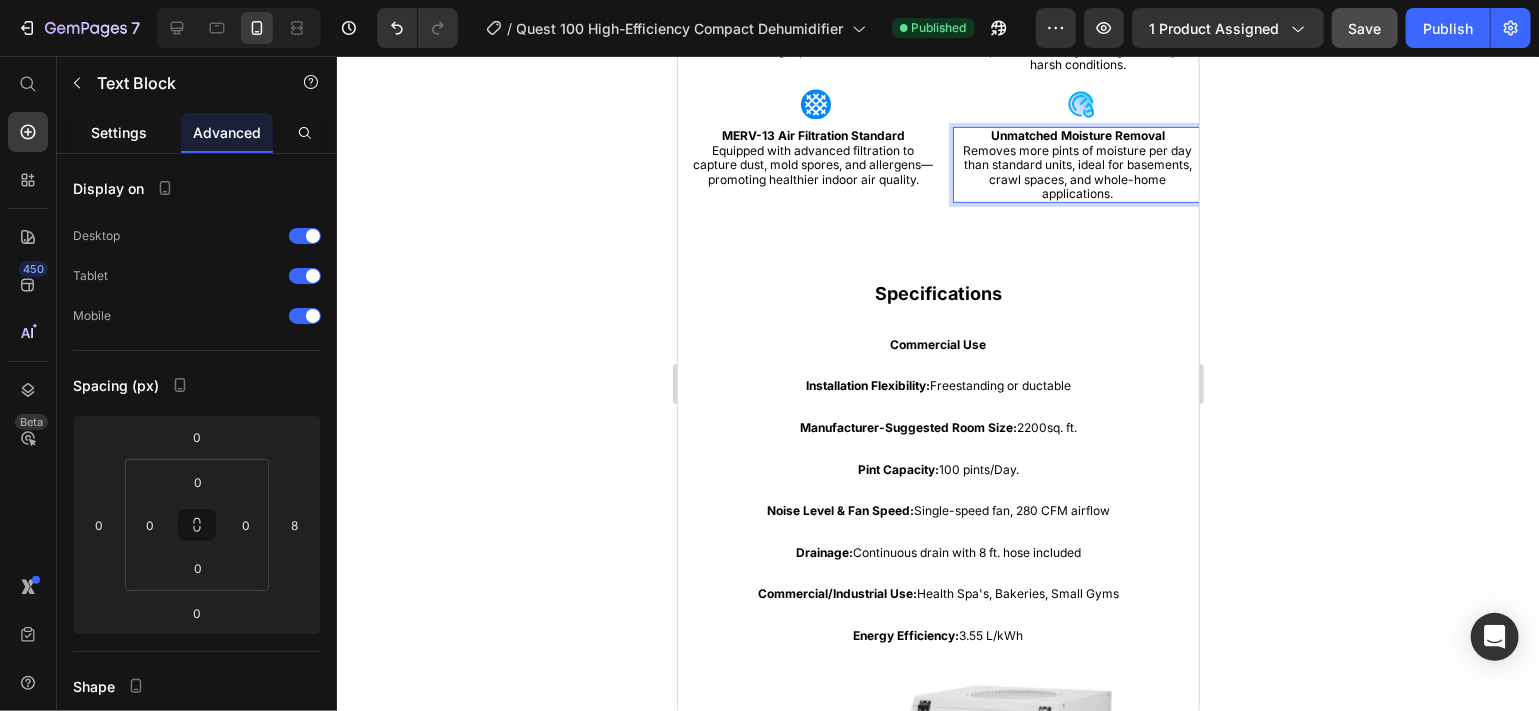 click on "Settings" at bounding box center [119, 132] 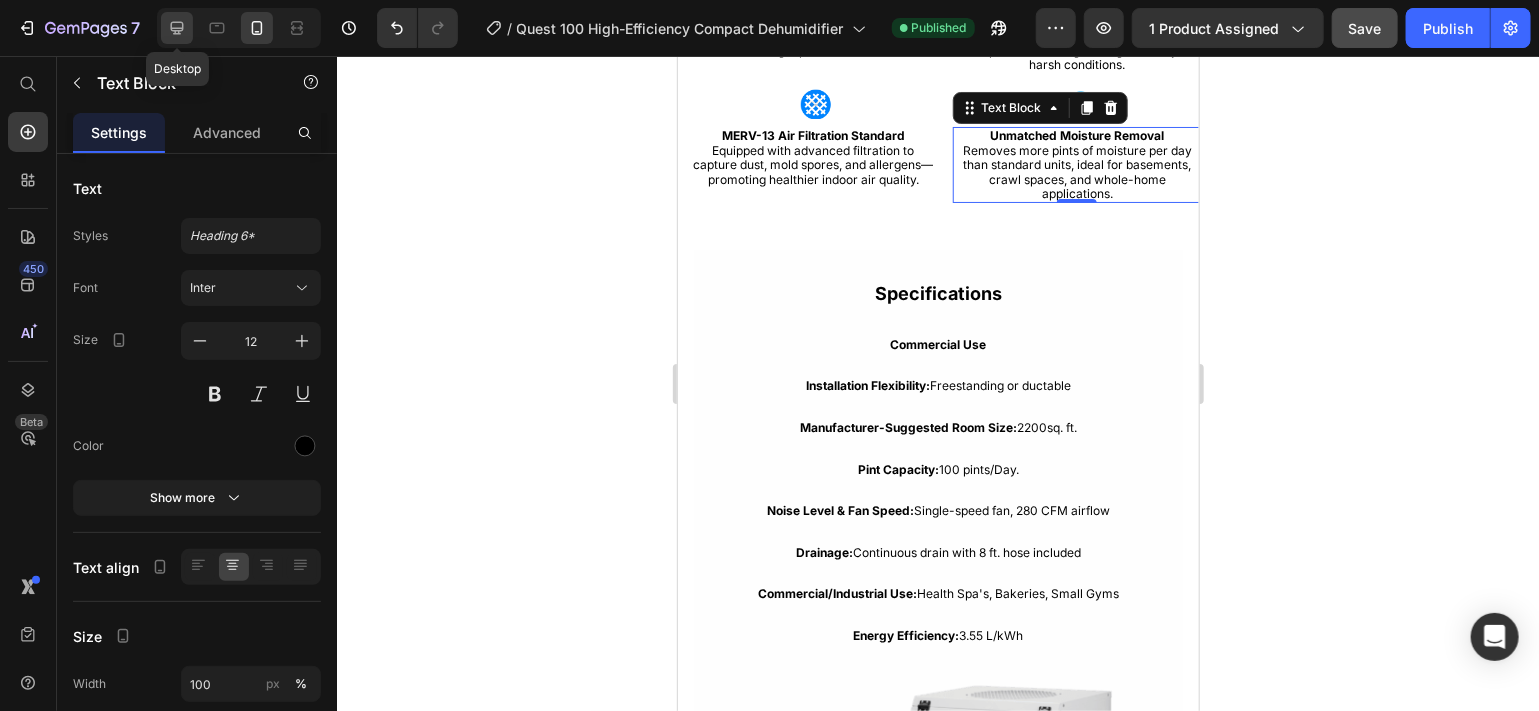 click 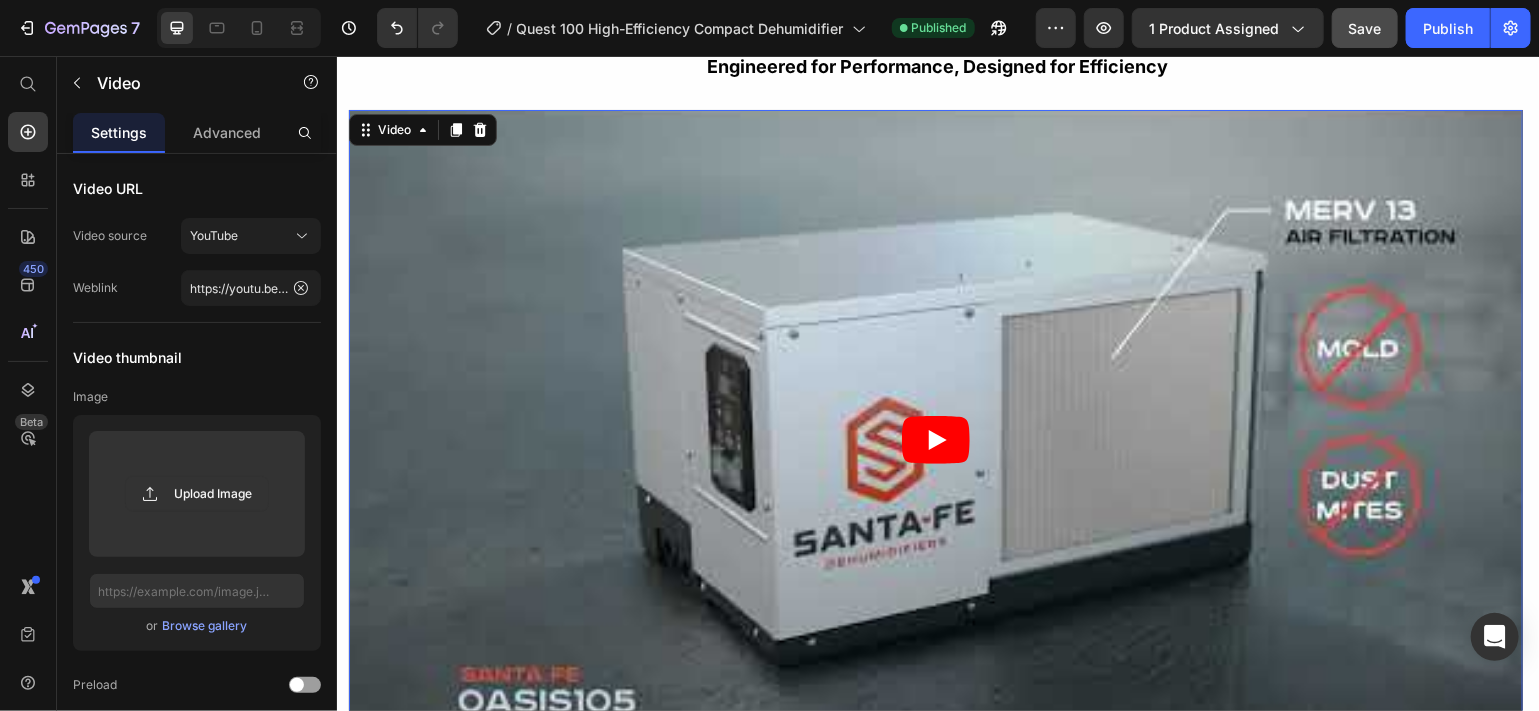 scroll, scrollTop: 3826, scrollLeft: 0, axis: vertical 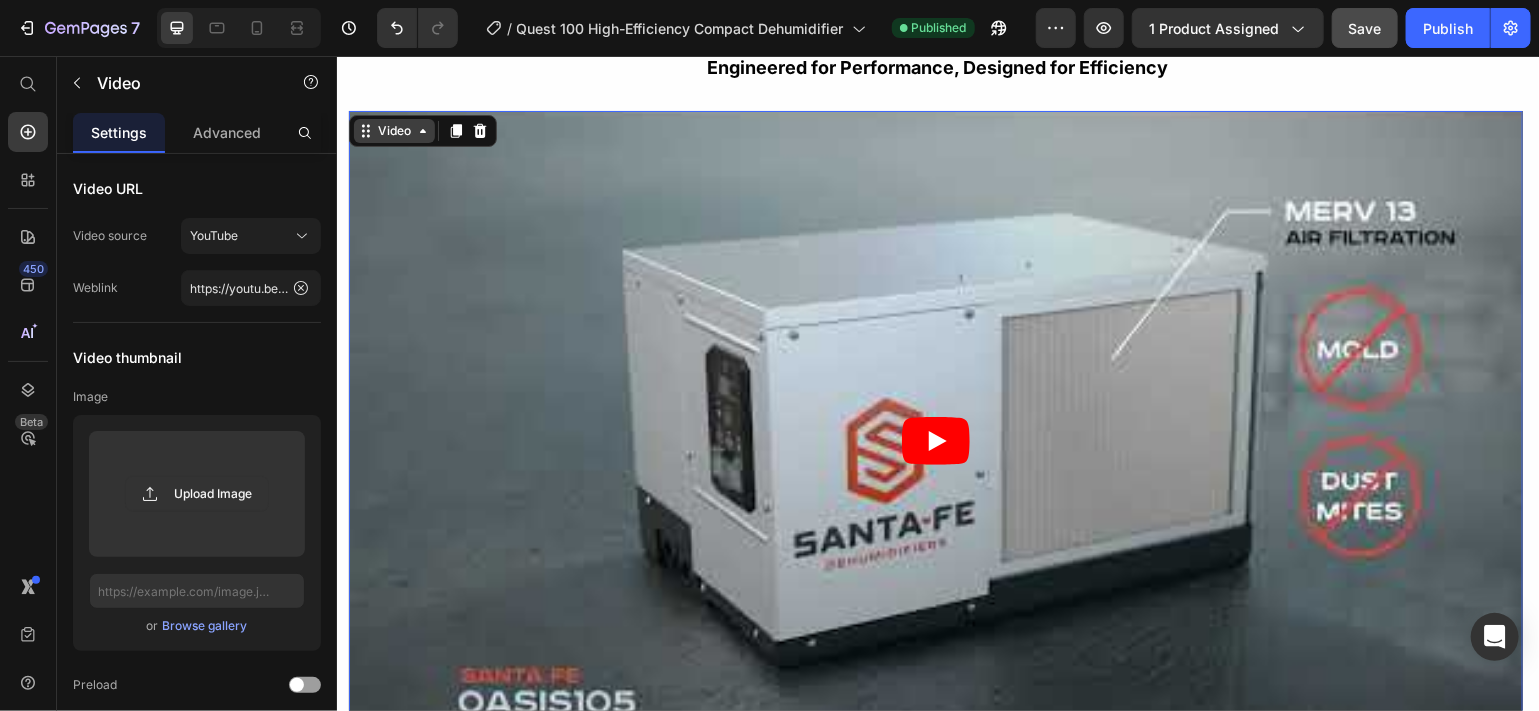 click on "Video" at bounding box center [393, 130] 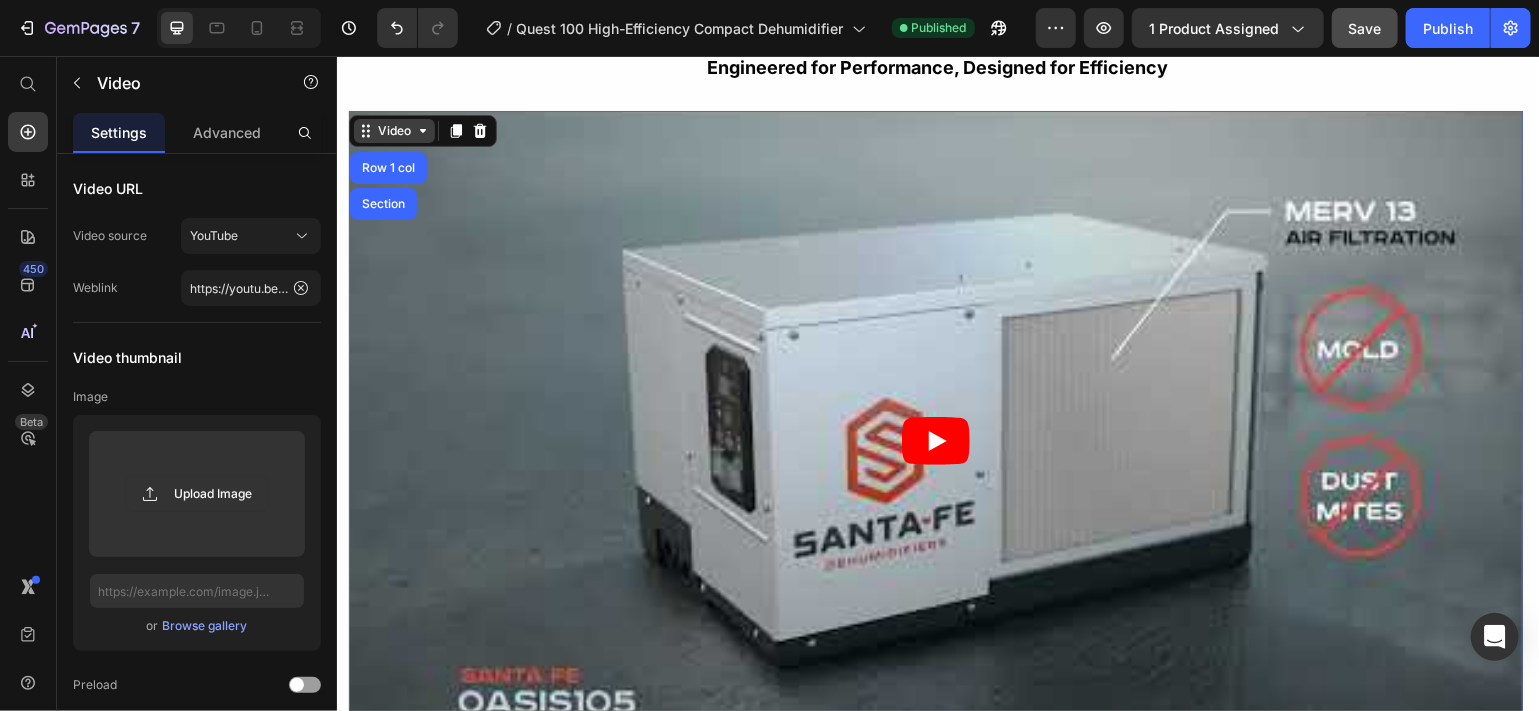click on "Video" at bounding box center (393, 130) 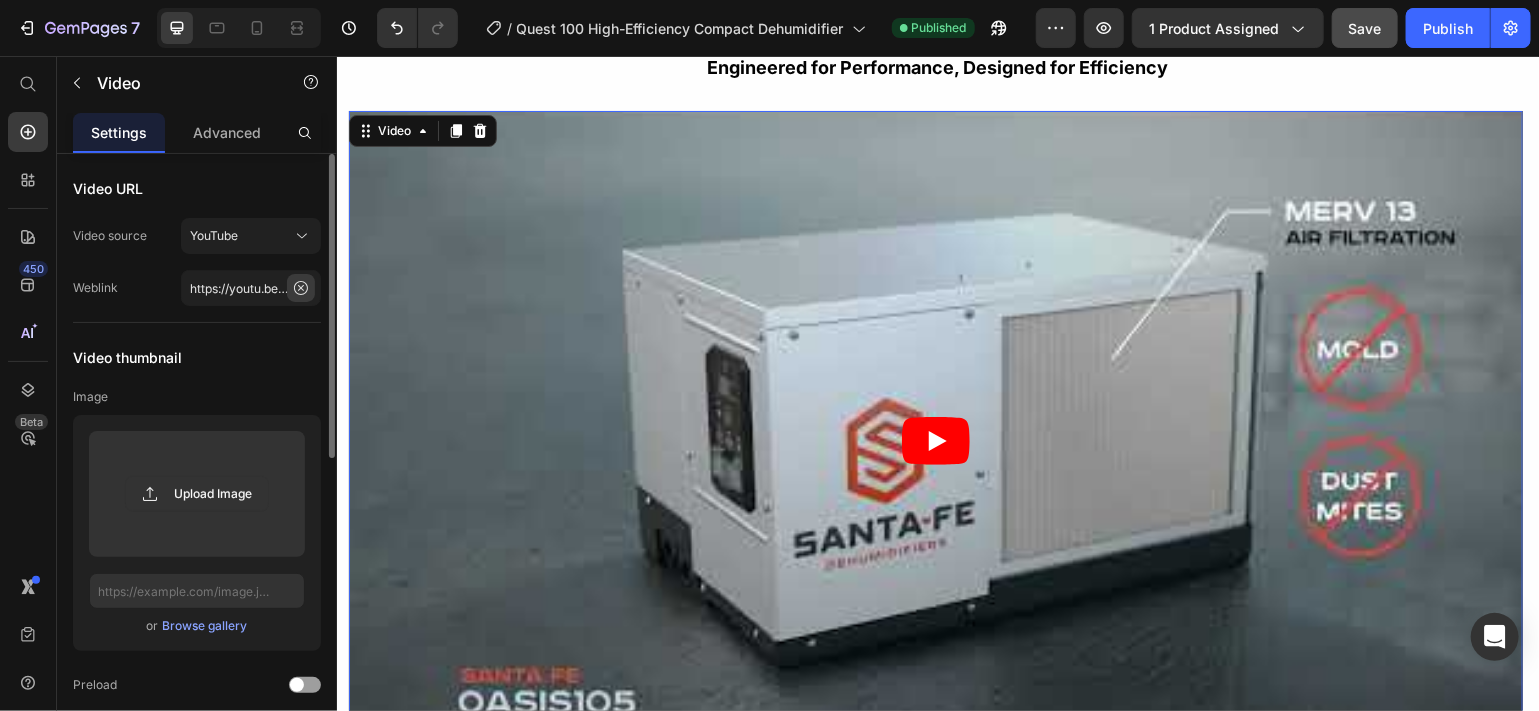 click 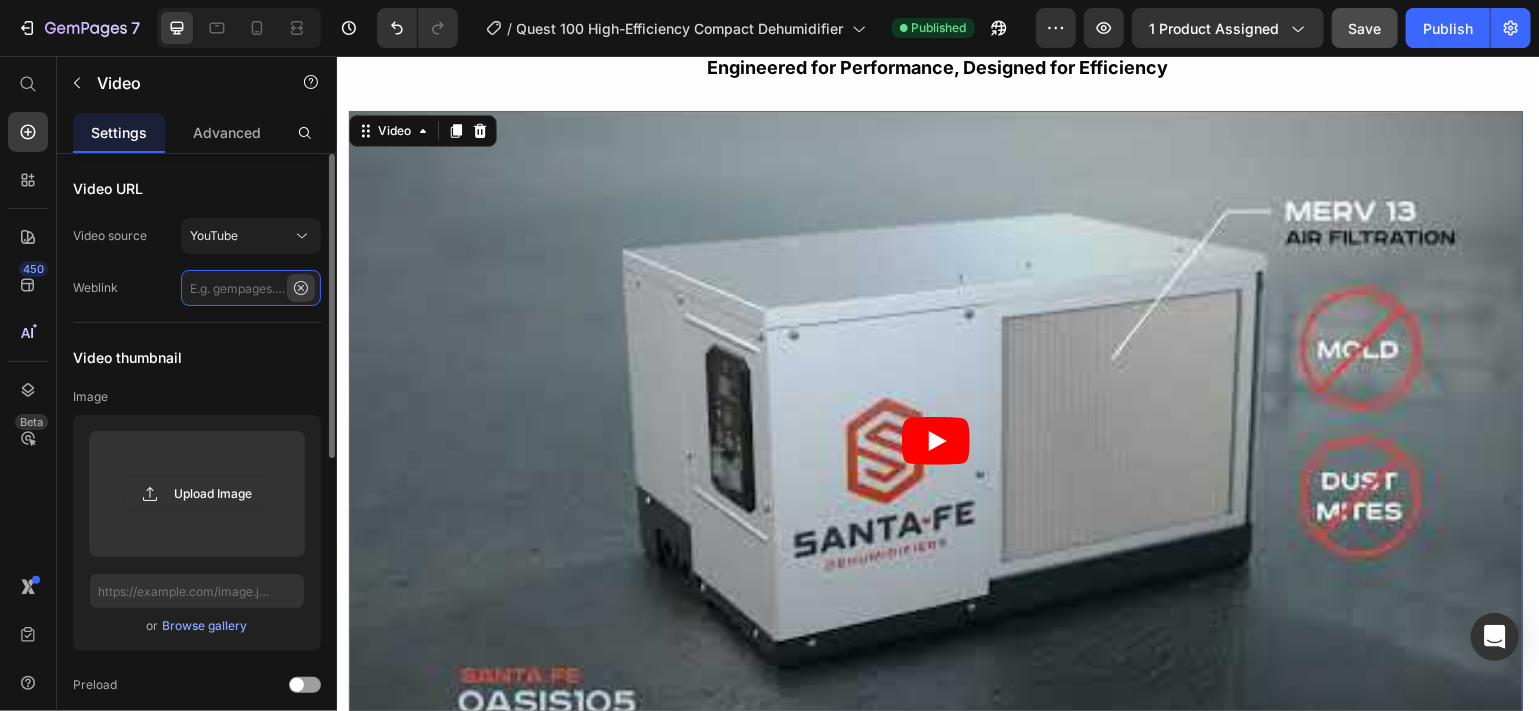 scroll, scrollTop: 0, scrollLeft: 0, axis: both 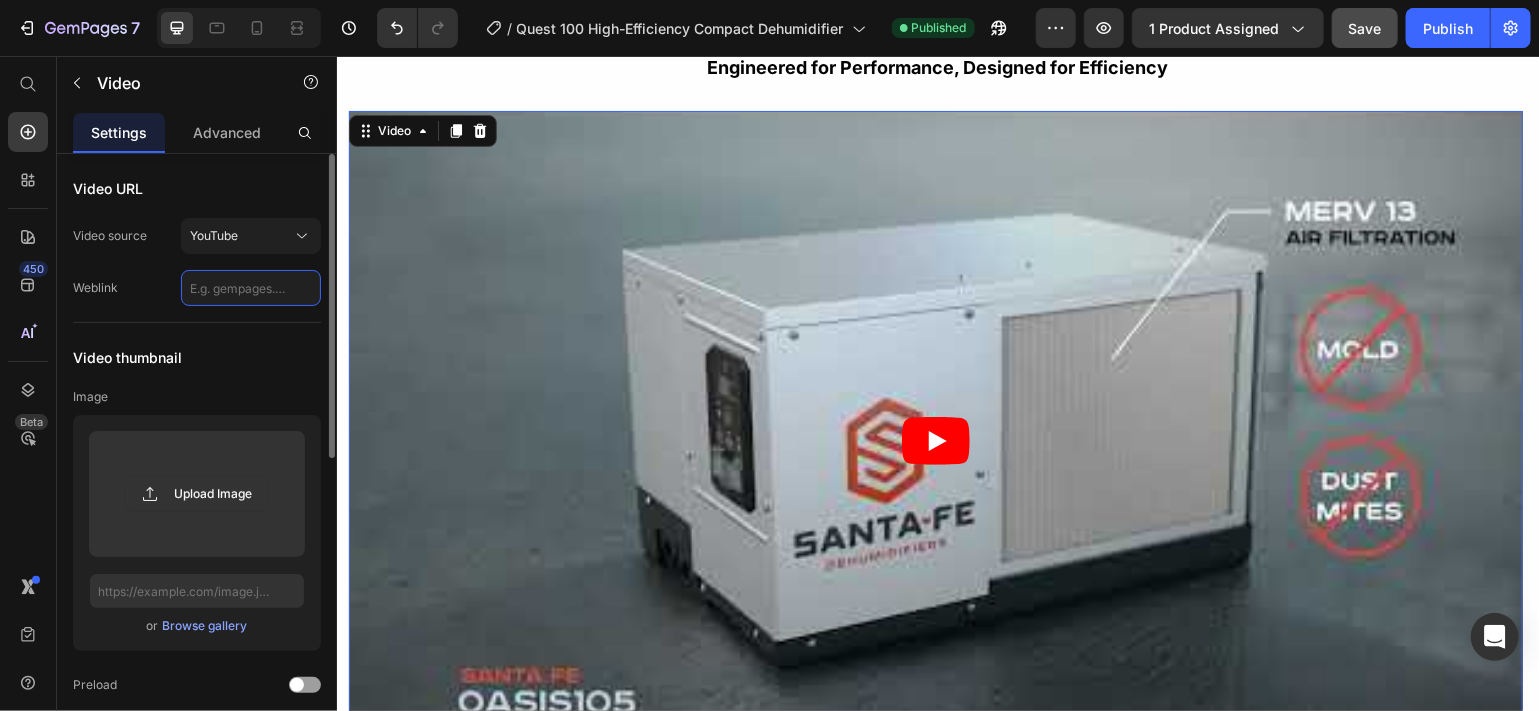 paste on "https://youtu.be/MIh9KFLkn3Q" 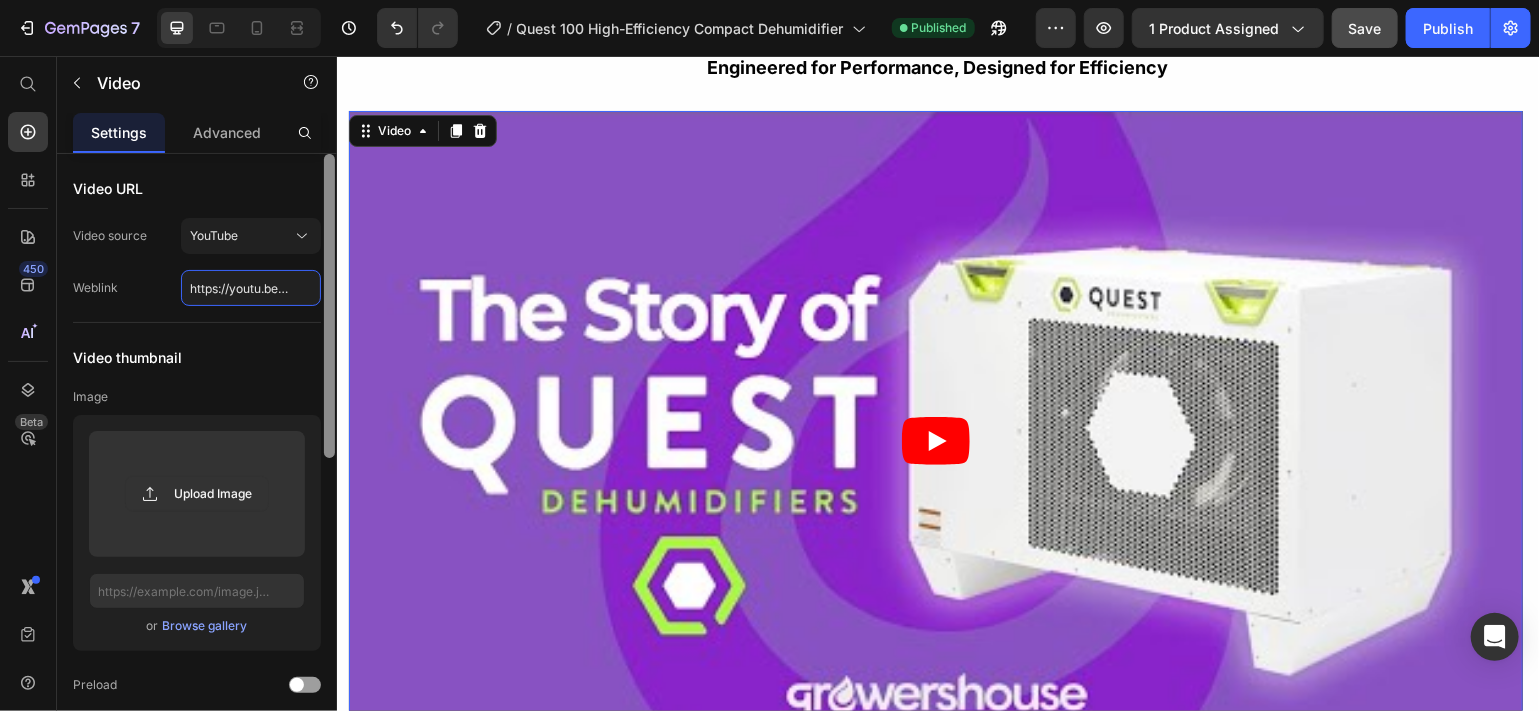 scroll, scrollTop: 0, scrollLeft: 76, axis: horizontal 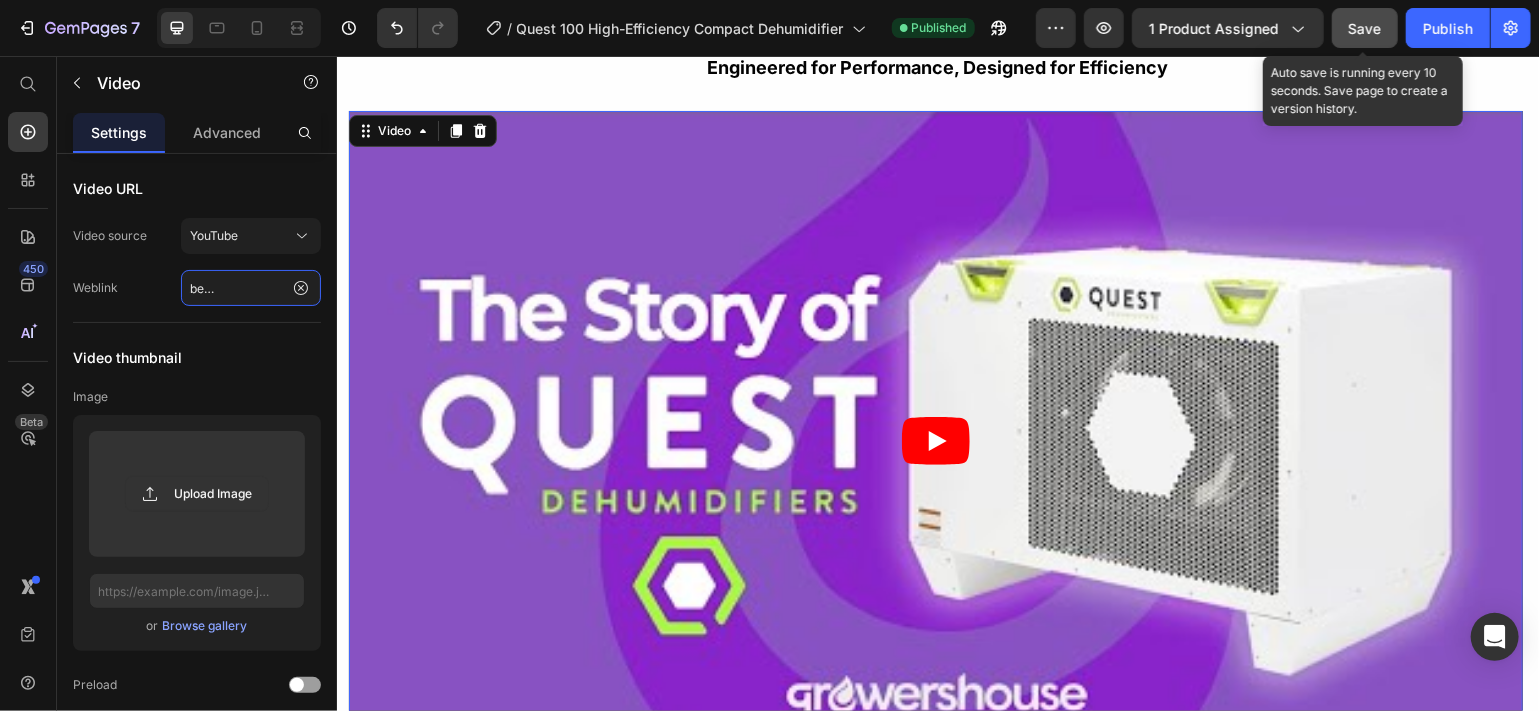 type on "https://youtu.be/MIh9KFLkn3Q" 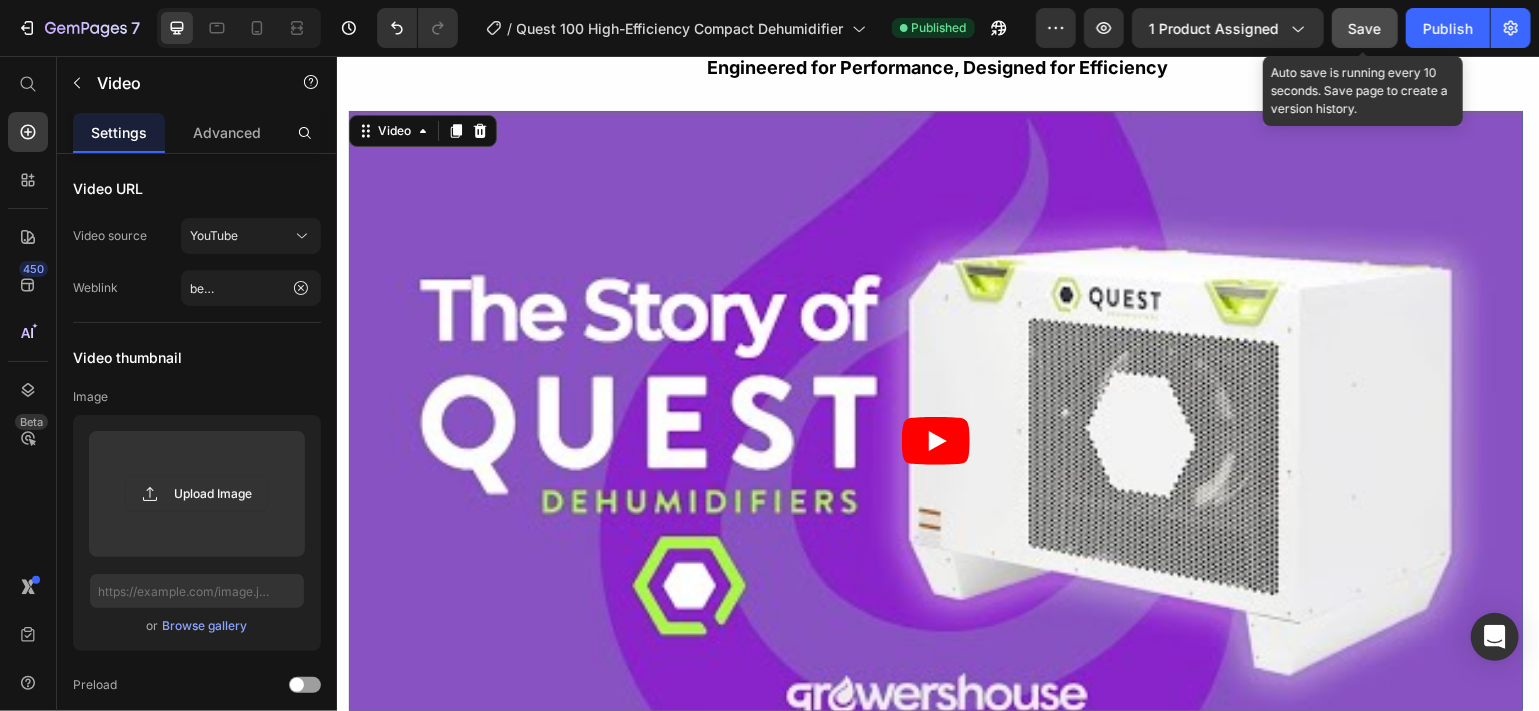 click on "Save" at bounding box center (1365, 28) 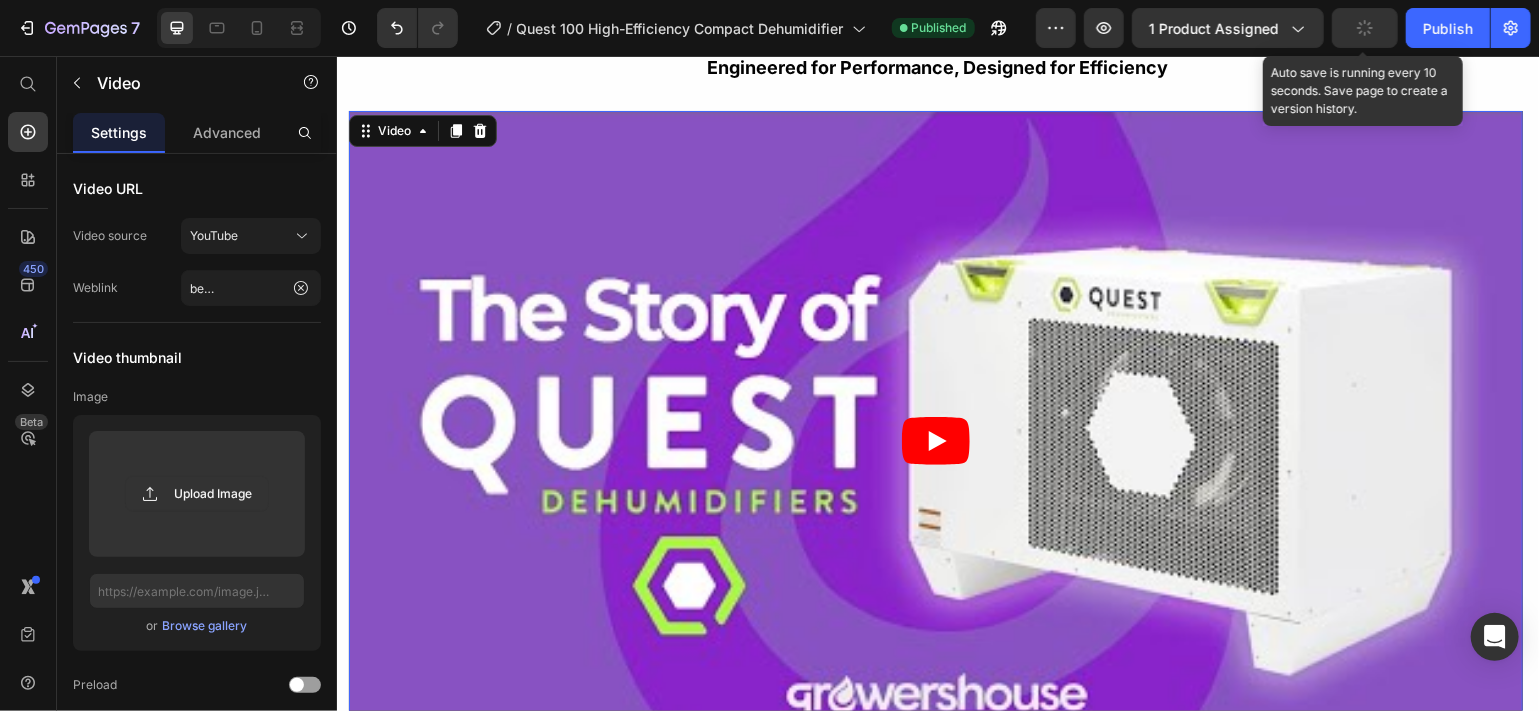 scroll, scrollTop: 0, scrollLeft: 0, axis: both 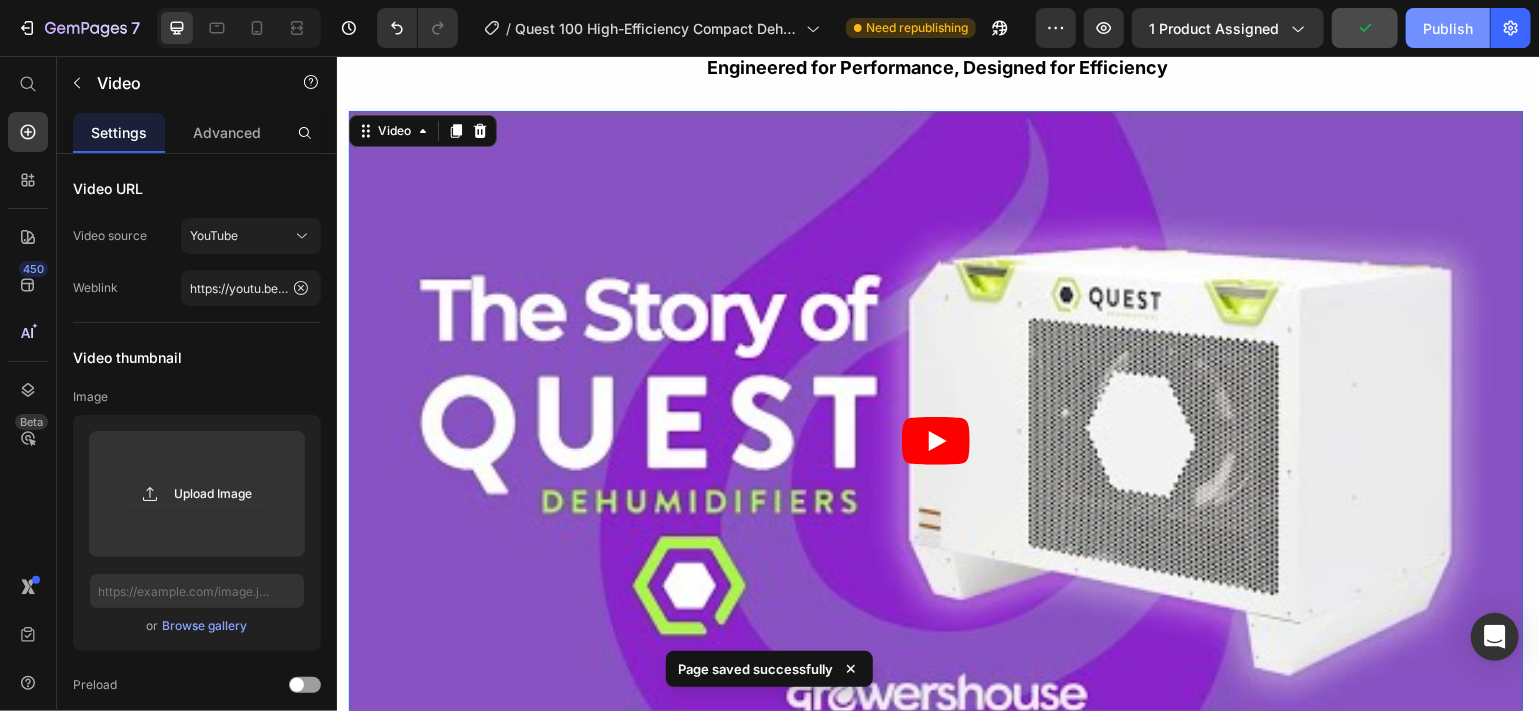 click on "Publish" at bounding box center (1448, 28) 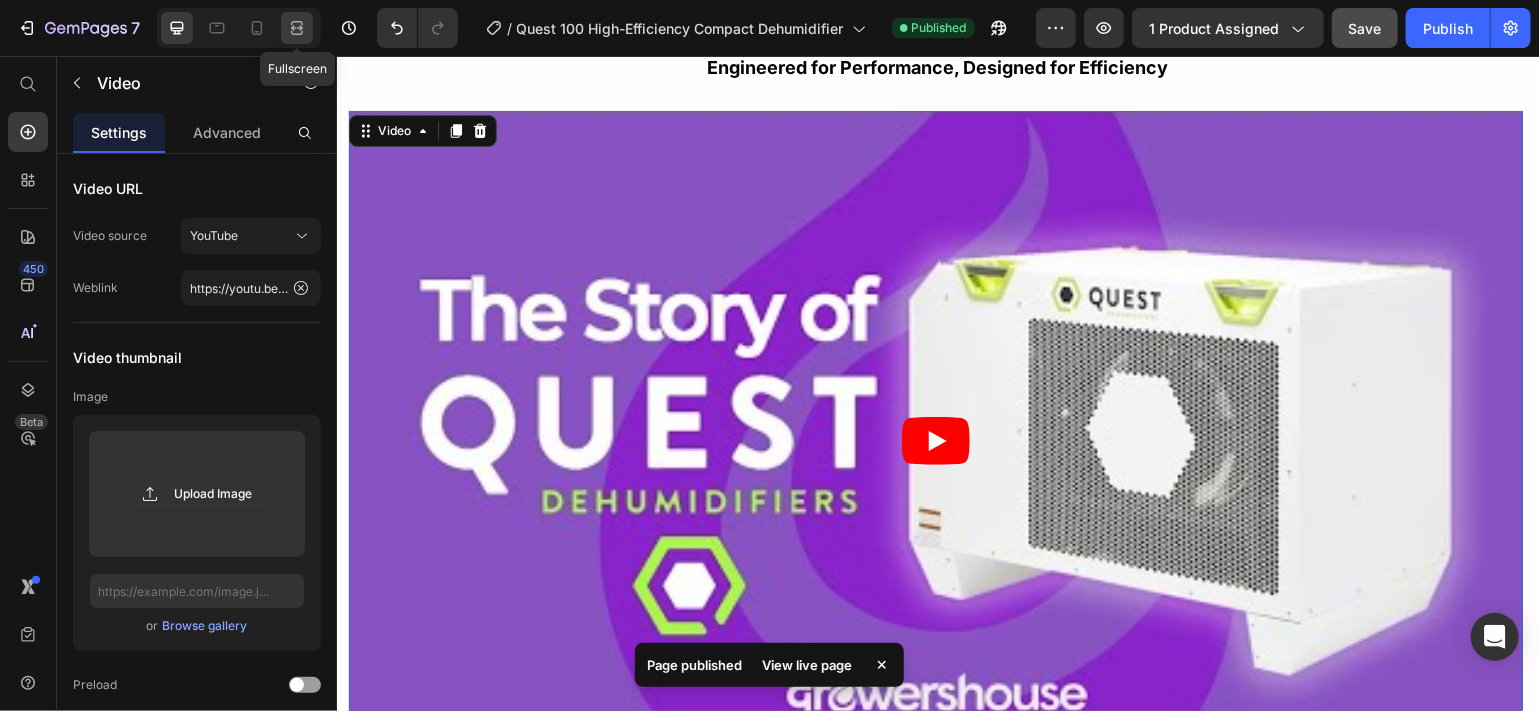 click 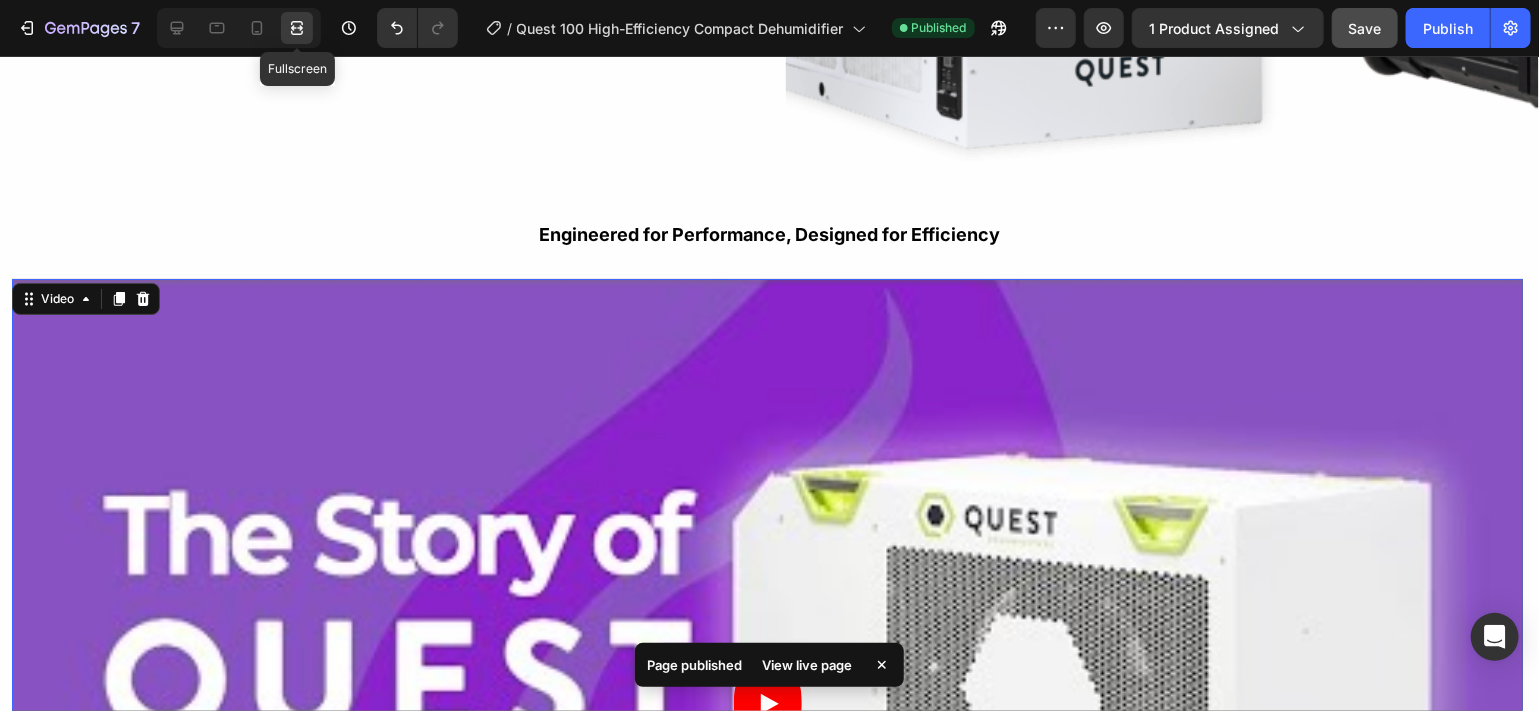 scroll, scrollTop: 3995, scrollLeft: 0, axis: vertical 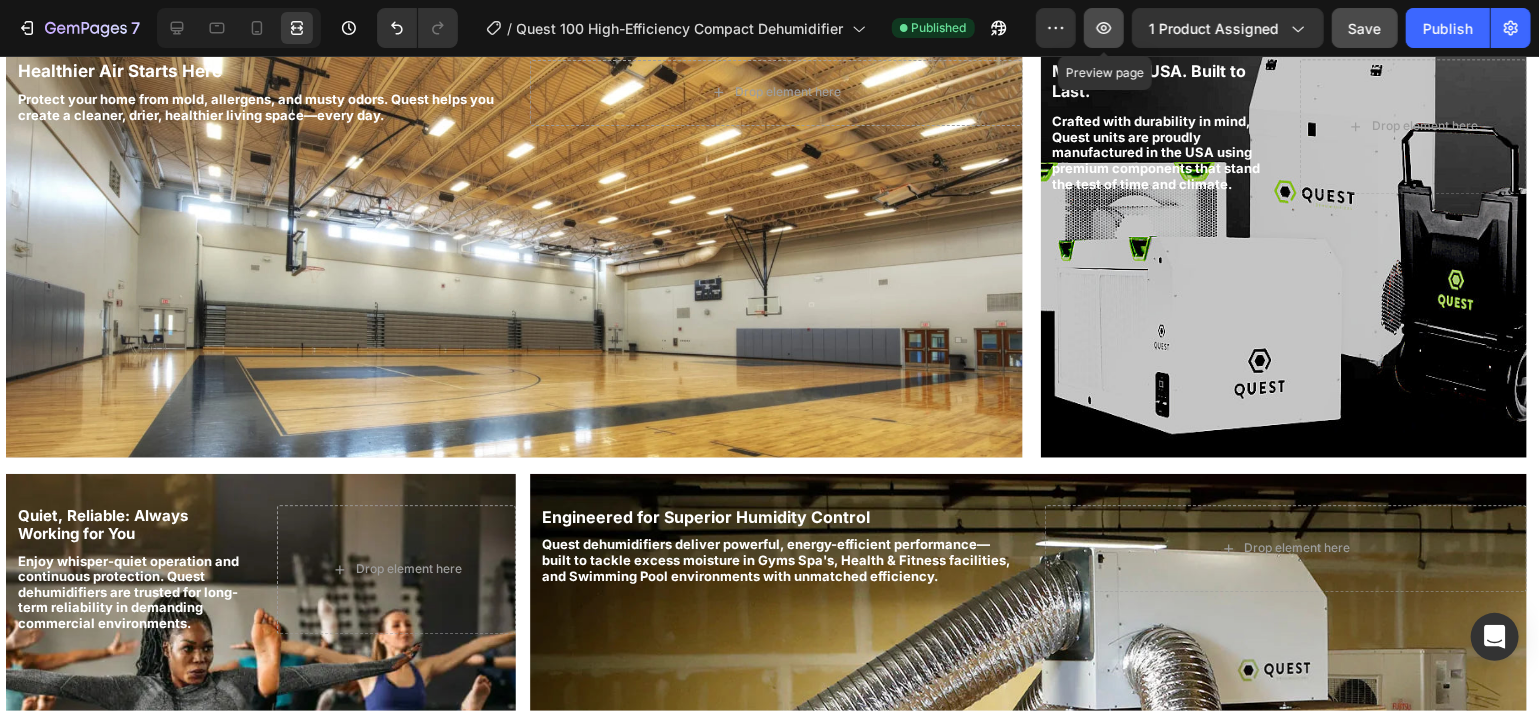 click 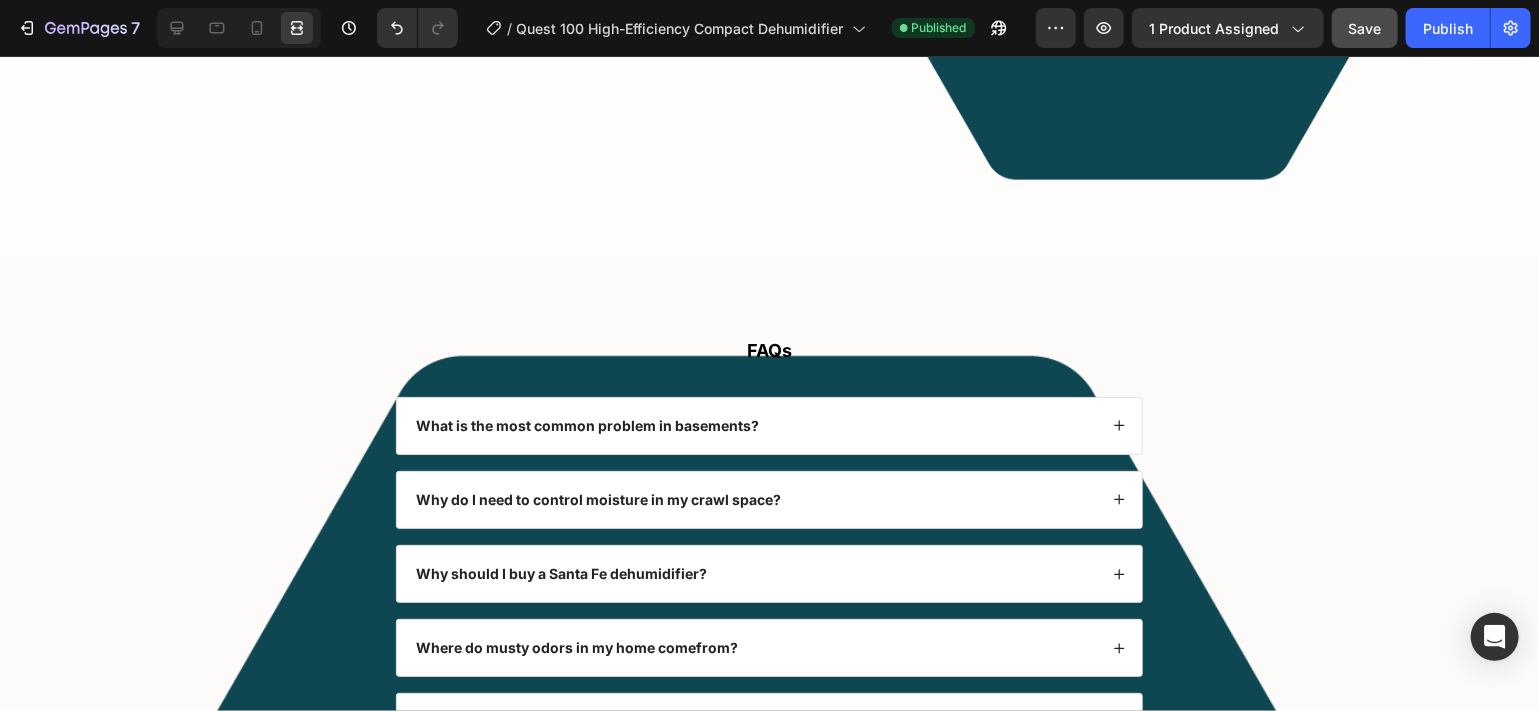 scroll, scrollTop: 7556, scrollLeft: 0, axis: vertical 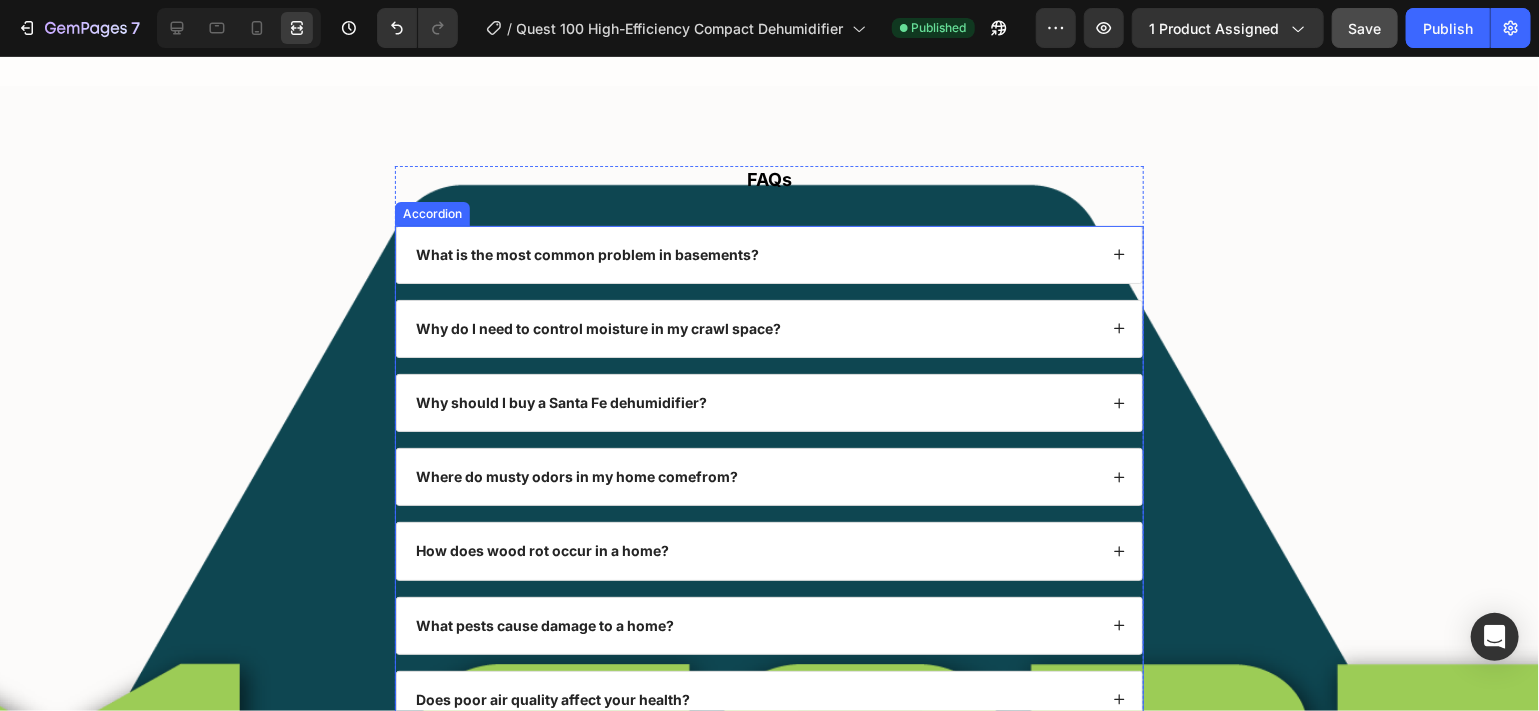 click 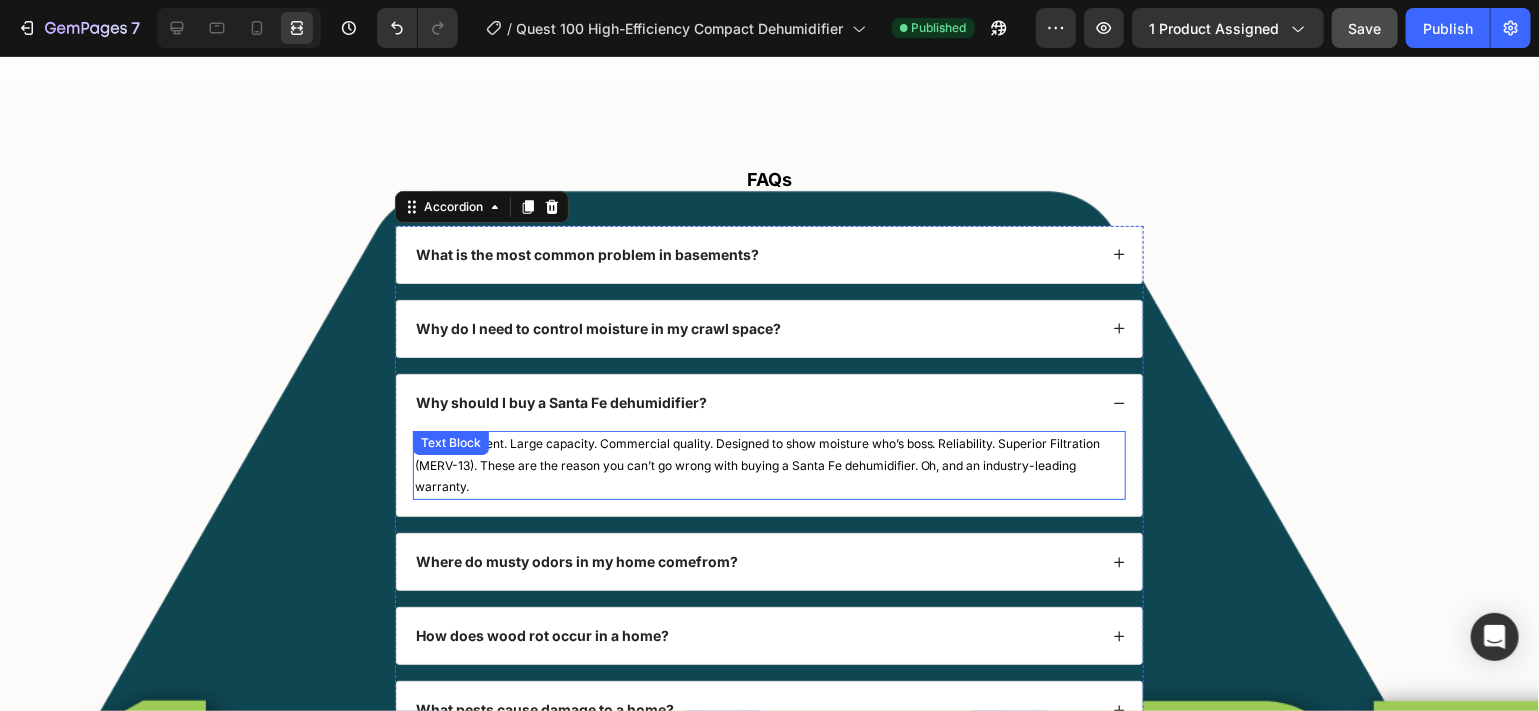 click on "Energy Efficient. Large capacity. Commercial quality. Designed to show moisture who’s boss. Reliability. Superior Filtration (MERV-13). These are the reason you can’t go wrong with buying a Santa Fe dehumidifier. Oh, and an industry-leading warranty." at bounding box center [770, 464] 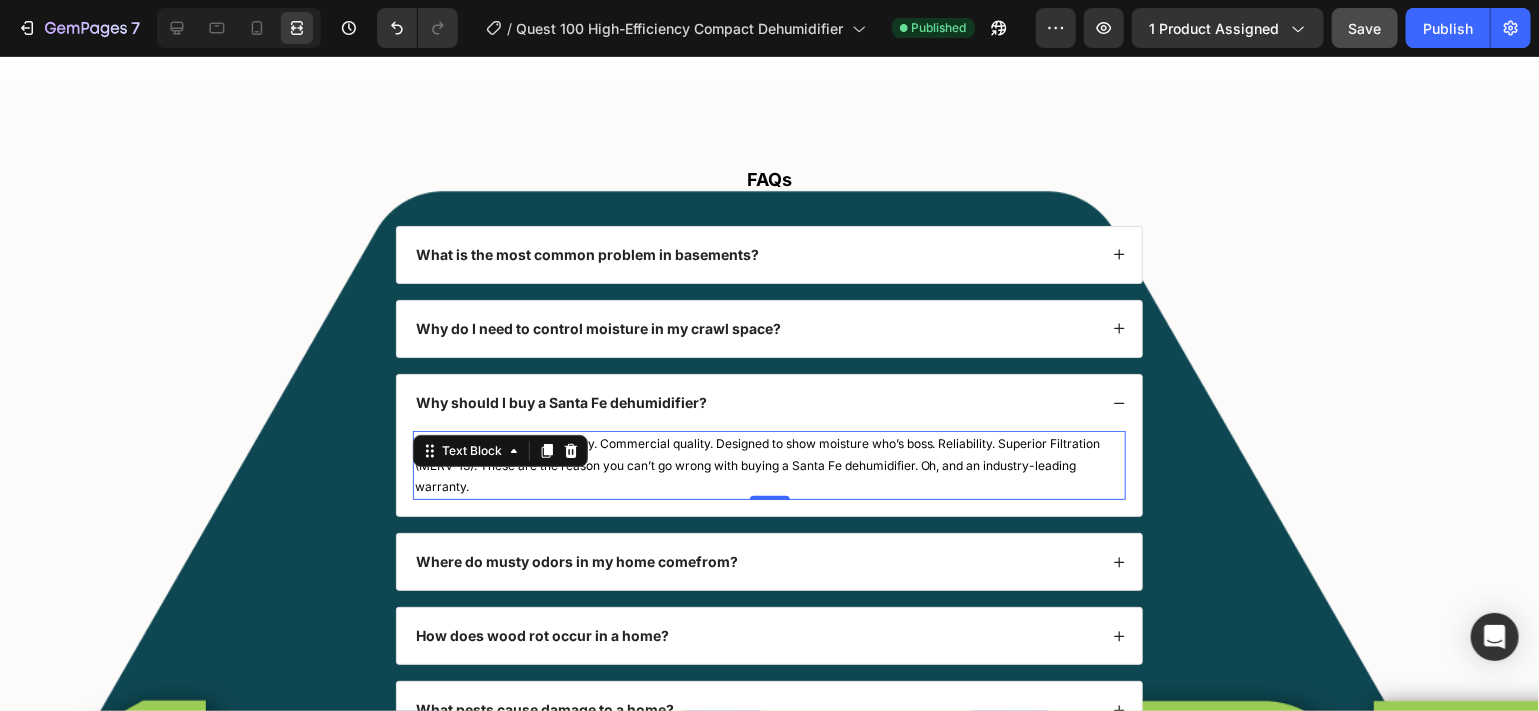 click on "Energy Efficient. Large capacity. Commercial quality. Designed to show moisture who’s boss. Reliability. Superior Filtration (MERV-13). These are the reason you can’t go wrong with buying a Santa Fe dehumidifier. Oh, and an industry-leading warranty." at bounding box center (770, 464) 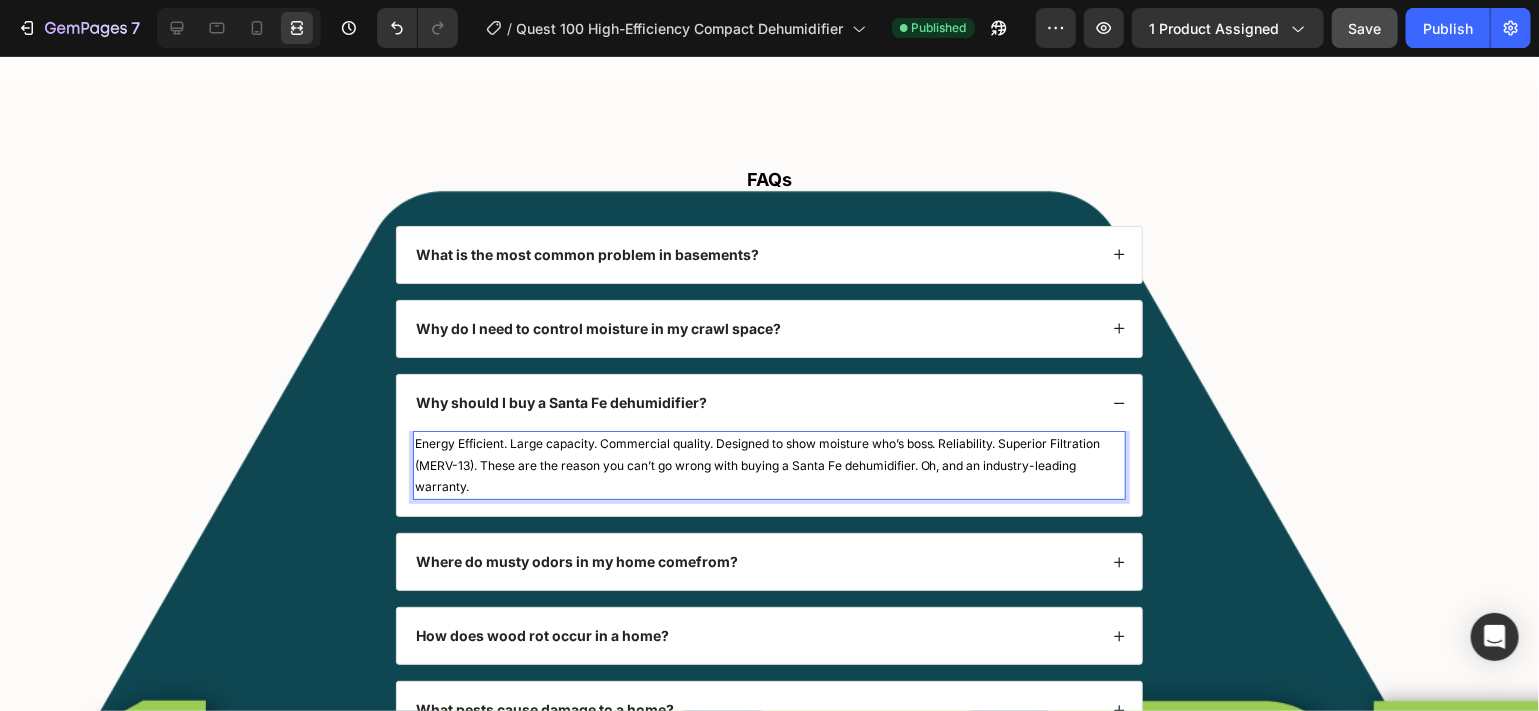 click on "Energy Efficient. Large capacity. Commercial quality. Designed to show moisture who’s boss. Reliability. Superior Filtration (MERV-13). These are the reason you can’t go wrong with buying a Santa Fe dehumidifier. Oh, and an industry-leading warranty." at bounding box center [770, 464] 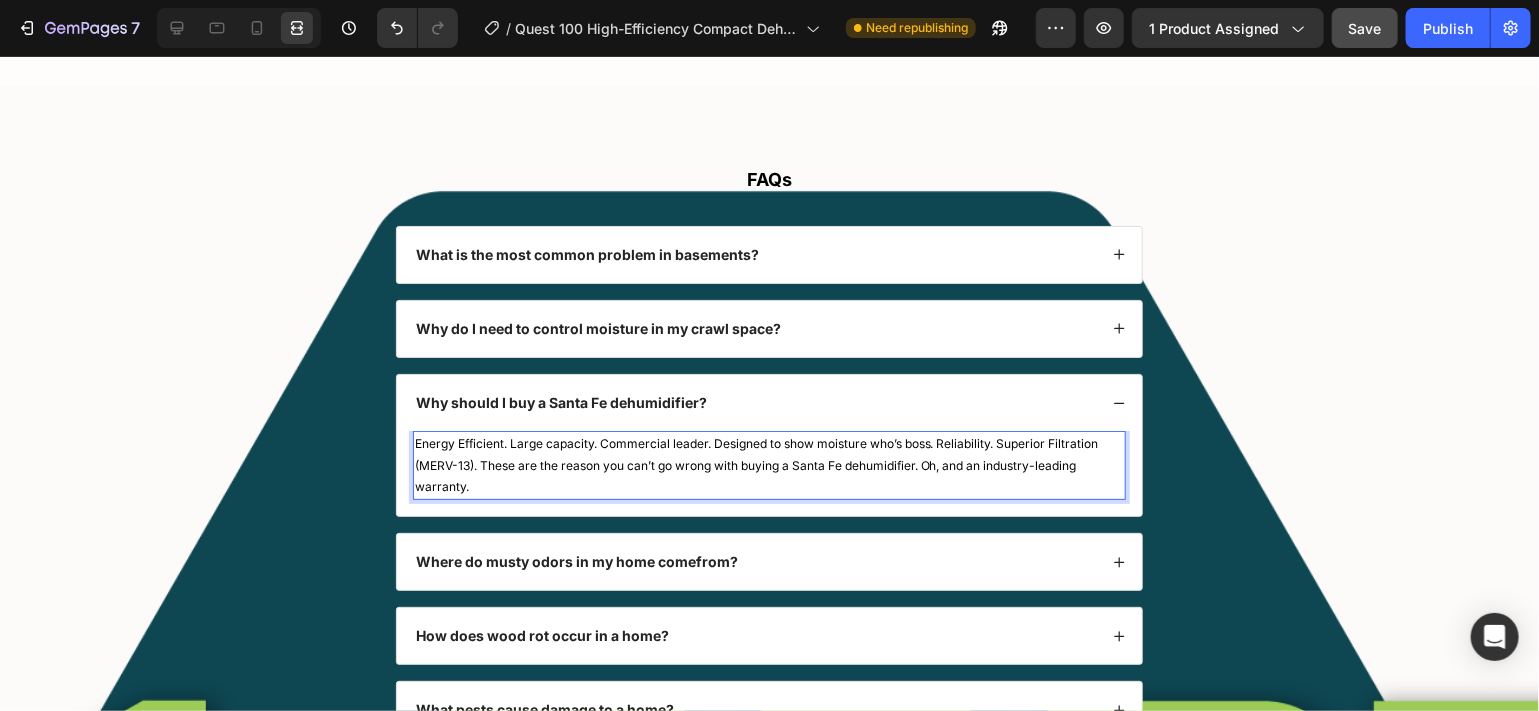 click on "Energy Efficient. Large capacity. Commercial leader. Designed to show moisture who’s boss. Reliability. Superior Filtration (MERV-13). These are the reason you can’t go wrong with buying a Santa Fe dehumidifier. Oh, and an industry-leading warranty." at bounding box center (770, 464) 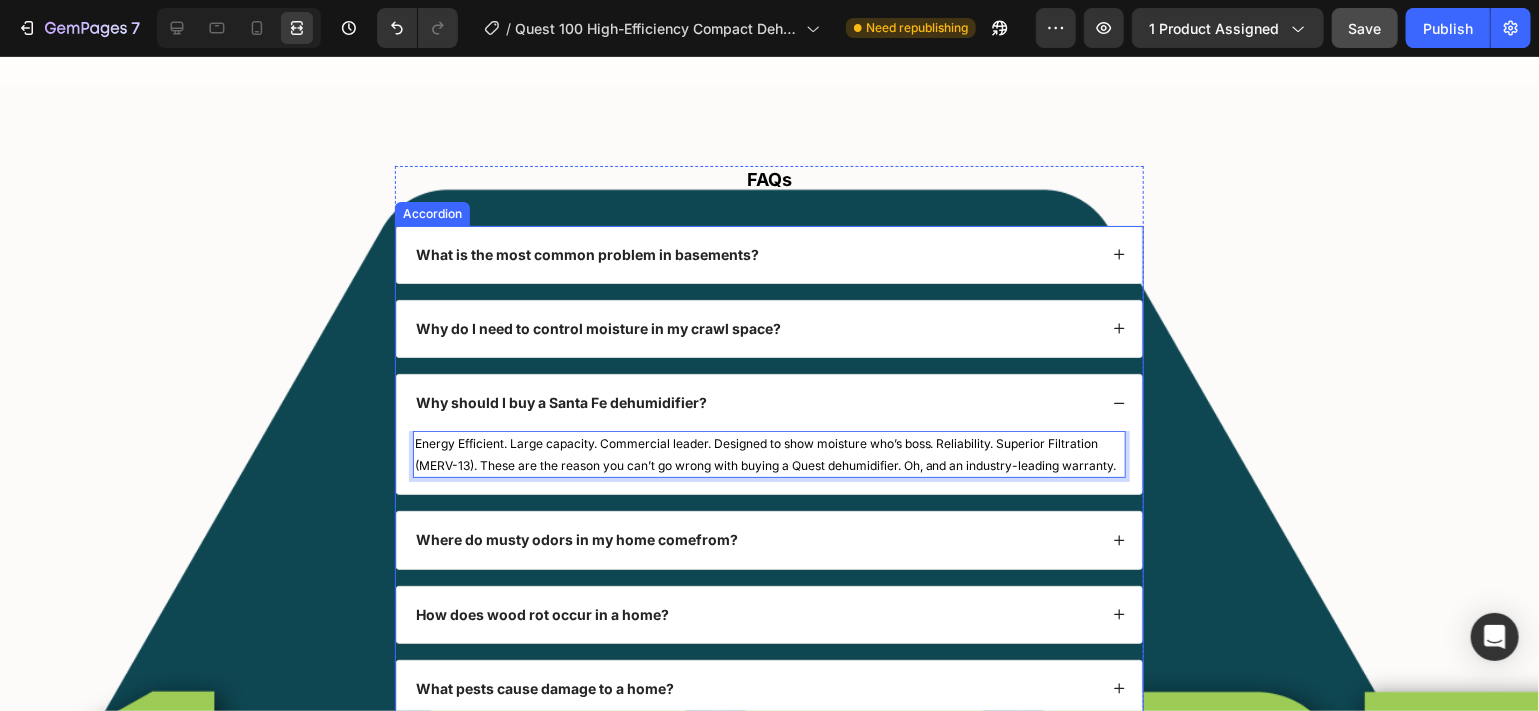 click 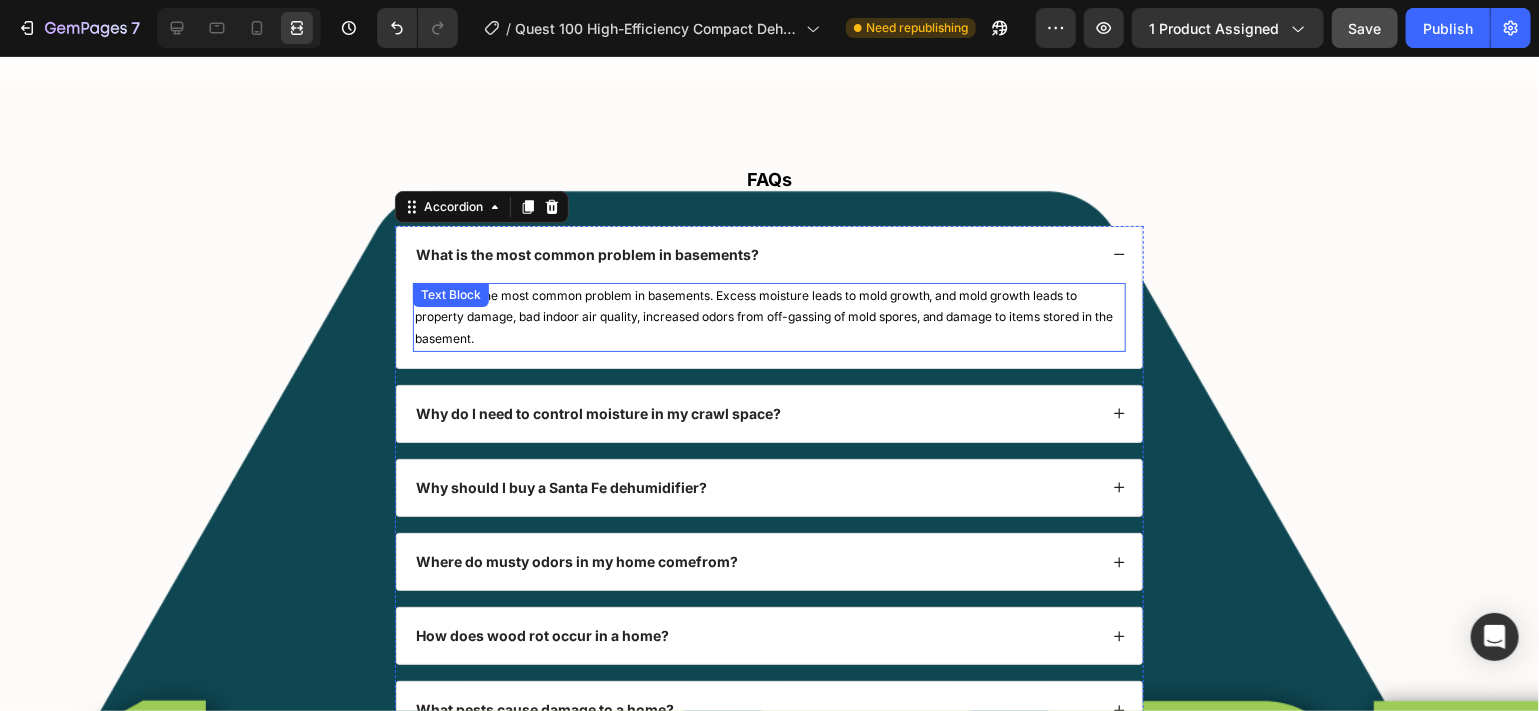 click on "Moisture is the most common problem in basements. Excess moisture leads to mold growth, and mold growth leads to property damage, bad indoor air quality, increased odors from off-gassing of mold spores, and damage to items stored in the basement." at bounding box center [770, 316] 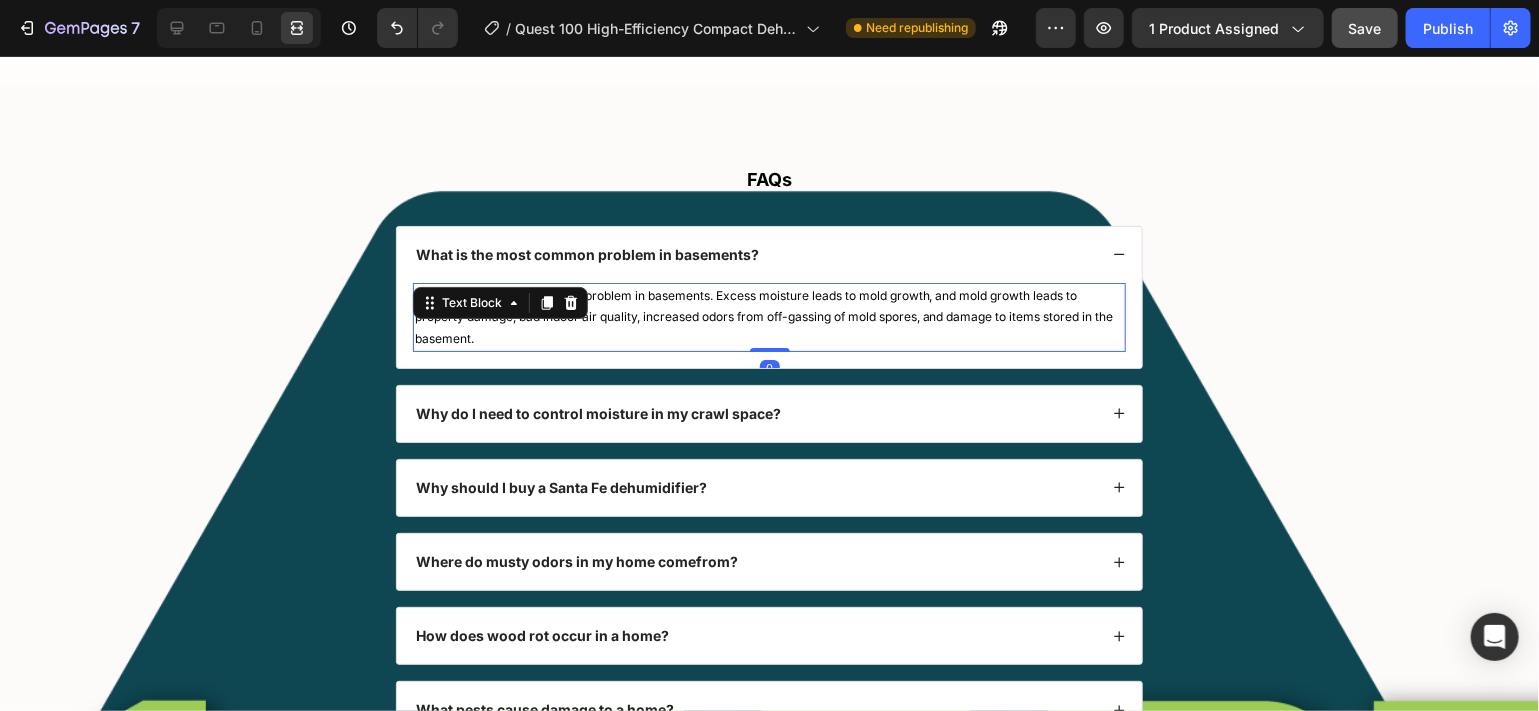 click on "Moisture is the most common problem in basements. Excess moisture leads to mold growth, and mold growth leads to property damage, bad indoor air quality, increased odors from off-gassing of mold spores, and damage to items stored in the basement." at bounding box center (770, 316) 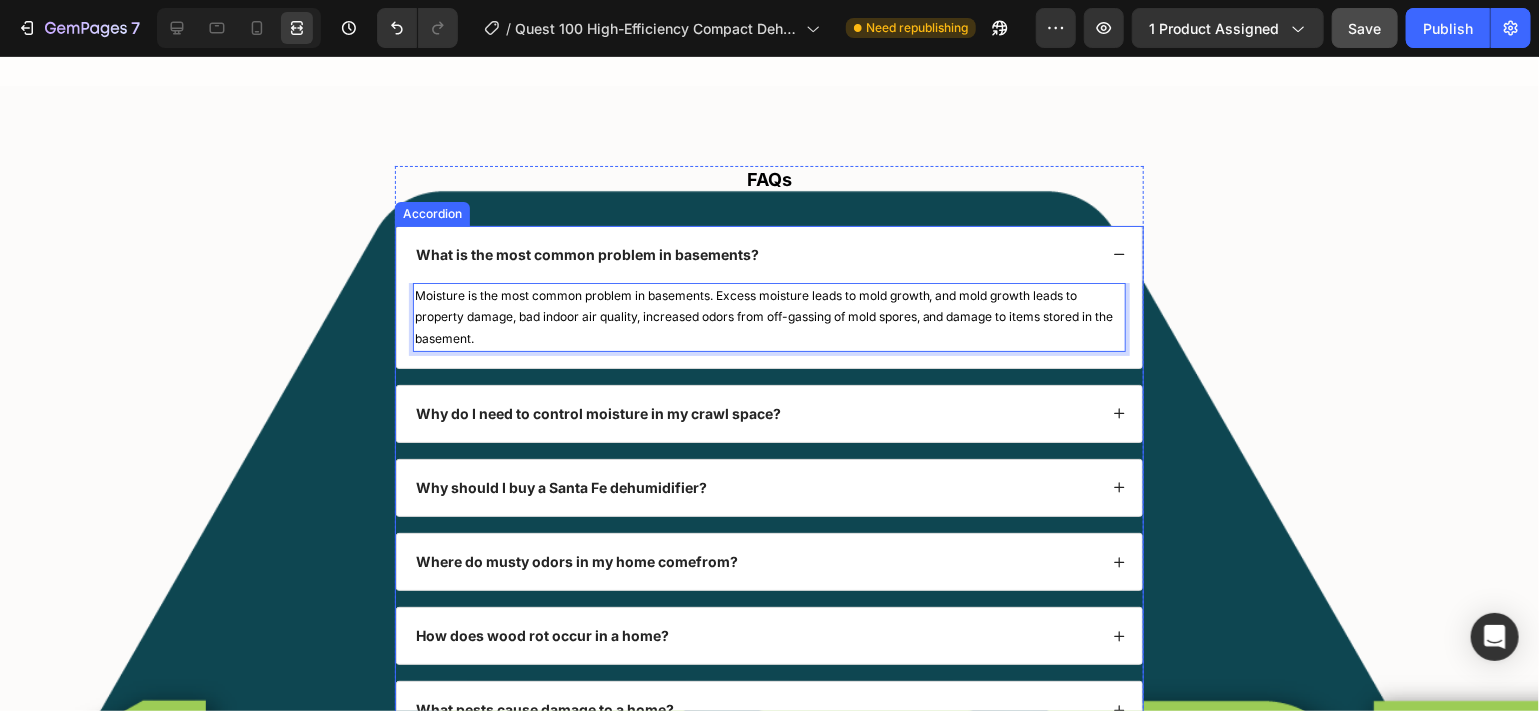 click on "What is the most common problem in basements?" at bounding box center [587, 254] 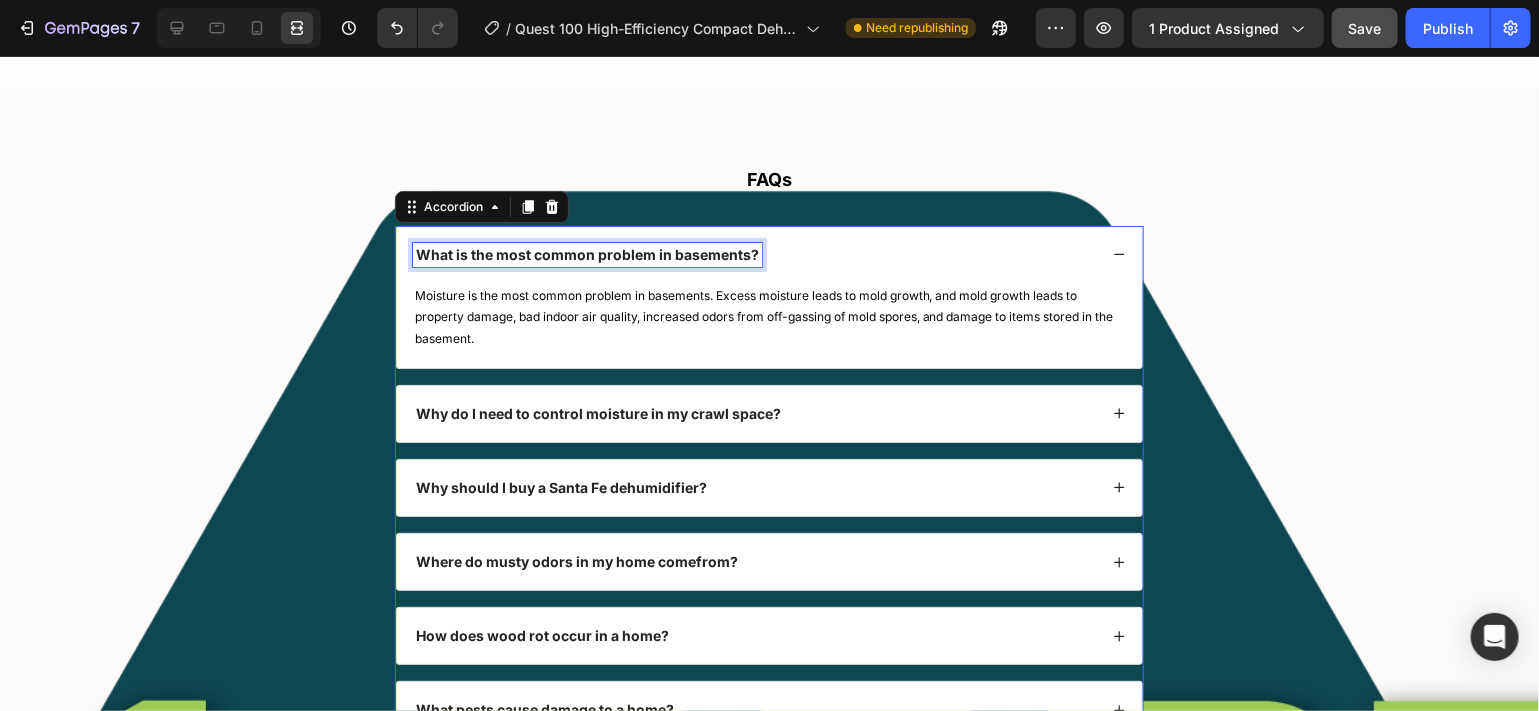 click on "What is the most common problem in basements?" at bounding box center (587, 254) 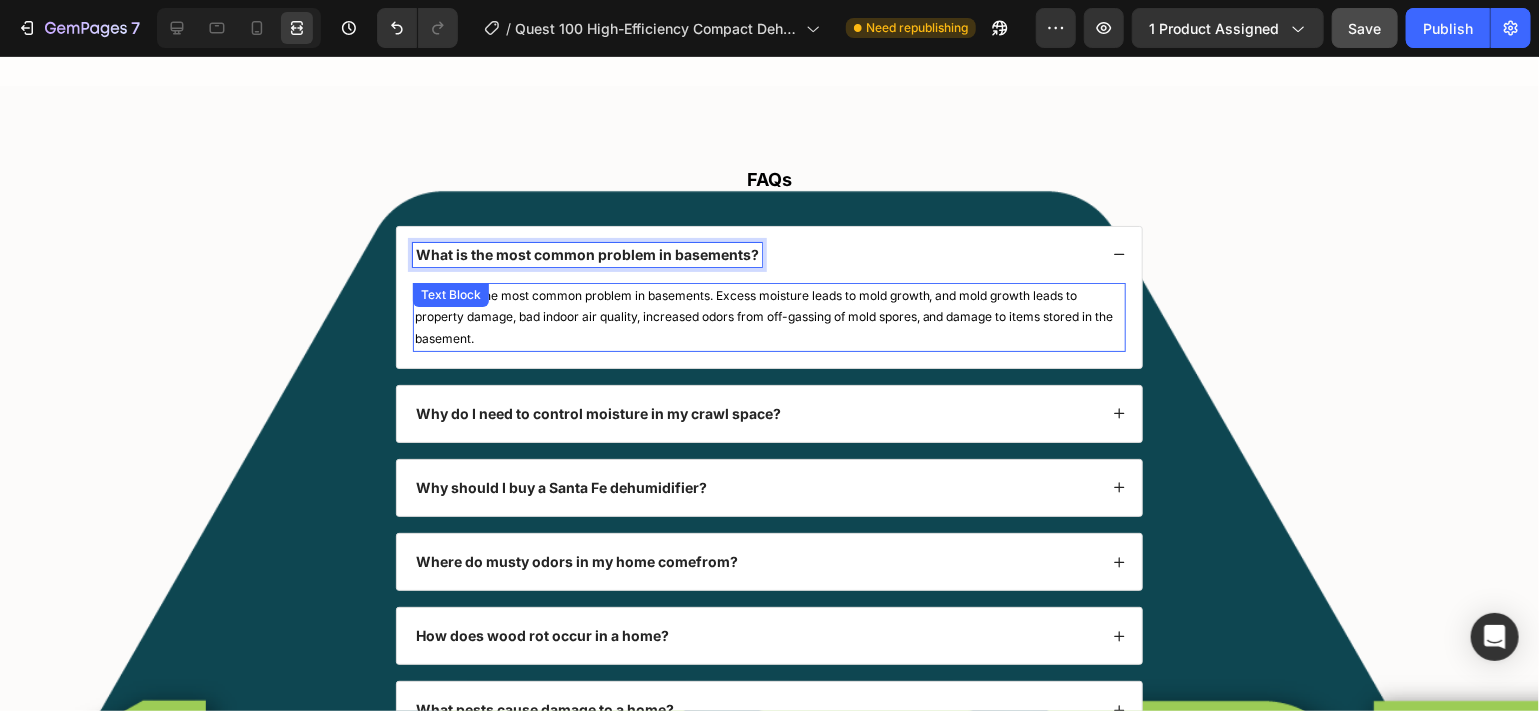 click on "Moisture is the most common problem in basements. Excess moisture leads to mold growth, and mold growth leads to property damage, bad indoor air quality, increased odors from off-gassing of mold spores, and damage to items stored in the basement." at bounding box center (770, 316) 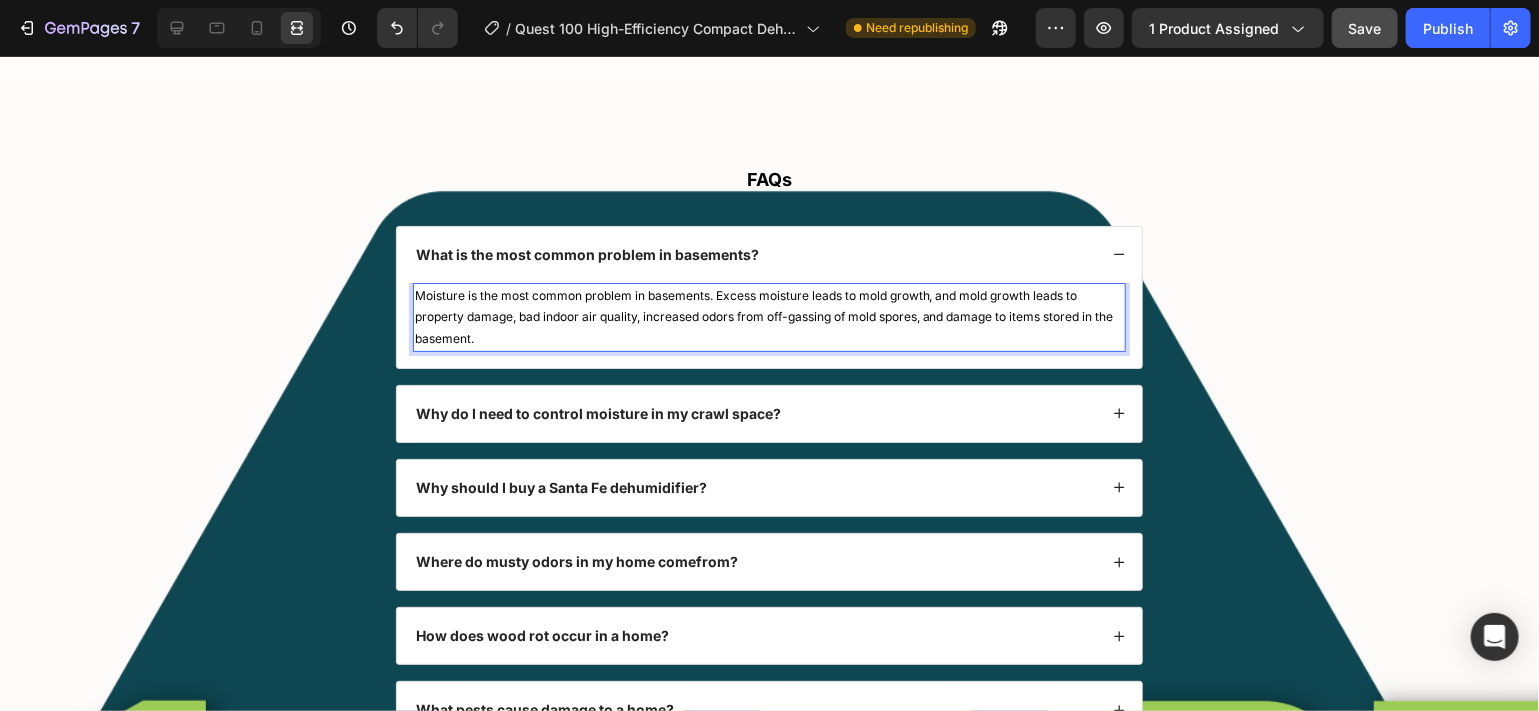 click on "Moisture is the most common problem in basements. Excess moisture leads to mold growth, and mold growth leads to property damage, bad indoor air quality, increased odors from off-gassing of mold spores, and damage to items stored in the basement." at bounding box center [770, 316] 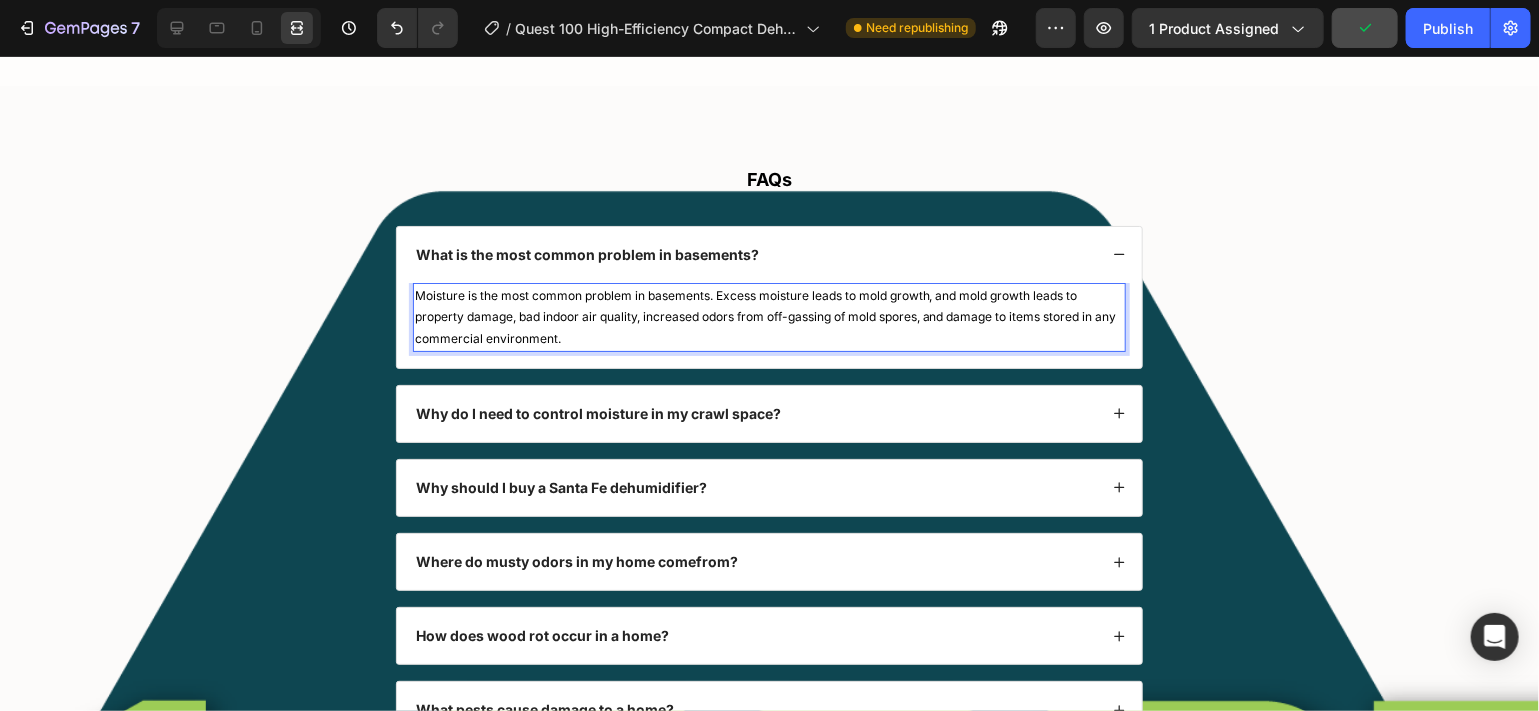 click on "Moisture is the most common problem in basements. Excess moisture leads to mold growth, and mold growth leads to property damage, bad indoor air quality, increased odors from off-gassing of mold spores, and damage to items stored in any commercial environment." at bounding box center (770, 316) 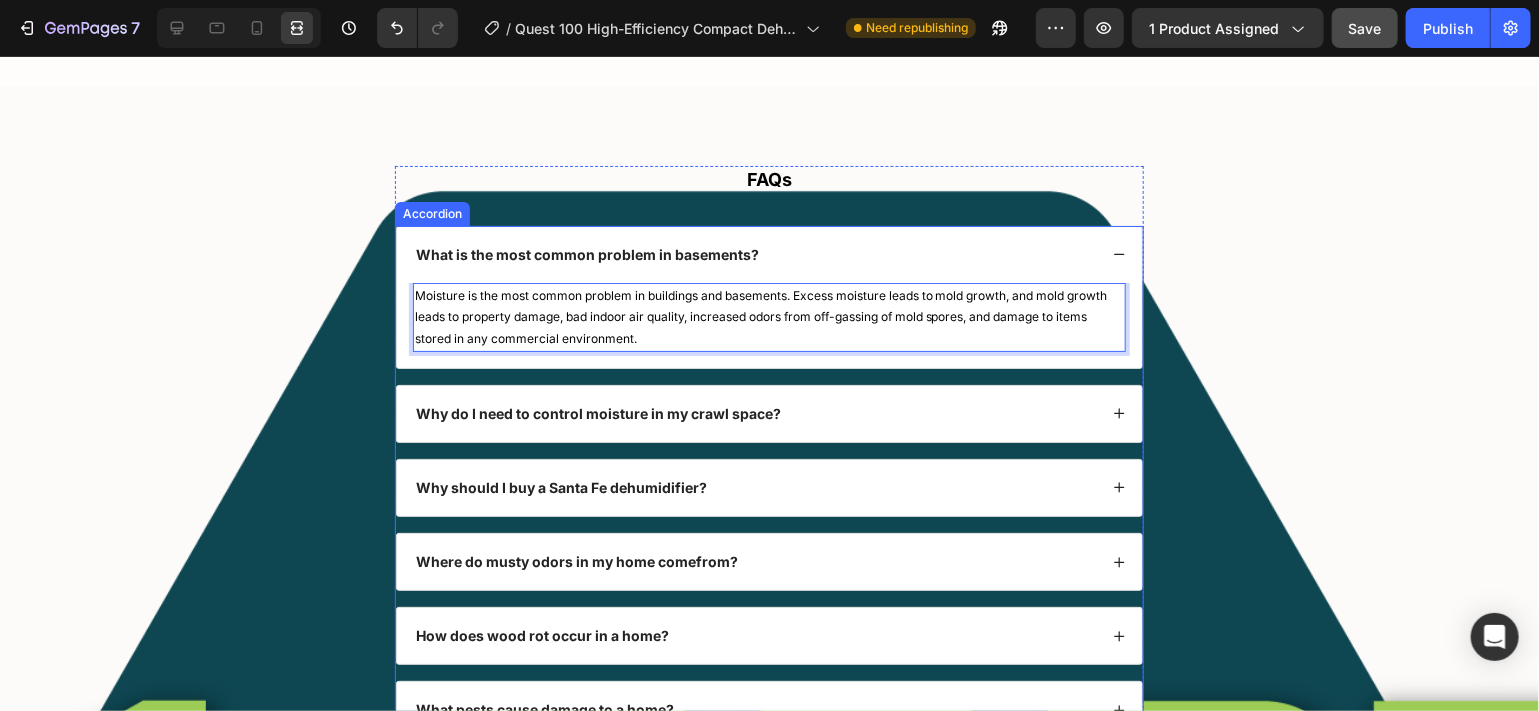click on "What is the most common problem in basements?" at bounding box center (587, 254) 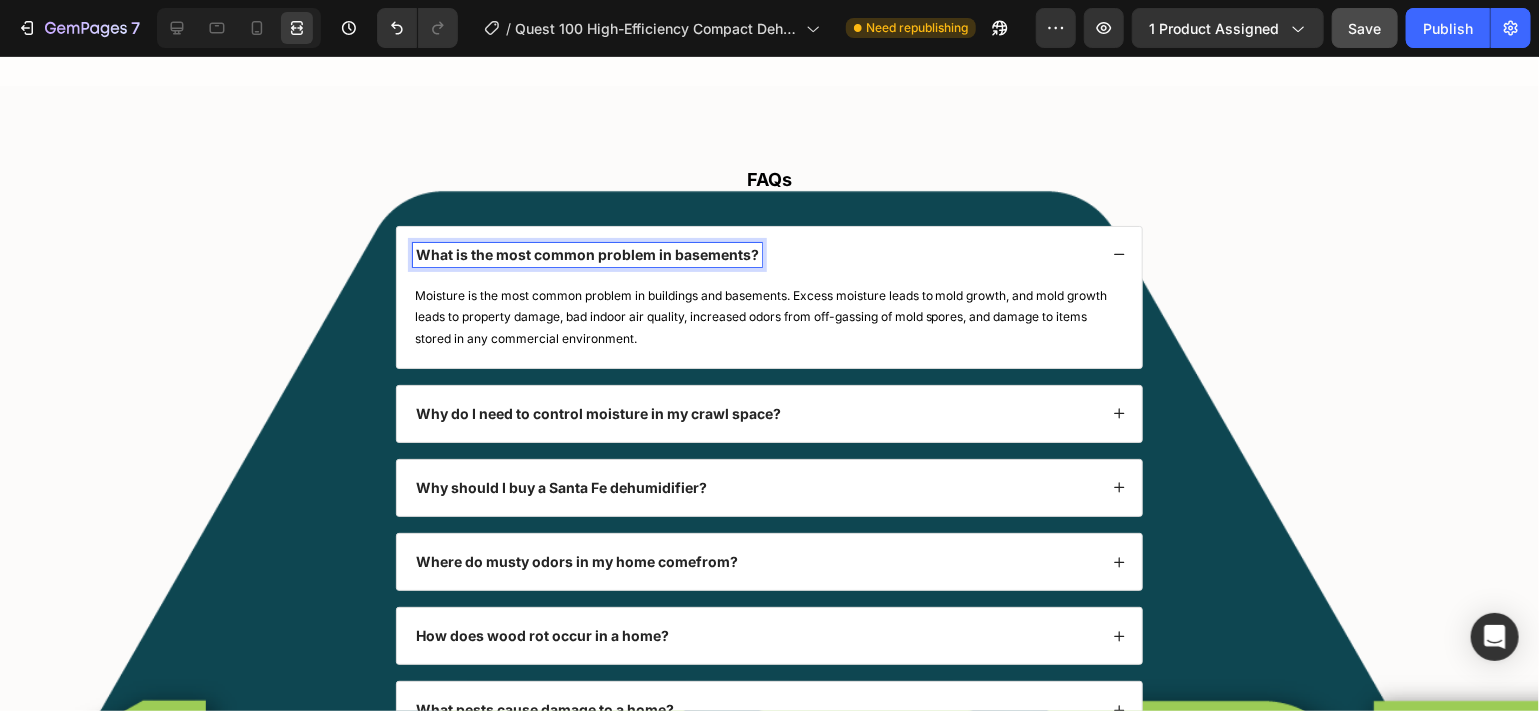 click on "What is the most common problem in basements?" at bounding box center [587, 254] 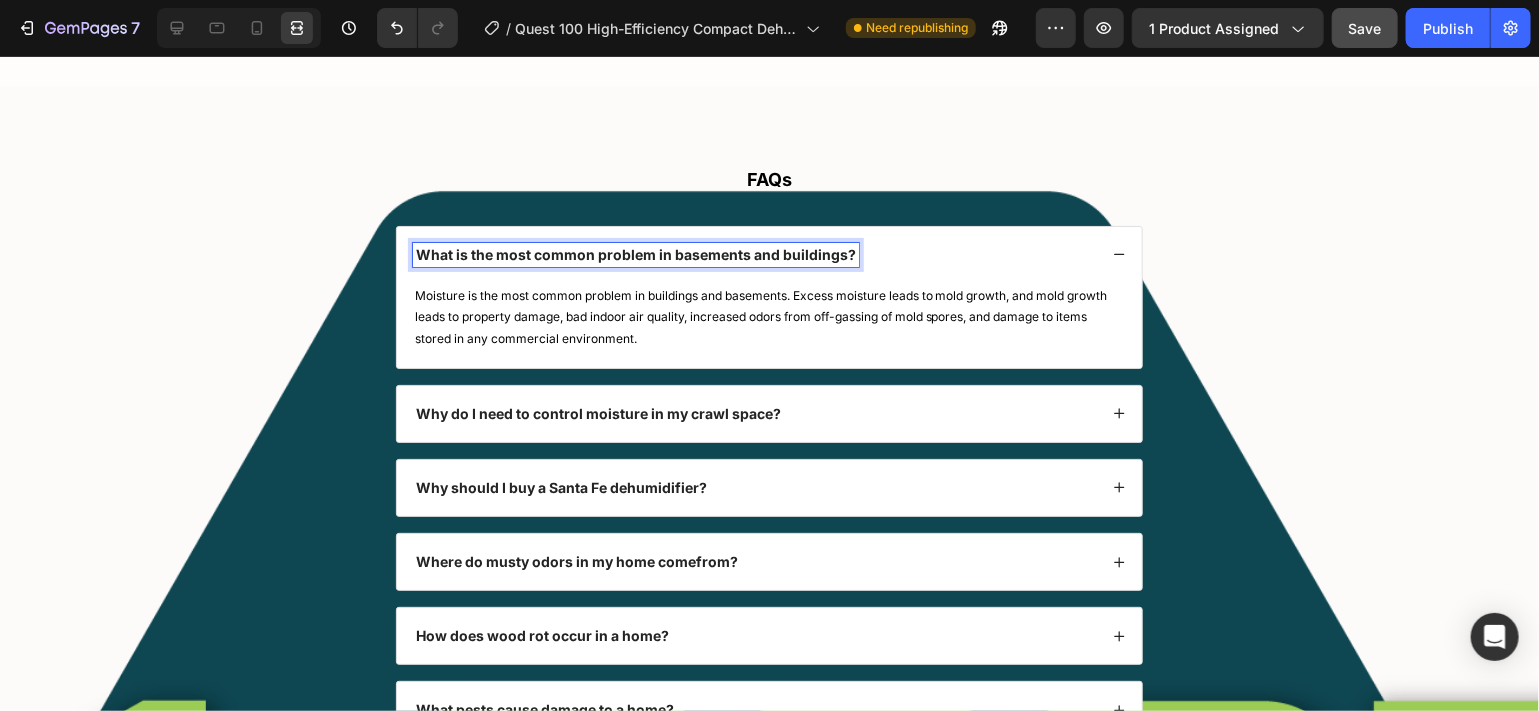click 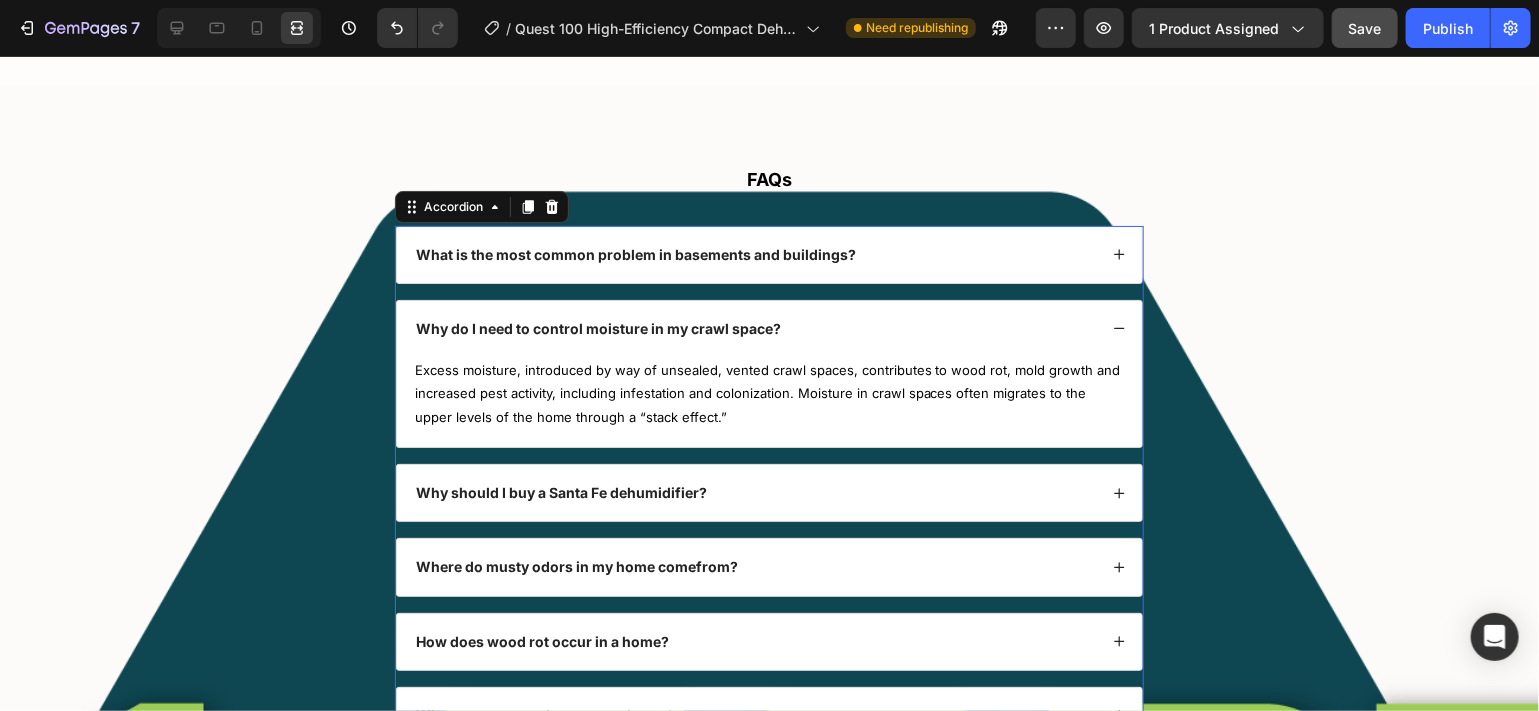 click on "Excess moisture, introduced by way of unsealed, vented crawl spaces, contributes to wood rot, mold growth and increased pest activity, including infestation and colonization. Moisture in crawl spaces often migrates to the upper levels of the home through a “stack effect.”" at bounding box center (770, 393) 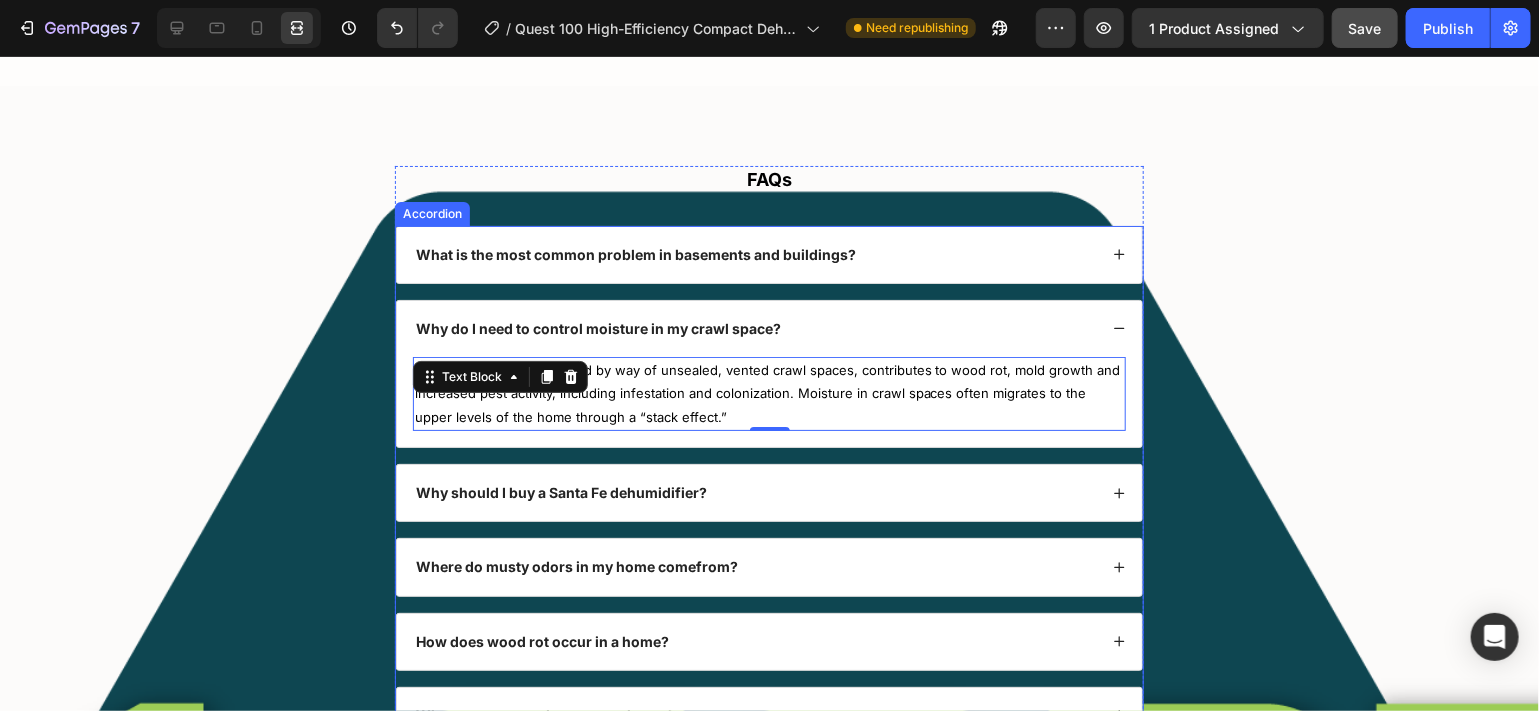 click on "Why should I buy a Santa Fe dehumidifier?" at bounding box center (561, 492) 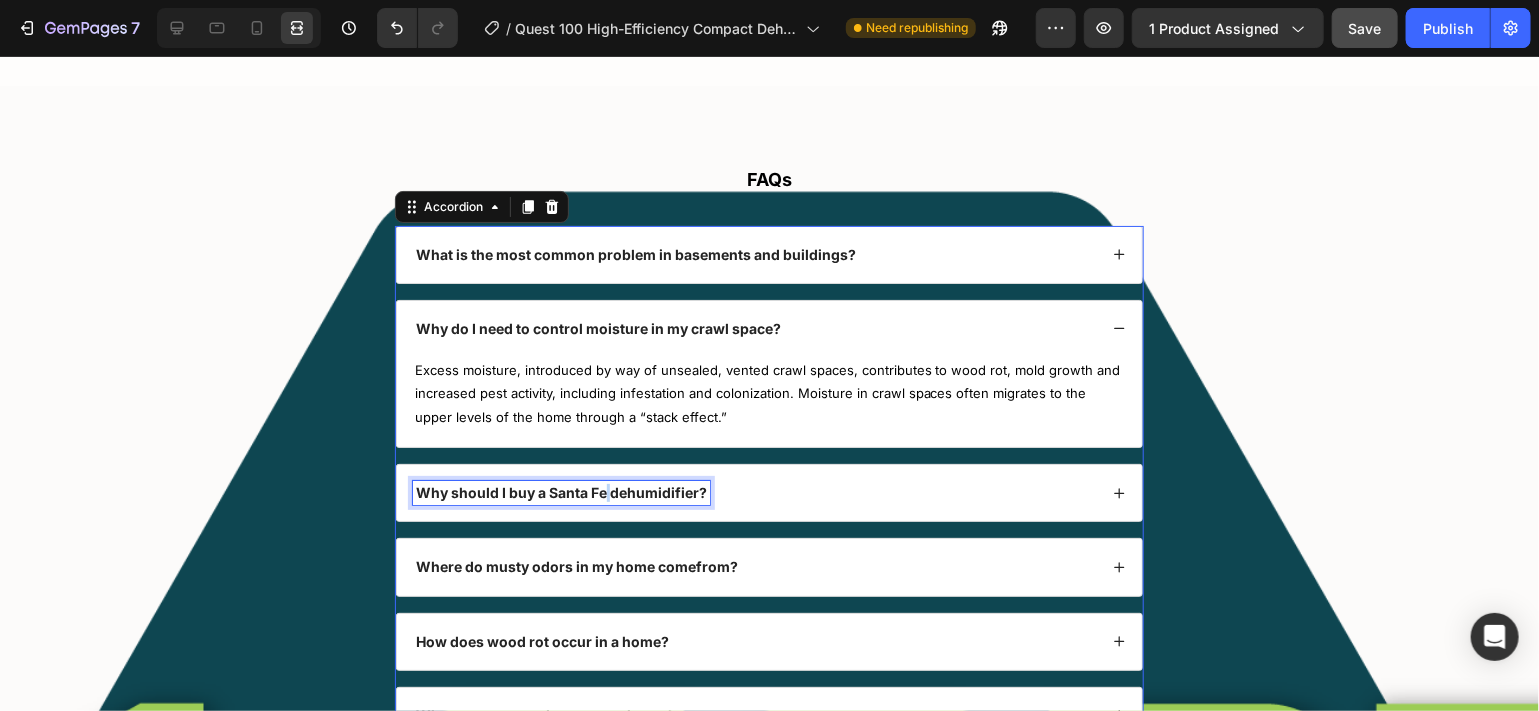 click on "Why should I buy a Santa Fe dehumidifier?" at bounding box center [561, 492] 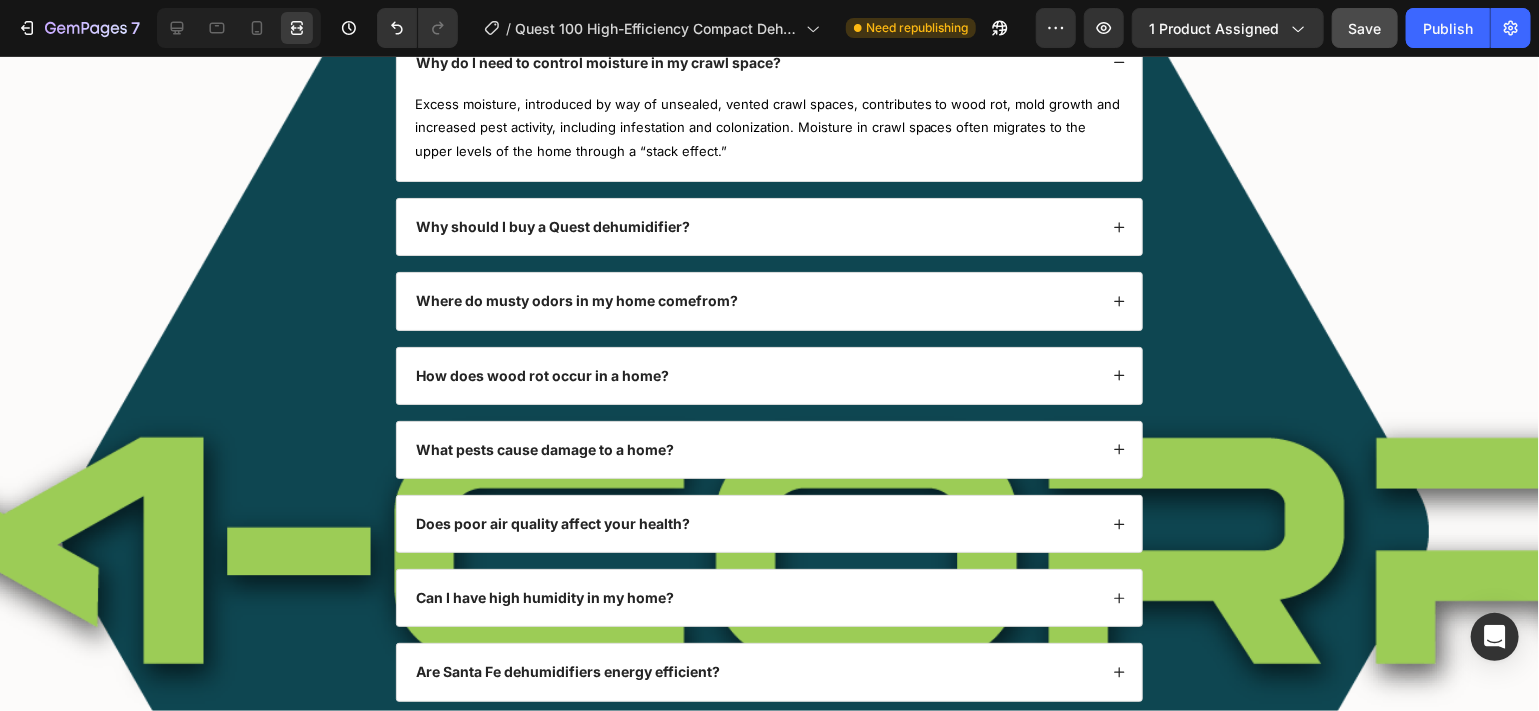 scroll, scrollTop: 7840, scrollLeft: 0, axis: vertical 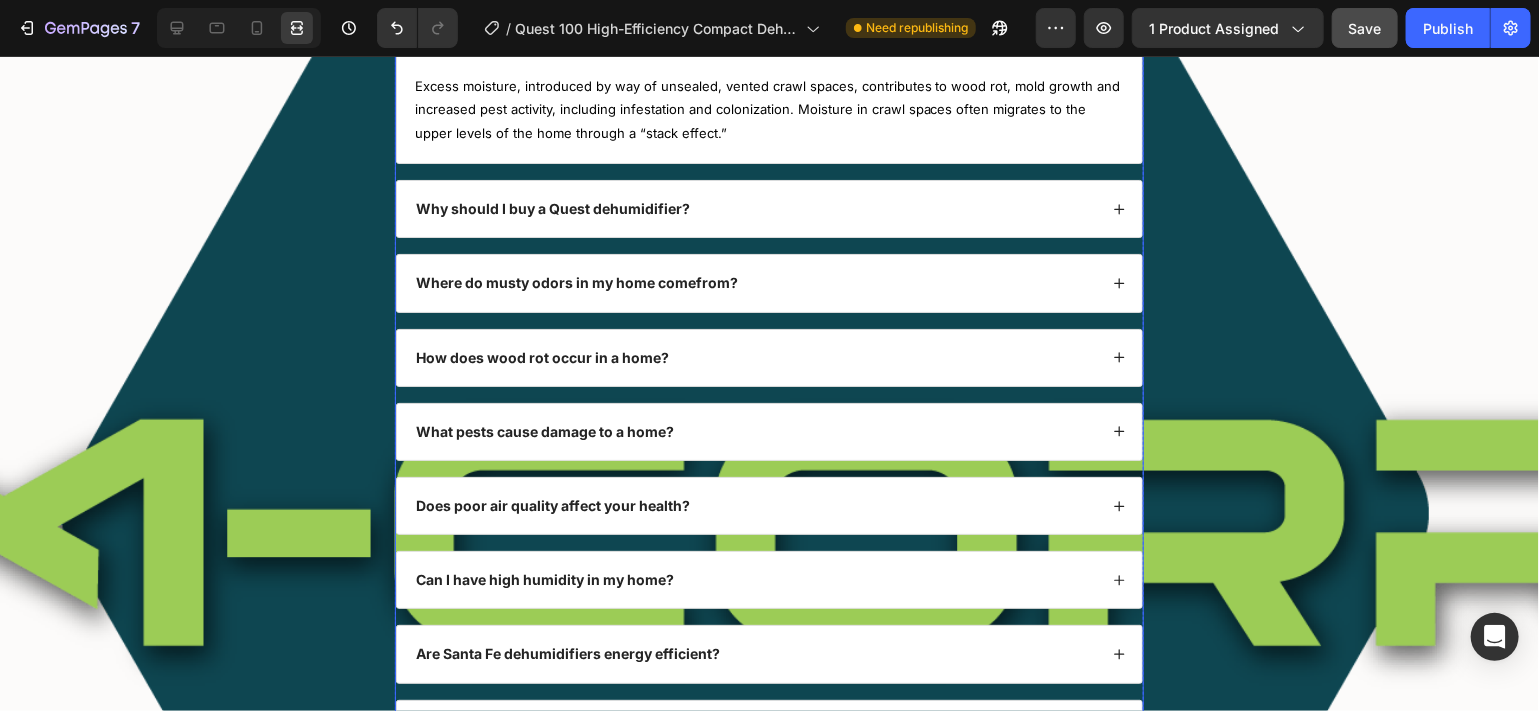 click 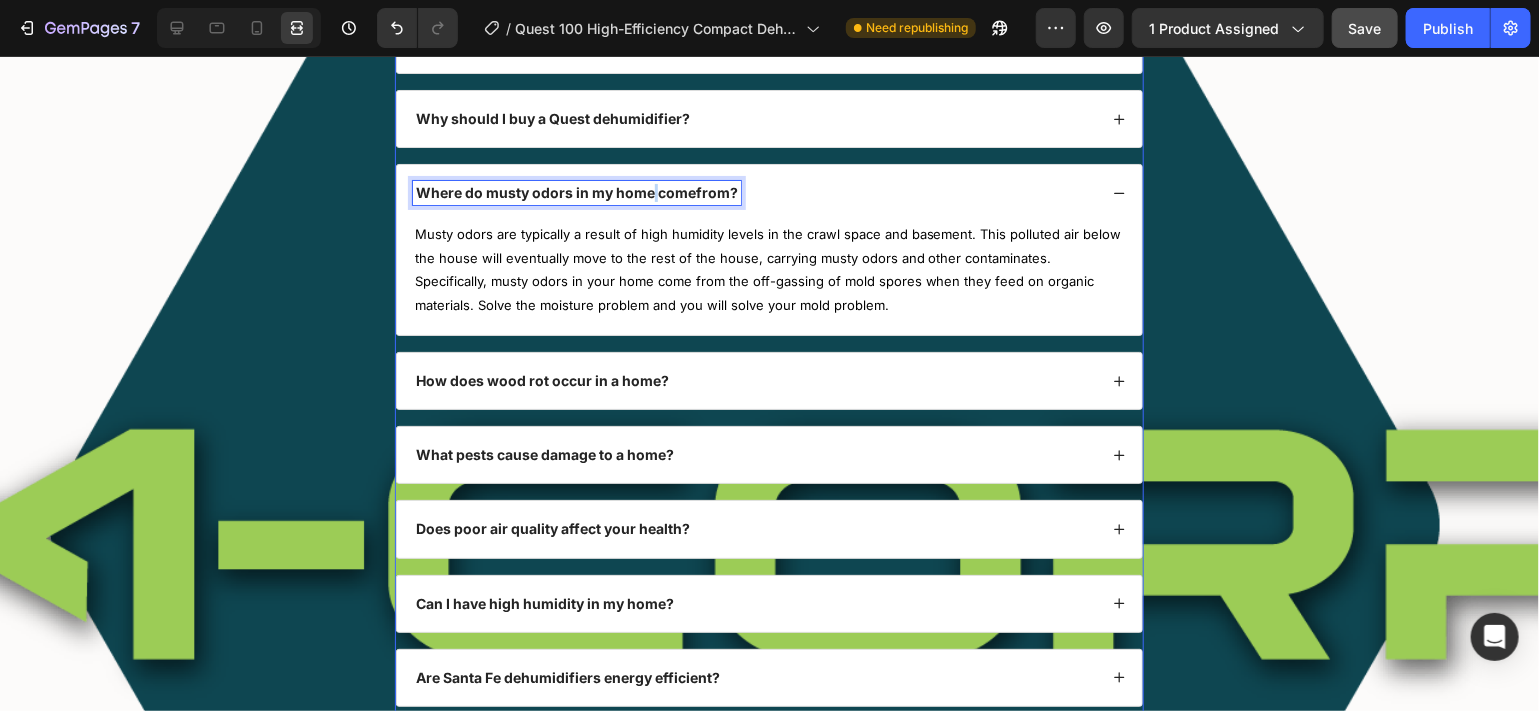 click on "Where do musty odors in my home come" at bounding box center [556, 191] 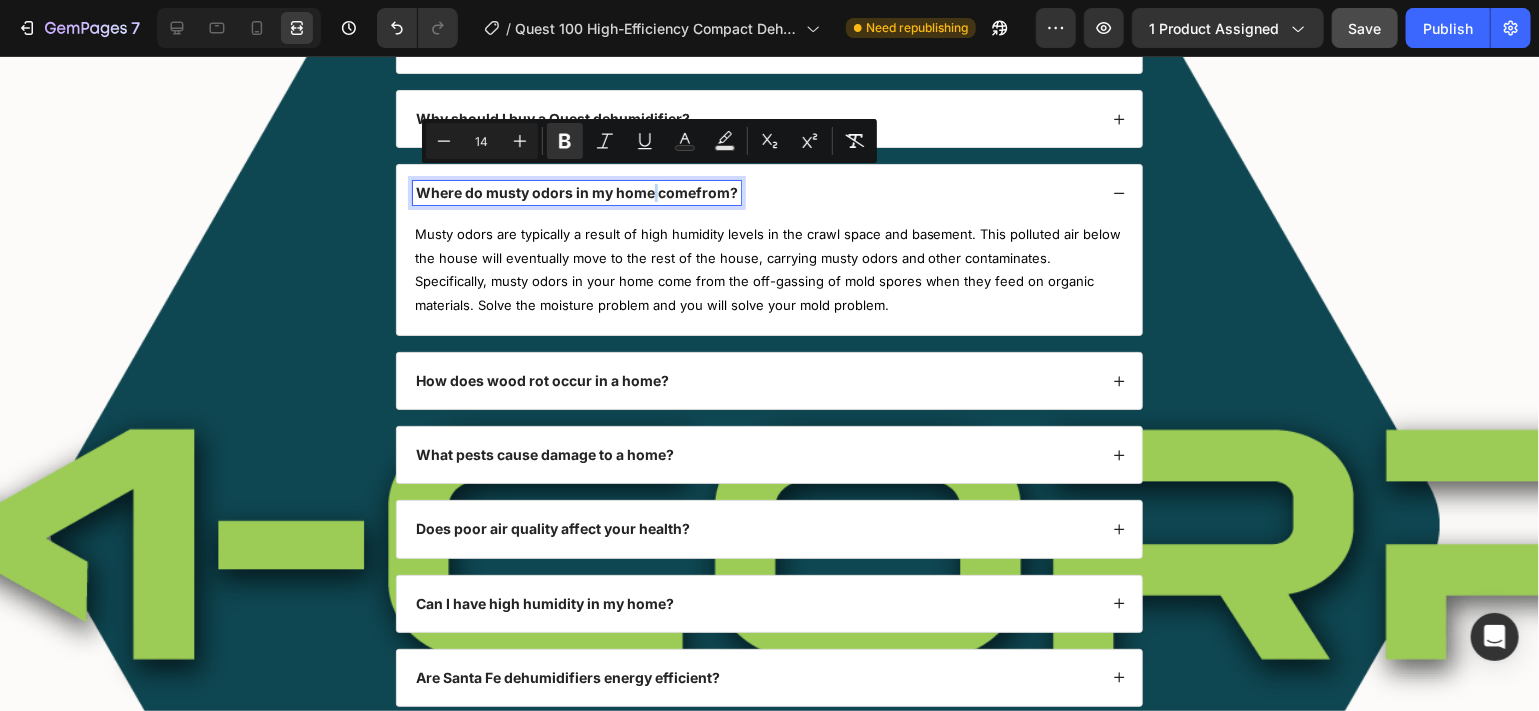 click on "Where do musty odors in my home come" at bounding box center (556, 191) 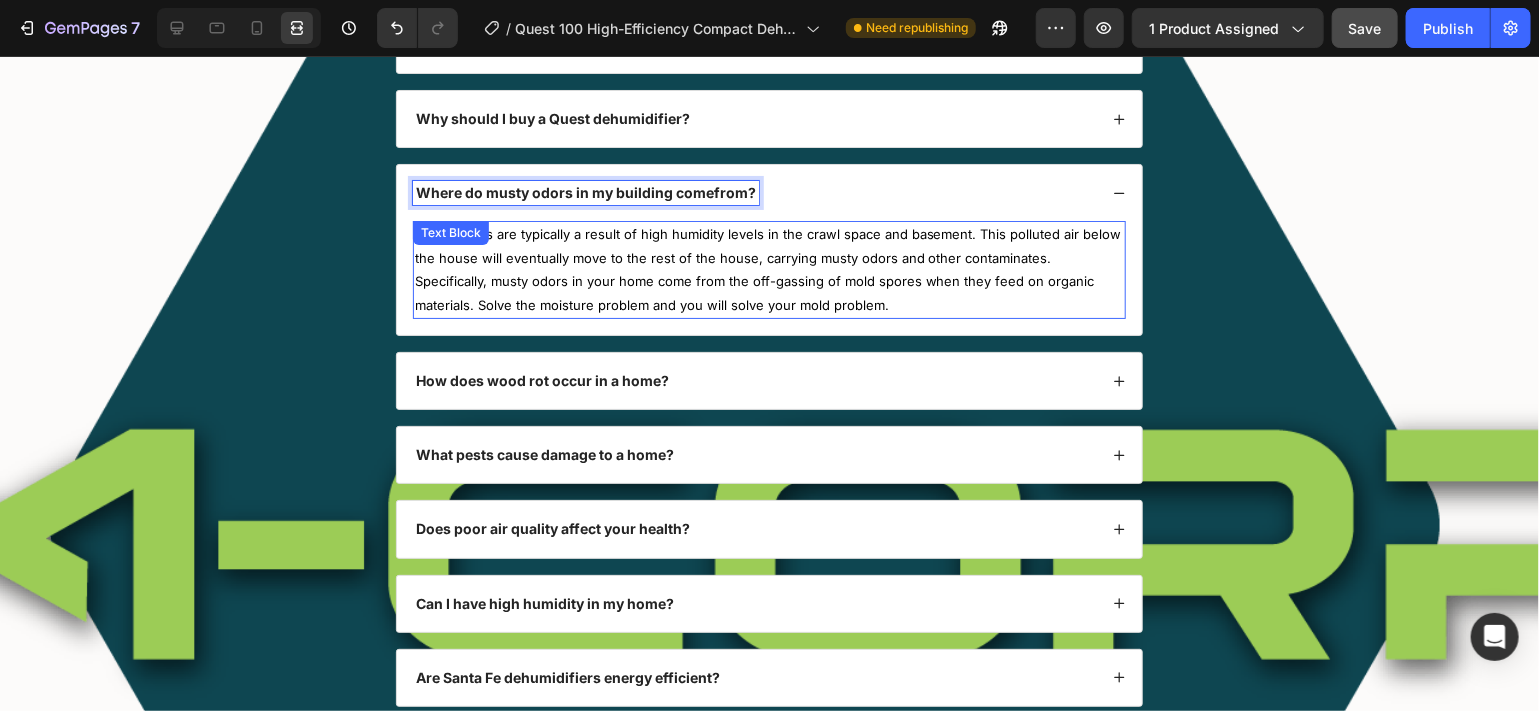 click on "Musty odors are typically a result of high humidity levels in the crawl space and basement. This polluted air below the house will eventually move to the rest of the house, carrying musty odors and other contaminates. Specifically, musty odors in your home come from the off-gassing of mold spores when they feed on organic materials. Solve the moisture problem and you will solve your mold problem." at bounding box center [770, 269] 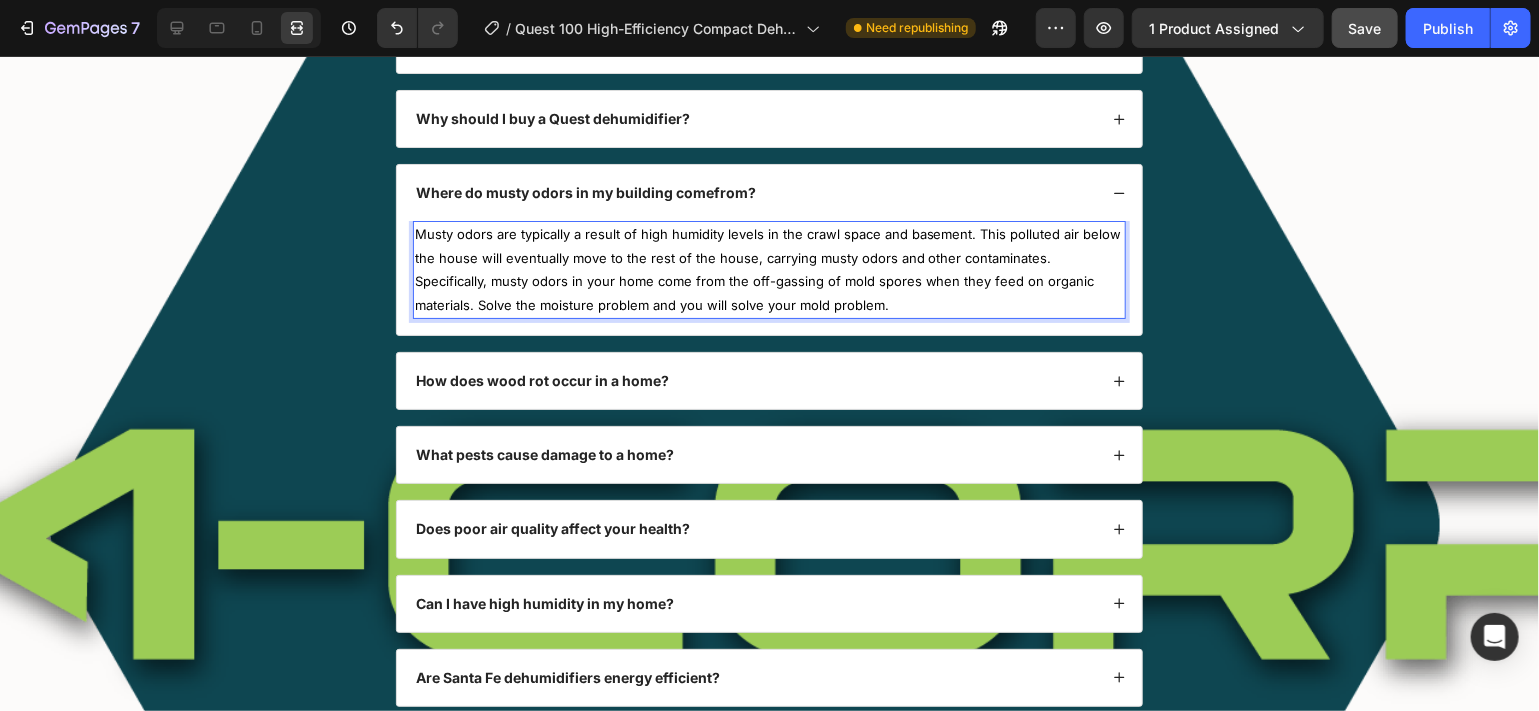 click on "Musty odors are typically a result of high humidity levels in the crawl space and basement. This polluted air below the house will eventually move to the rest of the house, carrying musty odors and other contaminates. Specifically, musty odors in your home come from the off-gassing of mold spores when they feed on organic materials. Solve the moisture problem and you will solve your mold problem." at bounding box center [770, 269] 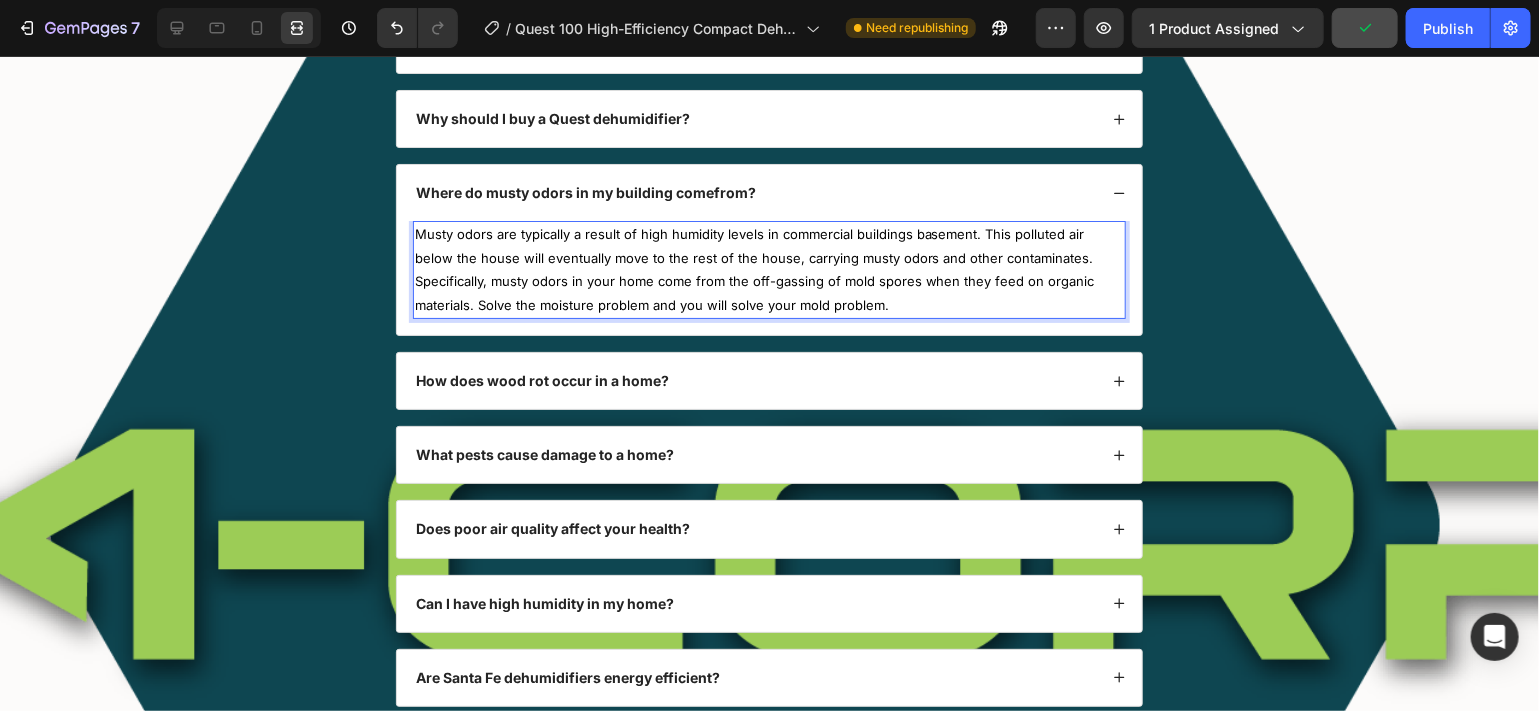 click on "Musty odors are typically a result of high humidity levels in commercial buildings basement. This polluted air below the house will eventually move to the rest of the house, carrying musty odors and other contaminates. Specifically, musty odors in your home come from the off-gassing of mold spores when they feed on organic materials. Solve the moisture problem and you will solve your mold problem." at bounding box center [770, 269] 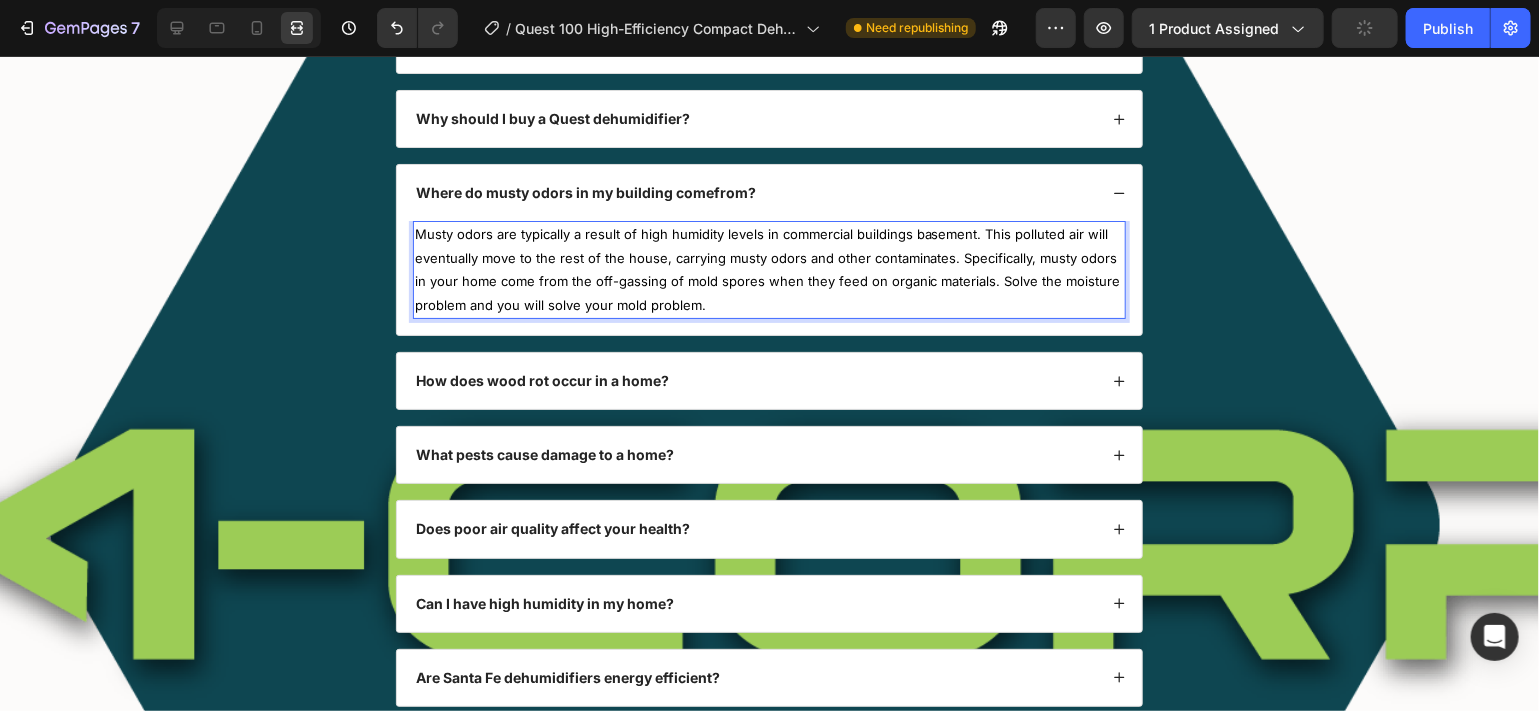 click on "Musty odors are typically a result of high humidity levels in commercial buildings basement. This polluted air will eventually move to the rest of the house, carrying musty odors and other contaminates. Specifically, musty odors in your home come from the off-gassing of mold spores when they feed on organic materials. Solve the moisture problem and you will solve your mold problem." at bounding box center (770, 269) 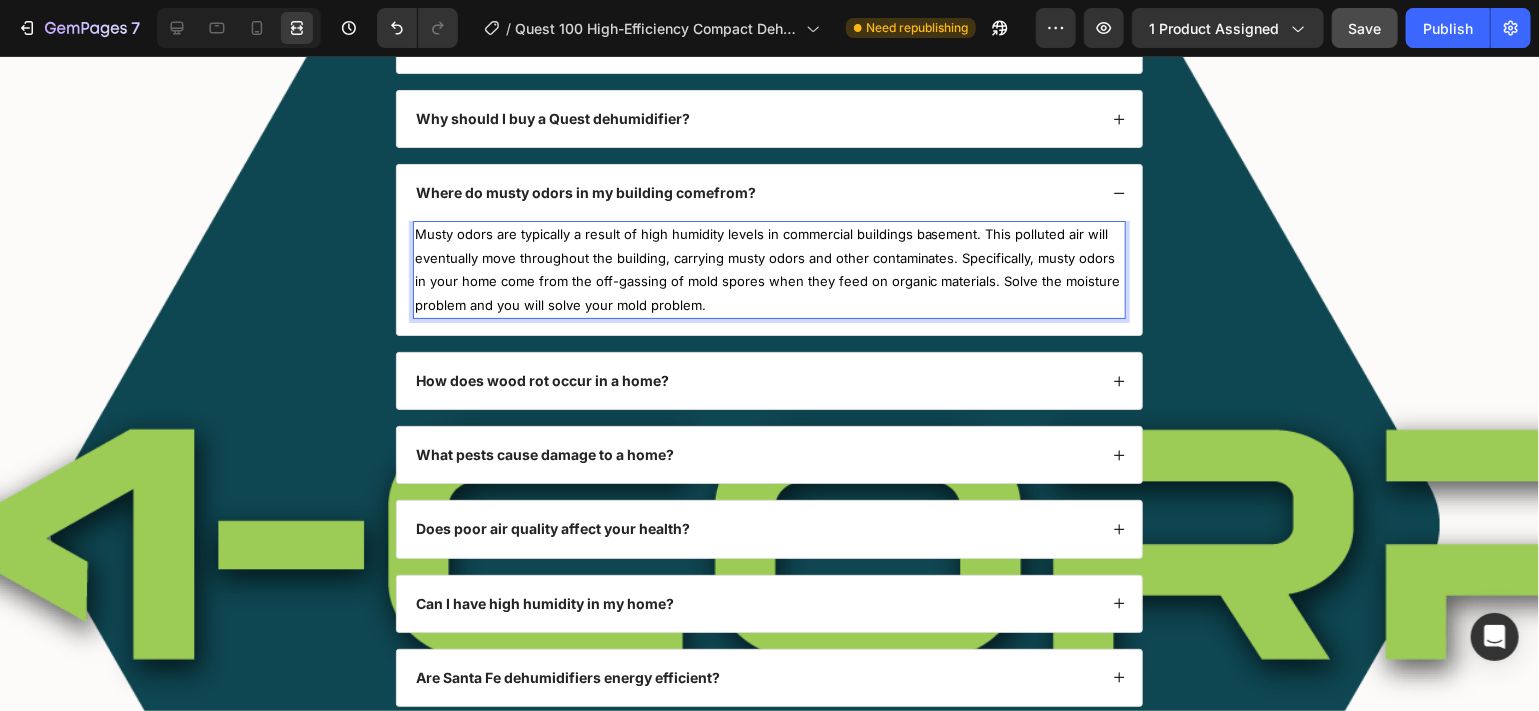click on "Musty odors are typically a result of high humidity levels in commercial buildings basement. This polluted air will eventually move throughout the building, carrying musty odors and other contaminates. Specifically, musty odors in your home come from the off-gassing of mold spores when they feed on organic materials. Solve the moisture problem and you will solve your mold problem." at bounding box center [770, 269] 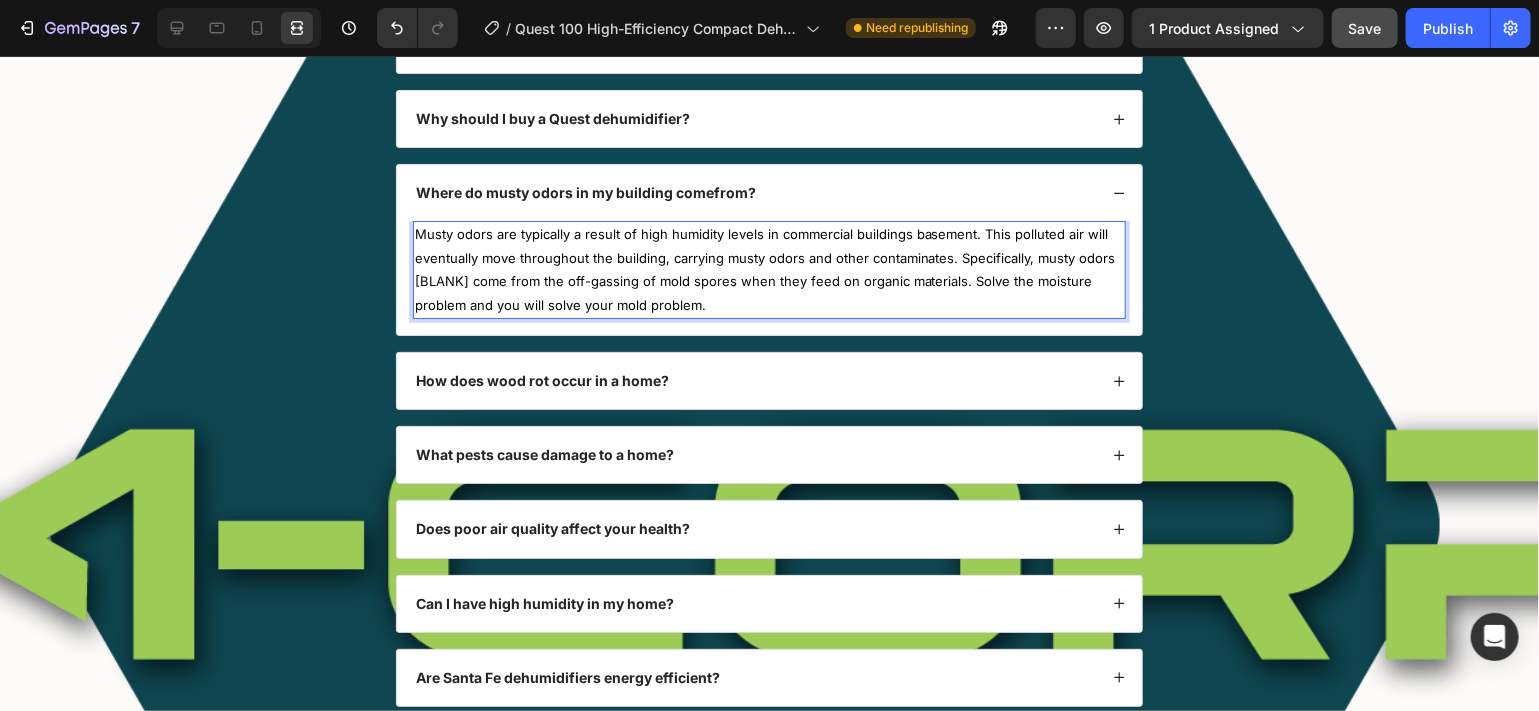 click on "Musty odors are typically a result of high humidity levels in commercial buildings basement. This polluted air will eventually move throughout the building, carrying musty odors and other contaminates. Specifically, musty odors [BLANK] come from the off-gassing of mold spores when they feed on organic materials. Solve the moisture problem and you will solve your mold problem." at bounding box center (770, 269) 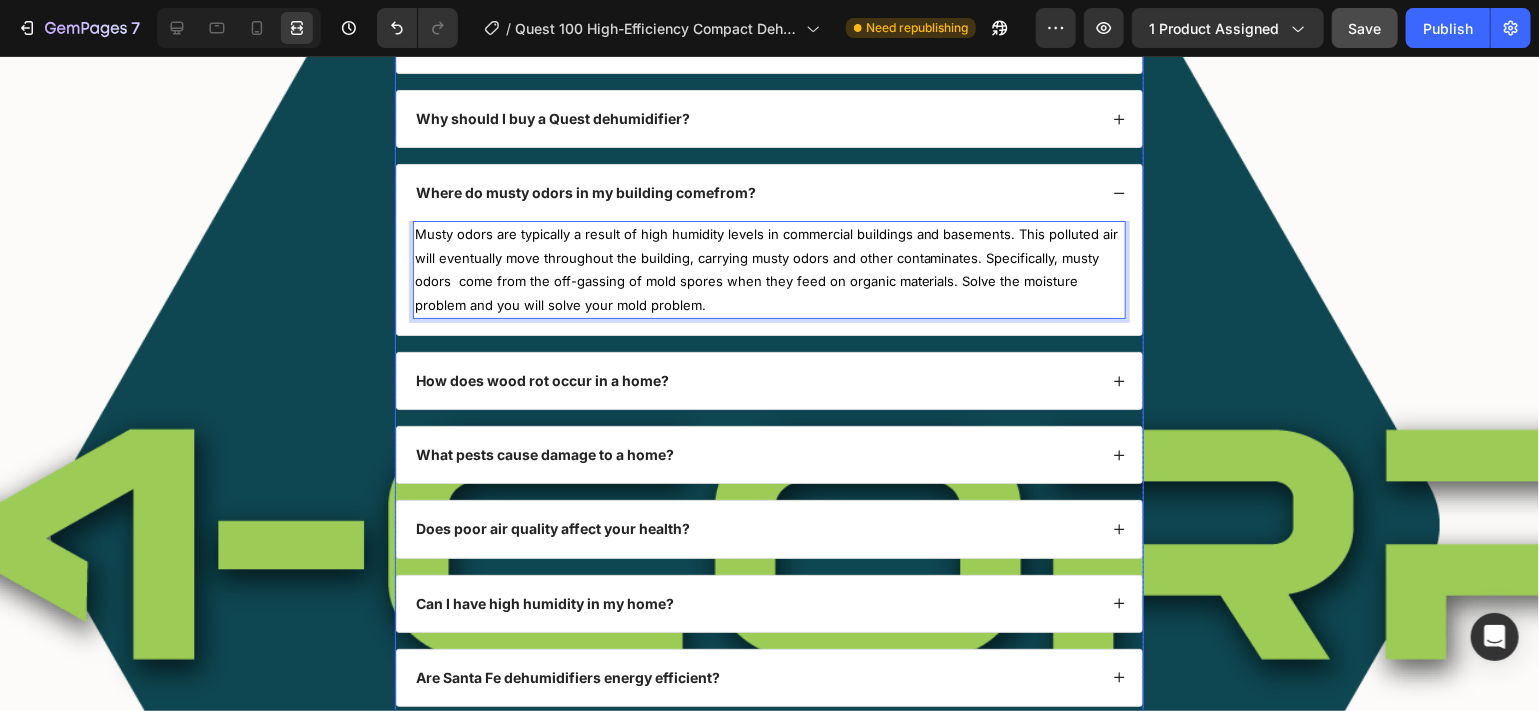 click 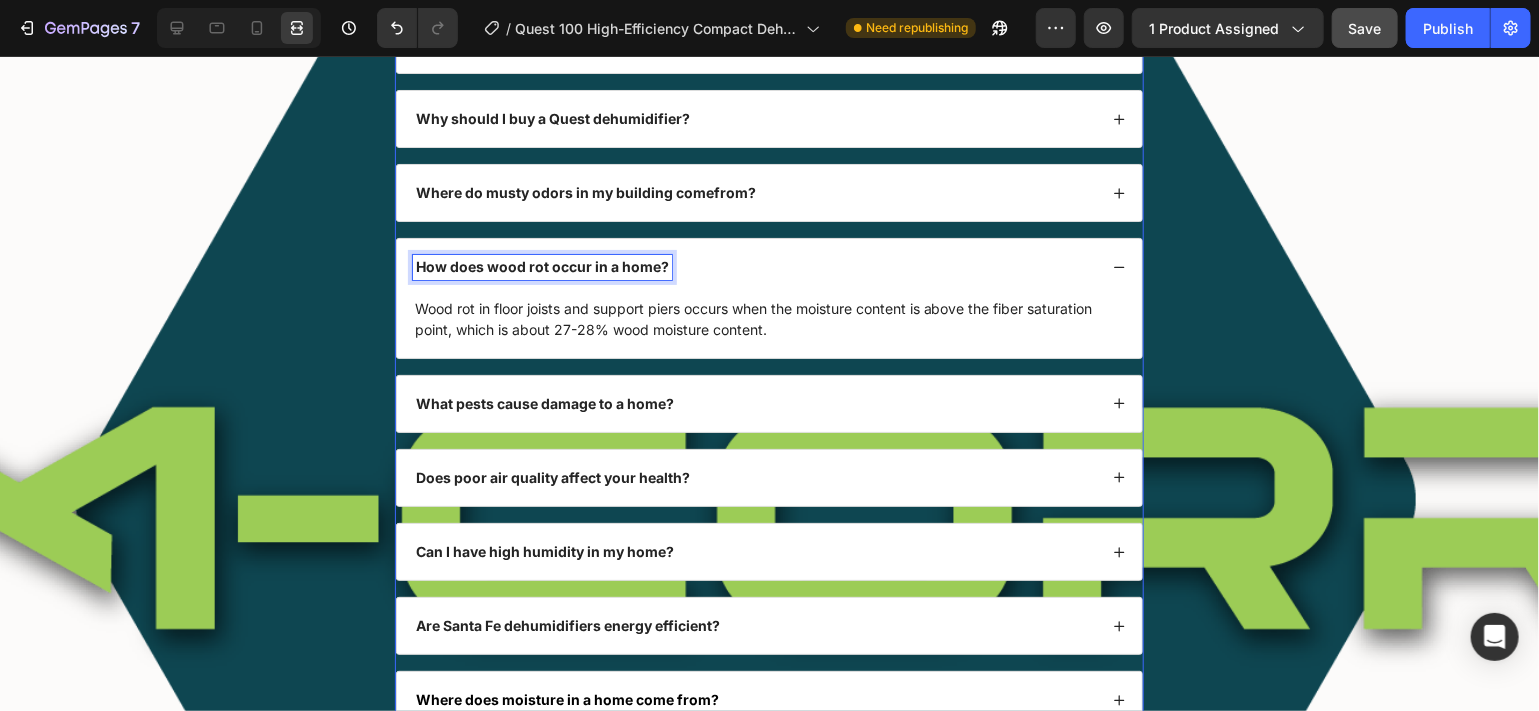 click on "How does wood rot occur in a home?" at bounding box center (542, 266) 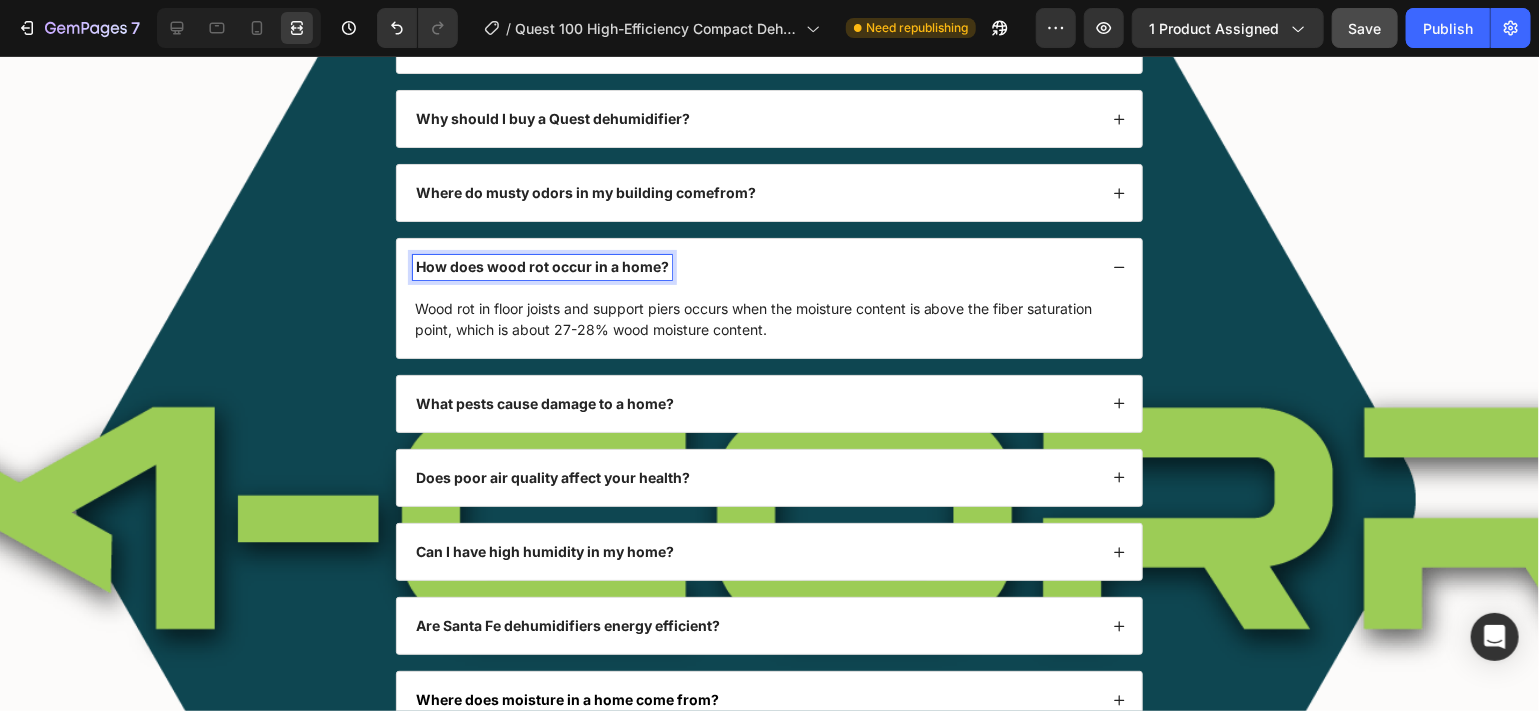 click on "How does wood rot occur in a home?" at bounding box center (542, 266) 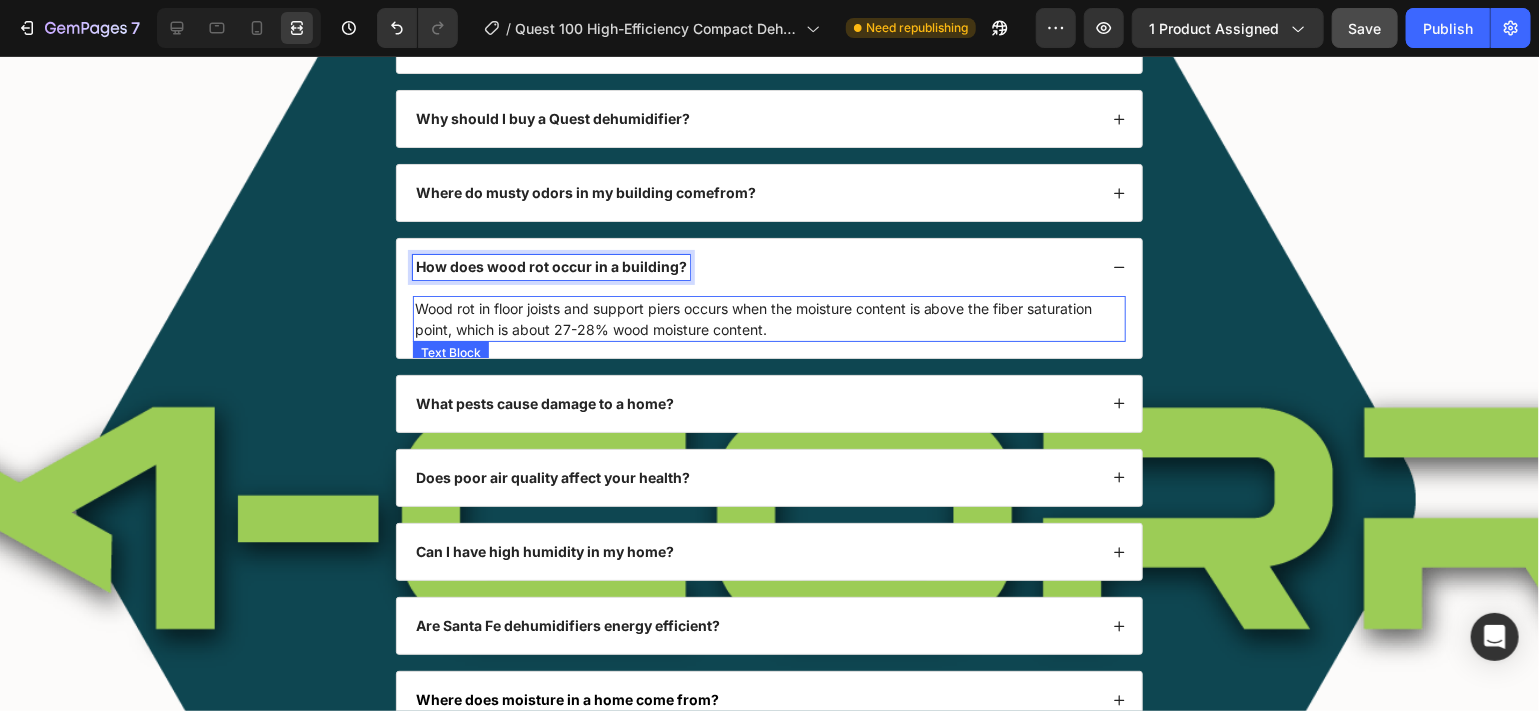 click on "Wood rot in floor joists and support piers occurs when the moisture content is above the fiber saturation point, which is about 27-28% wood moisture content." at bounding box center [770, 318] 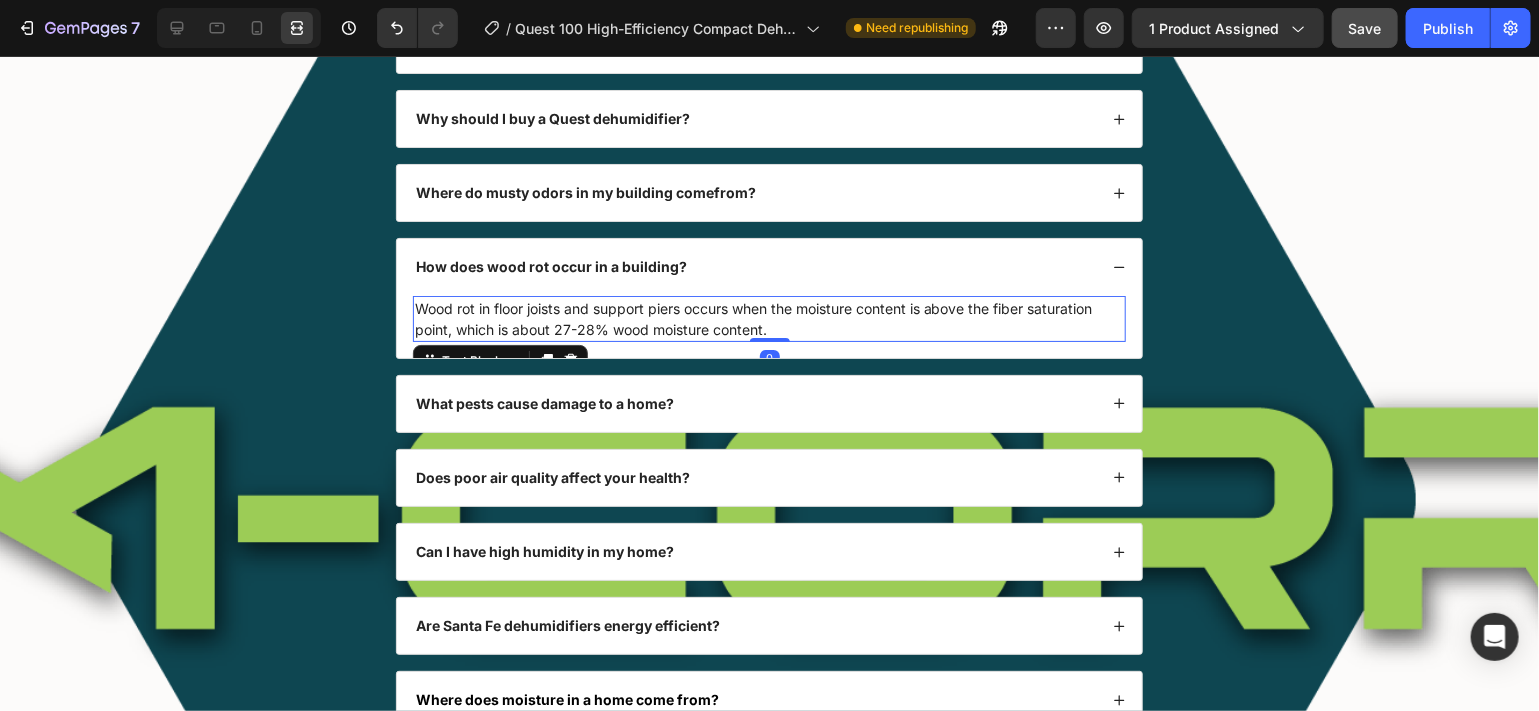 click on "Wood rot in floor joists and support piers occurs when the moisture content is above the fiber saturation point, which is about 27-28% wood moisture content." at bounding box center (770, 318) 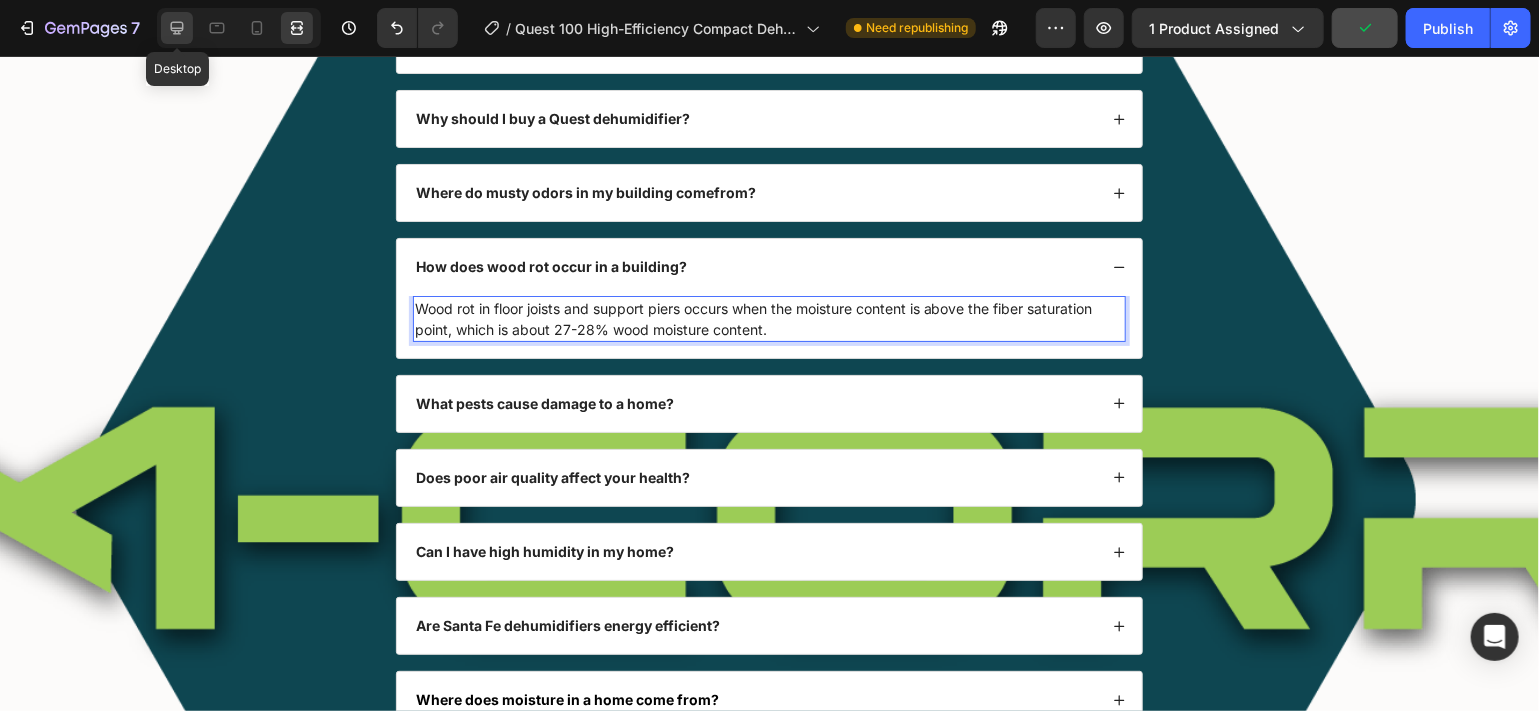 click 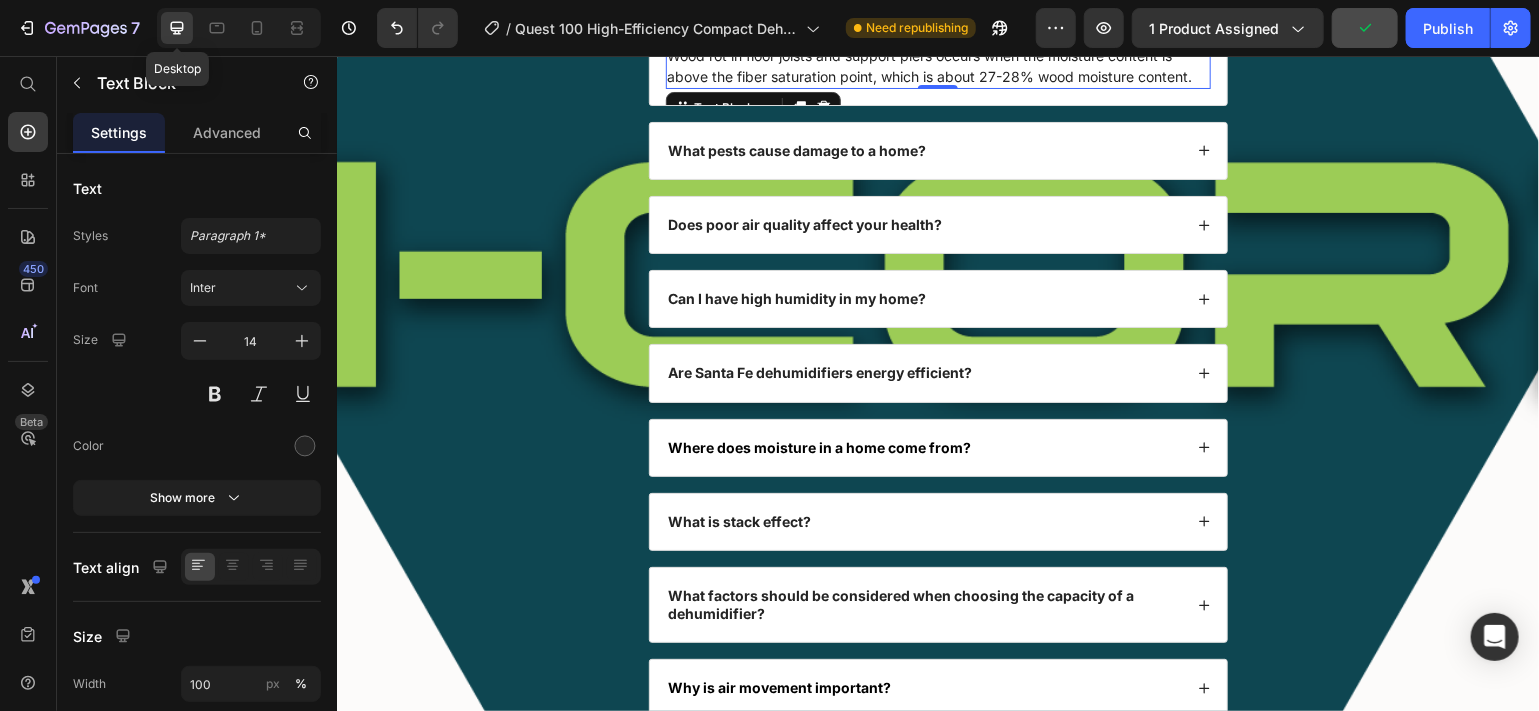 scroll, scrollTop: 7586, scrollLeft: 0, axis: vertical 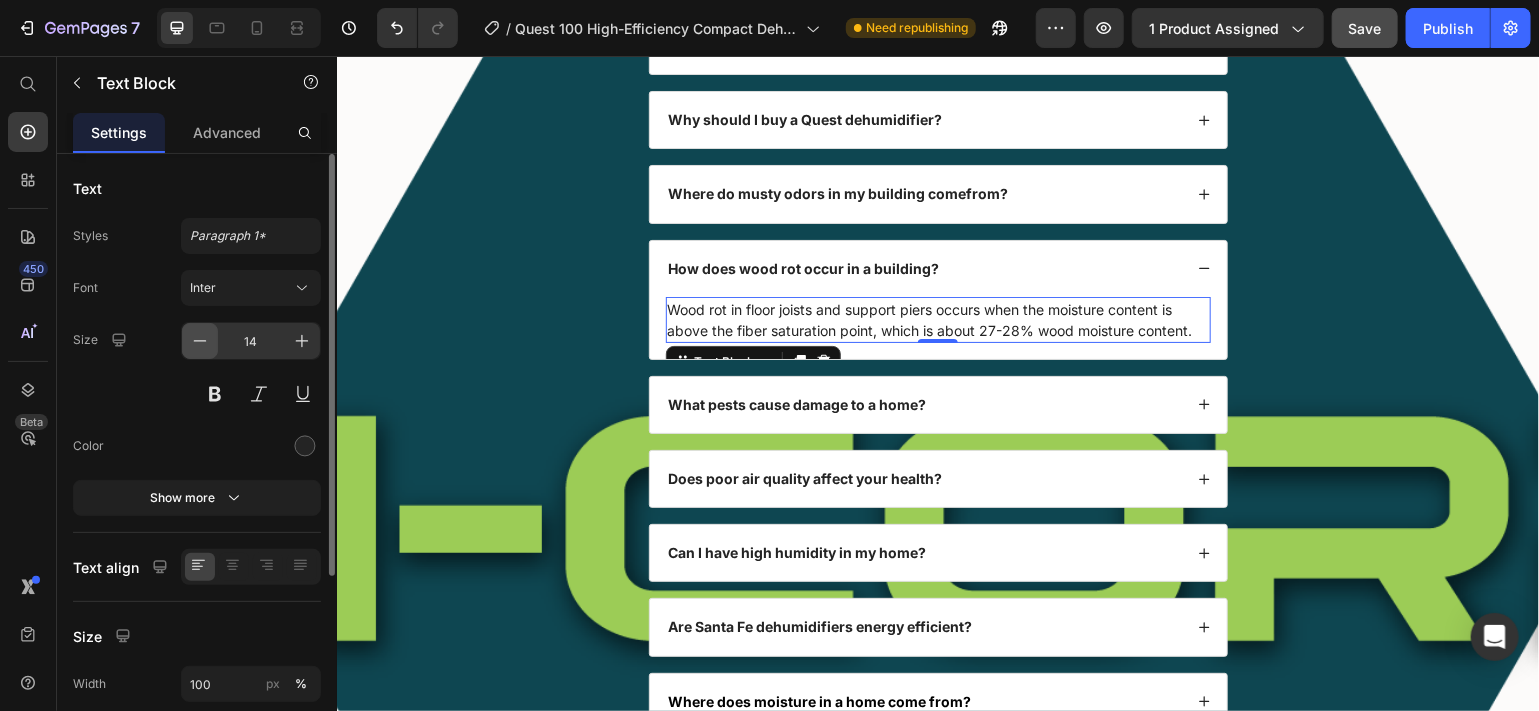 click 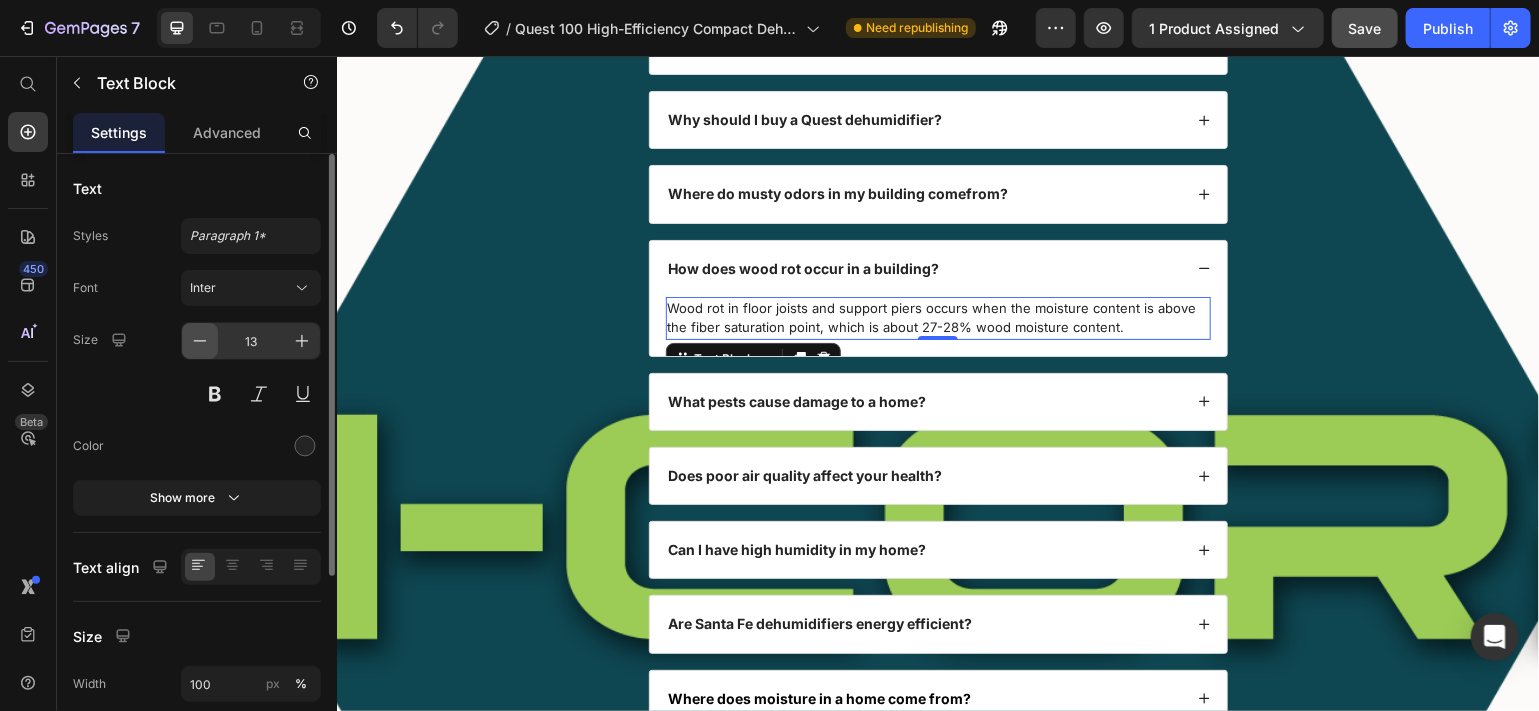 click 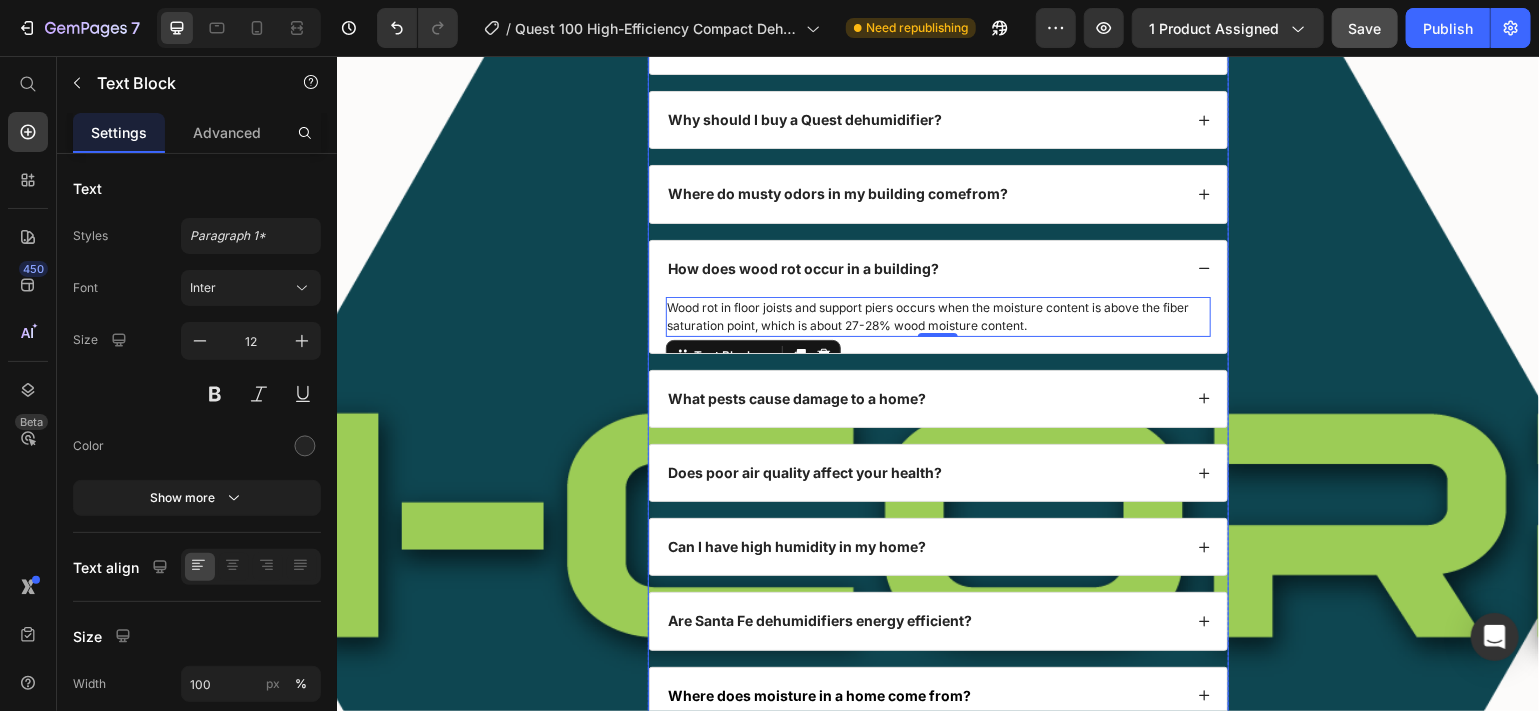 click on "Where do musty odors in my building come from ?" at bounding box center (937, 193) 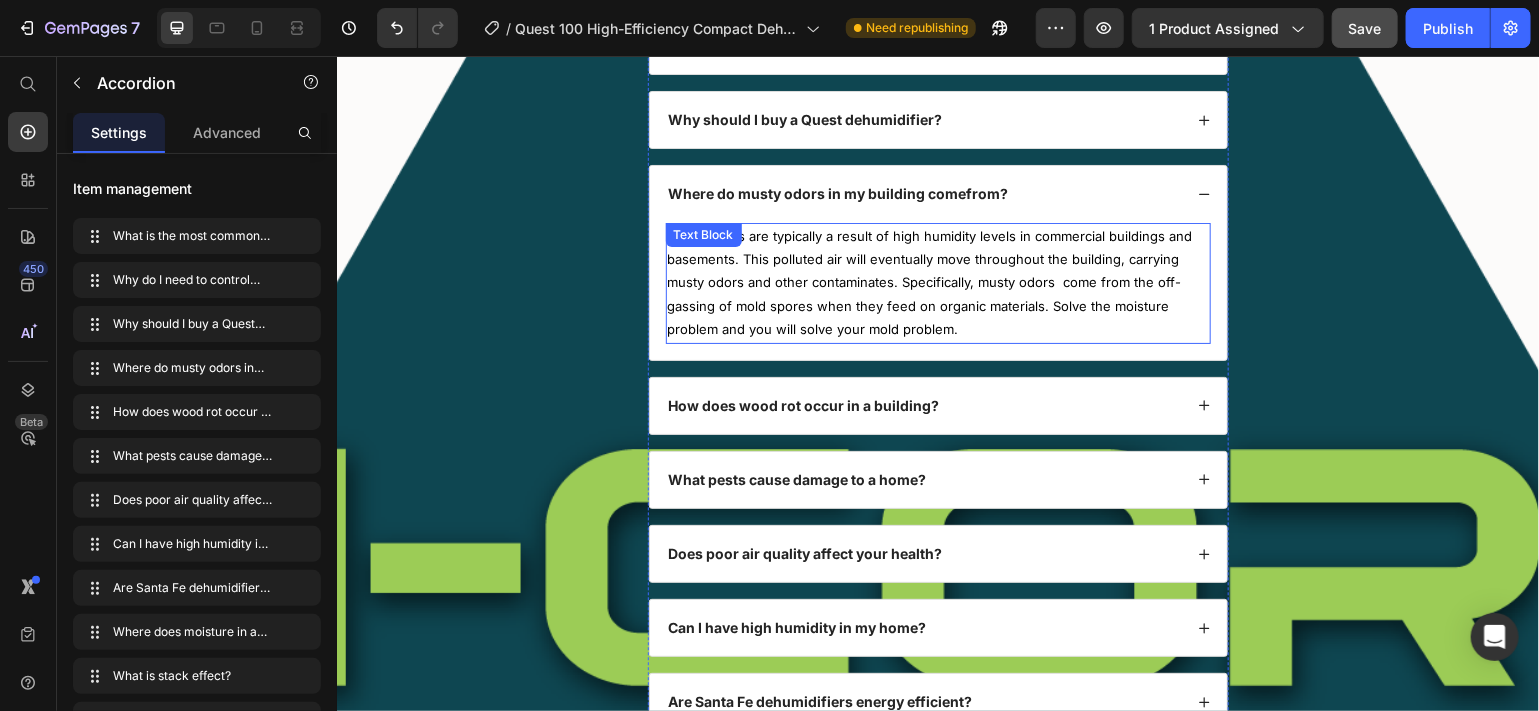 click on "Musty odors are typically a result of high humidity levels in commercial buildings and basements. This polluted air will eventually move throughout the building, carrying musty odors and other contaminates. Specifically, musty odors  come from the off-gassing of mold spores when they feed on organic materials. Solve the moisture problem and you will solve your mold problem." at bounding box center [937, 282] 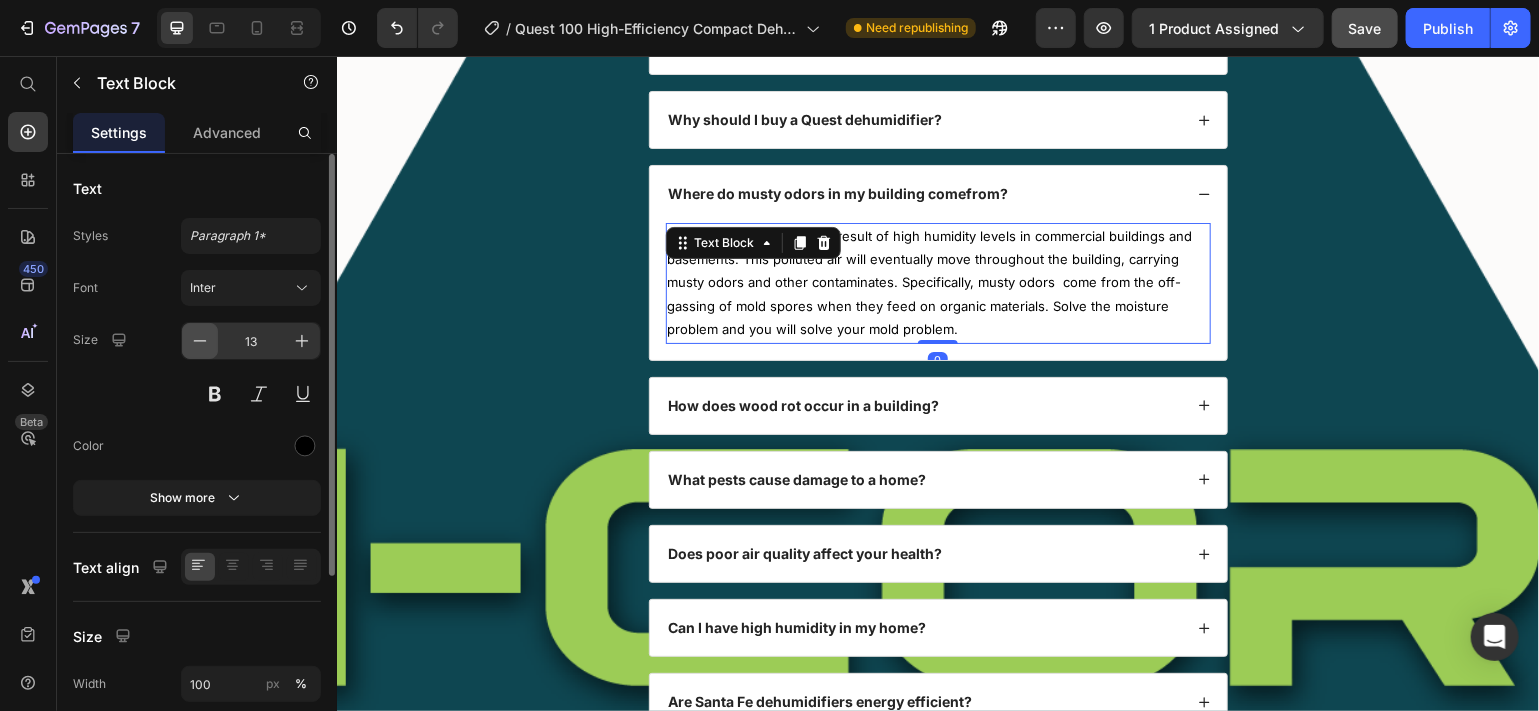 click 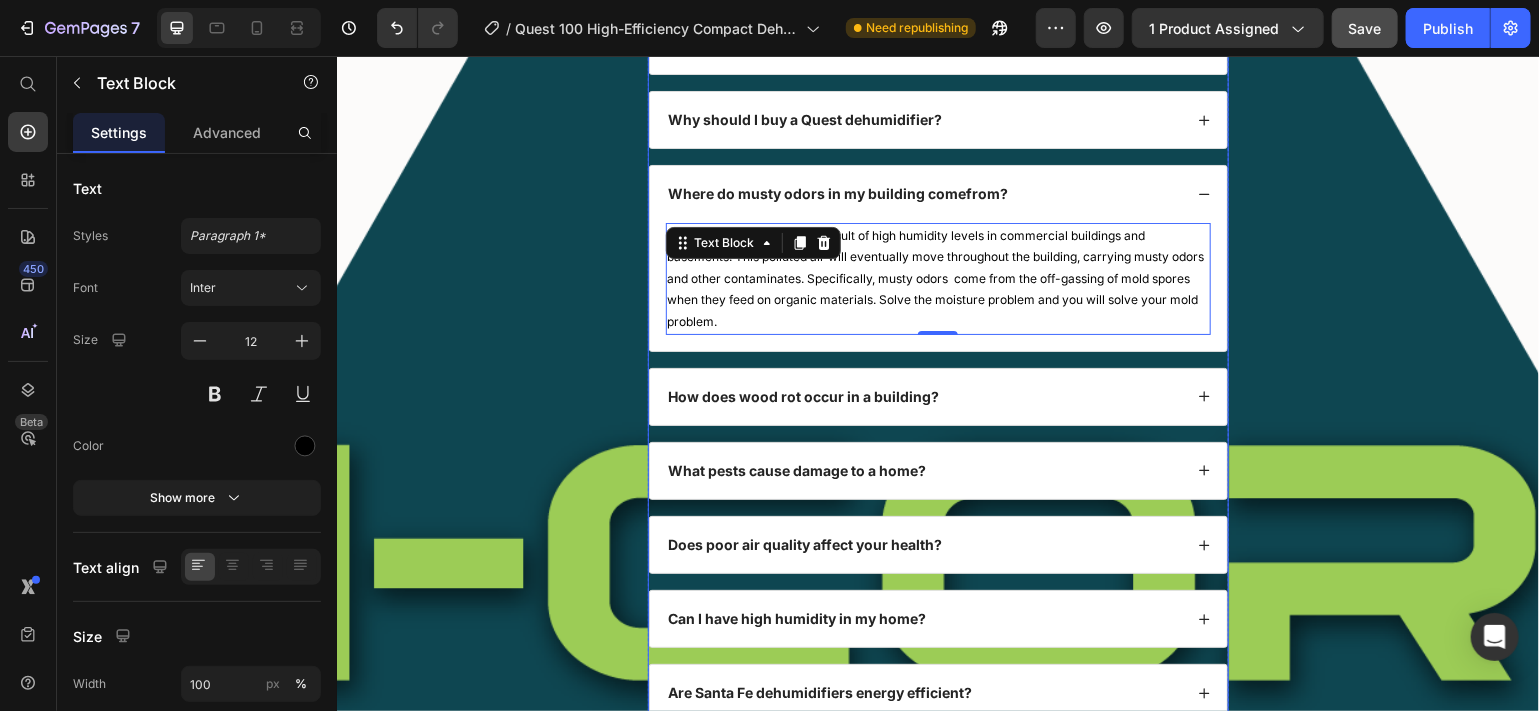 click on "Why should I buy a Quest dehumidifier?" at bounding box center (937, 119) 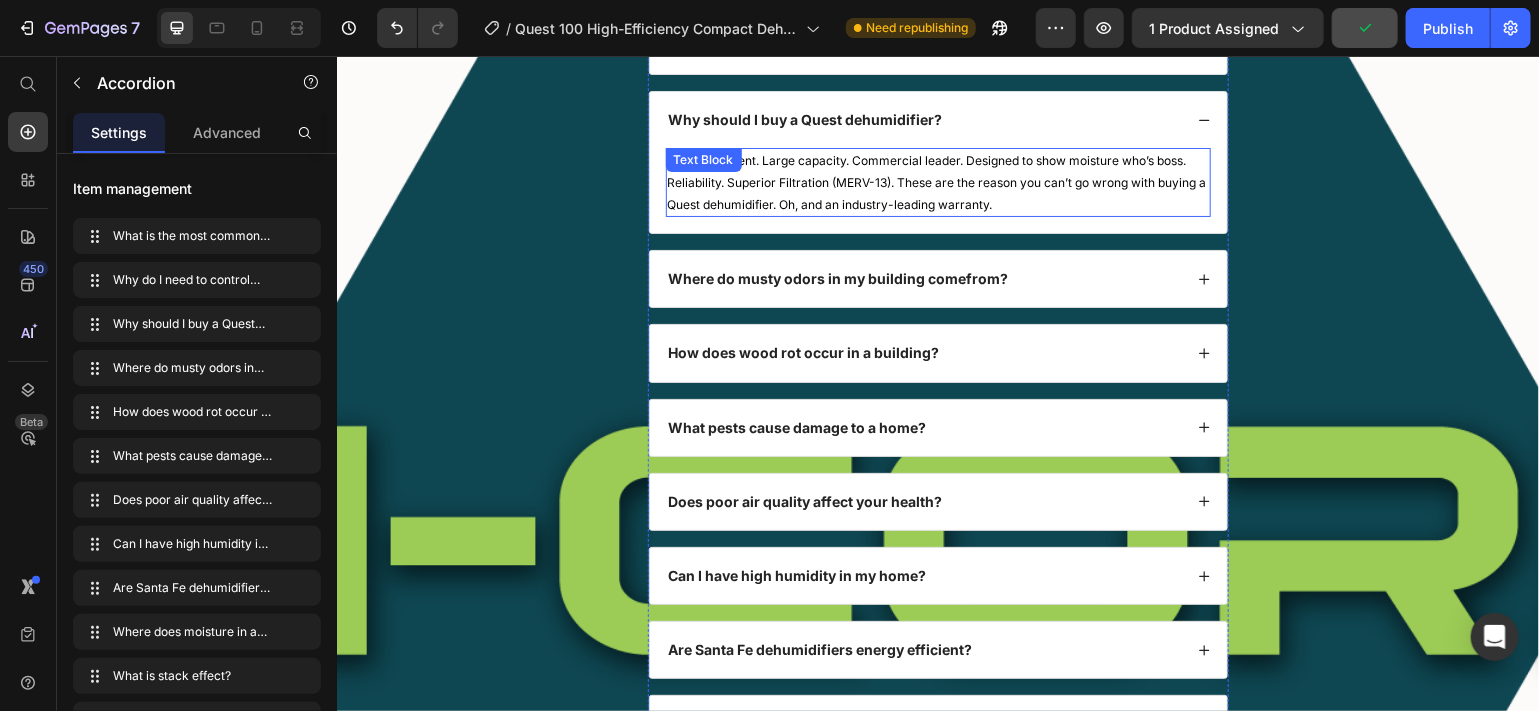 click on "Energy Efficient. Large capacity. Commercial leader. Designed to show moisture who’s boss. Reliability. Superior Filtration (MERV-13). These are the reason you can’t go wrong with buying a Quest dehumidifier. Oh, and an industry-leading warranty." at bounding box center [937, 181] 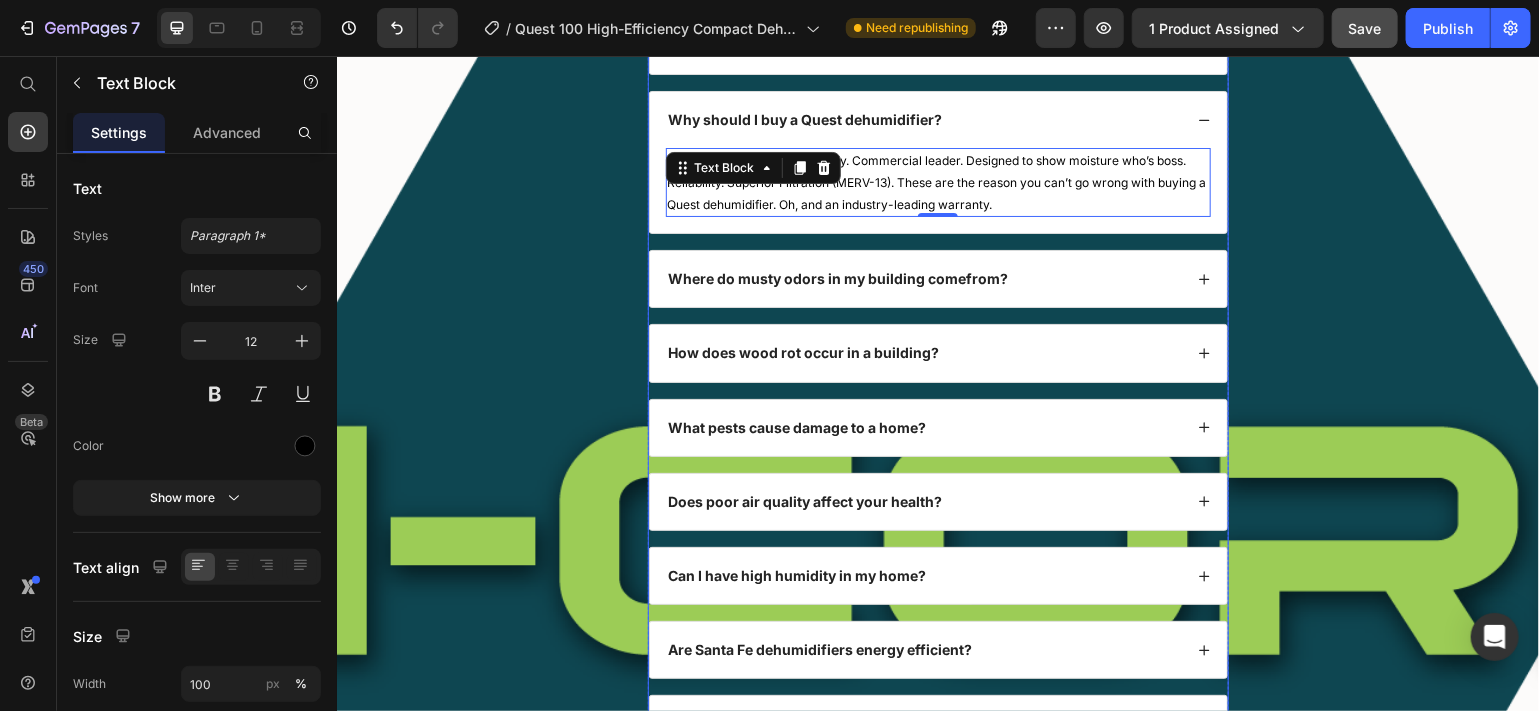 click 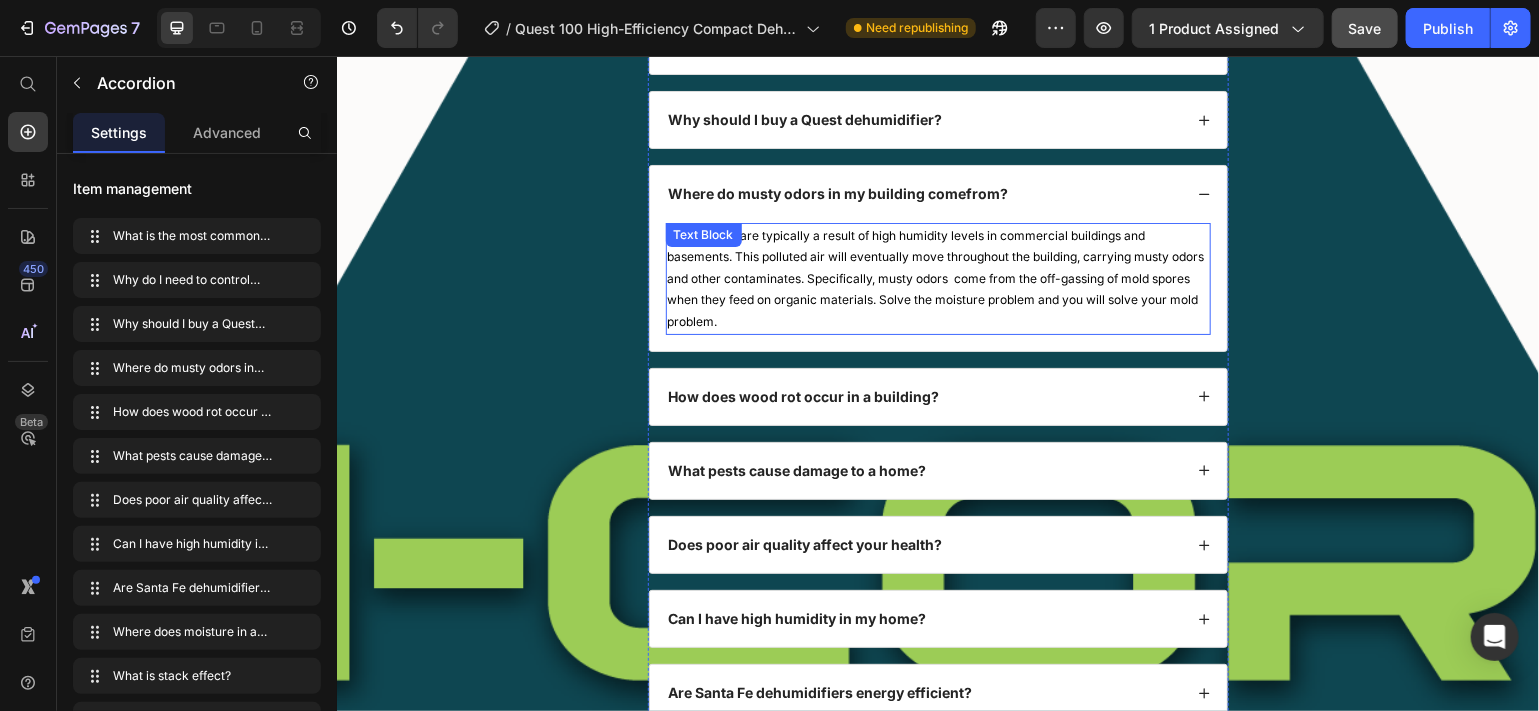 click on "Musty odors are typically a result of high humidity levels in commercial buildings and basements. This polluted air will eventually move throughout the building, carrying musty odors and other contaminates. Specifically, musty odors  come from the off-gassing of mold spores when they feed on organic materials. Solve the moisture problem and you will solve your mold problem." at bounding box center (937, 278) 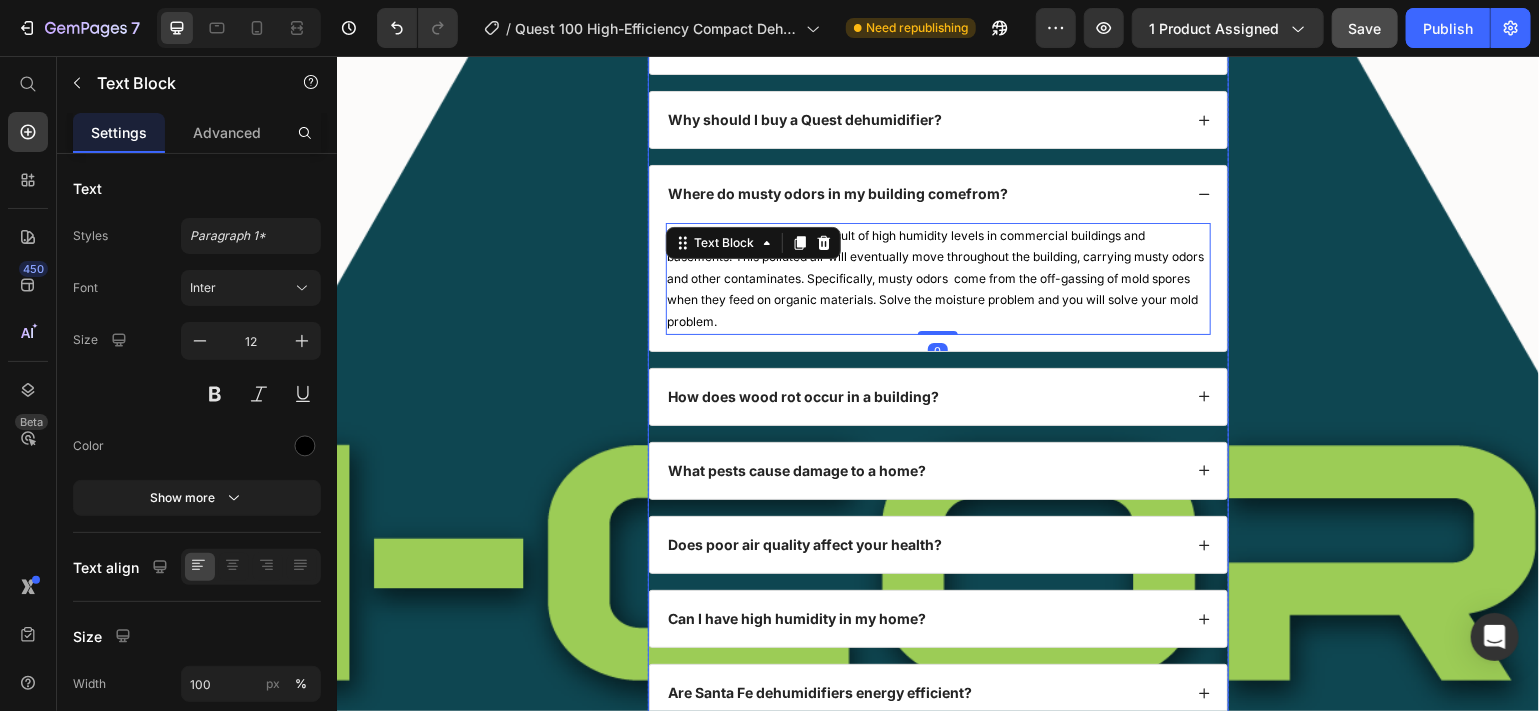 click 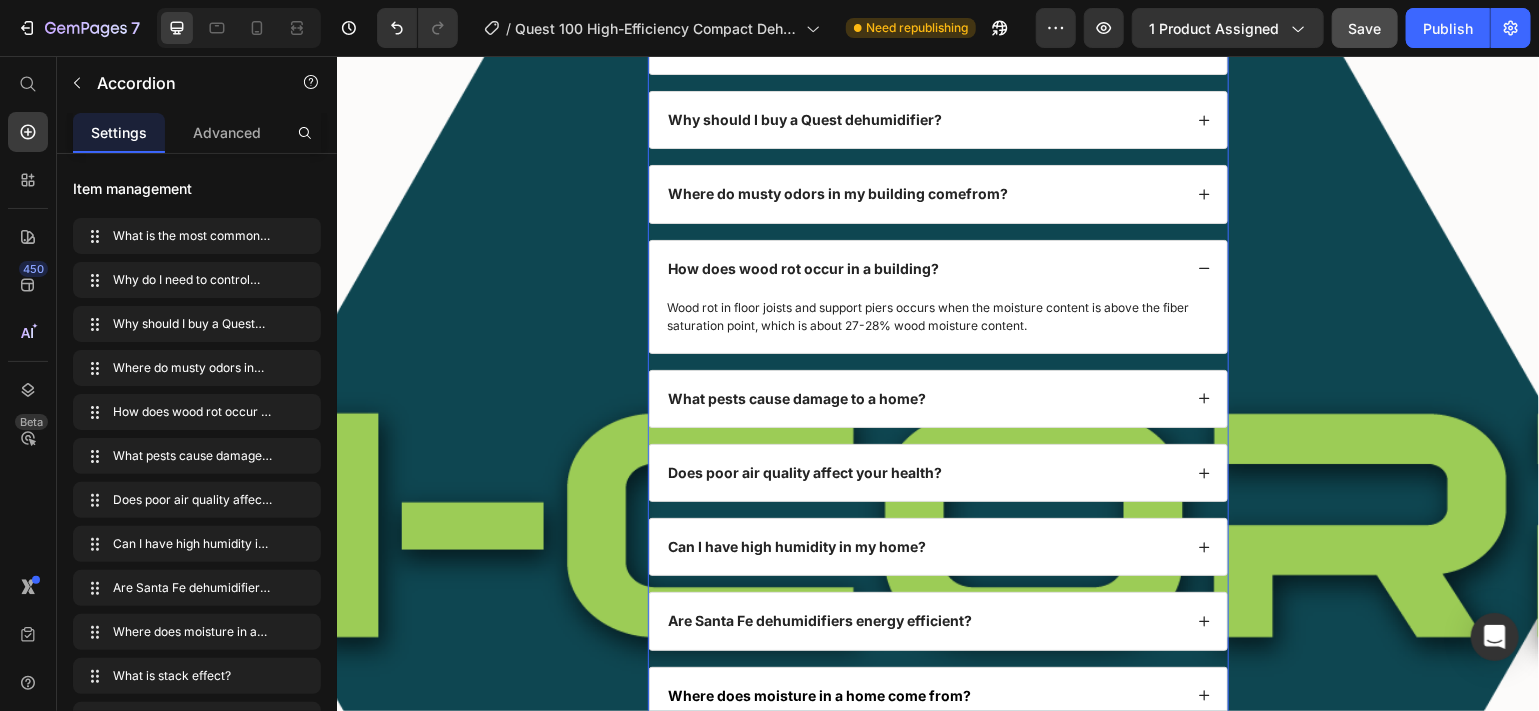 click 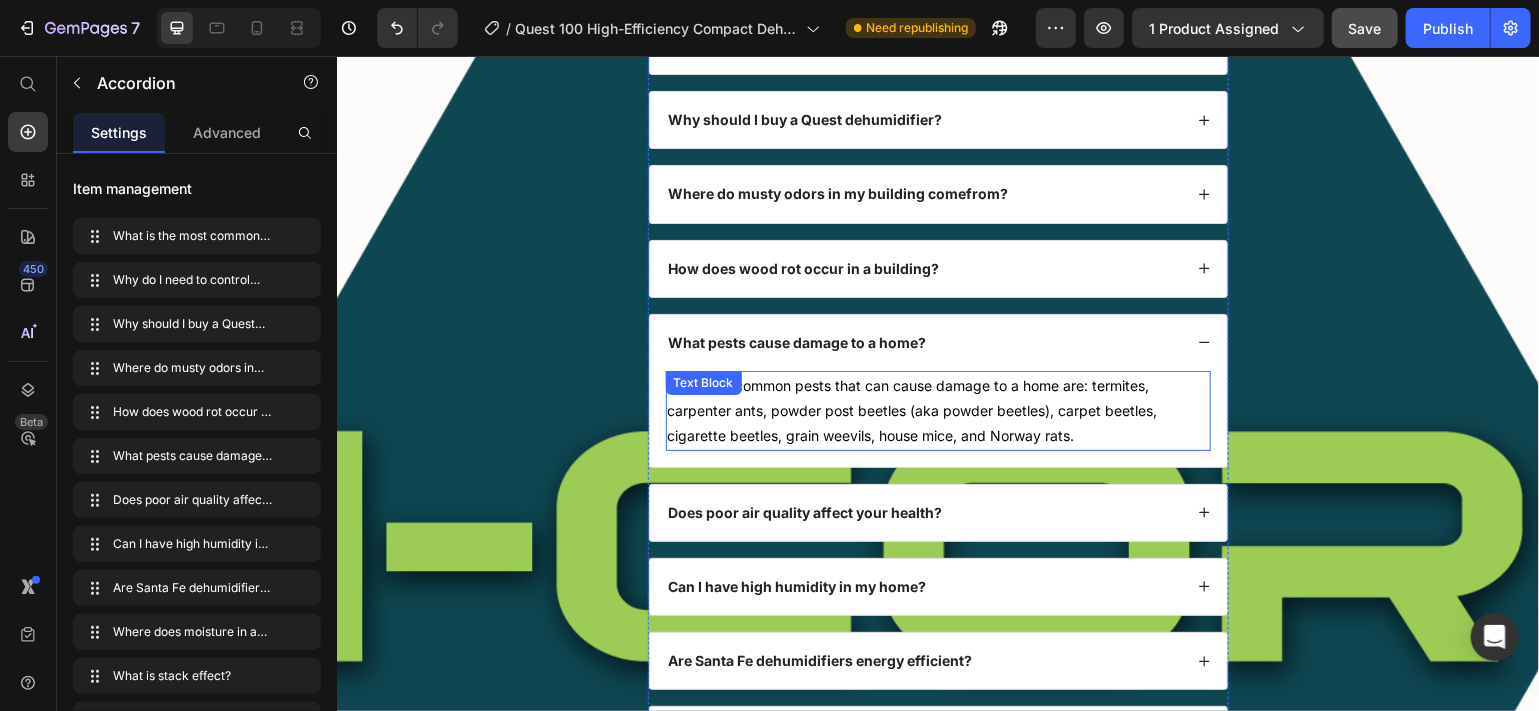 click on "The top 8 common pests that can cause damage to a home are: termites, carpenter ants, powder post beetles (aka powder beetles), carpet beetles, cigarette beetles, grain weevils, house mice, and Norway rats." at bounding box center (937, 410) 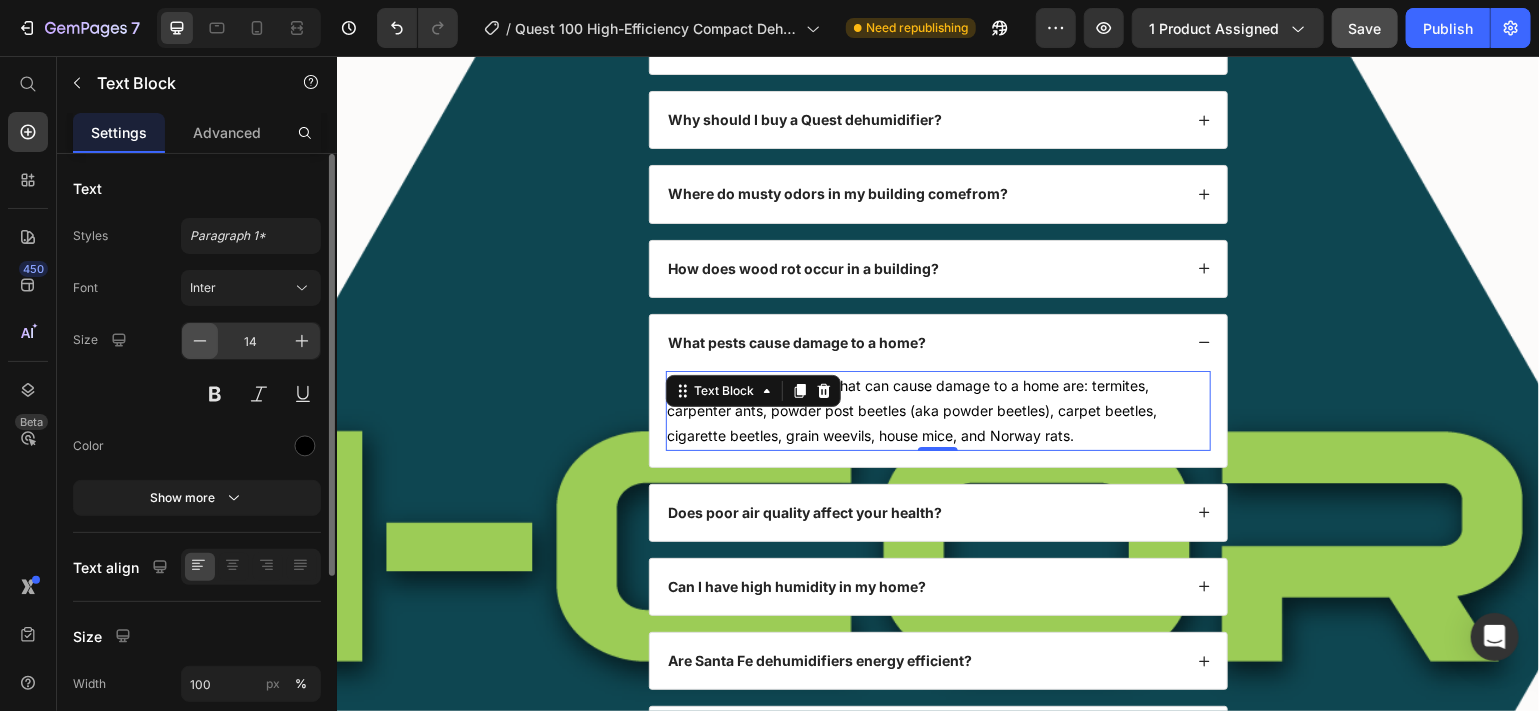 click 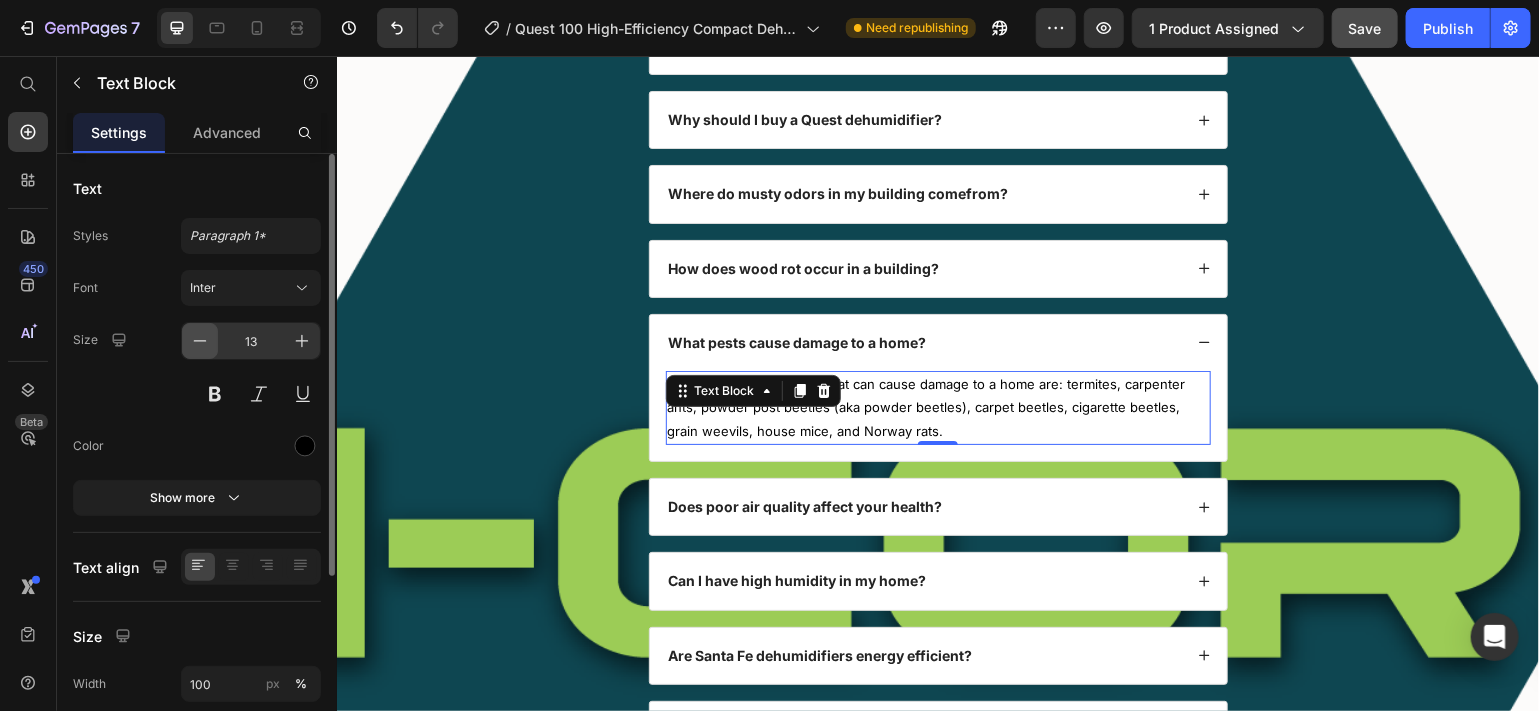click 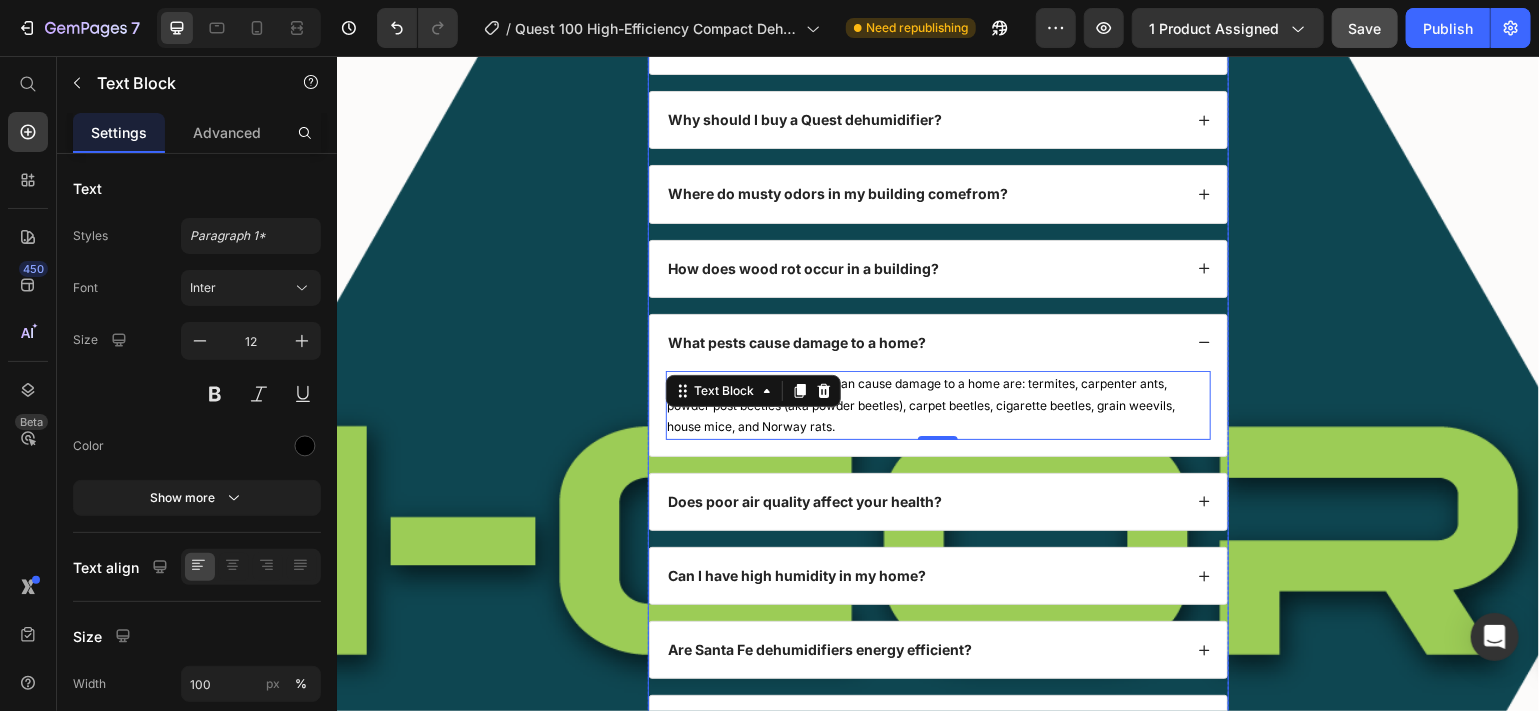 click 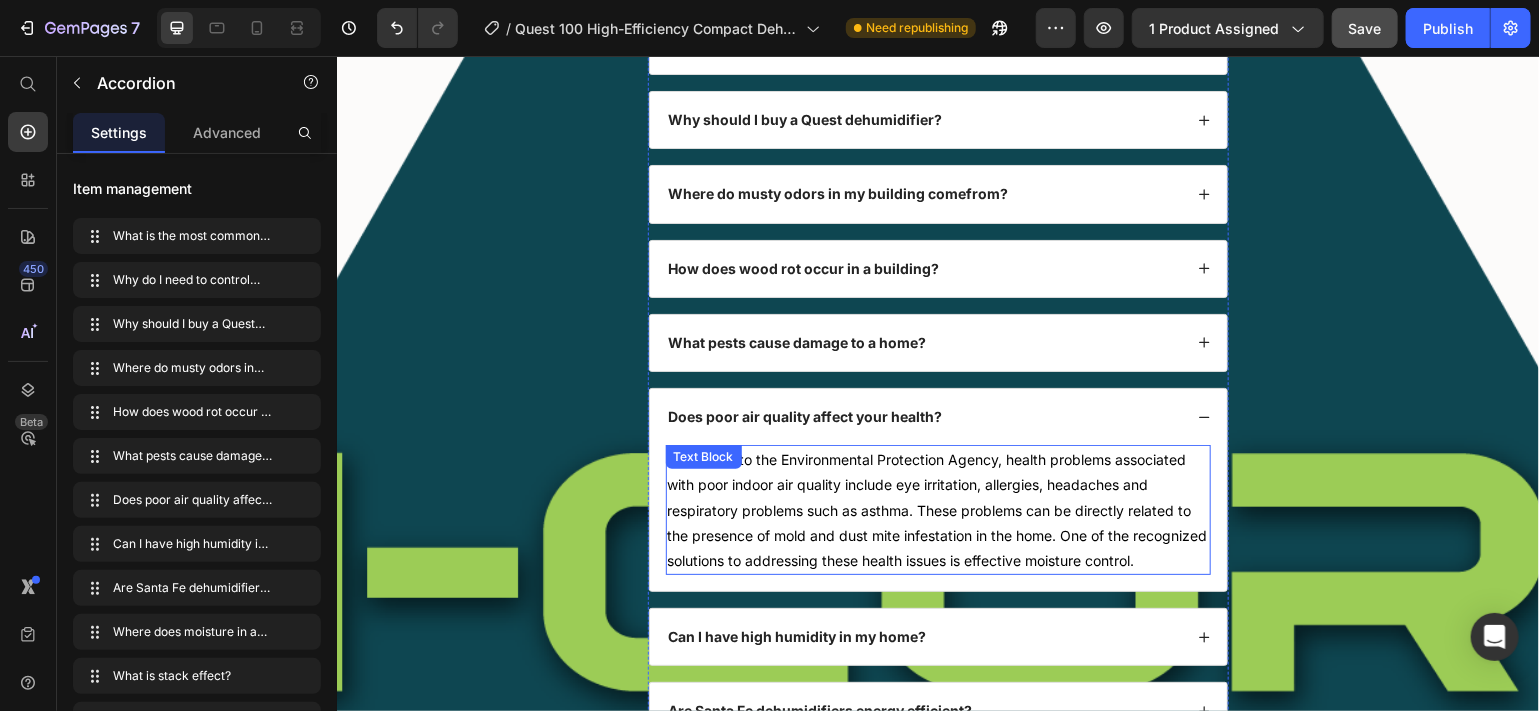 click on "According to the Environmental Protection Agency, health problems associated with poor indoor air quality include eye irritation, allergies, headaches and respiratory problems such as asthma. These problems can be directly related to the presence of mold and dust mite infestation in the home. One of the recognized solutions to addressing these health issues is effective moisture control." at bounding box center [937, 509] 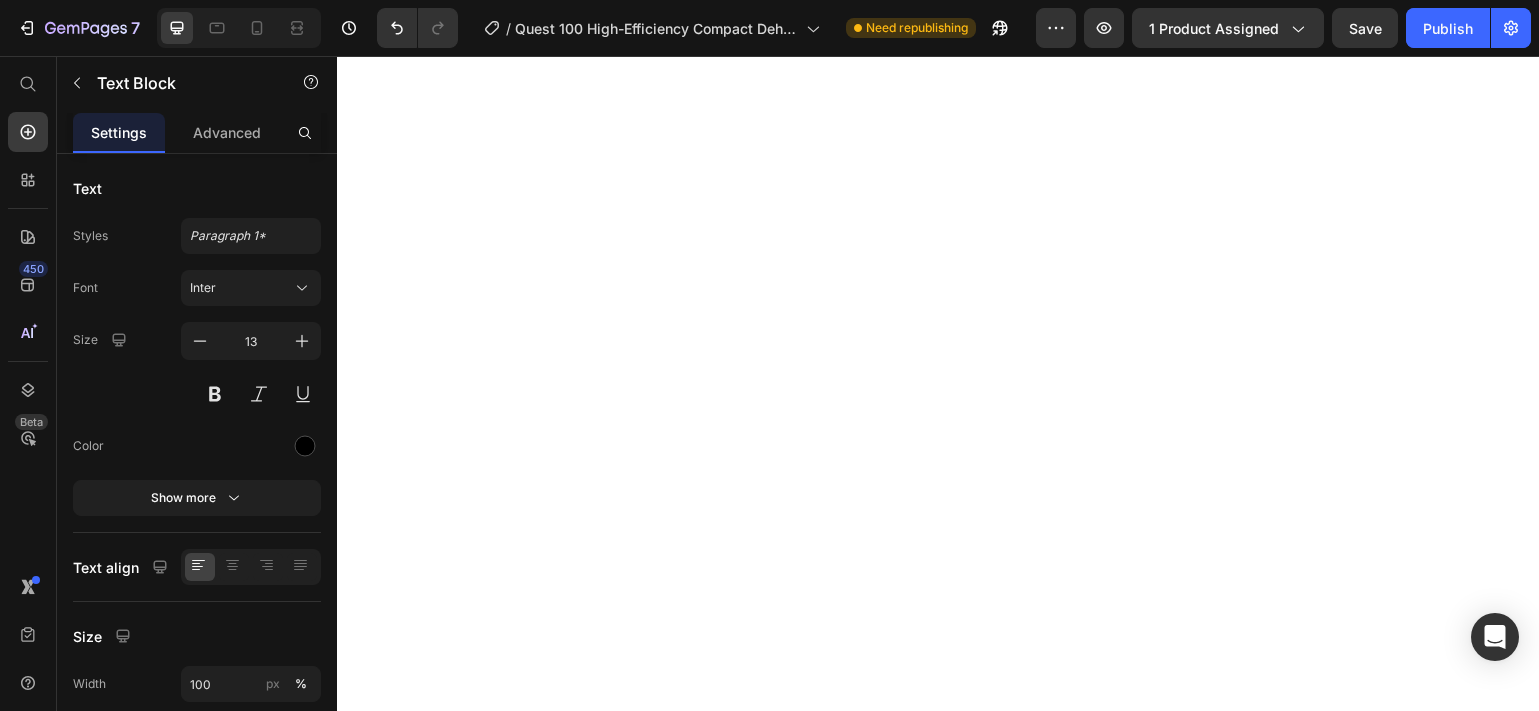scroll, scrollTop: 0, scrollLeft: 0, axis: both 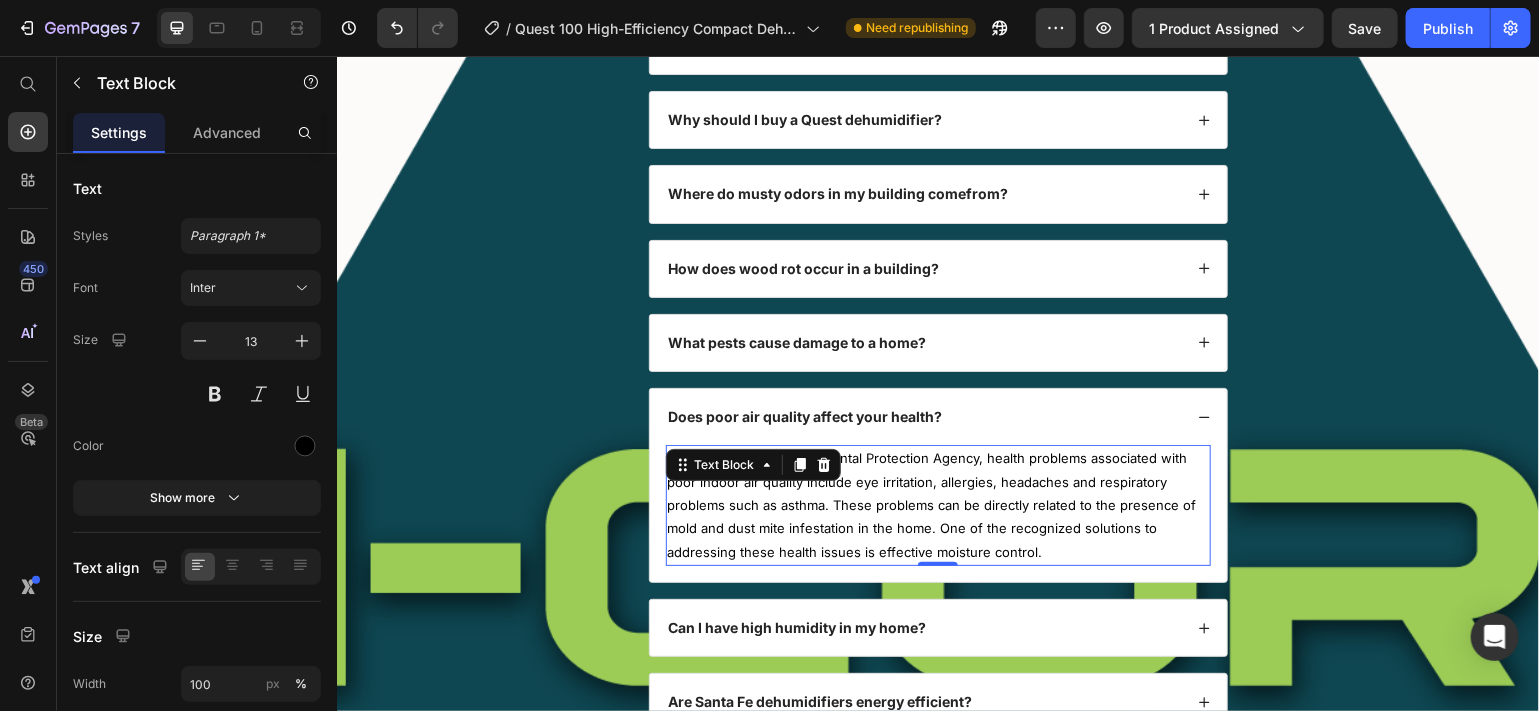 click 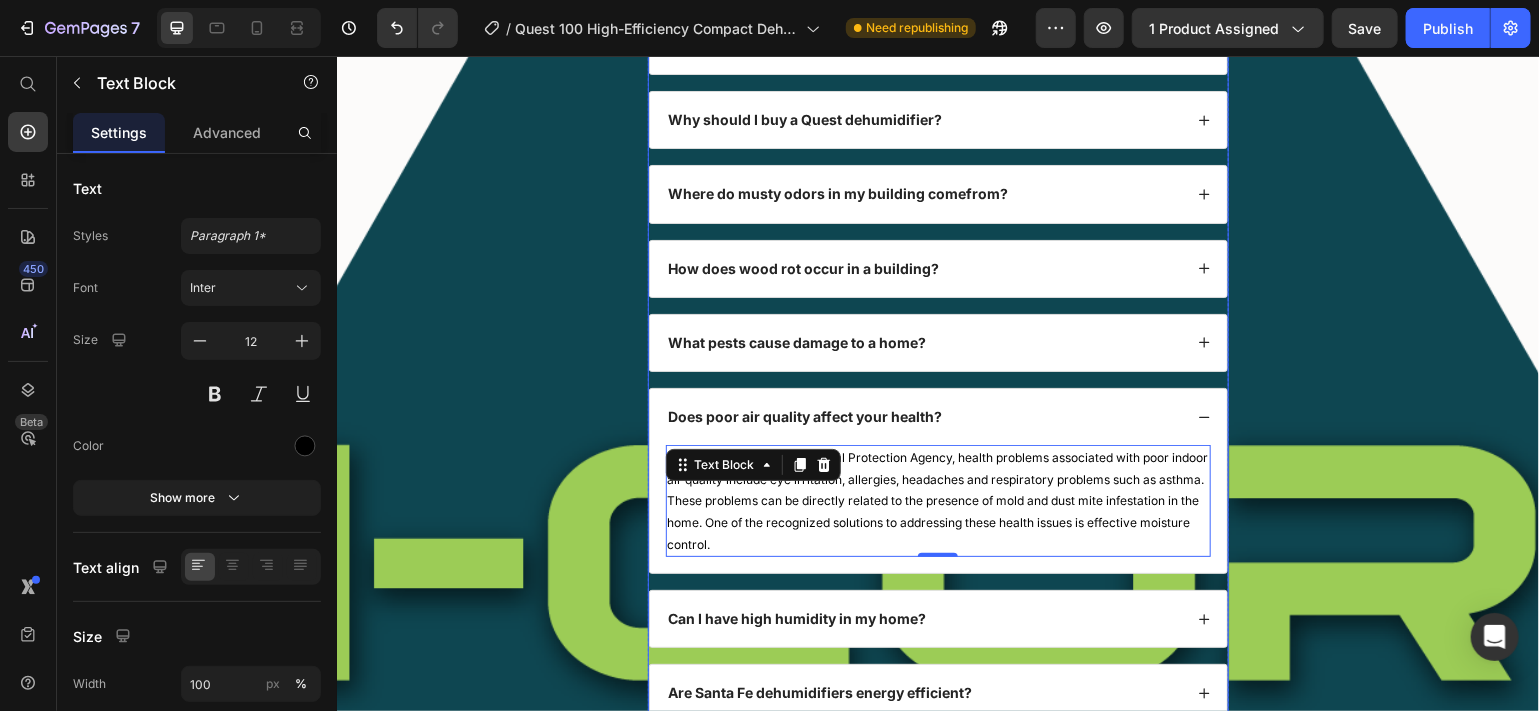 click 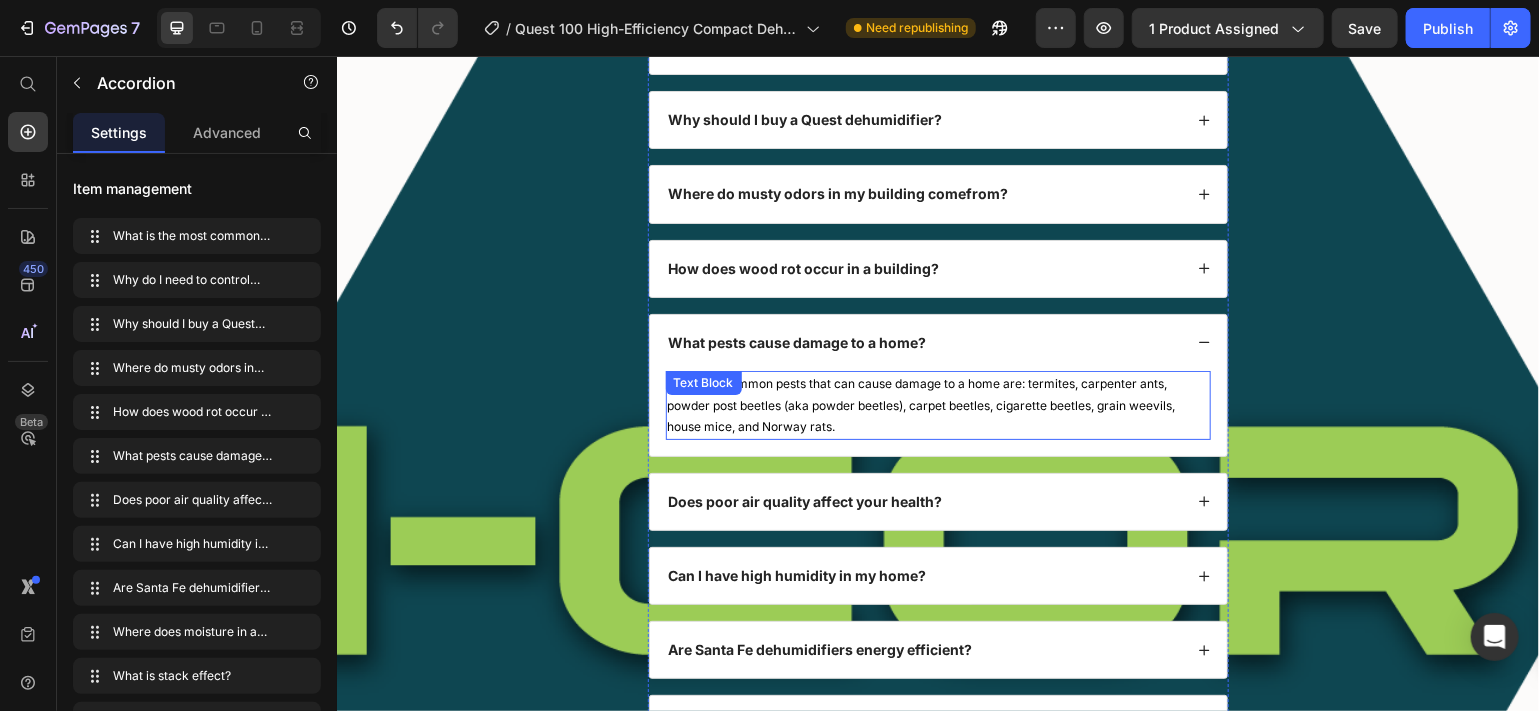 click on "The top 8 common pests that can cause damage to a home are: termites, carpenter ants, powder post beetles (aka powder beetles), carpet beetles, cigarette beetles, grain weevils, house mice, and Norway rats." at bounding box center [937, 404] 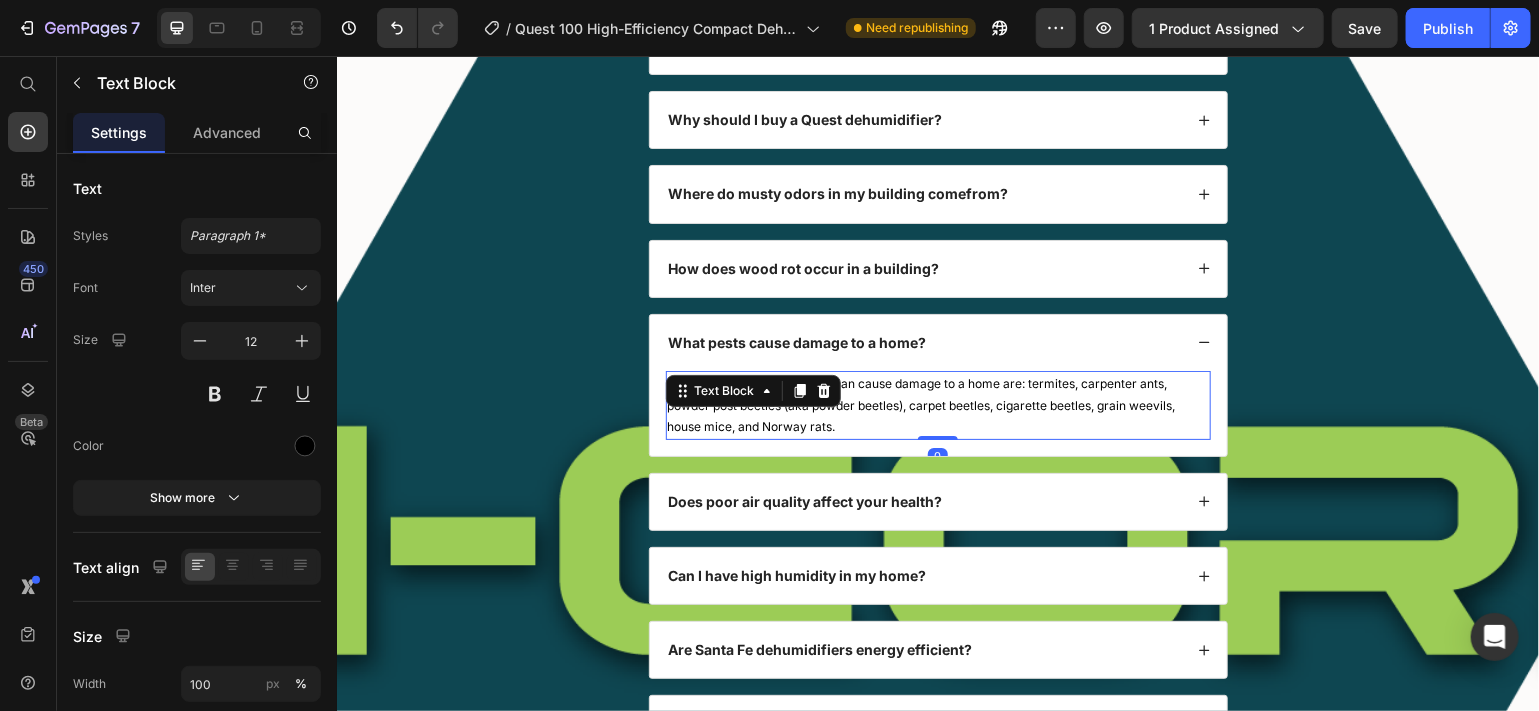 click on "The top 8 common pests that can cause damage to a home are: termites, carpenter ants, powder post beetles (aka powder beetles), carpet beetles, cigarette beetles, grain weevils, house mice, and Norway rats." at bounding box center [937, 404] 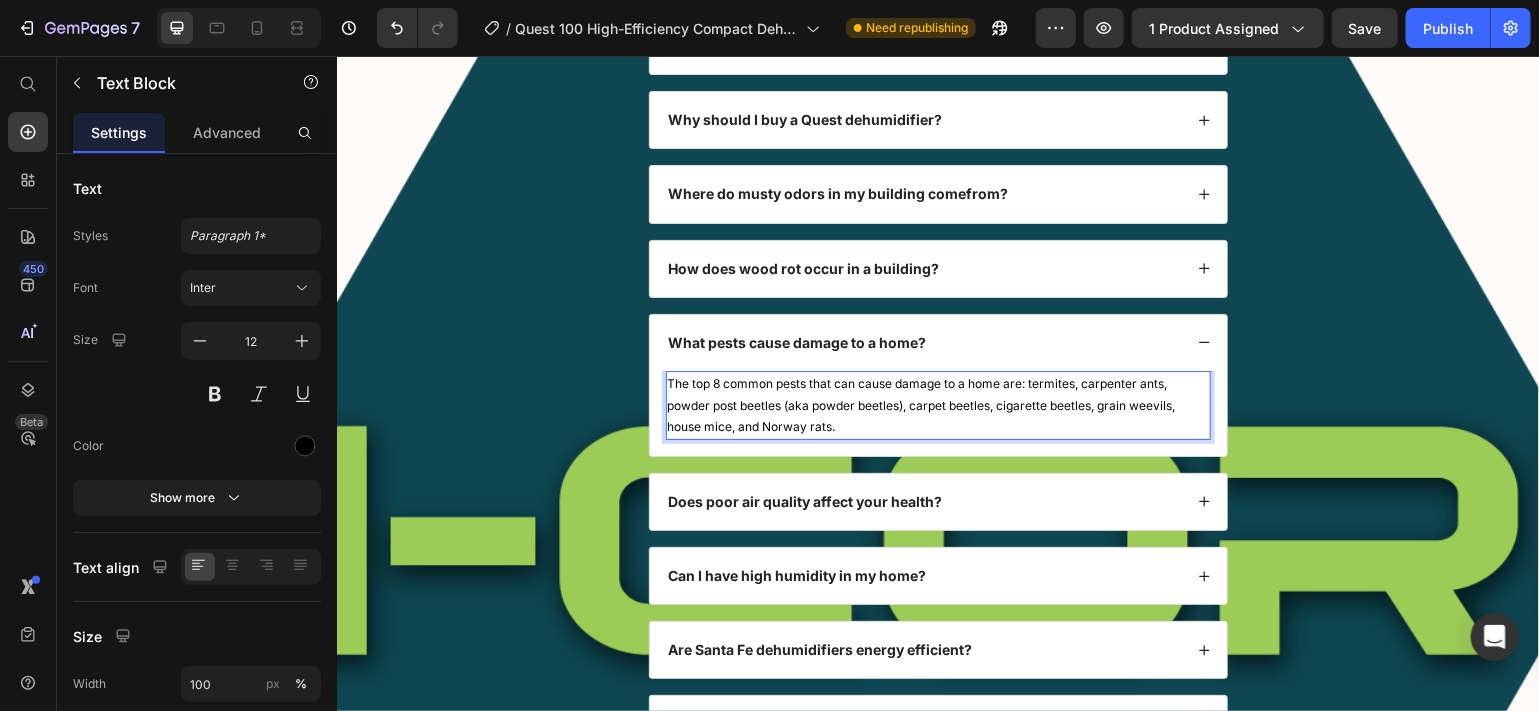 click on "The top 8 common pests that can cause damage to a home are: termites, carpenter ants, powder post beetles (aka powder beetles), carpet beetles, cigarette beetles, grain weevils, house mice, and Norway rats." at bounding box center (937, 404) 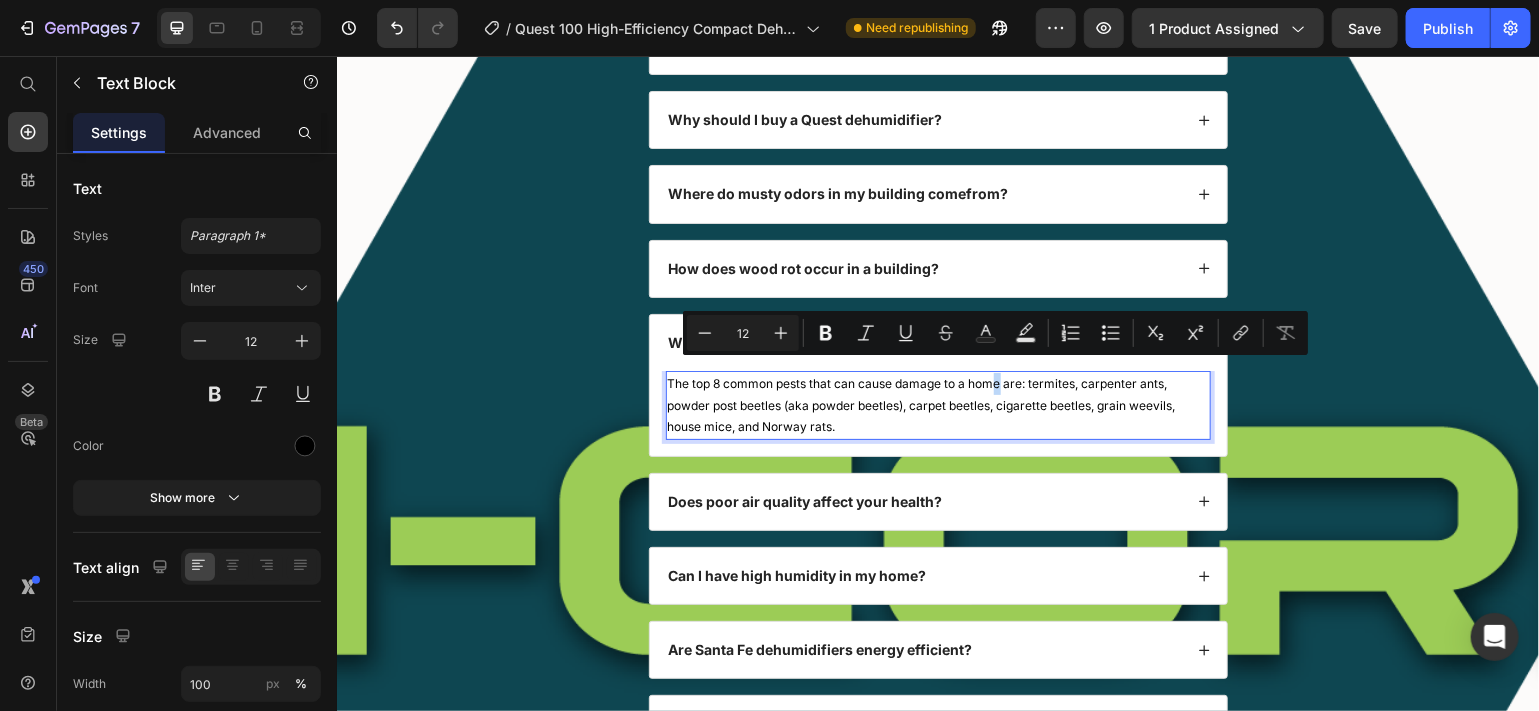 click on "The top 8 common pests that can cause damage to a home are: termites, carpenter ants, powder post beetles (aka powder beetles), carpet beetles, cigarette beetles, grain weevils, house mice, and Norway rats." at bounding box center [937, 404] 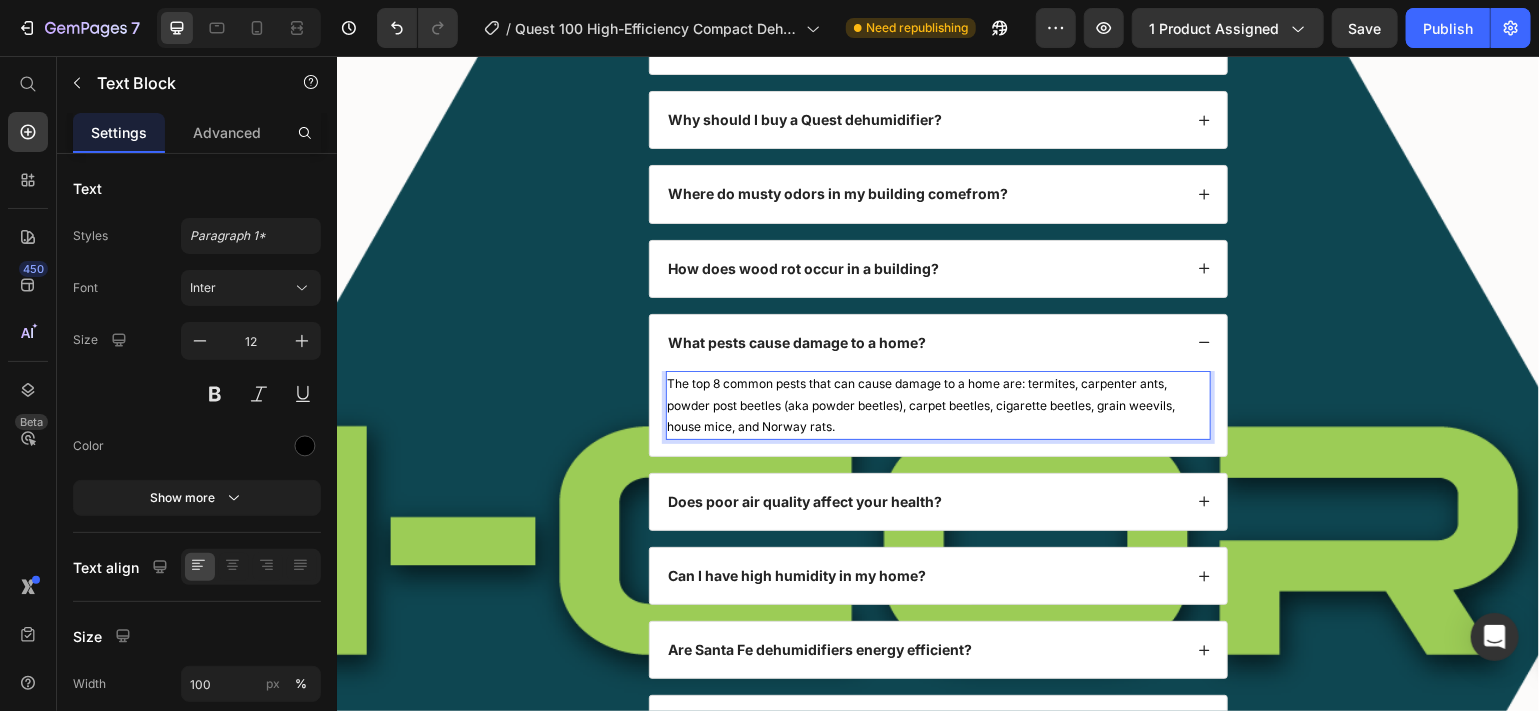 click on "The top 8 common pests that can cause damage to a home are: termites, carpenter ants, powder post beetles (aka powder beetles), carpet beetles, cigarette beetles, grain weevils, house mice, and Norway rats." at bounding box center (937, 404) 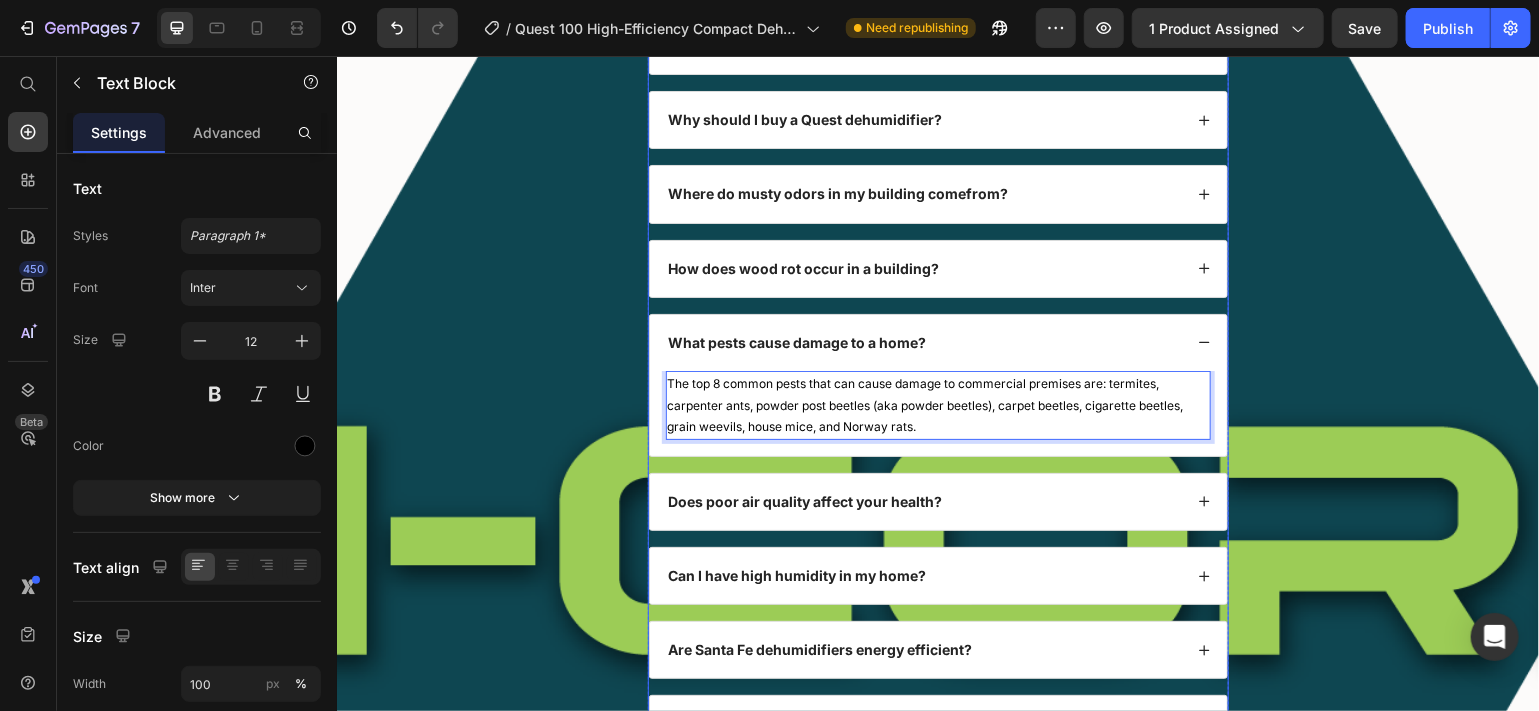 click on "What pests cause damage to a home?" at bounding box center (797, 341) 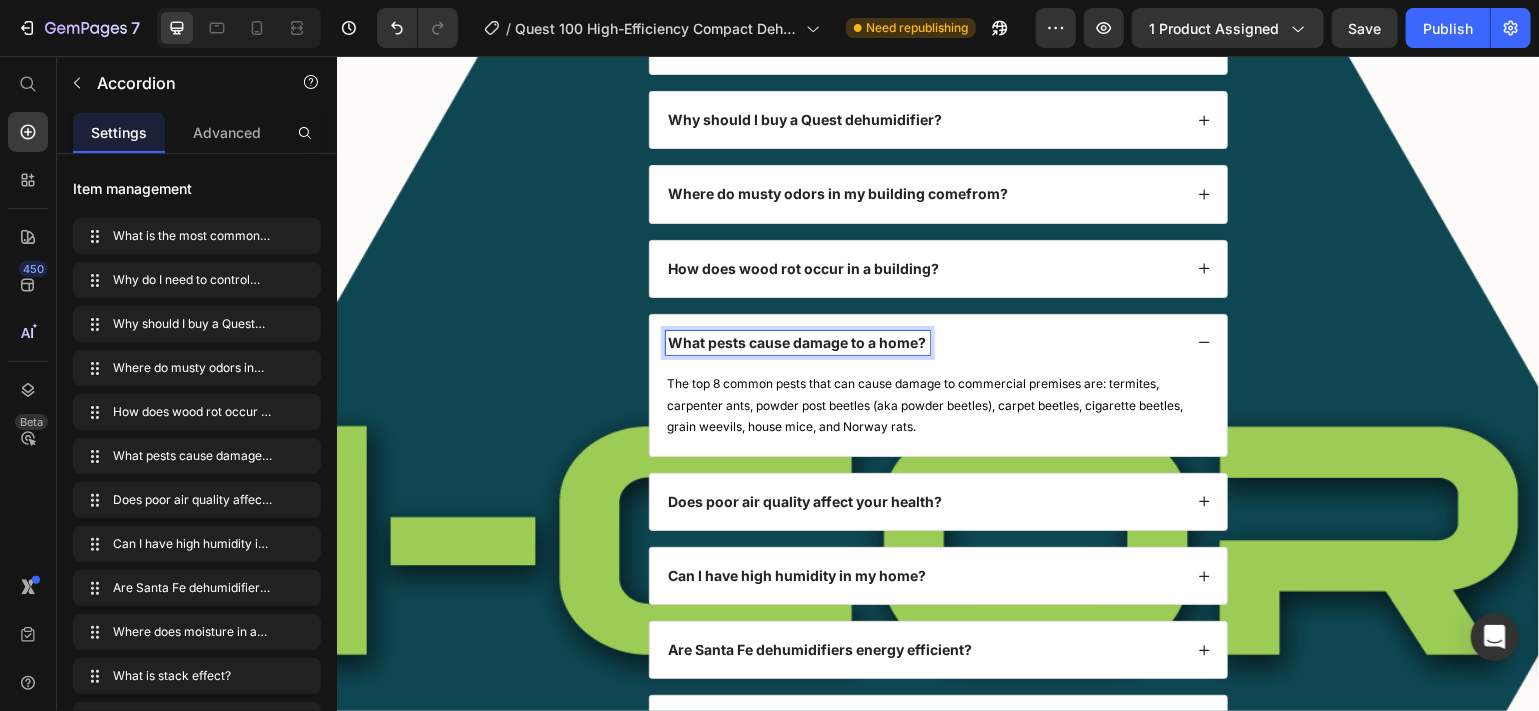 click on "What pests cause damage to a home?" at bounding box center (797, 341) 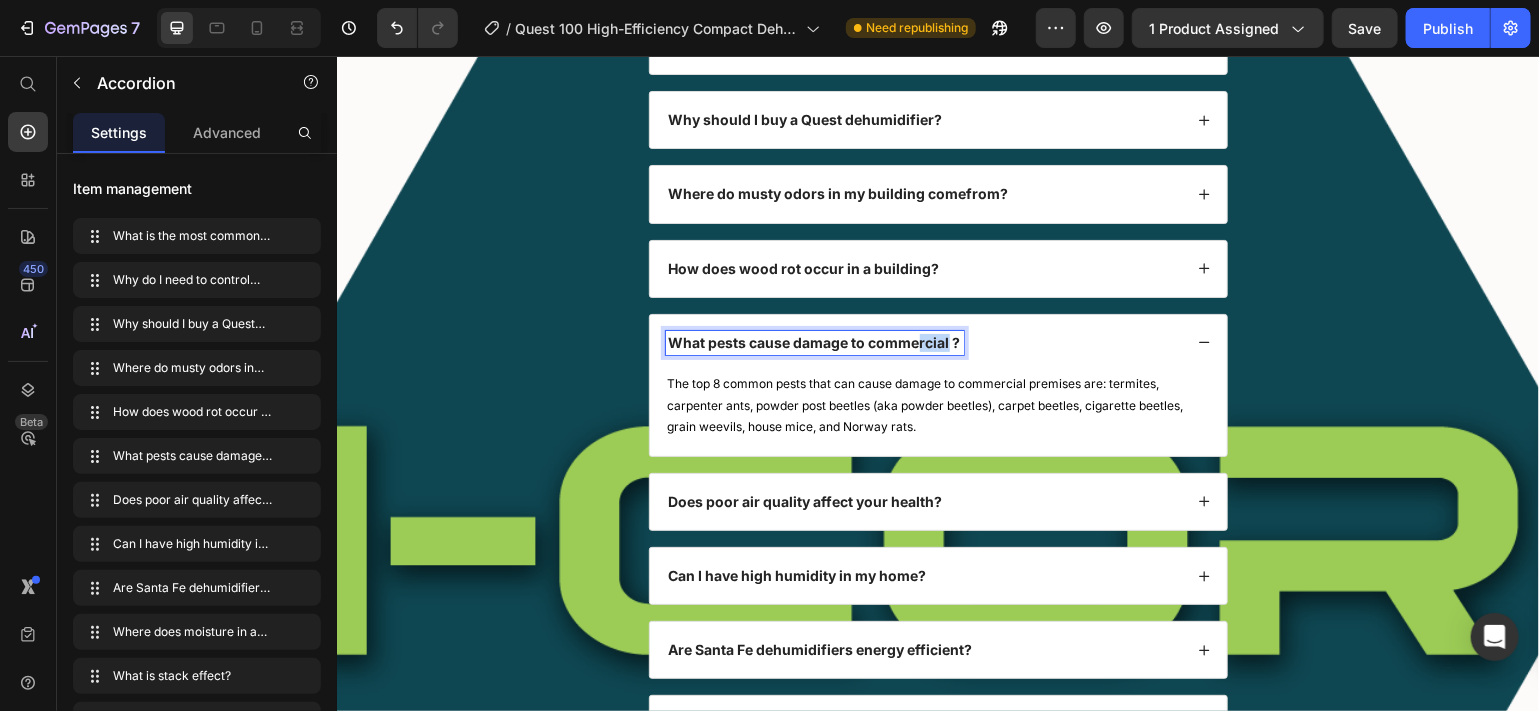 drag, startPoint x: 910, startPoint y: 327, endPoint x: 943, endPoint y: 326, distance: 33.01515 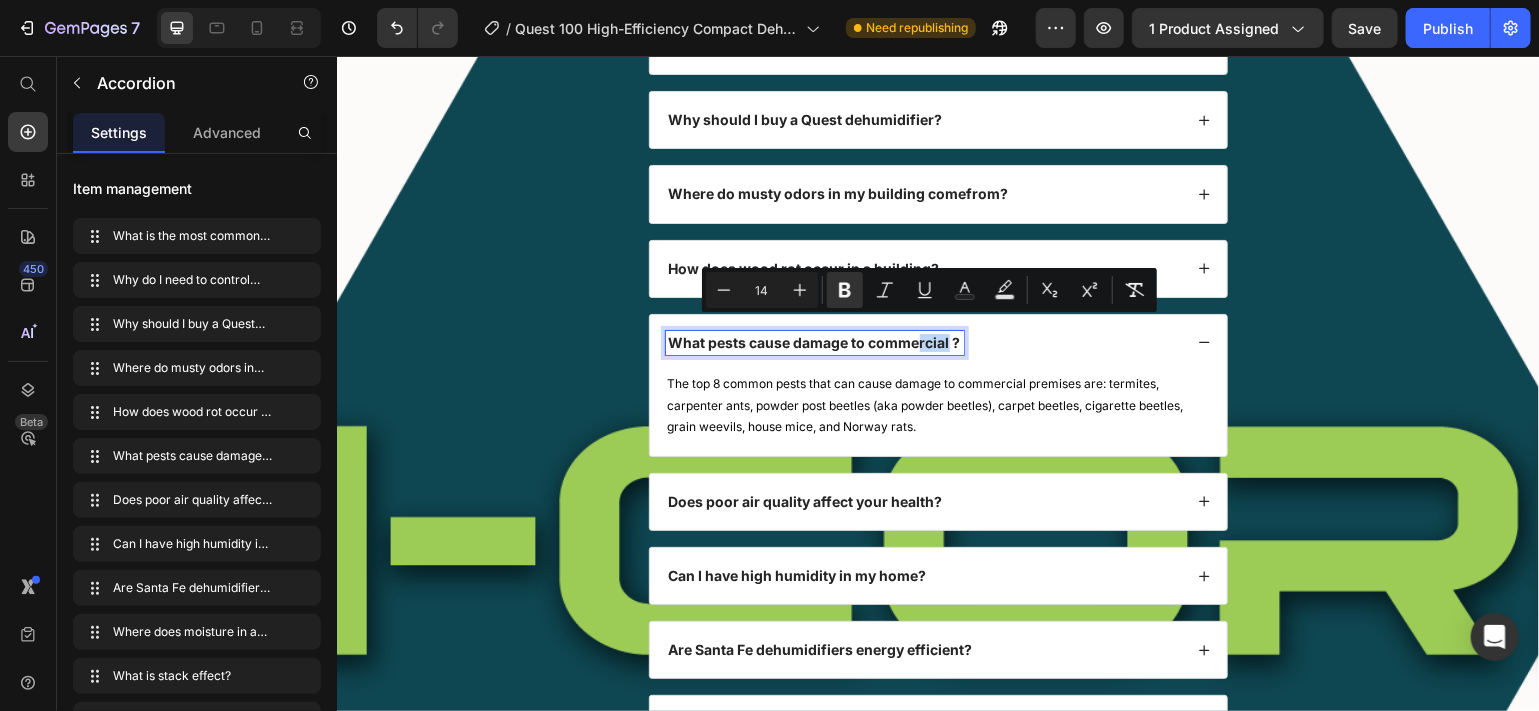 click on "What pests cause damage to commercial ?" at bounding box center (814, 341) 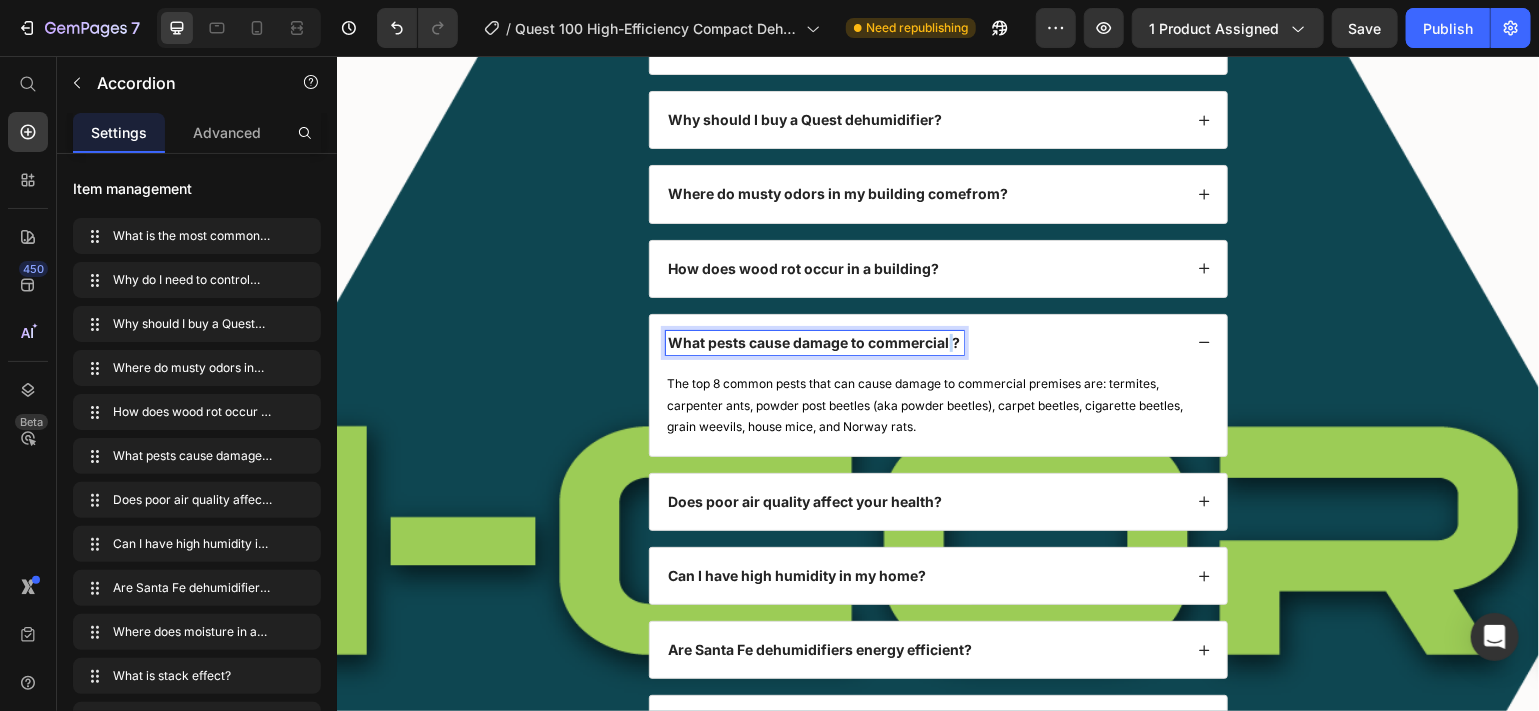 click on "What pests cause damage to commercial ?" at bounding box center (814, 341) 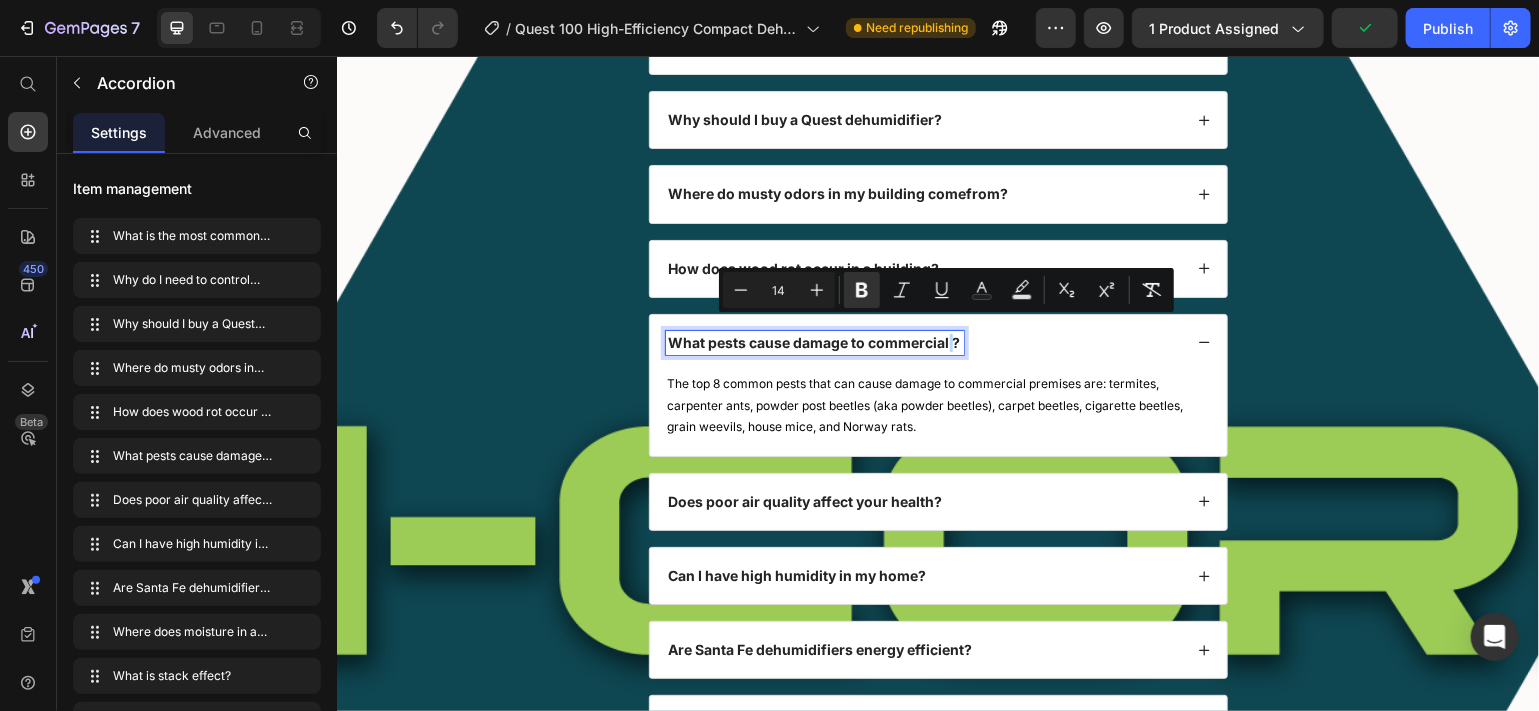 click on "What pests cause damage to commercial ?" at bounding box center (814, 341) 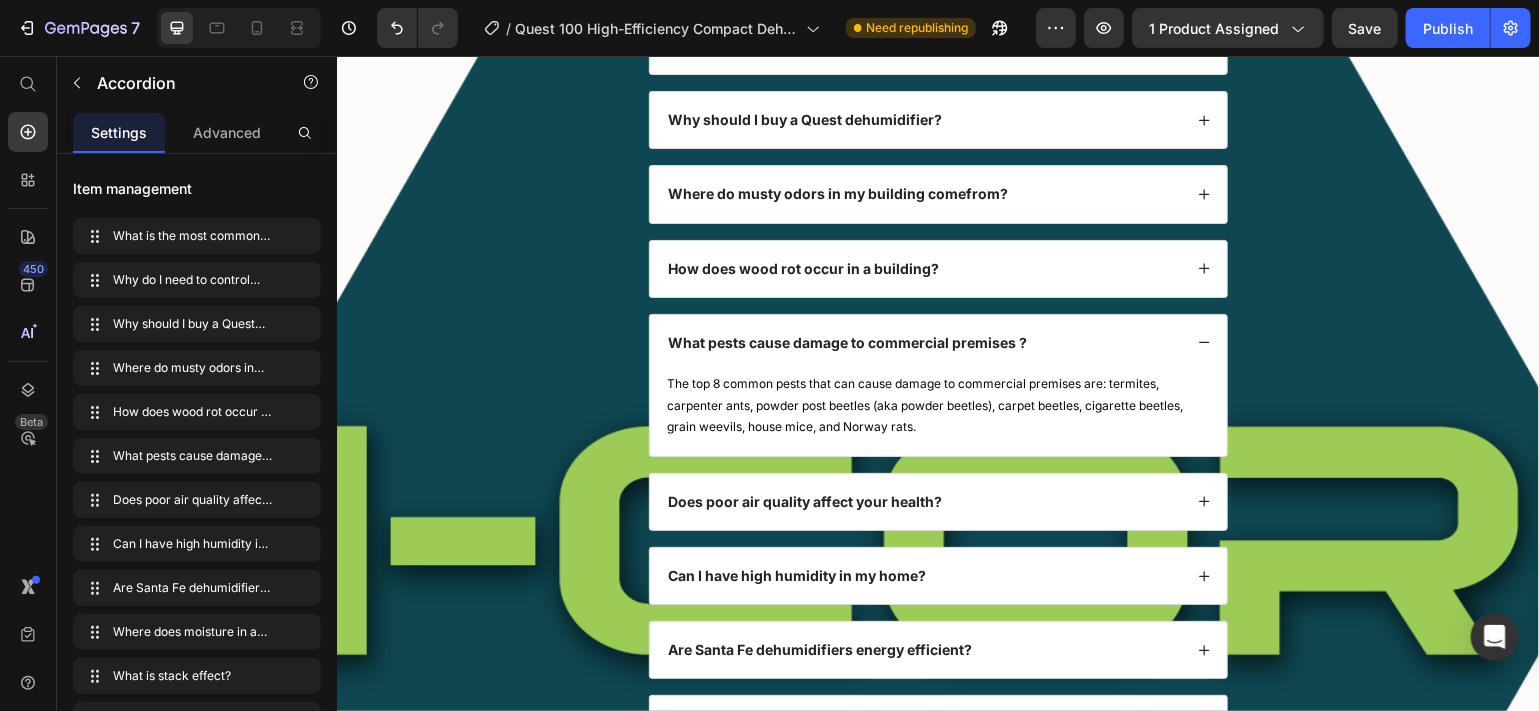 click on "Does poor air quality affect your health?" at bounding box center [937, 501] 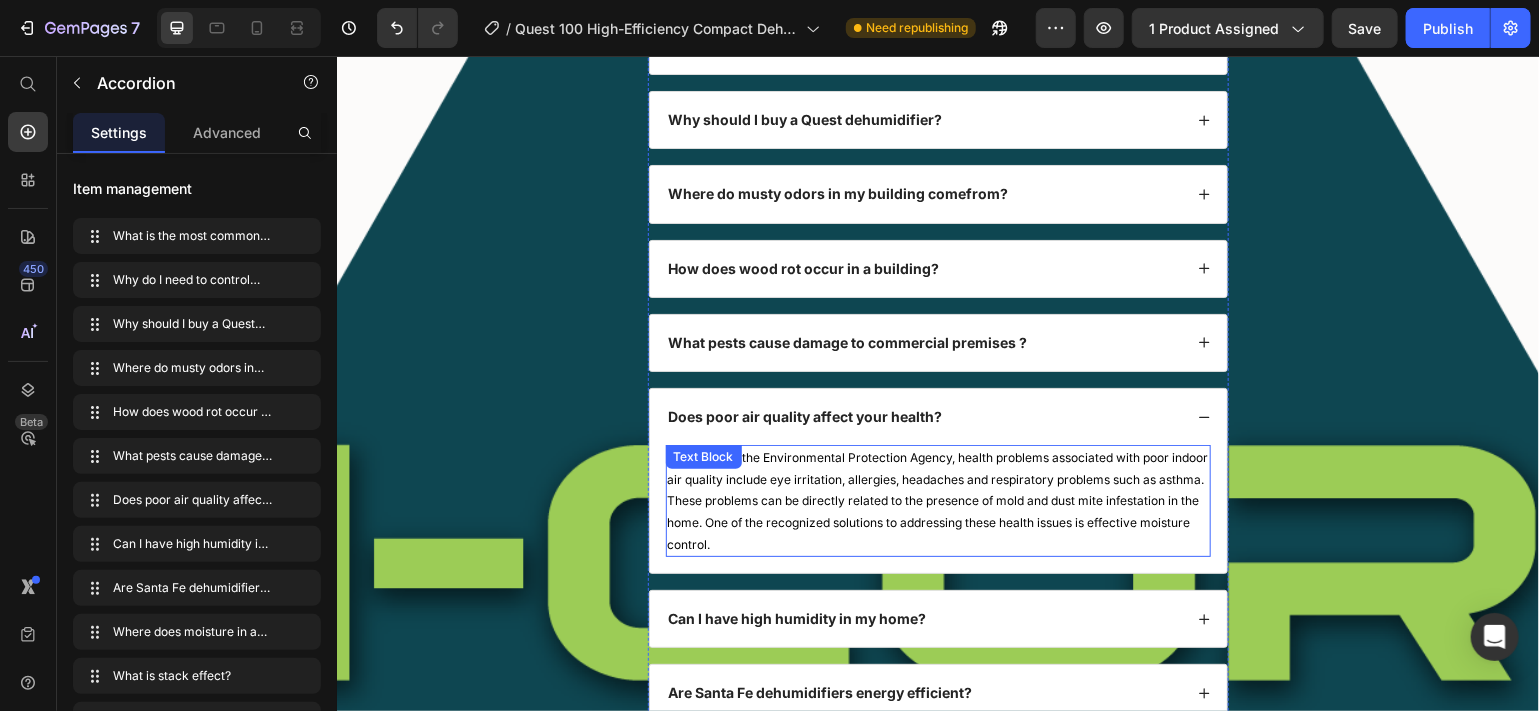 click on "According to the Environmental Protection Agency, health problems associated with poor indoor air quality include eye irritation, allergies, headaches and respiratory problems such as asthma. These problems can be directly related to the presence of mold and dust mite infestation in the home. One of the recognized solutions to addressing these health issues is effective moisture control." at bounding box center [937, 500] 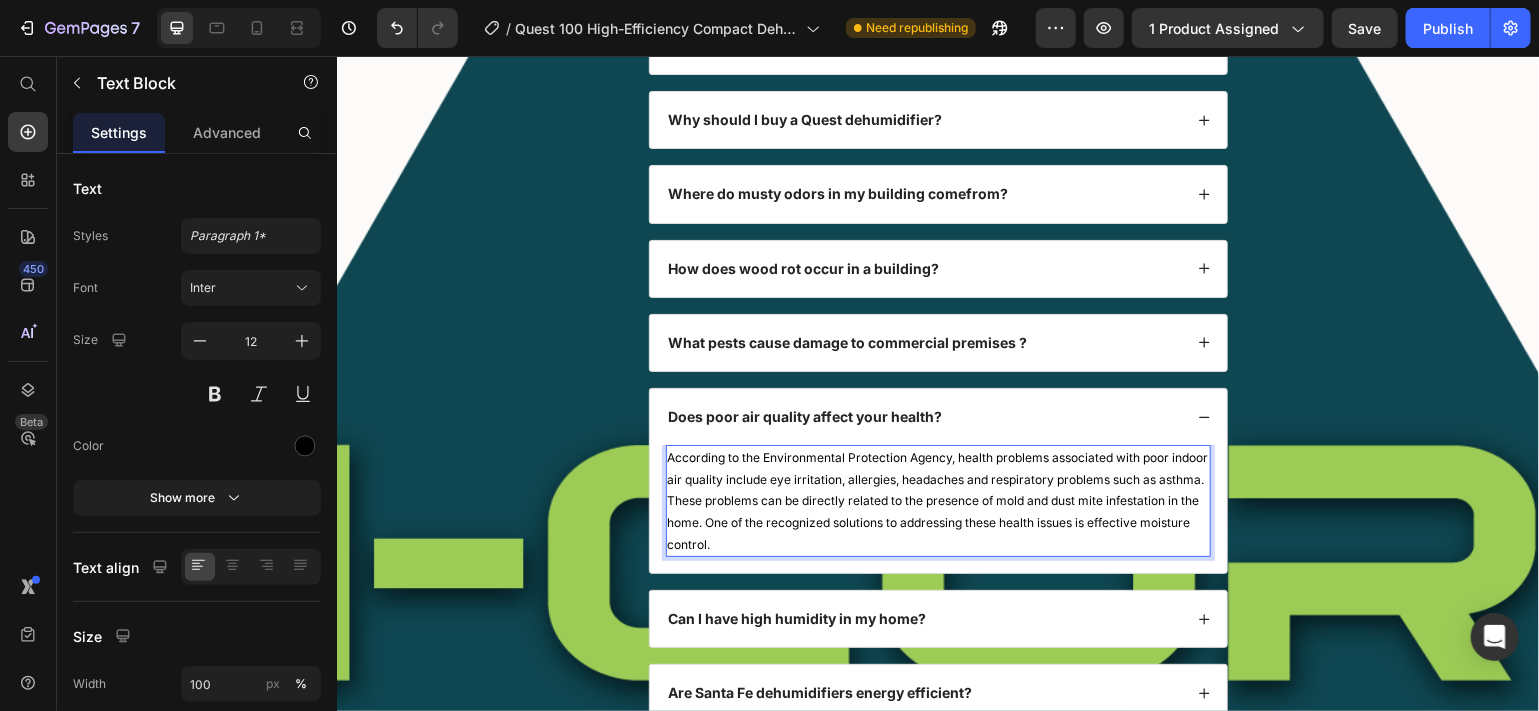click on "According to the Environmental Protection Agency, health problems associated with poor indoor air quality include eye irritation, allergies, headaches and respiratory problems such as asthma. These problems can be directly related to the presence of mold and dust mite infestation in the home. One of the recognized solutions to addressing these health issues is effective moisture control." at bounding box center [937, 500] 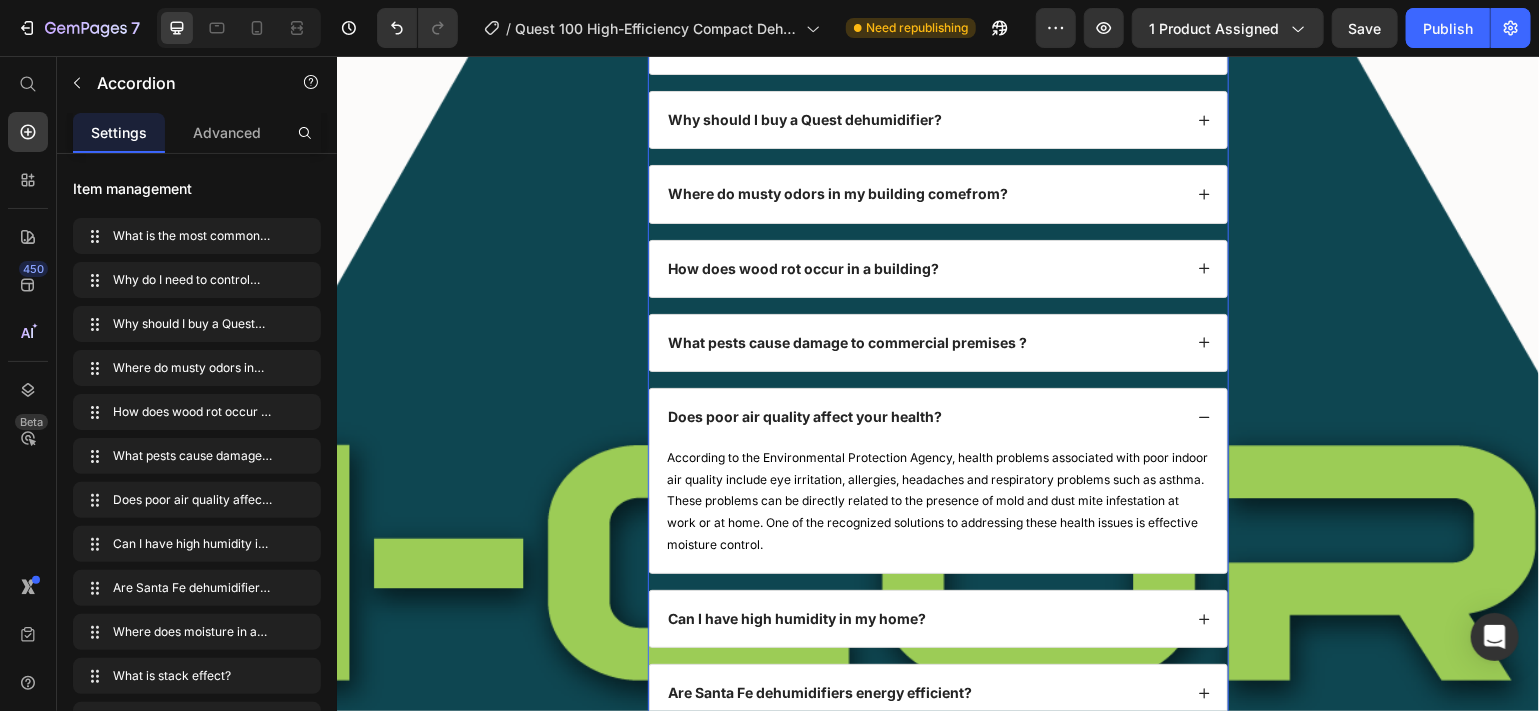 click 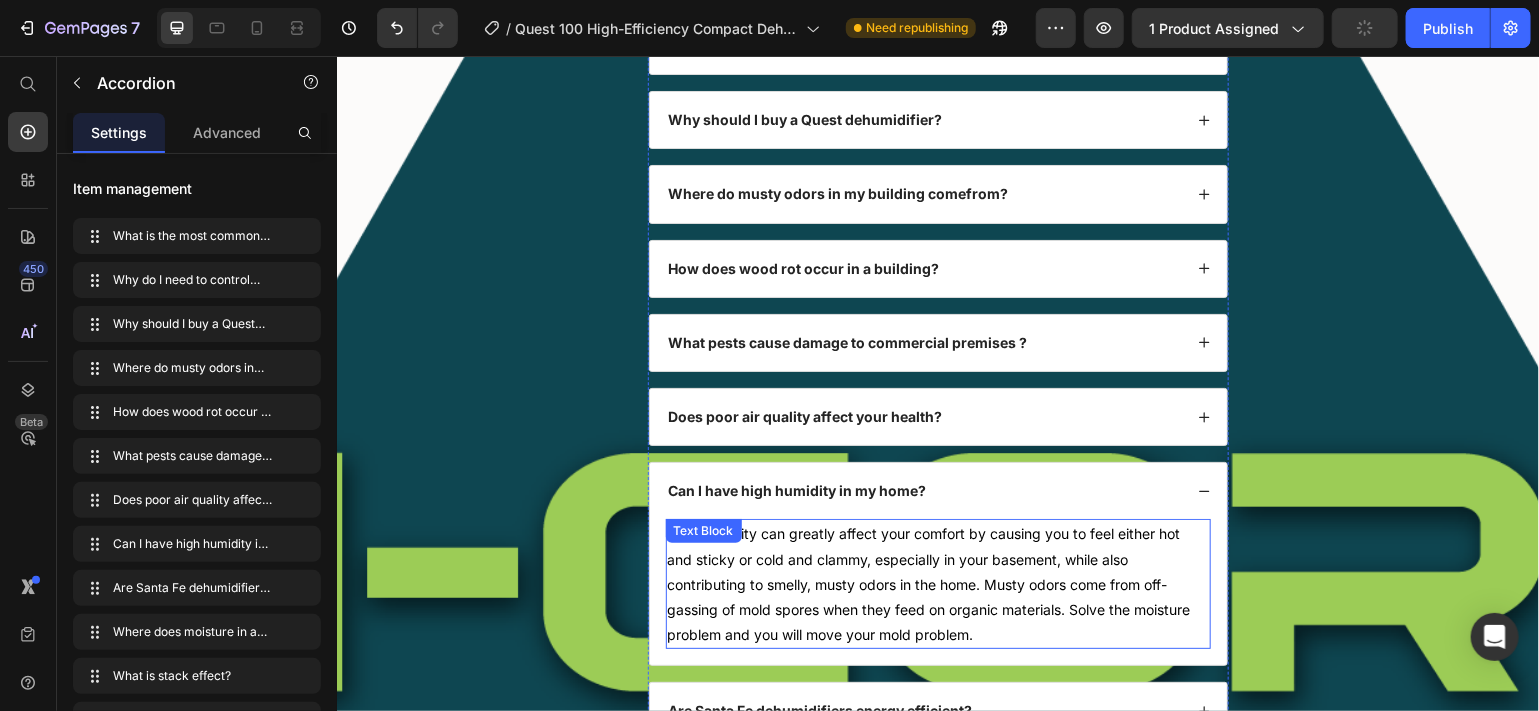 click on "High humidity can greatly affect your comfort by causing you to feel either hot and sticky or cold and clammy, especially in your basement, while also contributing to smelly, musty odors in the home. Musty odors come from off-gassing of mold spores when they feed on organic materials. Solve the moisture problem and you will move your mold problem." at bounding box center (937, 583) 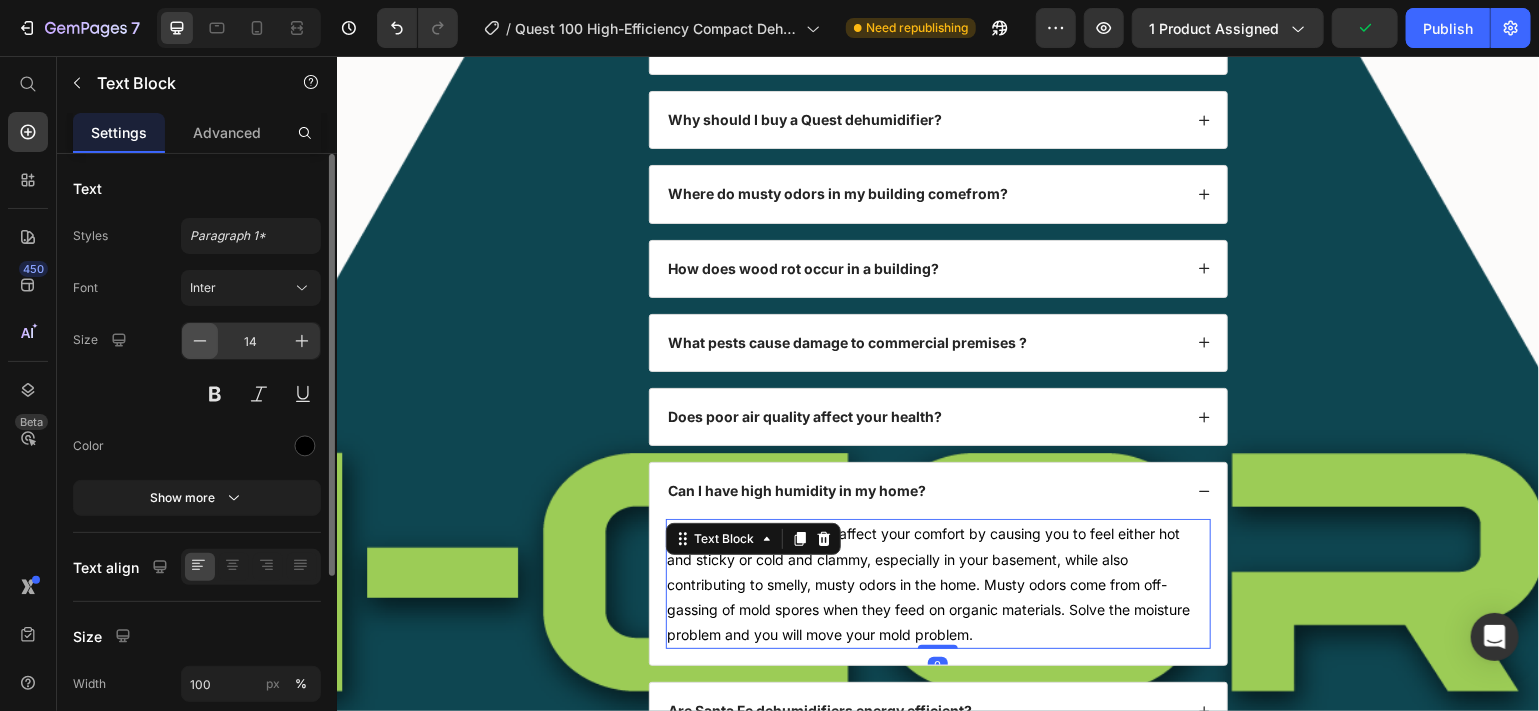 click 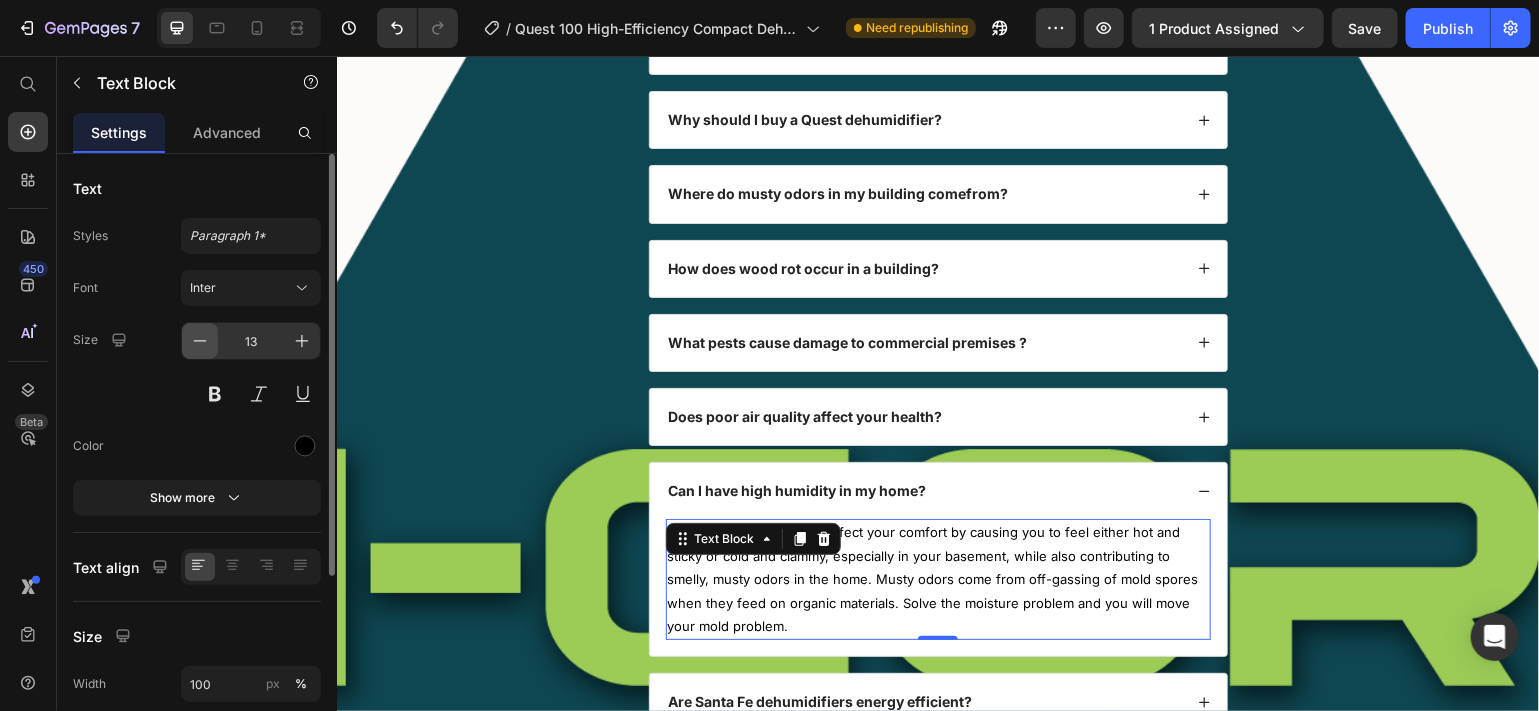 click 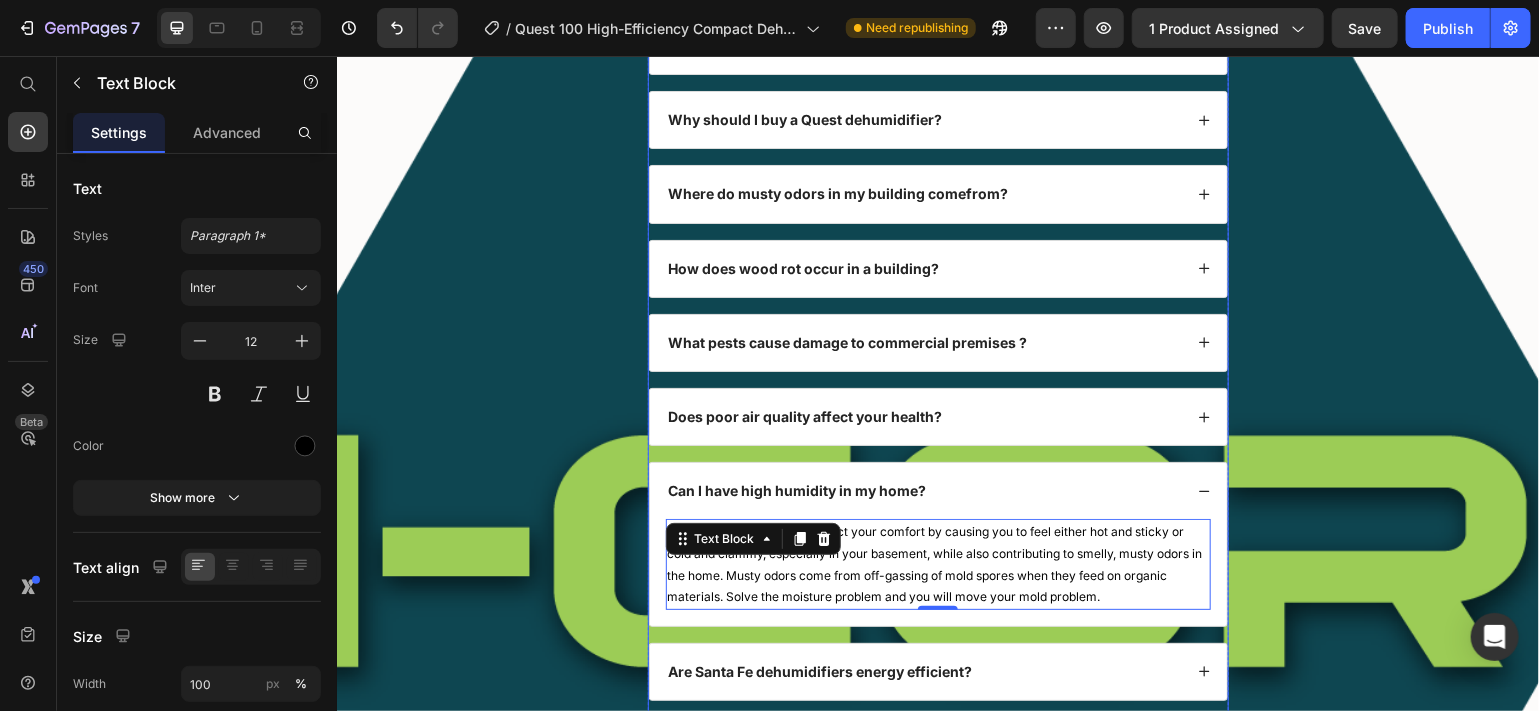 click on "Can I have high humidity in my home?" at bounding box center [797, 489] 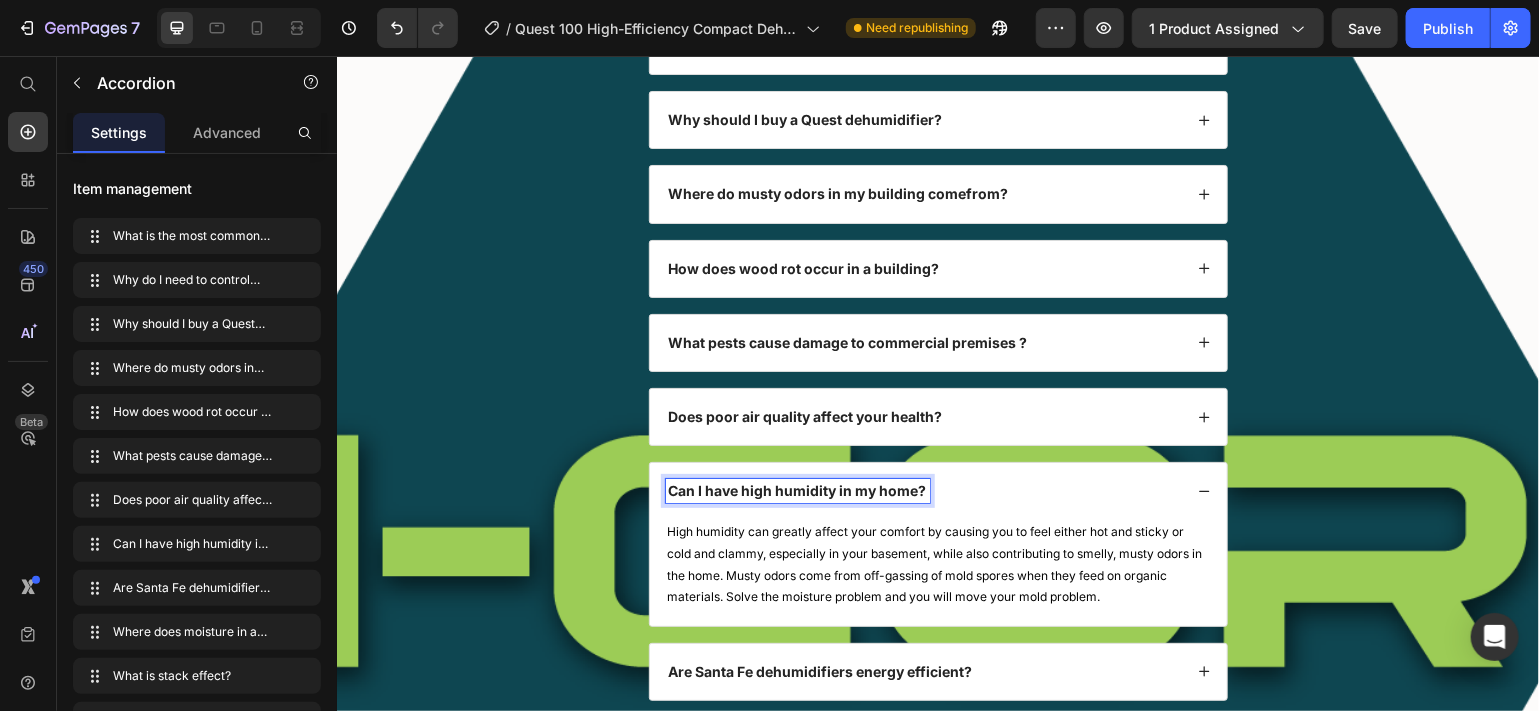 click on "Can I have high humidity in my home?" at bounding box center (797, 489) 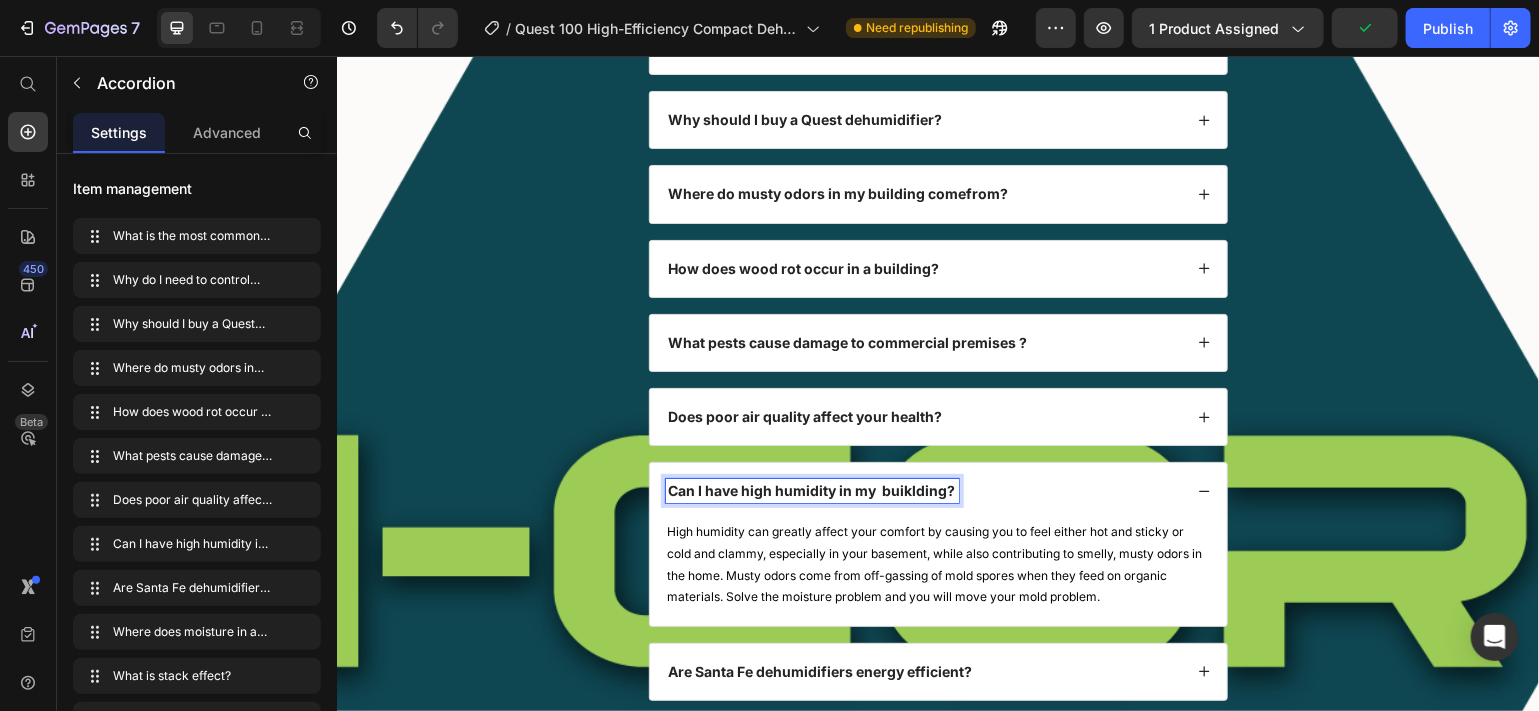 click on "Can I have high humidity in my  buiklding?" at bounding box center (811, 489) 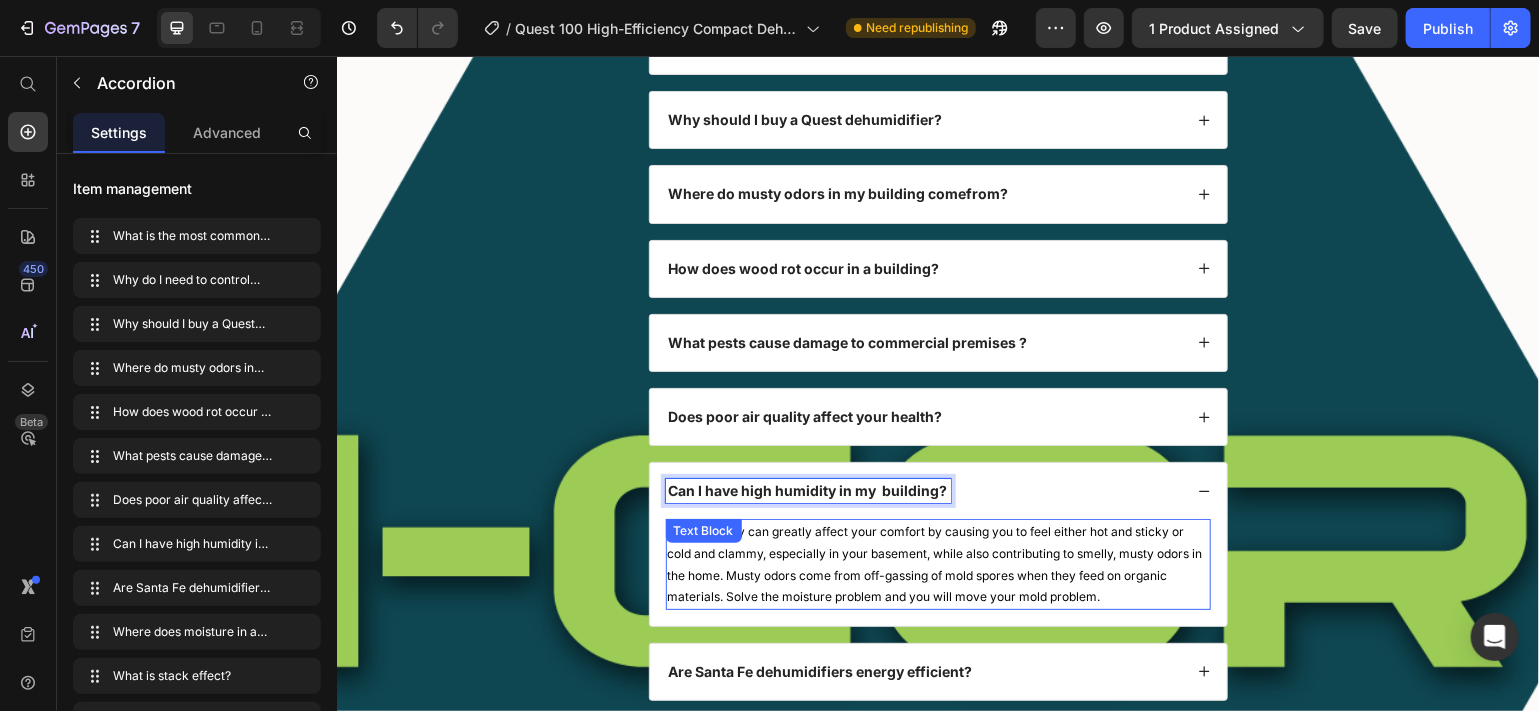 click on "High humidity can greatly affect your comfort by causing you to feel either hot and sticky or cold and clammy, especially in your basement, while also contributing to smelly, musty odors in the home. Musty odors come from off-gassing of mold spores when they feed on organic materials. Solve the moisture problem and you will move your mold problem." at bounding box center (937, 563) 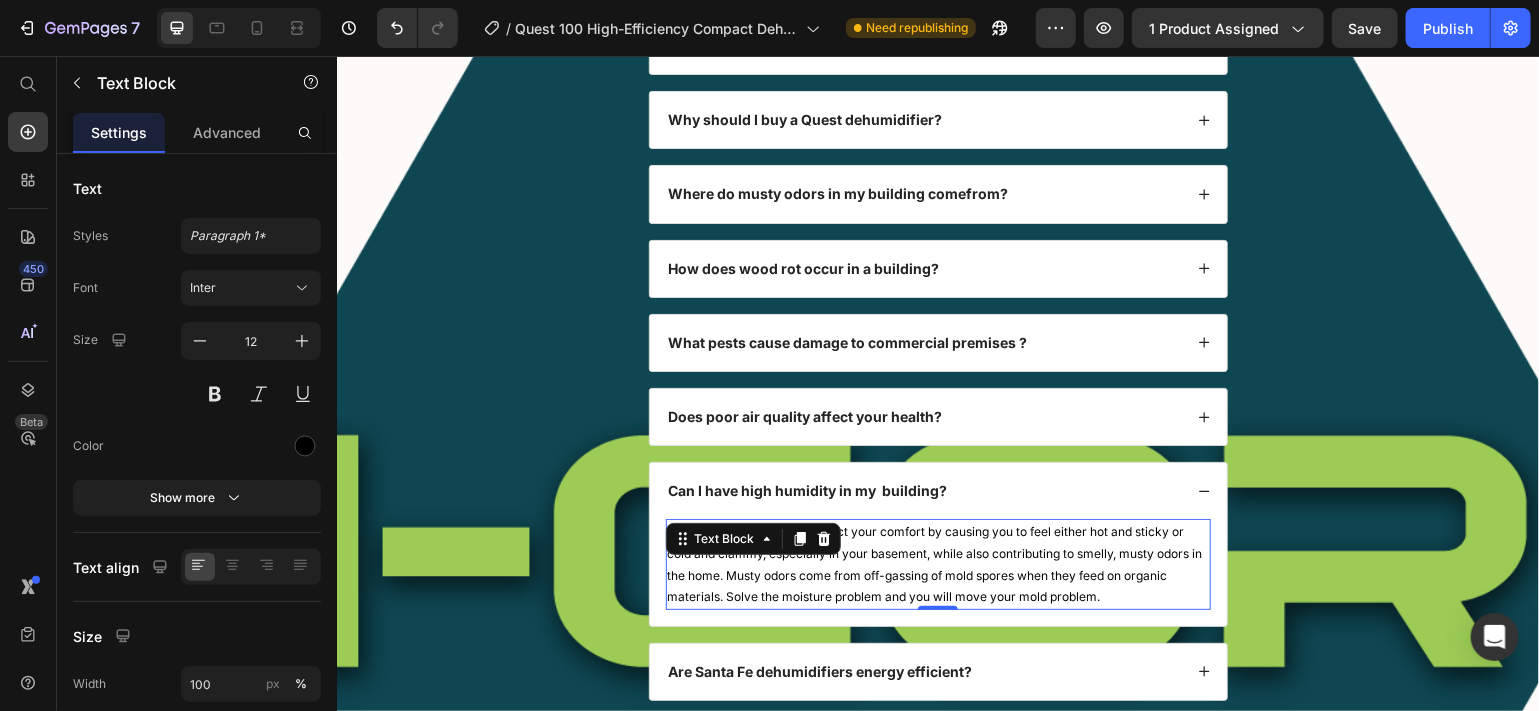 click on "High humidity can greatly affect your comfort by causing you to feel either hot and sticky or cold and clammy, especially in your basement, while also contributing to smelly, musty odors in the home. Musty odors come from off-gassing of mold spores when they feed on organic materials. Solve the moisture problem and you will move your mold problem." at bounding box center (937, 563) 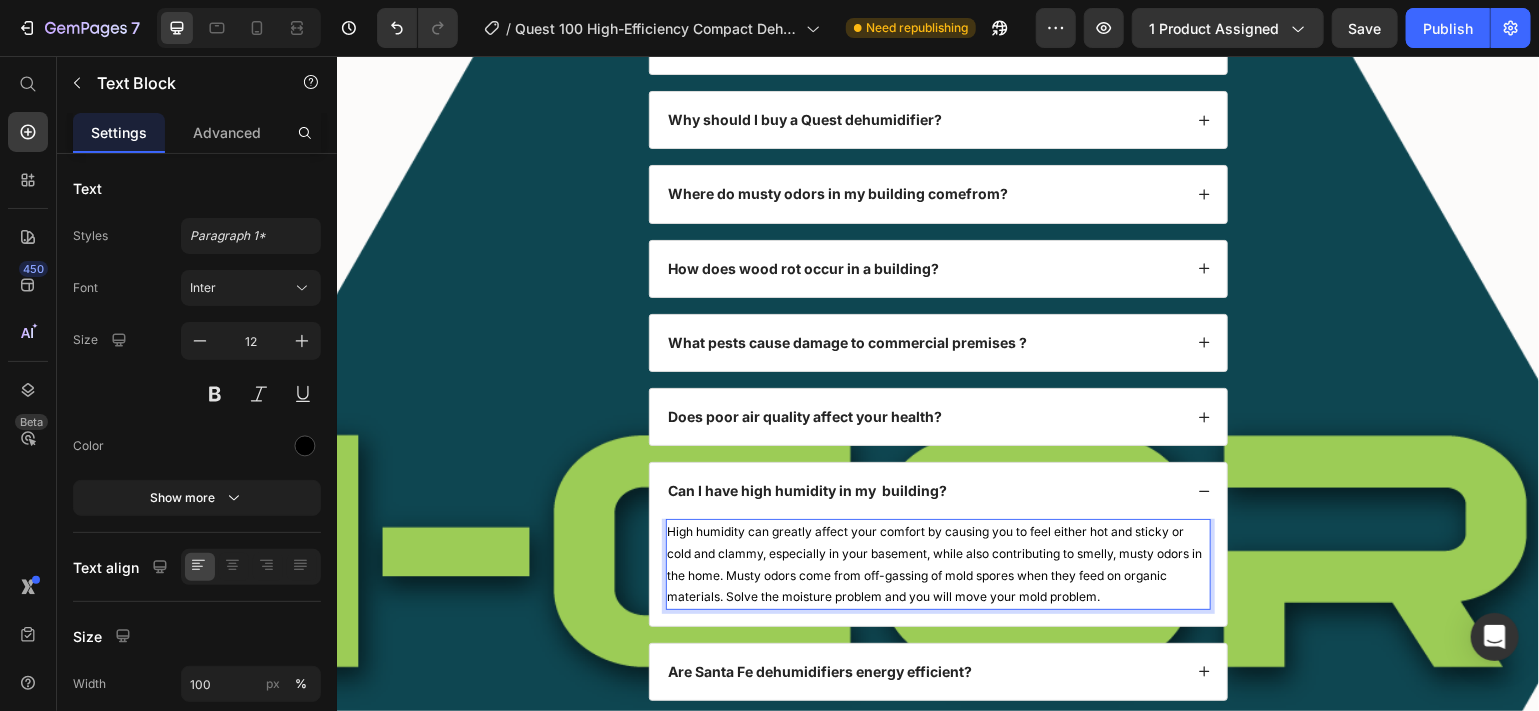click on "High humidity can greatly affect your comfort by causing you to feel either hot and sticky or cold and clammy, especially in your basement, while also contributing to smelly, musty odors in the home. Musty odors come from off-gassing of mold spores when they feed on organic materials. Solve the moisture problem and you will move your mold problem." at bounding box center (937, 563) 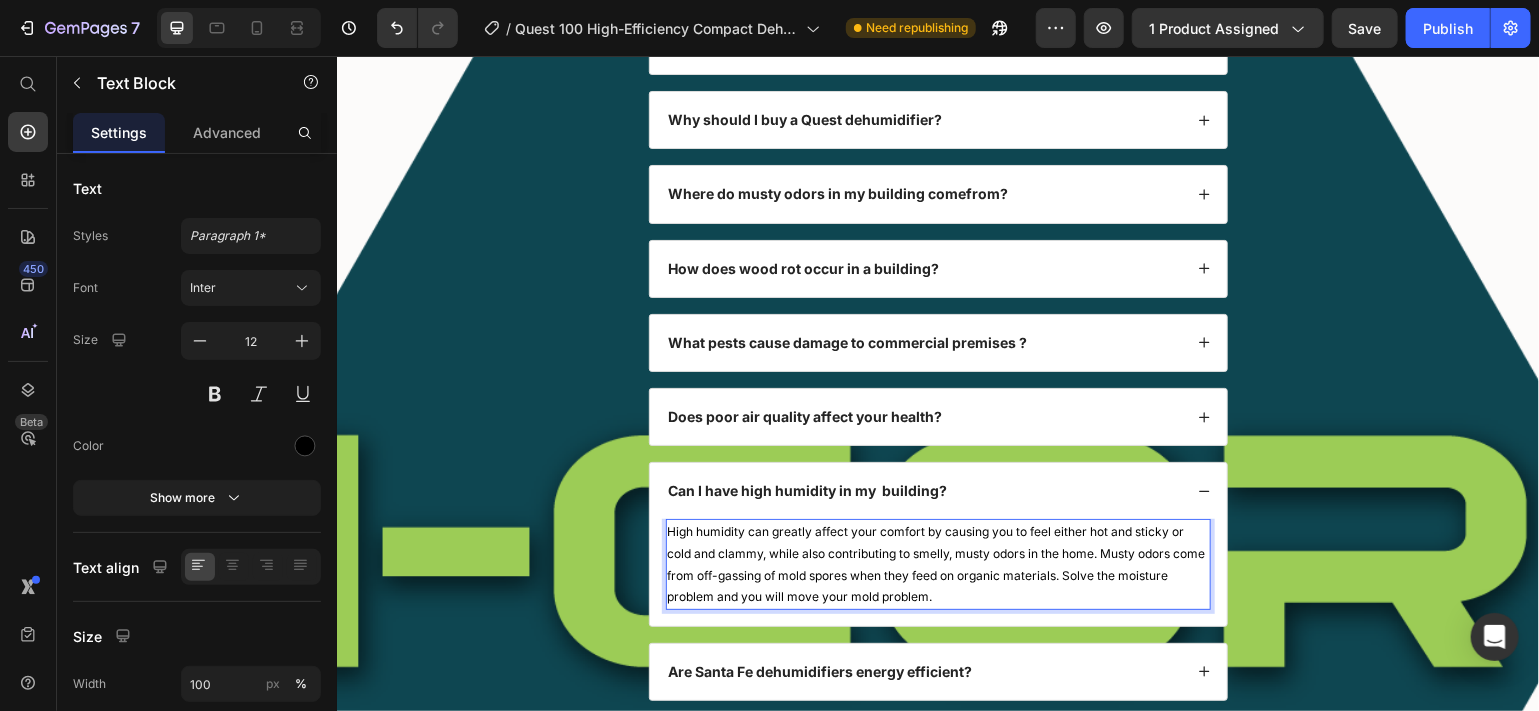 click on "High humidity can greatly affect your comfort by causing you to feel either hot and sticky or cold and clammy, while also contributing to smelly, musty odors in the home. Musty odors come from off-gassing of mold spores when they feed on organic materials. Solve the moisture problem and you will move your mold problem." at bounding box center [937, 563] 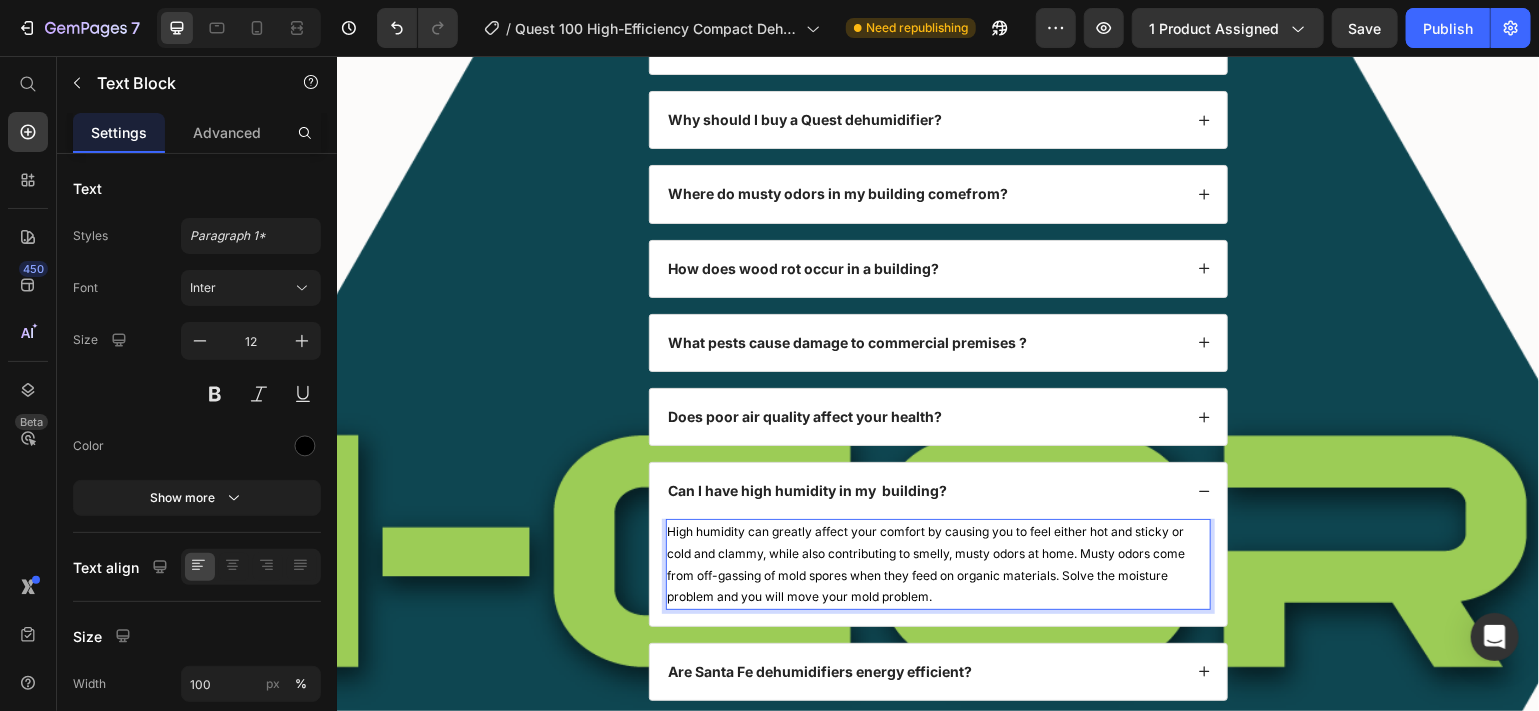 click on "High humidity can greatly affect your comfort by causing you to feel either hot and sticky or cold and clammy, while also contributing to smelly, musty odors at home. Musty odors come from off-gassing of mold spores when they feed on organic materials. Solve the moisture problem and you will move your mold problem." at bounding box center [937, 563] 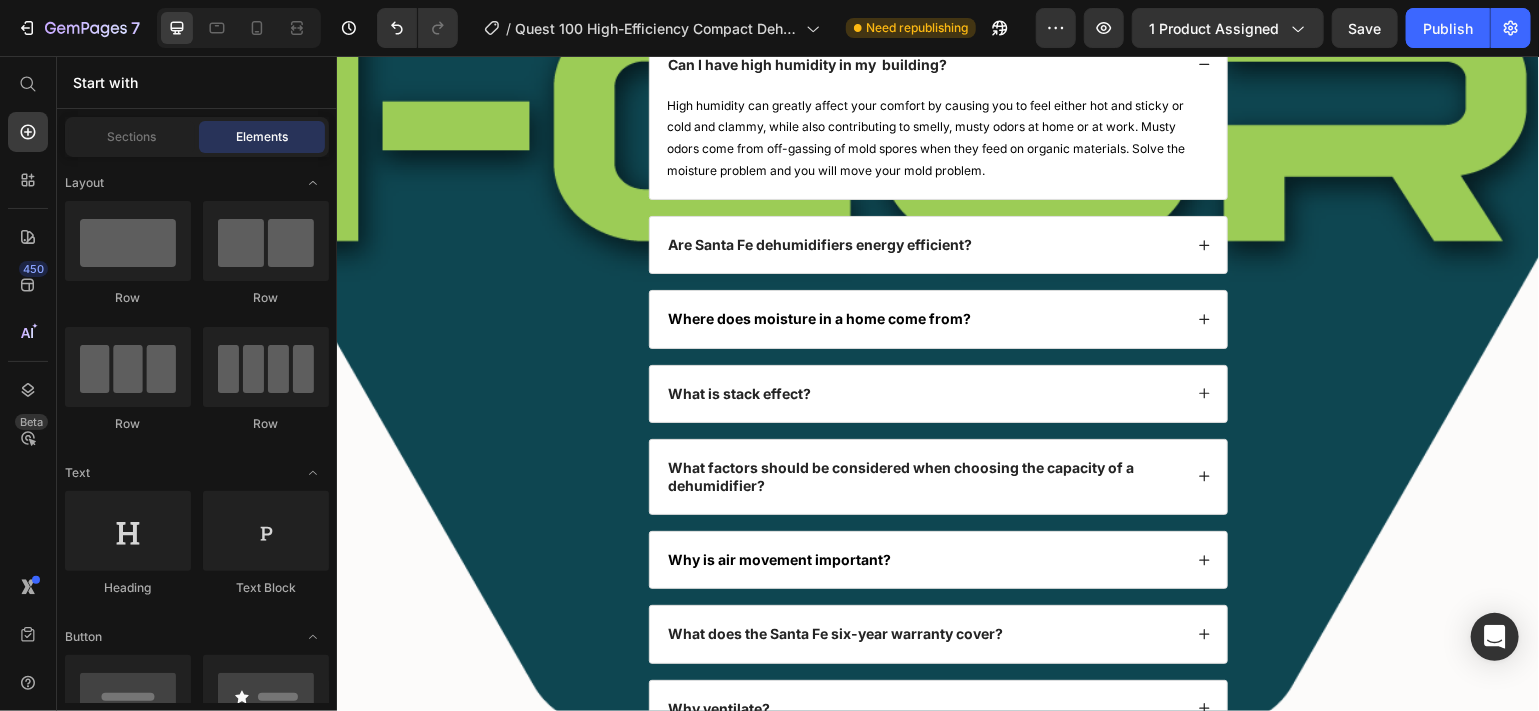 scroll, scrollTop: 8049, scrollLeft: 0, axis: vertical 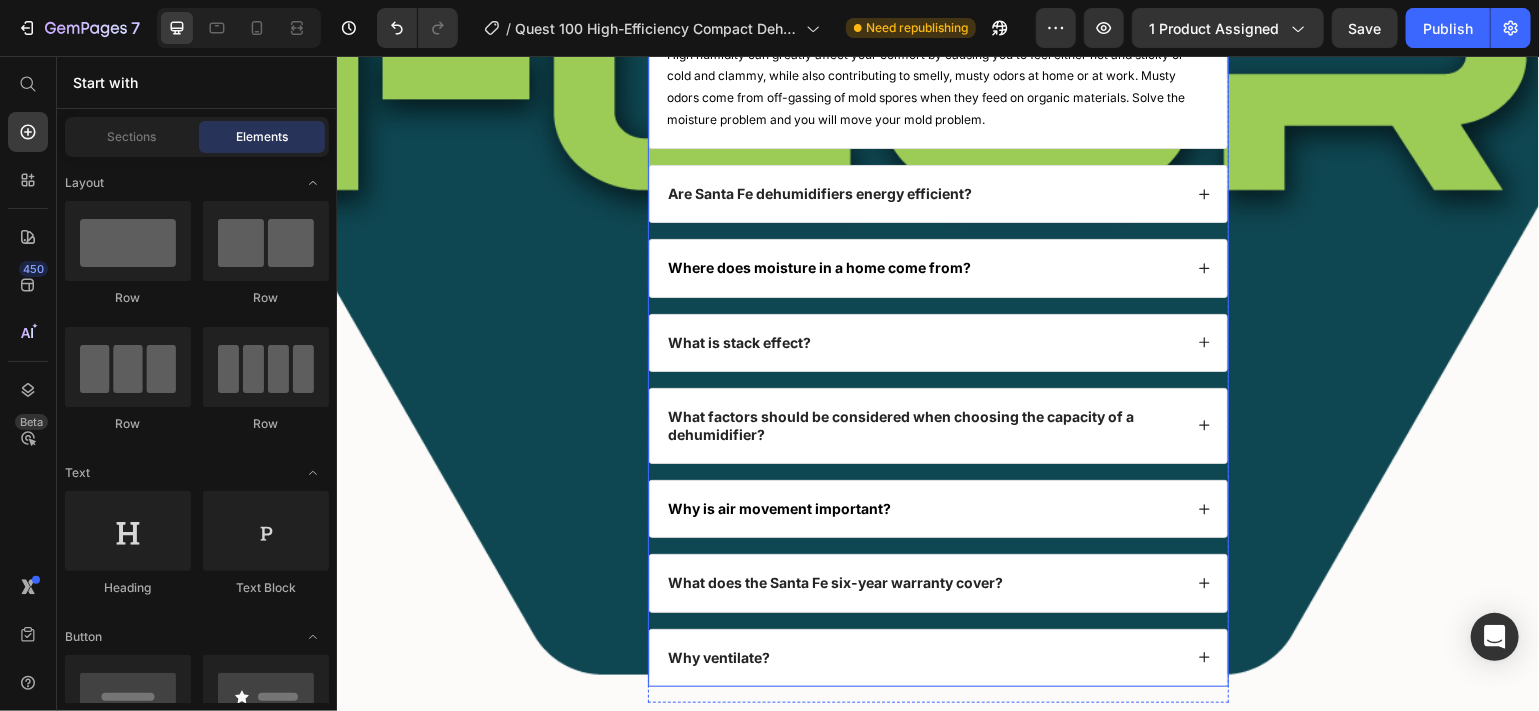 click on "Are Santa Fe dehumidifiers energy efficient?" at bounding box center (820, 192) 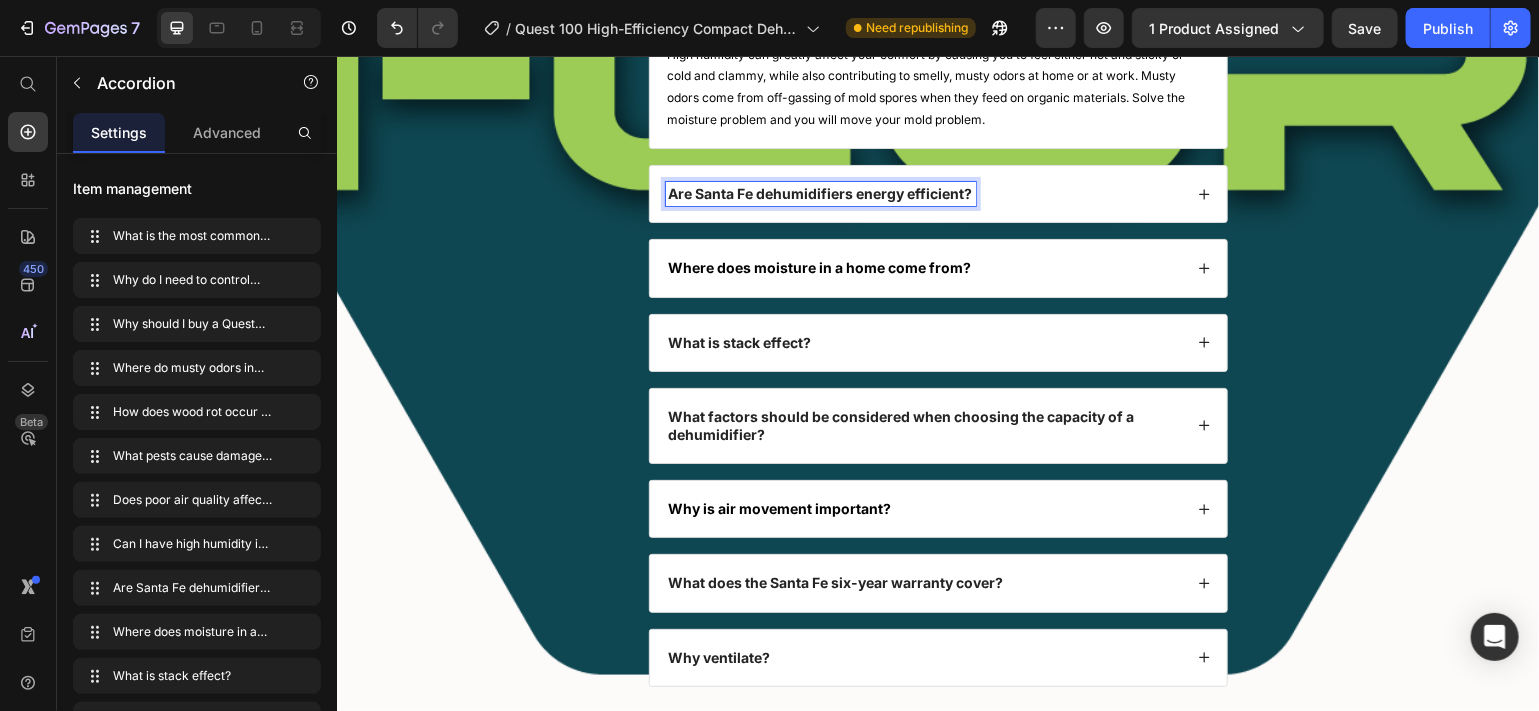 click on "Are Santa Fe dehumidifiers energy efficient?" at bounding box center [820, 192] 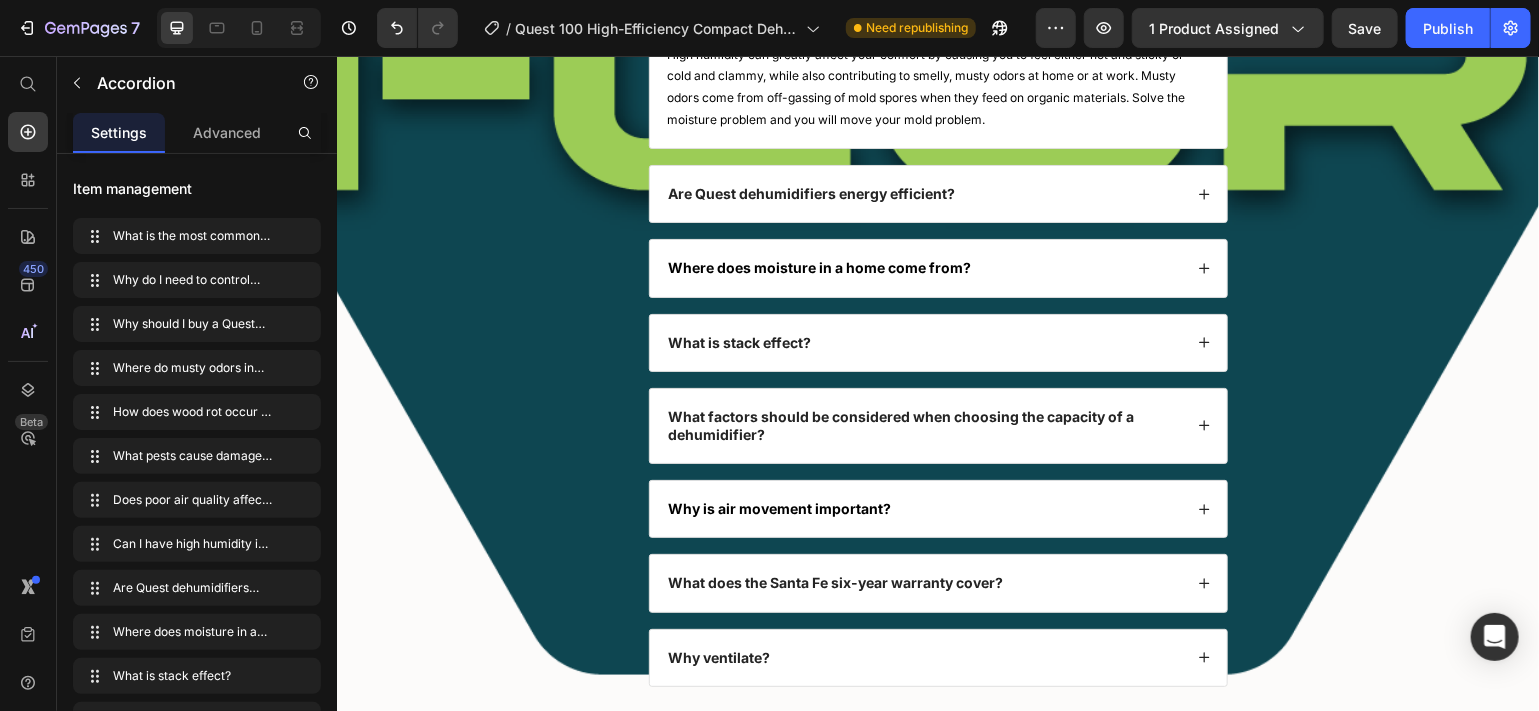 click 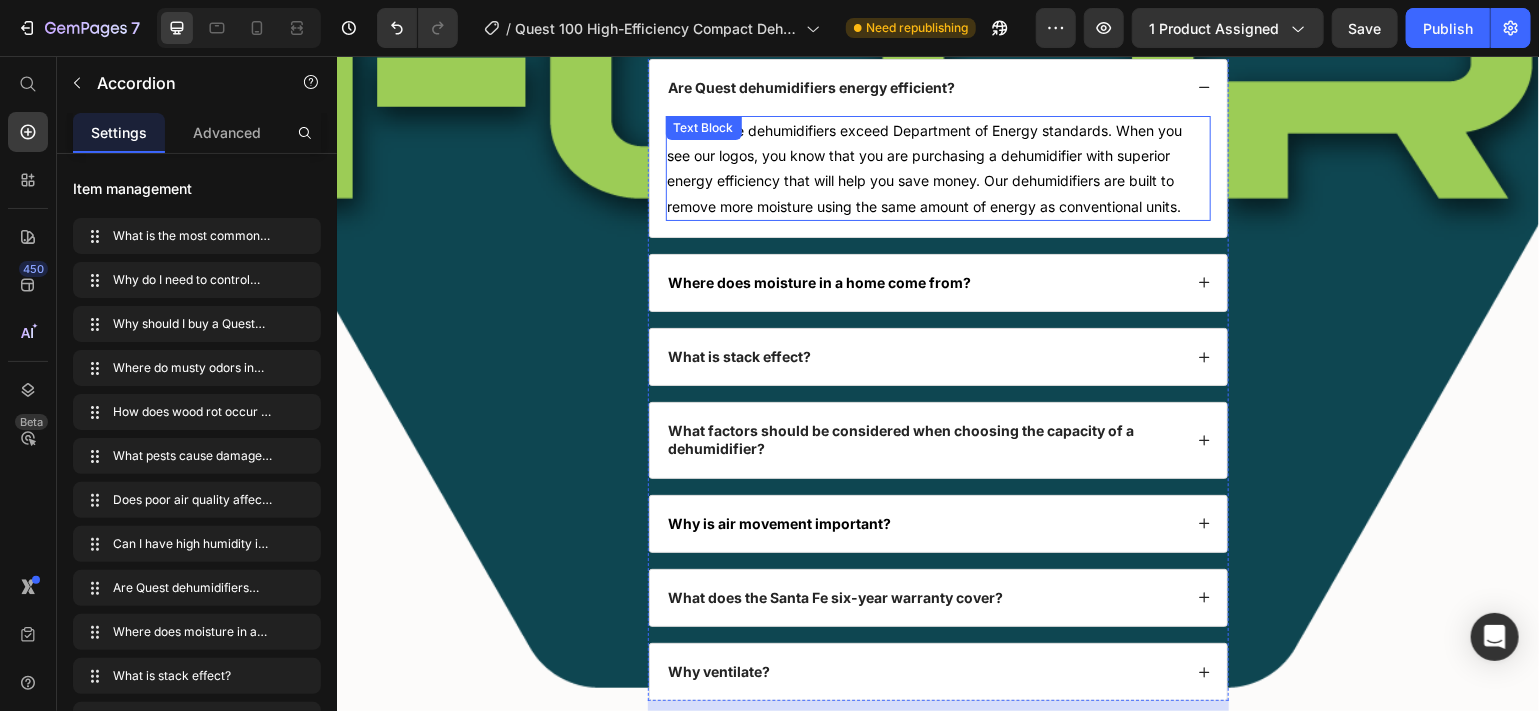 click on "All Santa Fe dehumidifiers exceed Department of Energy standards. When you see our logos, you know that you are purchasing a dehumidifier with superior energy efficiency that will help you save money. Our dehumidifiers are built to remove more moisture using the same amount of energy as conventional units." at bounding box center [937, 167] 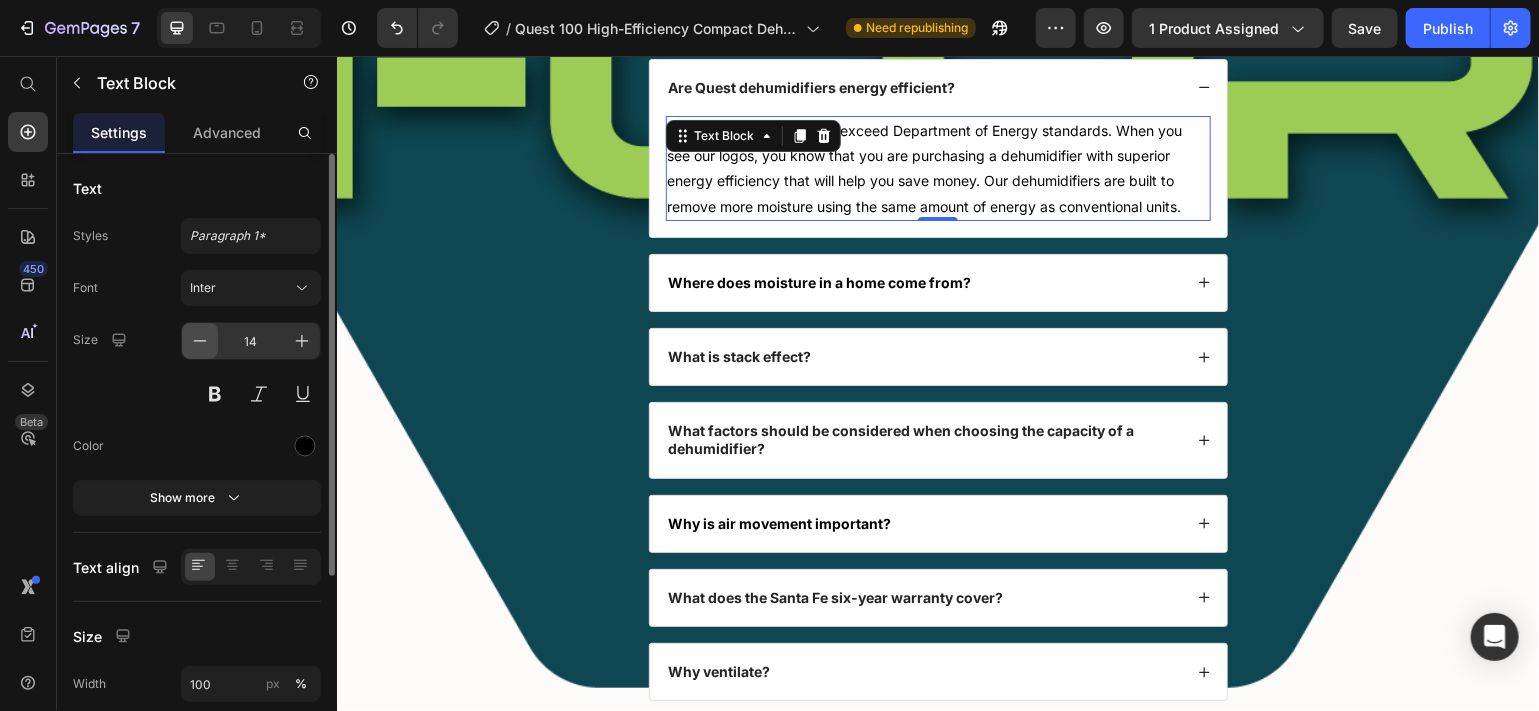 click 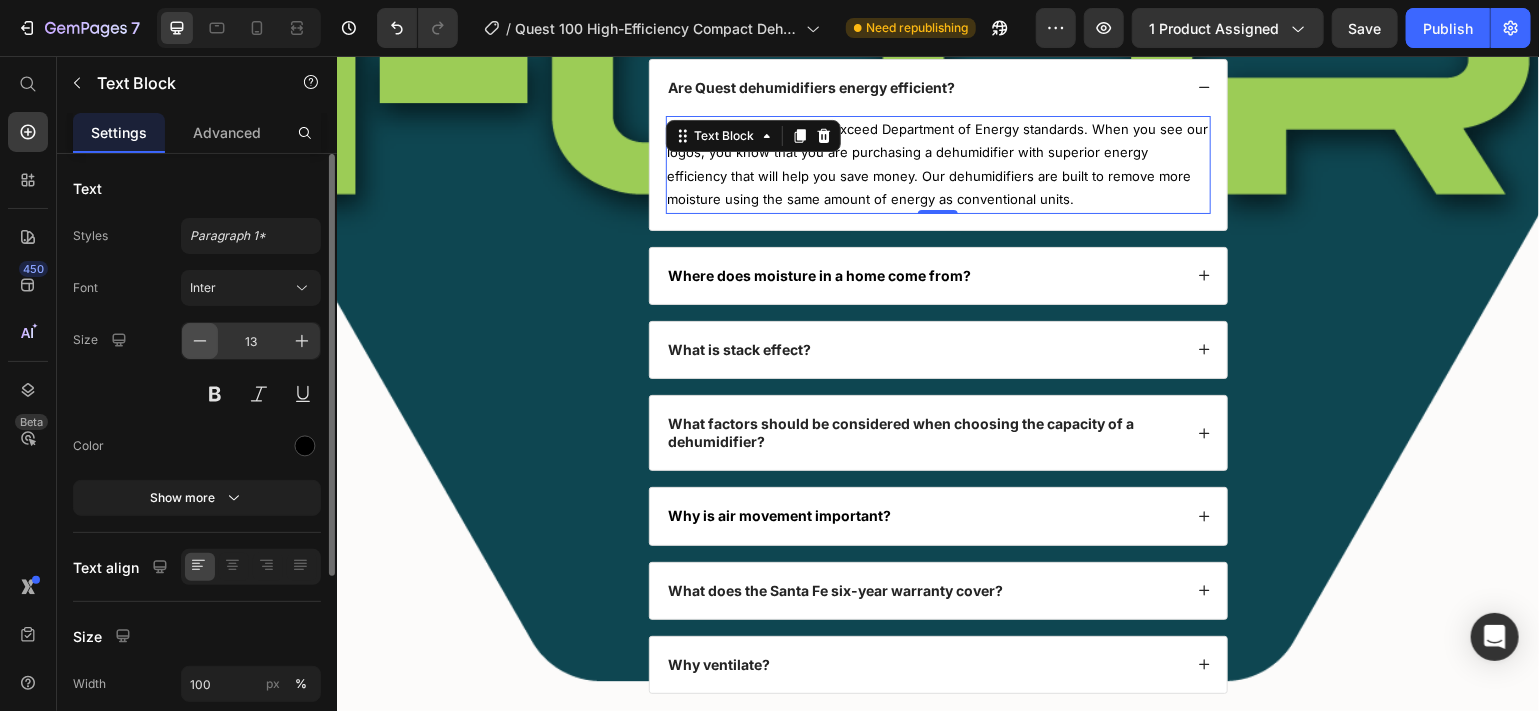 click 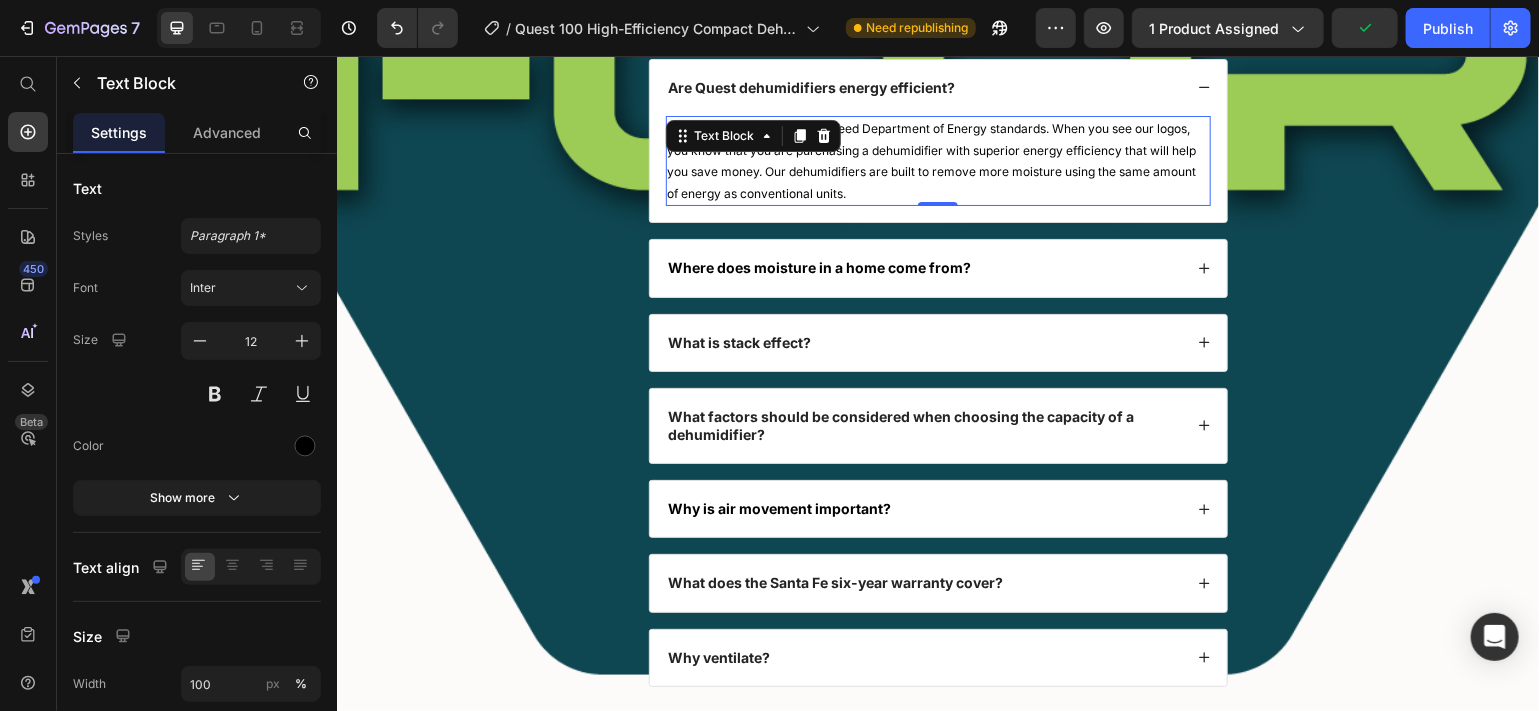 click on "All Santa Fe dehumidifiers exceed Department of Energy standards. When you see our logos, you know that you are purchasing a dehumidifier with superior energy efficiency that will help you save money. Our dehumidifiers are built to remove more moisture using the same amount of energy as conventional units." at bounding box center (937, 160) 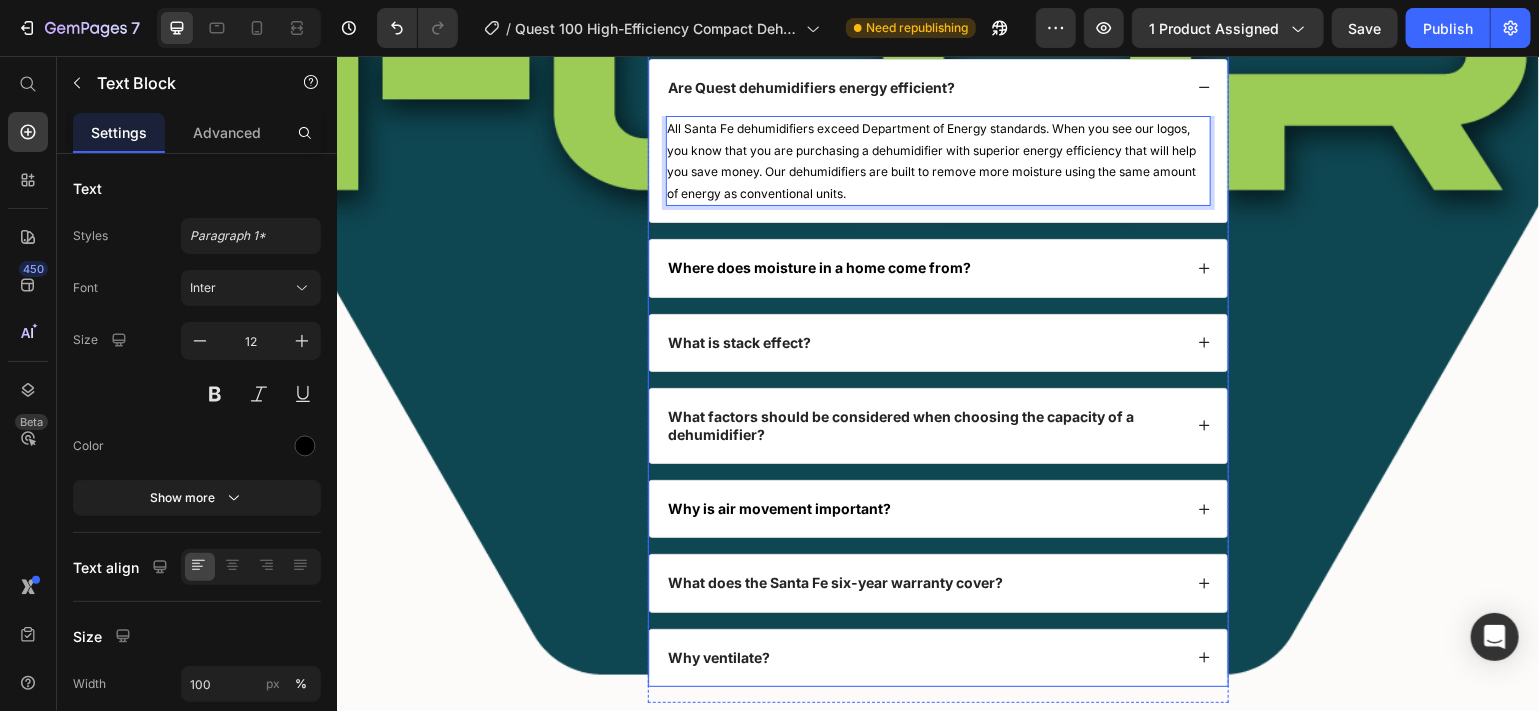 click 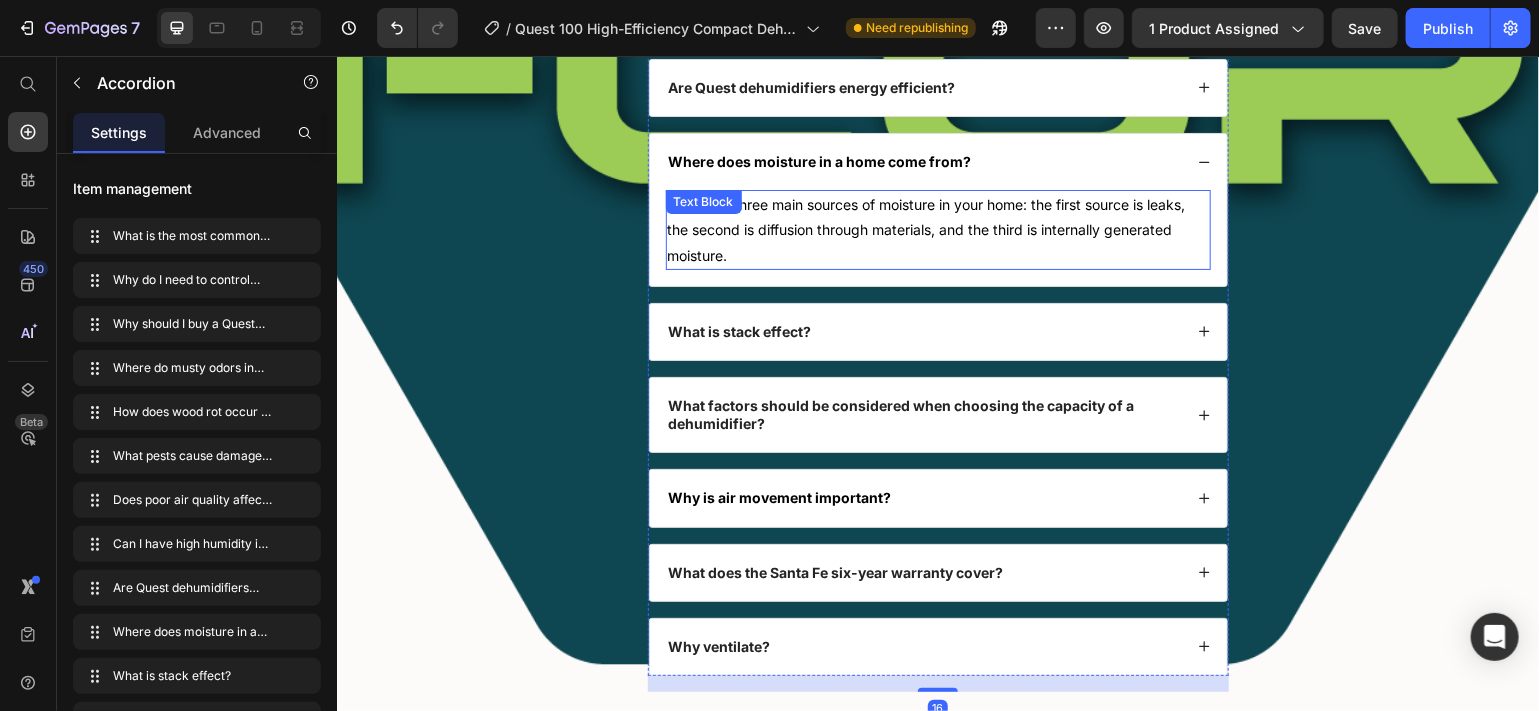 click on "There are three main sources of moisture in your home: the first source is leaks, the second is diffusion through materials, and the third is internally generated moisture." at bounding box center (937, 229) 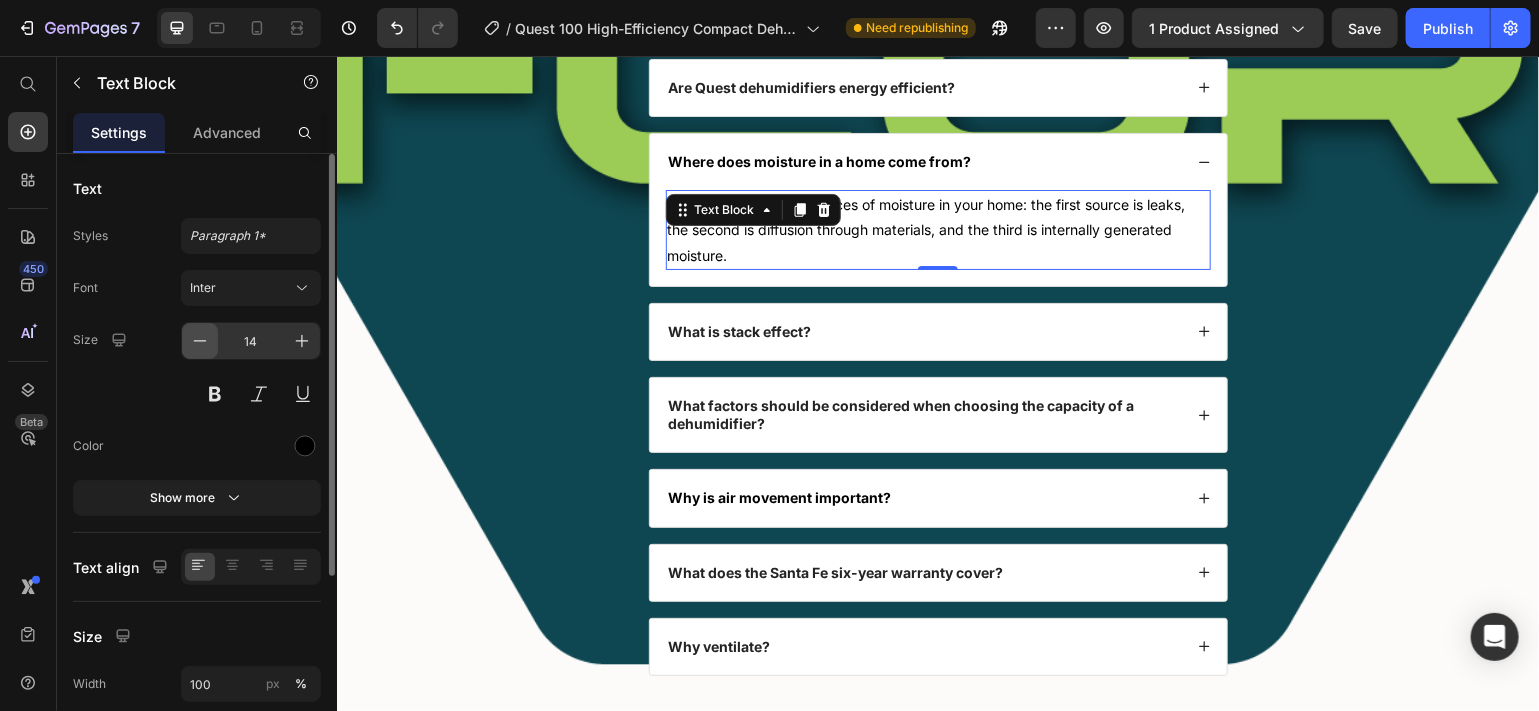 click 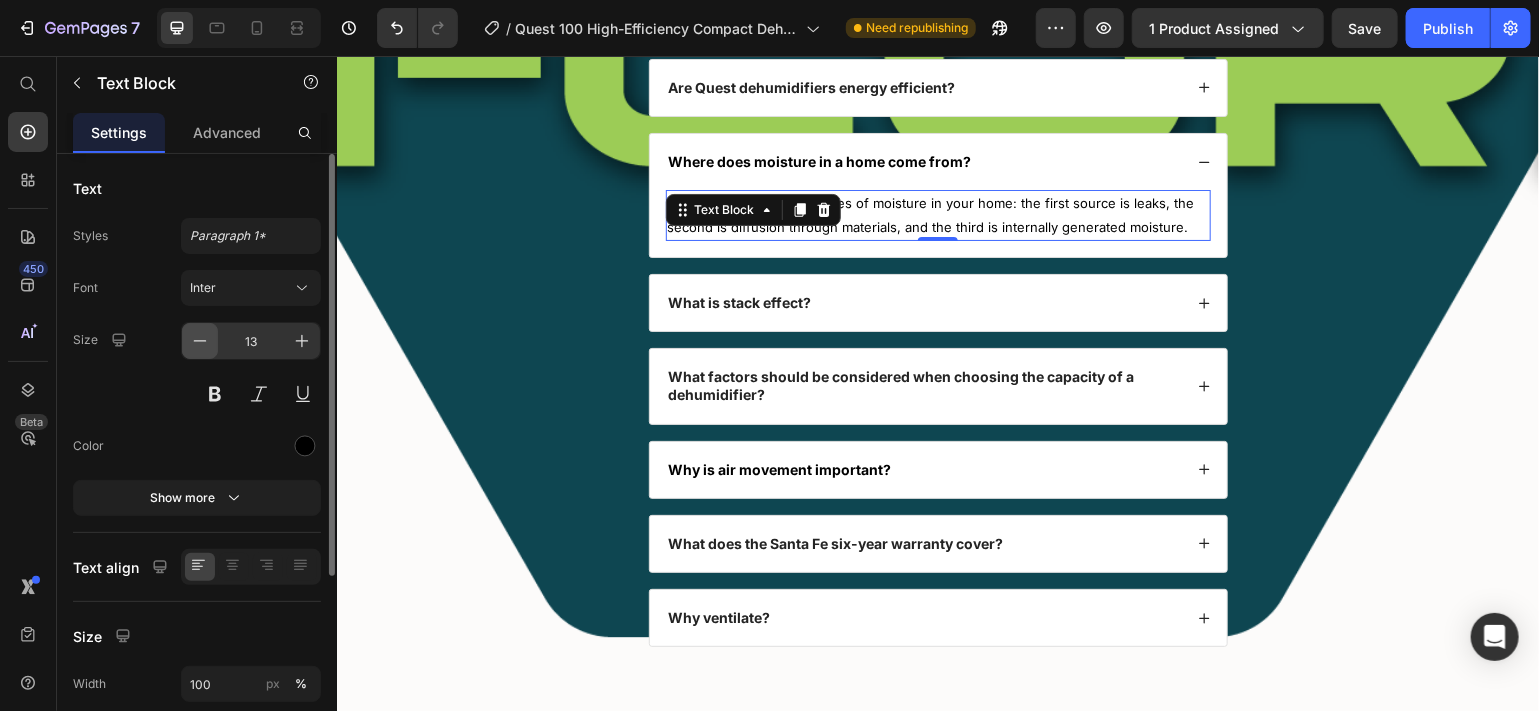 click 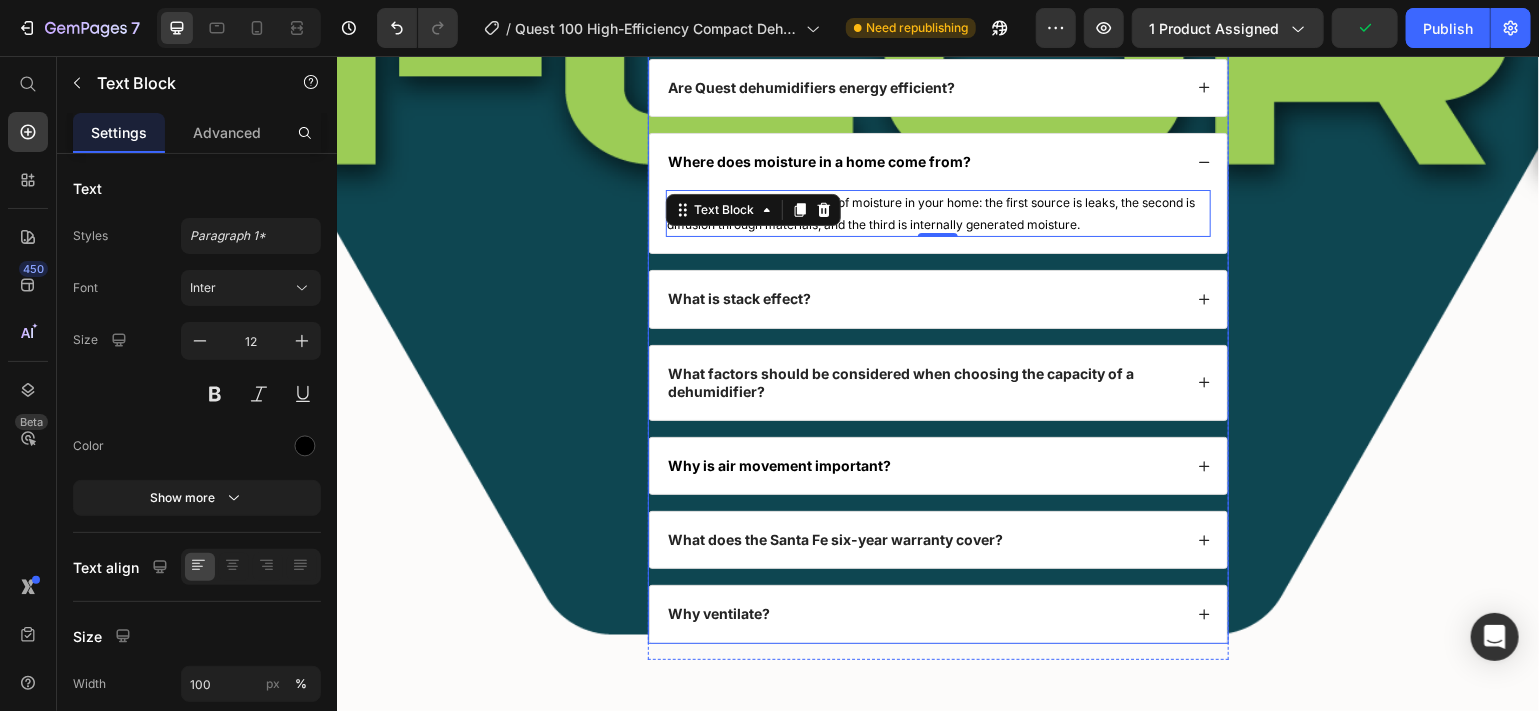 click on "Where does moisture in a home come from?" at bounding box center (937, 161) 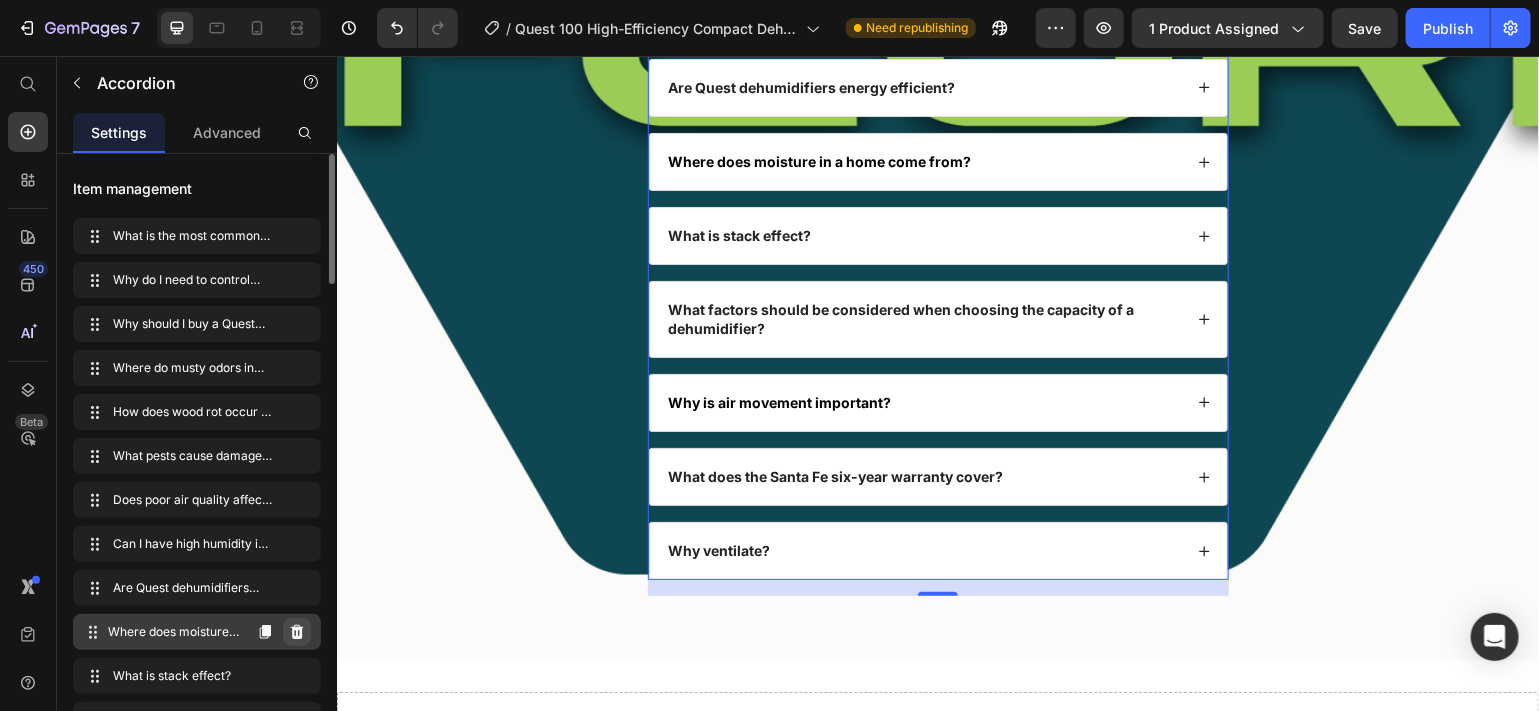 click 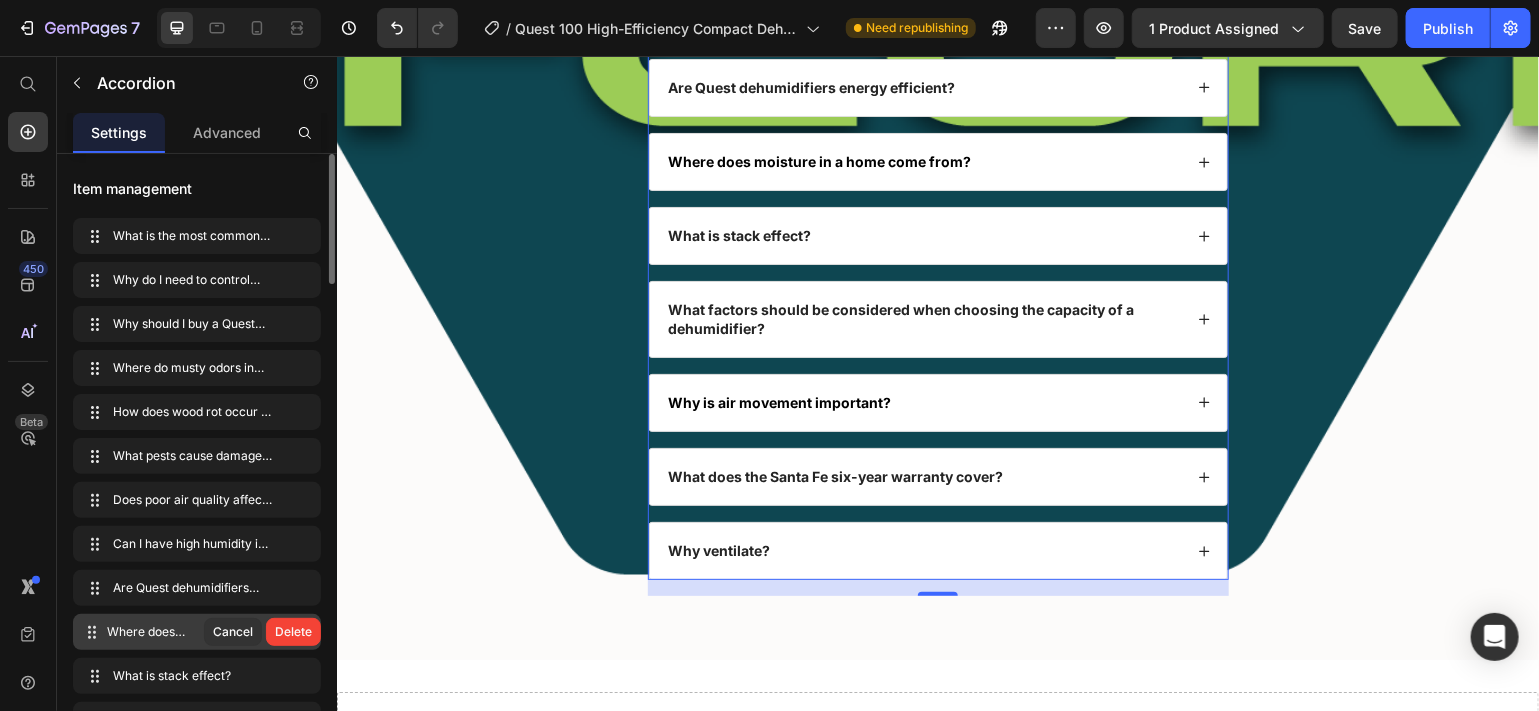 click on "Delete" at bounding box center (293, 632) 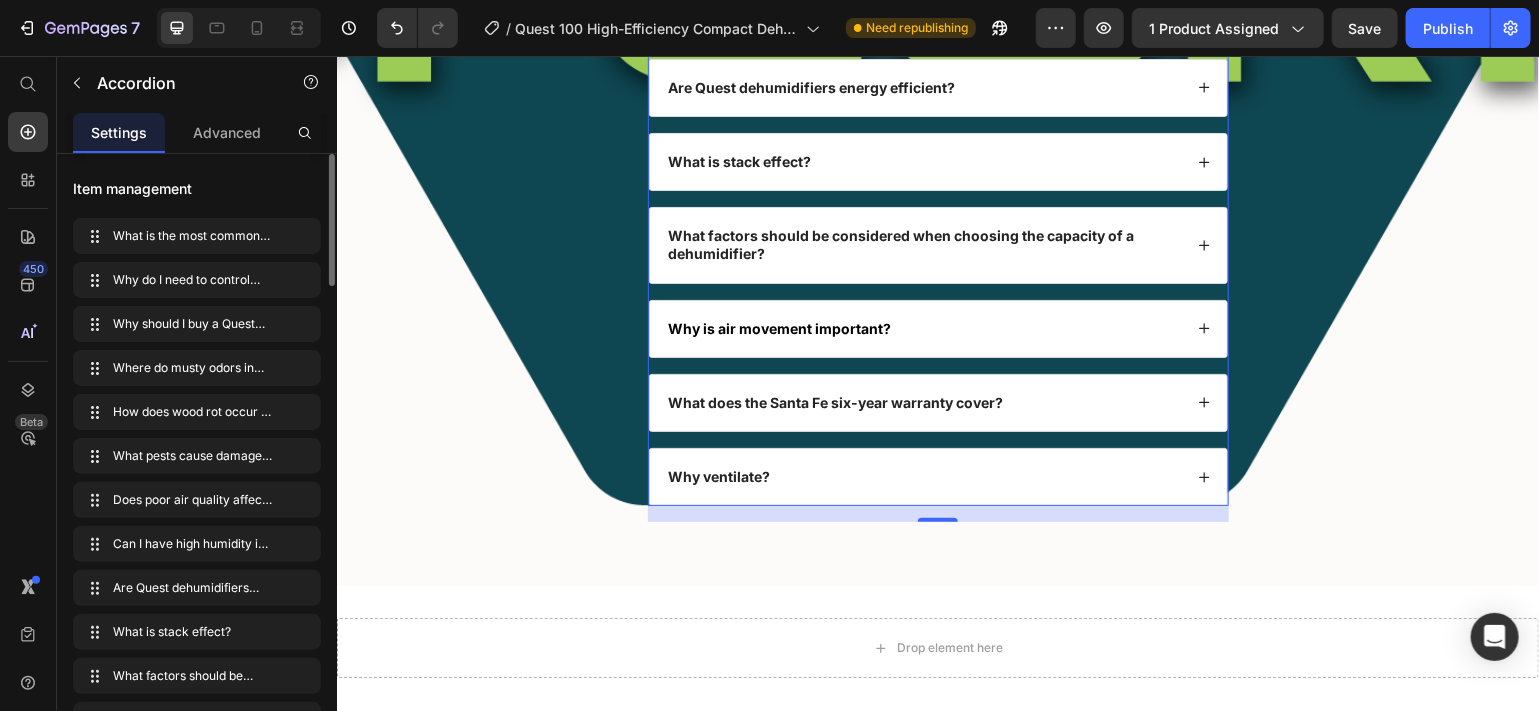 click 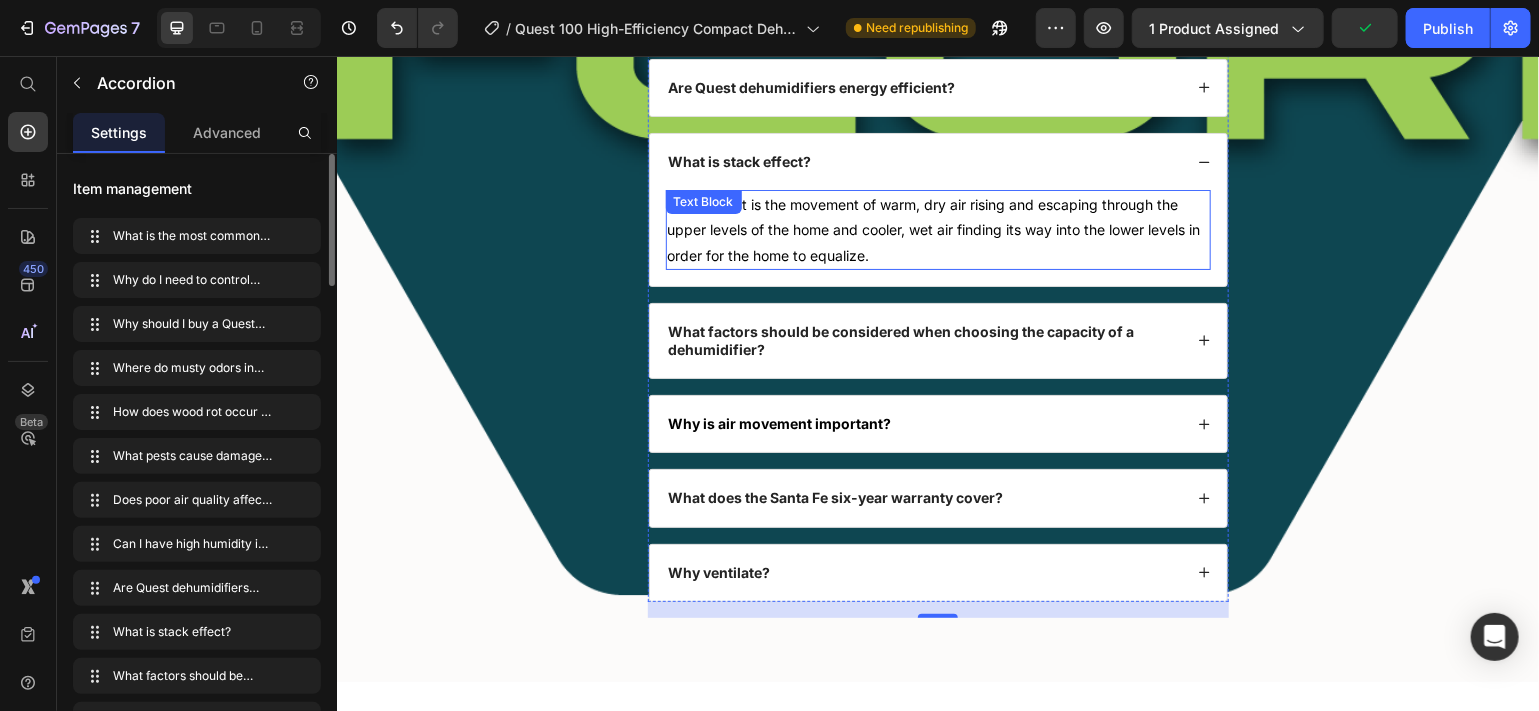 click on "Stack effect is the movement of warm, dry air rising and escaping through the upper levels of the home and cooler, wet air finding its way into the lower levels in order for the home to equalize." at bounding box center (937, 229) 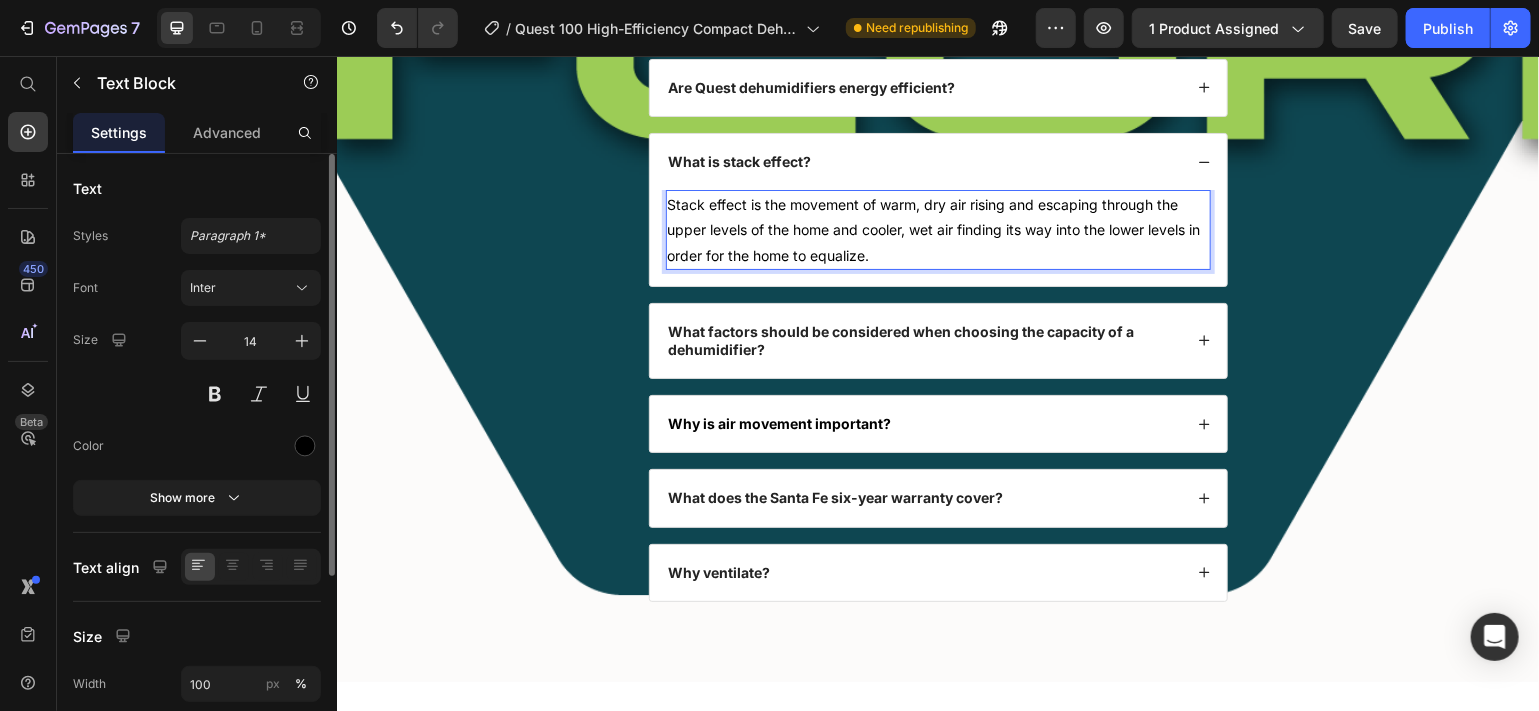 click on "Stack effect is the movement of warm, dry air rising and escaping through the upper levels of the home and cooler, wet air finding its way into the lower levels in order for the home to equalize." at bounding box center (937, 229) 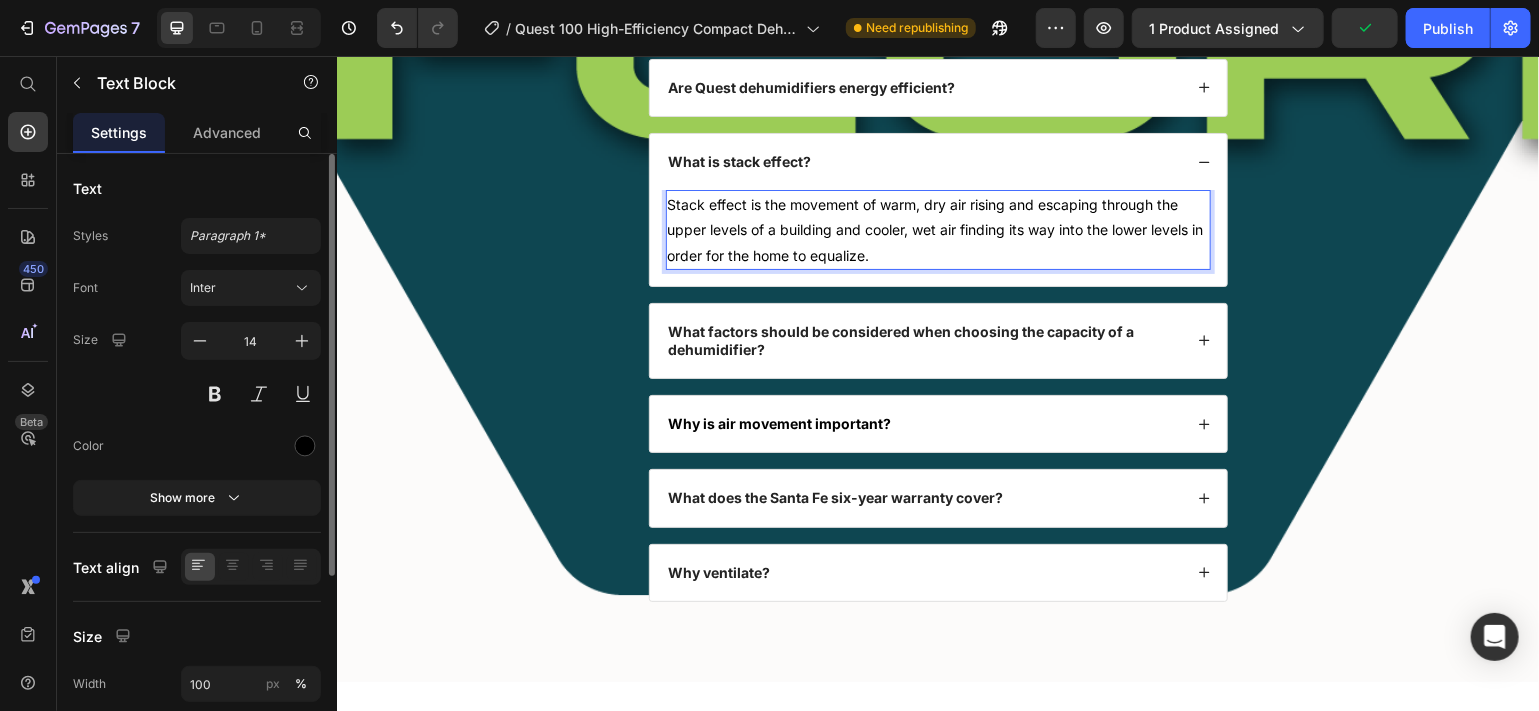 click on "Stack effect is the movement of warm, dry air rising and escaping through the upper levels of a building and cooler, wet air finding its way into the lower levels in order for the home to equalize." at bounding box center (937, 229) 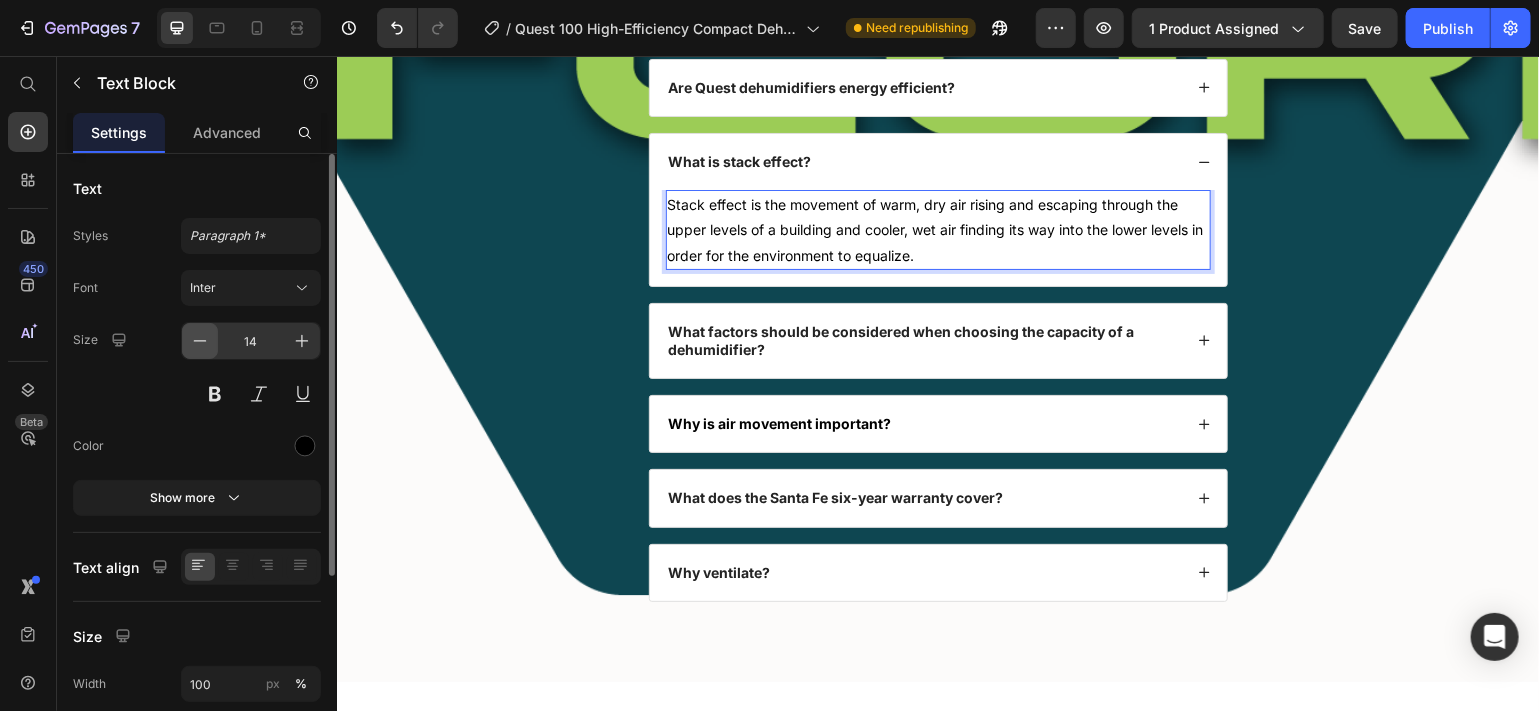 click 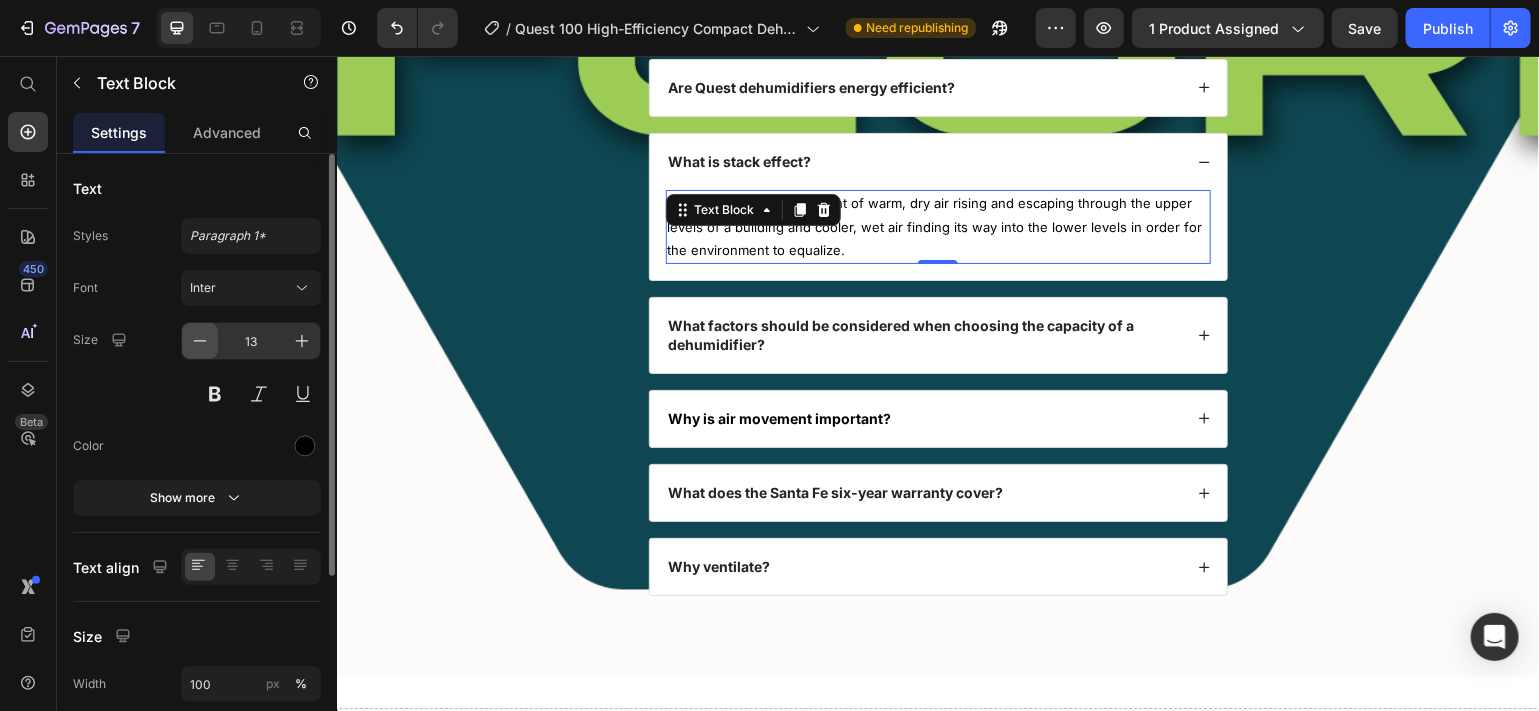 click 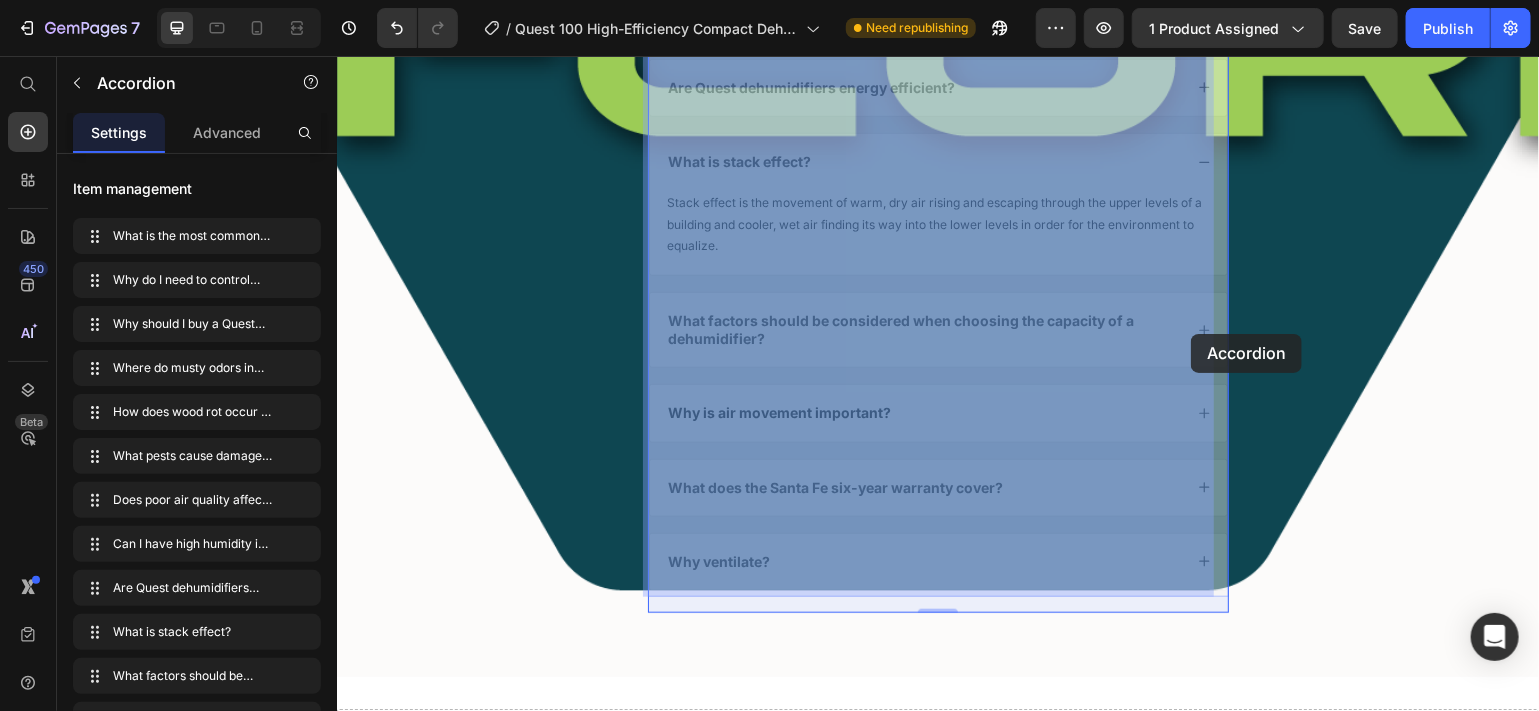 drag, startPoint x: 865, startPoint y: 338, endPoint x: 1190, endPoint y: 333, distance: 325.03845 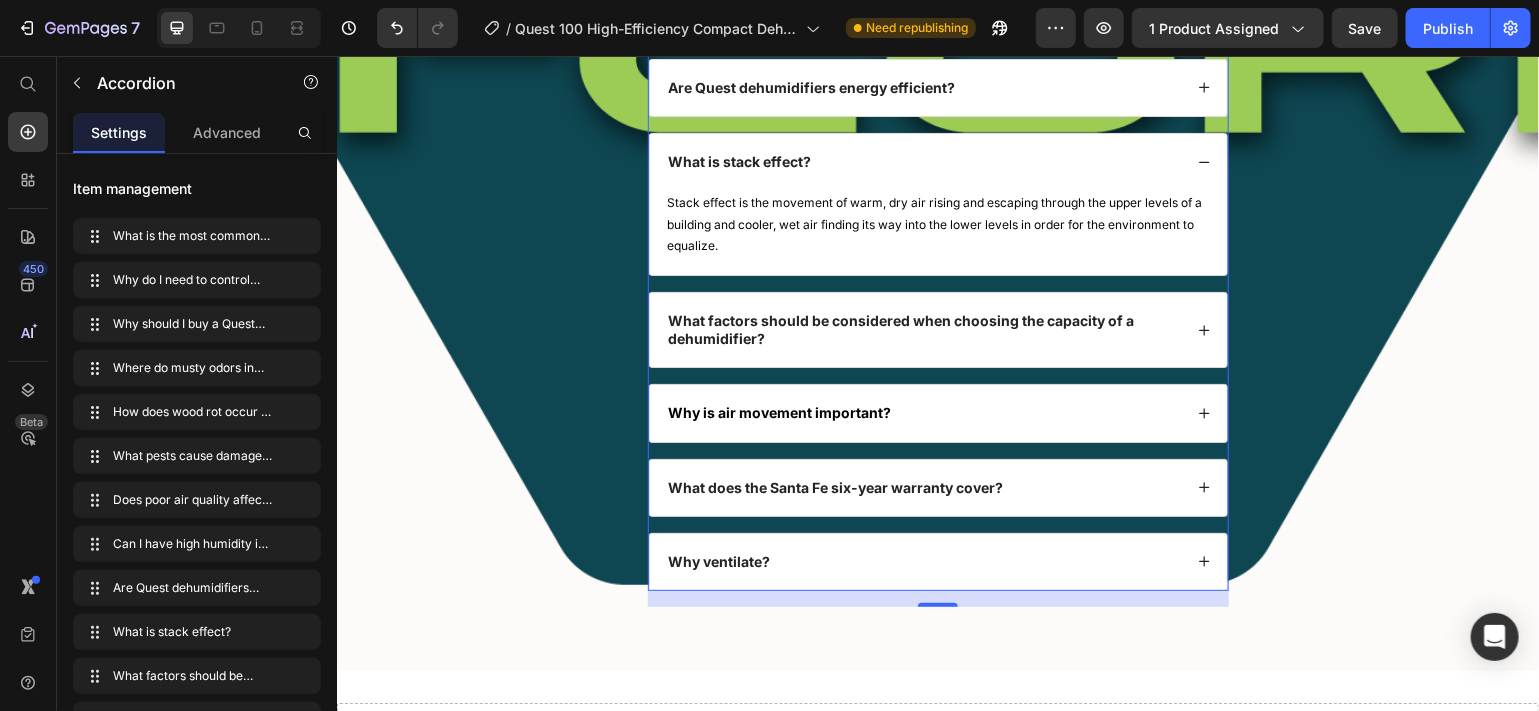 click 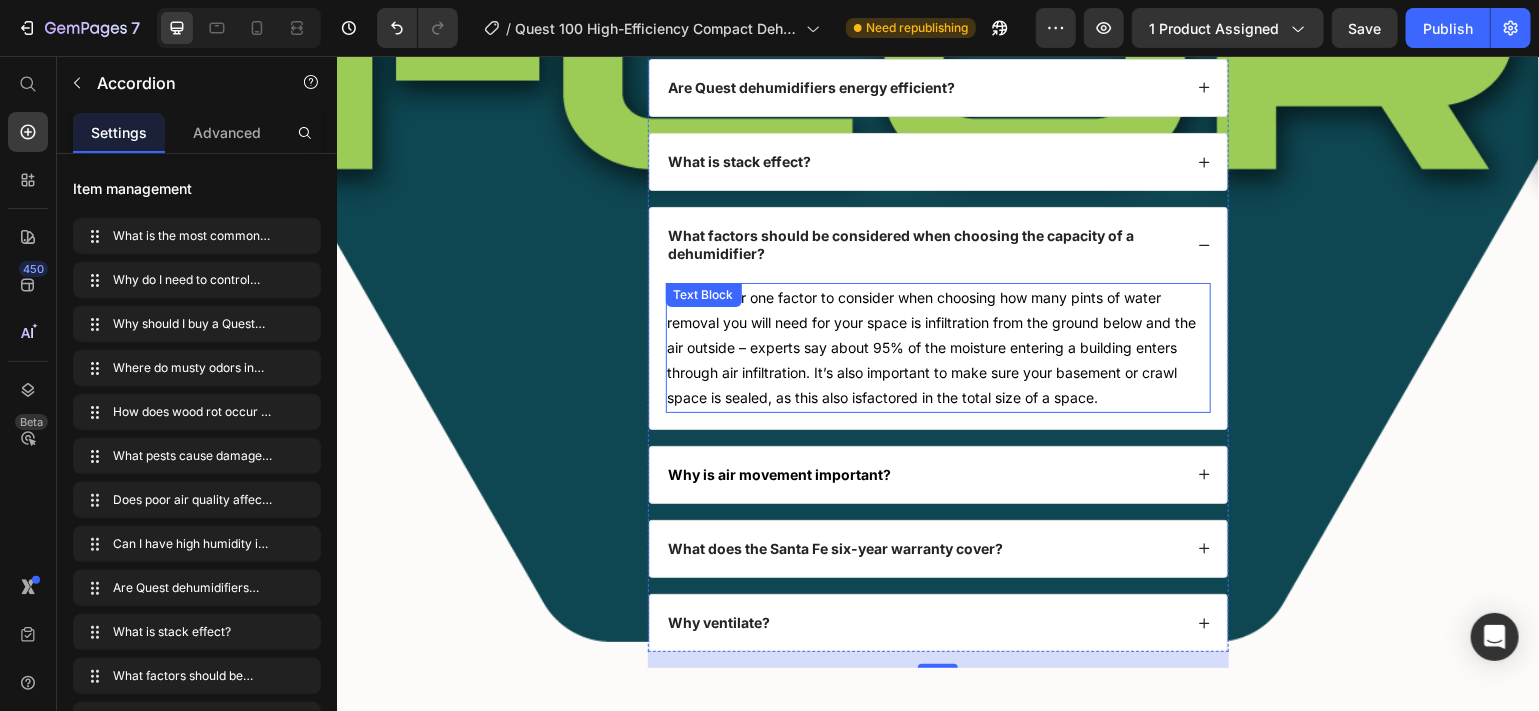 click on "The number one factor to consider when choosing how many pints of water removal you will need for your space is infiltration from the ground below and the air outside – experts say about 95% of the moisture entering a building enters through air infiltration. It’s also important to make sure your basement or crawl space is sealed, as this also is  factored in the total size of a space ." at bounding box center [937, 347] 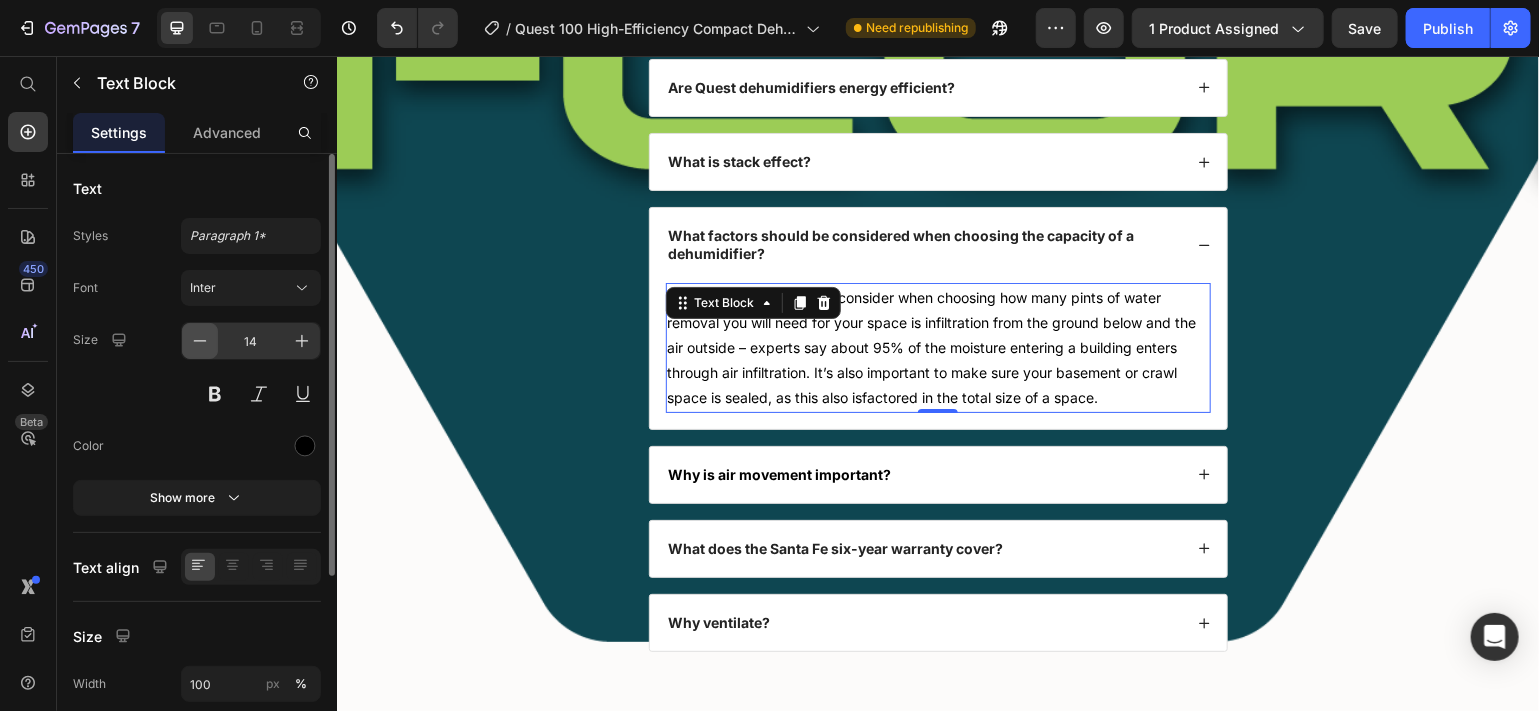 click 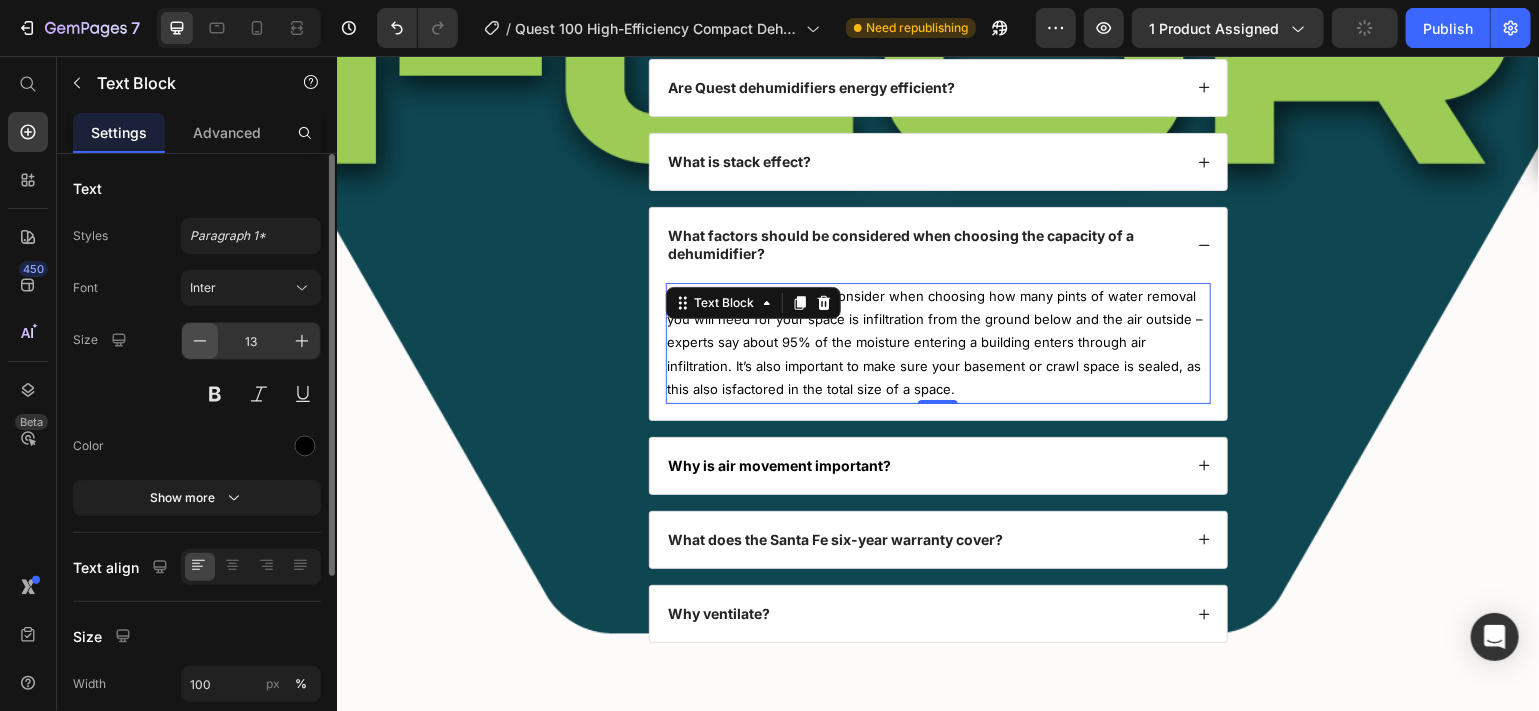 click 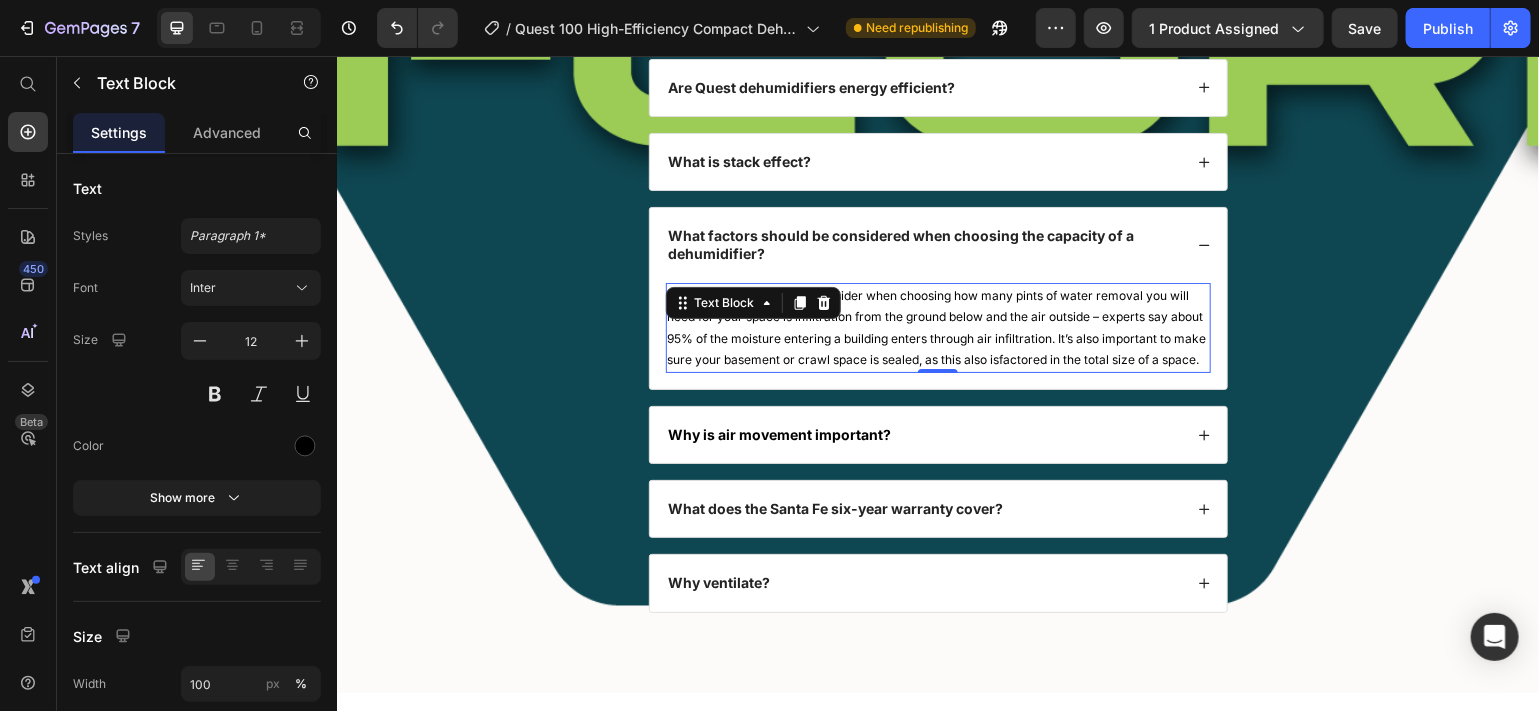 click on "The number one factor to consider when choosing how many pints of water removal you will need for your space is infiltration from the ground below and the air outside – experts say about 95% of the moisture entering a building enters through air infiltration. It’s also important to make sure your basement or crawl space is sealed, as this also is  factored in the total size of a space ." at bounding box center [937, 327] 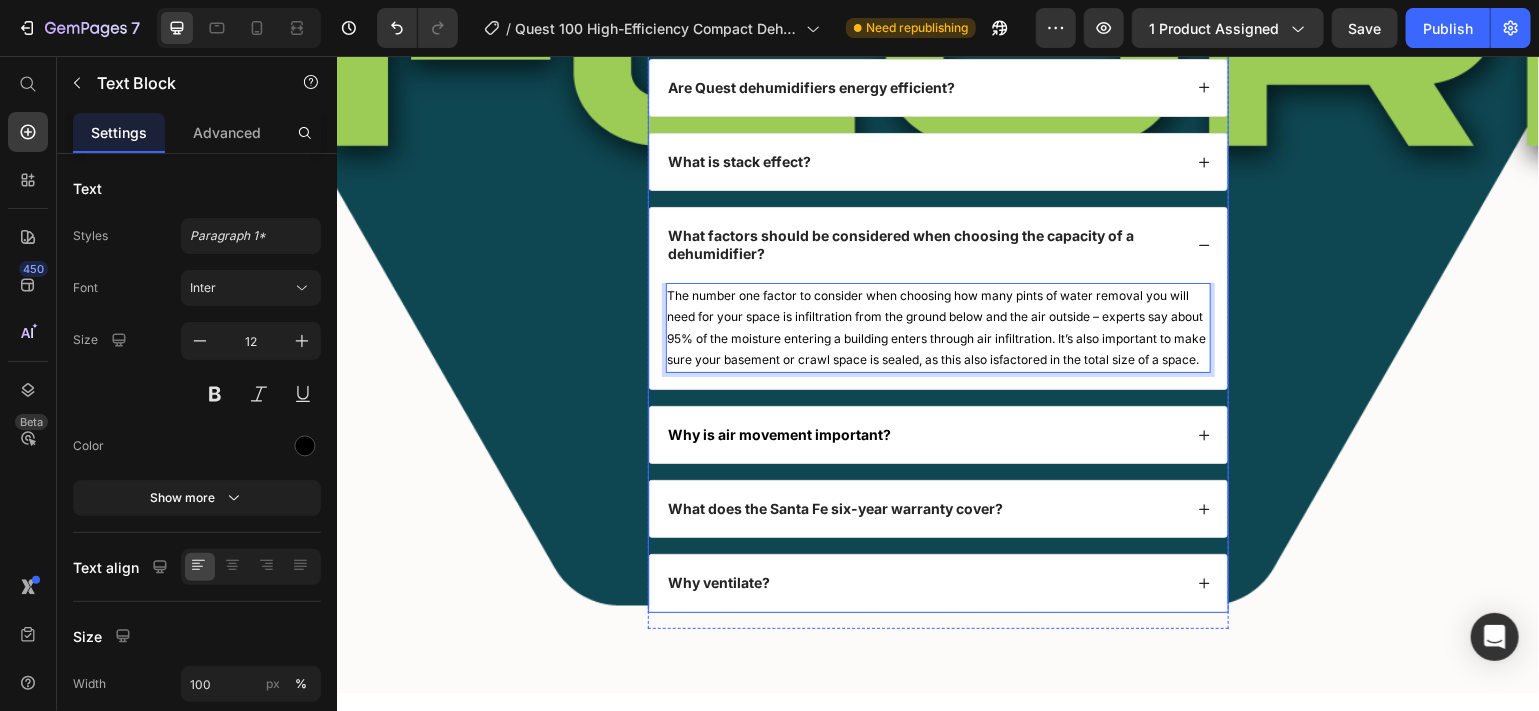 click 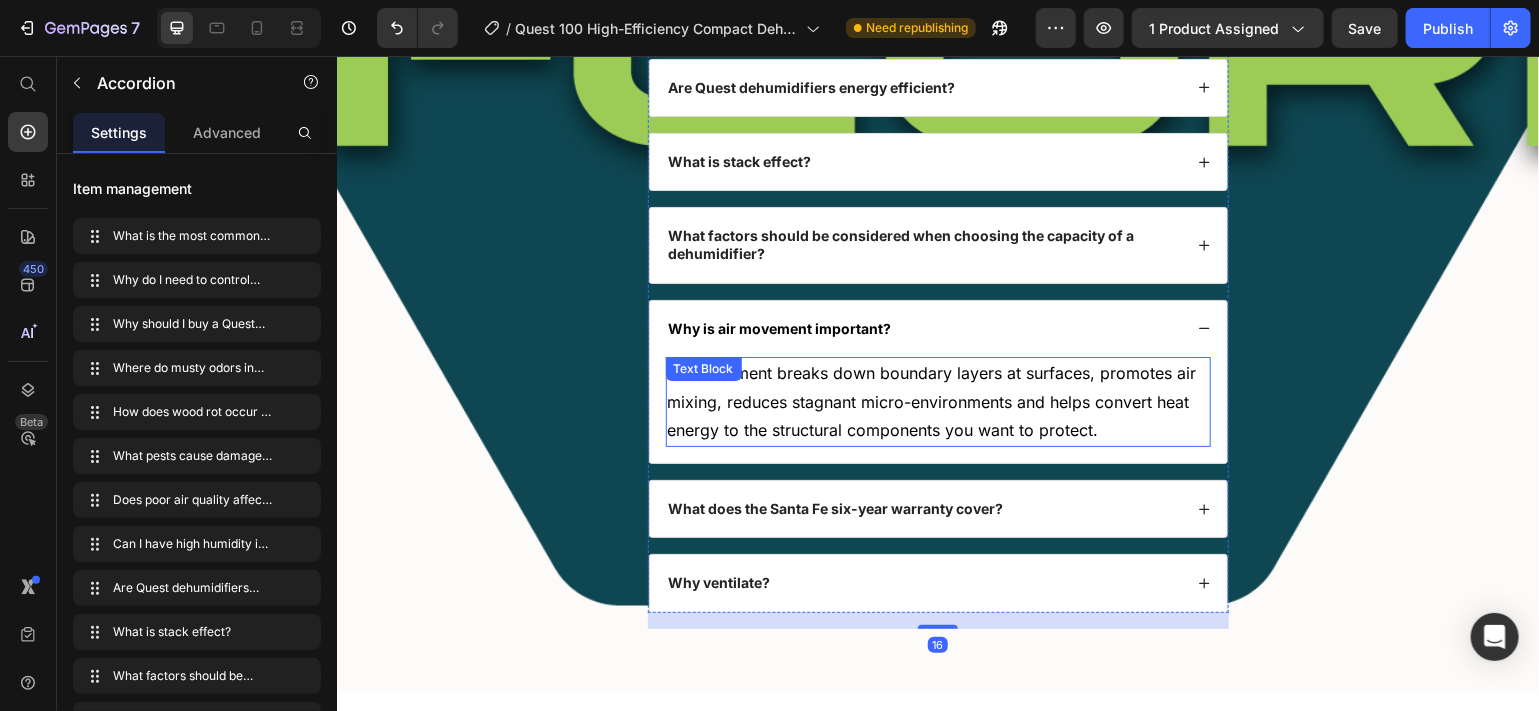 click on "Air movement breaks down boundary layers at surfaces, promotes air mixing, reduces stagnant micro-environments and helps convert heat energy to the structural components you want to protect." at bounding box center (937, 401) 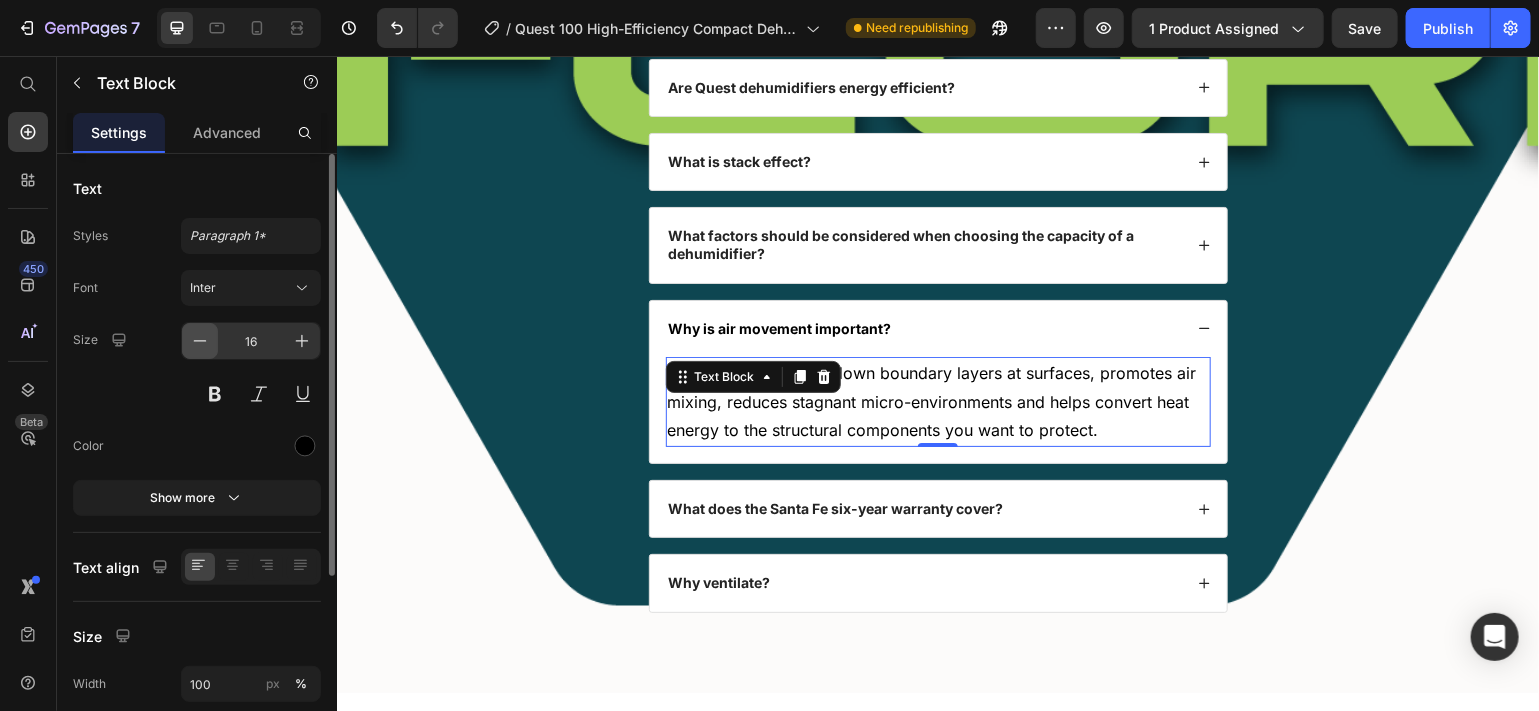 click 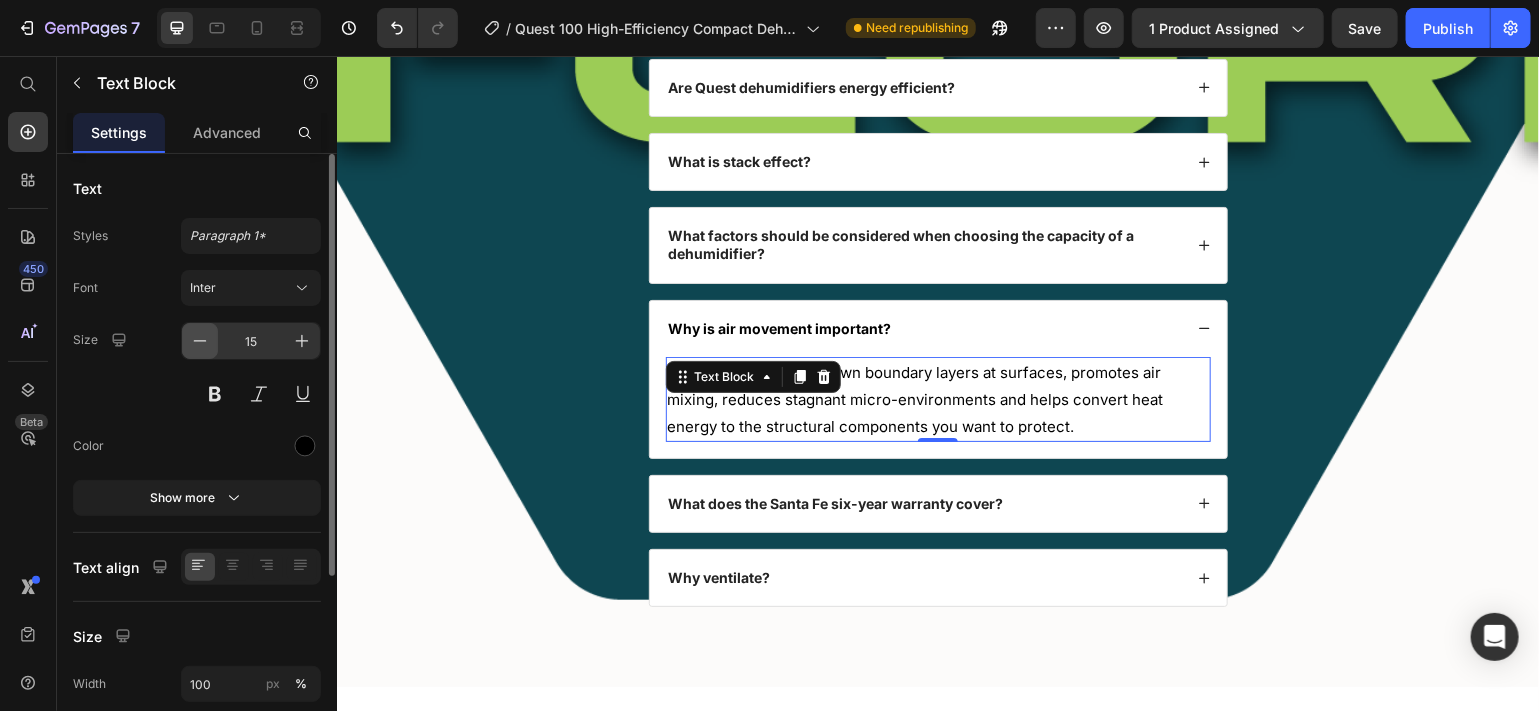 click 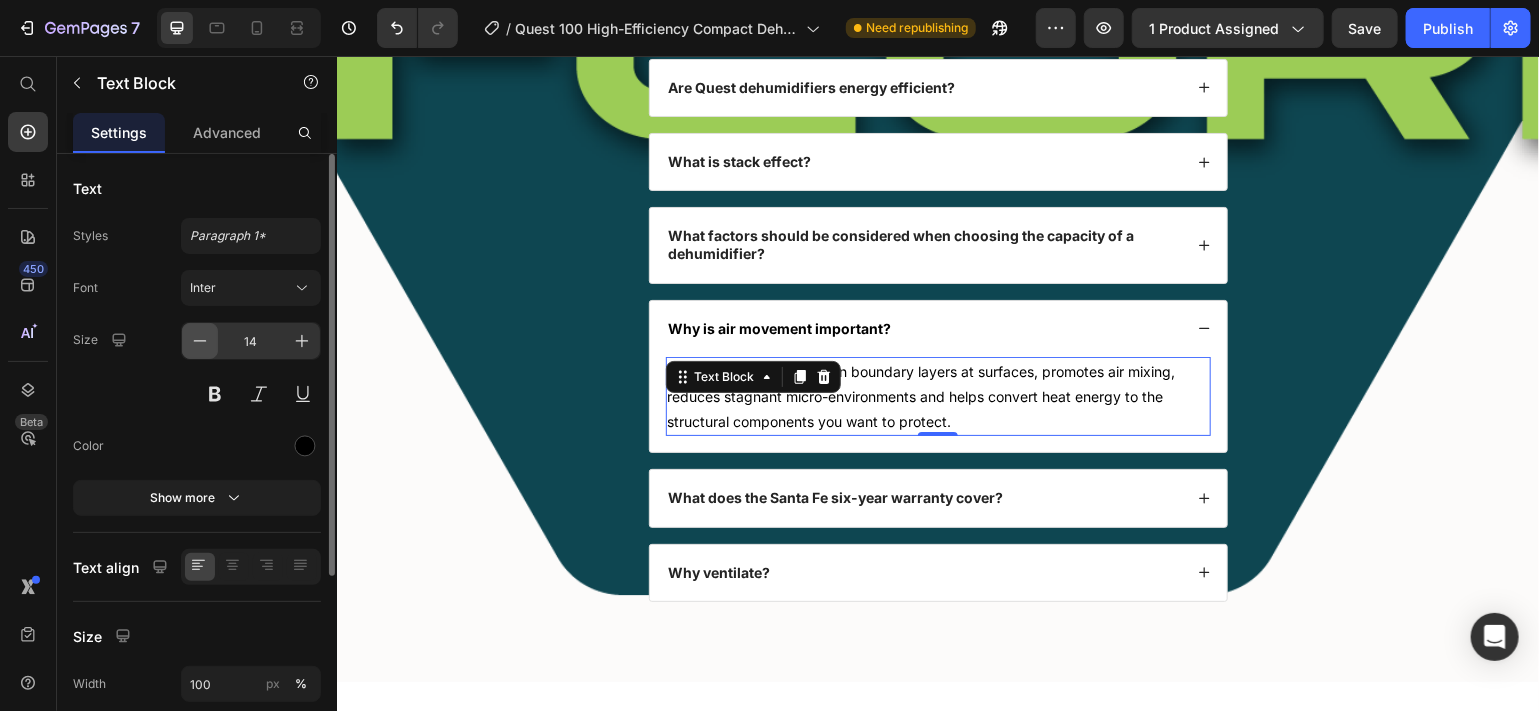 click 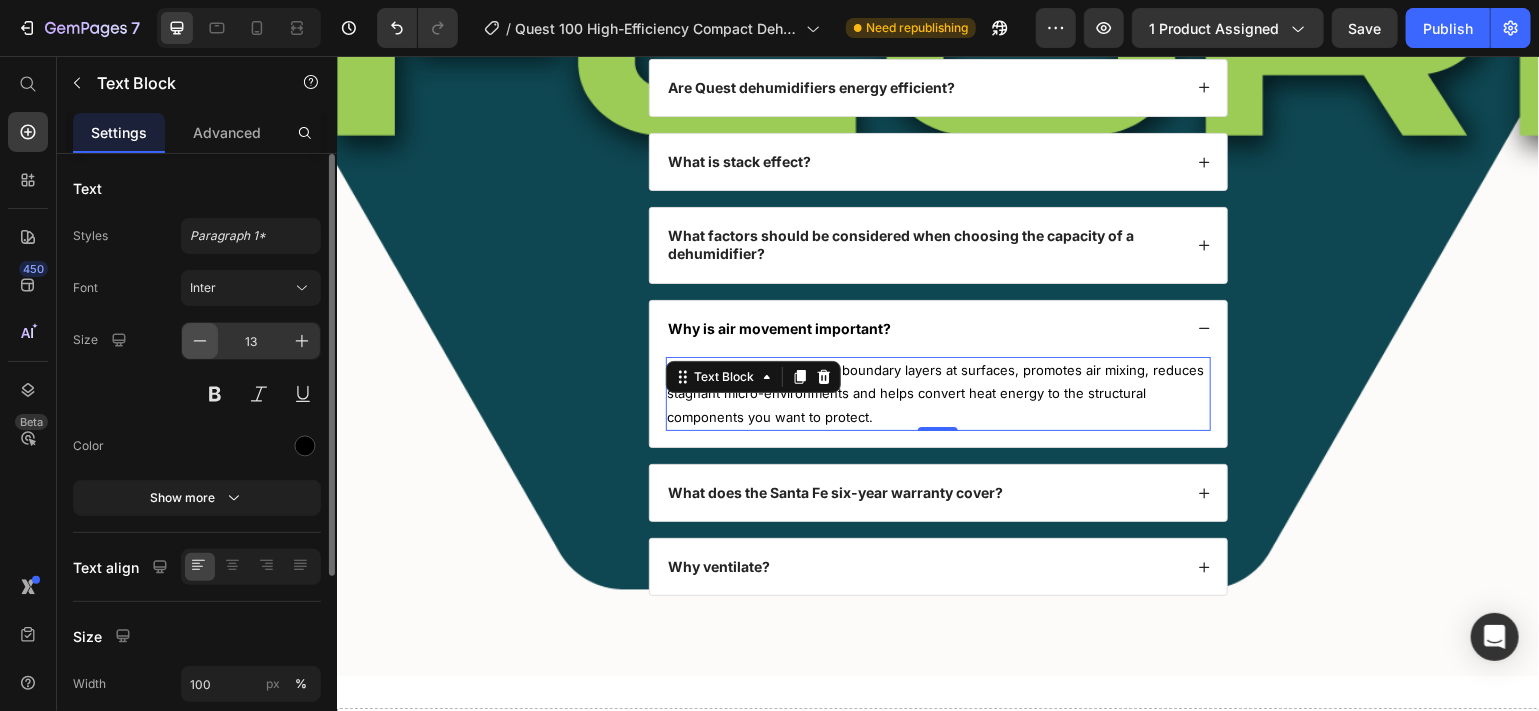 click 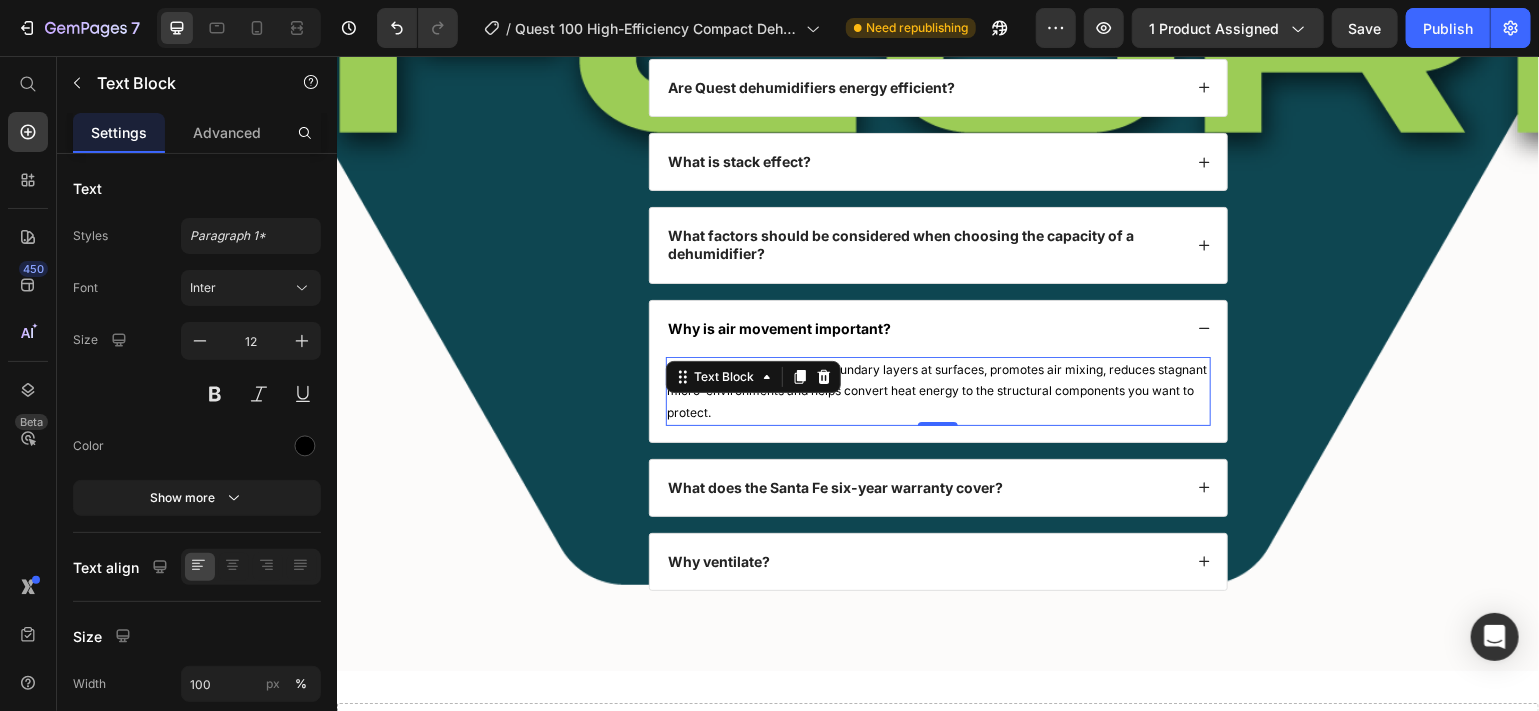click on "Air movement breaks down boundary layers at surfaces, promotes air mixing, reduces stagnant micro-environments and helps convert heat energy to the structural components you want to protect." at bounding box center (937, 390) 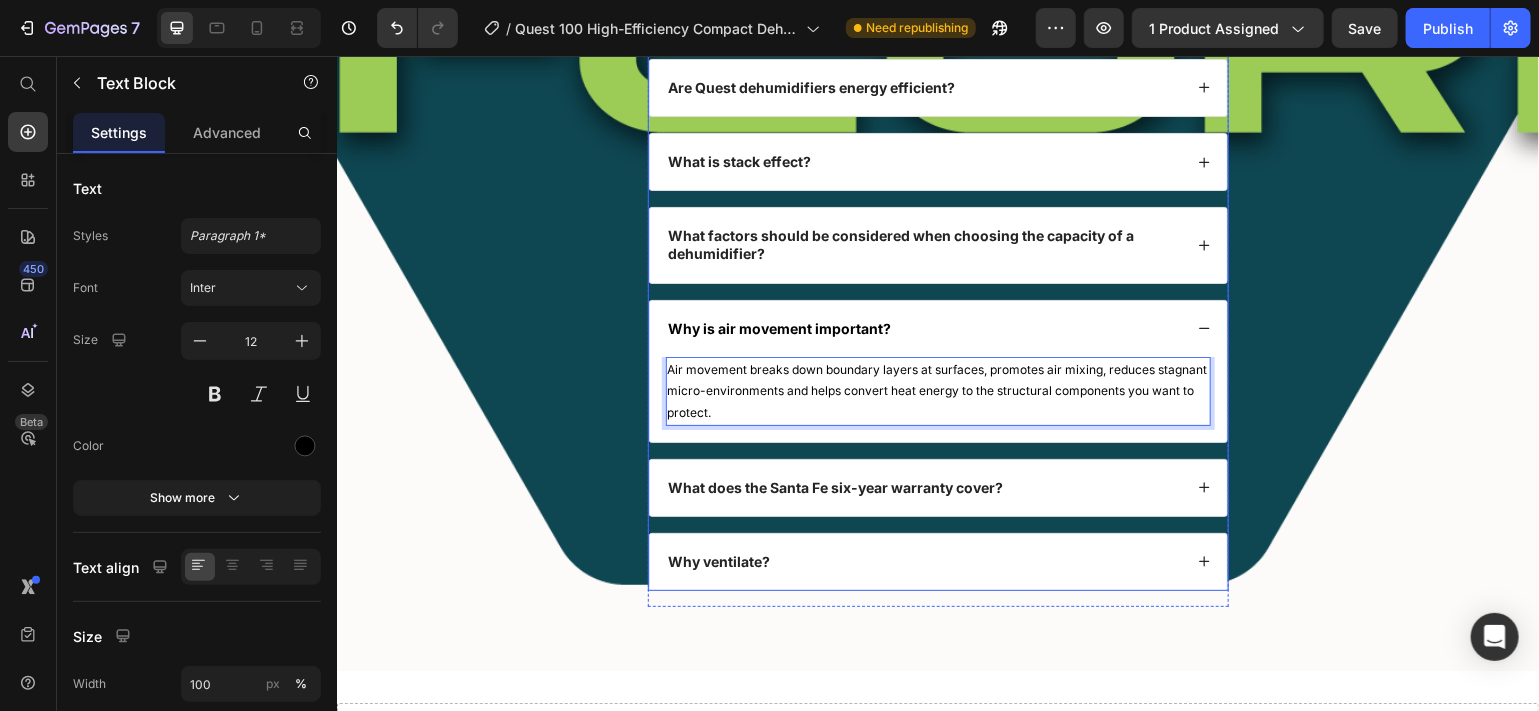 click 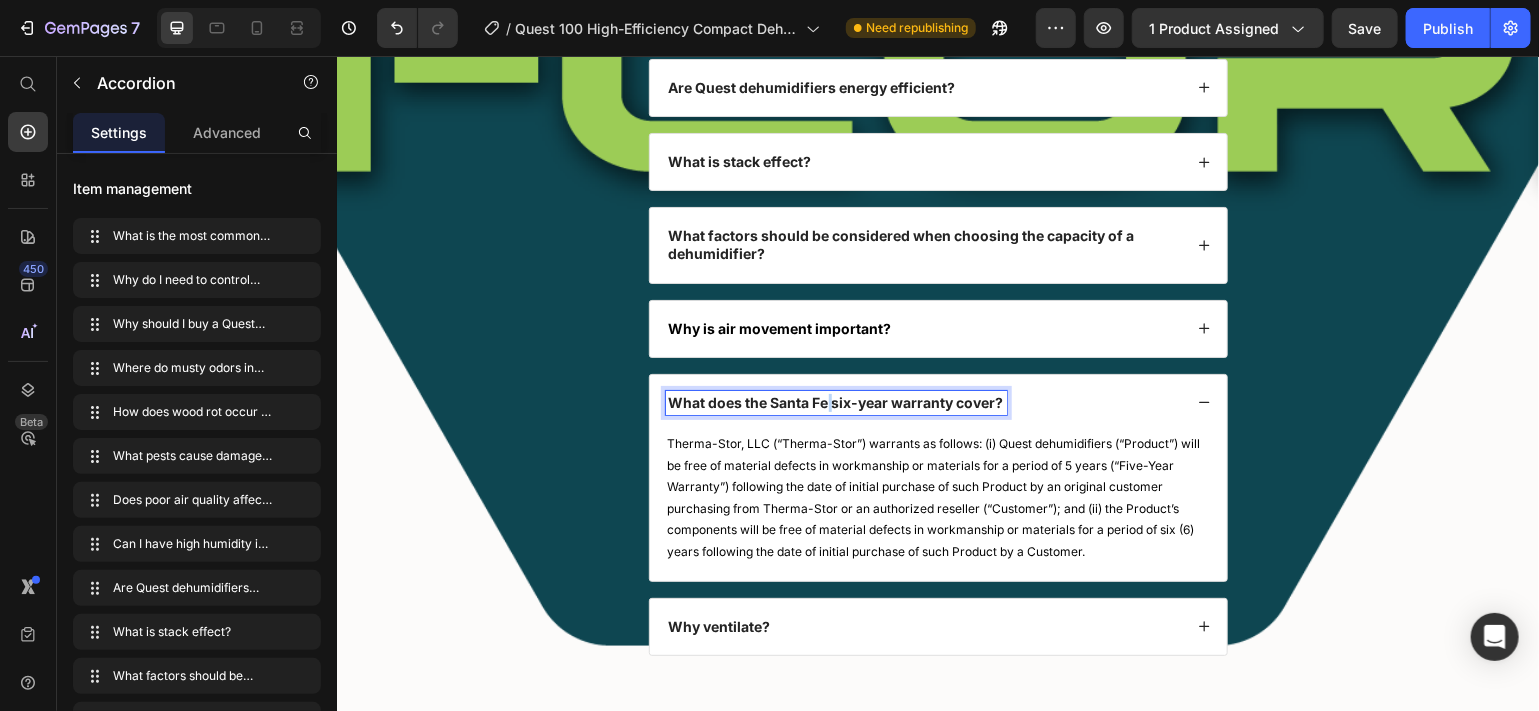 click on "What does the Santa Fe six-year warranty cover?" at bounding box center [835, 402] 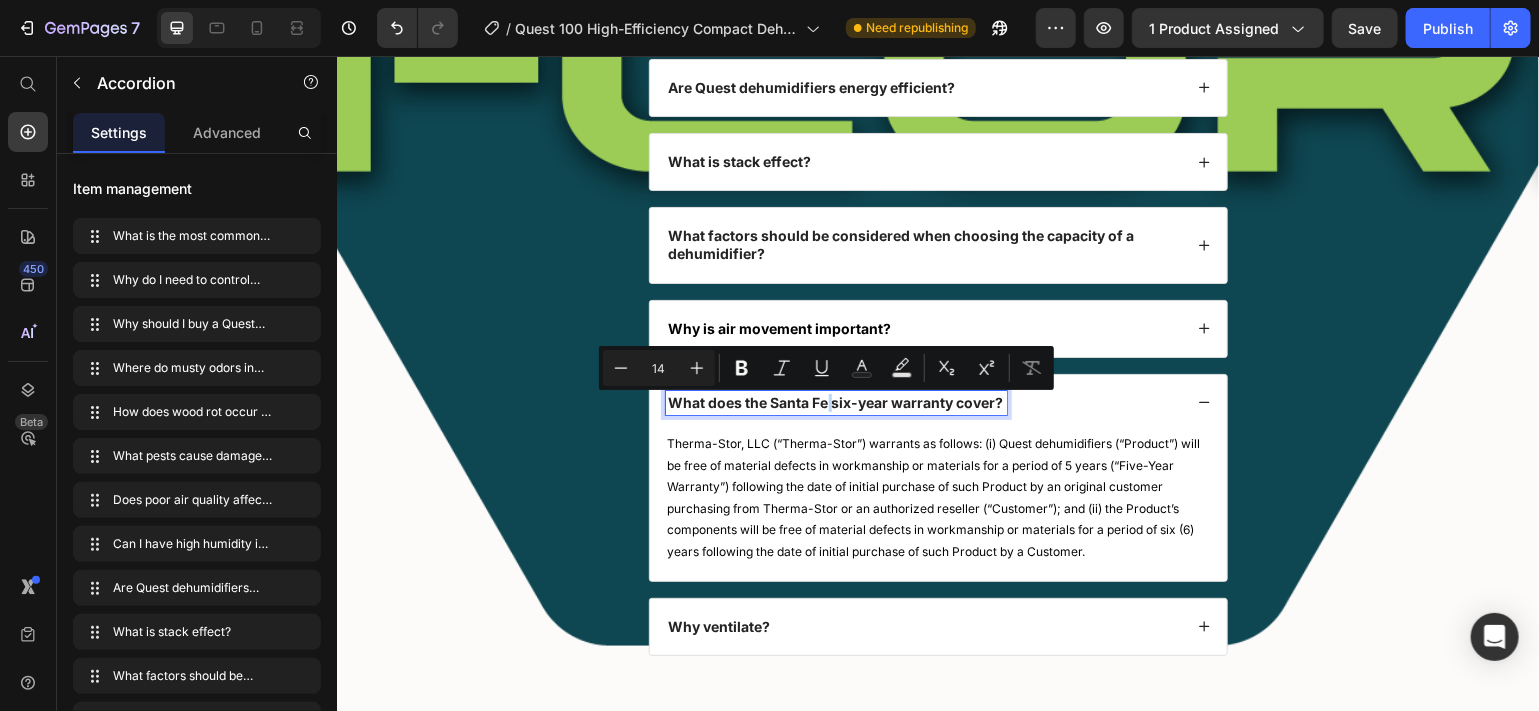 click on "What does the Santa Fe six-year warranty cover?" at bounding box center (835, 402) 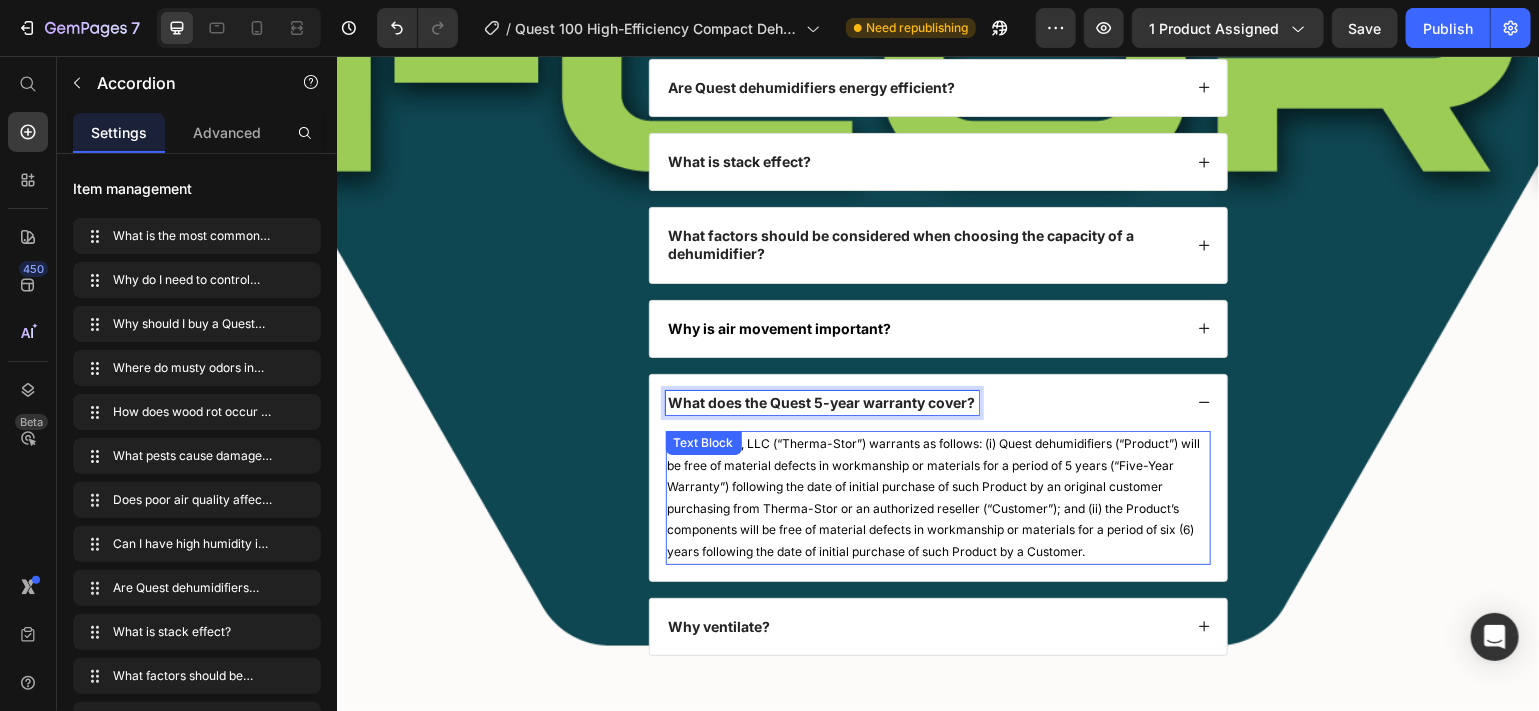 click on "Therma-Stor, LLC (“Therma-Stor”) warrants as follows: (i) Quest dehumidifiers (“Product”) will be free of material defects in workmanship or materials for a period of 5 years (“Five-Year Warranty”) following the date of initial purchase of such Product by an original customer purchasing from Therma-Stor or an authorized reseller (“Customer”); and (ii) the Product’s components will be free of material defects in workmanship or materials for a period of six (6) years following the date of initial purchase of such Product by a Customer." at bounding box center [937, 497] 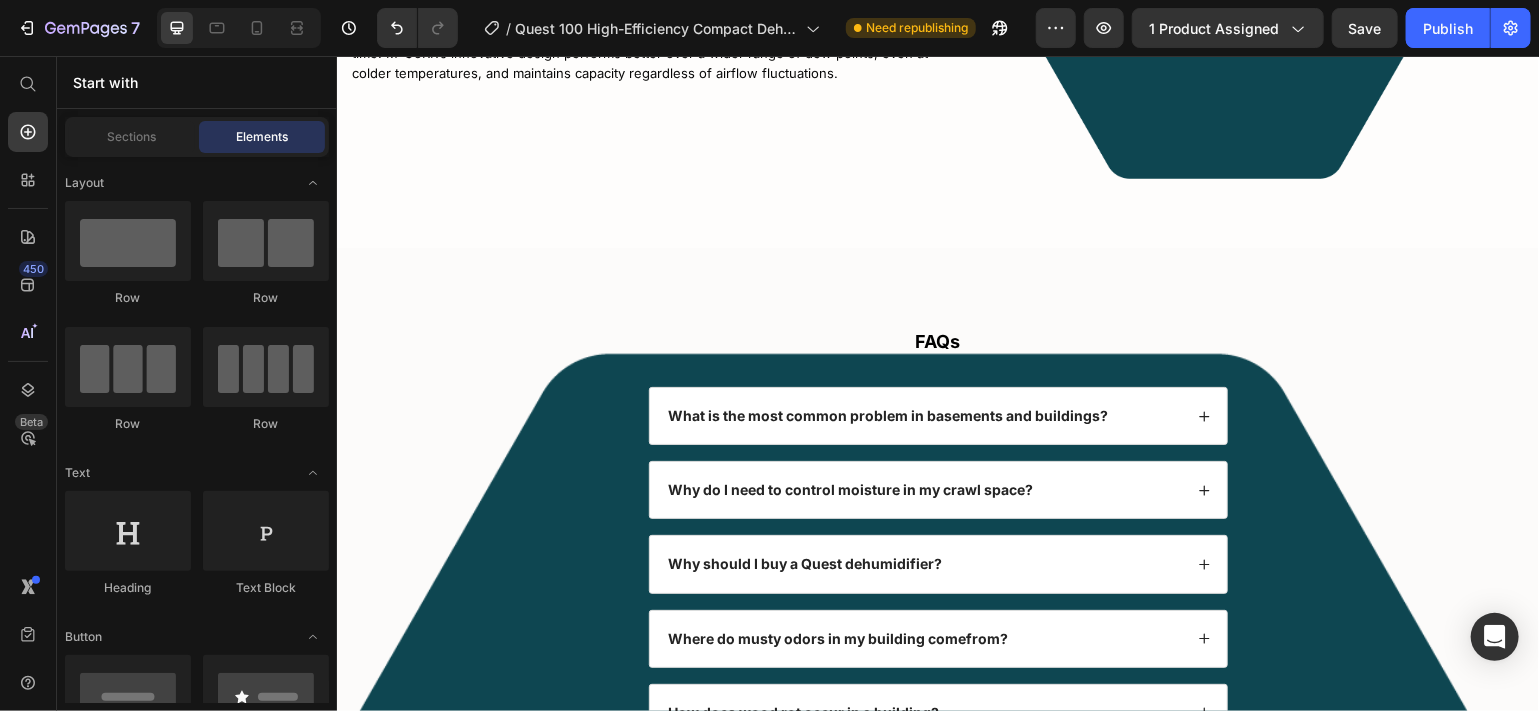 scroll, scrollTop: 5754, scrollLeft: 0, axis: vertical 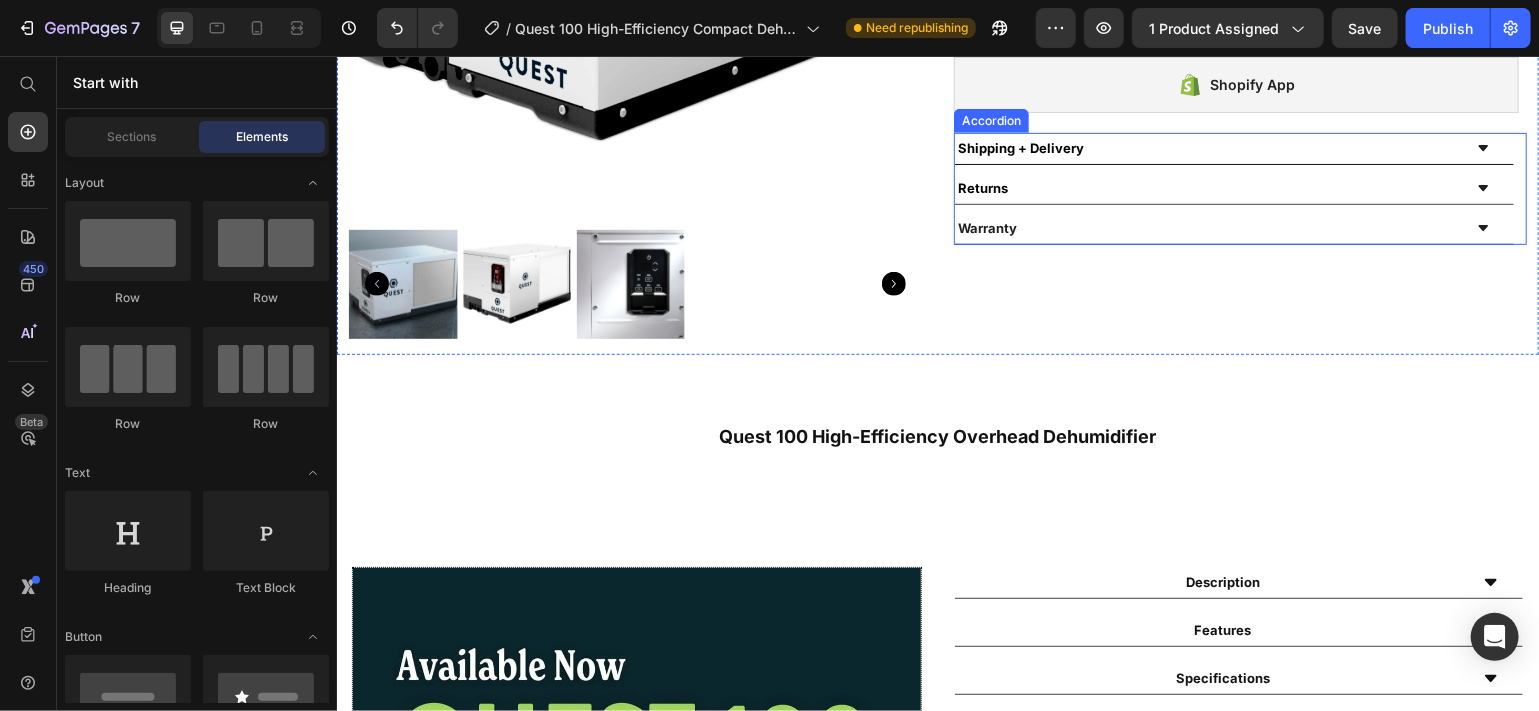 click 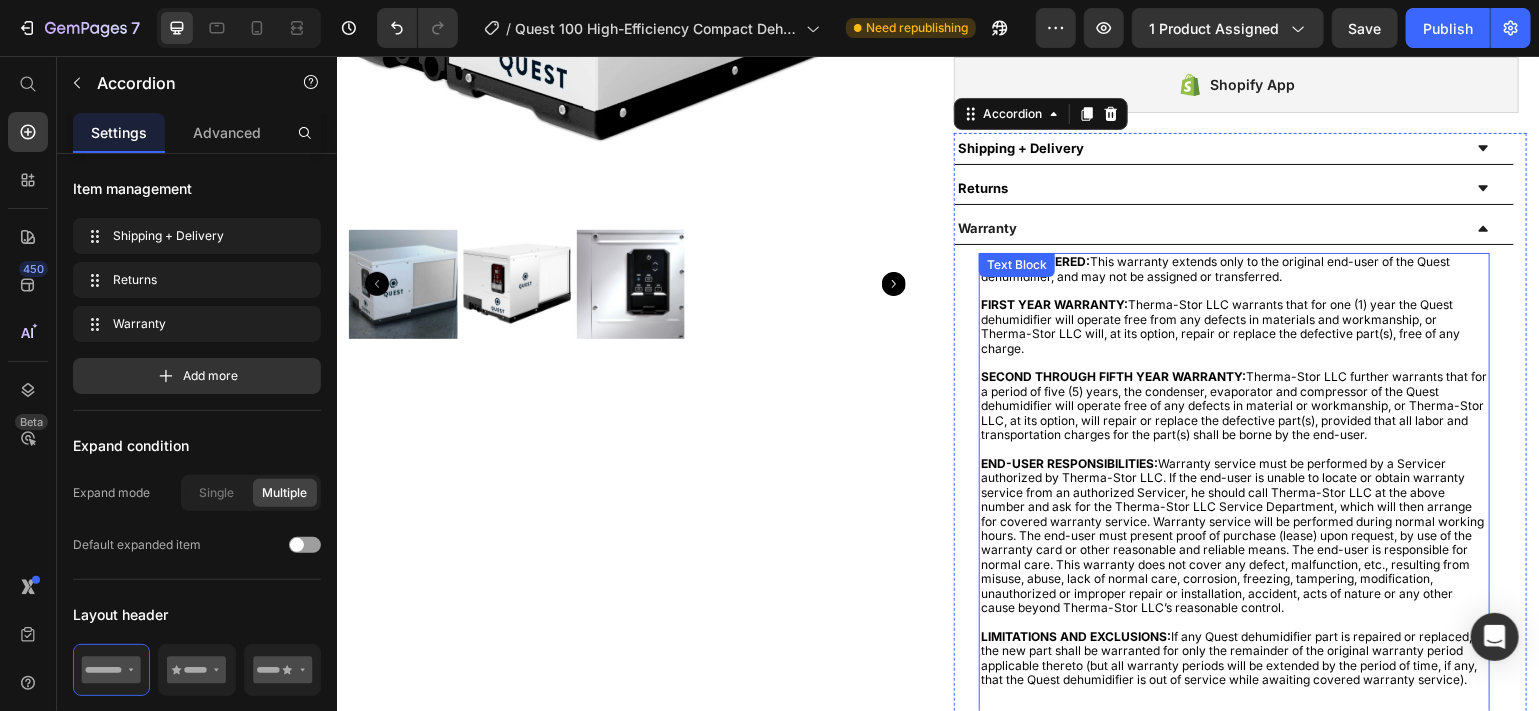 click on "FIRST YEAR WARRANTY:  Therma-Stor LLC warrants that for one (1) year the Quest dehumidifier will operate free from any defects in materials and workmanship, or Therma-Stor LLC will, at its option, repair or replace the defective part(s), free of any charge." at bounding box center (1233, 326) 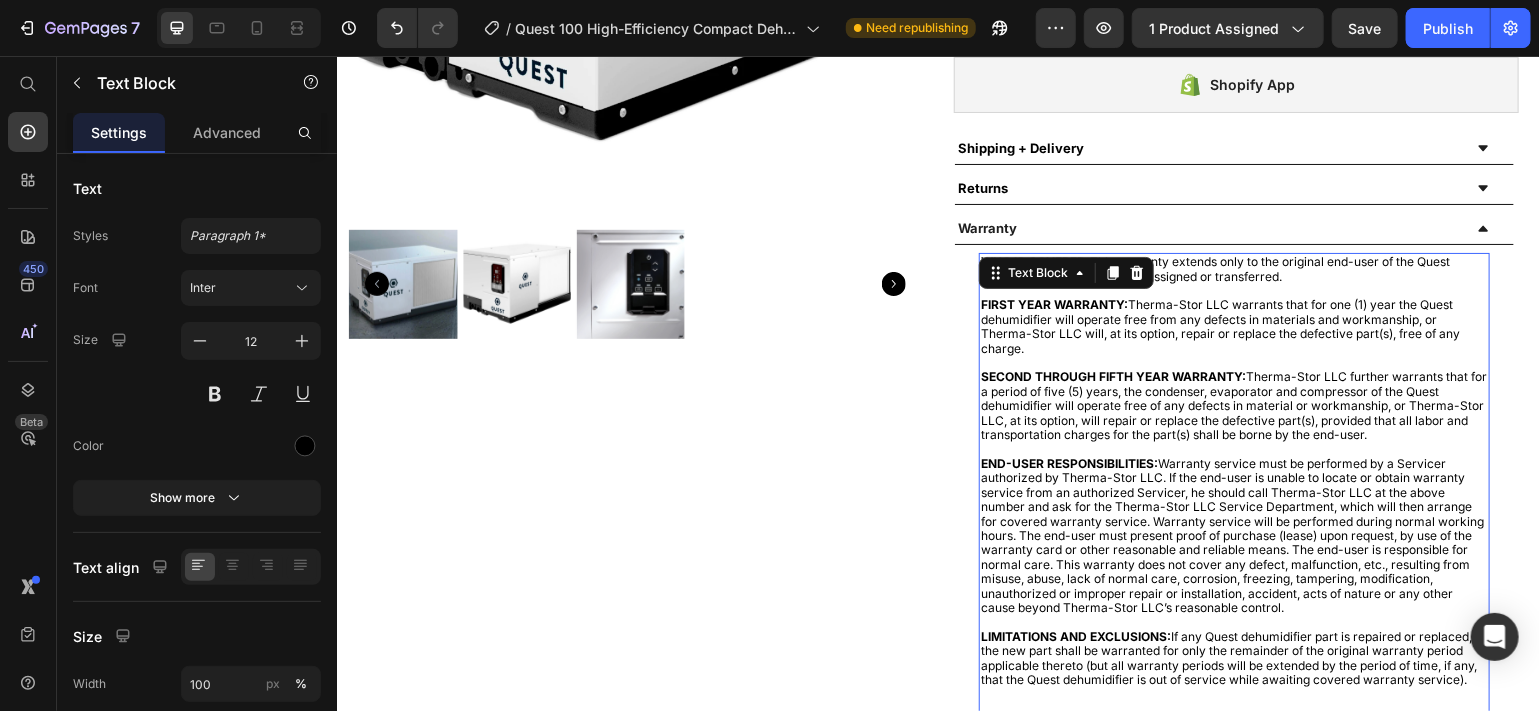 click on "FIRST YEAR WARRANTY:" at bounding box center [1053, 303] 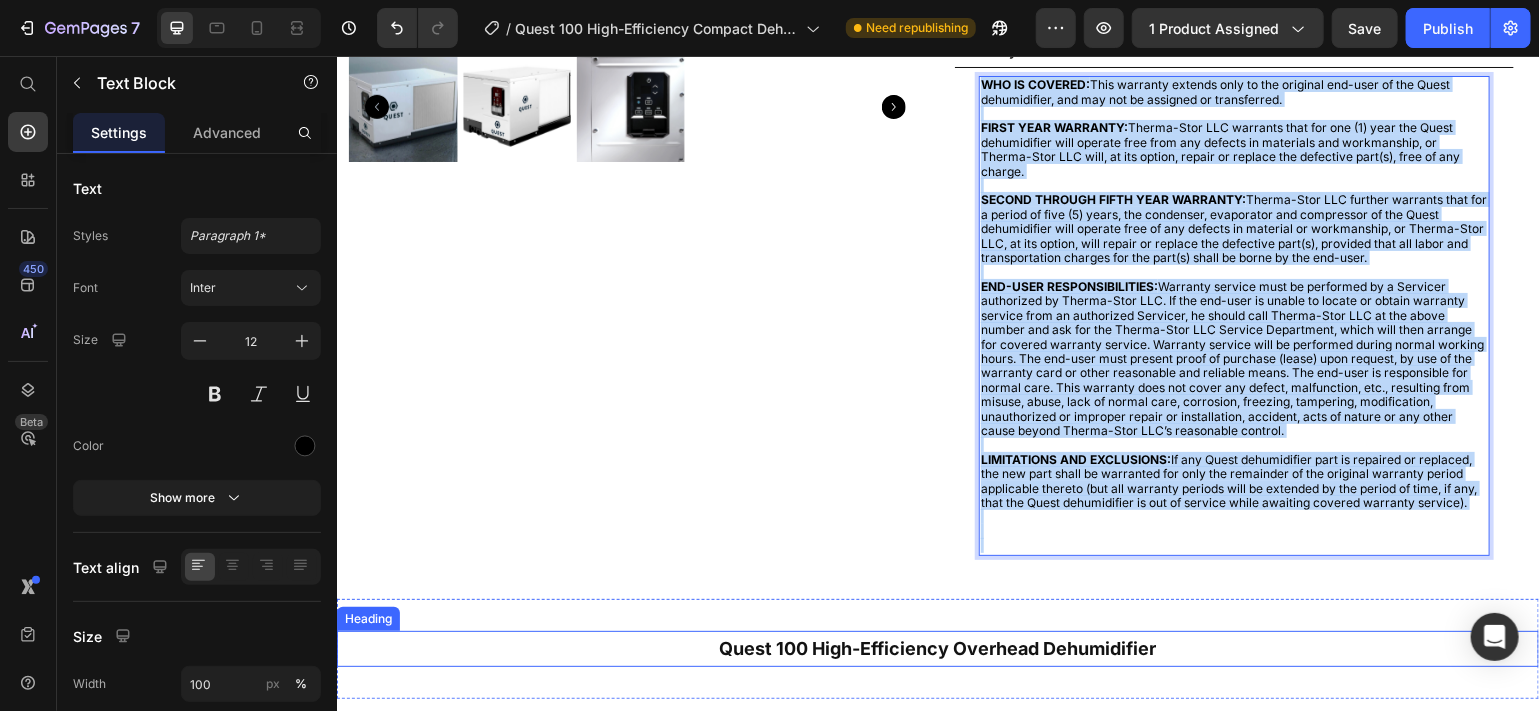 scroll, scrollTop: 688, scrollLeft: 0, axis: vertical 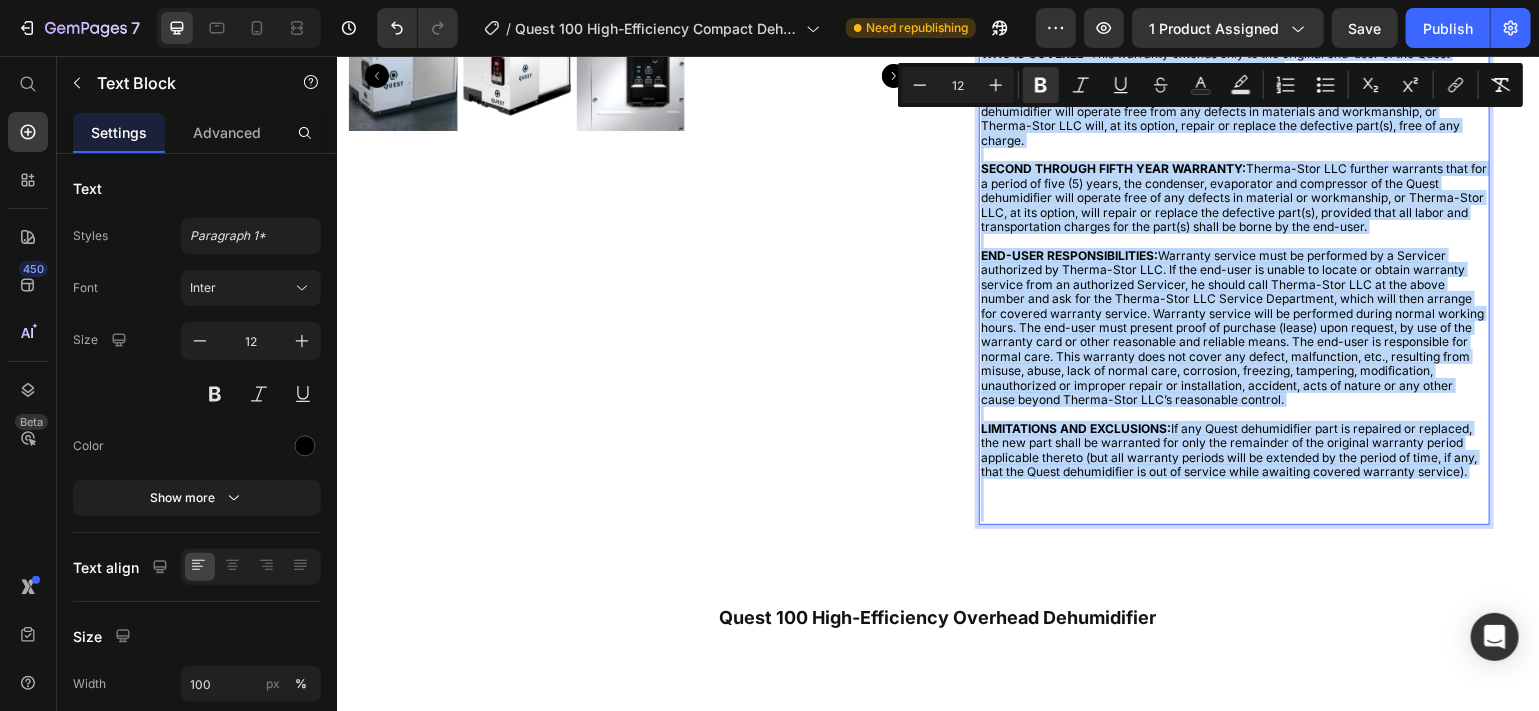 drag, startPoint x: 974, startPoint y: 253, endPoint x: 1177, endPoint y: 484, distance: 307.52237 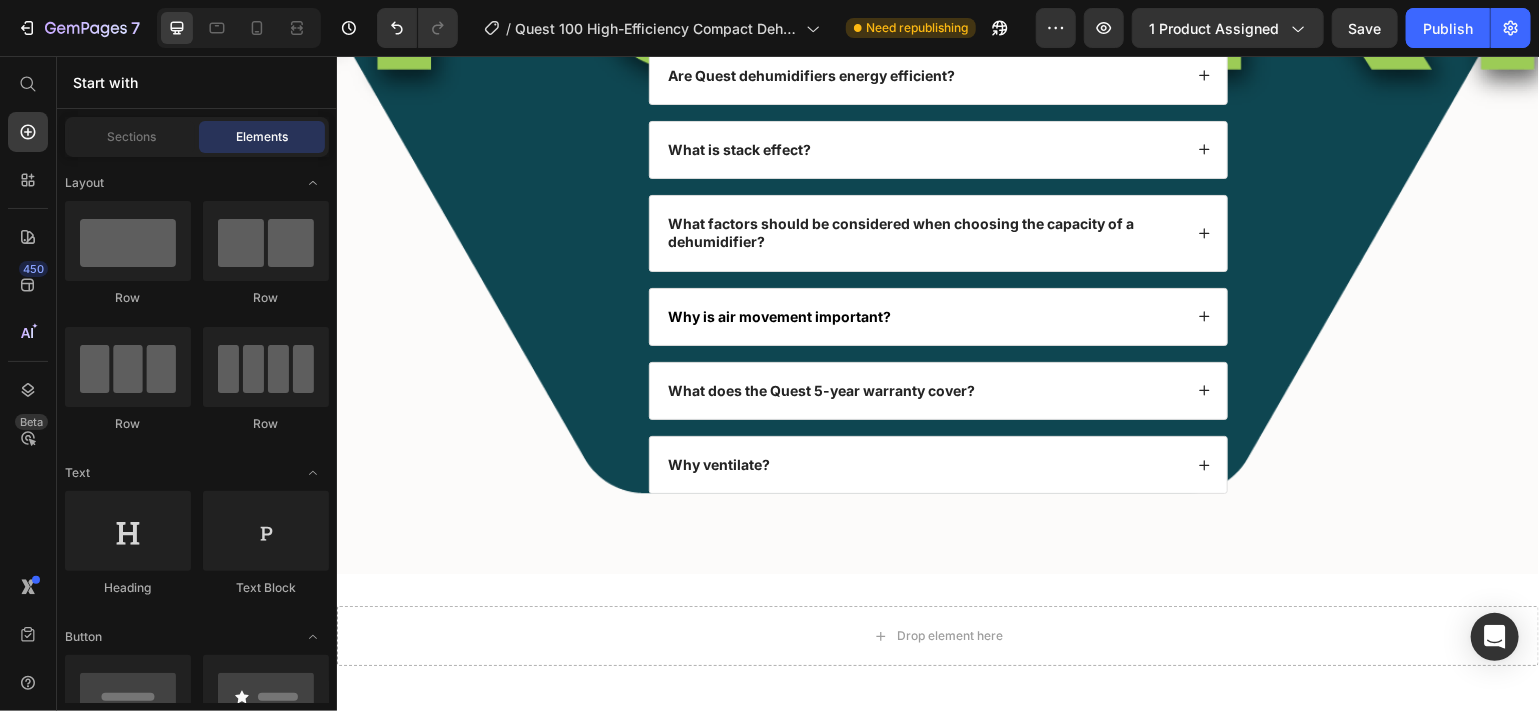 scroll, scrollTop: 7672, scrollLeft: 0, axis: vertical 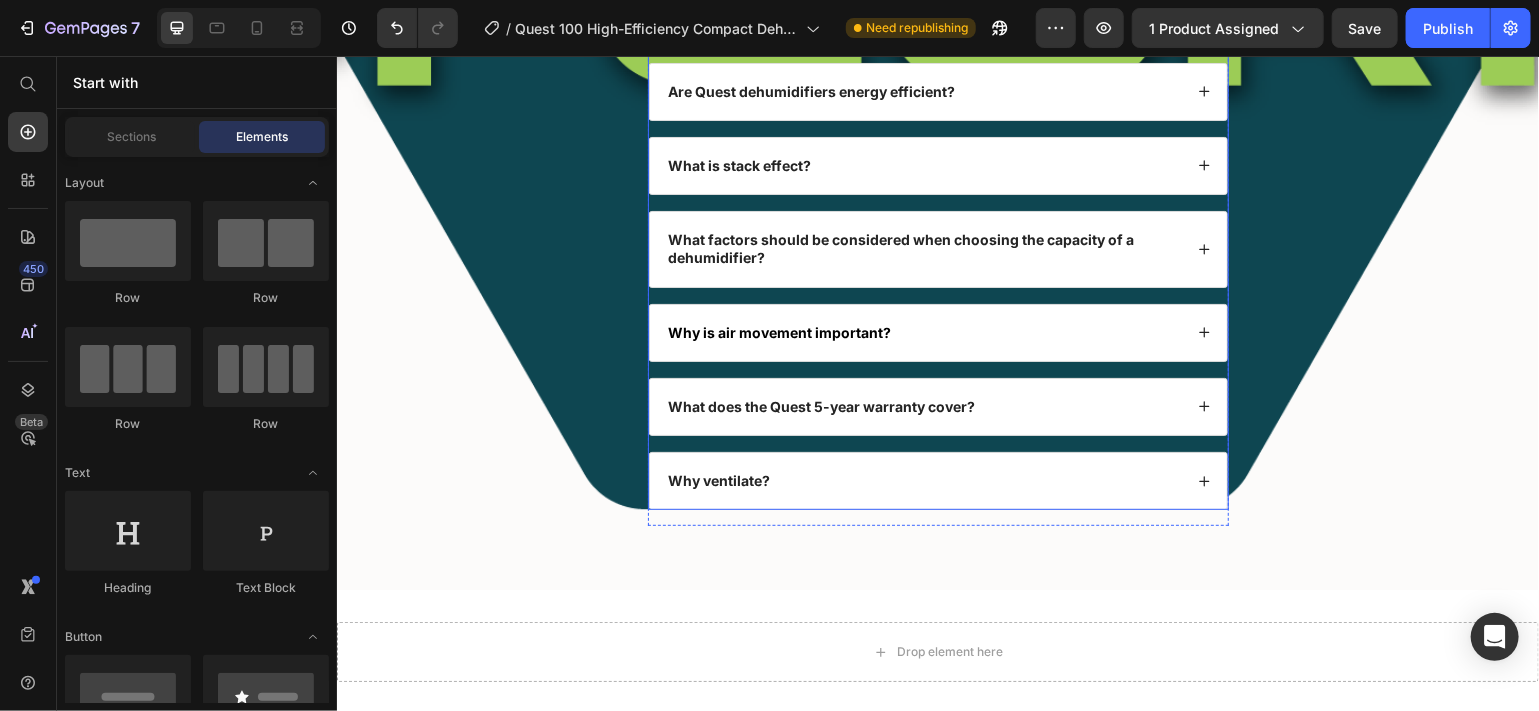 click 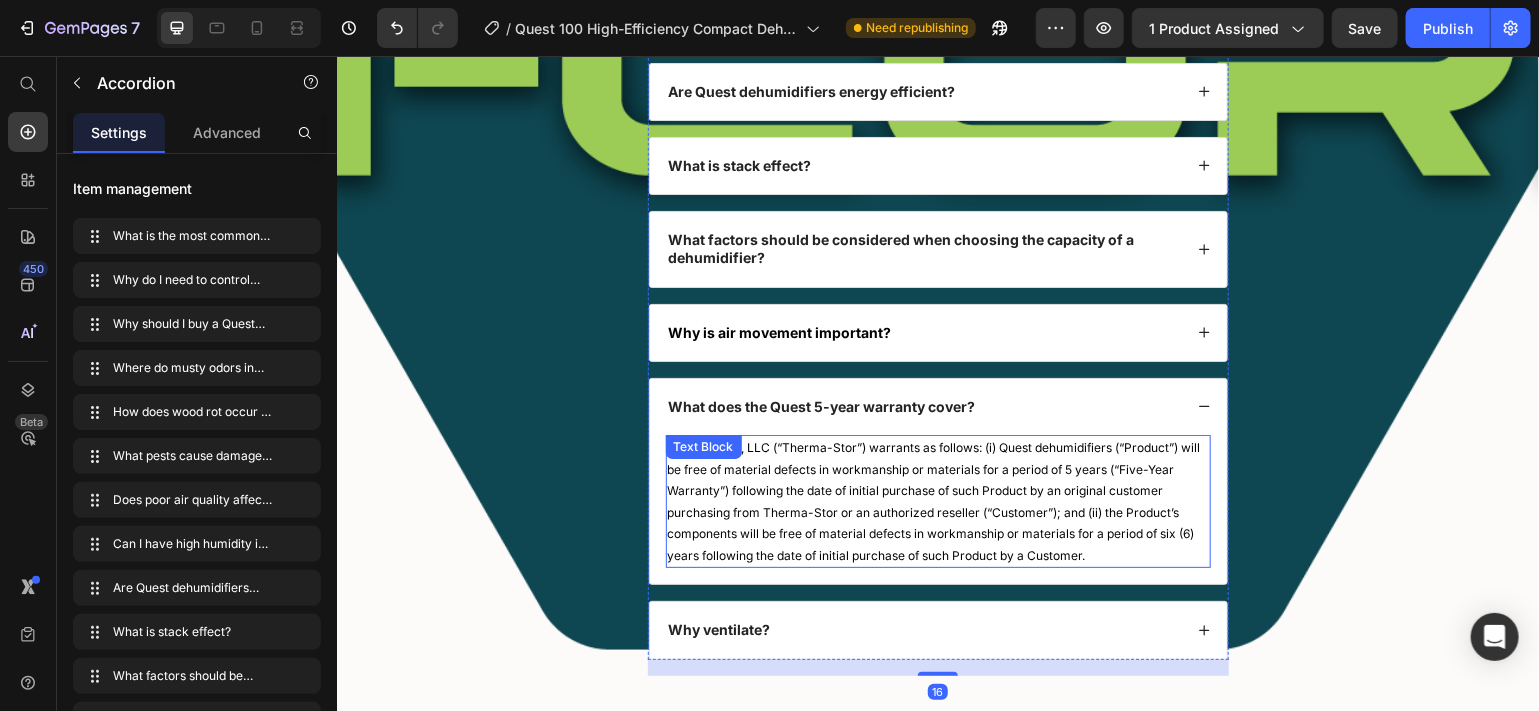 click on "Therma-Stor, LLC (“Therma-Stor”) warrants as follows: (i) Quest dehumidifiers (“Product”) will be free of material defects in workmanship or materials for a period of 5 years (“Five-Year Warranty”) following the date of initial purchase of such Product by an original customer purchasing from Therma-Stor or an authorized reseller (“Customer”); and (ii) the Product’s components will be free of material defects in workmanship or materials for a period of six (6) years following the date of initial purchase of such Product by a Customer." at bounding box center (937, 501) 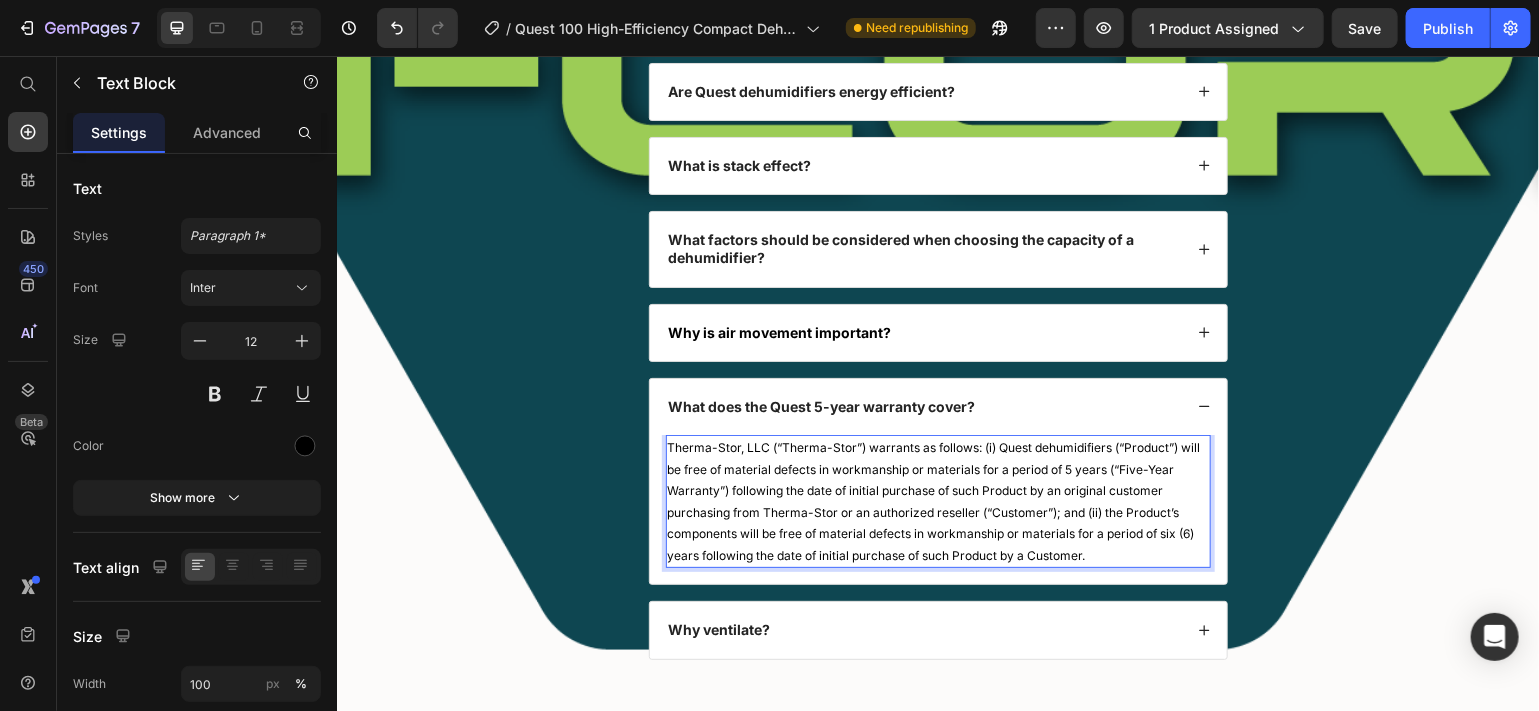 click on "Therma-Stor, LLC (“Therma-Stor”) warrants as follows: (i) Quest dehumidifiers (“Product”) will be free of material defects in workmanship or materials for a period of 5 years (“Five-Year Warranty”) following the date of initial purchase of such Product by an original customer purchasing from Therma-Stor or an authorized reseller (“Customer”); and (ii) the Product’s components will be free of material defects in workmanship or materials for a period of six (6) years following the date of initial purchase of such Product by a Customer." at bounding box center (937, 501) 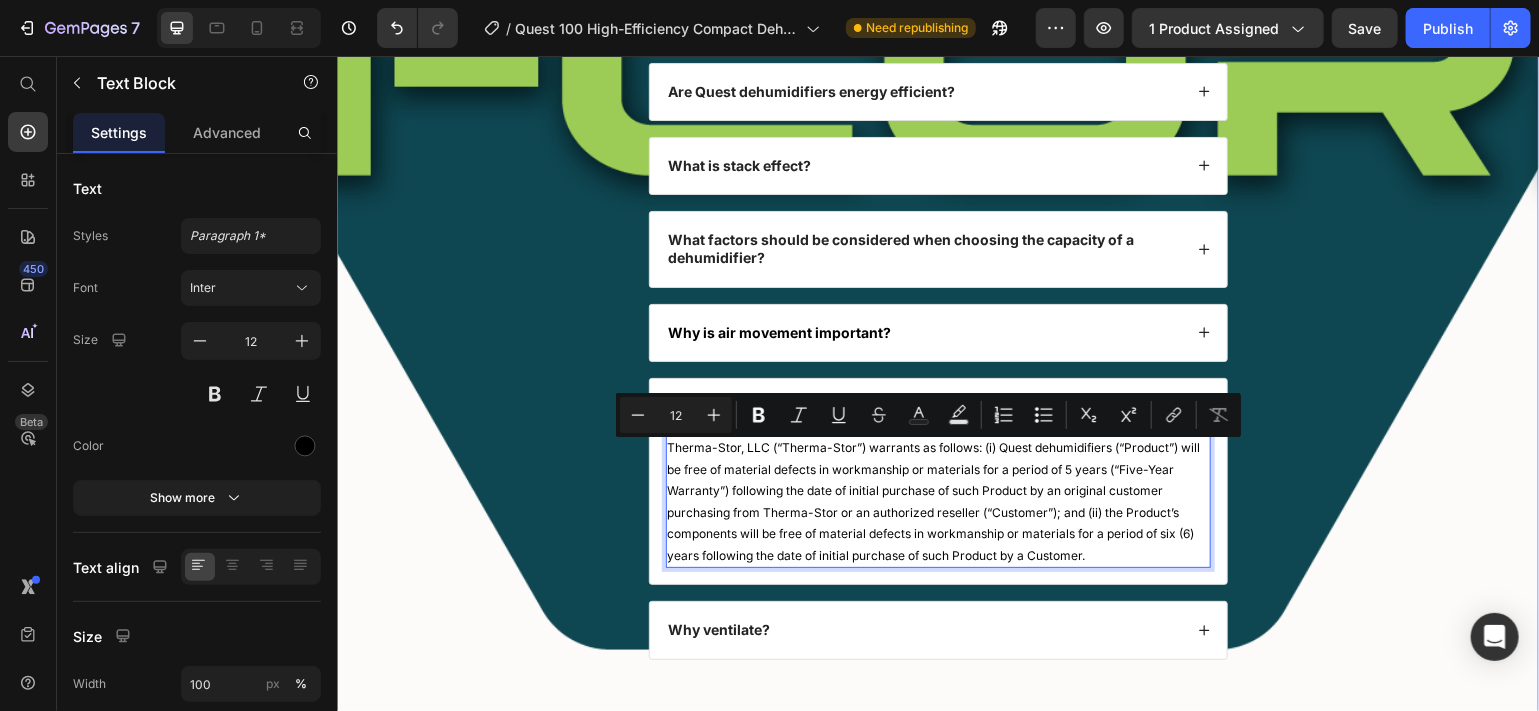 drag, startPoint x: 1086, startPoint y: 558, endPoint x: 624, endPoint y: 443, distance: 476.0977 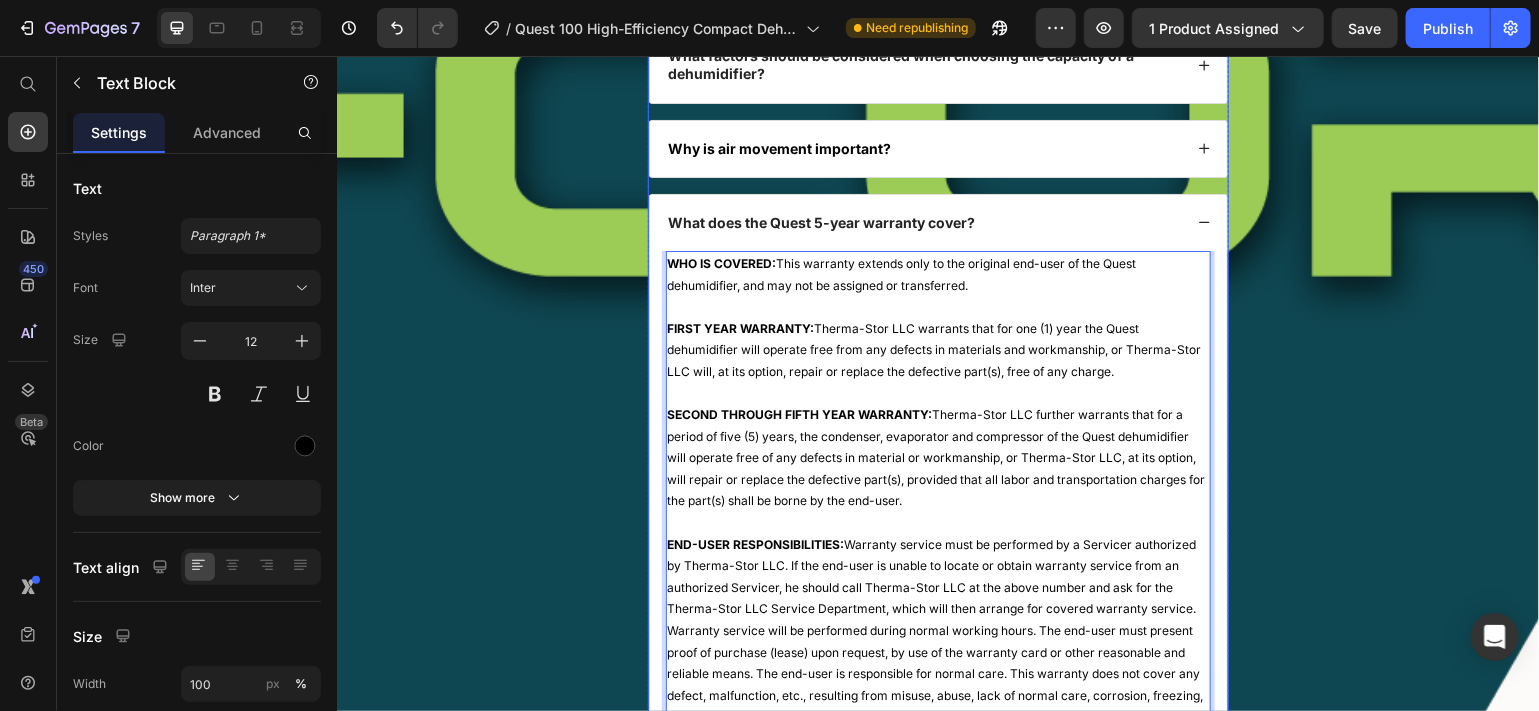 scroll, scrollTop: 8046, scrollLeft: 0, axis: vertical 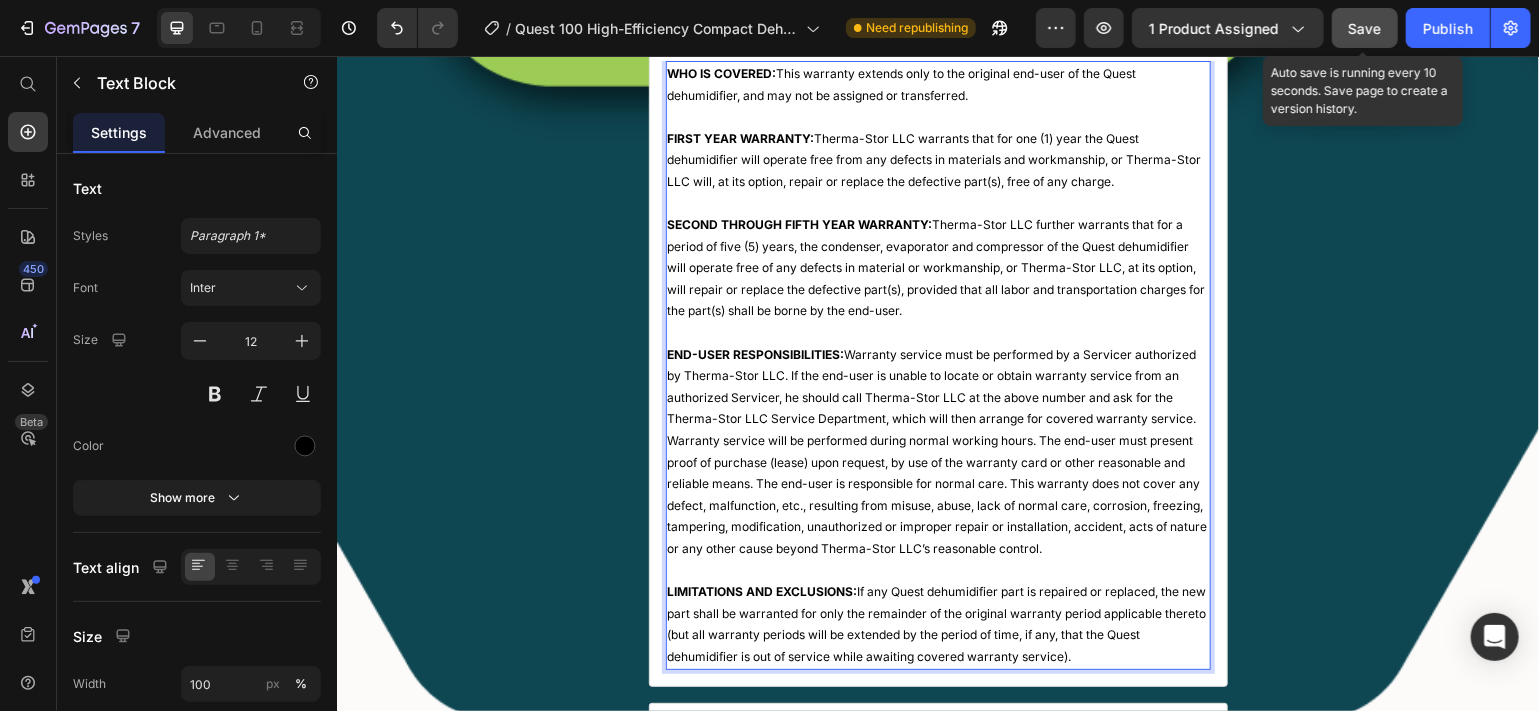 click on "Save" at bounding box center (1365, 28) 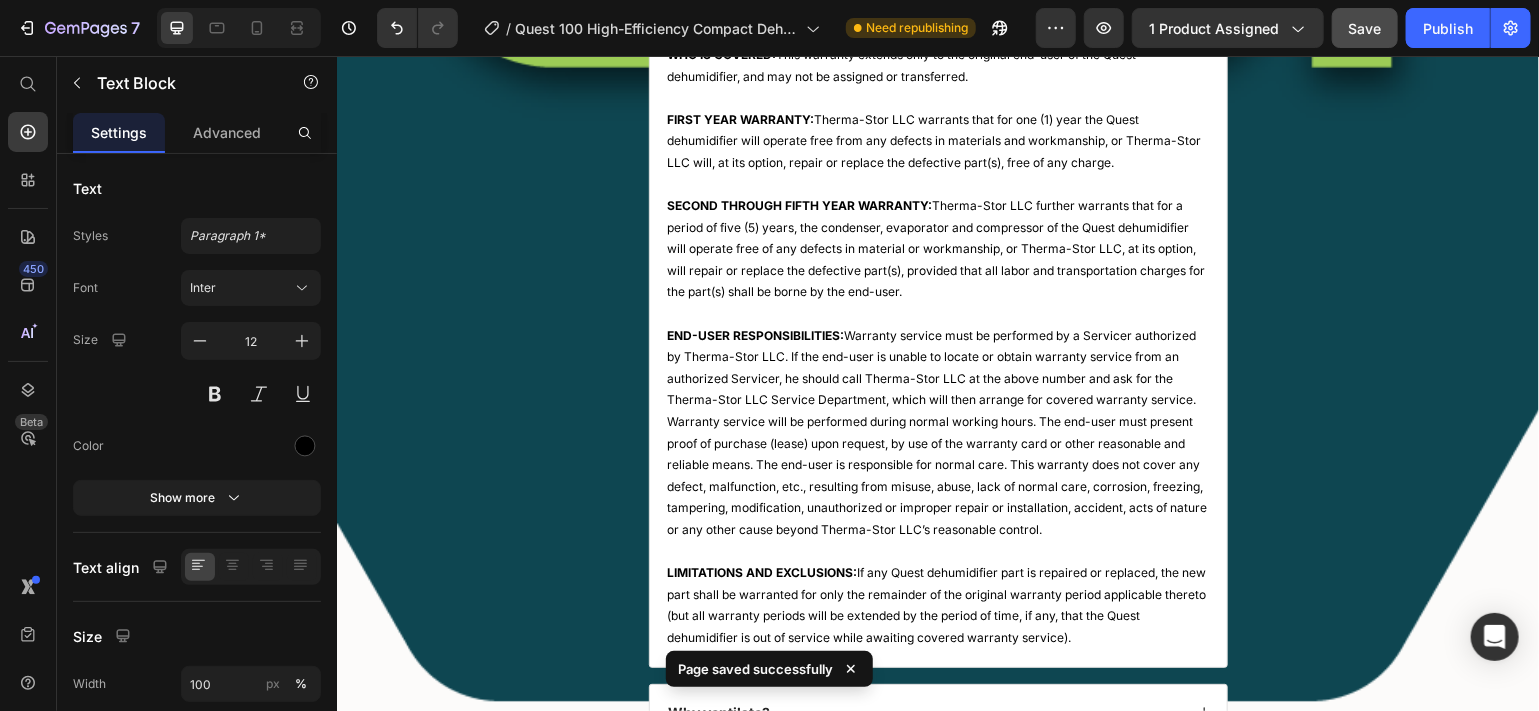 scroll, scrollTop: 0, scrollLeft: 0, axis: both 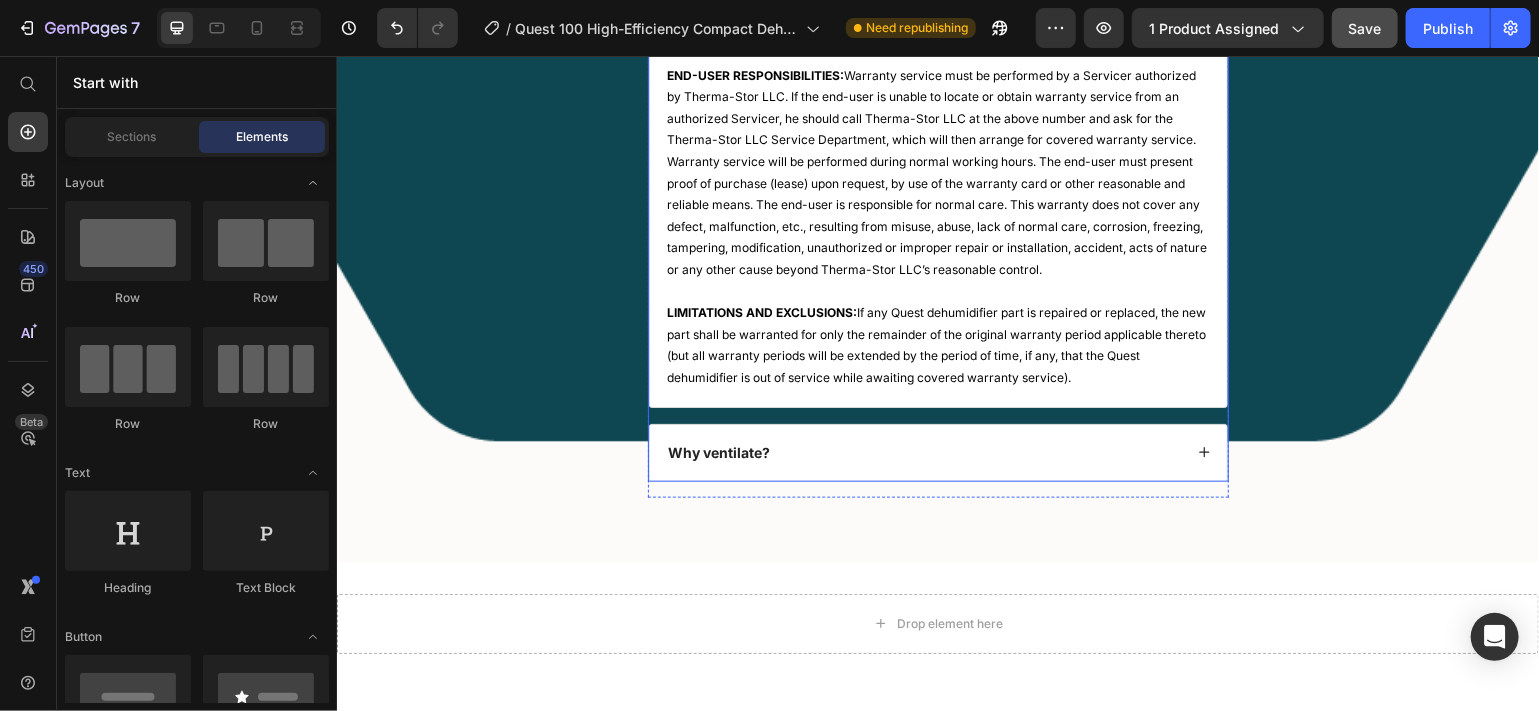 click on "Why ventilate?" at bounding box center [937, 452] 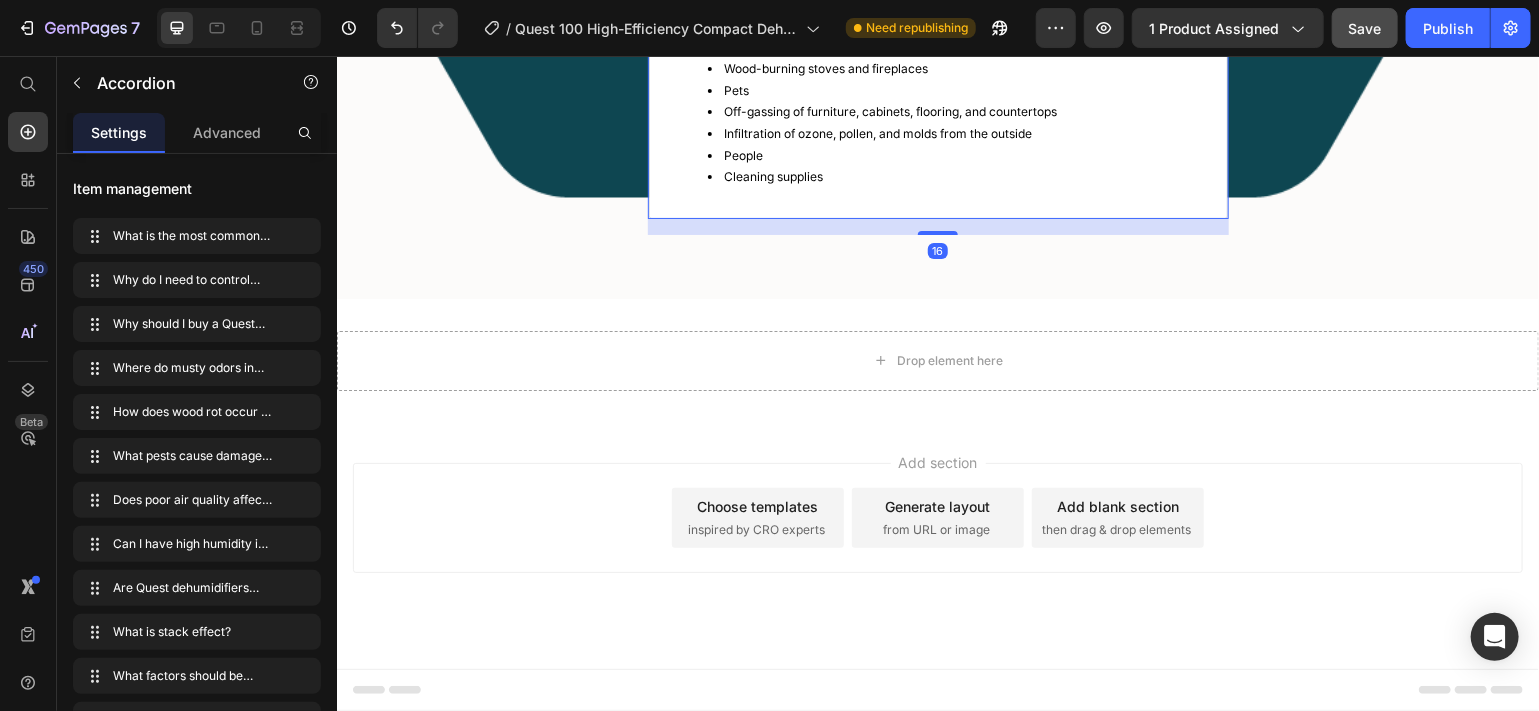 scroll, scrollTop: 8268, scrollLeft: 0, axis: vertical 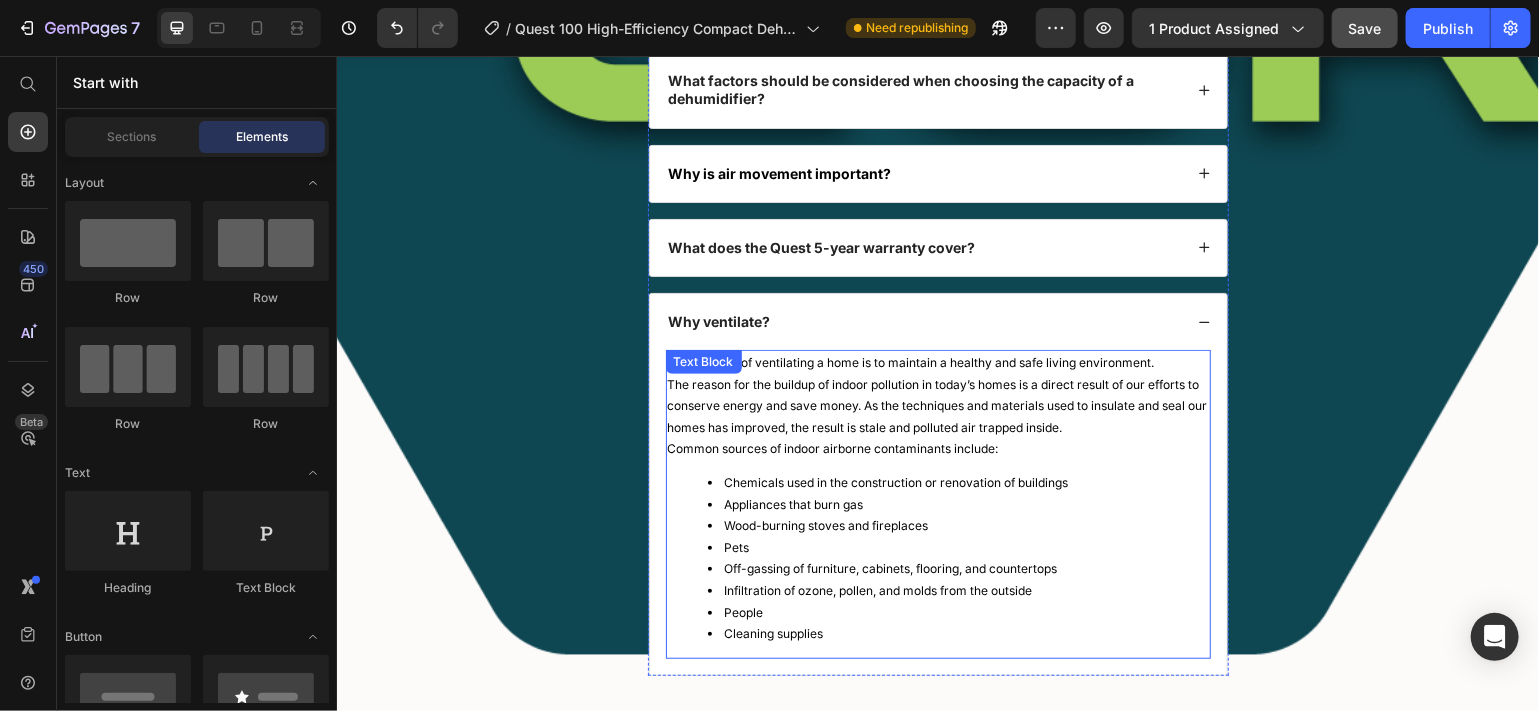 click on "The purpose of ventilating a home is to maintain a healthy and safe living environment." at bounding box center [937, 362] 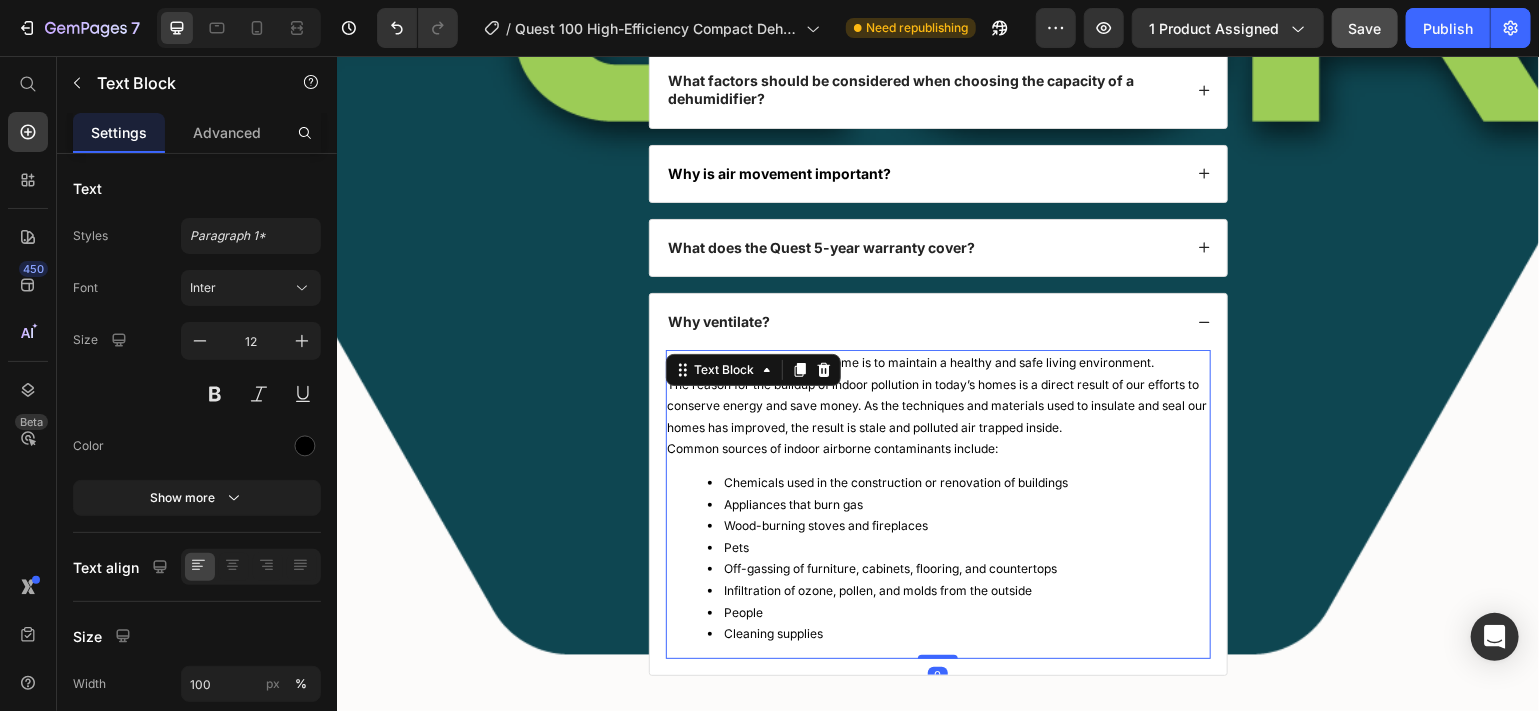 click on "The purpose of ventilating a home is to maintain a healthy and safe living environment." at bounding box center [937, 362] 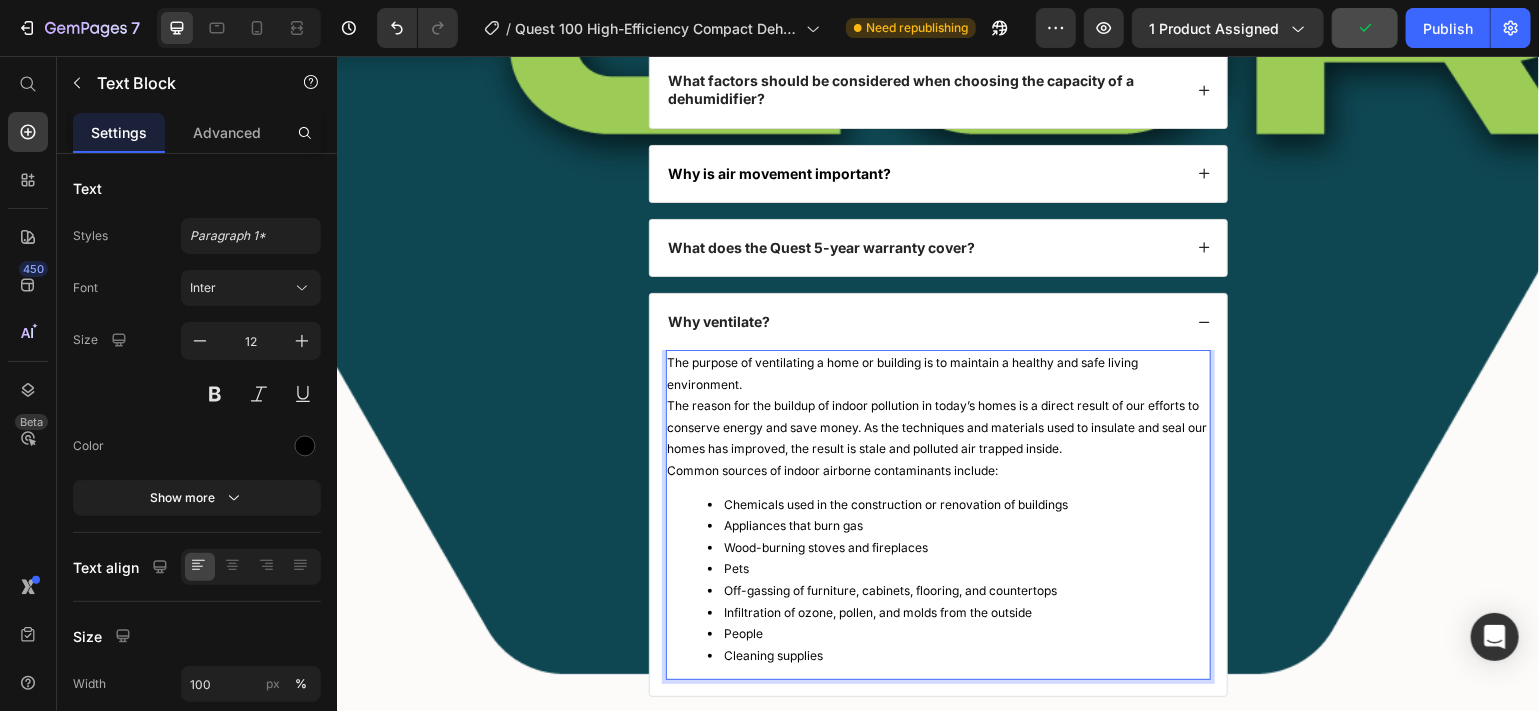 click on "The purpose of ventilating a home or building is to maintain a healthy and safe living environment." at bounding box center (937, 372) 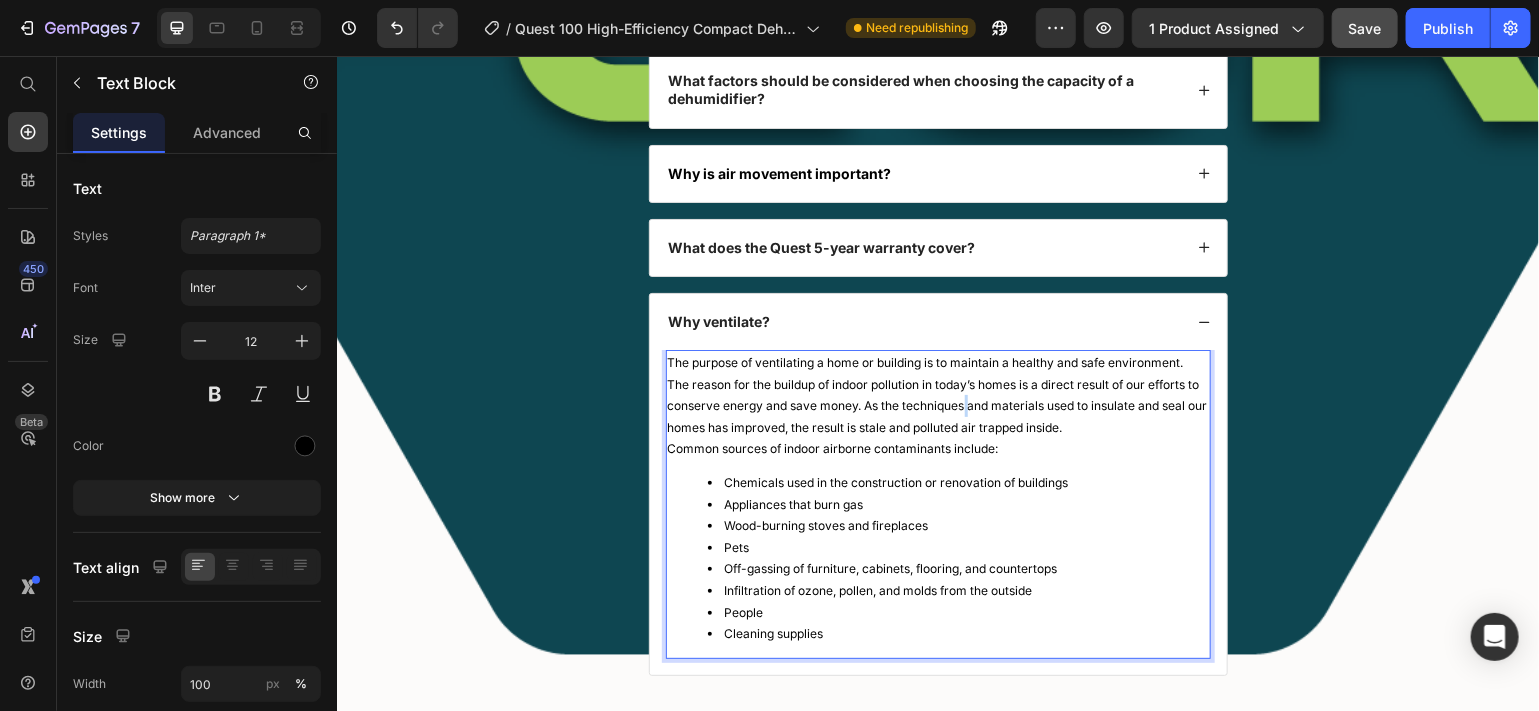 drag, startPoint x: 1015, startPoint y: 388, endPoint x: 977, endPoint y: 406, distance: 42.047592 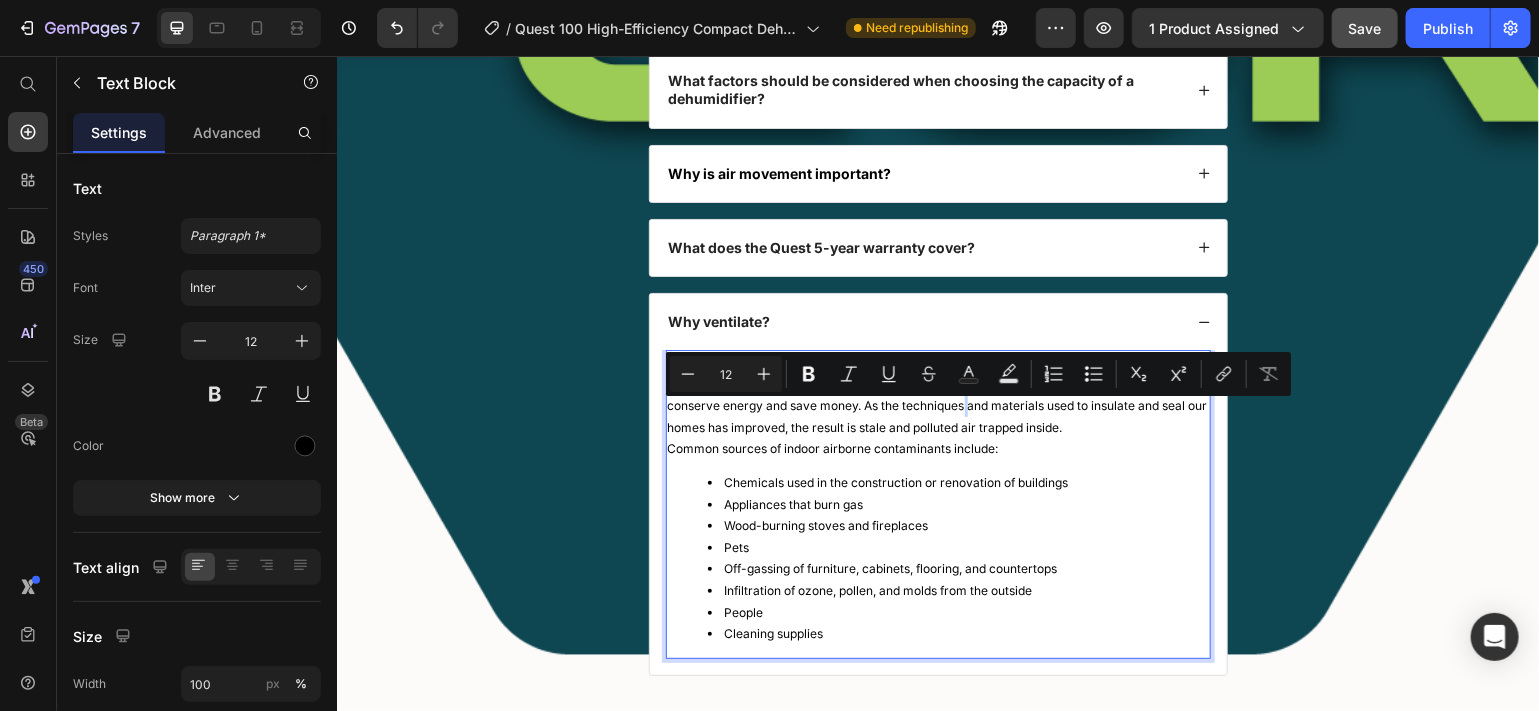 click on "The reason for the buildup of indoor pollution in today’s homes is a direct result of our efforts to conserve energy and save money. As the techniques and materials used to insulate and seal our homes has improved, the result is stale and polluted air trapped inside." at bounding box center (937, 405) 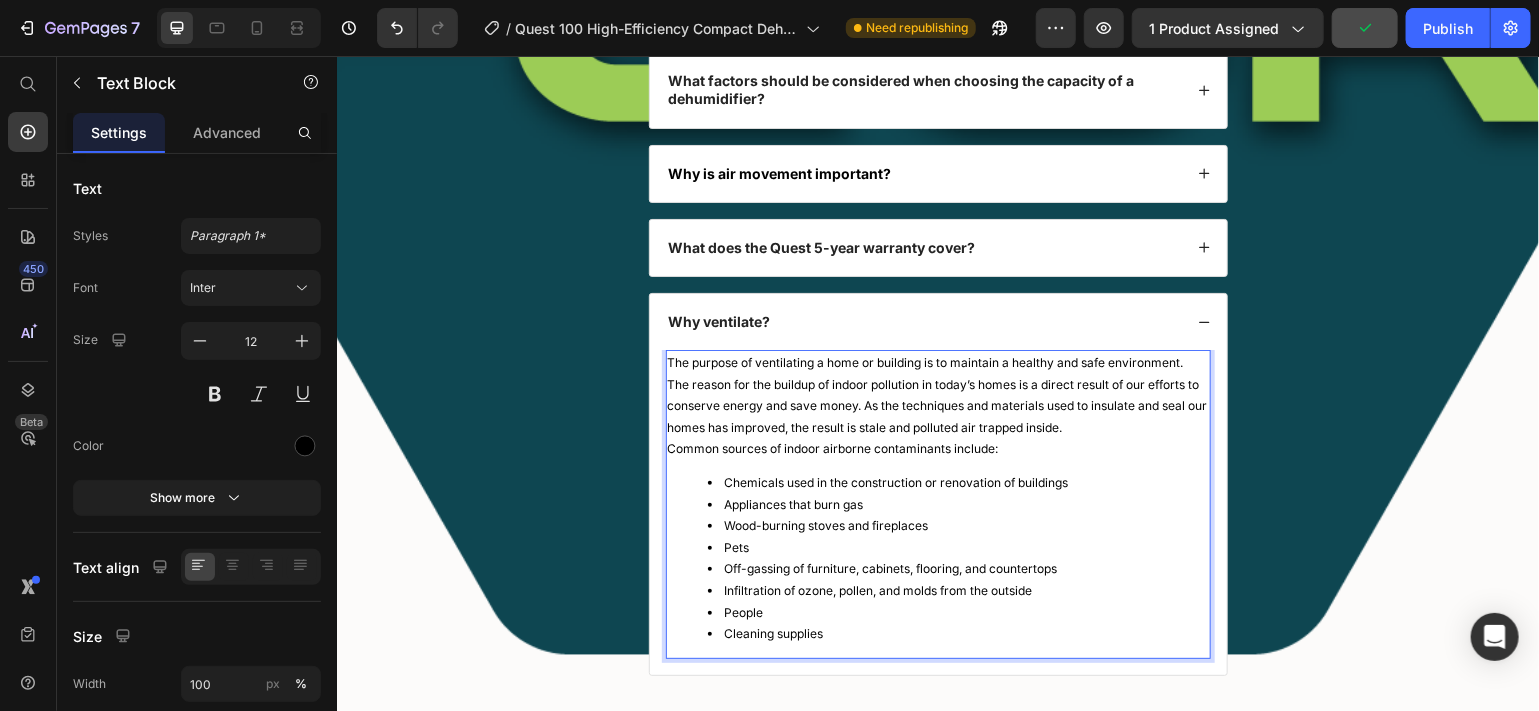 click on "The reason for the buildup of indoor pollution in today’s homes is a direct result of our efforts to conserve energy and save money. As the techniques and materials used to insulate and seal our homes has improved, the result is stale and polluted air trapped inside." at bounding box center (937, 405) 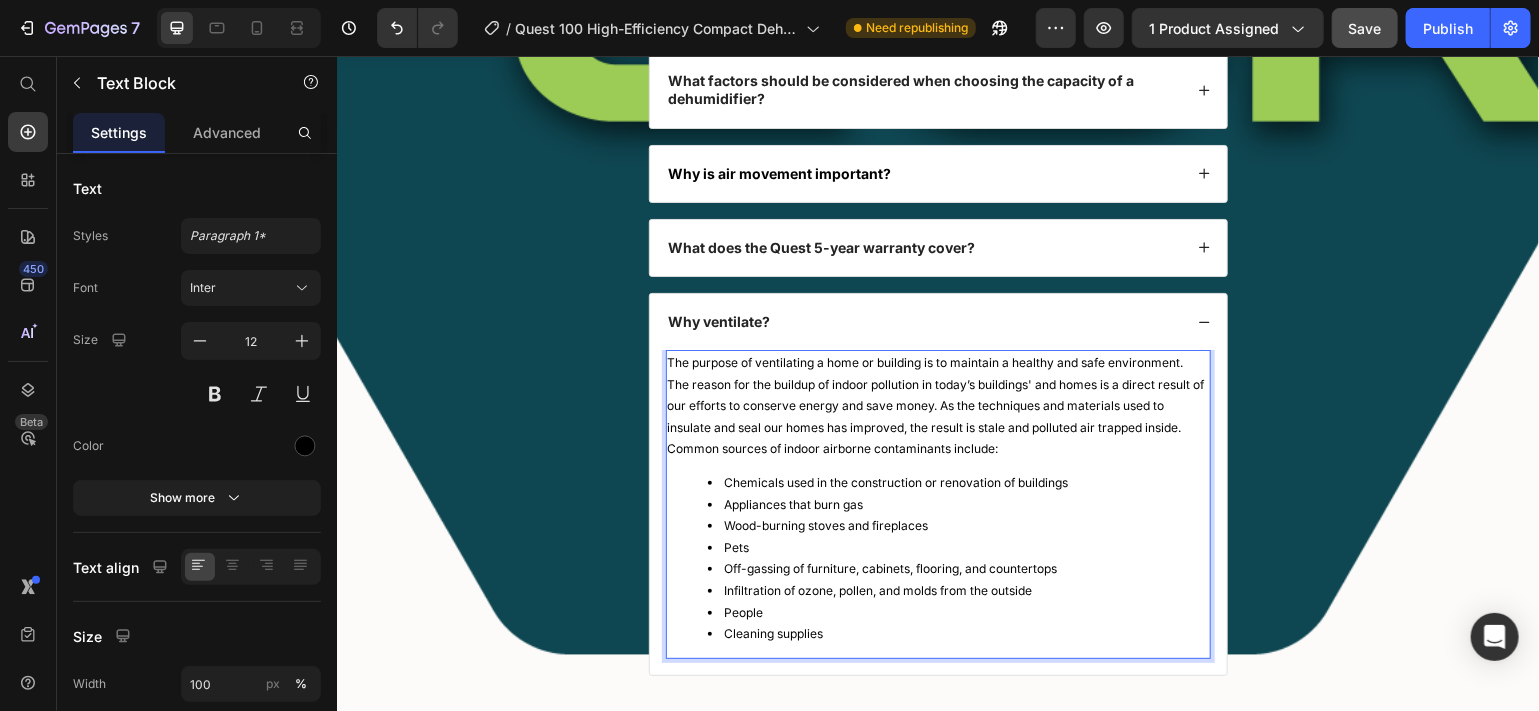 click on "The reason for the buildup of indoor pollution in today’s buildings' and homes is a direct result of our efforts to conserve energy and save money. As the techniques and materials used to insulate and seal our homes has improved, the result is stale and polluted air trapped inside." at bounding box center [937, 405] 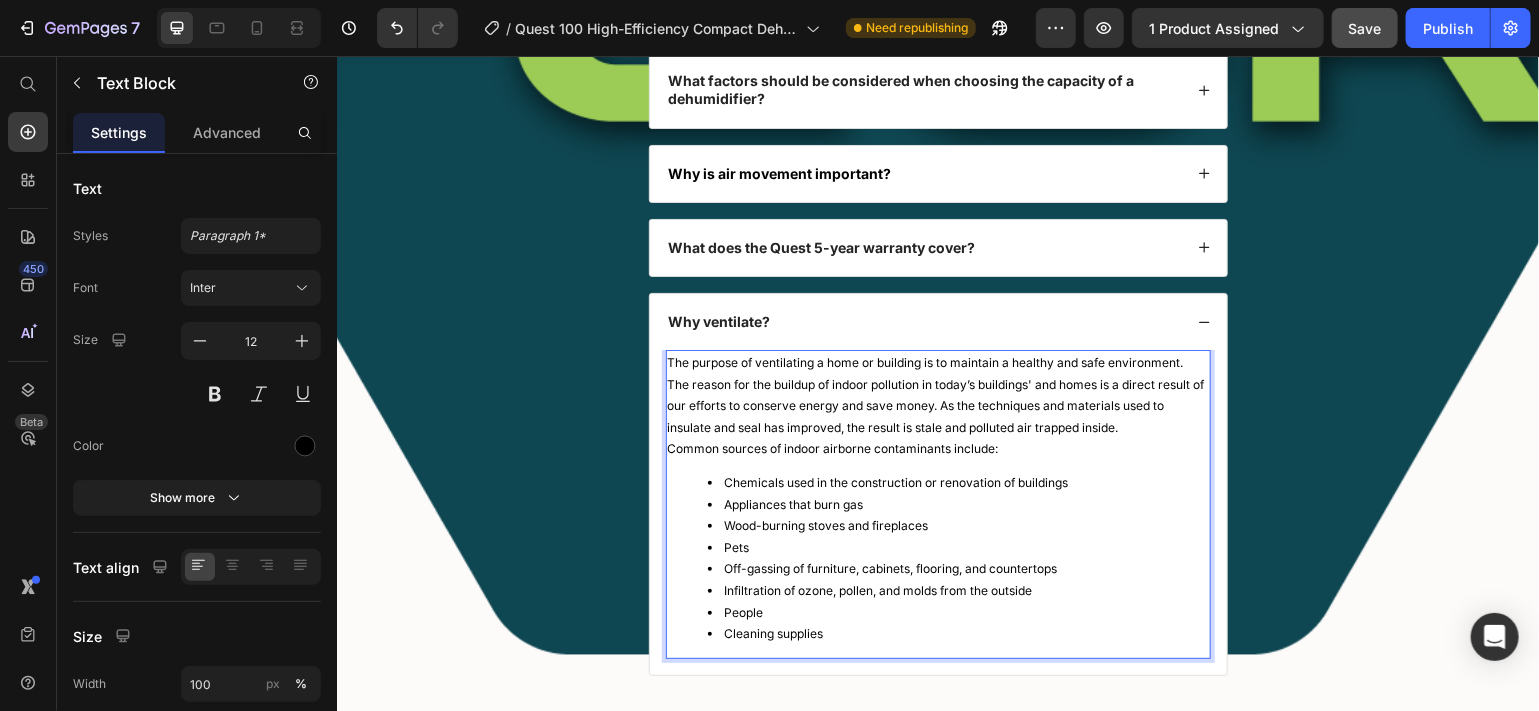 click on "Cleaning supplies" at bounding box center (957, 633) 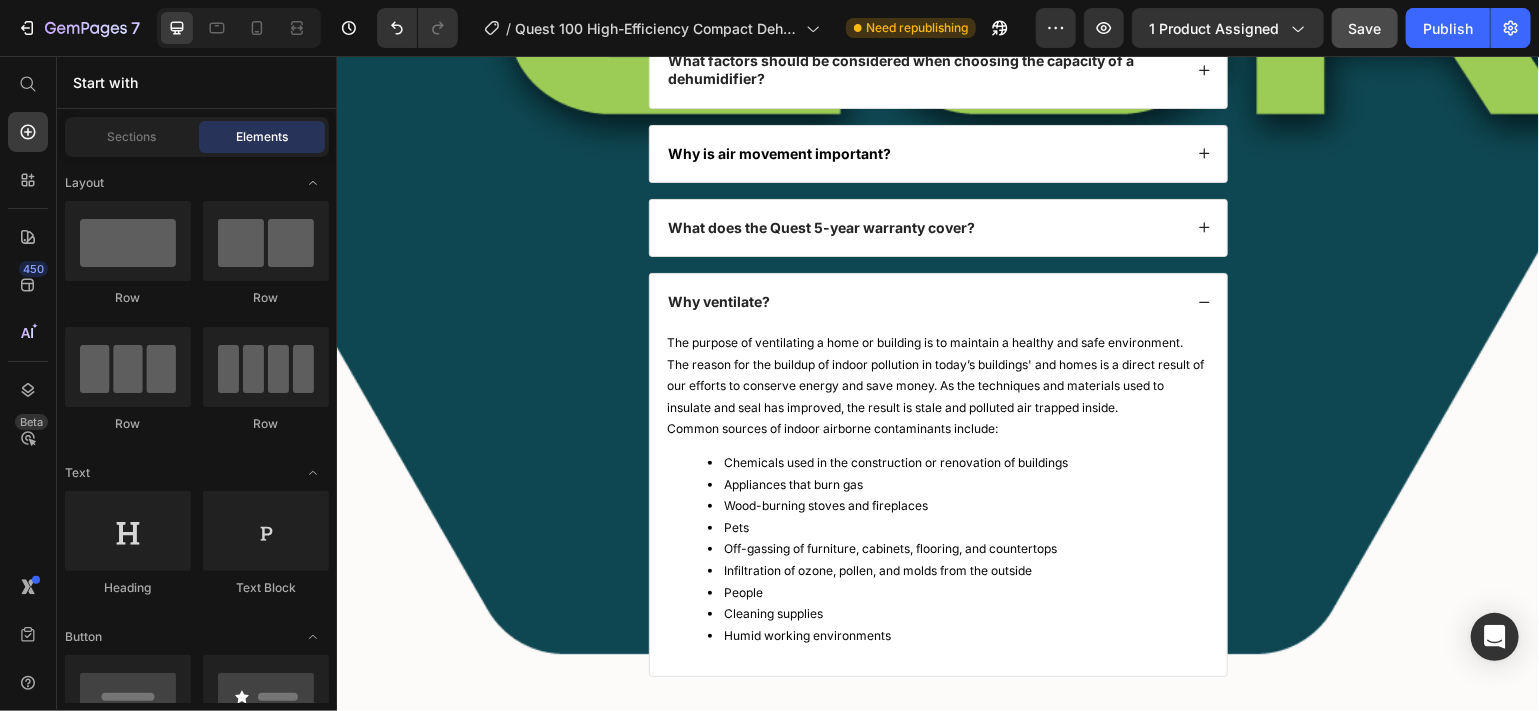 scroll, scrollTop: 7868, scrollLeft: 0, axis: vertical 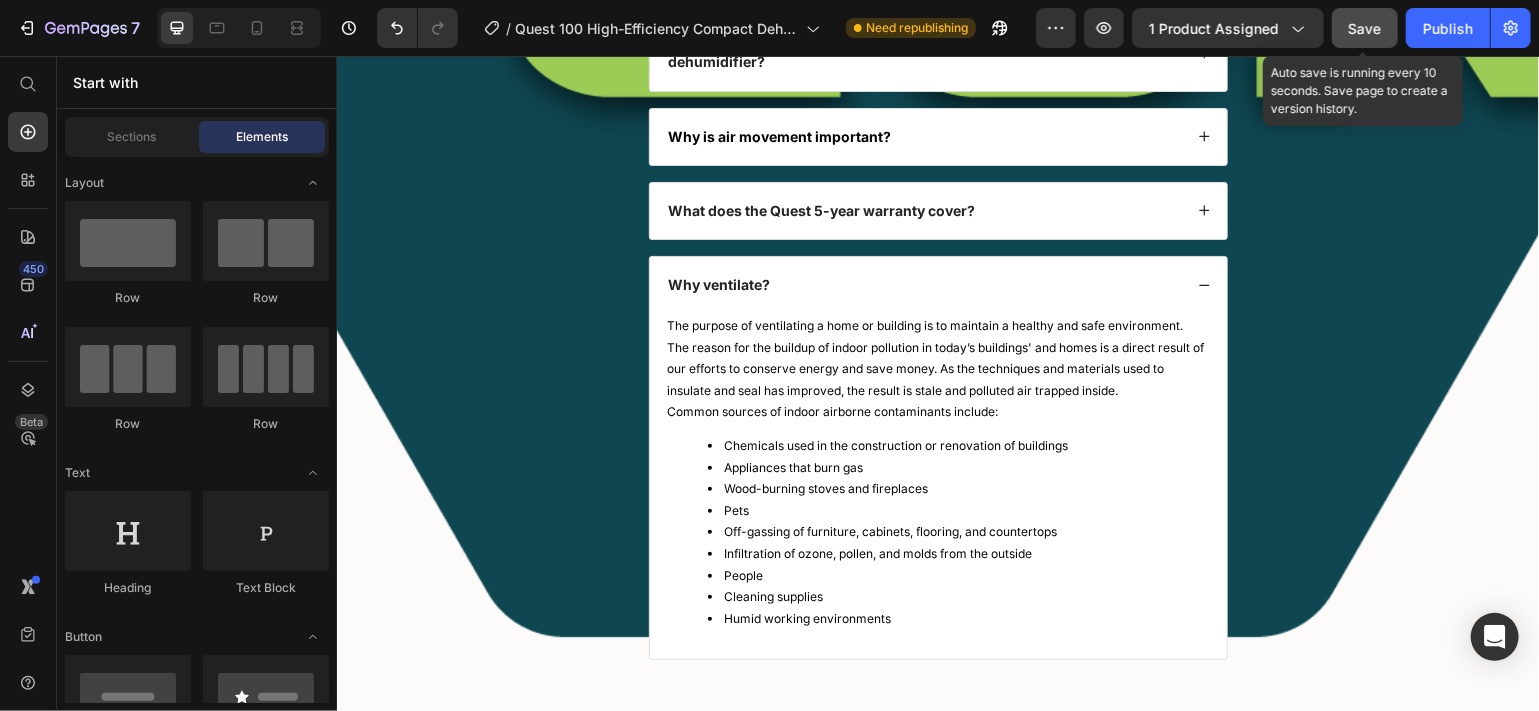 click on "Save" at bounding box center (1365, 28) 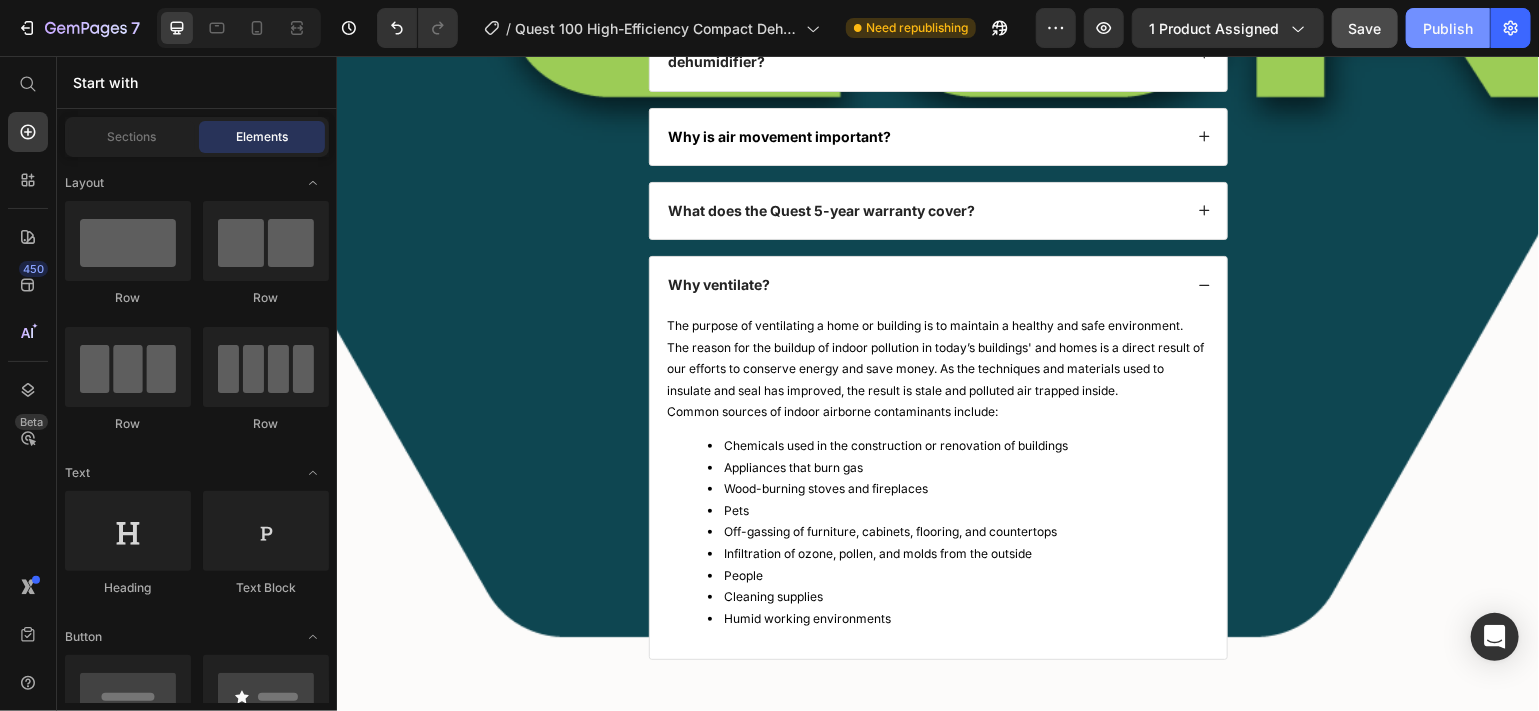click on "Publish" at bounding box center (1448, 28) 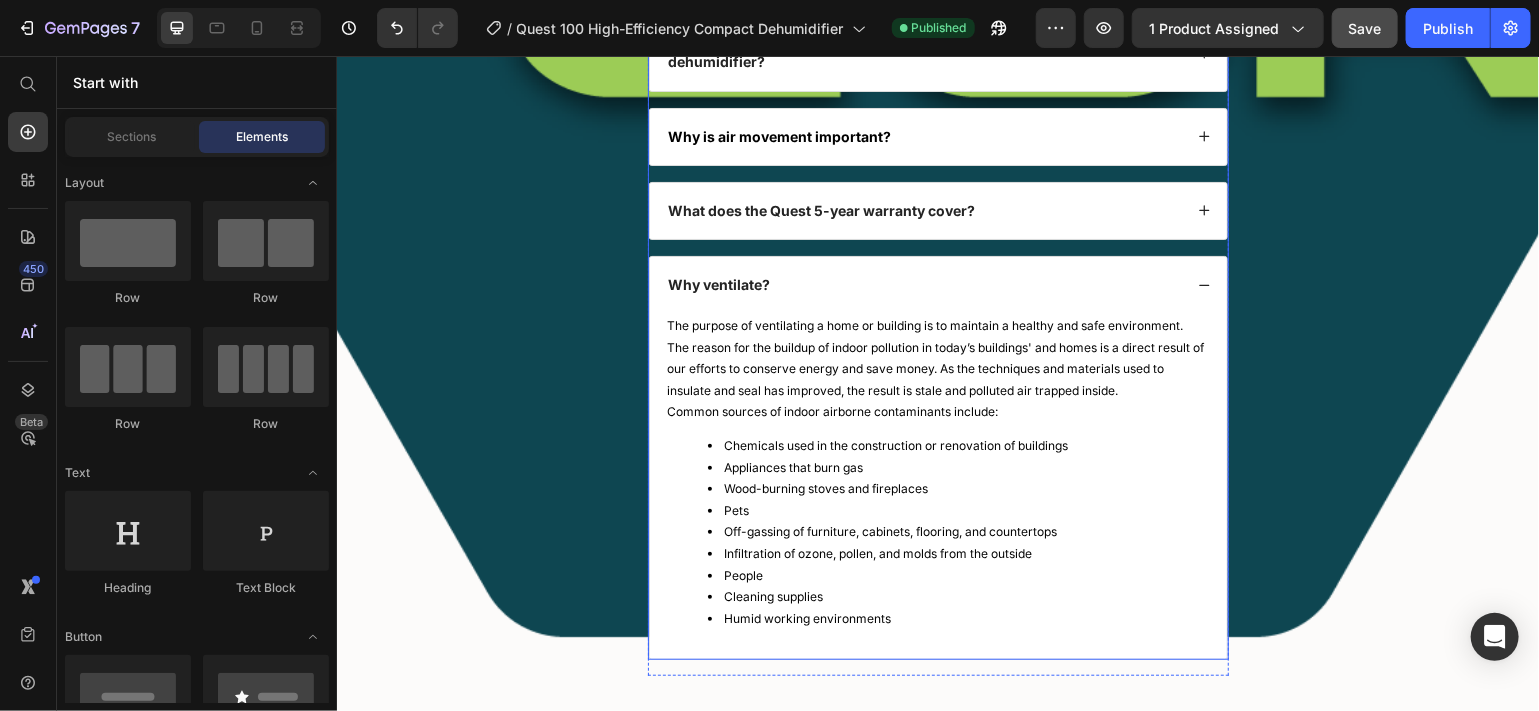 click 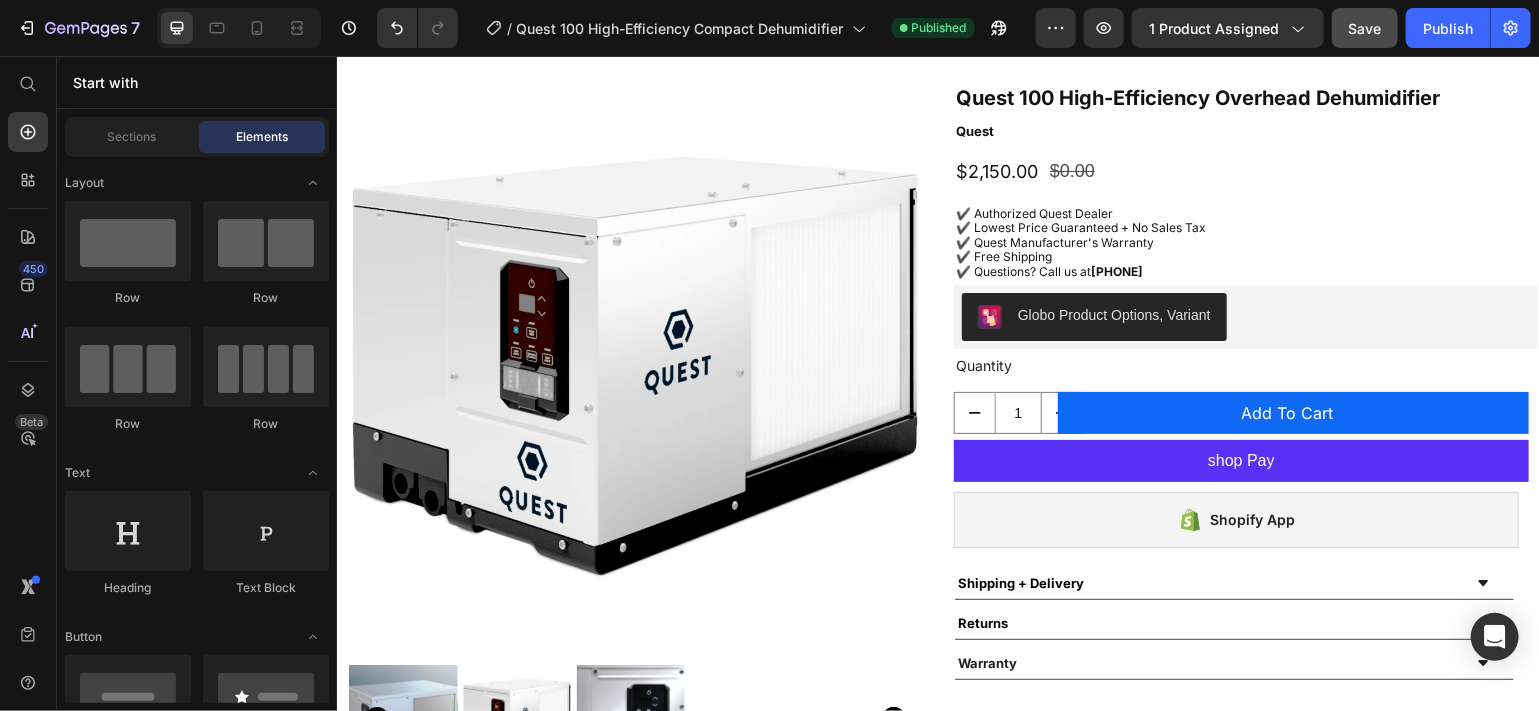 scroll, scrollTop: 0, scrollLeft: 0, axis: both 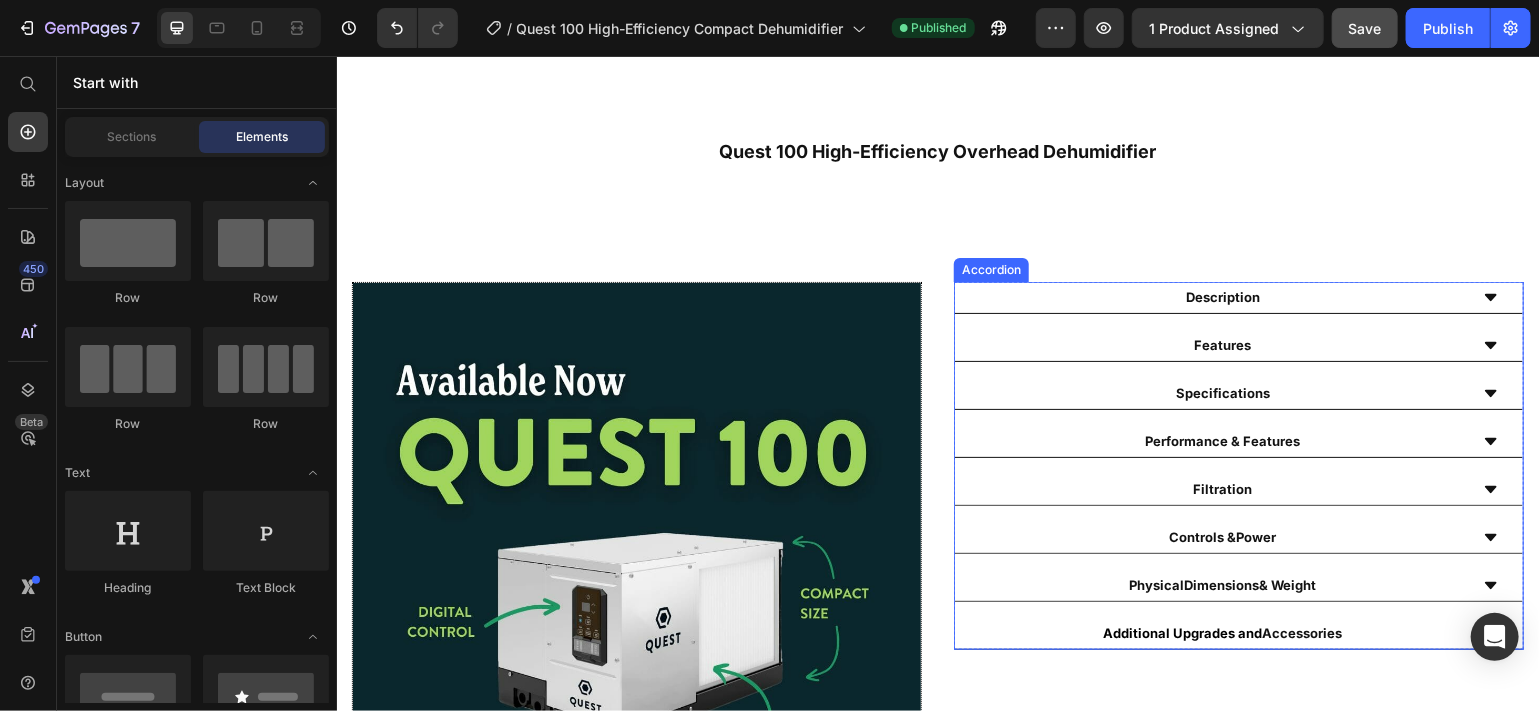 click on "Accordion" at bounding box center [990, 269] 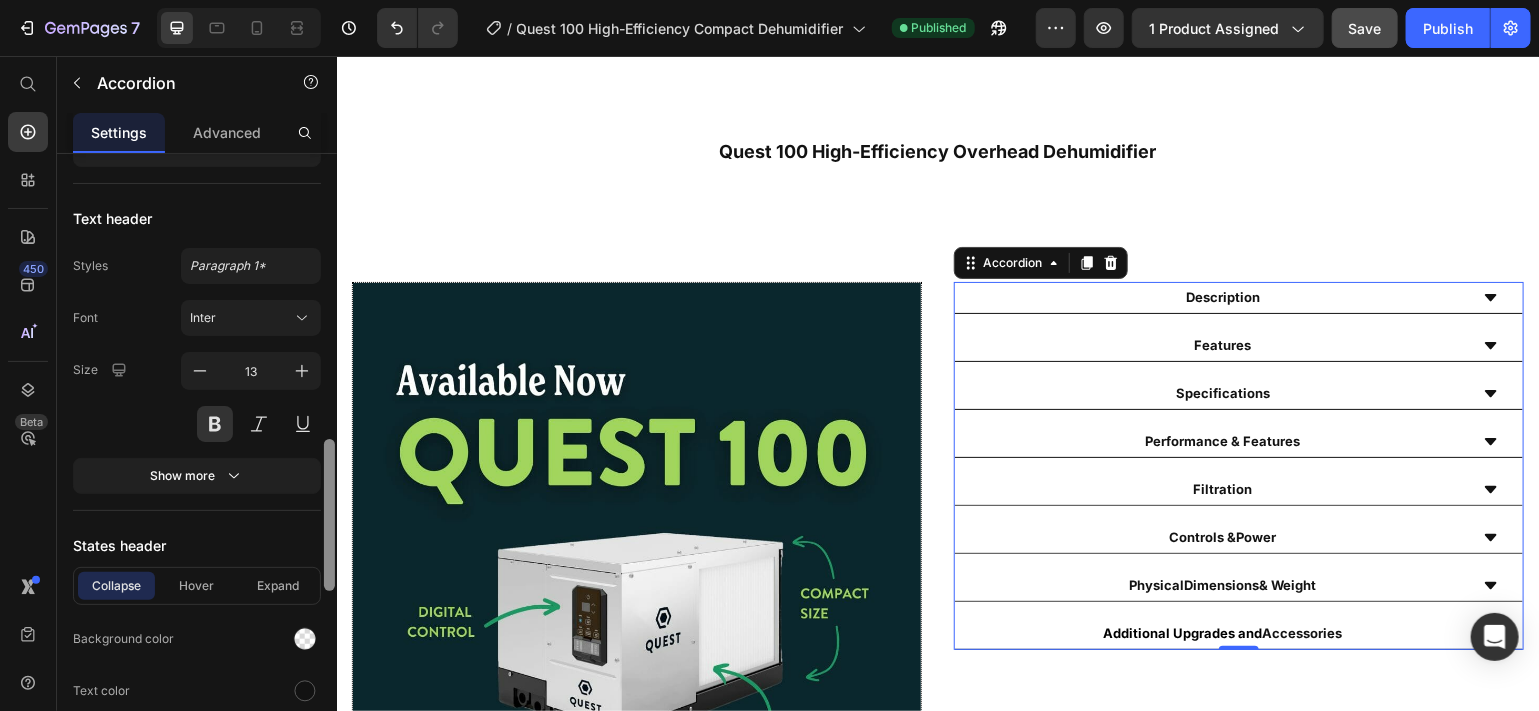 scroll, scrollTop: 1090, scrollLeft: 0, axis: vertical 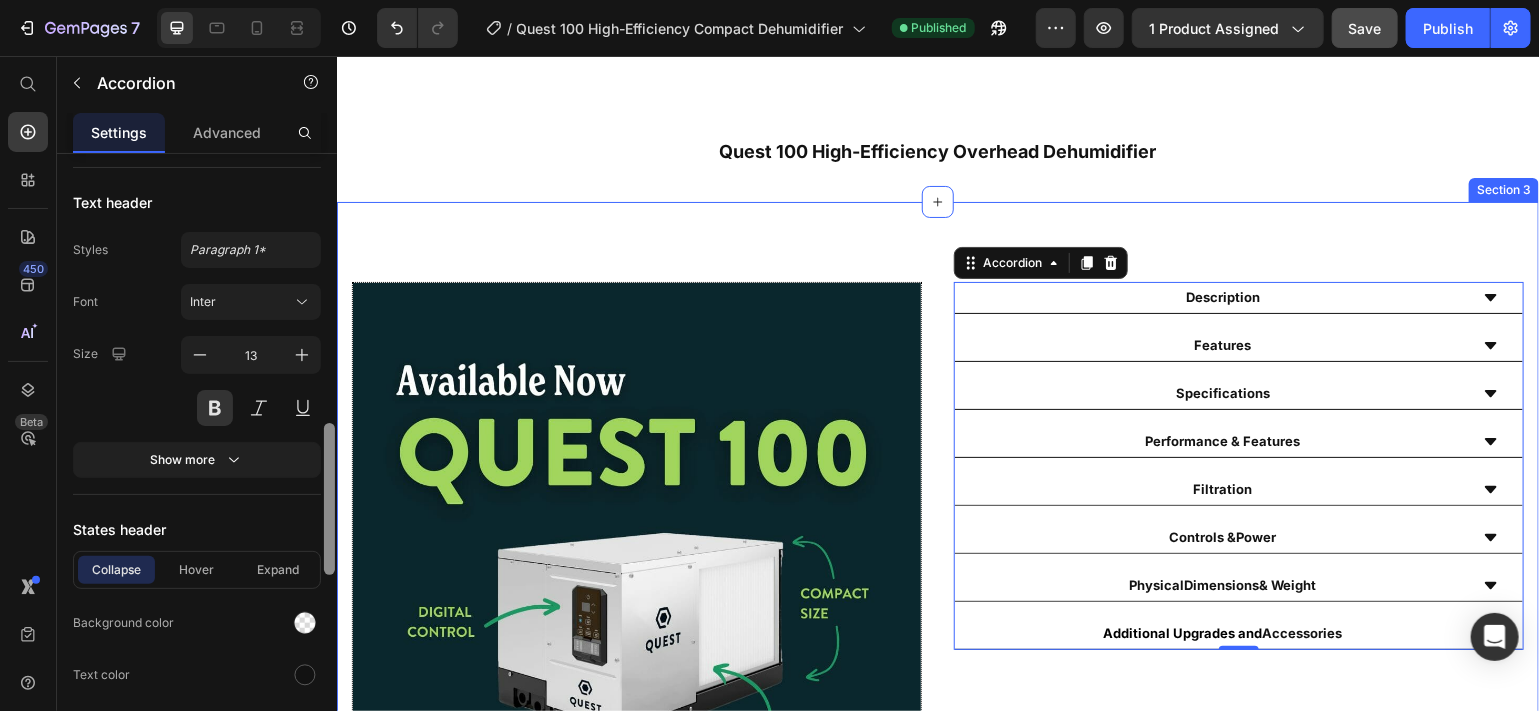 drag, startPoint x: 662, startPoint y: 332, endPoint x: 338, endPoint y: 552, distance: 391.63248 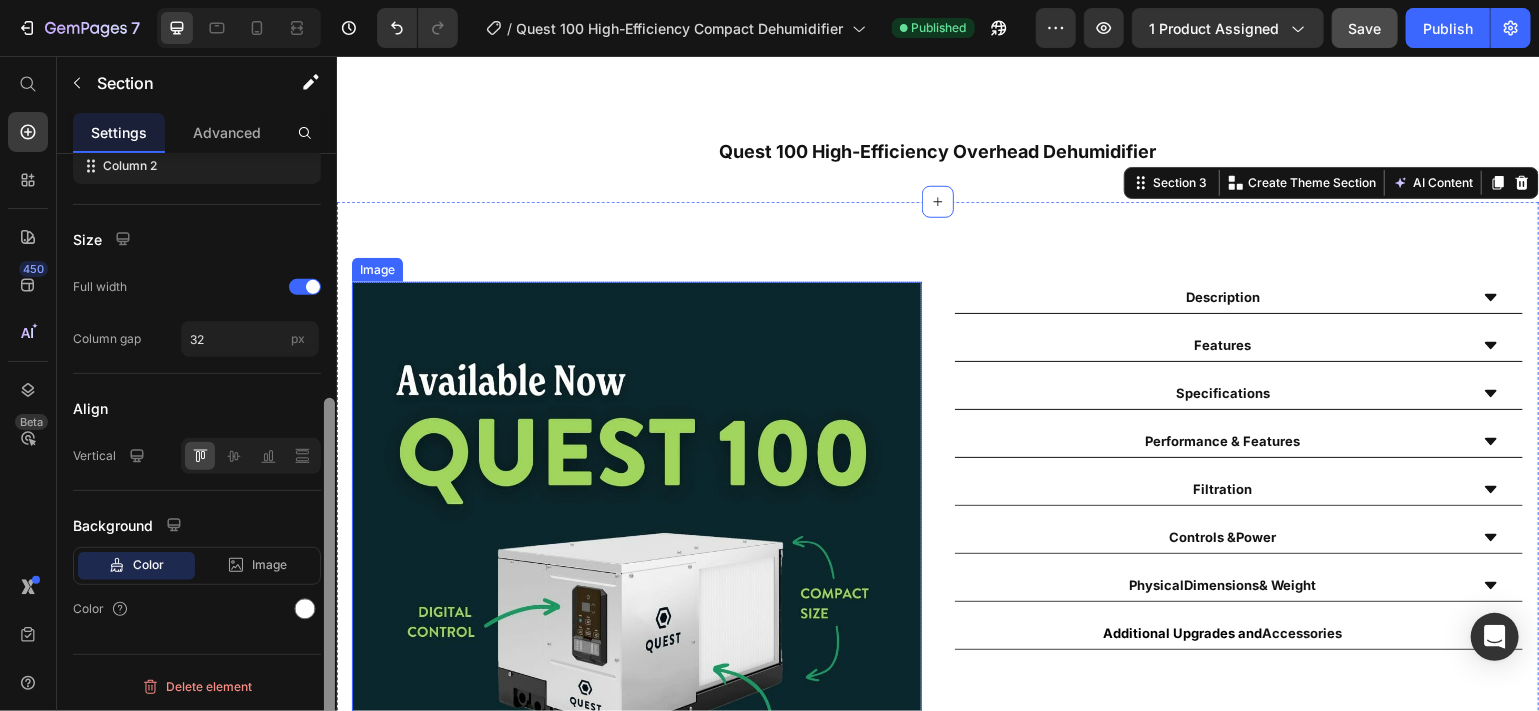 scroll, scrollTop: 359, scrollLeft: 0, axis: vertical 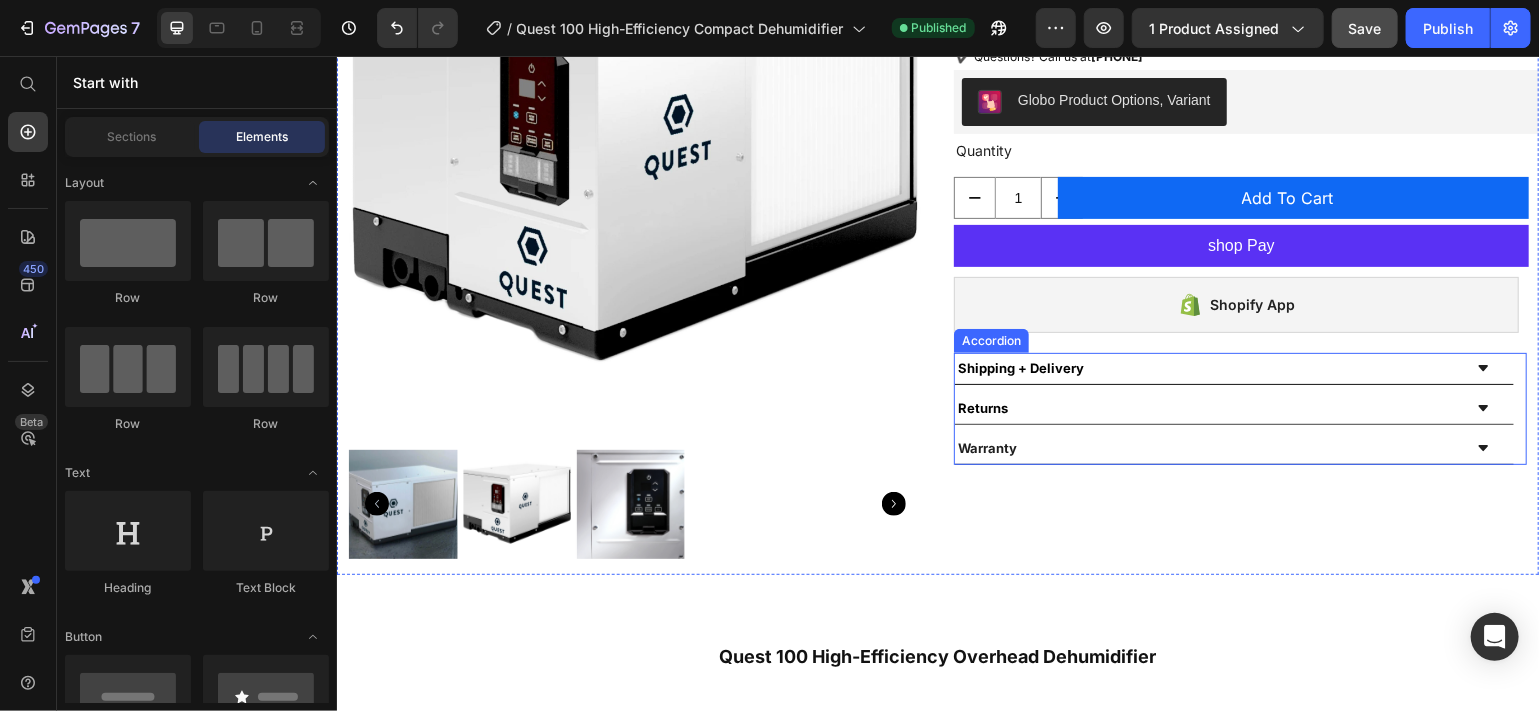 click on "Accordion" at bounding box center [990, 340] 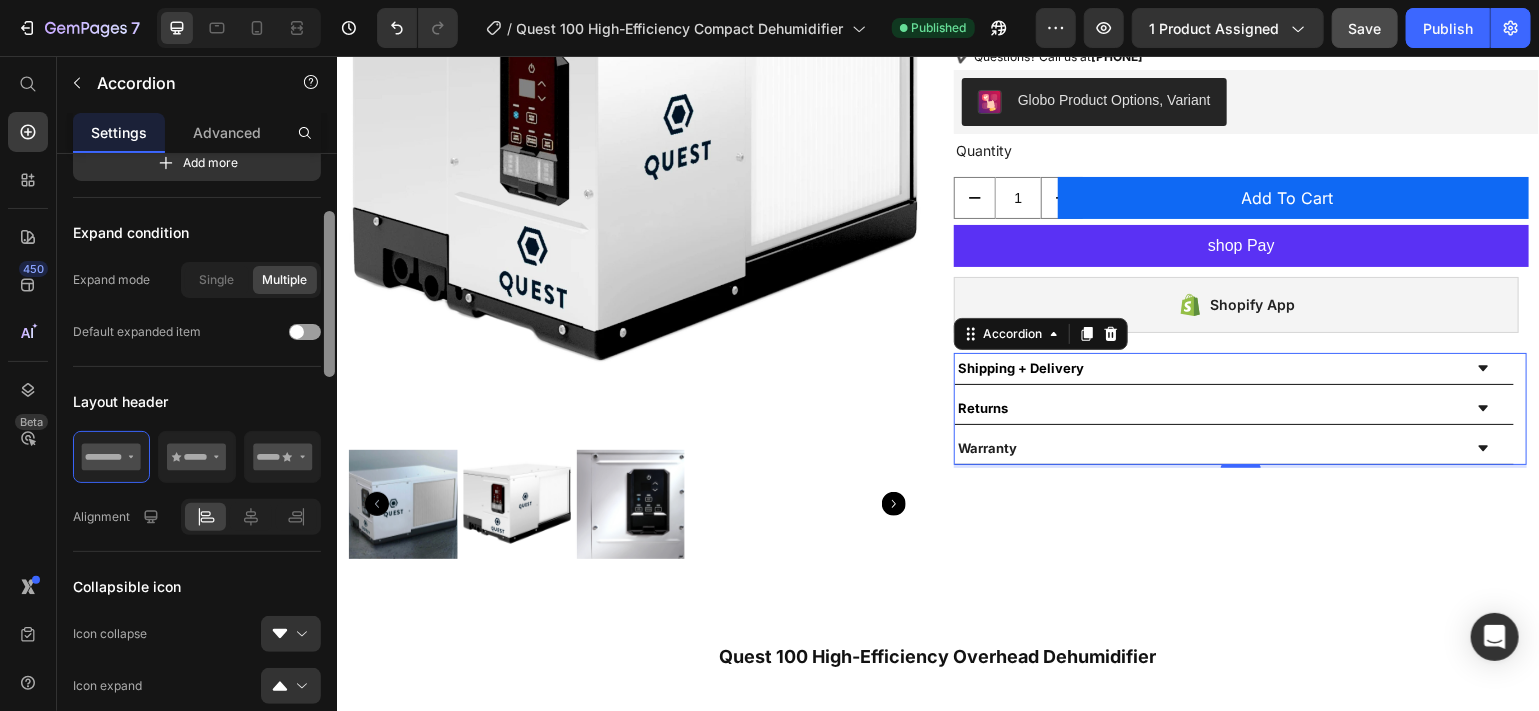 scroll, scrollTop: 218, scrollLeft: 0, axis: vertical 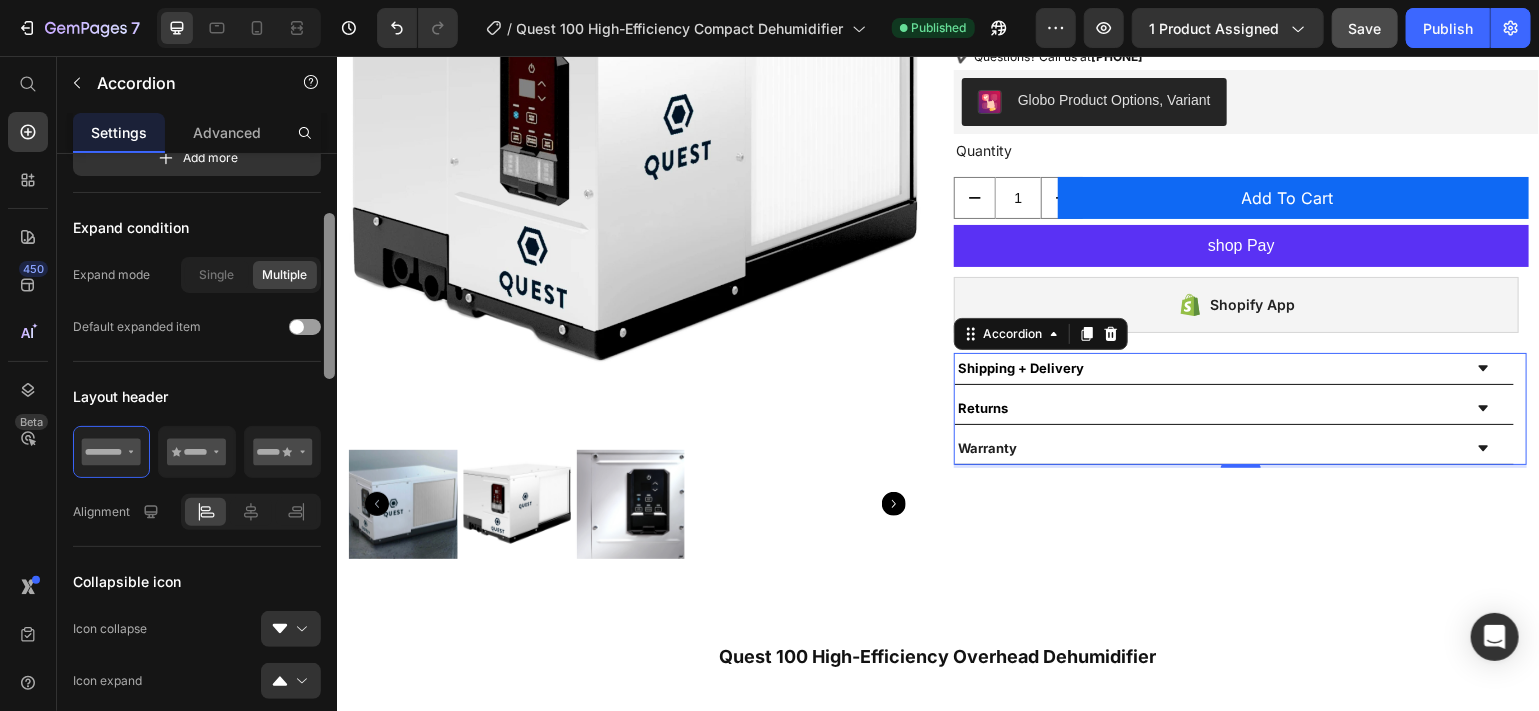 click at bounding box center (329, 296) 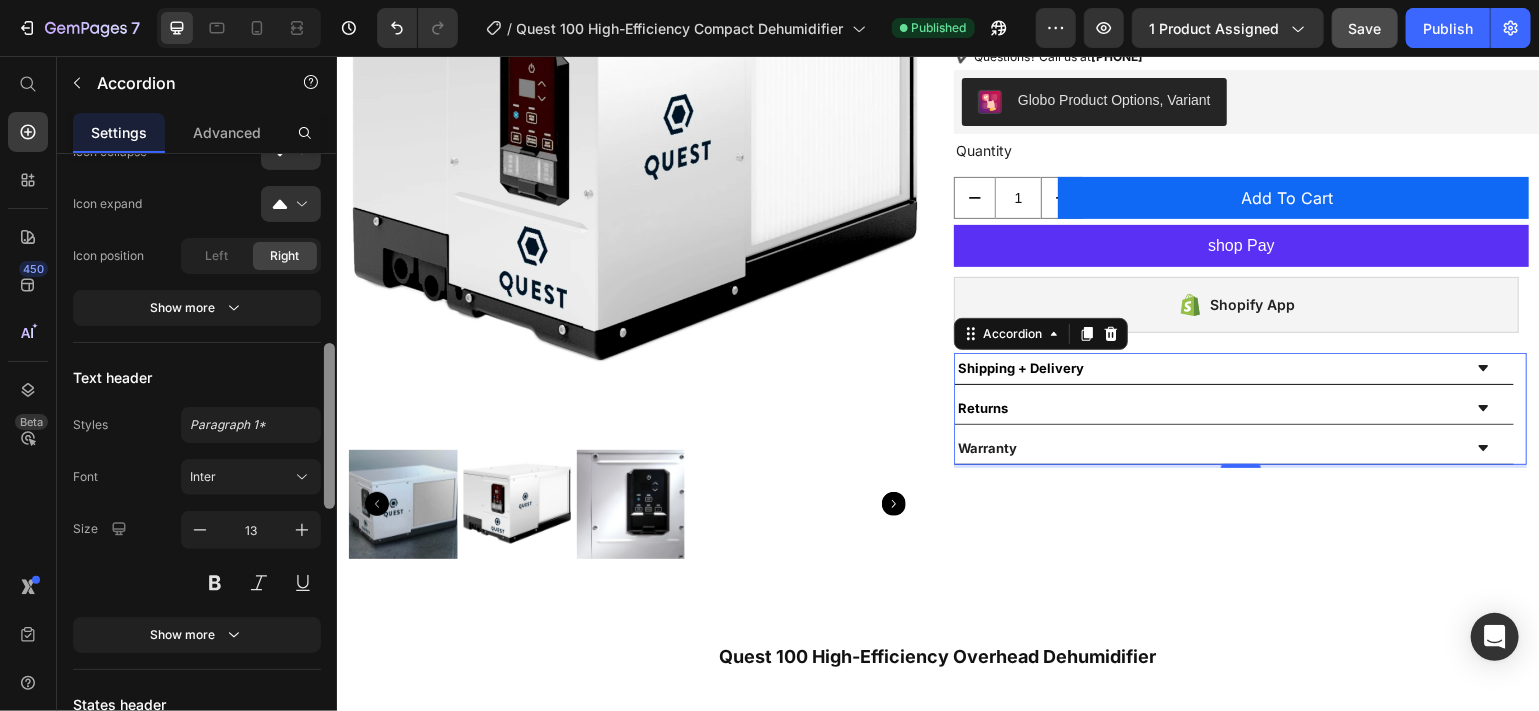 scroll, scrollTop: 699, scrollLeft: 0, axis: vertical 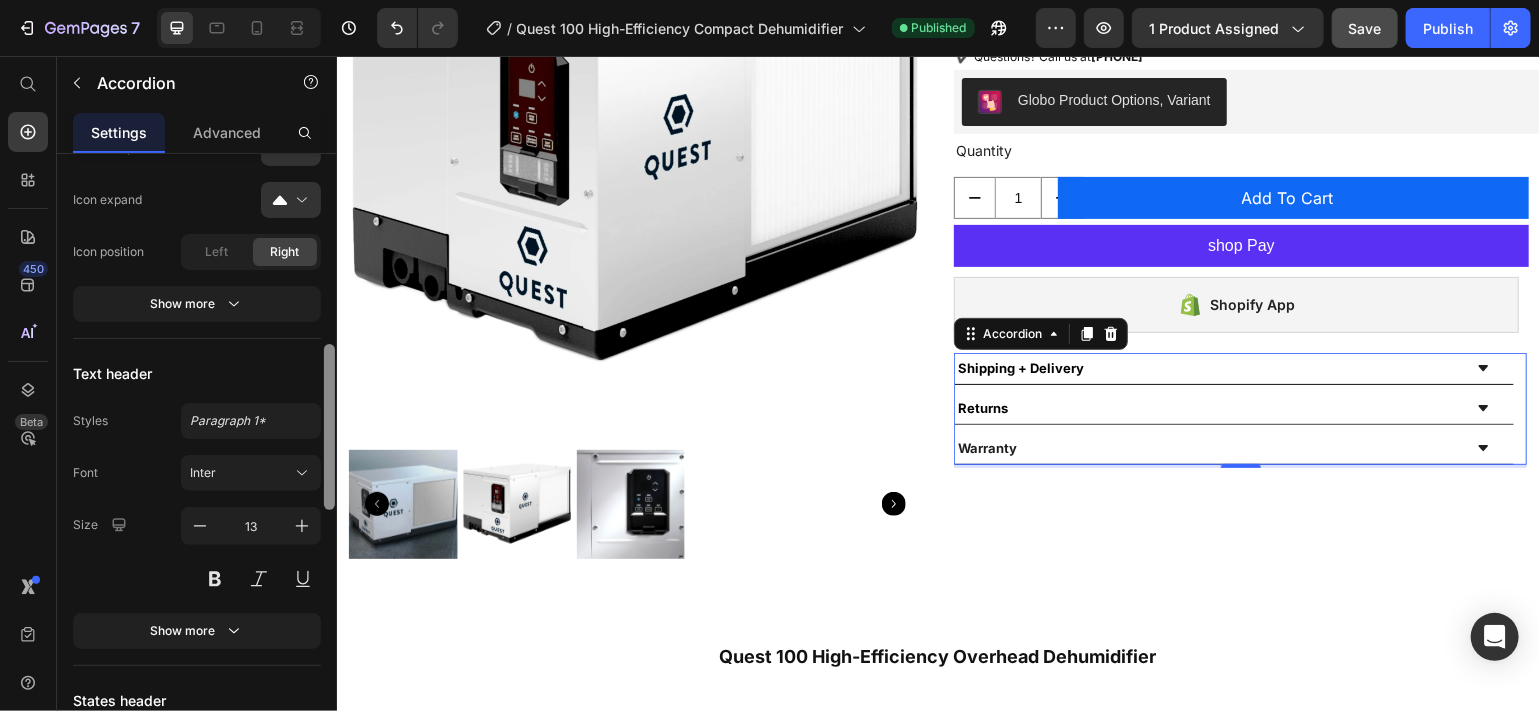 drag, startPoint x: 336, startPoint y: 381, endPoint x: 333, endPoint y: 468, distance: 87.05171 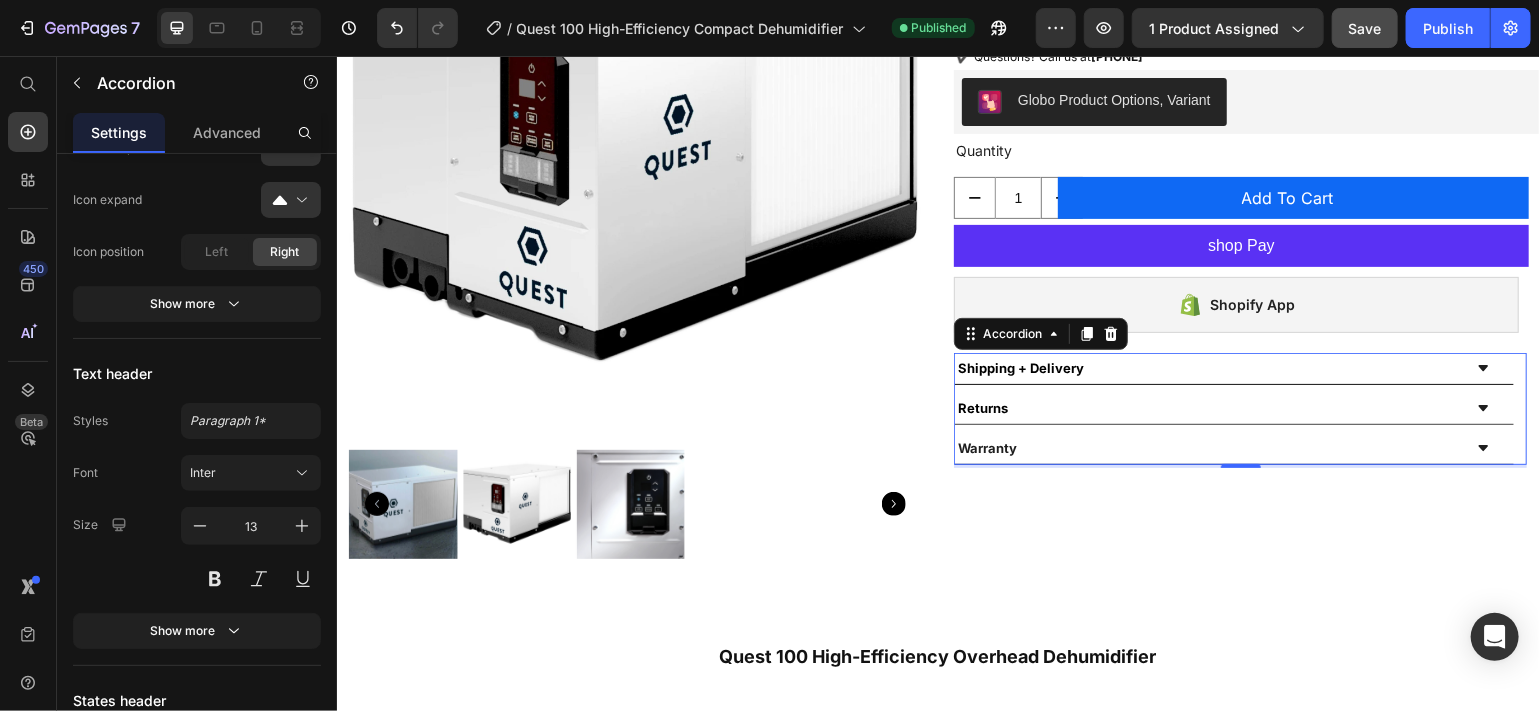 click on "Shipping + Delivery" at bounding box center [1020, 367] 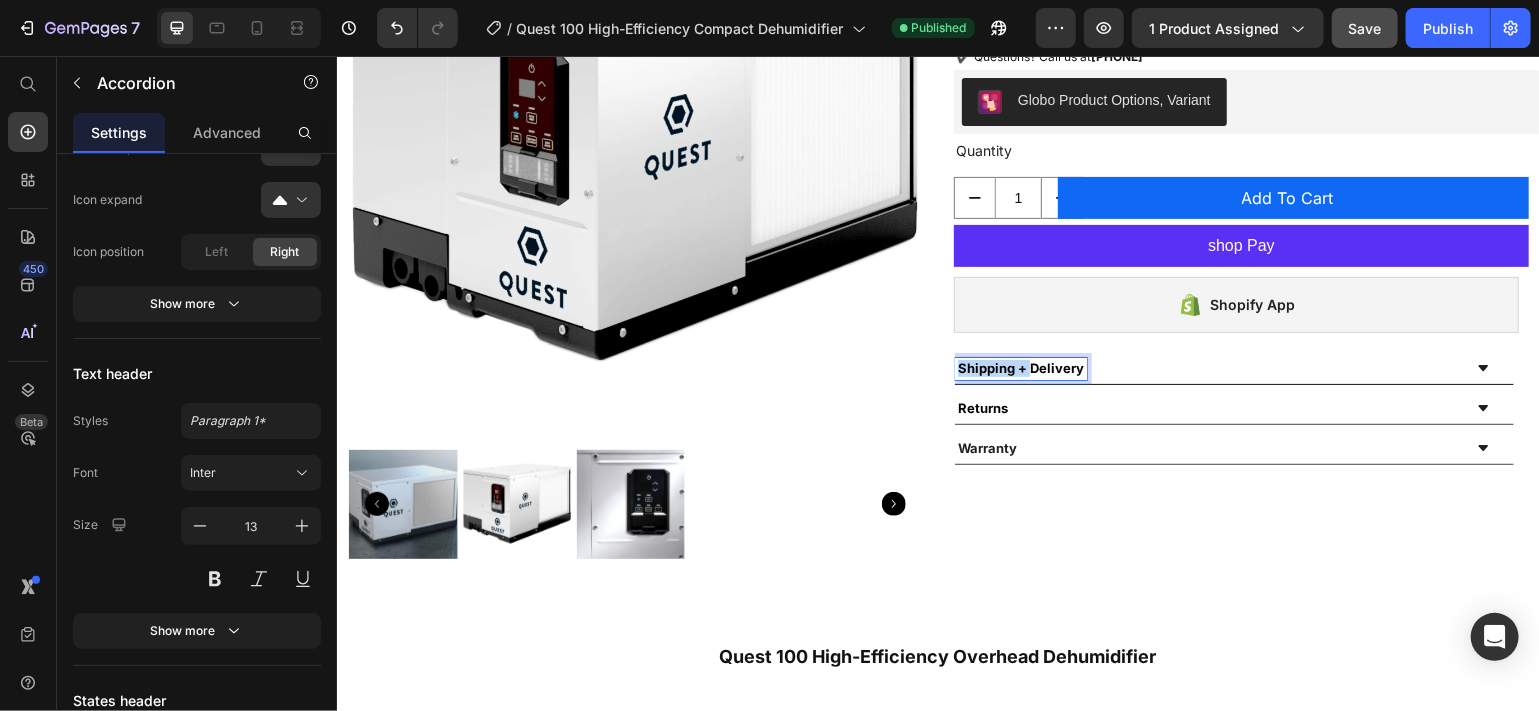 click on "Shipping + Delivery" at bounding box center (1020, 367) 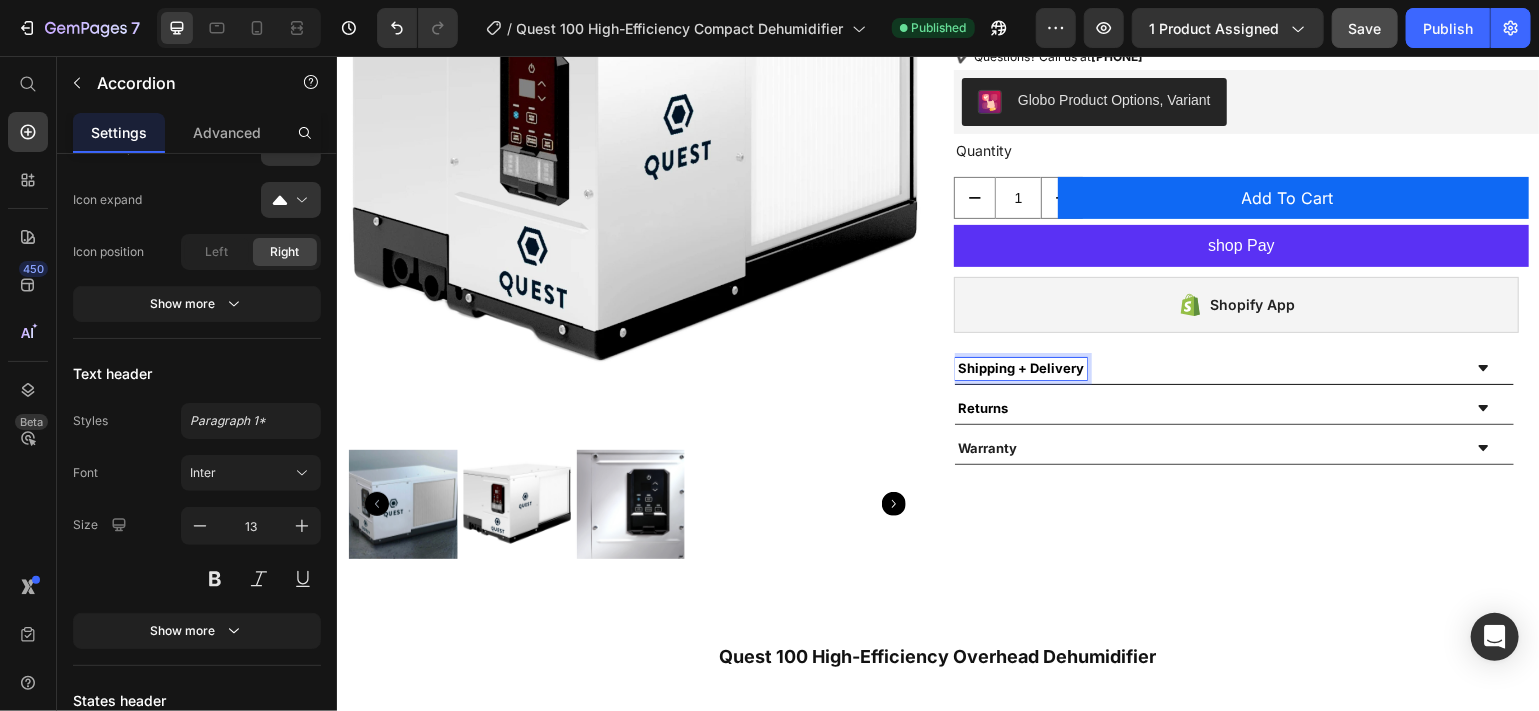 drag, startPoint x: 1053, startPoint y: 365, endPoint x: 1017, endPoint y: 364, distance: 36.013885 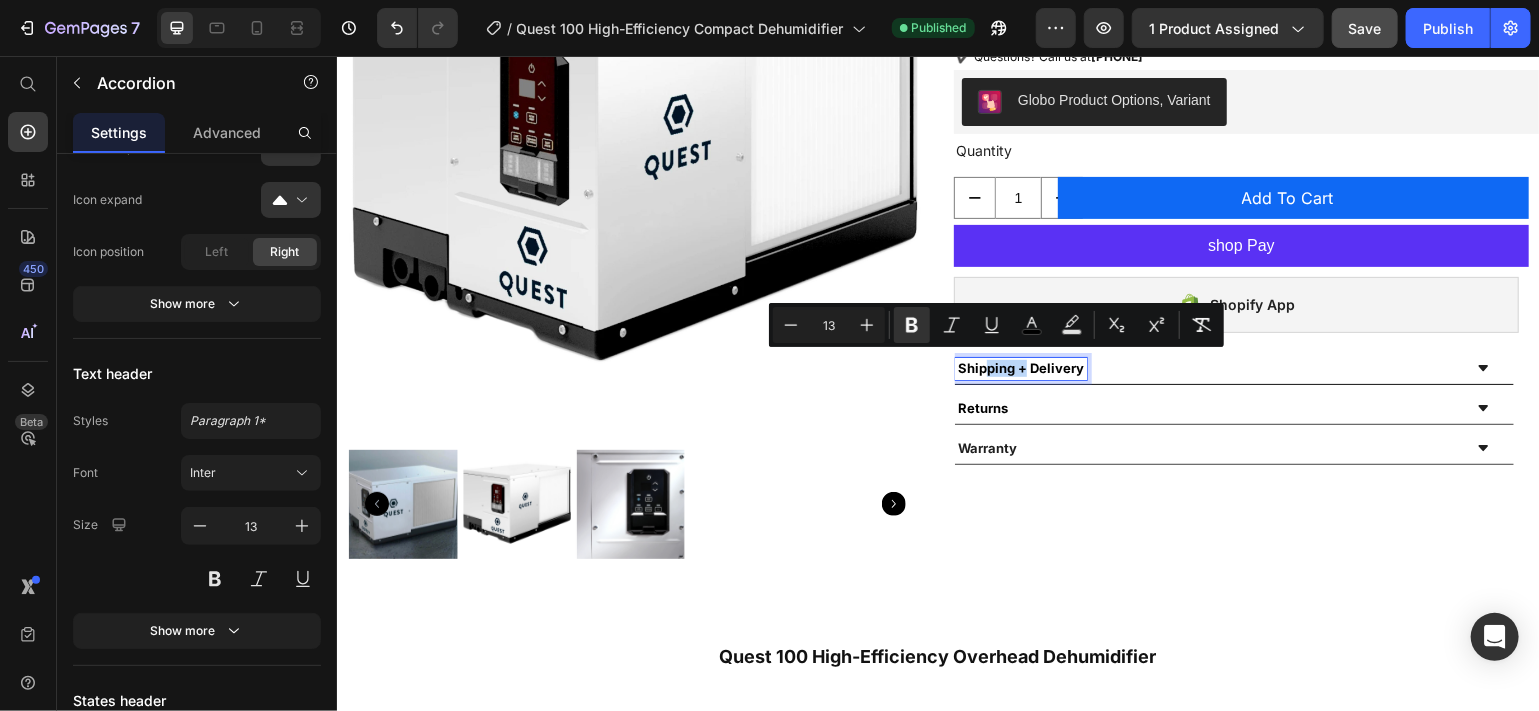drag, startPoint x: 1014, startPoint y: 362, endPoint x: 975, endPoint y: 358, distance: 39.20459 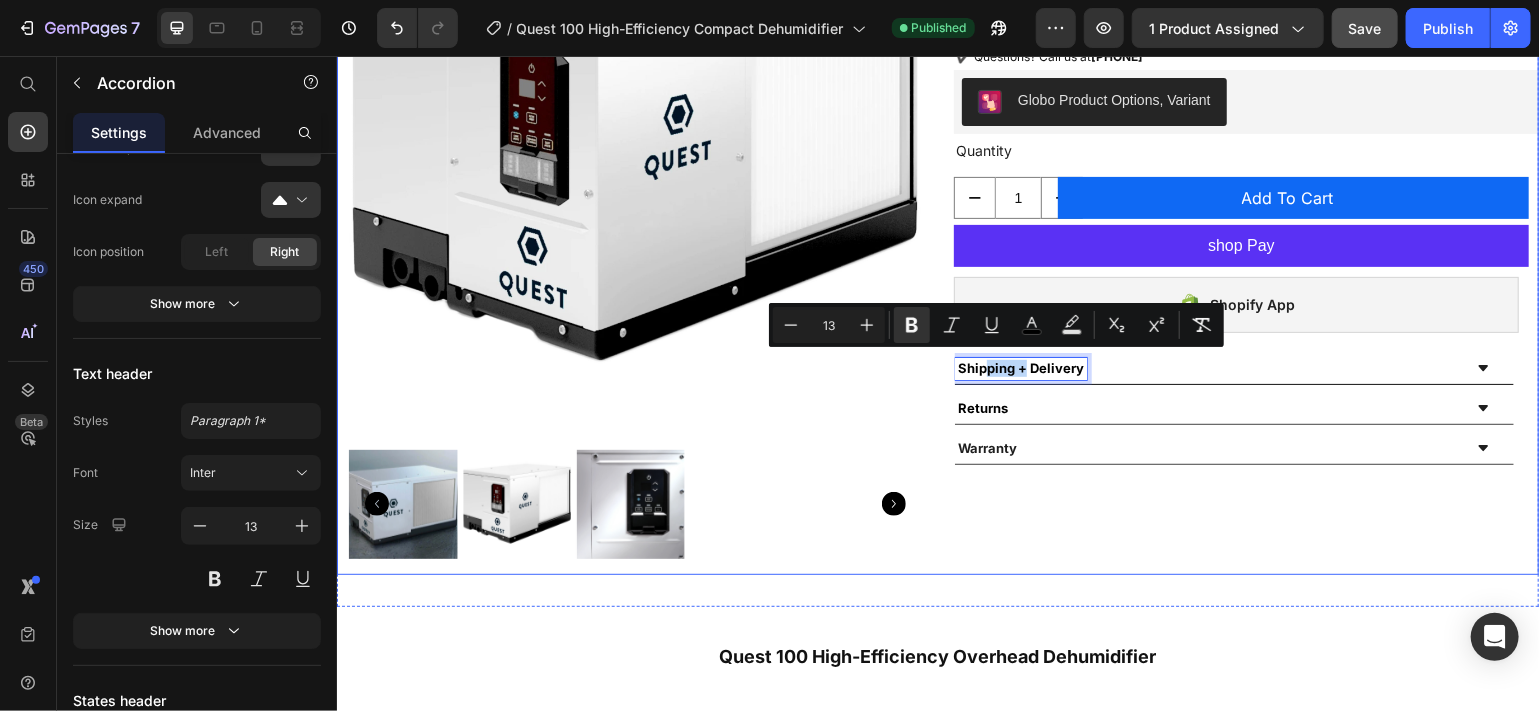click on "Quest 100 High-Efficiency Overhead Dehumidifier Product Title Quest Product Vendor $2,150.00 Product Price $0.00 Product Price Row ✔️ Authorized Quest Dealer ✔️ Lowest Price Guaranteed + No Sales Tax ✔️ Quest Manufacturer's Warranty ✔️ Free Shipping  ✔️ Questions? Call us at  1-346-326-3787 Text Block Row Globo Product Options, Variant Globo Product Options, Variant Row Quantity Text Block 1 Product Quantity Add To Cart Add to Cart Row Row shop Pay Dynamic Checkout Shopify App Shopify App
Shipping + Delivery
Returns
Warranty Accordion   3" at bounding box center [1245, 221] 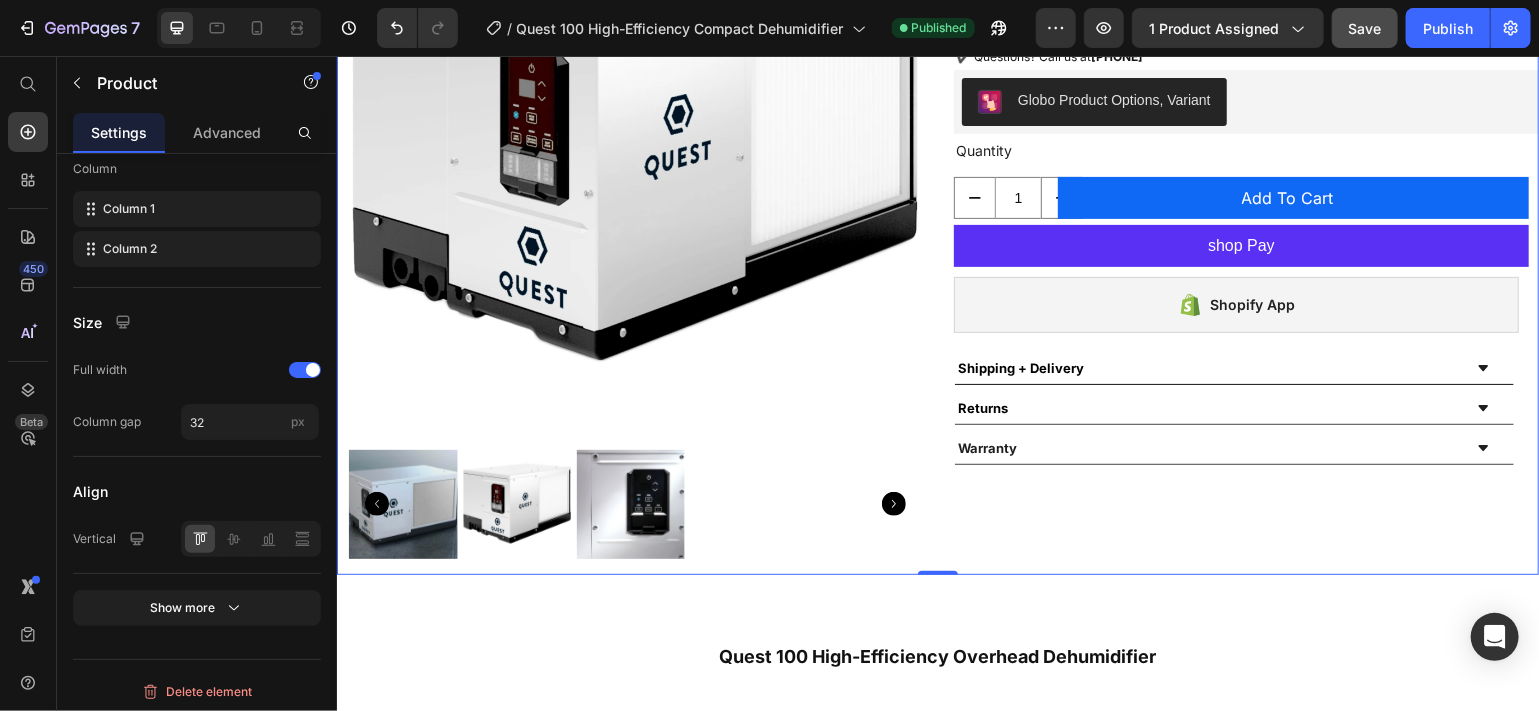 scroll, scrollTop: 0, scrollLeft: 0, axis: both 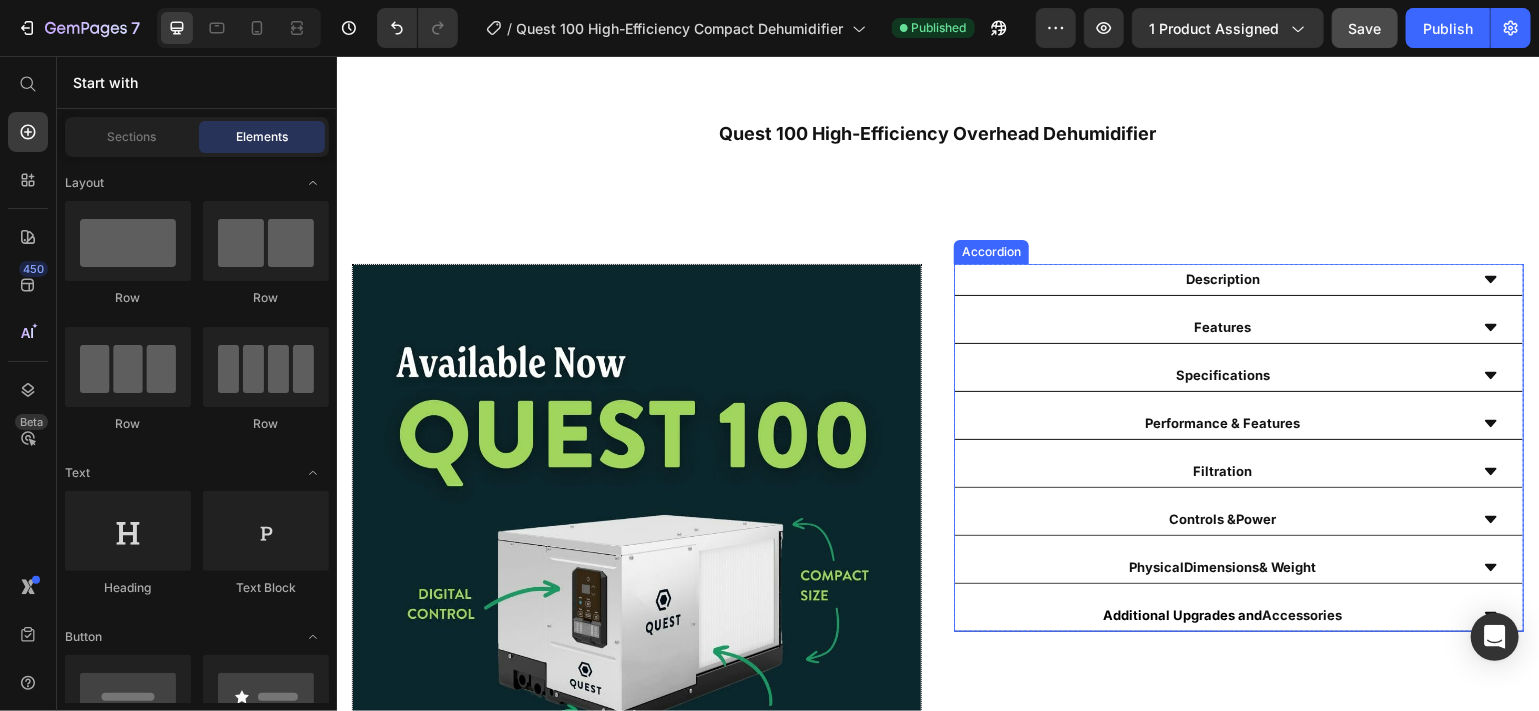 click on "Description" at bounding box center [1222, 279] 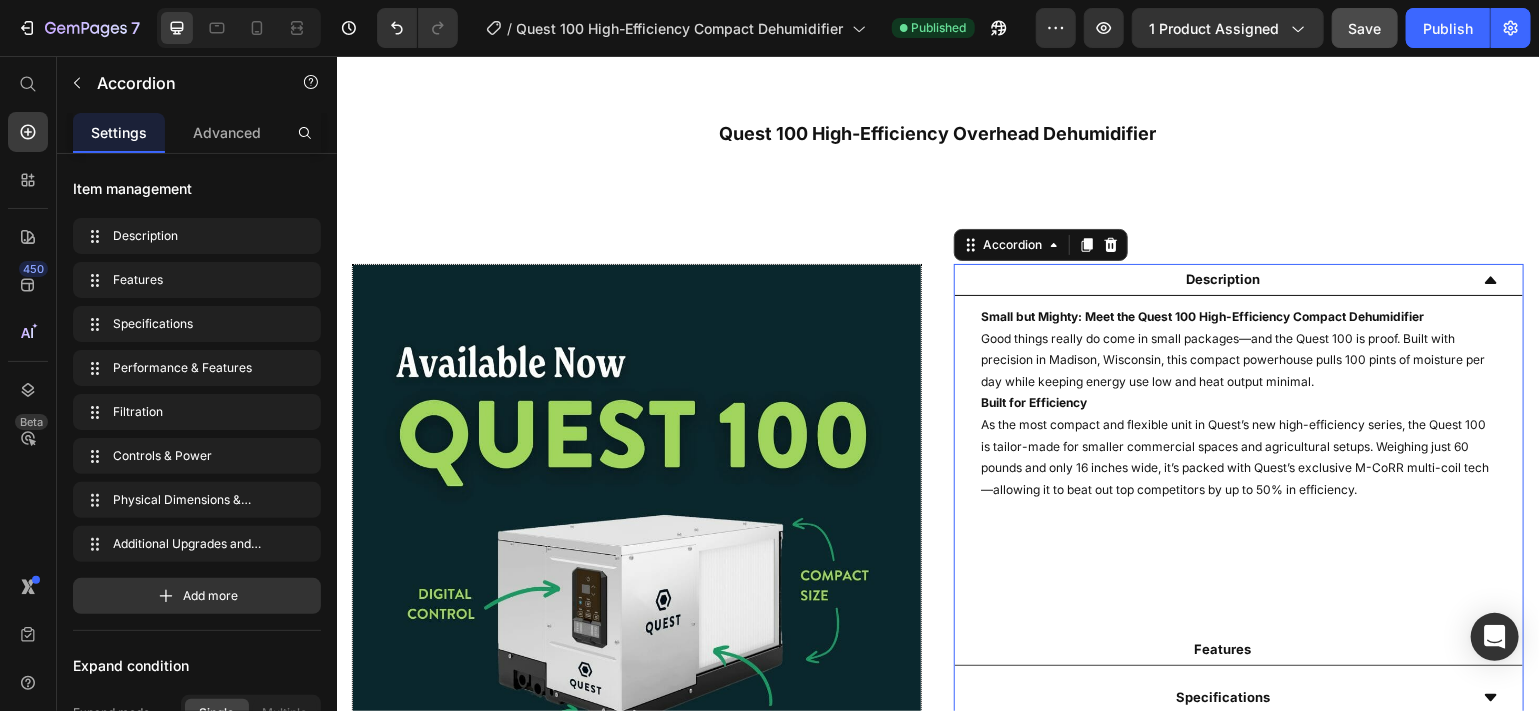 click on "Description" at bounding box center [1222, 279] 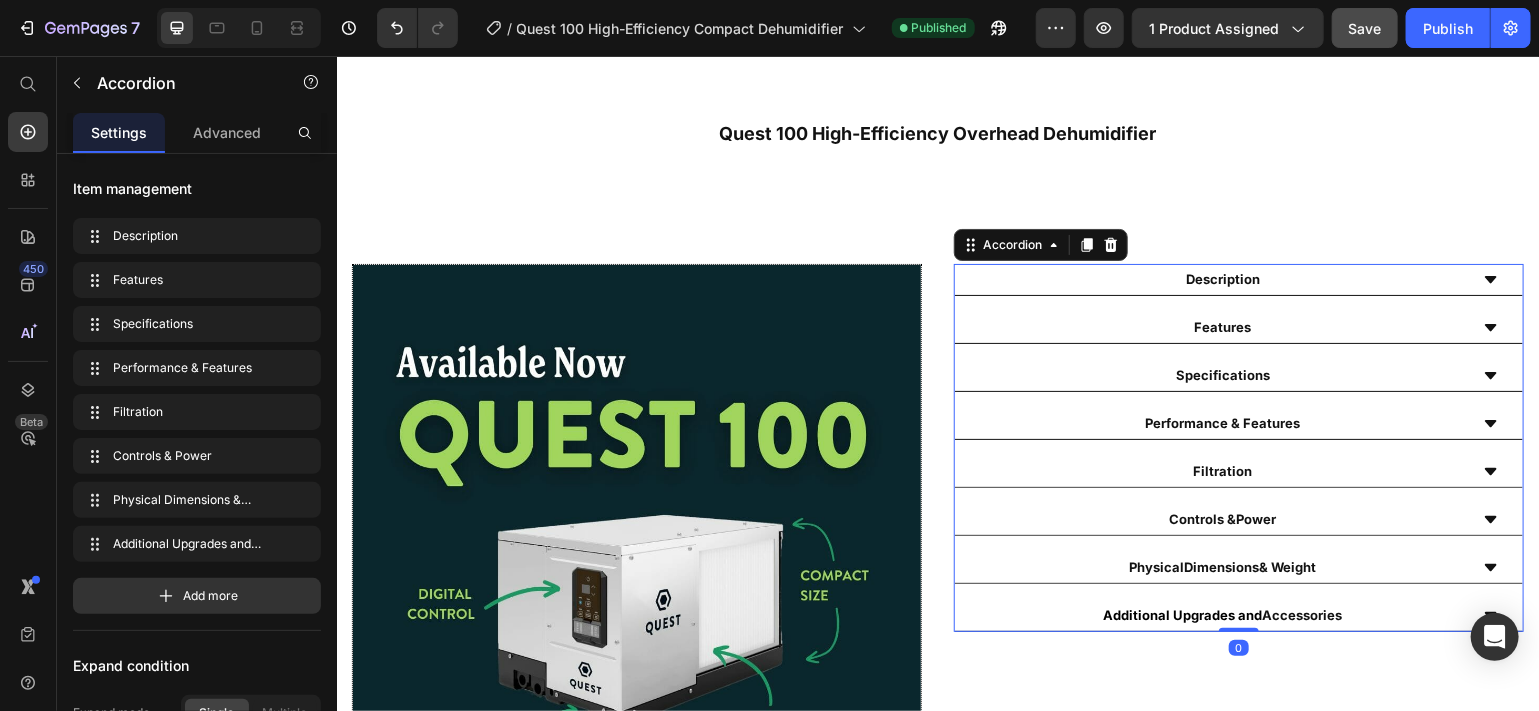 click on "Description" at bounding box center [1222, 279] 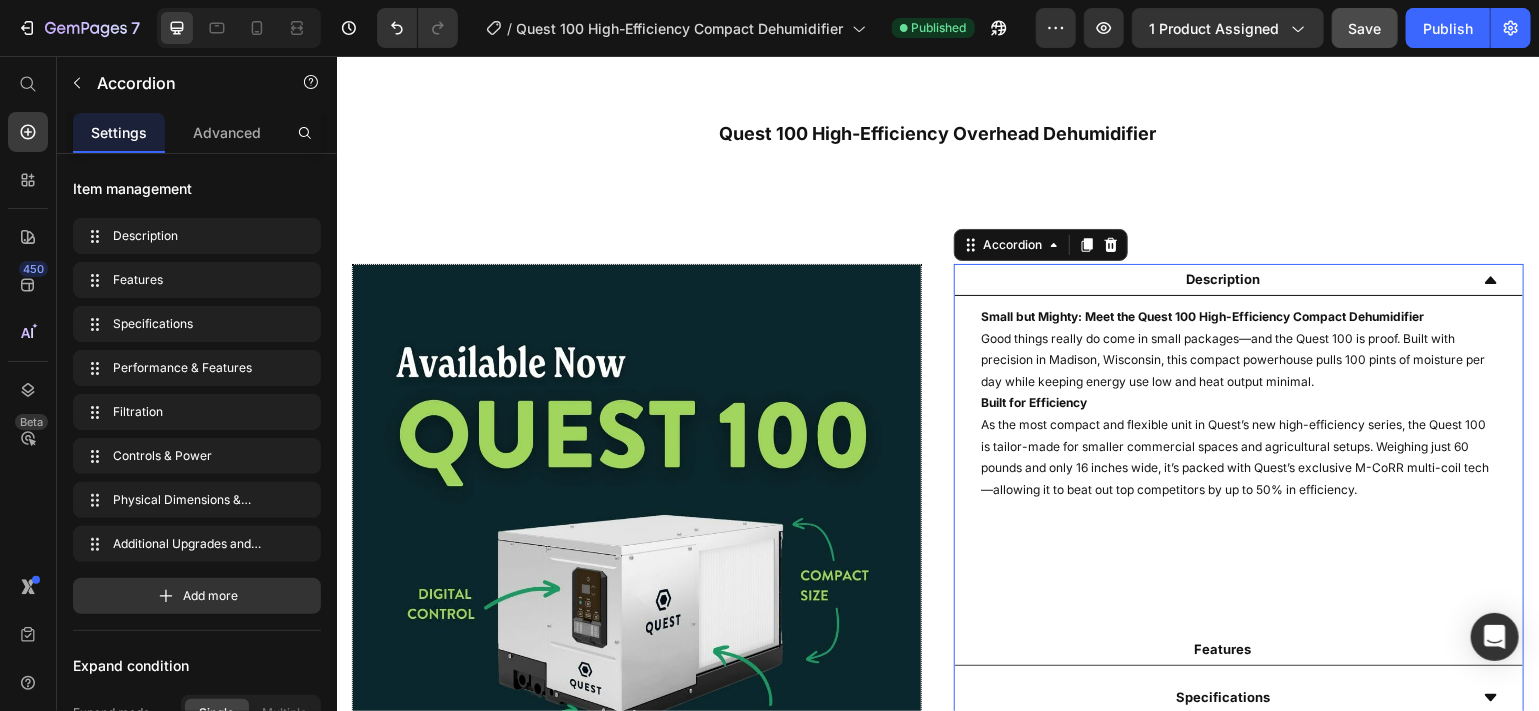 click on "Description" at bounding box center (1222, 279) 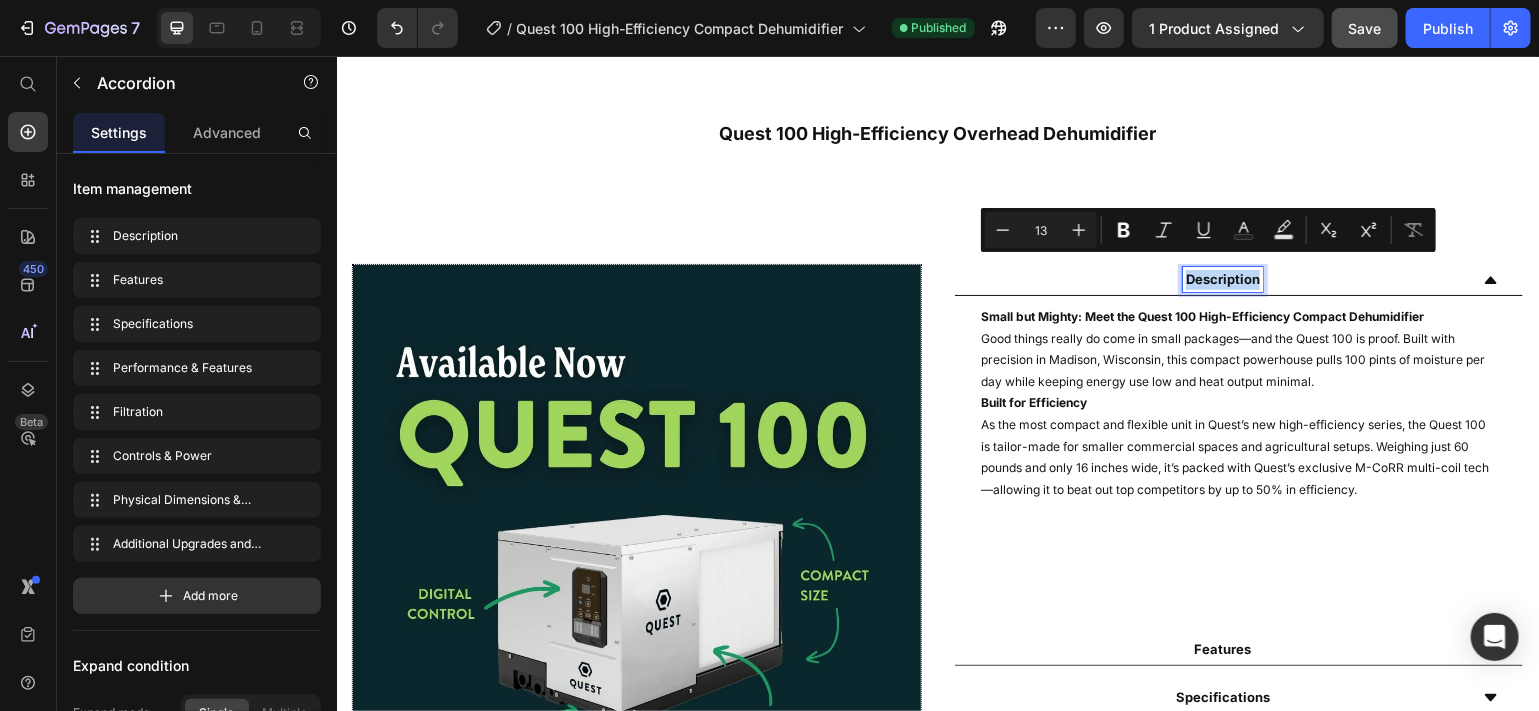 drag, startPoint x: 1243, startPoint y: 264, endPoint x: 1169, endPoint y: 274, distance: 74.672615 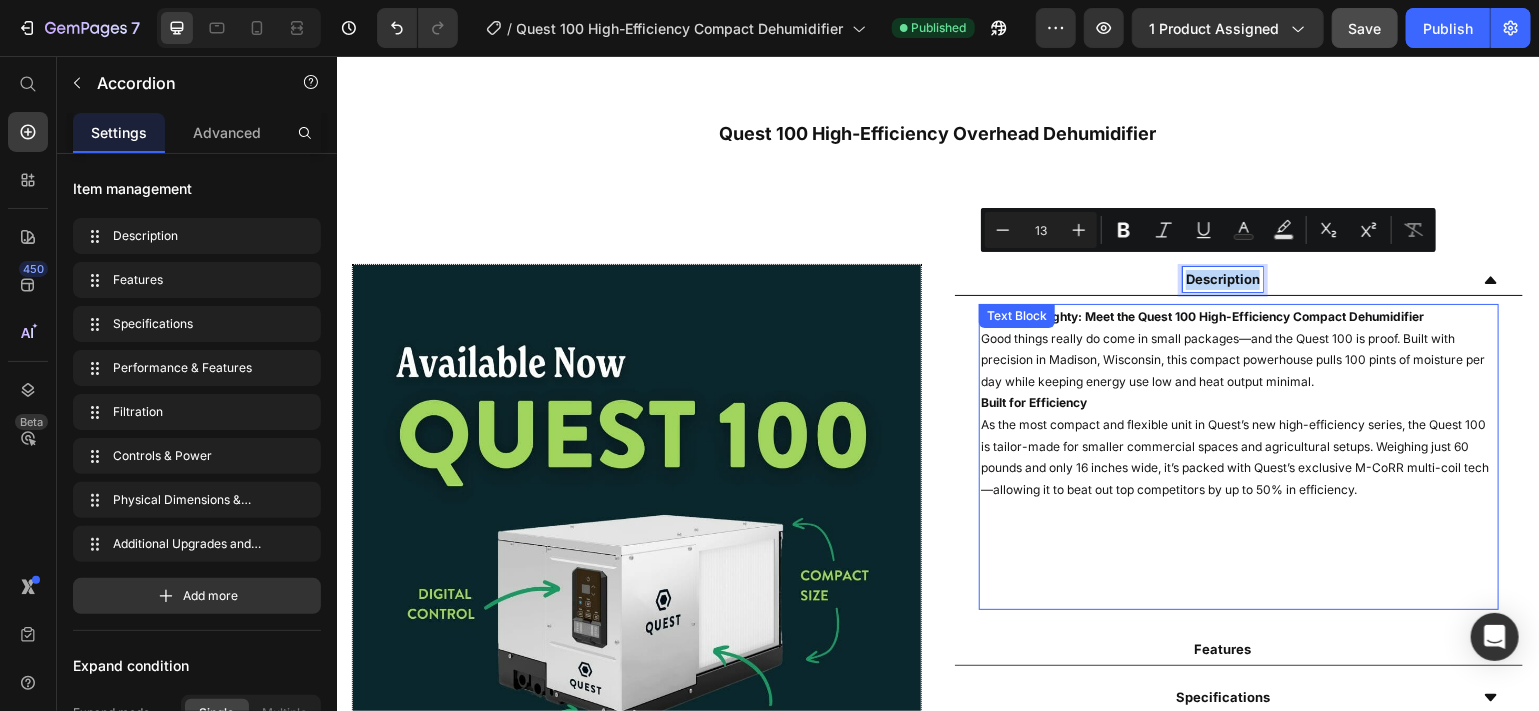 click on "Good things really do come in small packages—and the Quest 100 is proof. Built with precision in Madison, Wisconsin, this compact powerhouse pulls 100 pints of moisture per day while keeping energy use low and heat output minimal." at bounding box center (1238, 359) 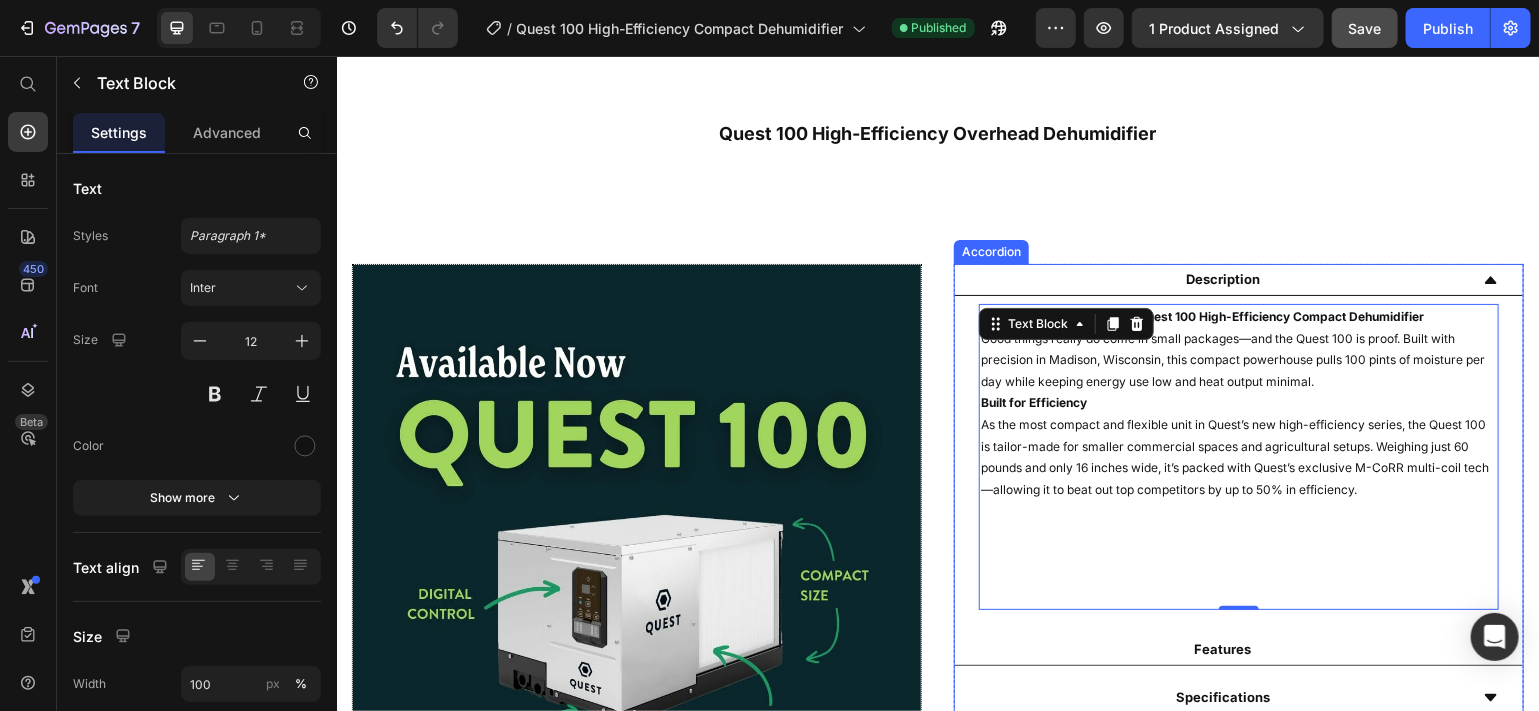 click 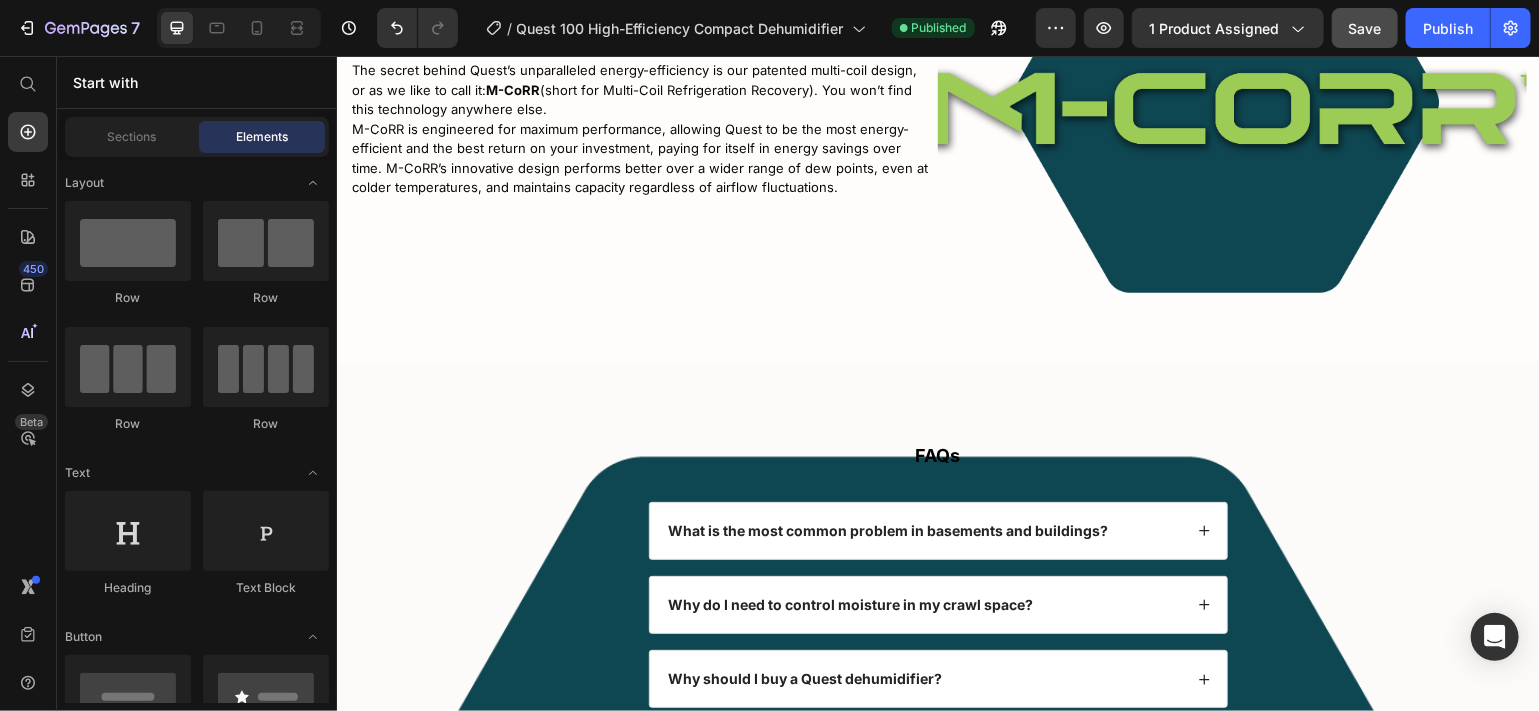 scroll, scrollTop: 6277, scrollLeft: 0, axis: vertical 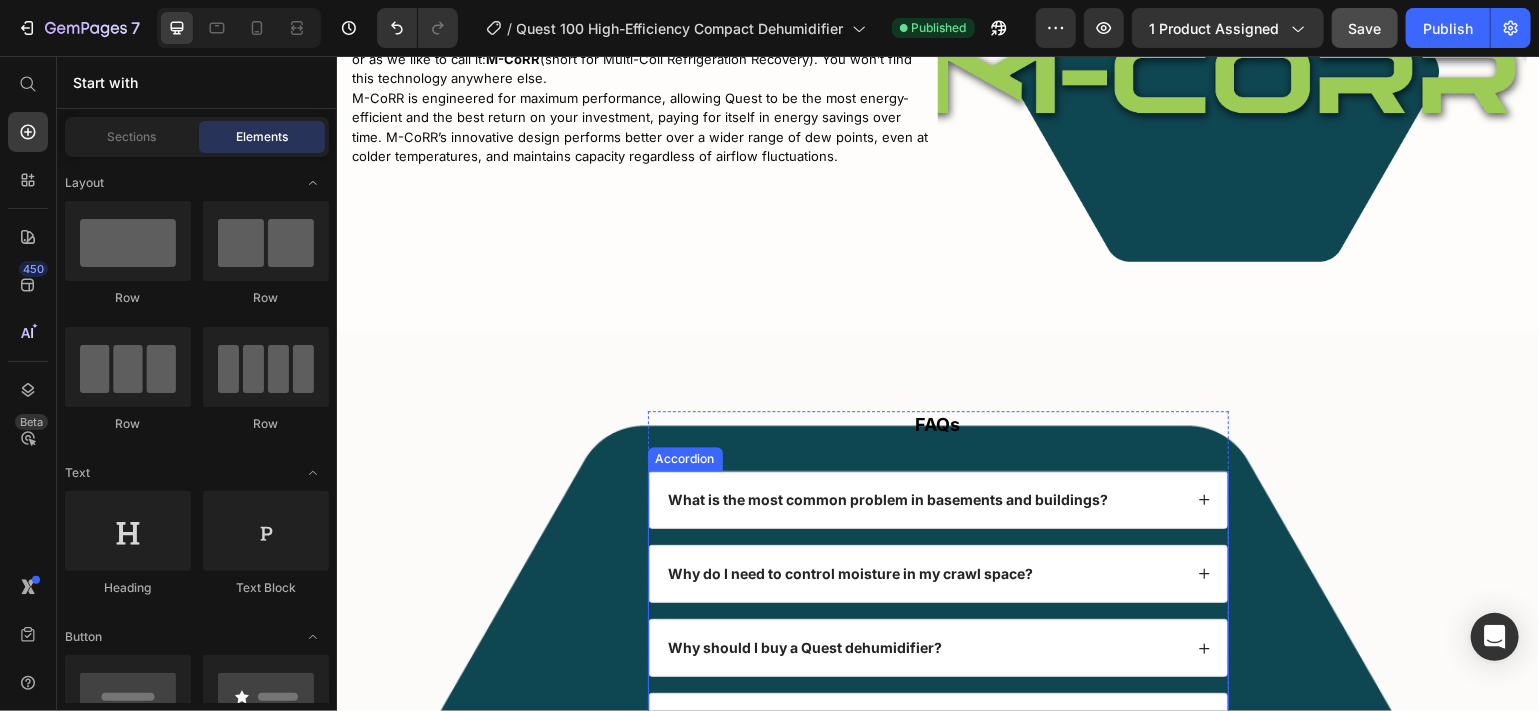 click on "Accordion" at bounding box center (684, 458) 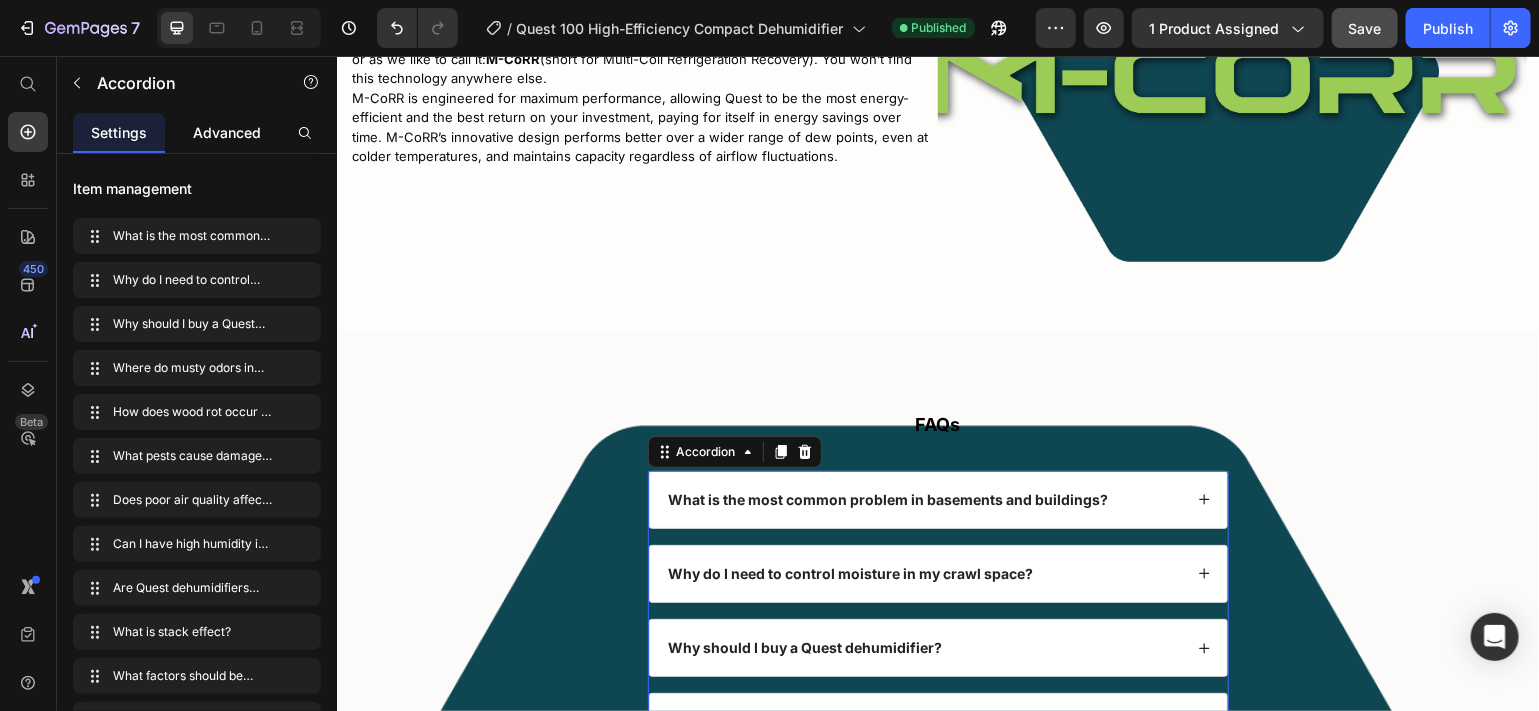 click on "Advanced" at bounding box center (227, 132) 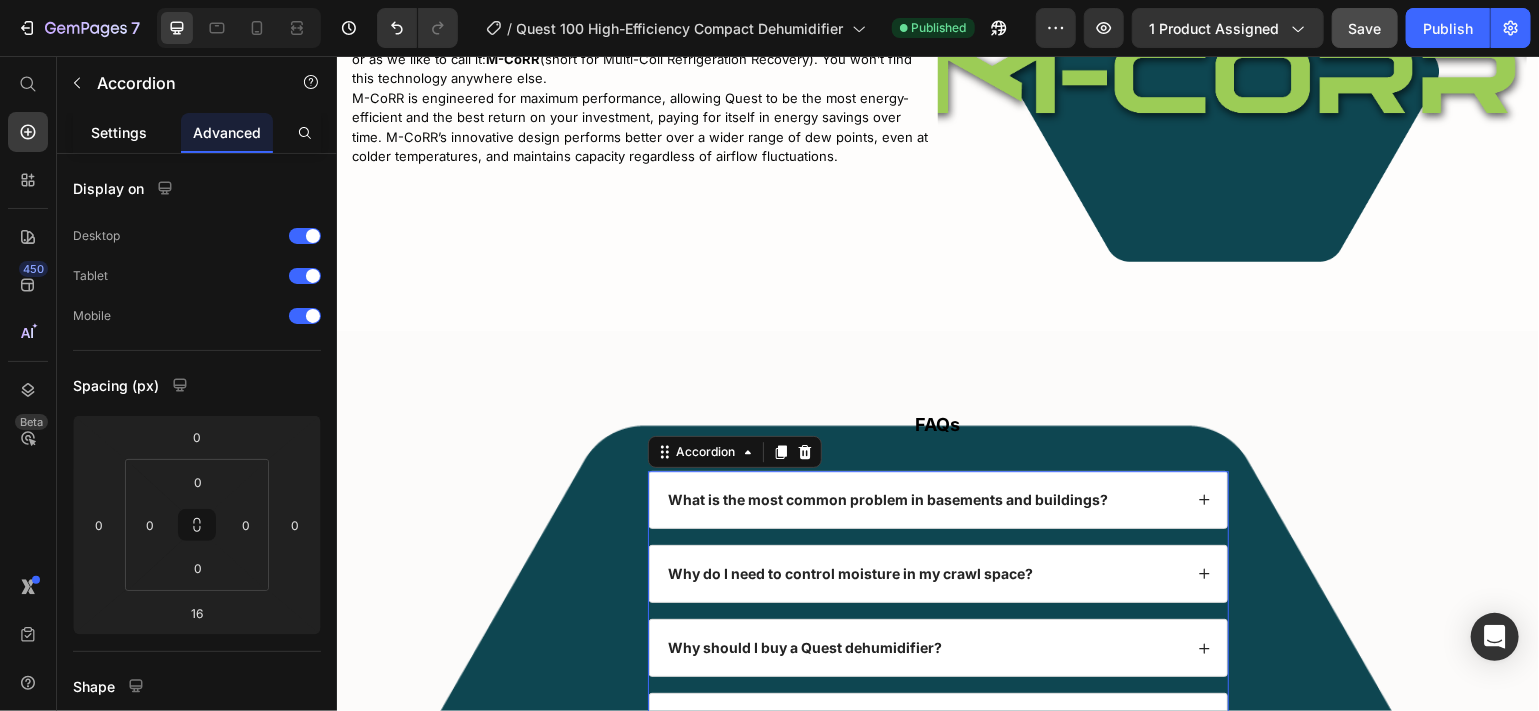 click on "Settings" at bounding box center (119, 132) 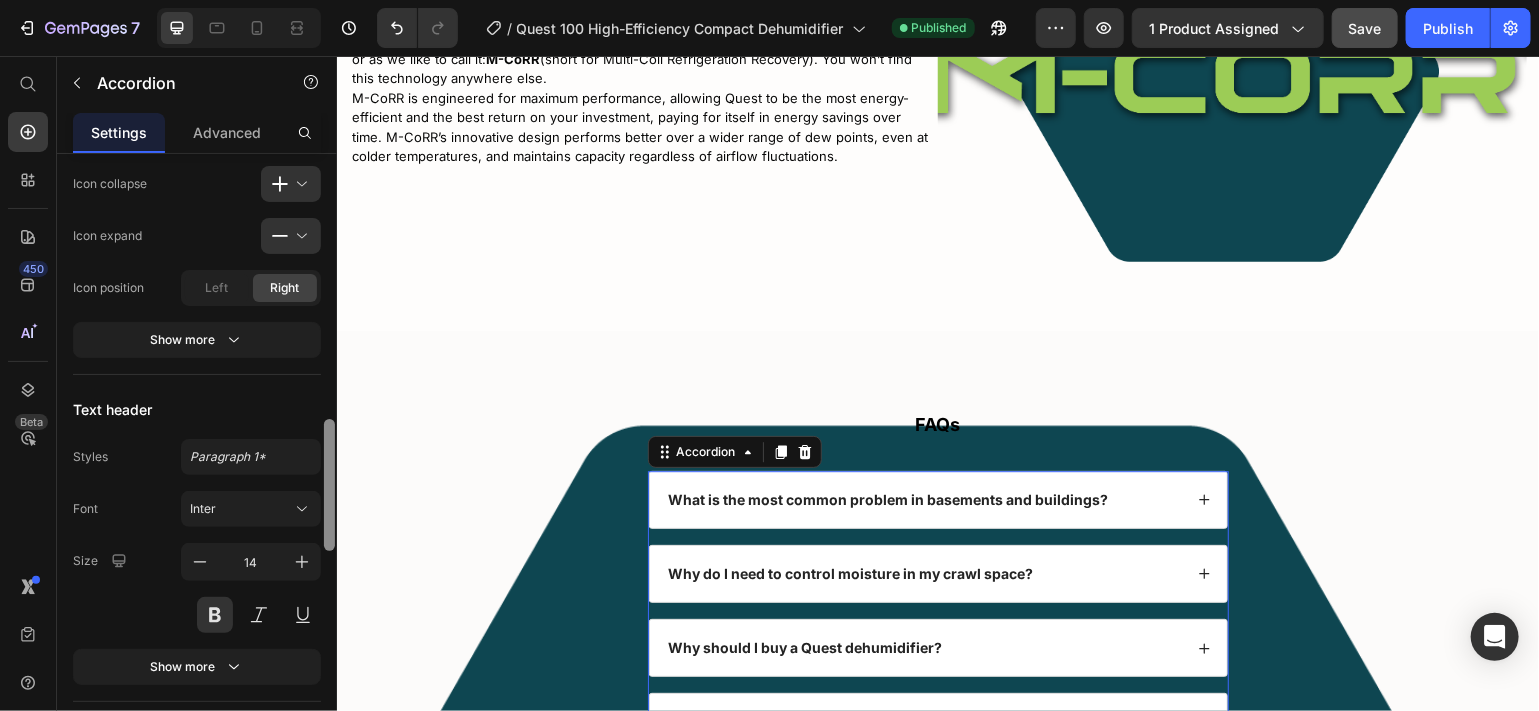 scroll, scrollTop: 1171, scrollLeft: 0, axis: vertical 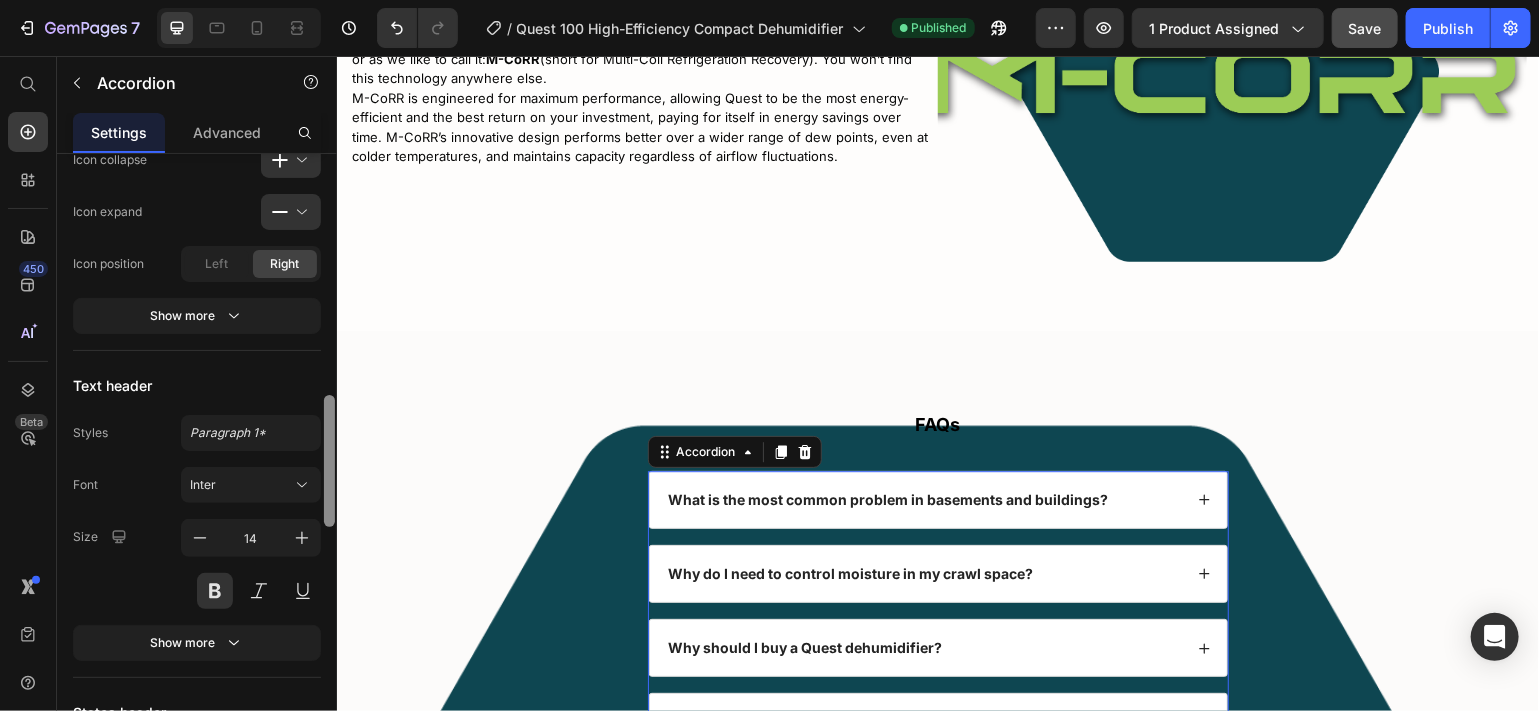 drag, startPoint x: 327, startPoint y: 234, endPoint x: 327, endPoint y: 490, distance: 256 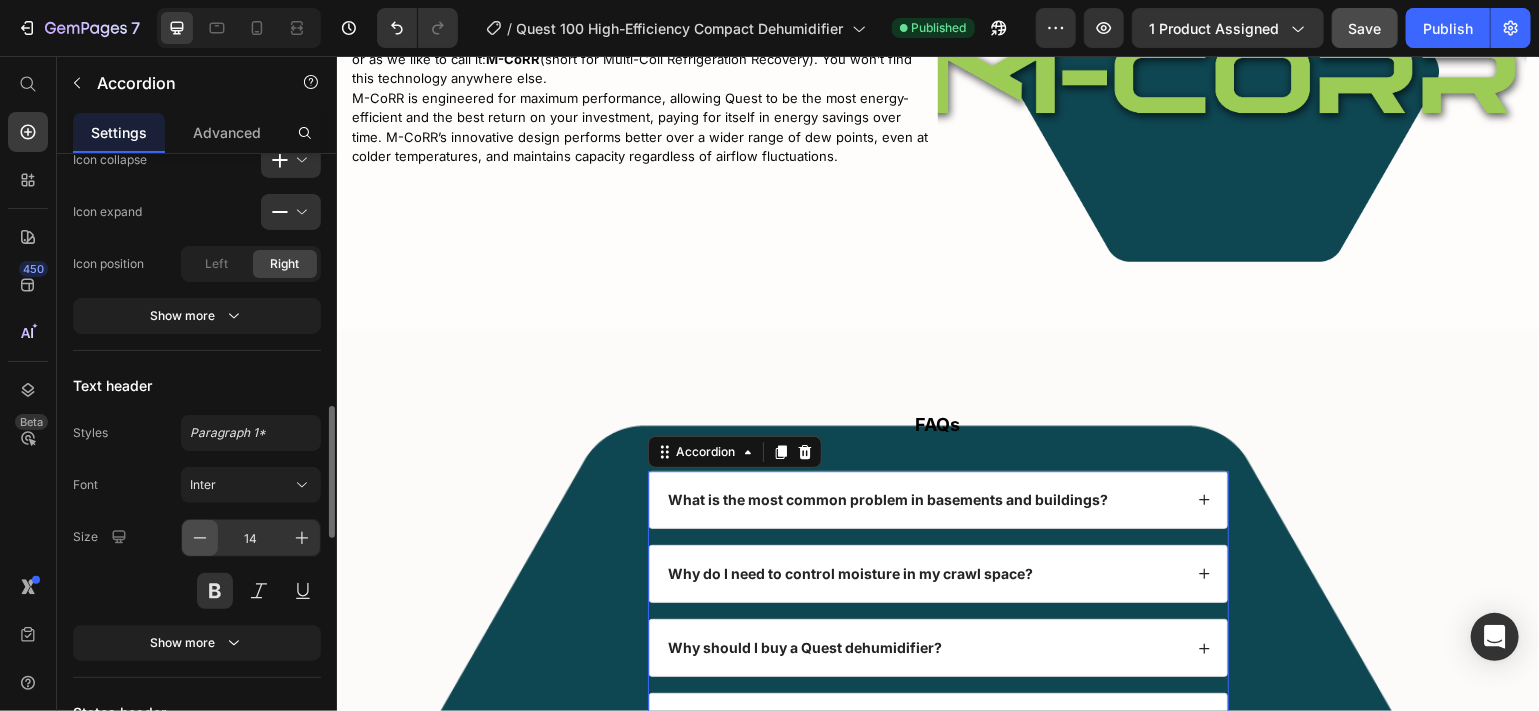 click 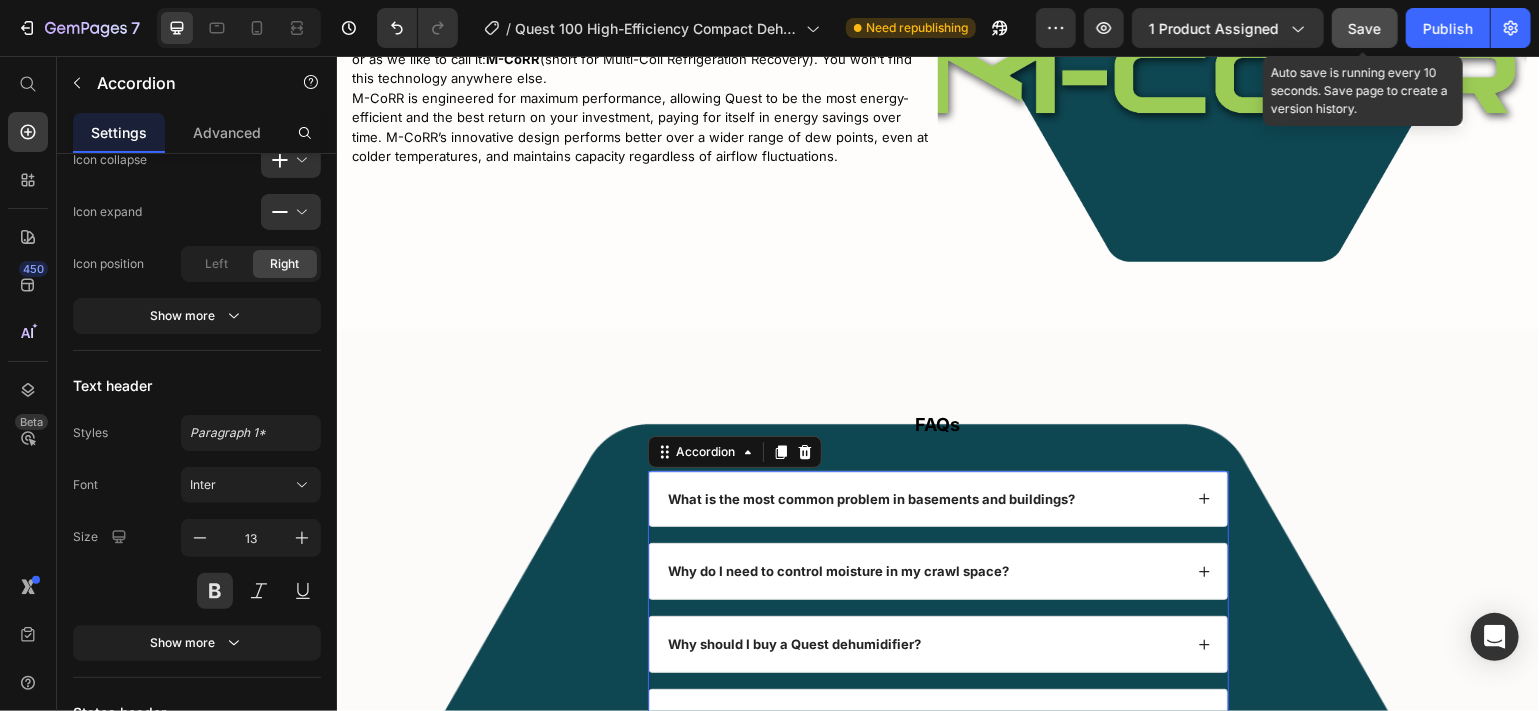 click on "Save" at bounding box center (1365, 28) 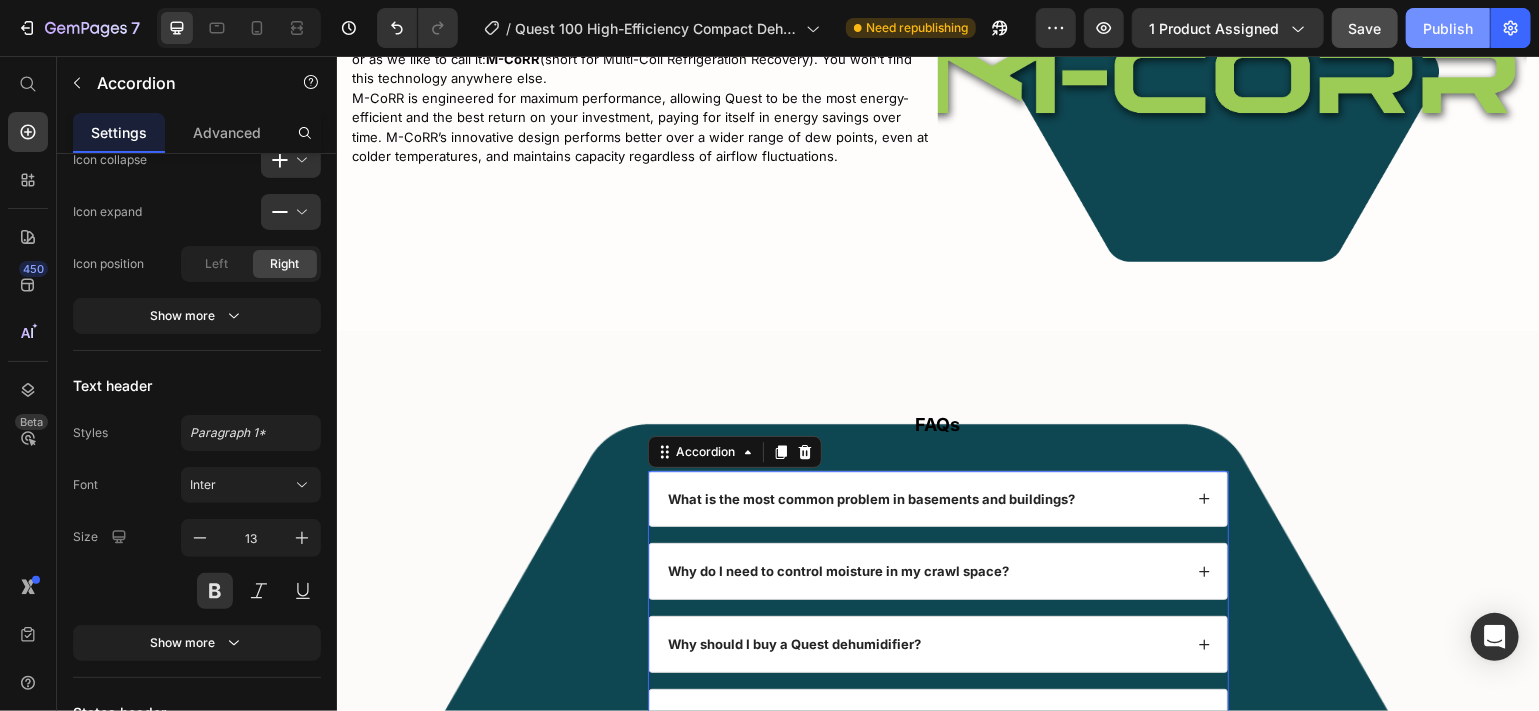 click on "Publish" at bounding box center (1448, 28) 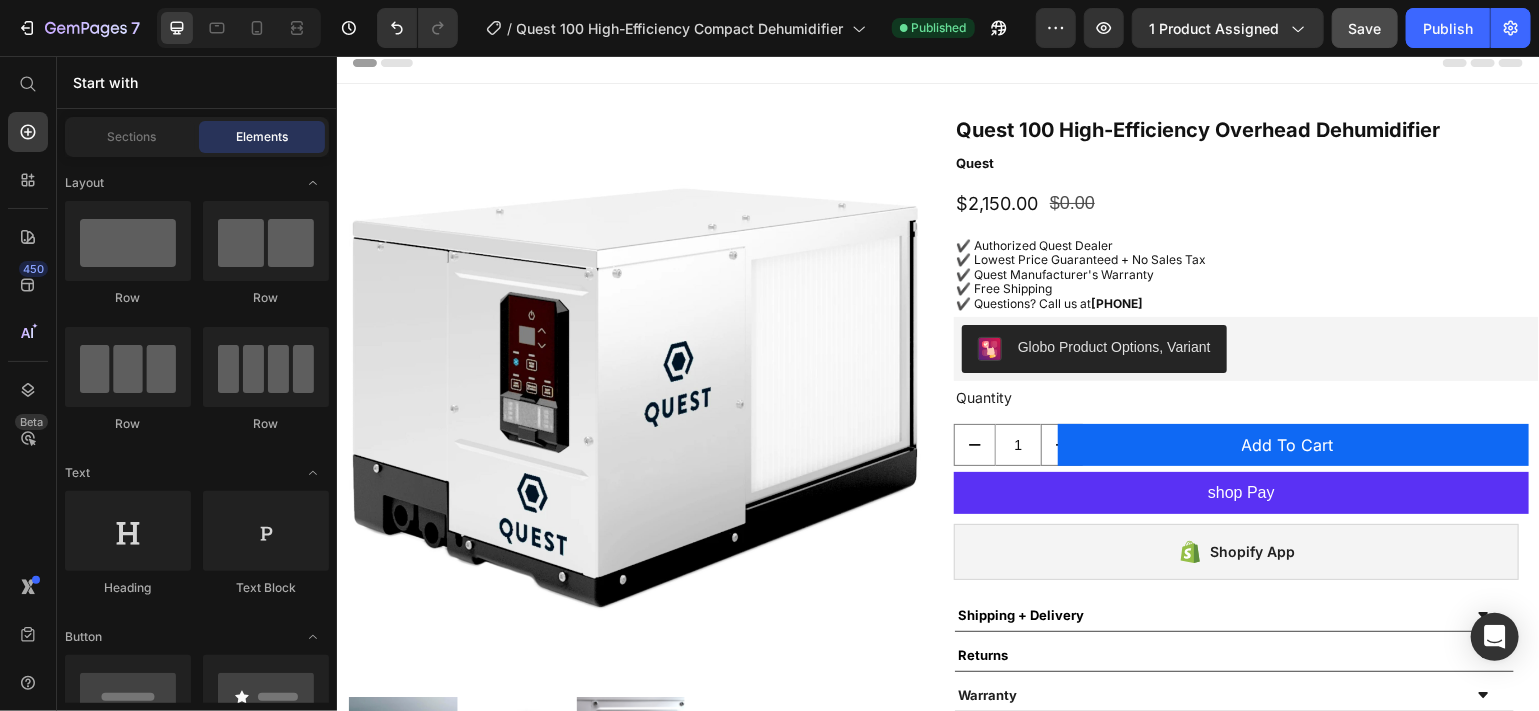 scroll, scrollTop: 0, scrollLeft: 0, axis: both 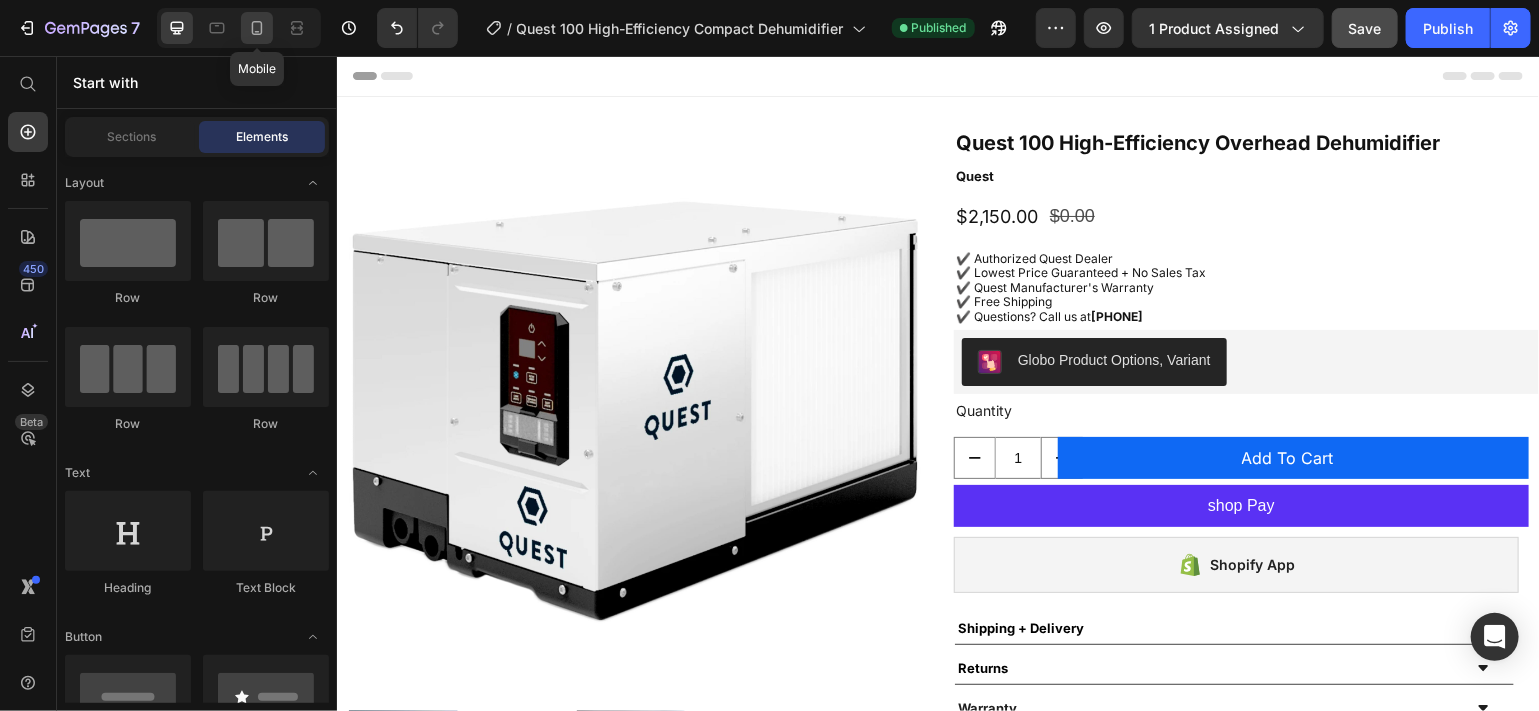 click 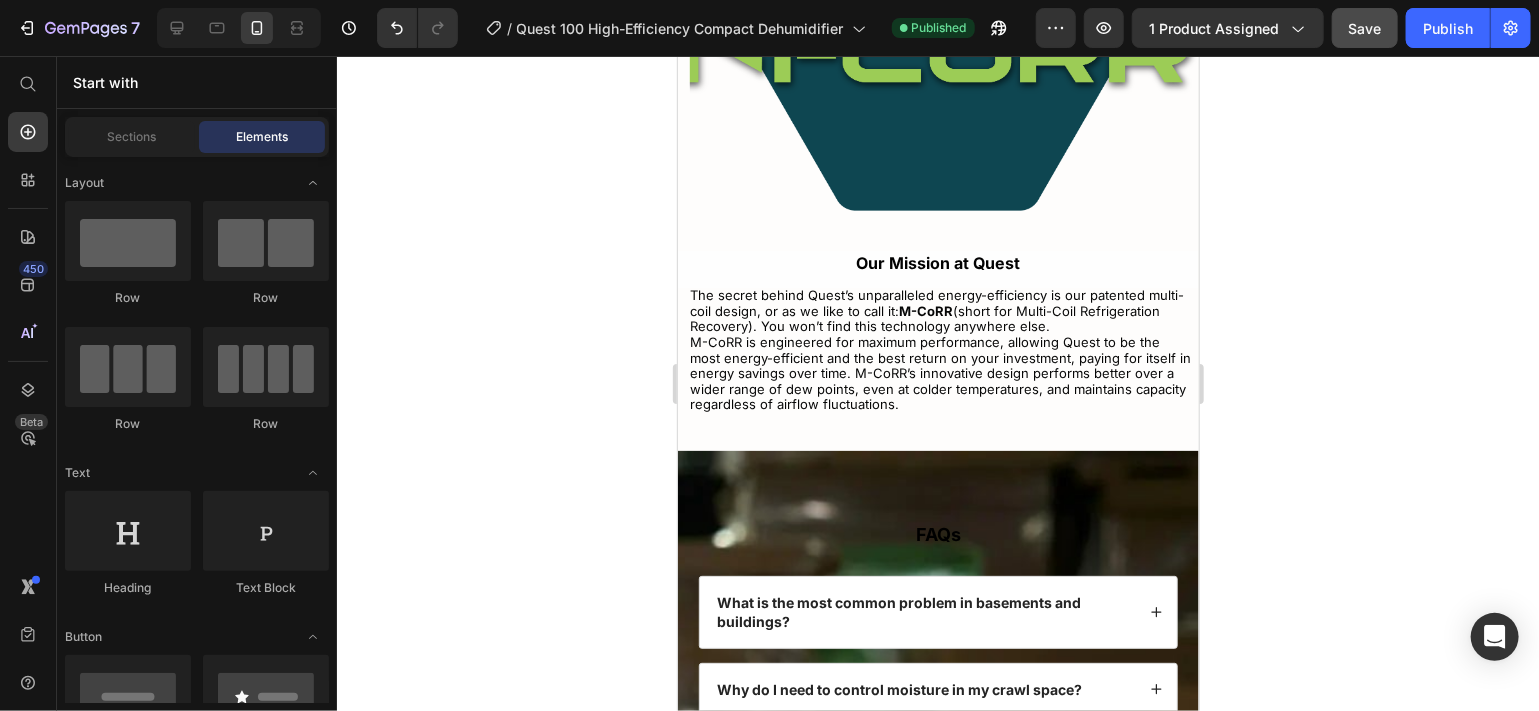 scroll, scrollTop: 8363, scrollLeft: 0, axis: vertical 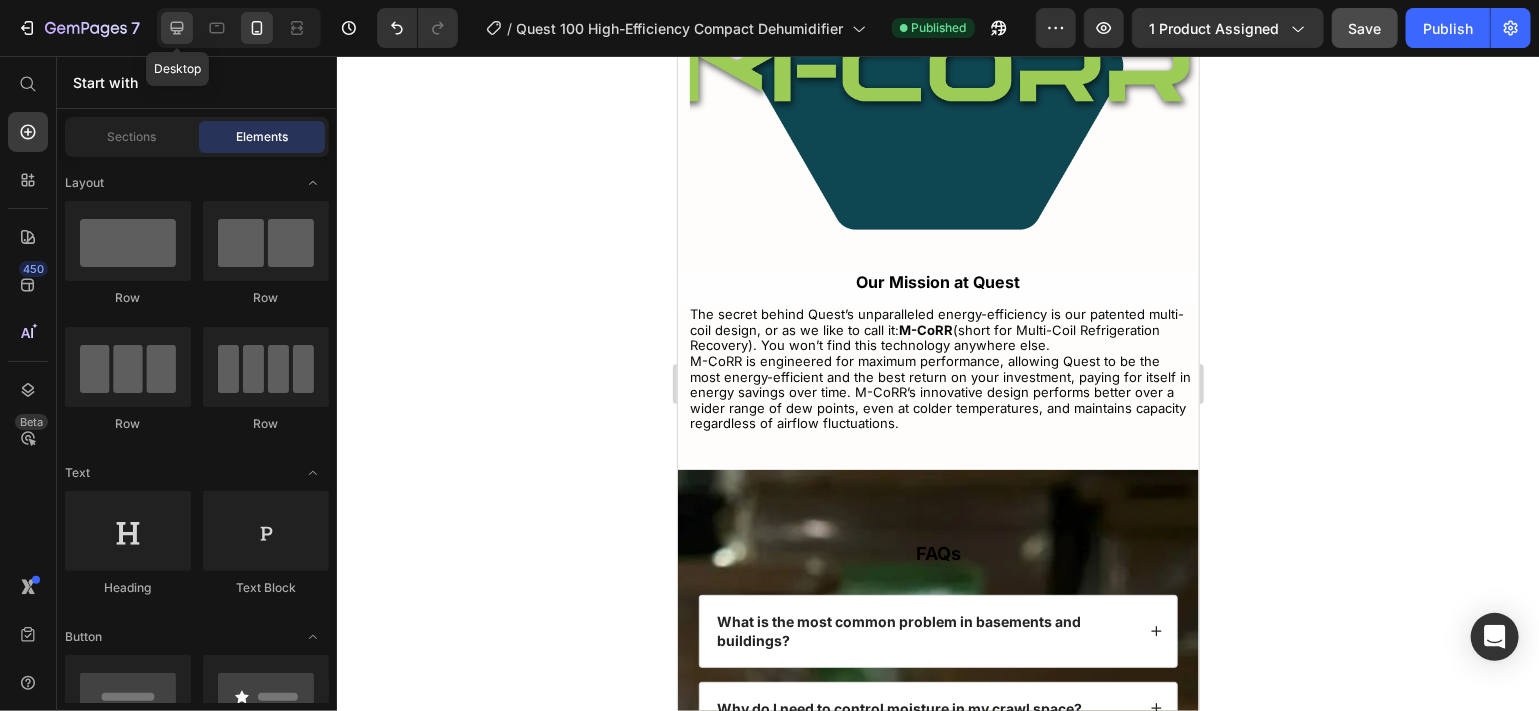 click 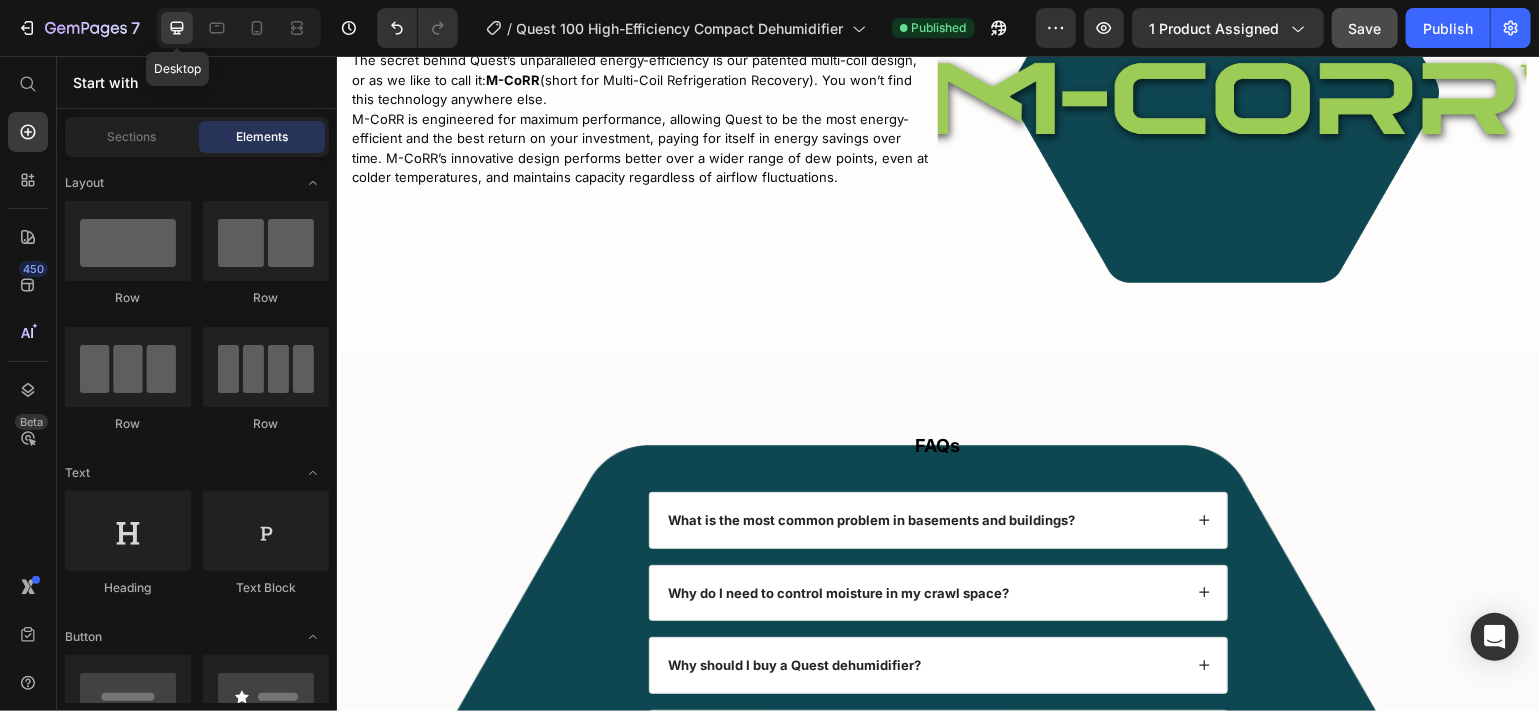 scroll, scrollTop: 8569, scrollLeft: 0, axis: vertical 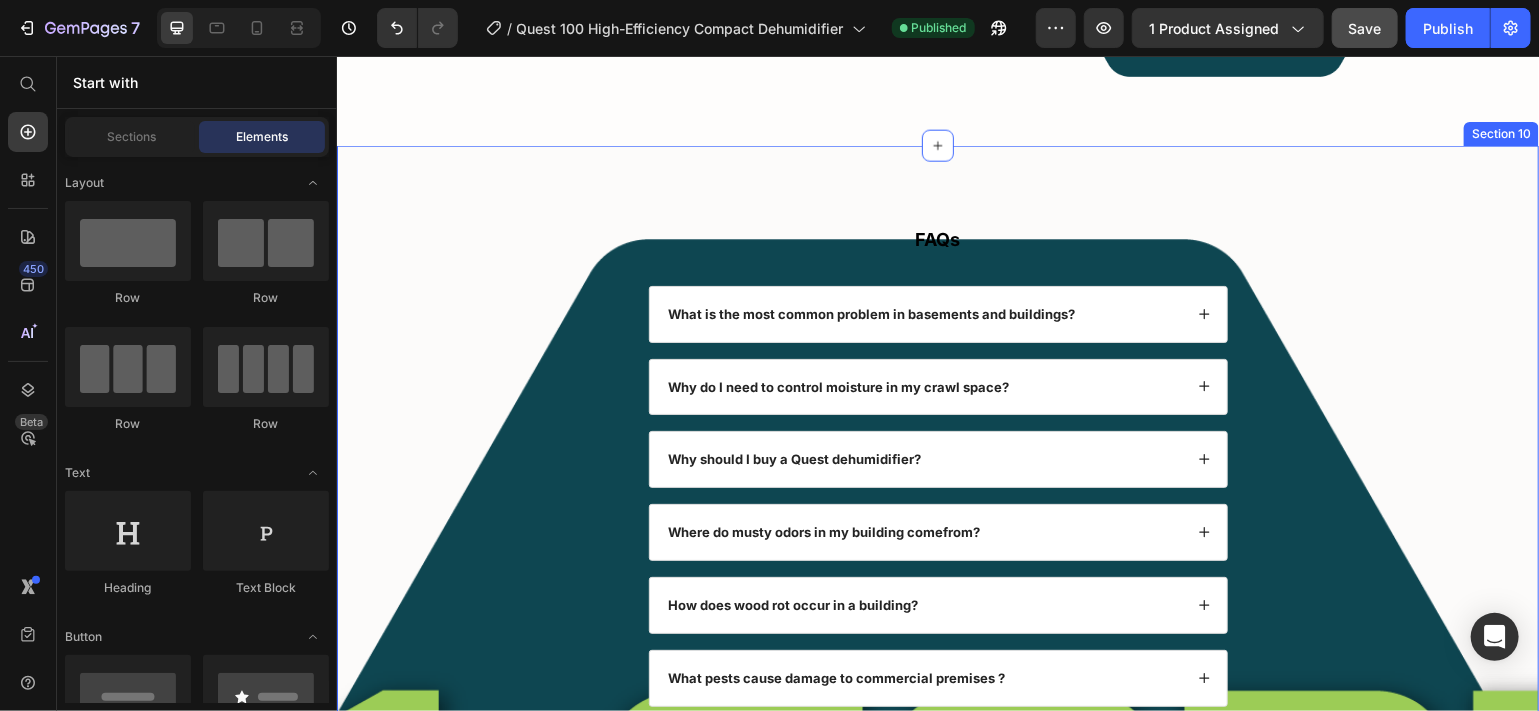 click on "FAQs Heading
What is the most common problem in basements and buildings?
Why do I need to control moisture in my crawl space?
Why should I buy a Quest dehumidifier?
Where do musty odors in my building come  from ?
How does wood rot occur in a building?
What pests cause damage to commercial premises ?
Does poor air quality affect your health?
Can I have high humidity in my  building?
Are Quest dehumidifiers energy efficient?
What is stack effect?
What factors should be considered when choosing the capacity of a dehumidifier?
Why is air movement important?
What does the Quest 5-year warranty cover?
Why ventilate? Accordion Row" at bounding box center [937, 781] 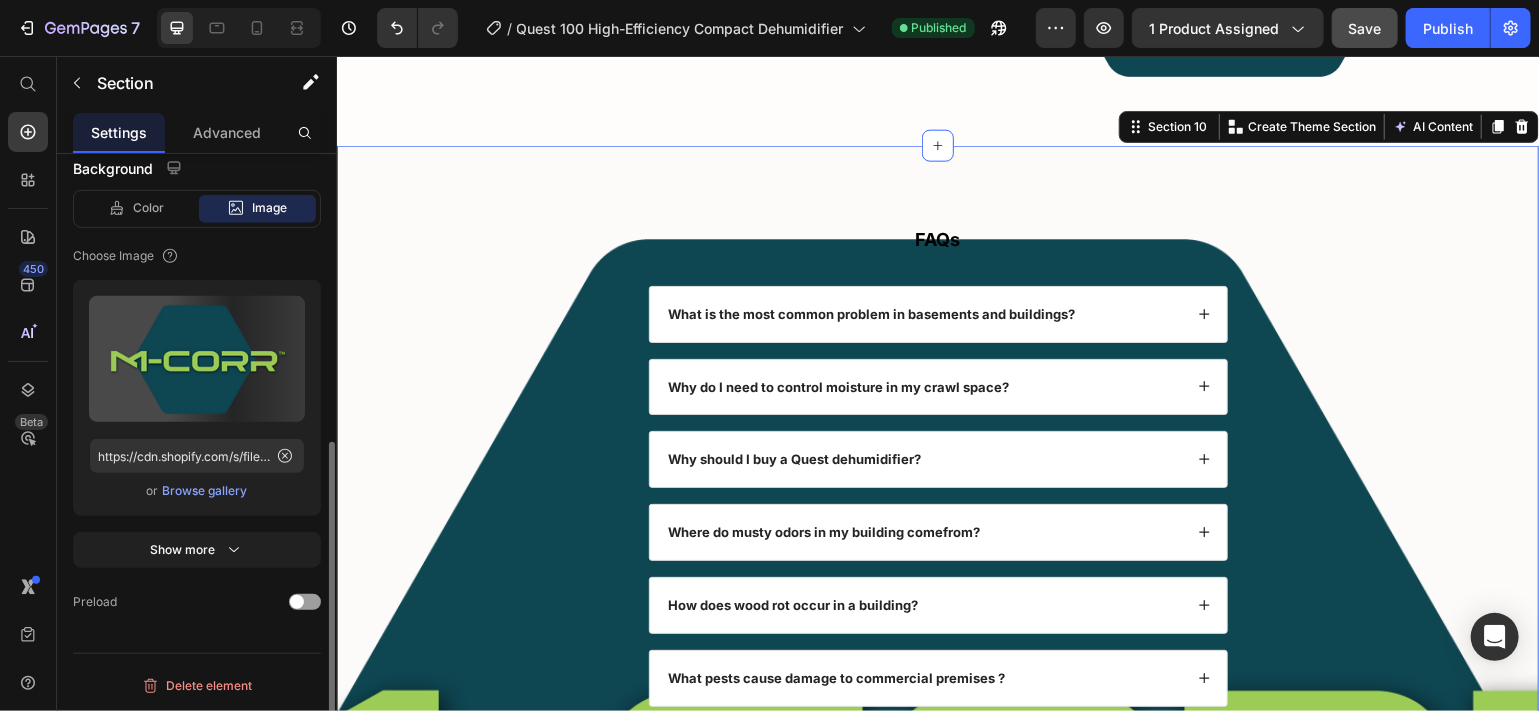 scroll, scrollTop: 0, scrollLeft: 0, axis: both 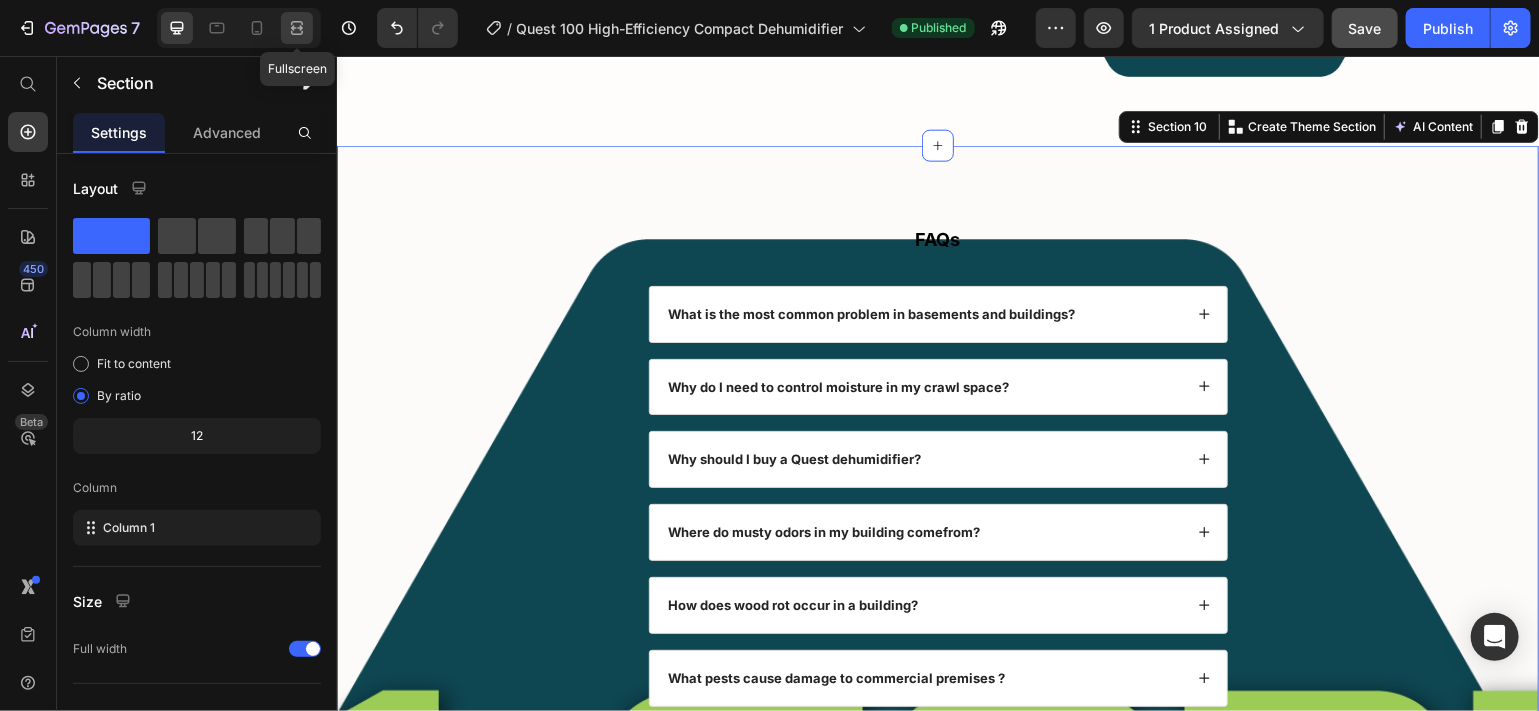 click 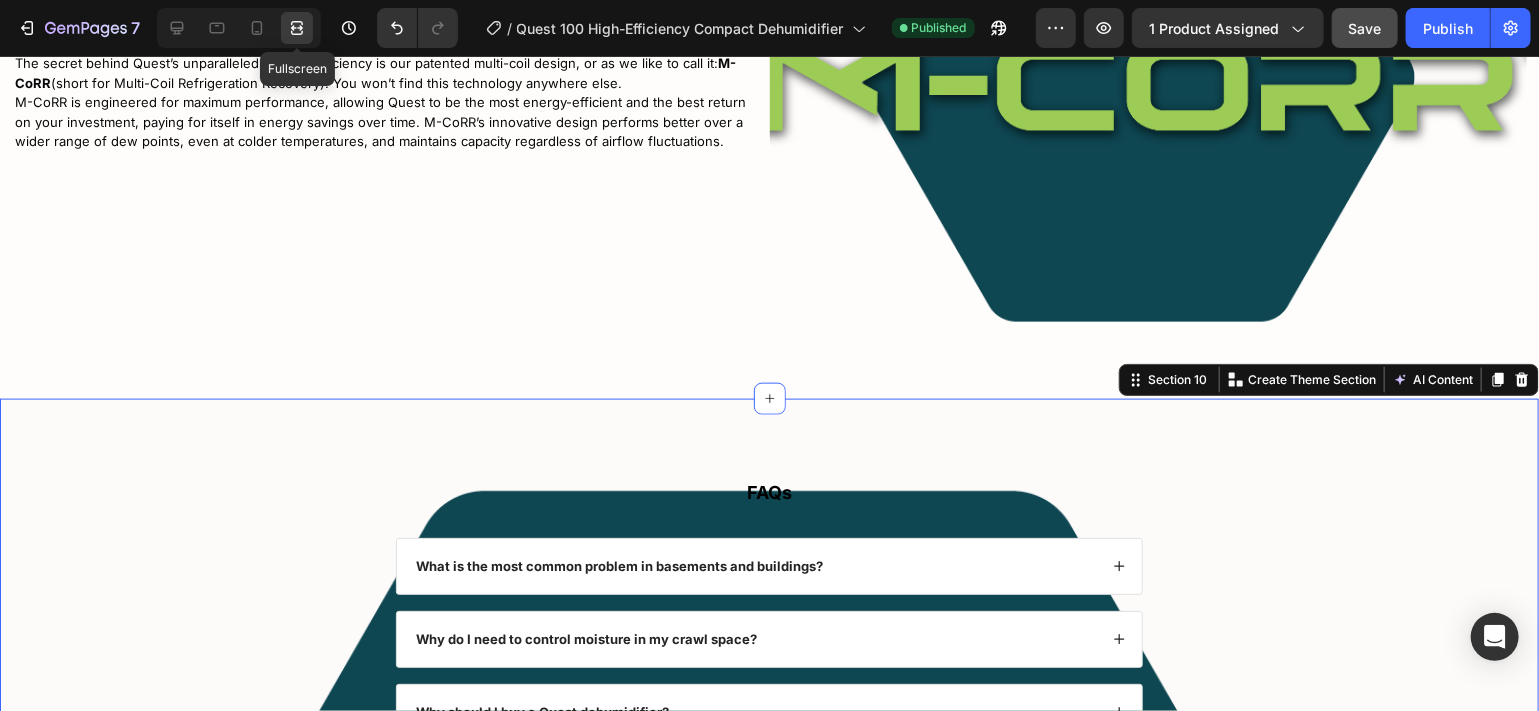 scroll, scrollTop: 8697, scrollLeft: 0, axis: vertical 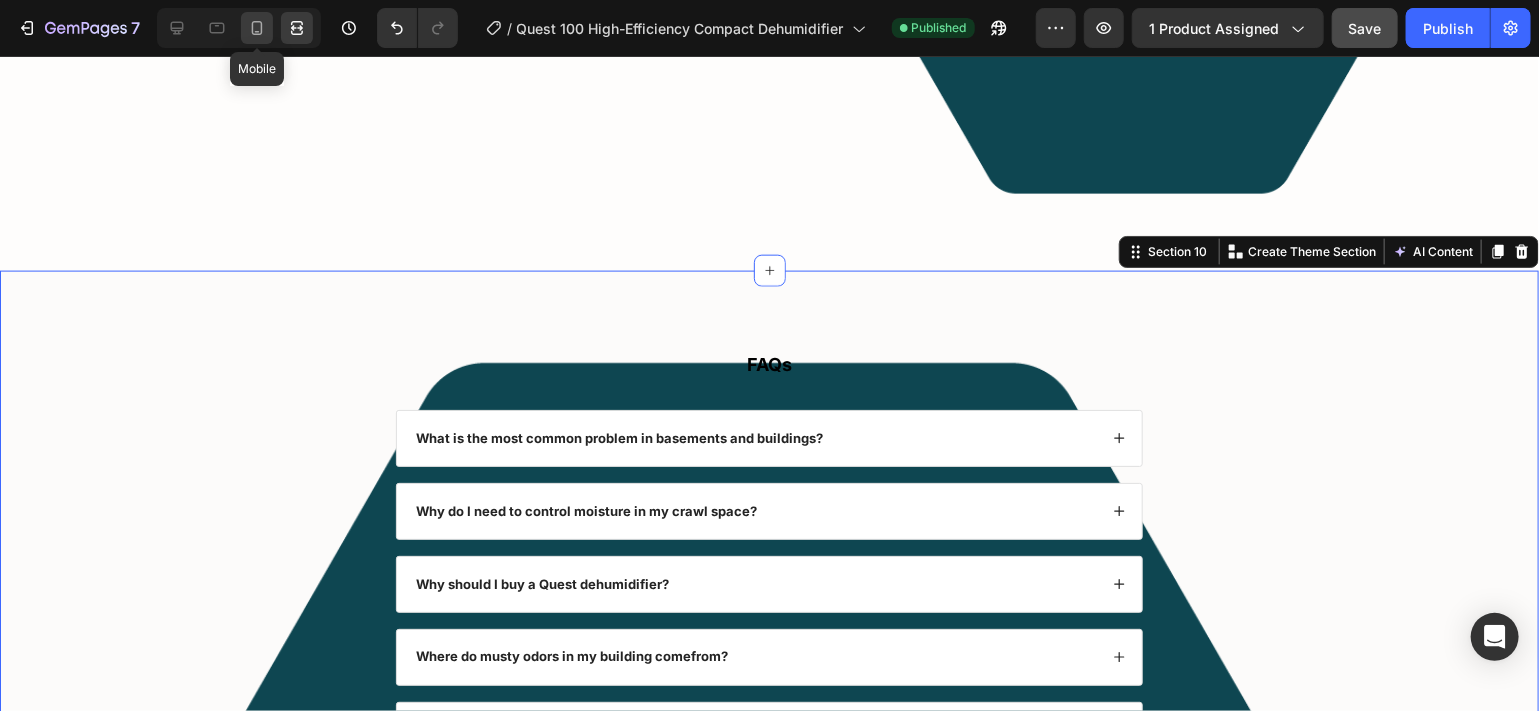 click 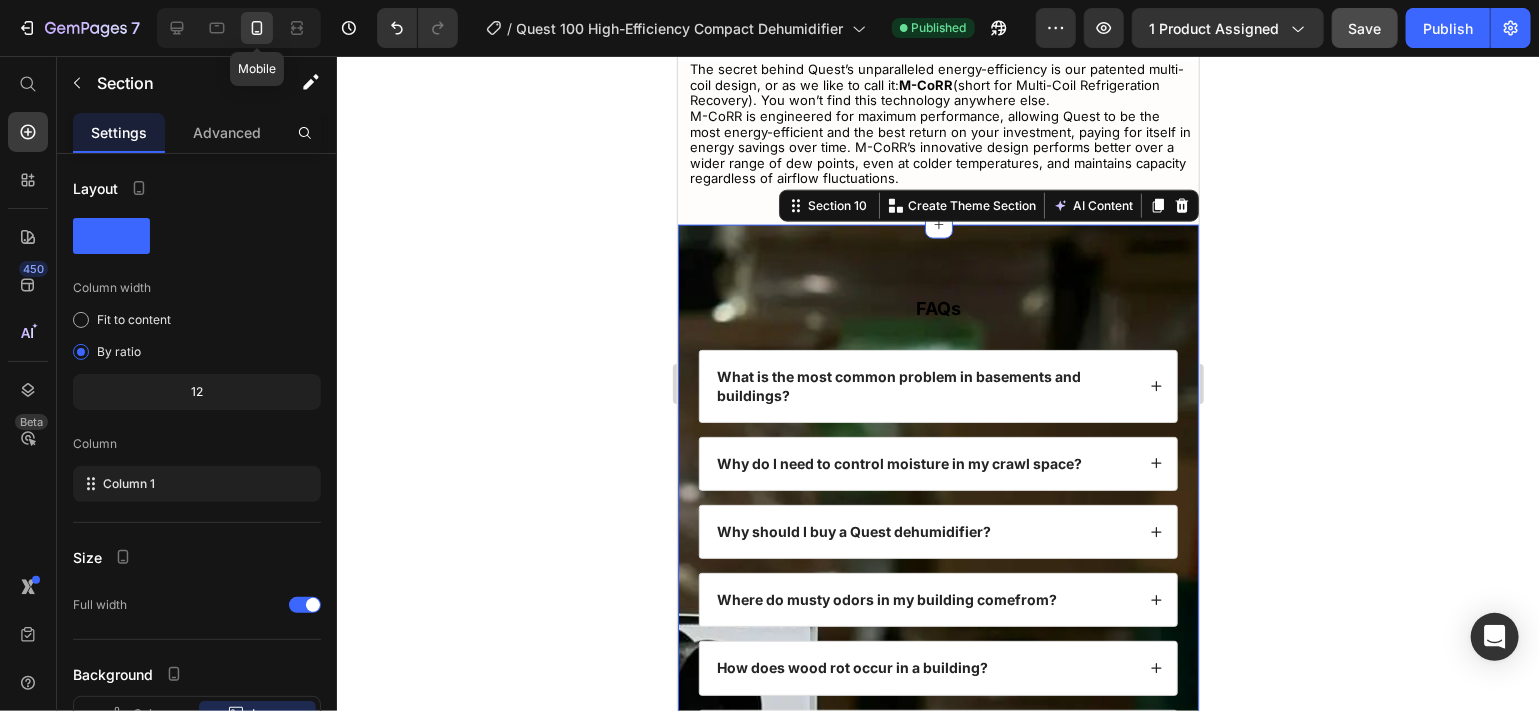scroll, scrollTop: 8694, scrollLeft: 0, axis: vertical 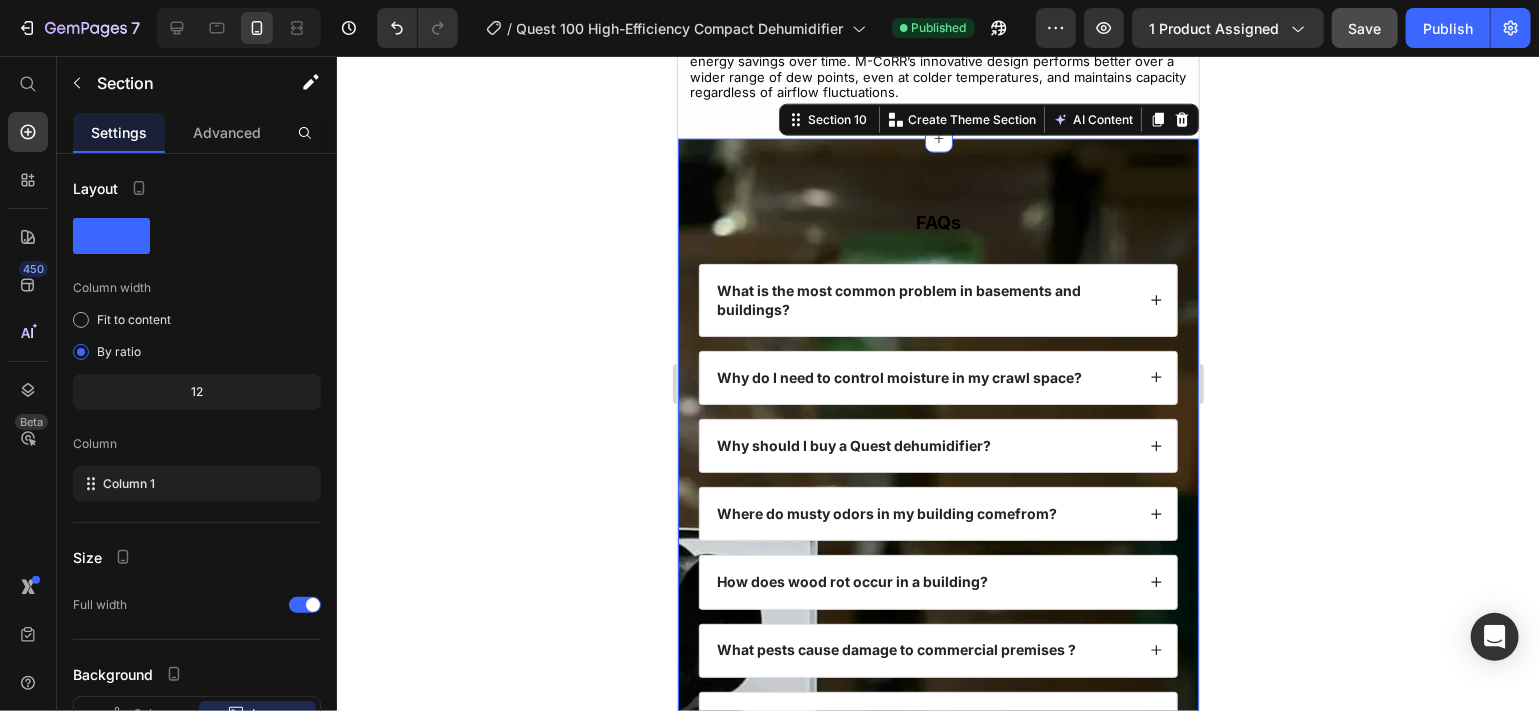 click on "FAQs Heading
What is the most common problem in basements and buildings?
Why do I need to control moisture in my crawl space?
Why should I buy a Quest dehumidifier?
Where do musty odors in my building come  from ?
How does wood rot occur in a building?
What pests cause damage to commercial premises ?
Does poor air quality affect your health?
Can I have high humidity in my  building?
Are Quest dehumidifiers energy efficient?
What is stack effect?
What factors should be considered when choosing the capacity of a dehumidifier?
Why is air movement important?
What does the Quest 5-year warranty cover?
Why ventilate? Accordion Row Section 10   Create Theme Section AI Content Write with GemAI What would you like to describe here? Tone and Voice Persuasive Product Show more Generate" at bounding box center [937, 724] 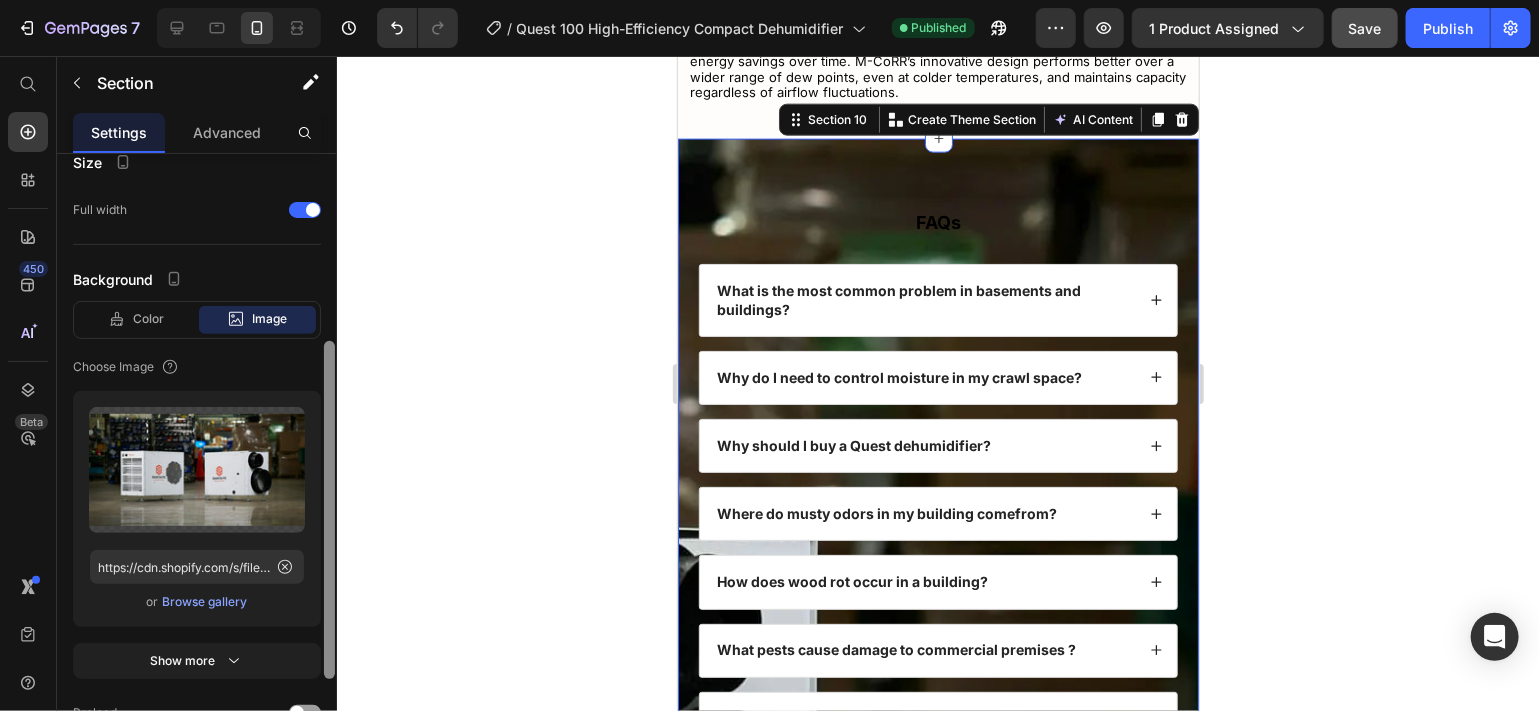 drag, startPoint x: 324, startPoint y: 238, endPoint x: 318, endPoint y: 458, distance: 220.0818 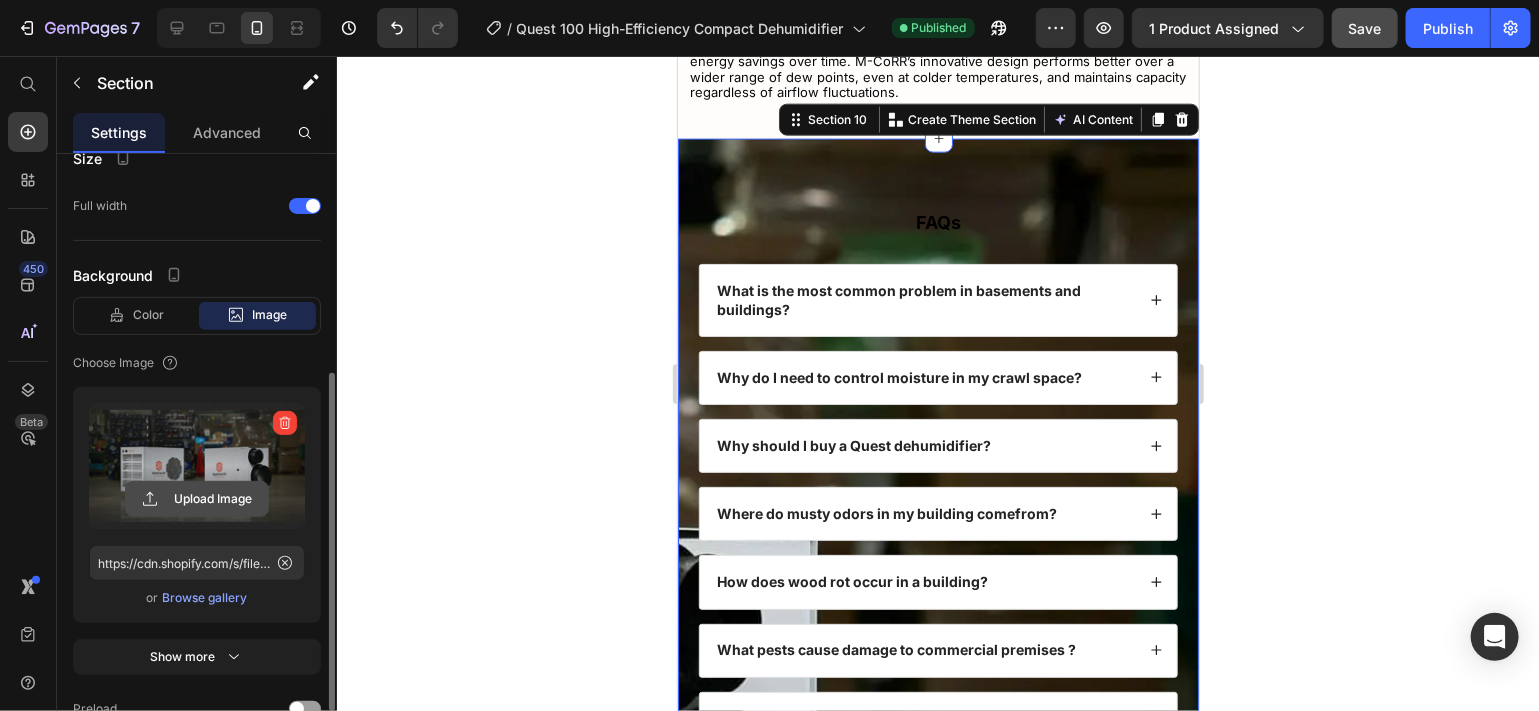 click 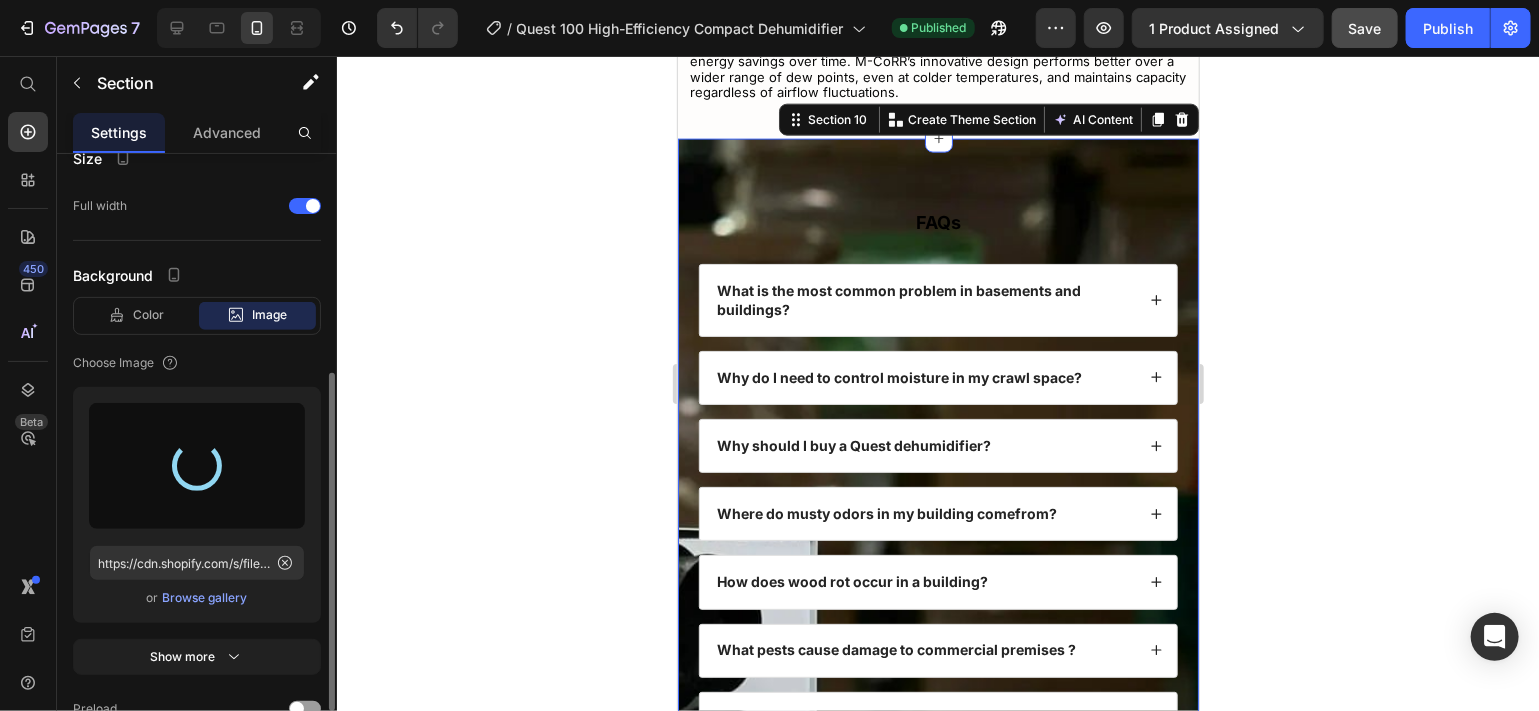 type on "https://cdn.shopify.com/s/files/1/0828/0598/1460/files/gempages_566187724348851355-1981784c-126e-49f0-8e32-686f77d8d667.webp" 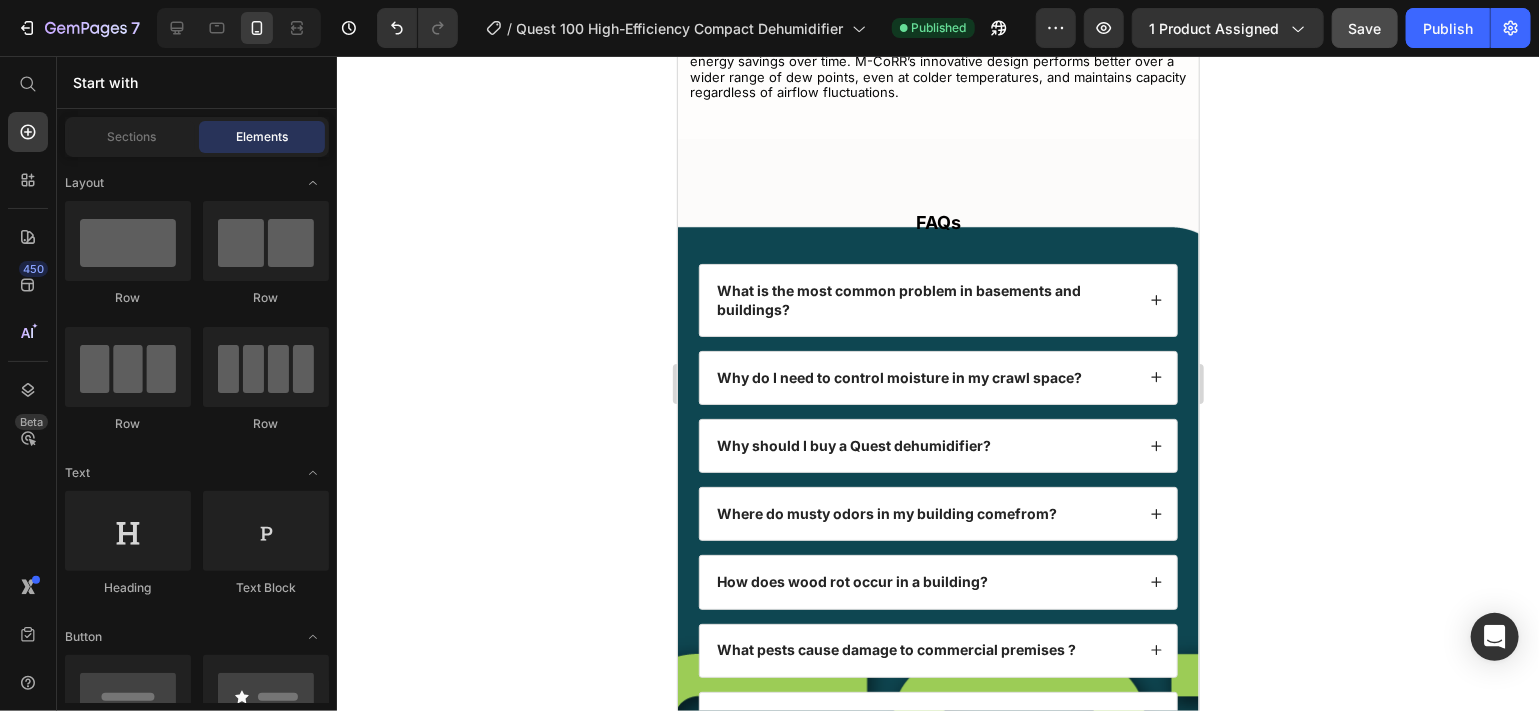 drag, startPoint x: 506, startPoint y: 557, endPoint x: 1286, endPoint y: 575, distance: 780.20764 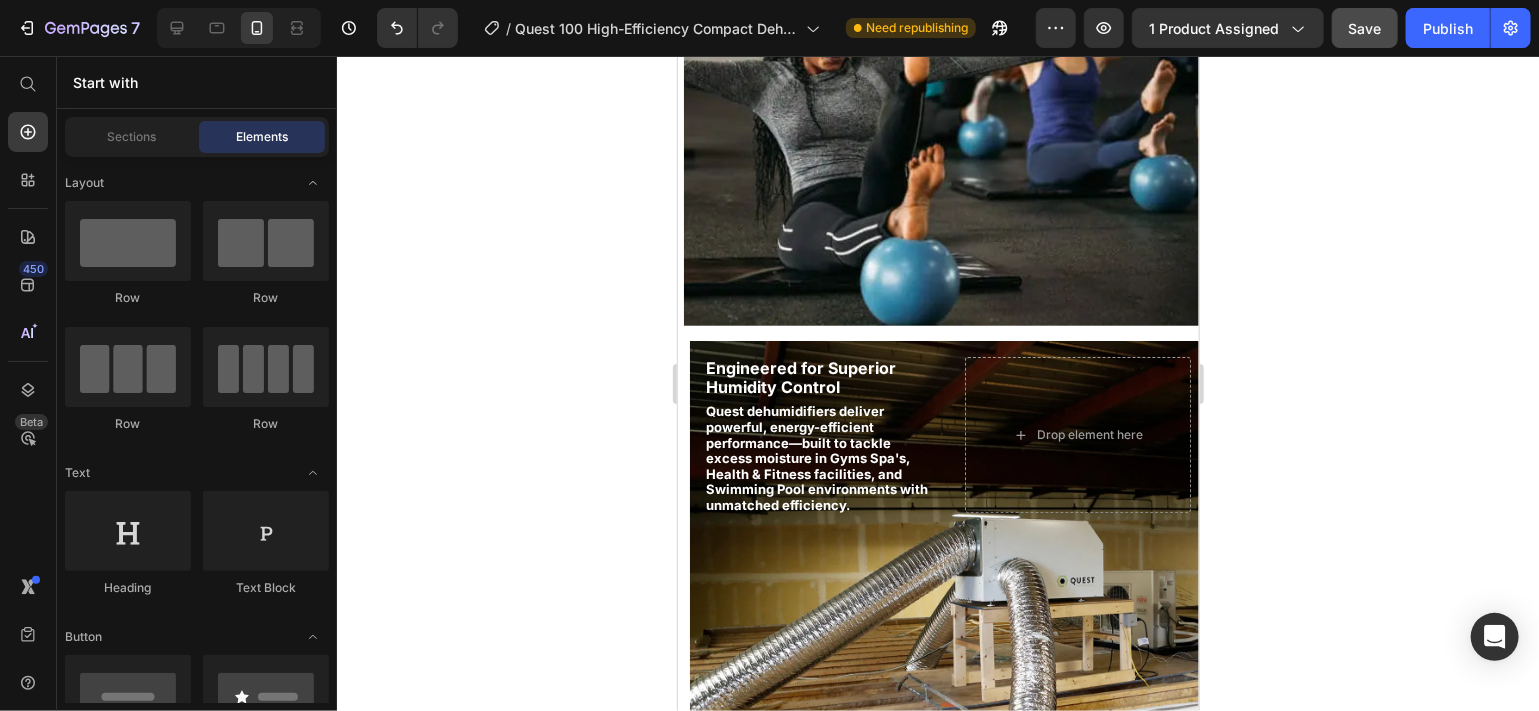 scroll, scrollTop: 3748, scrollLeft: 0, axis: vertical 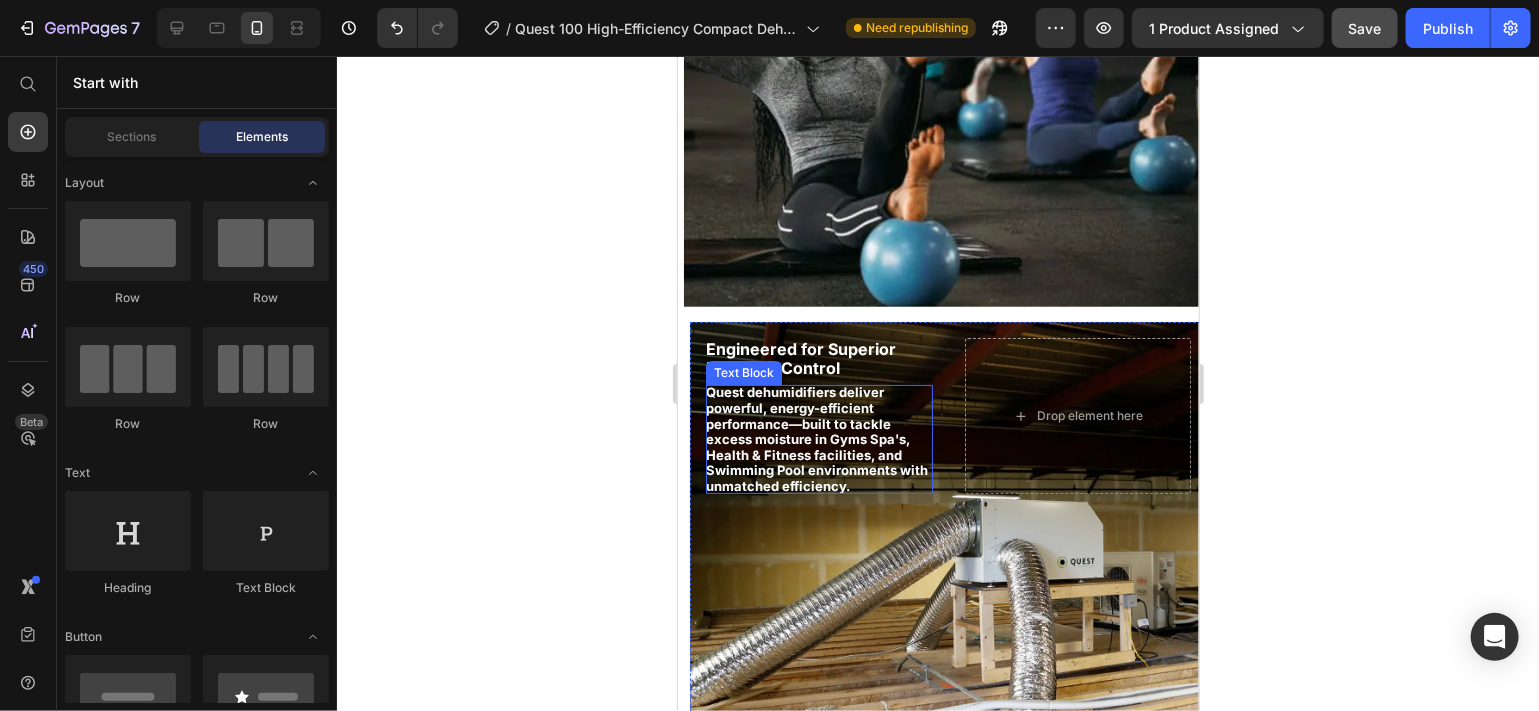 click on "Quest dehumidifiers deliver powerful, energy-efficient performance—built to tackle excess moisture in Gyms Spa's, Health & Fitness facilities, and Swimming Pool environments with unmatched efficiency." at bounding box center (816, 438) 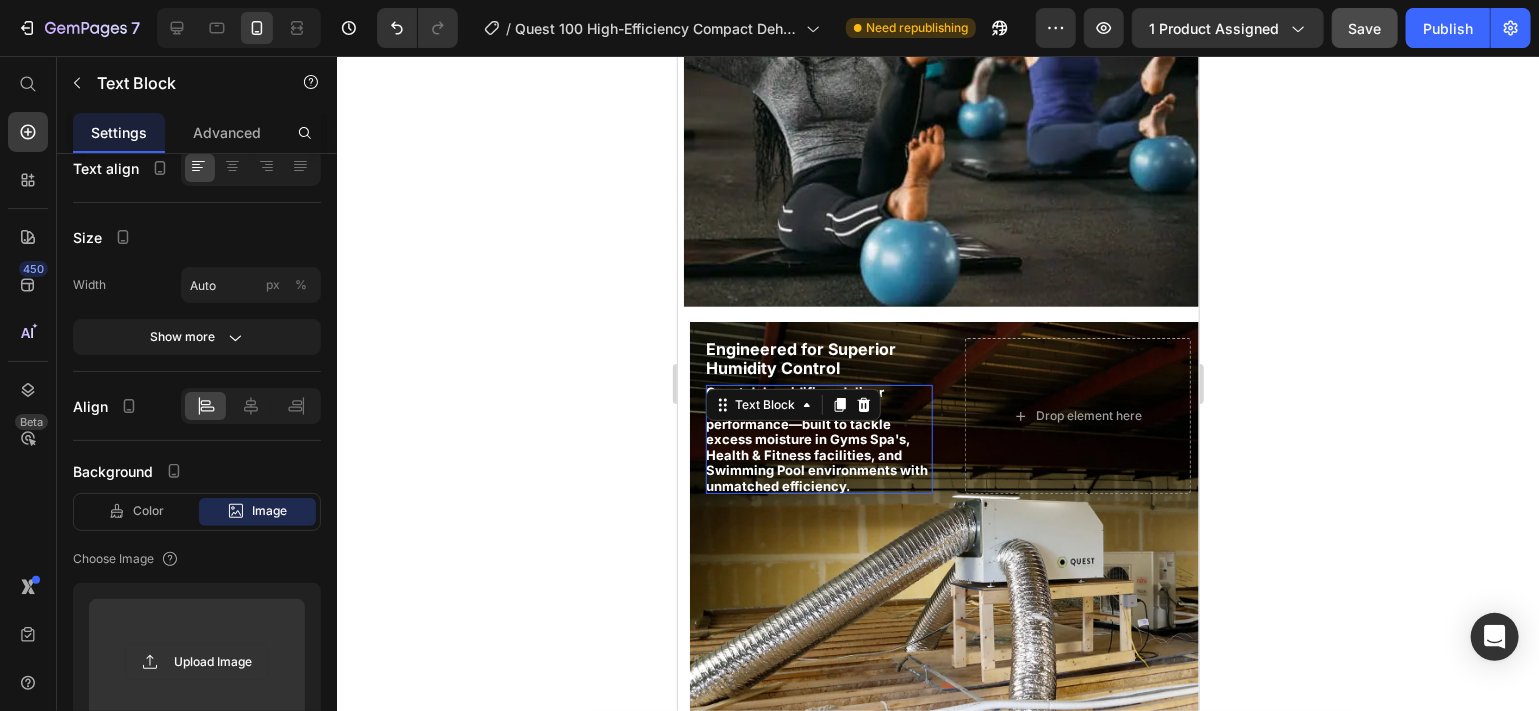 scroll, scrollTop: 0, scrollLeft: 0, axis: both 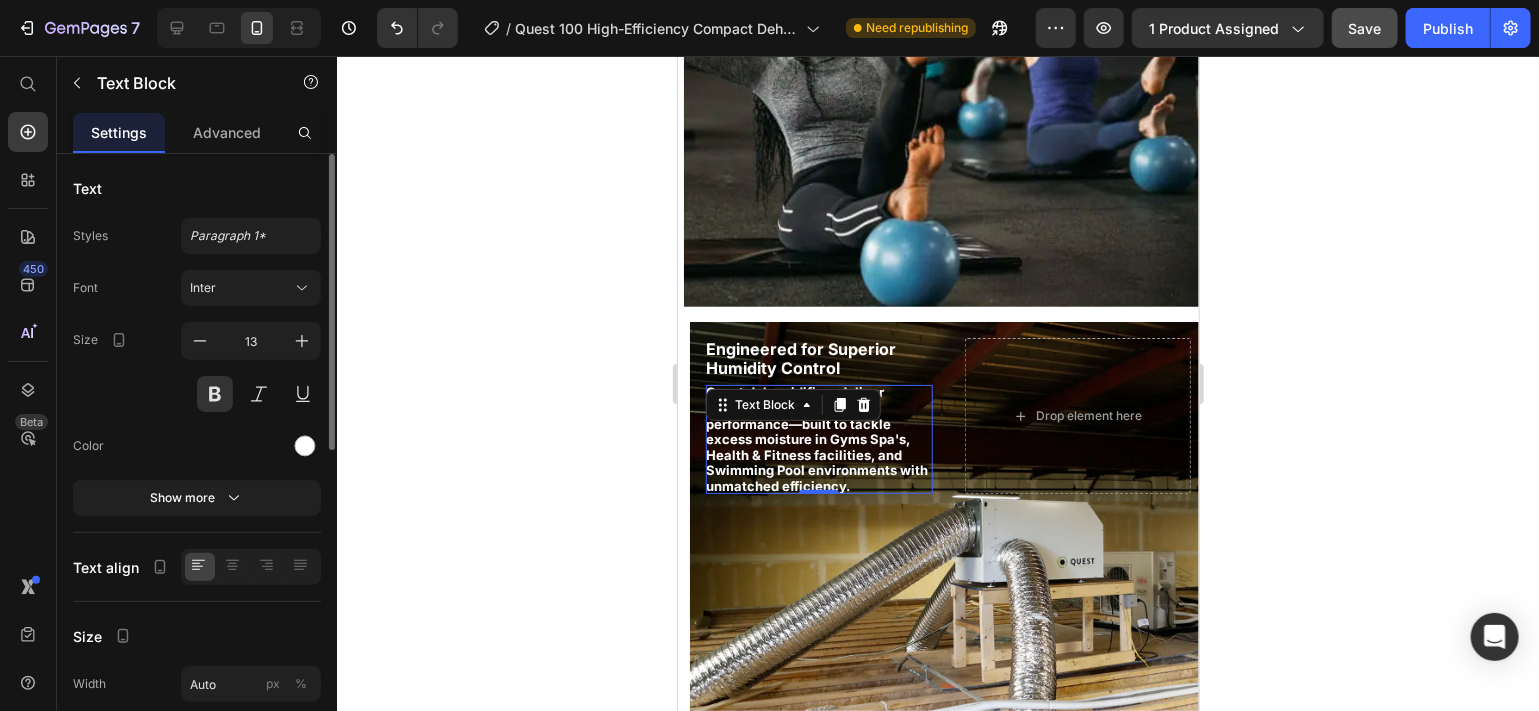 click on "Quest dehumidifiers deliver powerful, energy-efficient performance—built to tackle excess moisture in Gyms Spa's, Health & Fitness facilities, and Swimming Pool environments with unmatched efficiency." at bounding box center (816, 438) 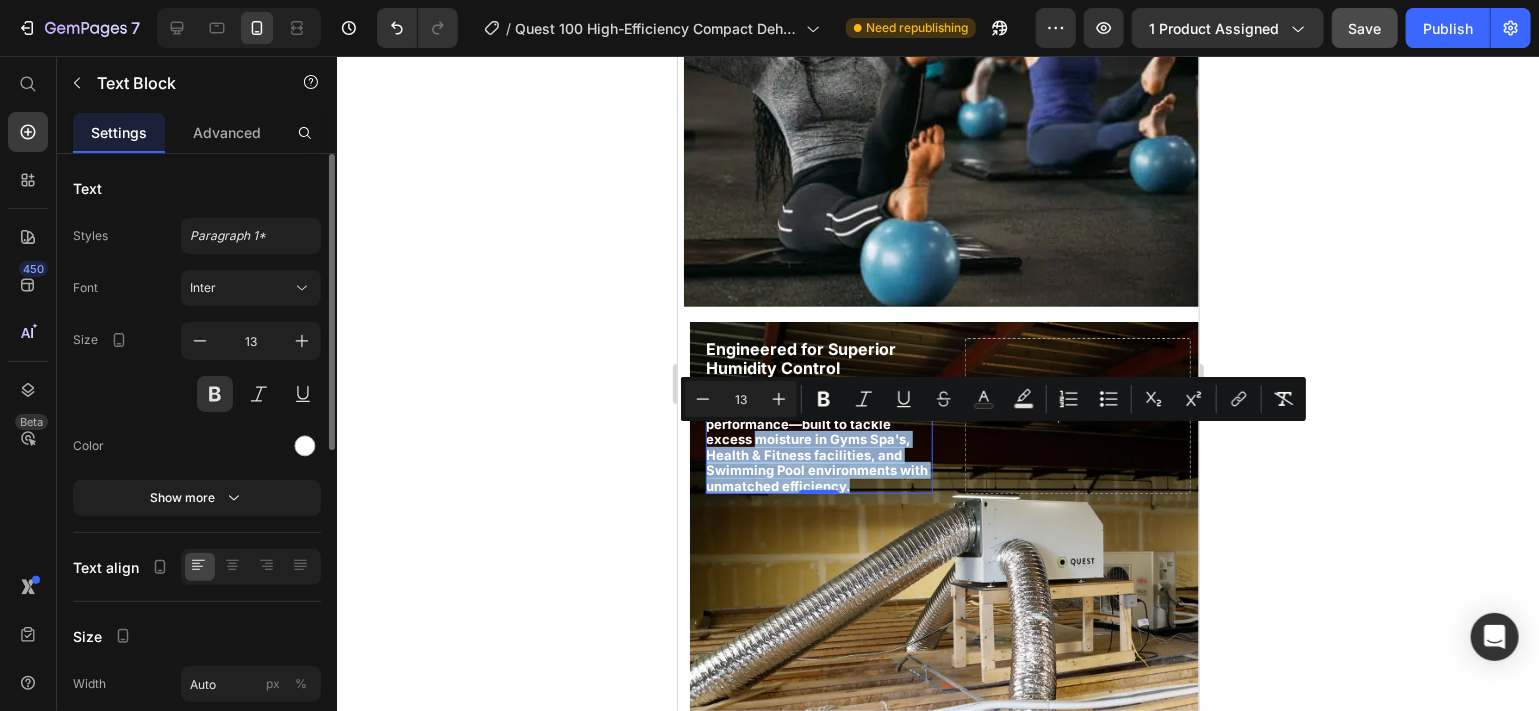 drag, startPoint x: 882, startPoint y: 478, endPoint x: 752, endPoint y: 430, distance: 138.57849 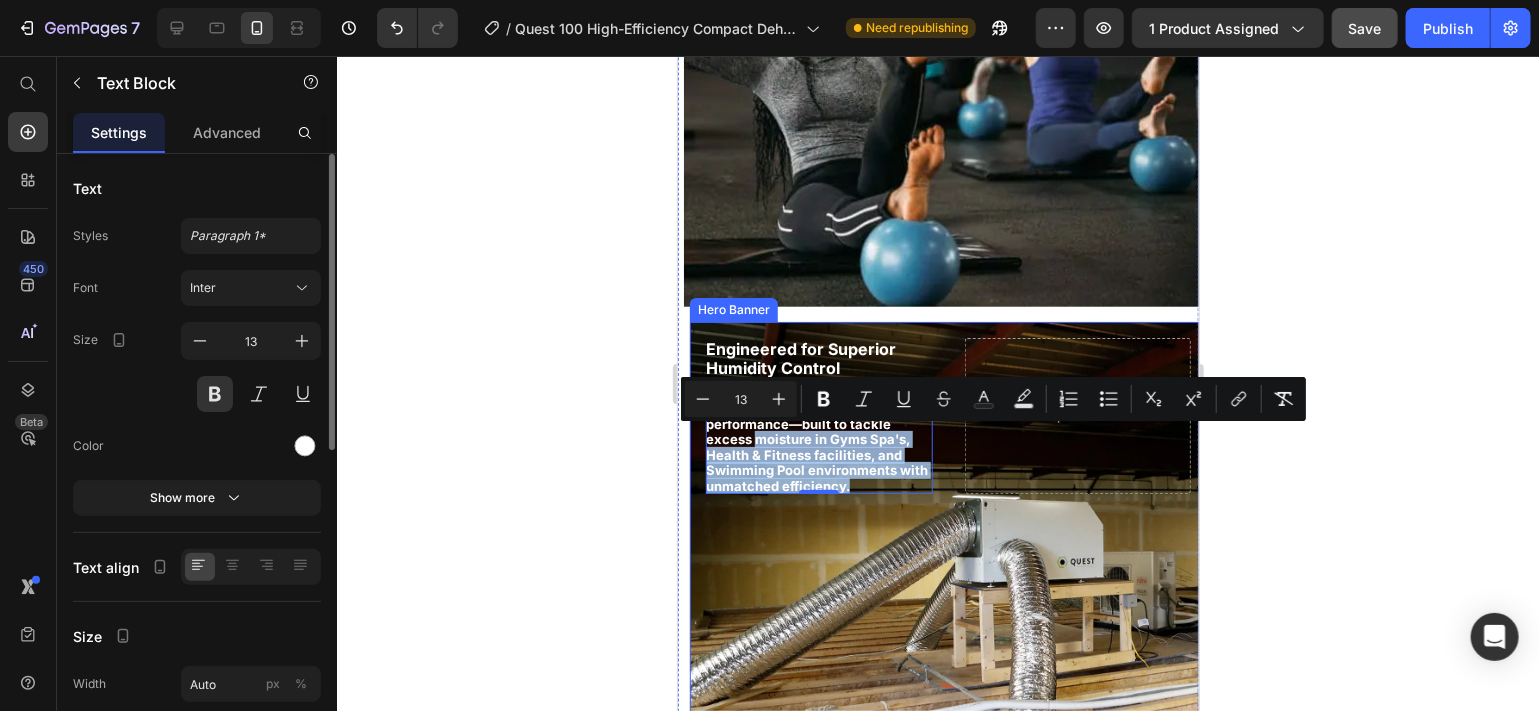 click at bounding box center (947, 571) 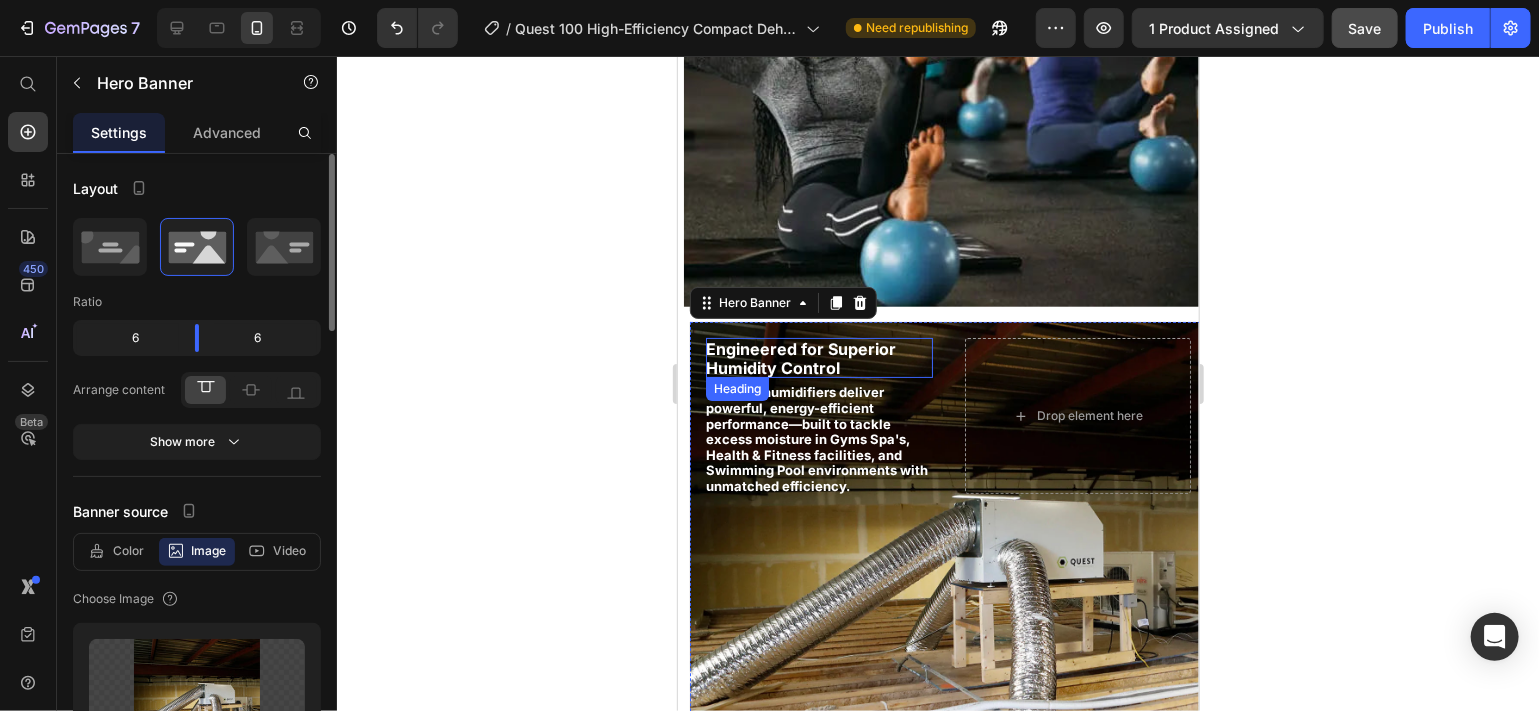 click on "Engineered for Superior Humidity Control" at bounding box center (818, 357) 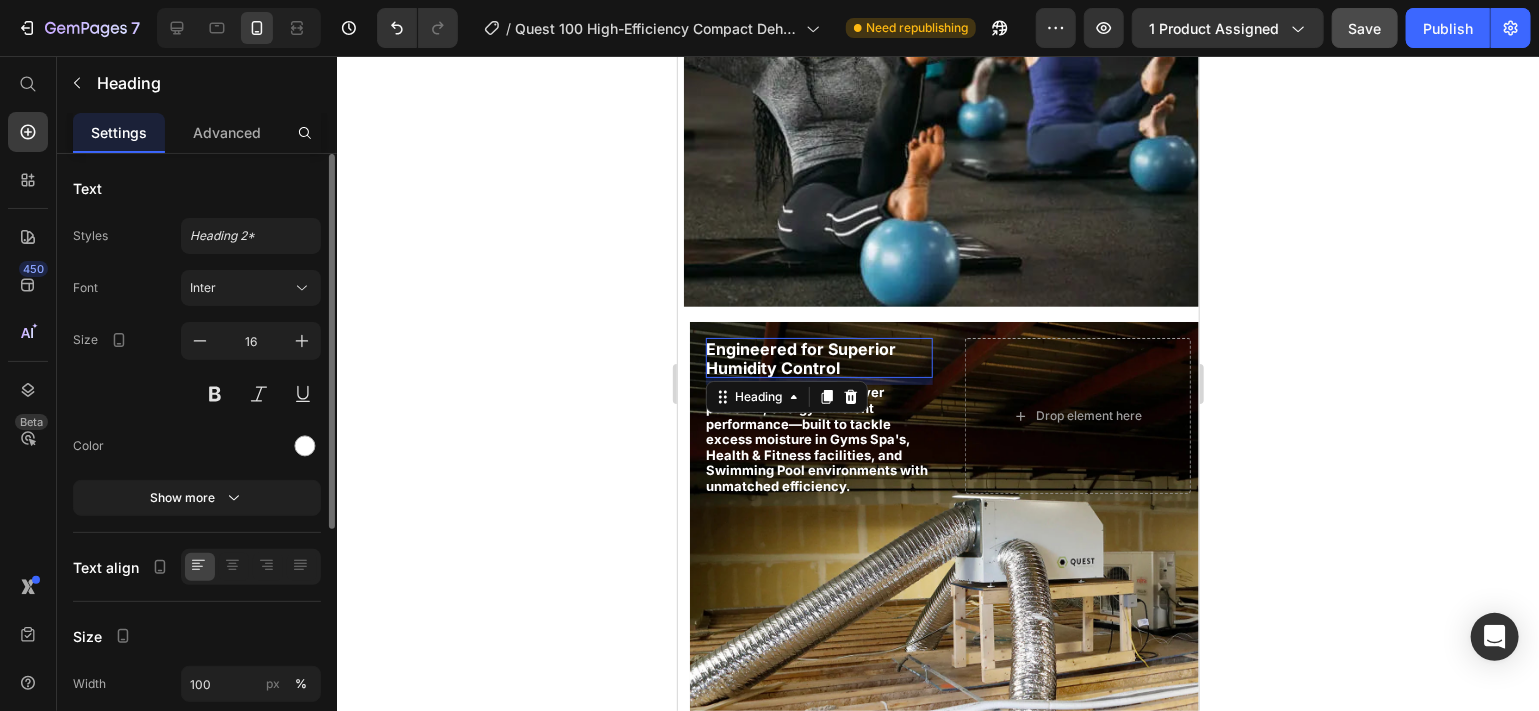 click on "Engineered for Superior Humidity Control" at bounding box center [818, 357] 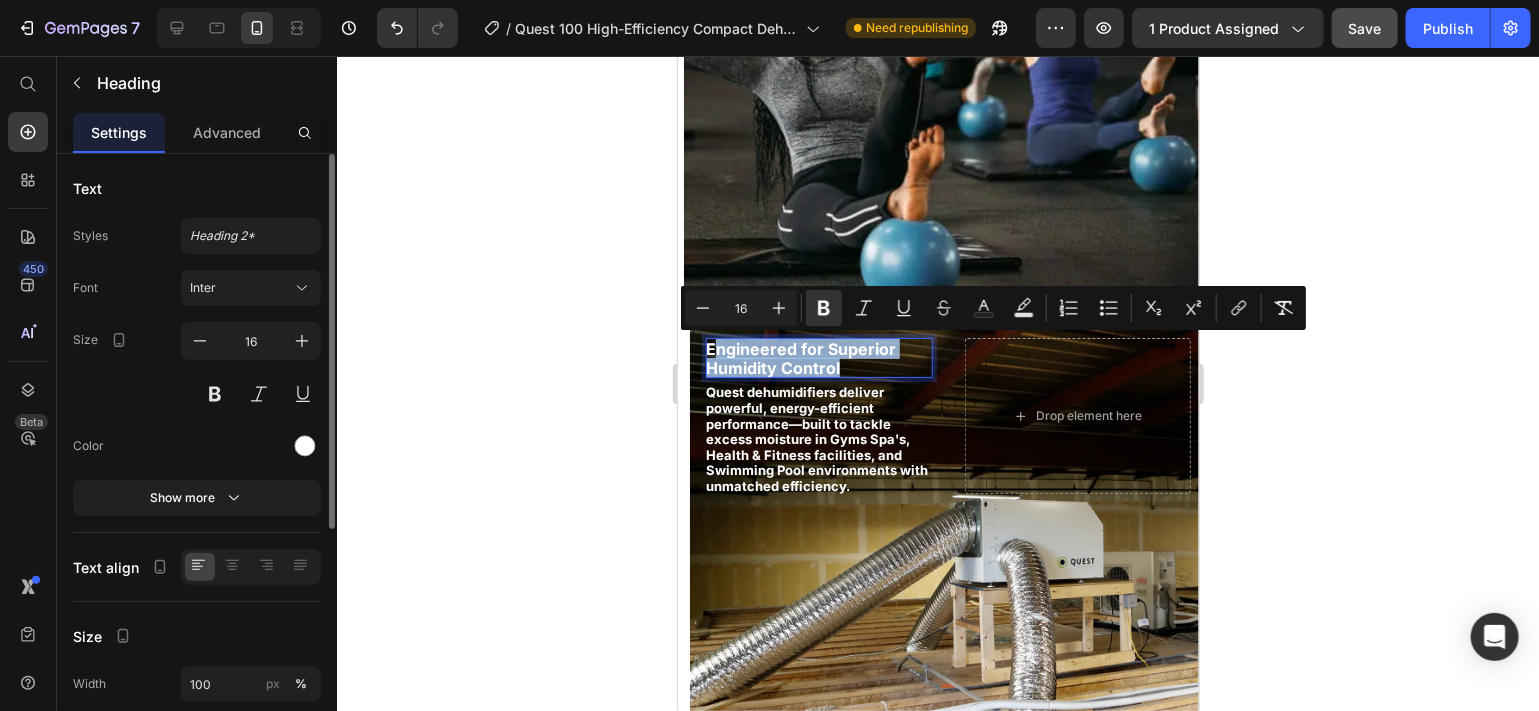 drag, startPoint x: 841, startPoint y: 365, endPoint x: 712, endPoint y: 346, distance: 130.39172 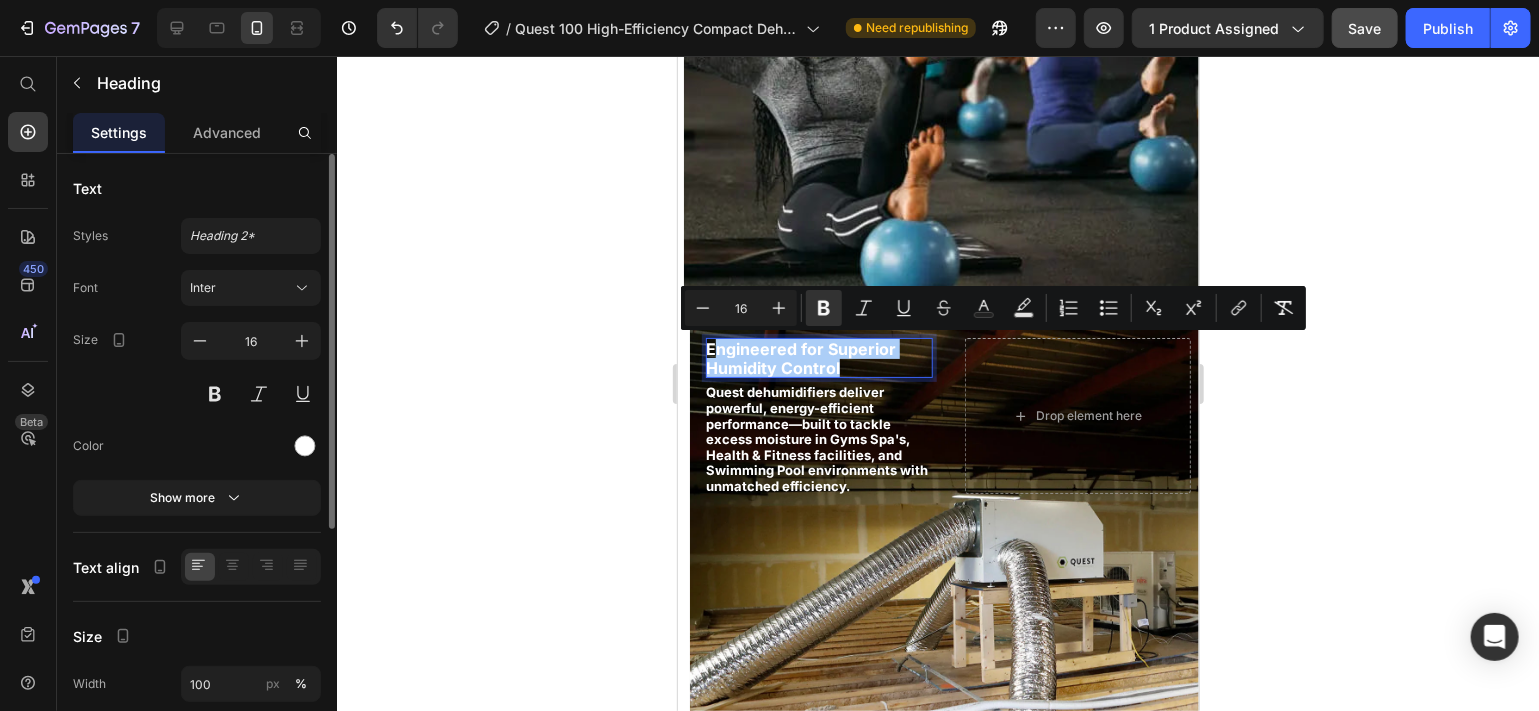 click 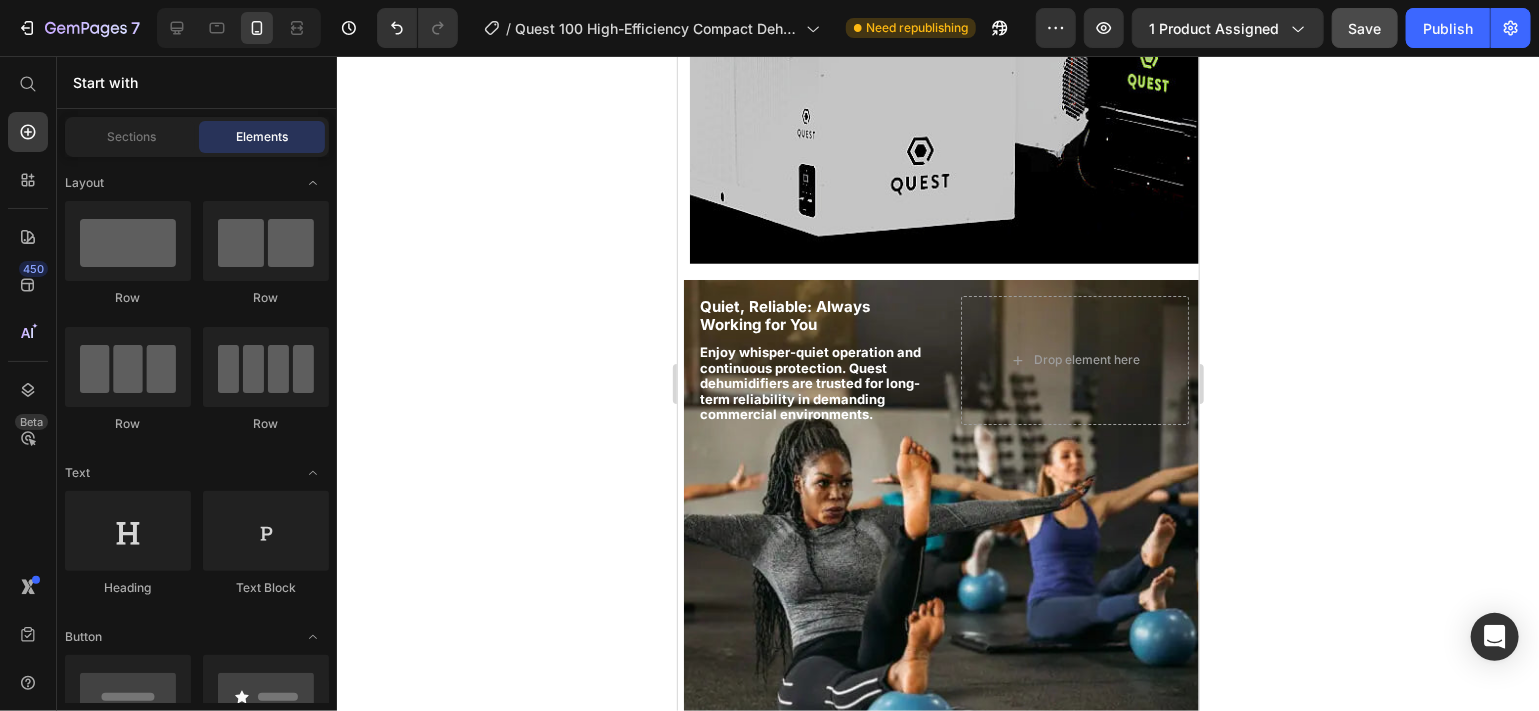 scroll, scrollTop: 3256, scrollLeft: 0, axis: vertical 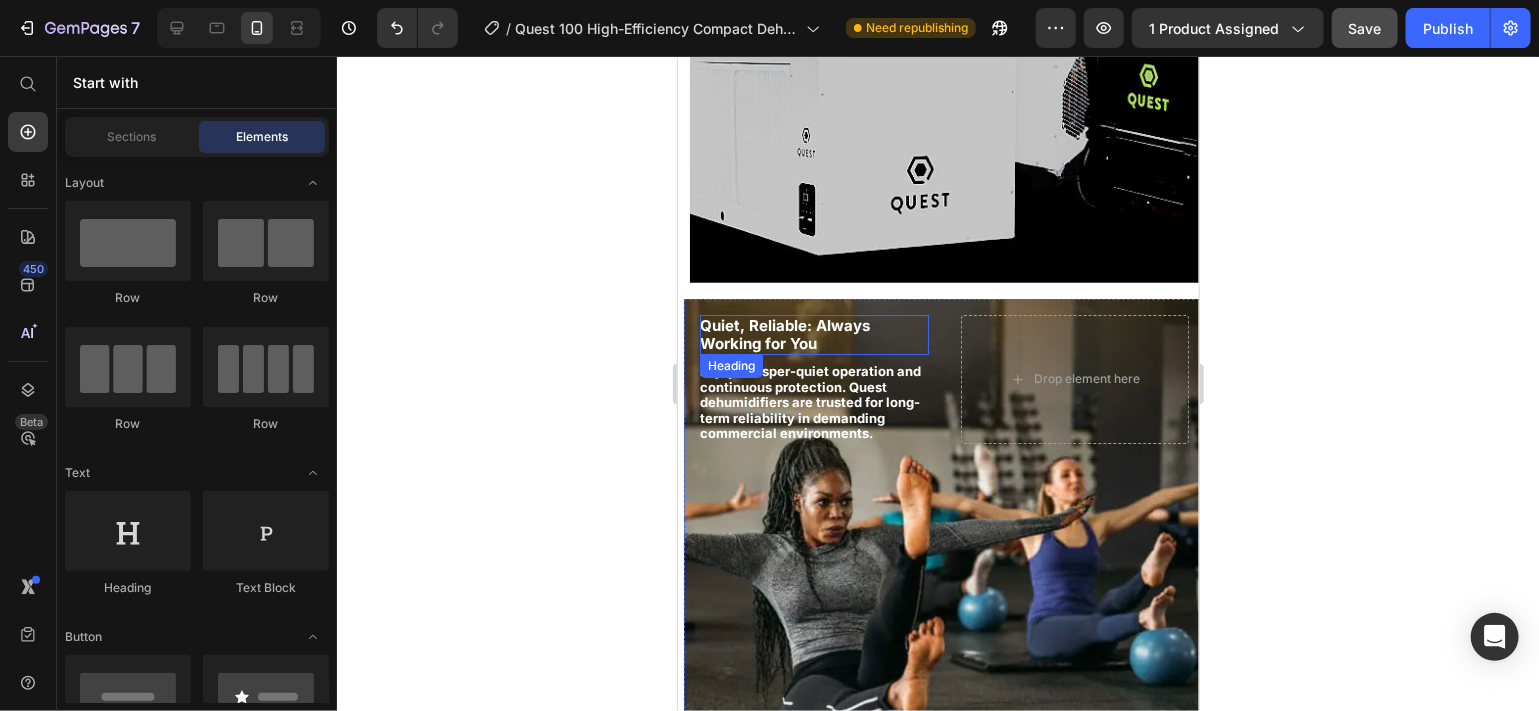 click on "Quiet, Reliable: Always Working for You" at bounding box center [813, 334] 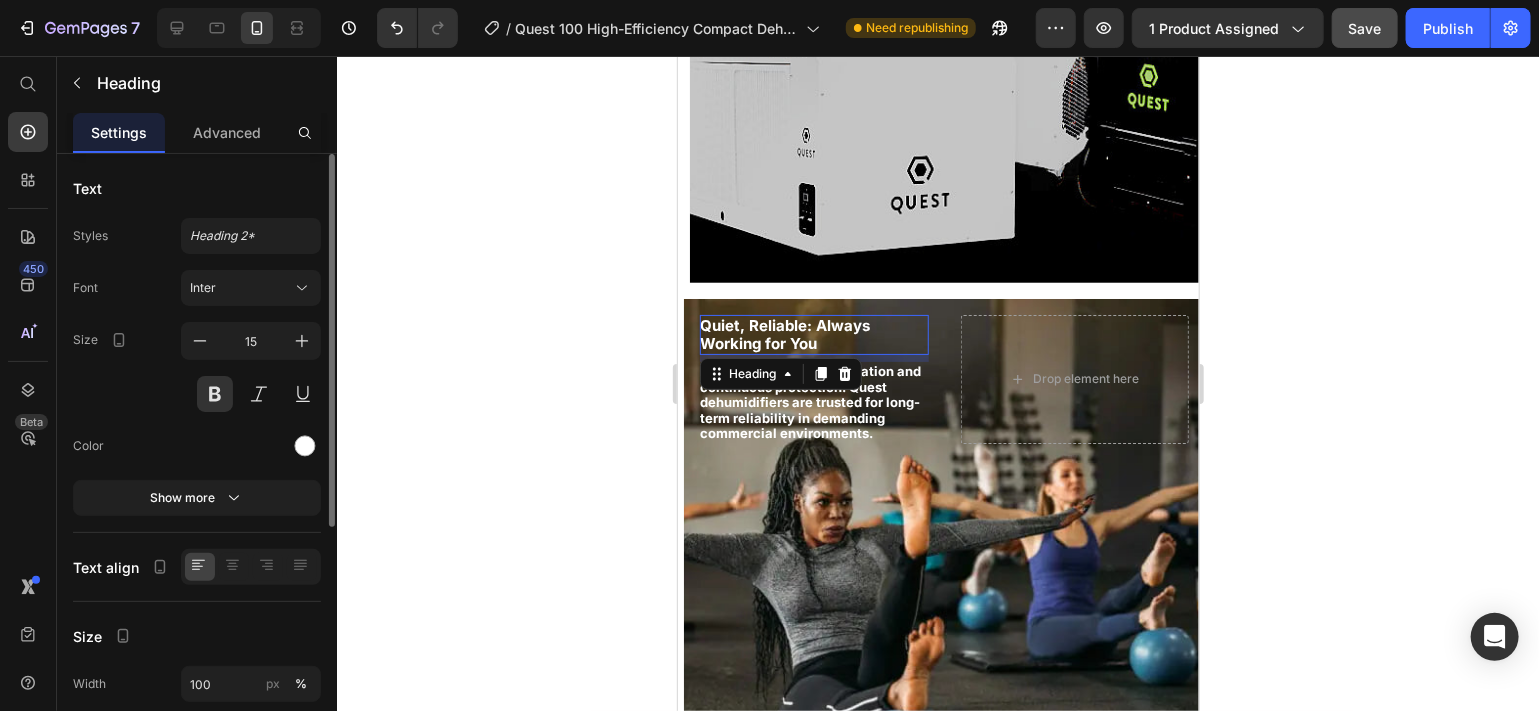 click on "Quiet, Reliable: Always Working for You" at bounding box center [813, 334] 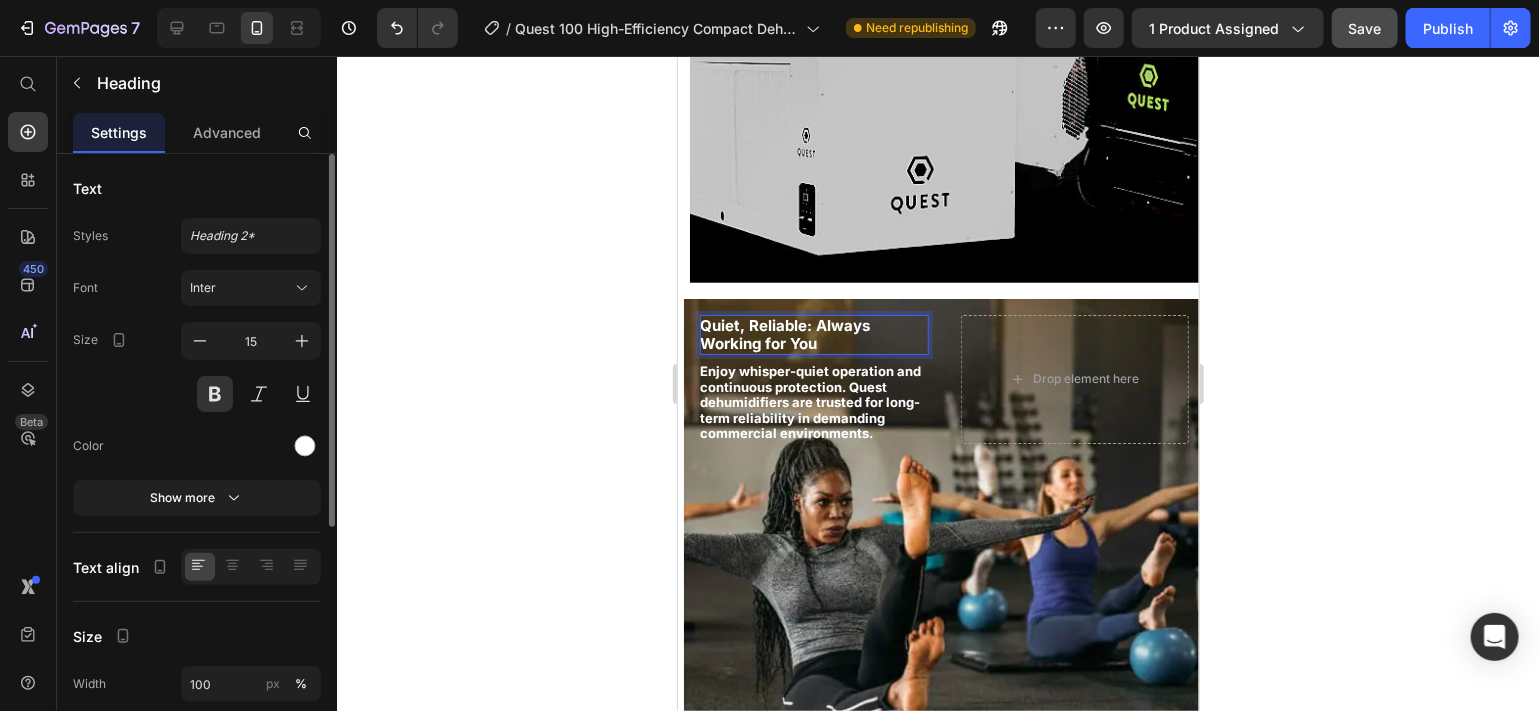 click on "Quiet, Reliable: Always Working for You" at bounding box center (812, 334) 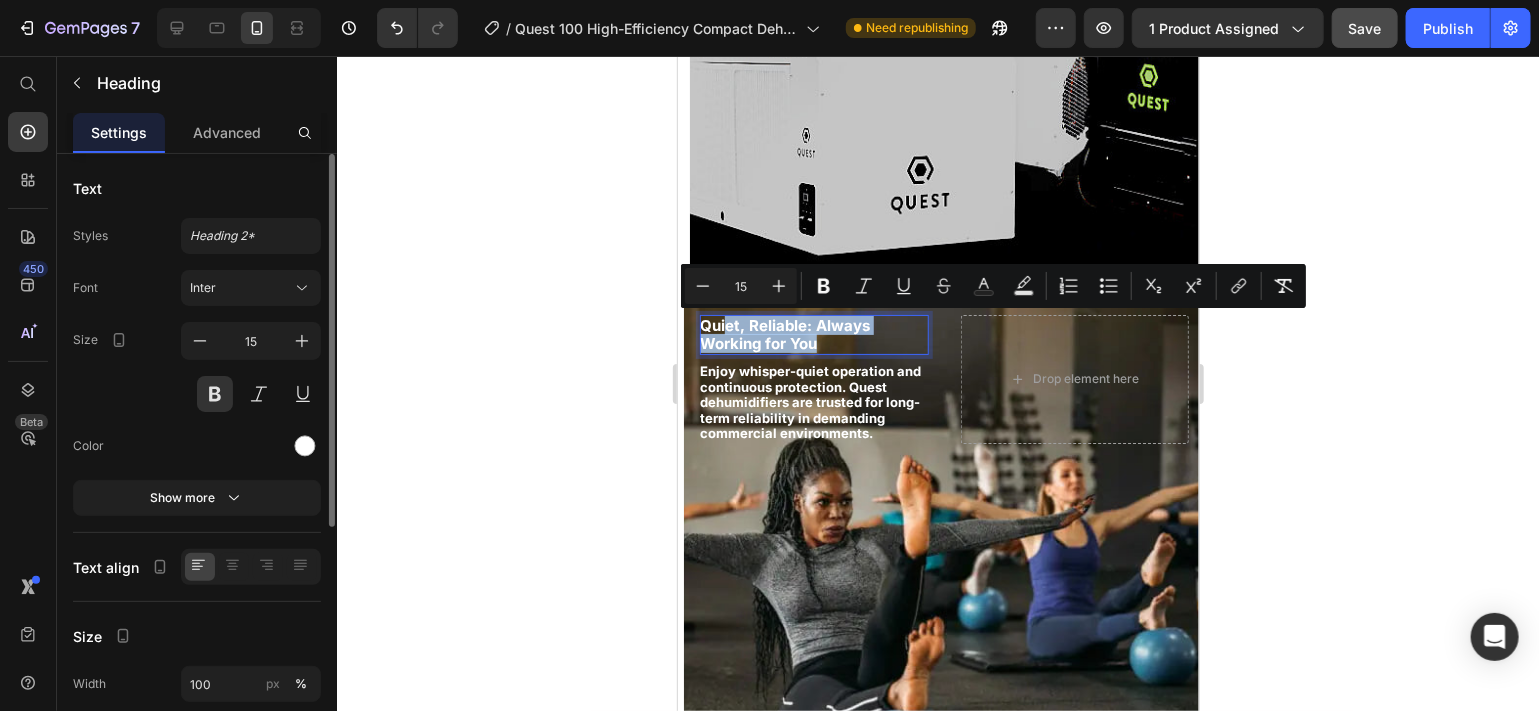 drag, startPoint x: 845, startPoint y: 340, endPoint x: 725, endPoint y: 322, distance: 121.34249 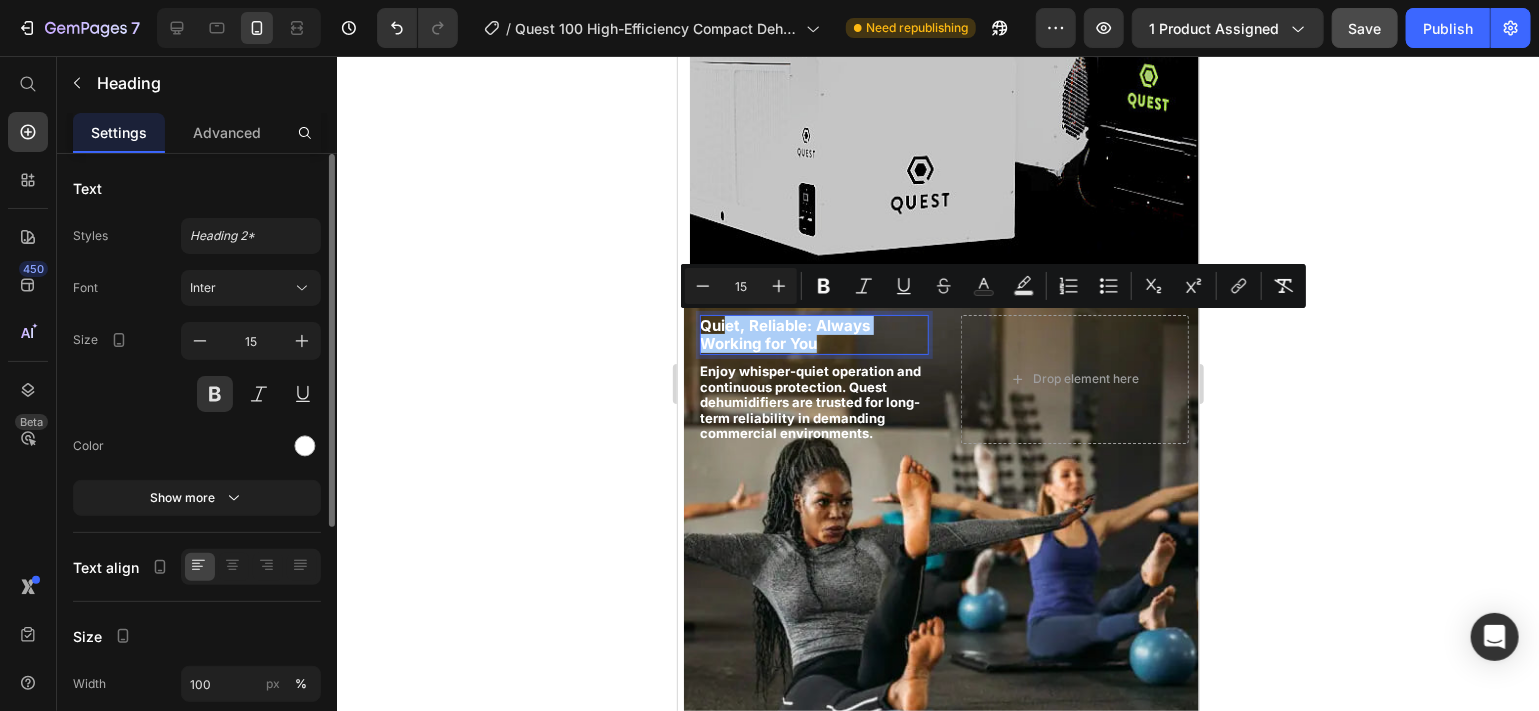 click 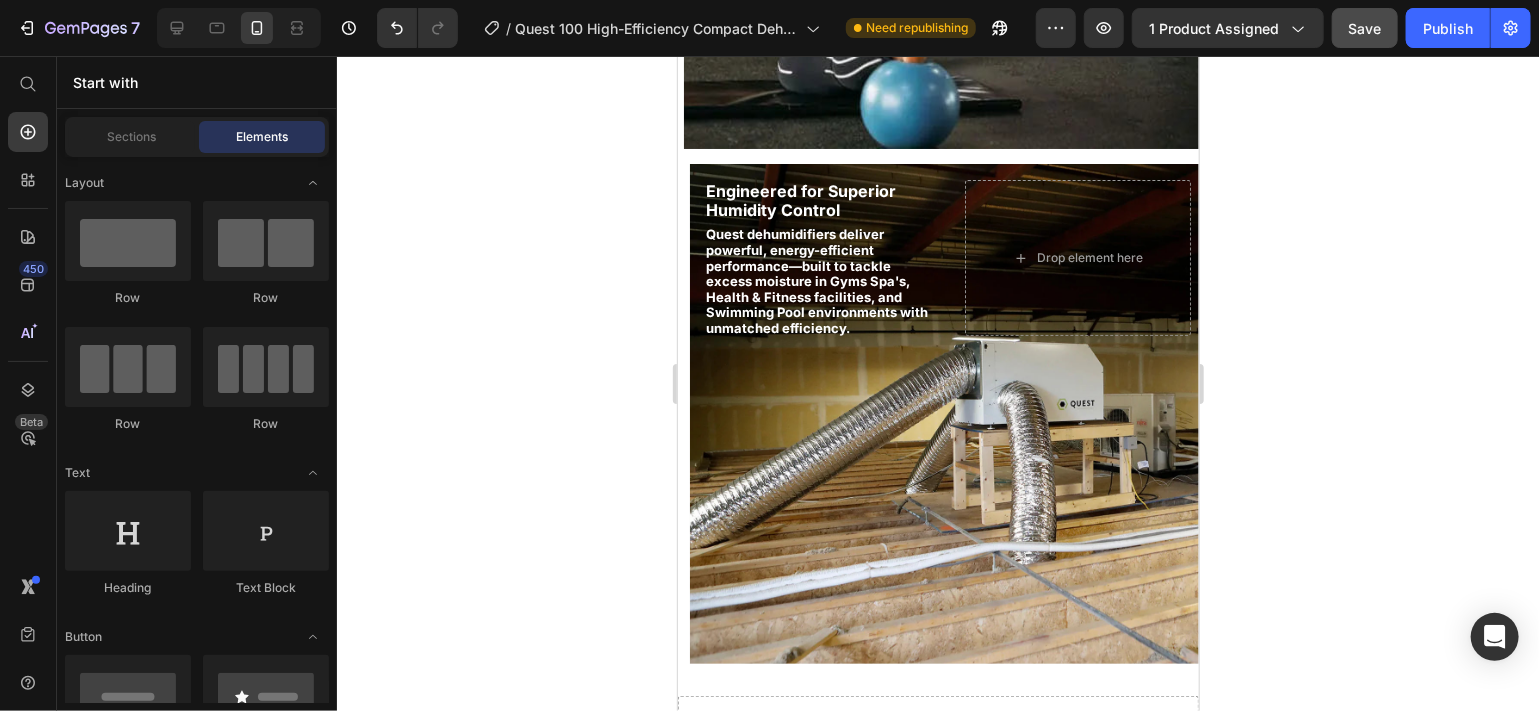 scroll, scrollTop: 3887, scrollLeft: 0, axis: vertical 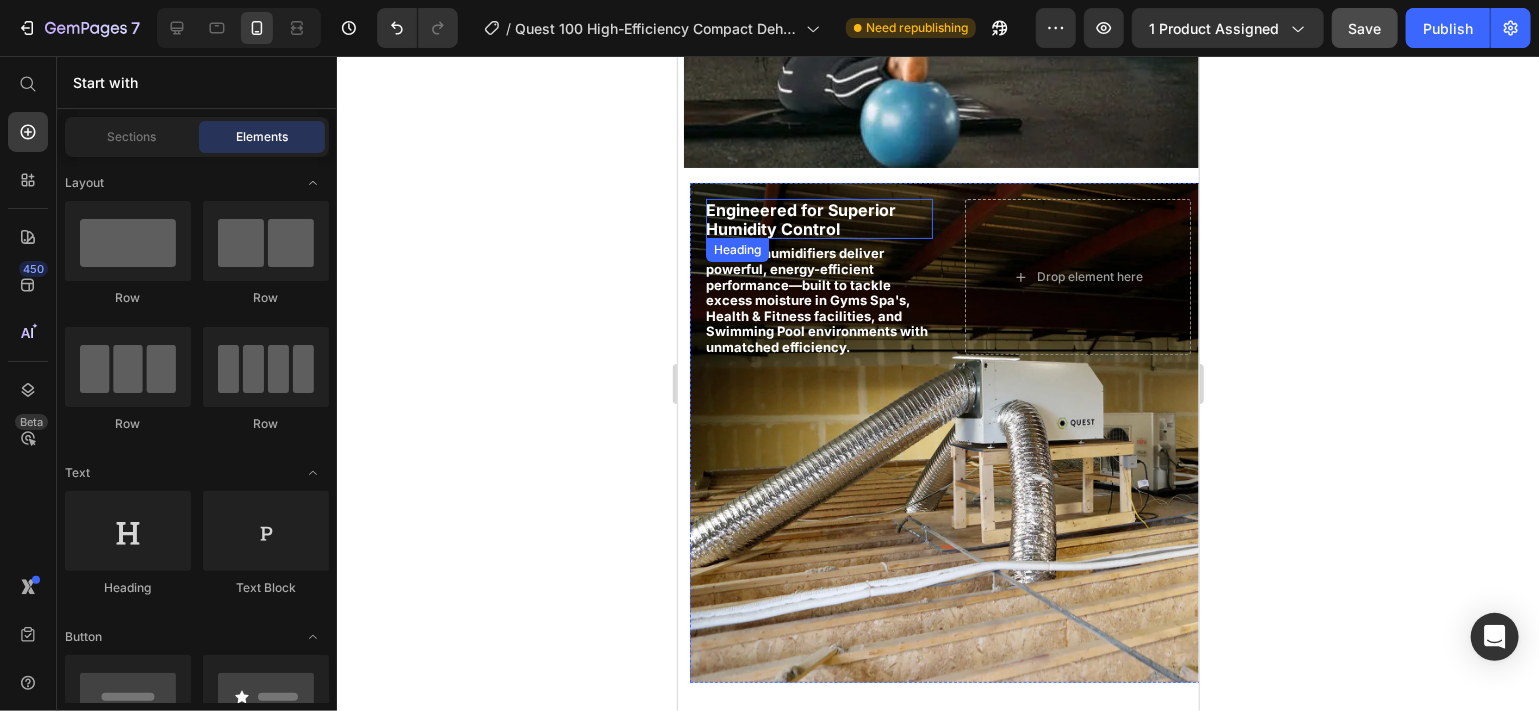 click on "⁠⁠⁠⁠⁠⁠⁠ Engineered for Superior Humidity Control" at bounding box center (817, 219) 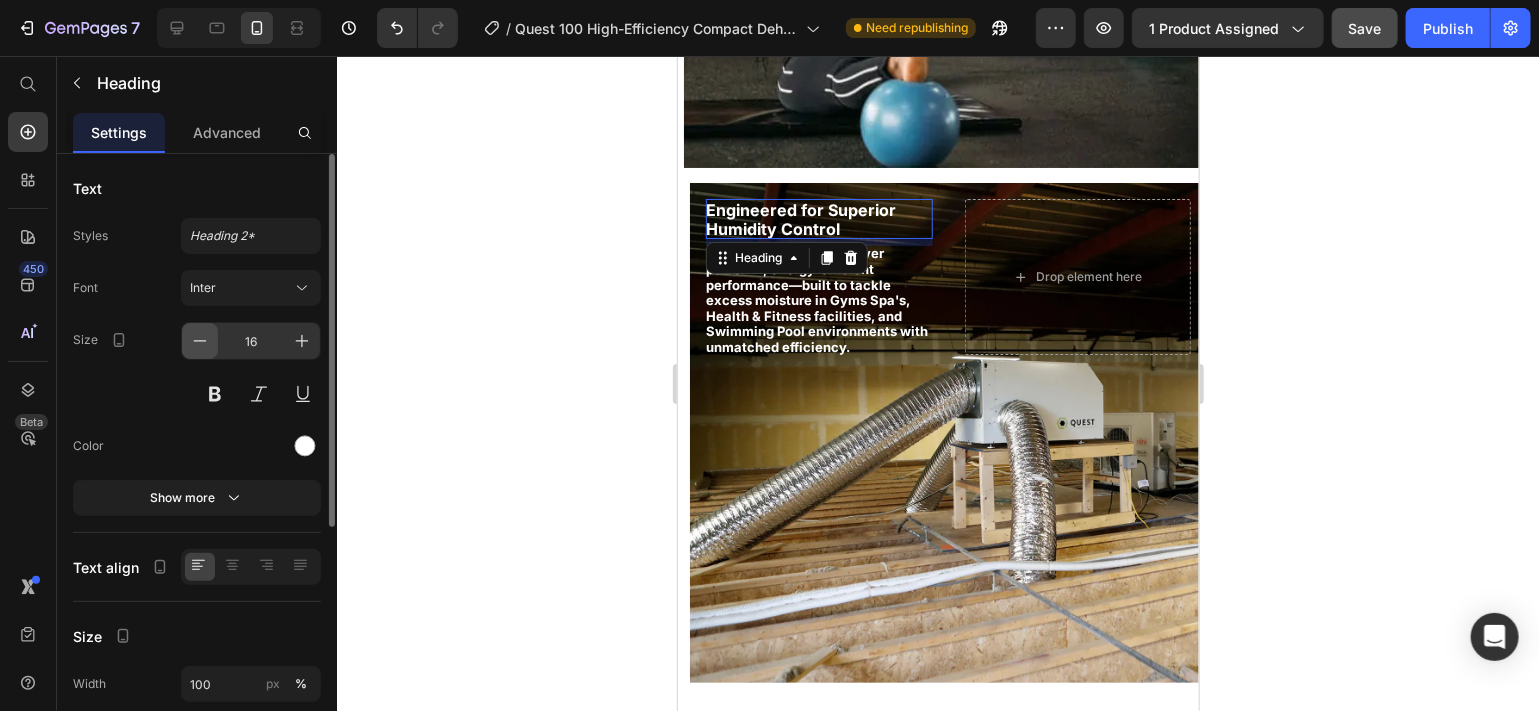 click 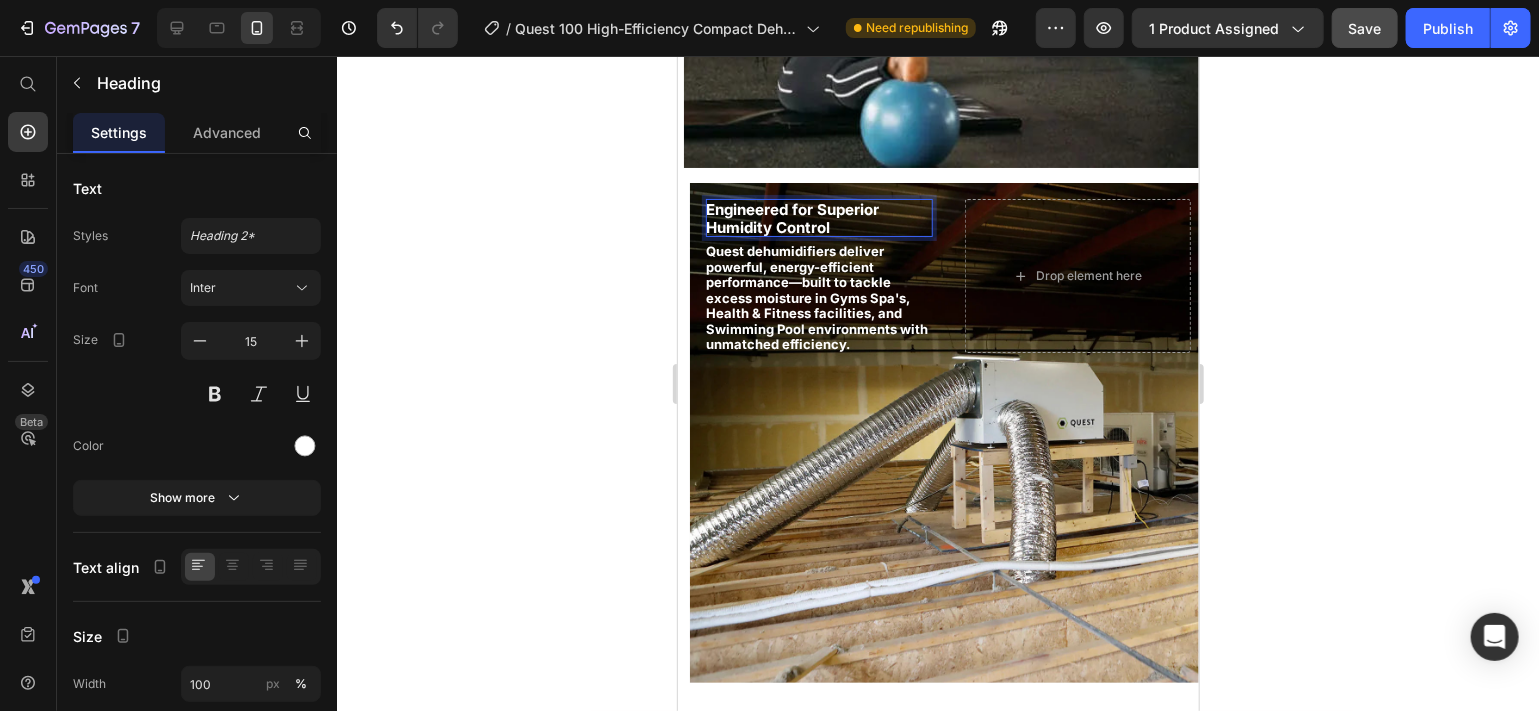 click on "Engineered for Superior Humidity Control" at bounding box center [817, 218] 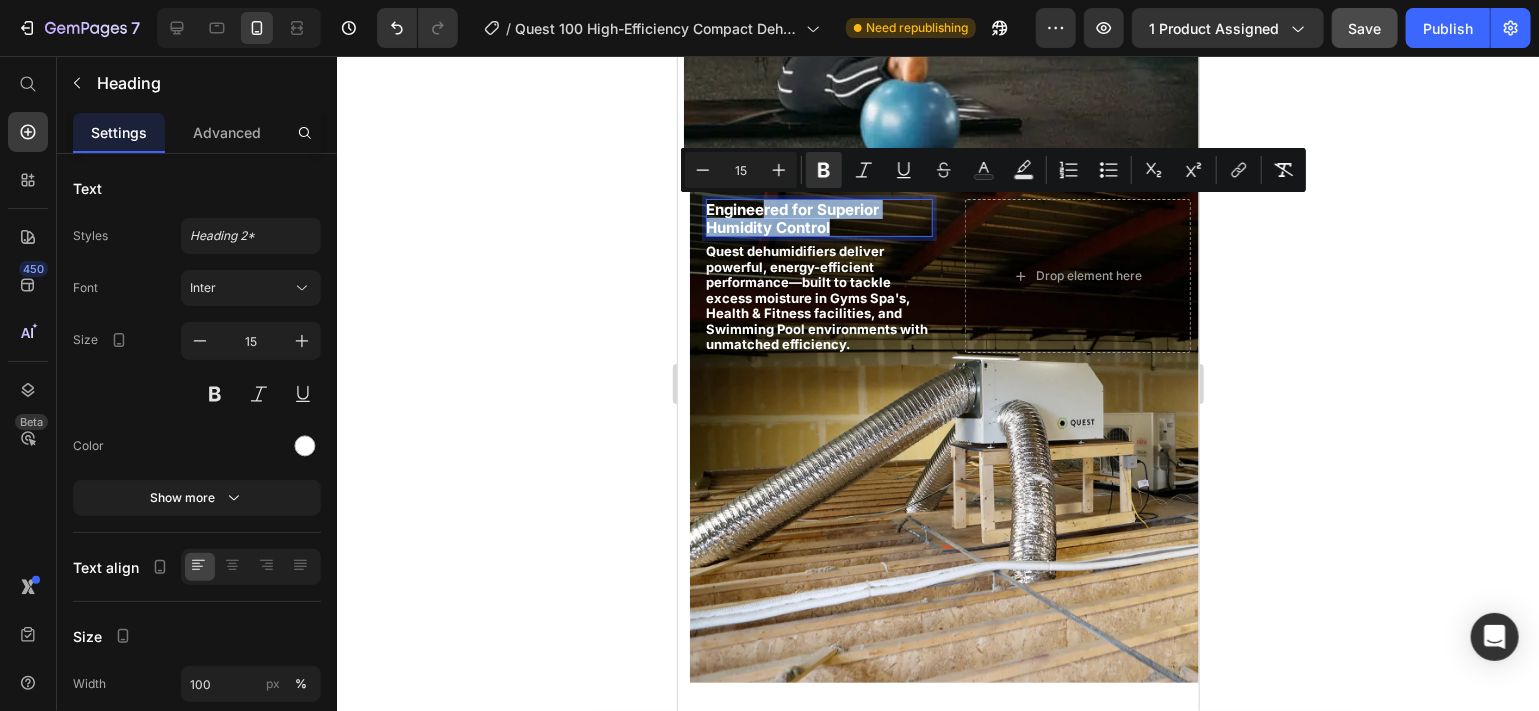 drag, startPoint x: 836, startPoint y: 221, endPoint x: 761, endPoint y: 215, distance: 75.23962 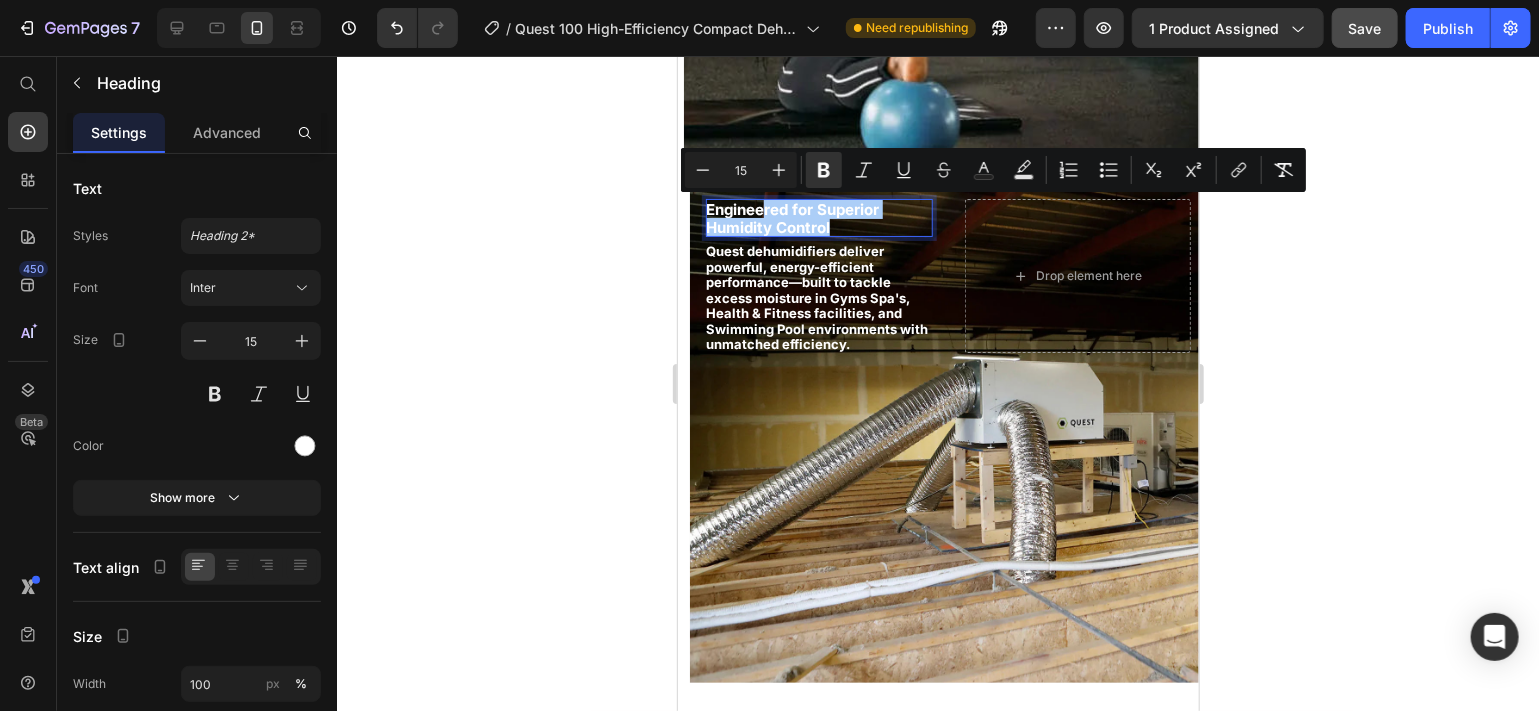 click 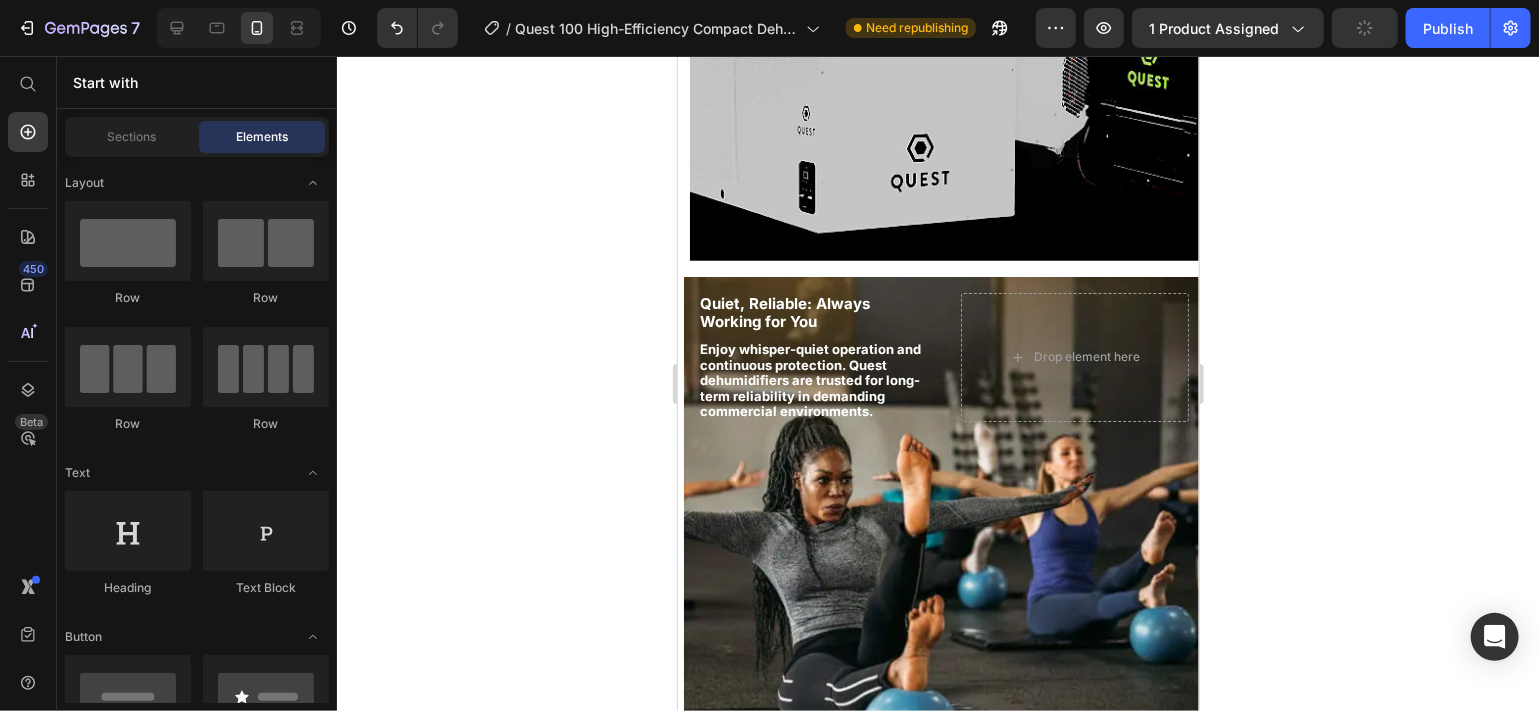 scroll, scrollTop: 3239, scrollLeft: 0, axis: vertical 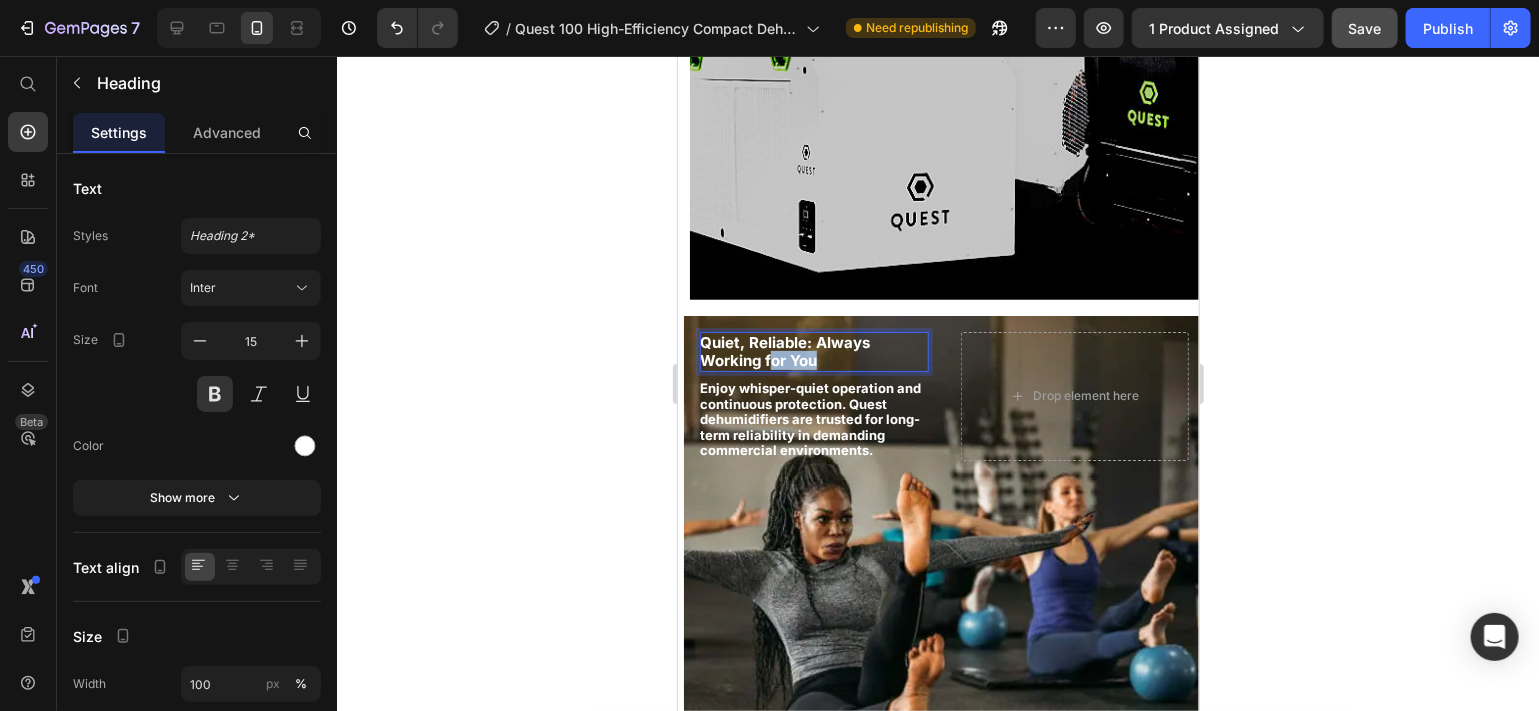 drag, startPoint x: 819, startPoint y: 356, endPoint x: 771, endPoint y: 353, distance: 48.09366 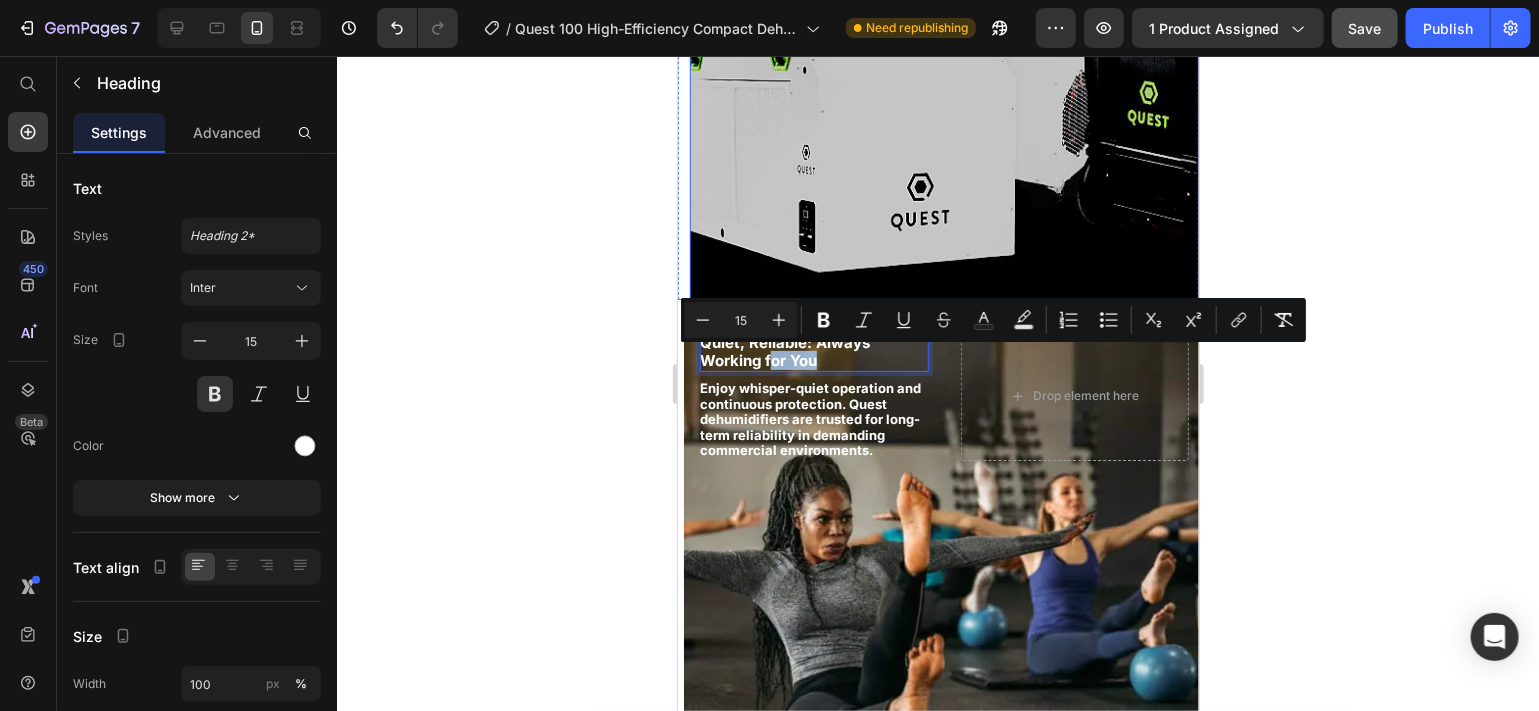 click at bounding box center (947, 49) 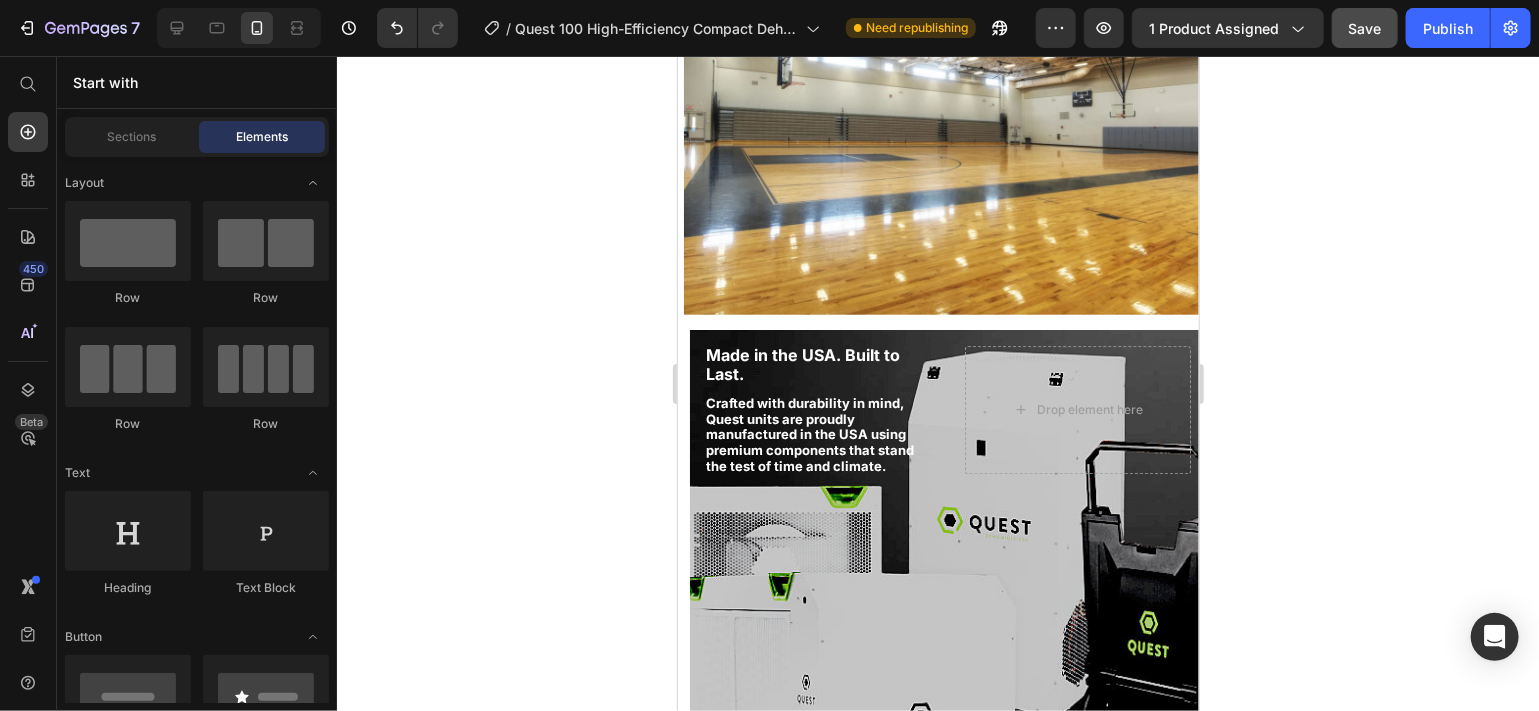 scroll, scrollTop: 2747, scrollLeft: 0, axis: vertical 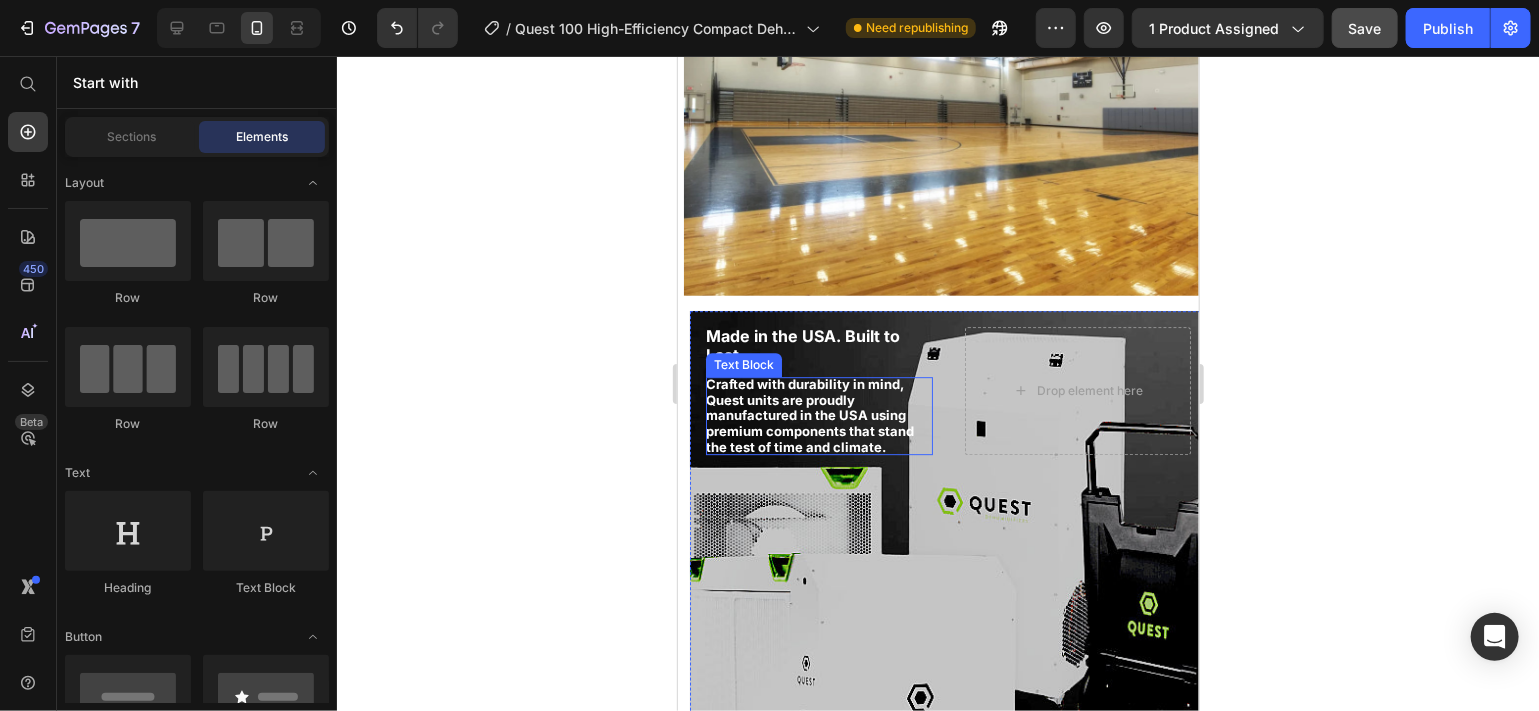 click on "Crafted with durability in mind, Quest units are proudly manufactured in the USA using premium components that stand the test of time and climate." at bounding box center (818, 415) 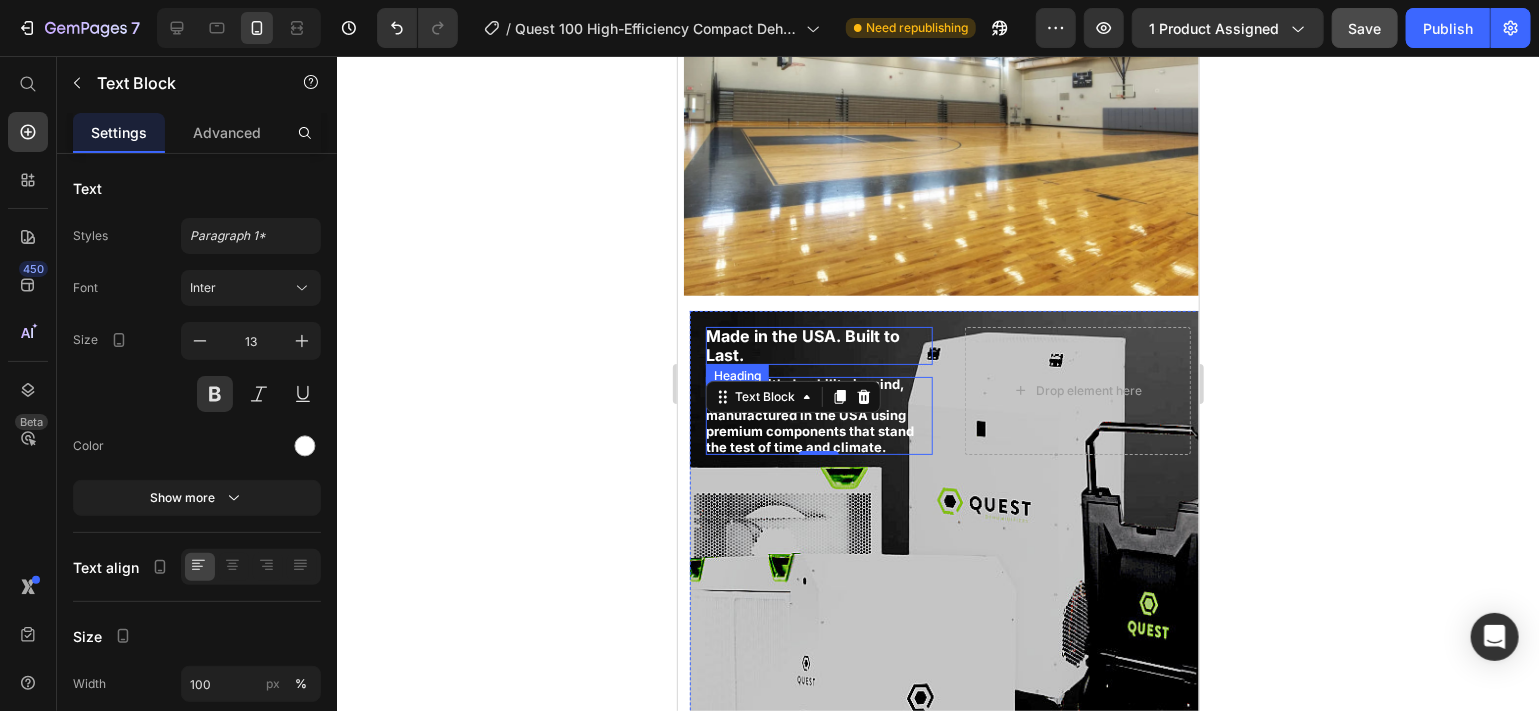 click on "Made in the USA. Built to Last." at bounding box center [802, 344] 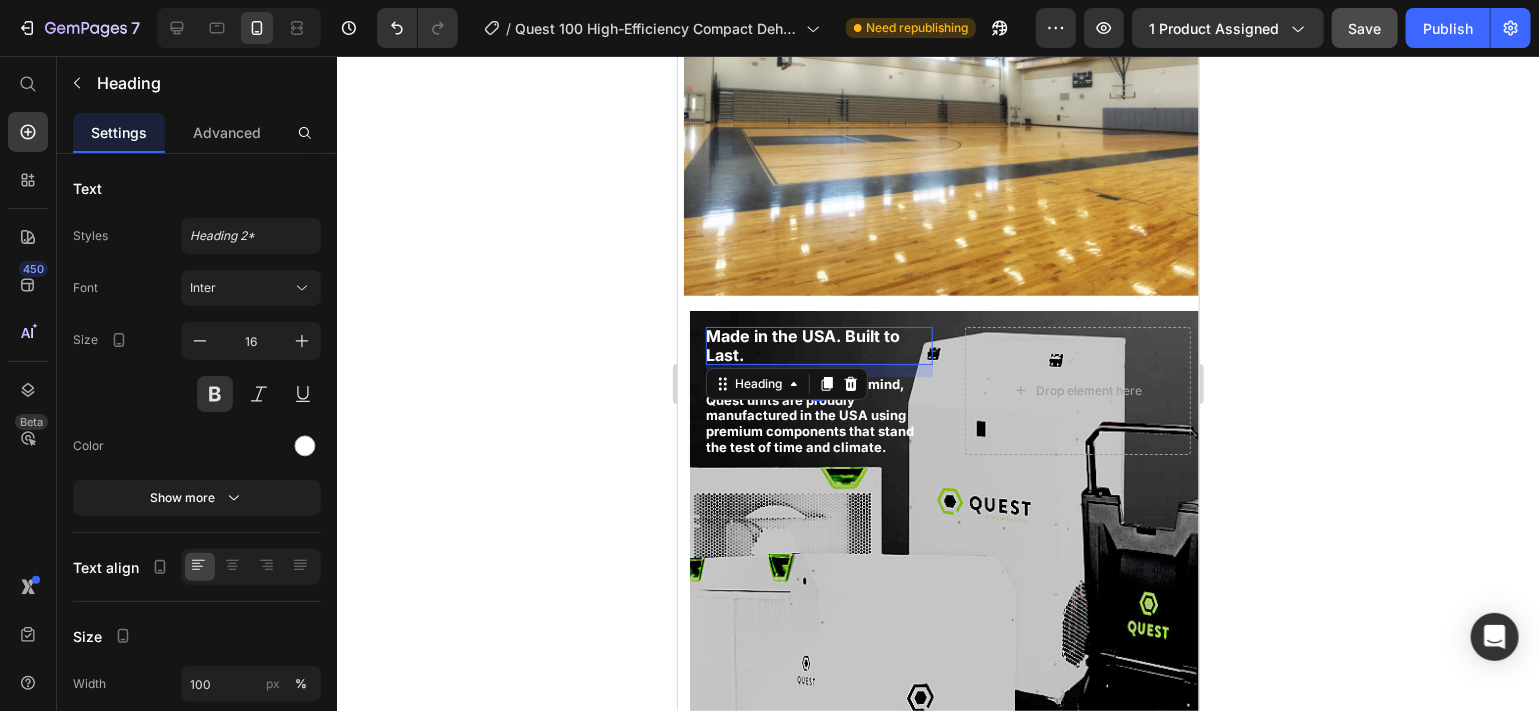 click on "Made in the USA. Built to Last." at bounding box center [818, 345] 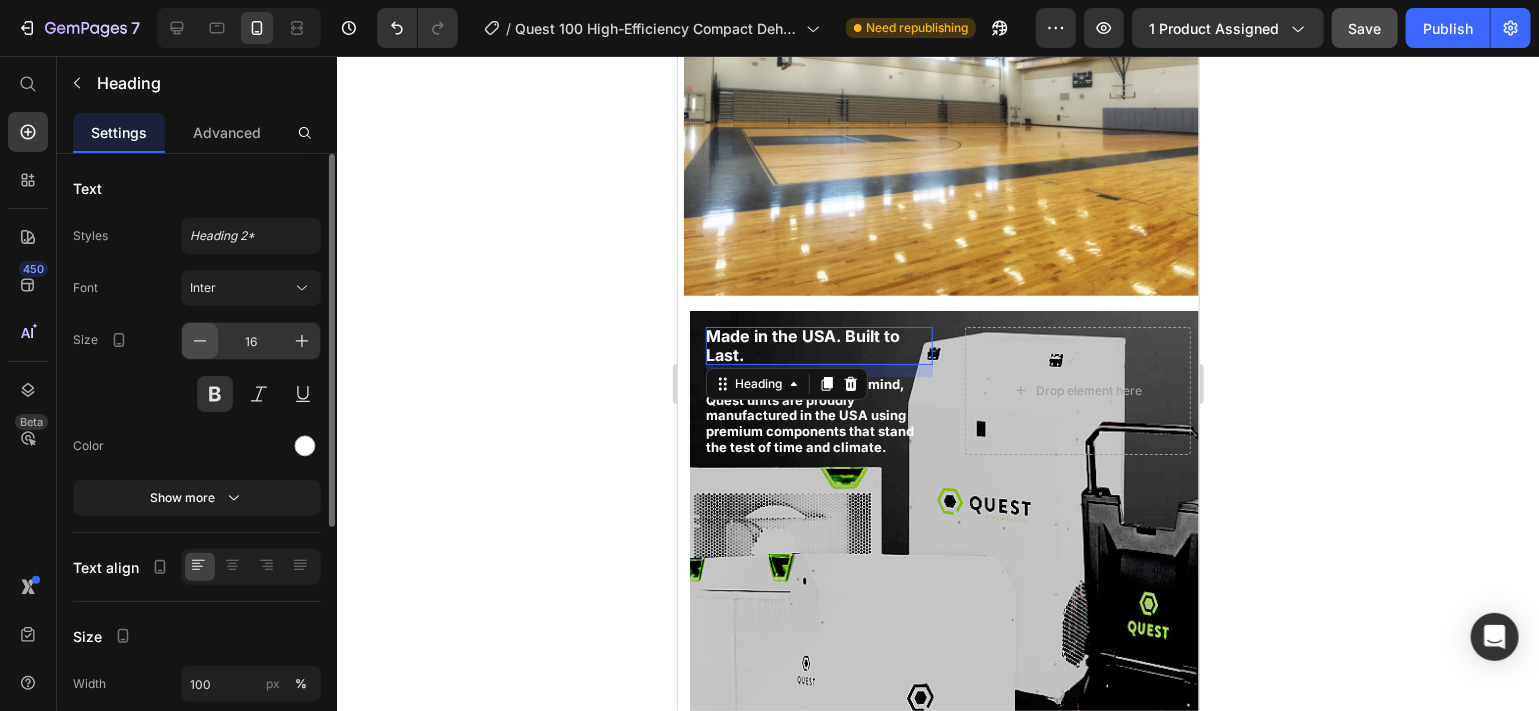 click 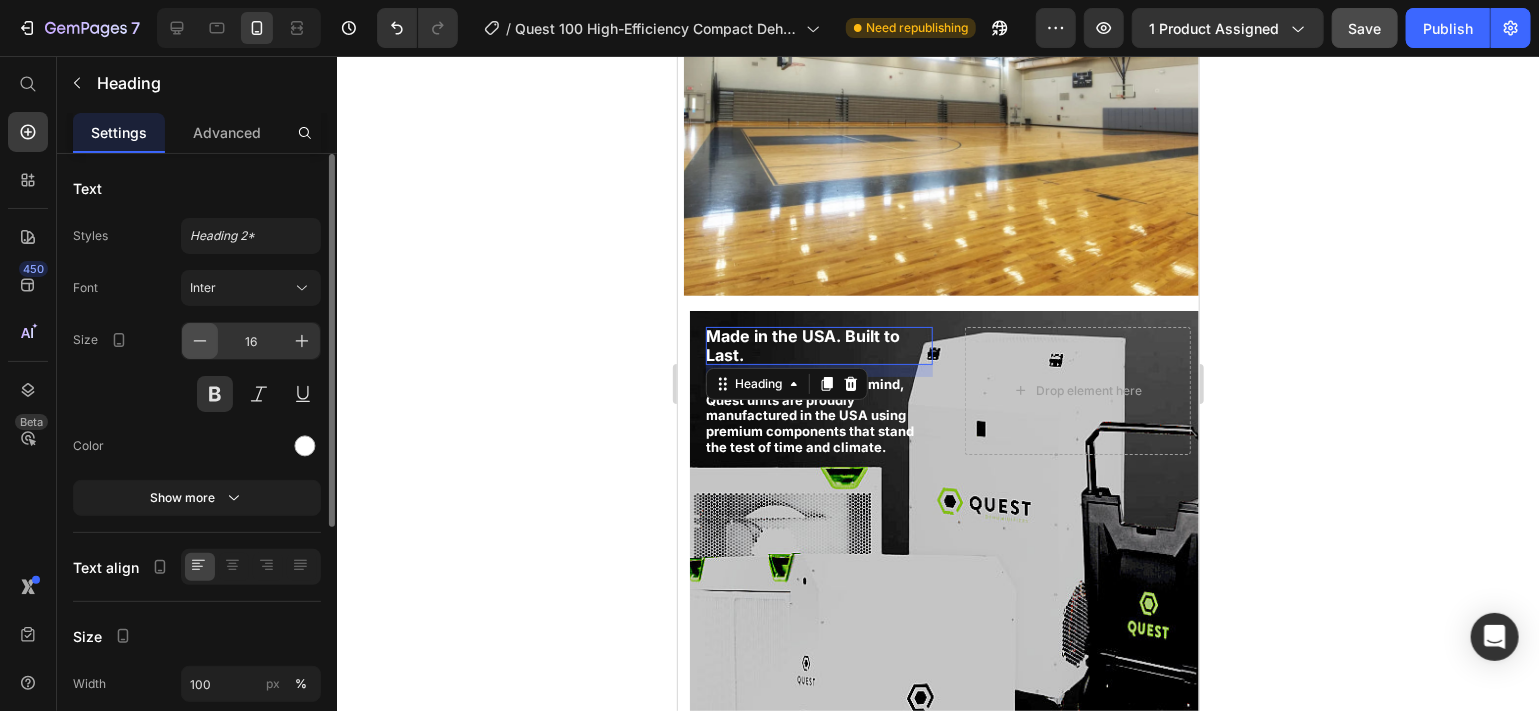 type on "15" 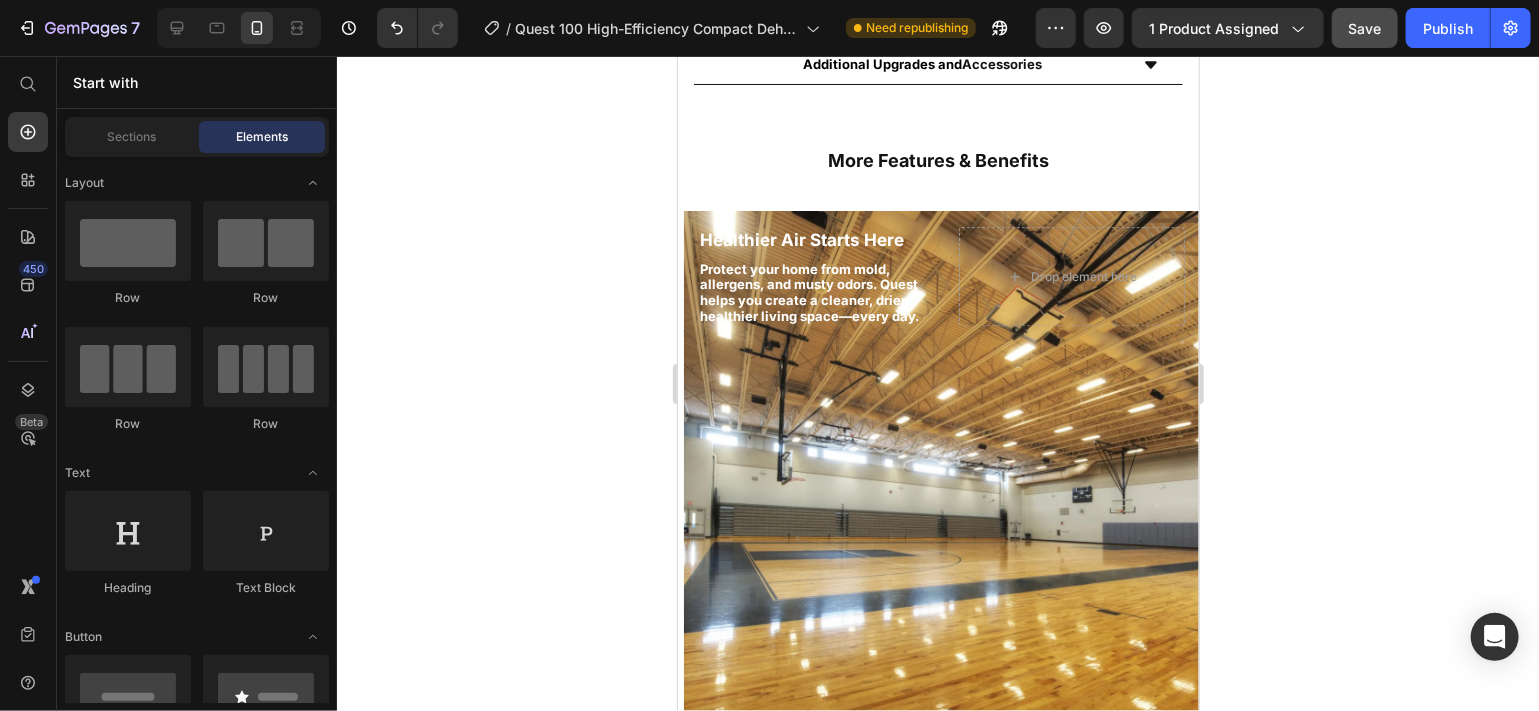 scroll, scrollTop: 2313, scrollLeft: 0, axis: vertical 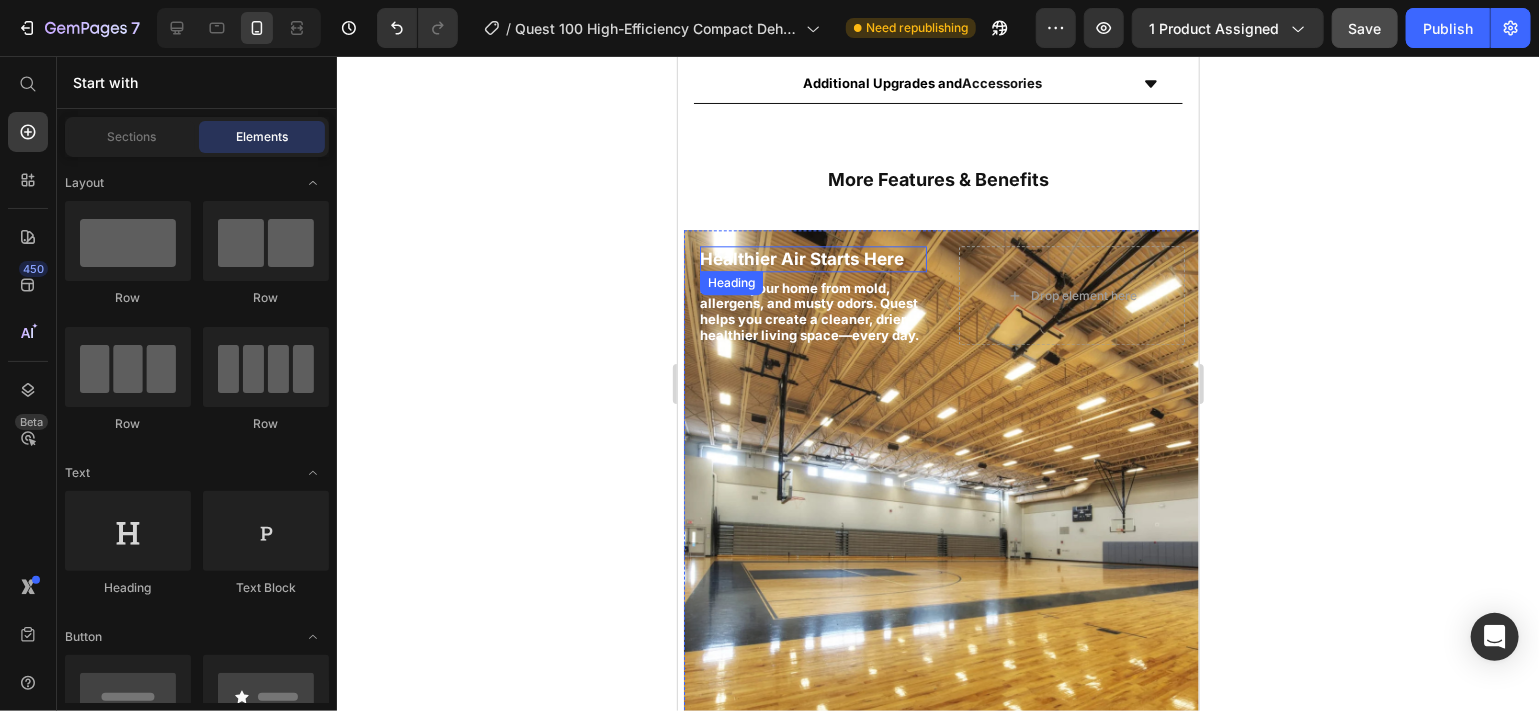 click on "Healthier Air Starts Here" at bounding box center (801, 258) 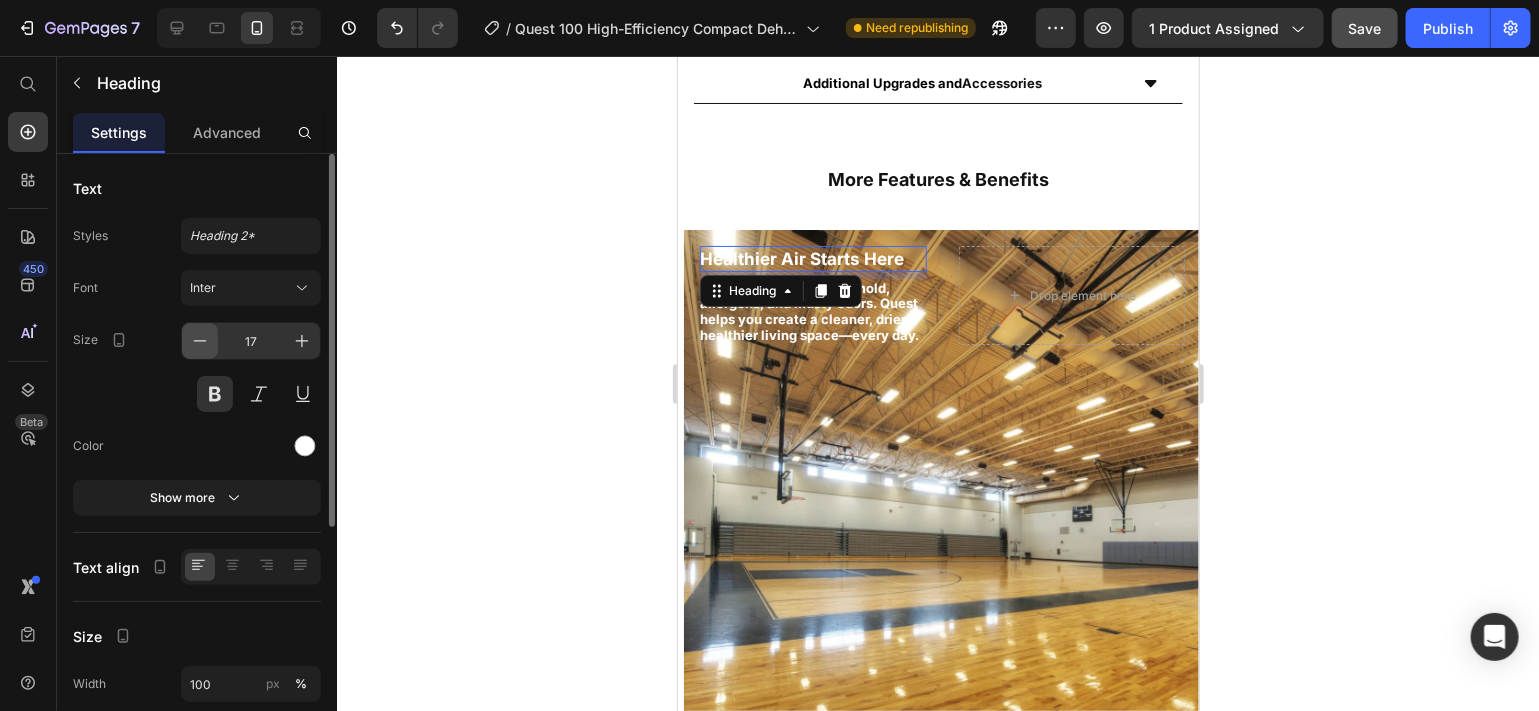 click 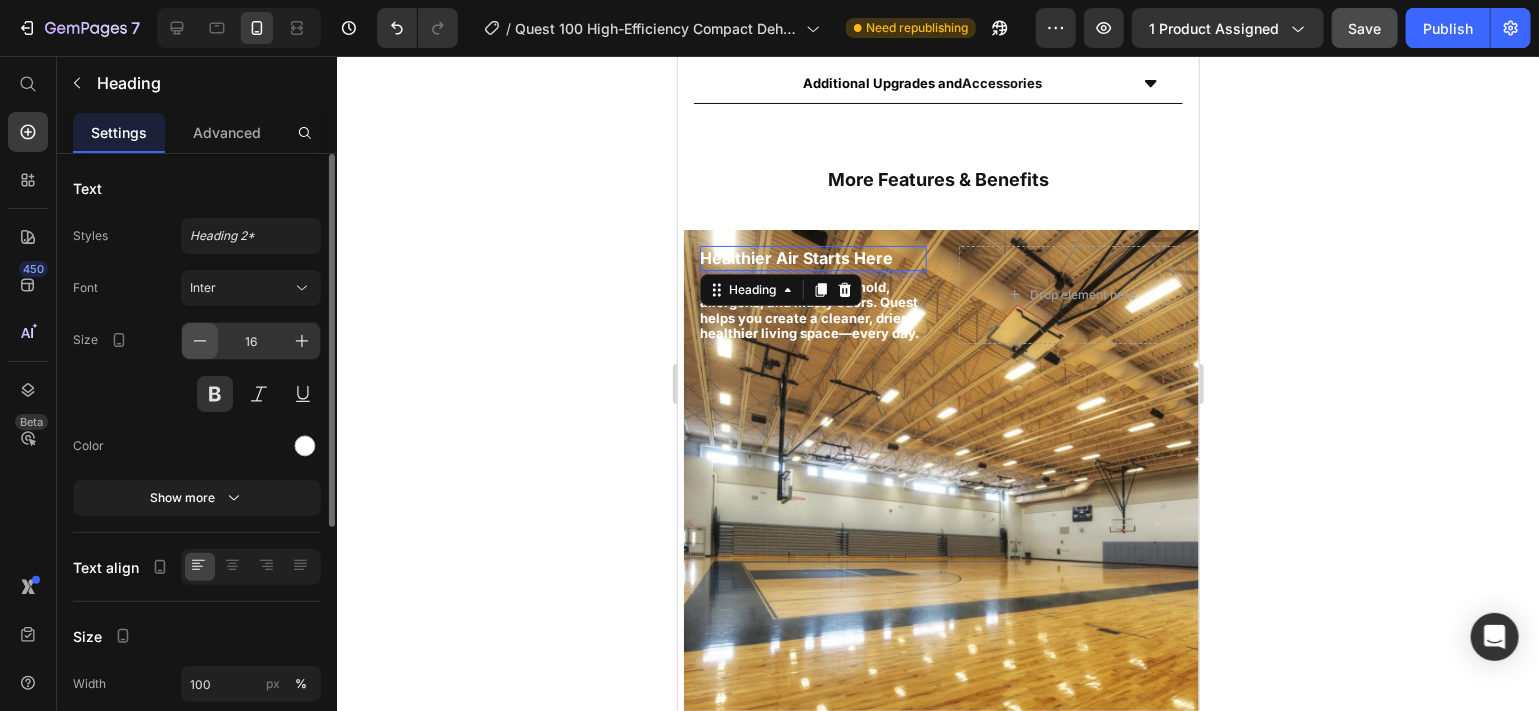 click 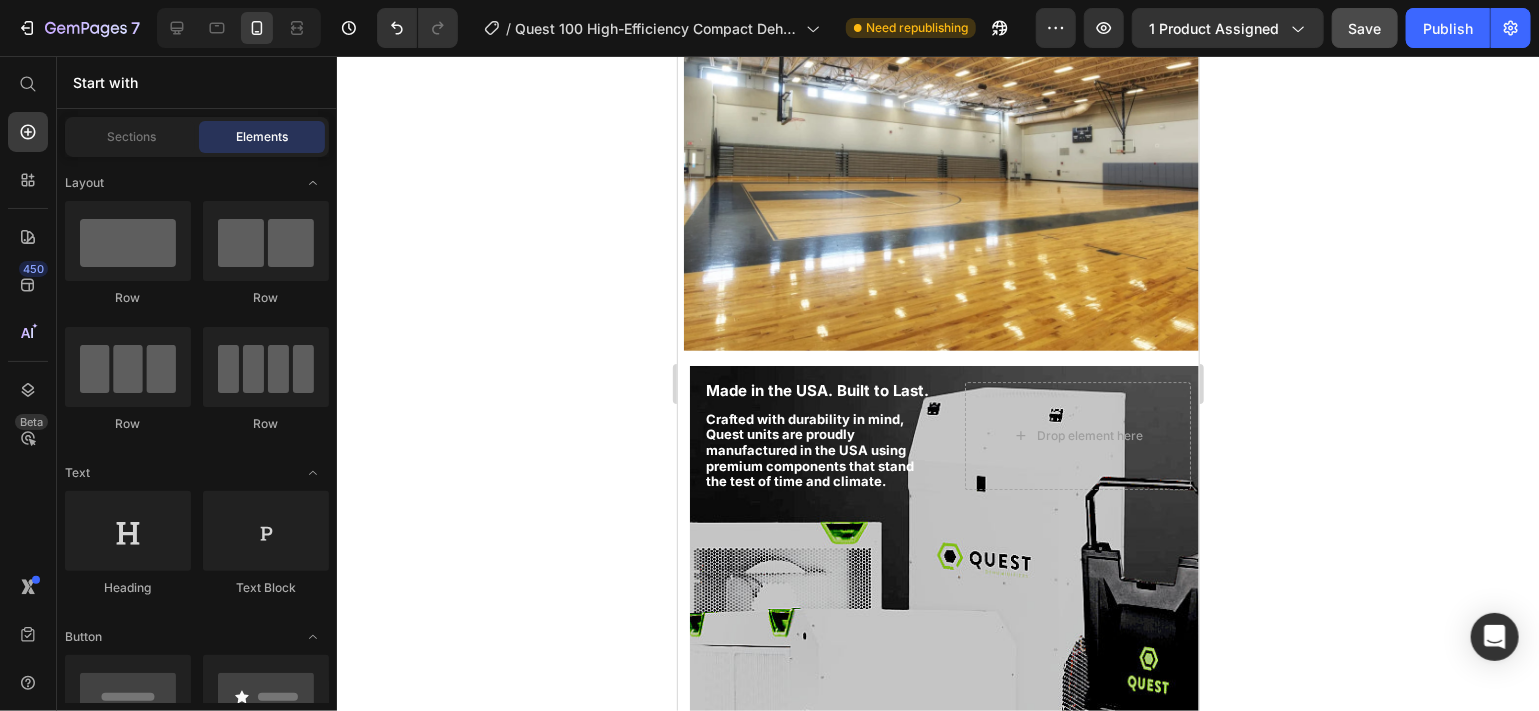 scroll, scrollTop: 2769, scrollLeft: 0, axis: vertical 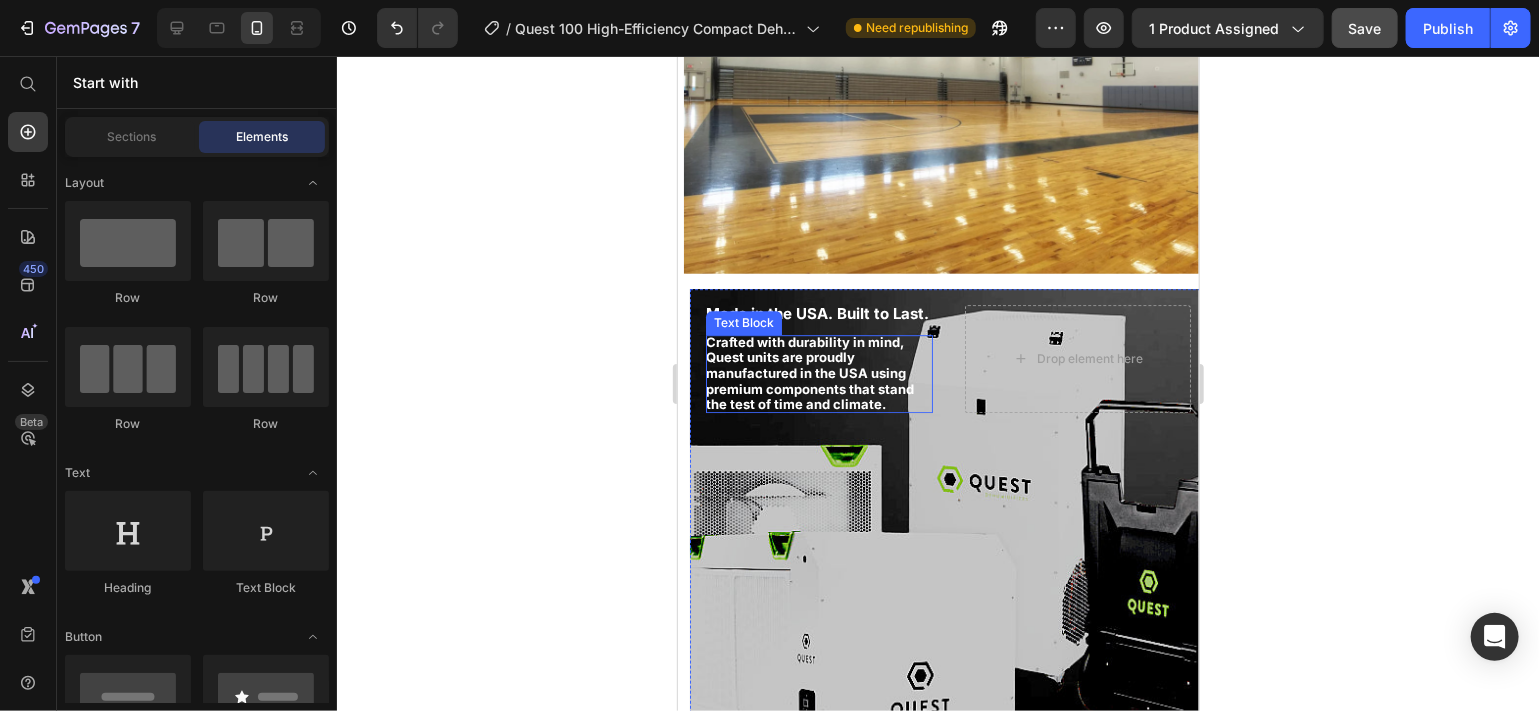 click on "Crafted with durability in mind, Quest units are proudly manufactured in the USA using premium components that stand the test of time and climate. Text Block" at bounding box center (818, 373) 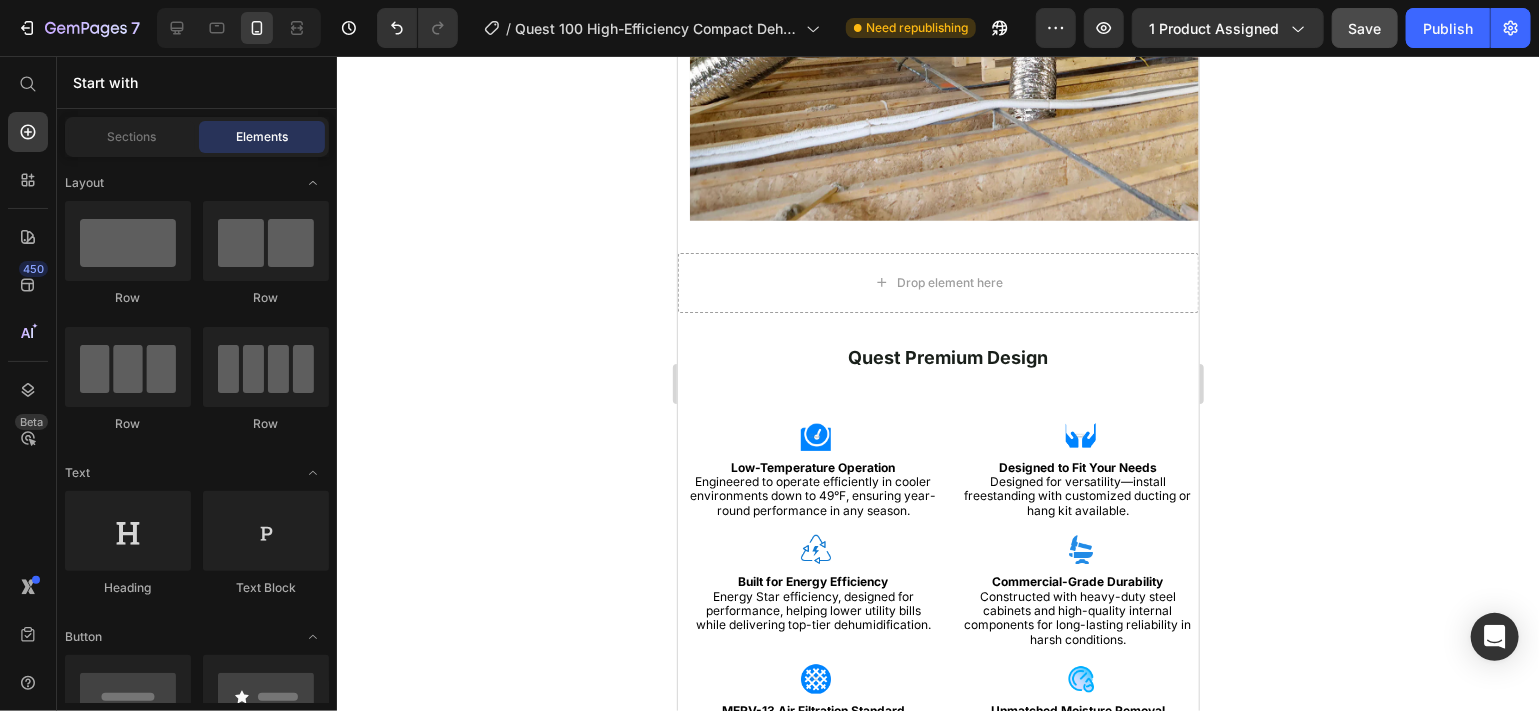 scroll, scrollTop: 4368, scrollLeft: 0, axis: vertical 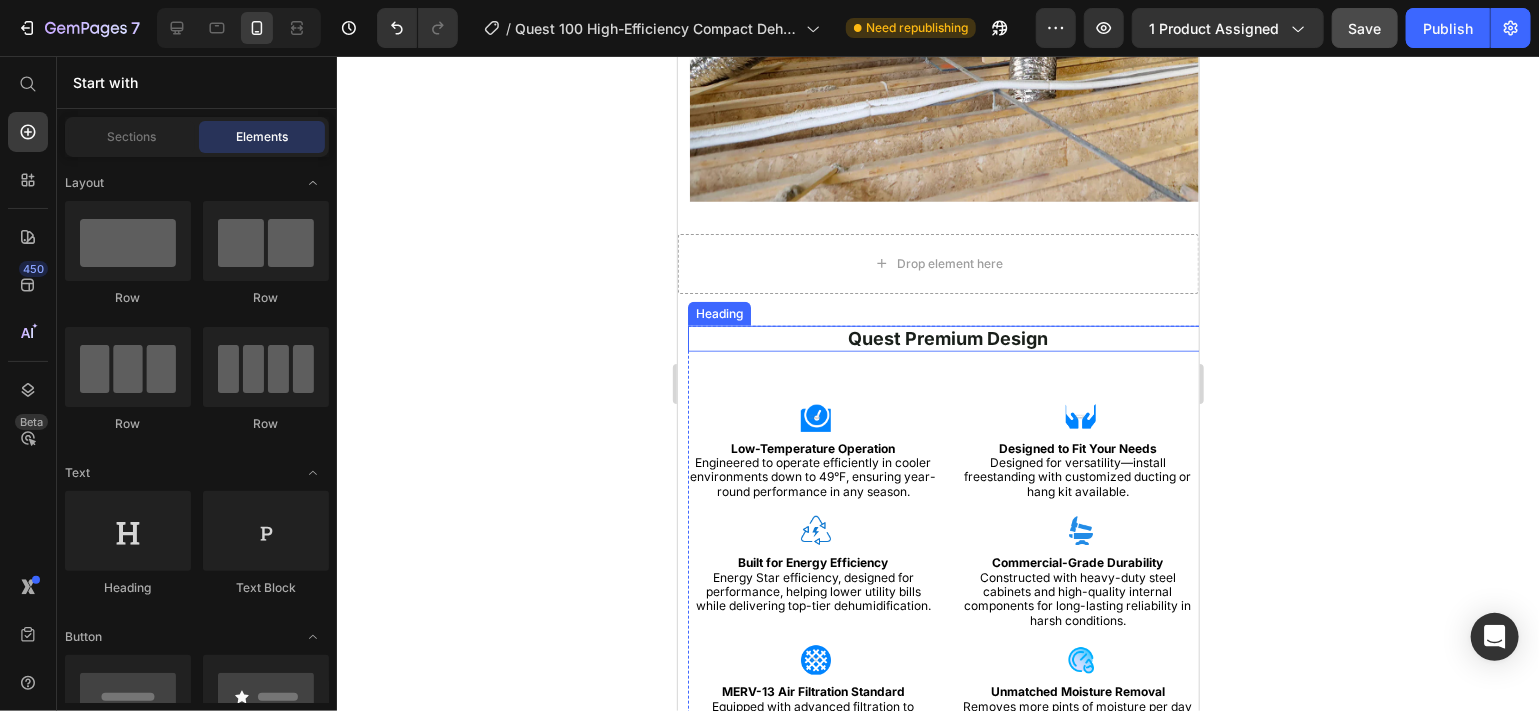 click on "Quest Premium Design" at bounding box center [948, 337] 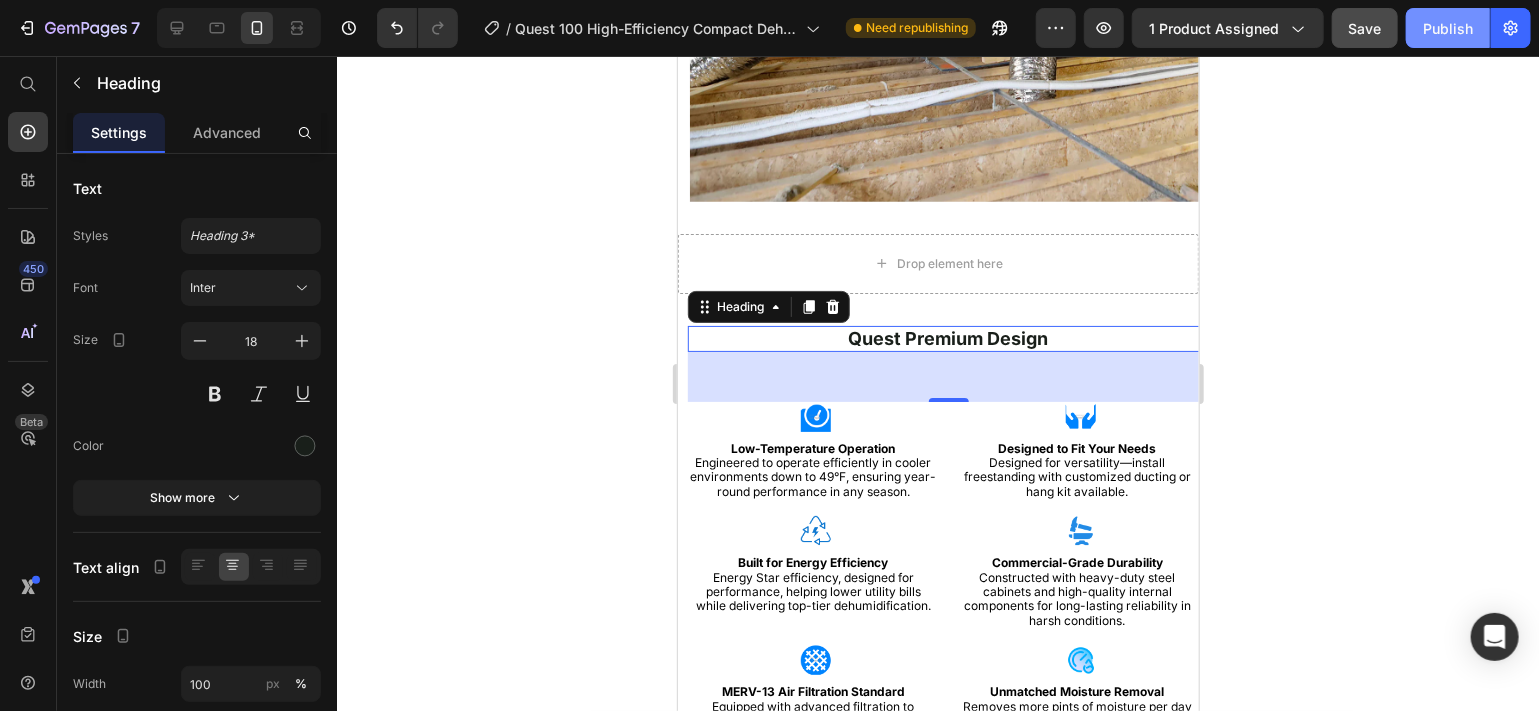 click on "Publish" at bounding box center (1448, 28) 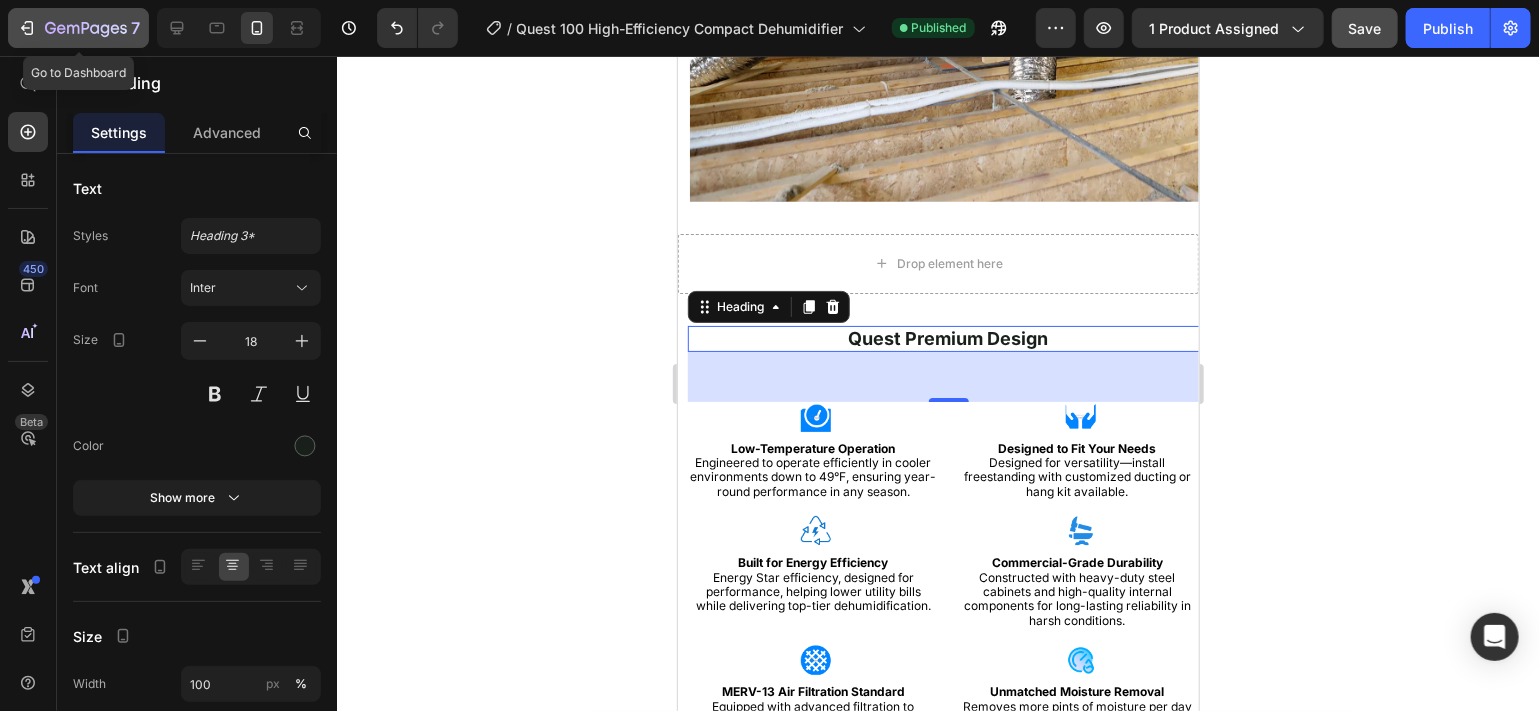 click 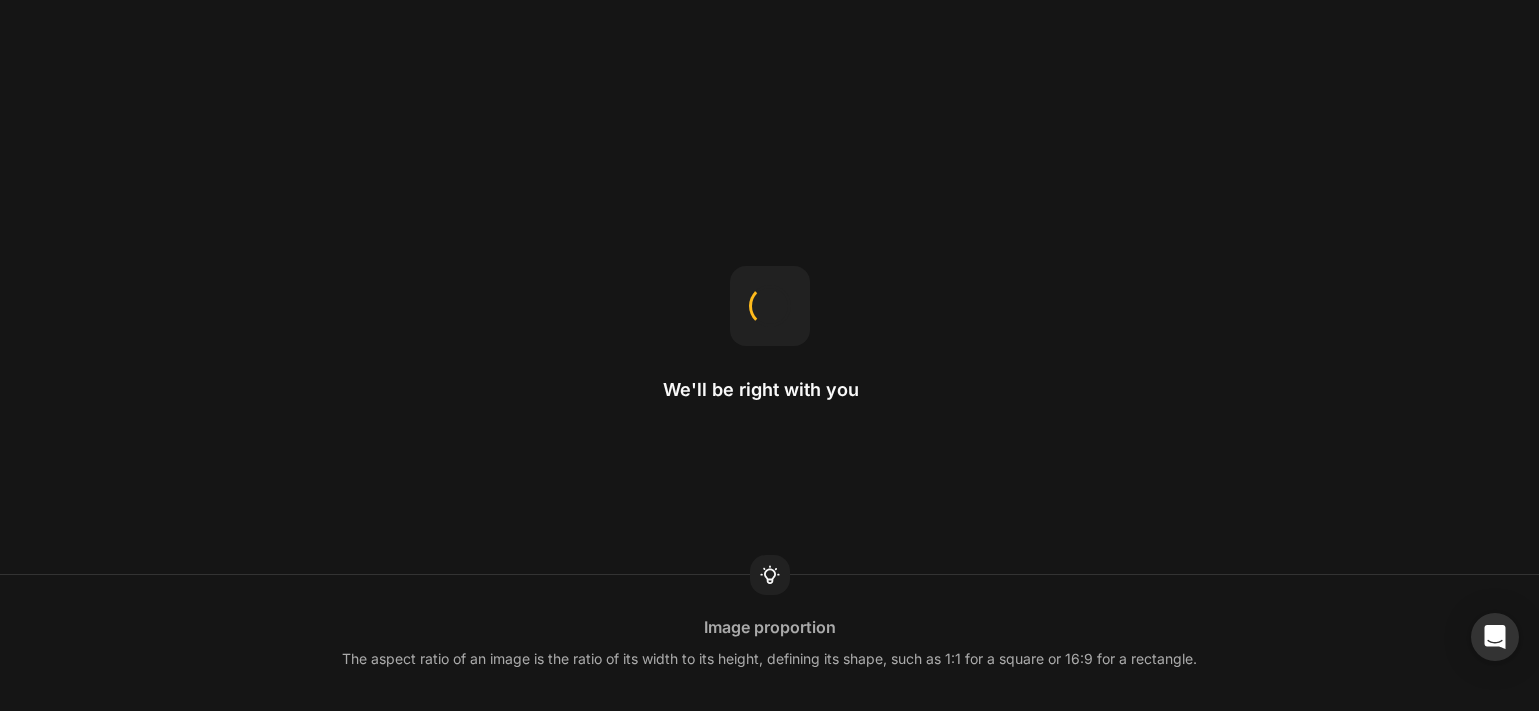 scroll, scrollTop: 0, scrollLeft: 0, axis: both 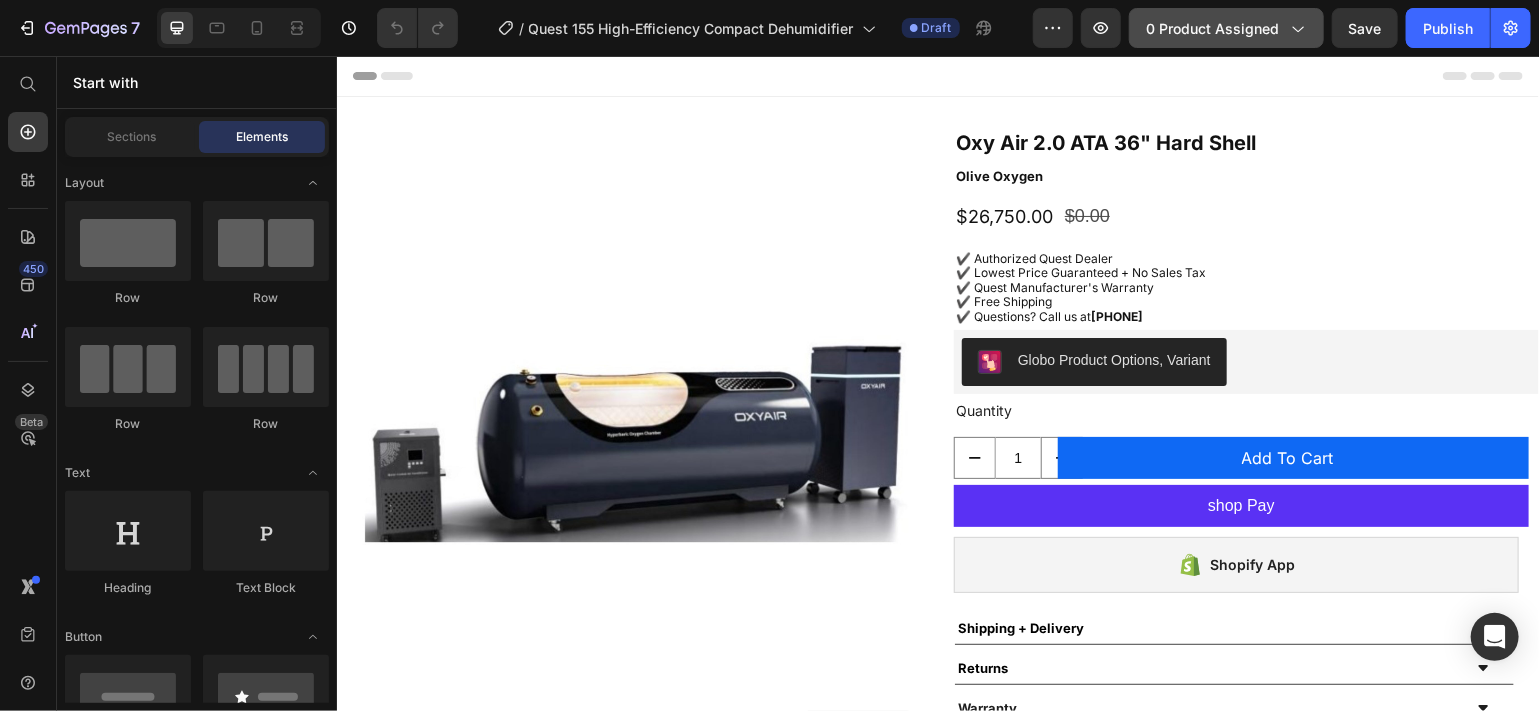 click on "0 product assigned" 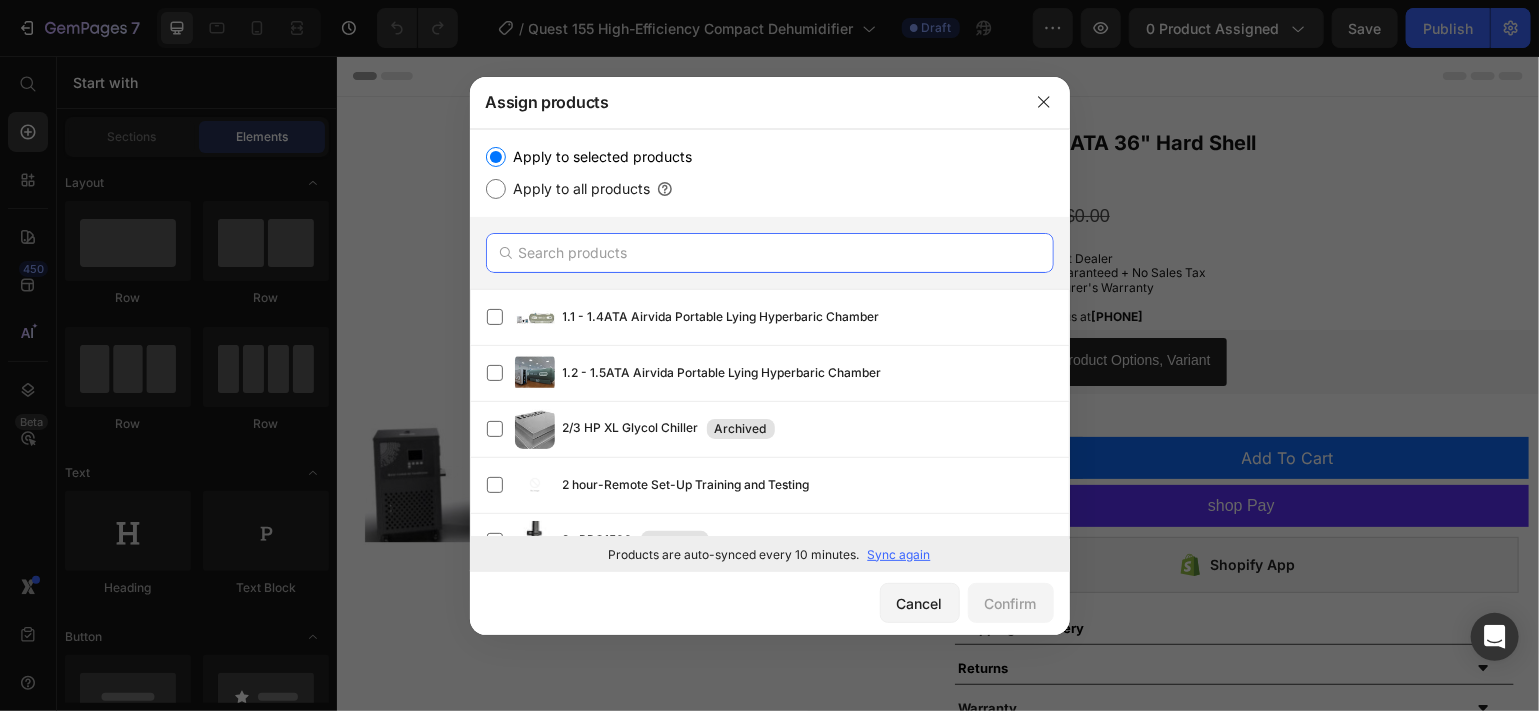 click at bounding box center (770, 253) 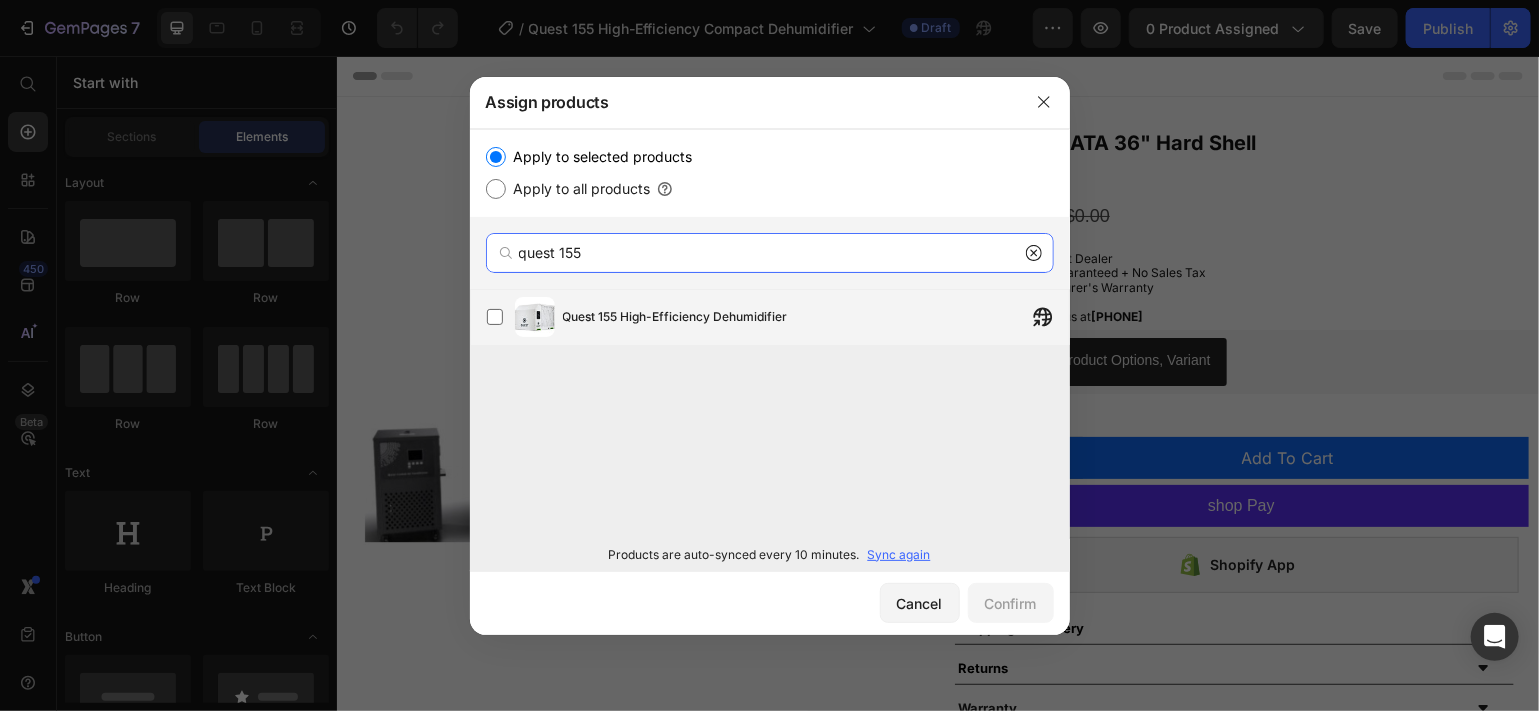 type on "quest 155" 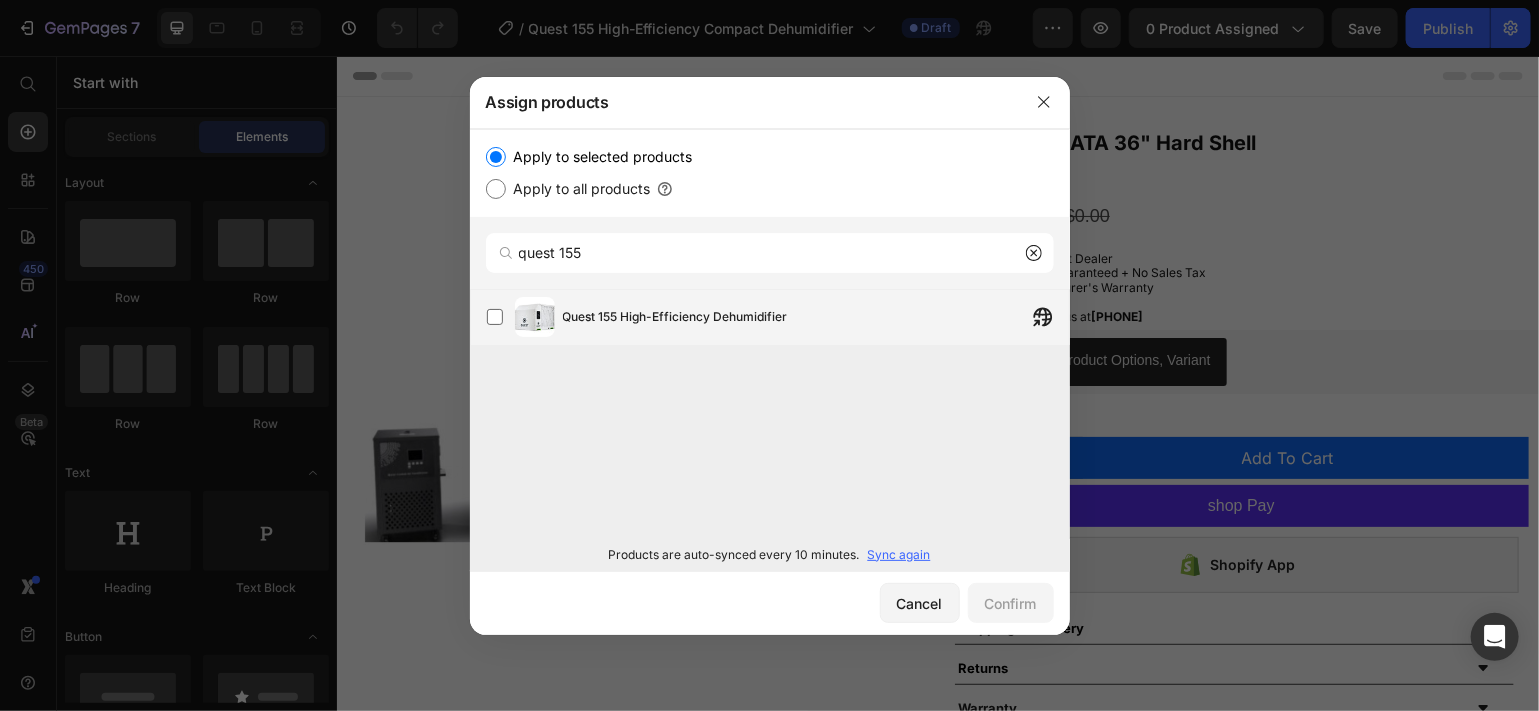click on "Quest 155 High-Efficiency Dehumidifier" at bounding box center [675, 317] 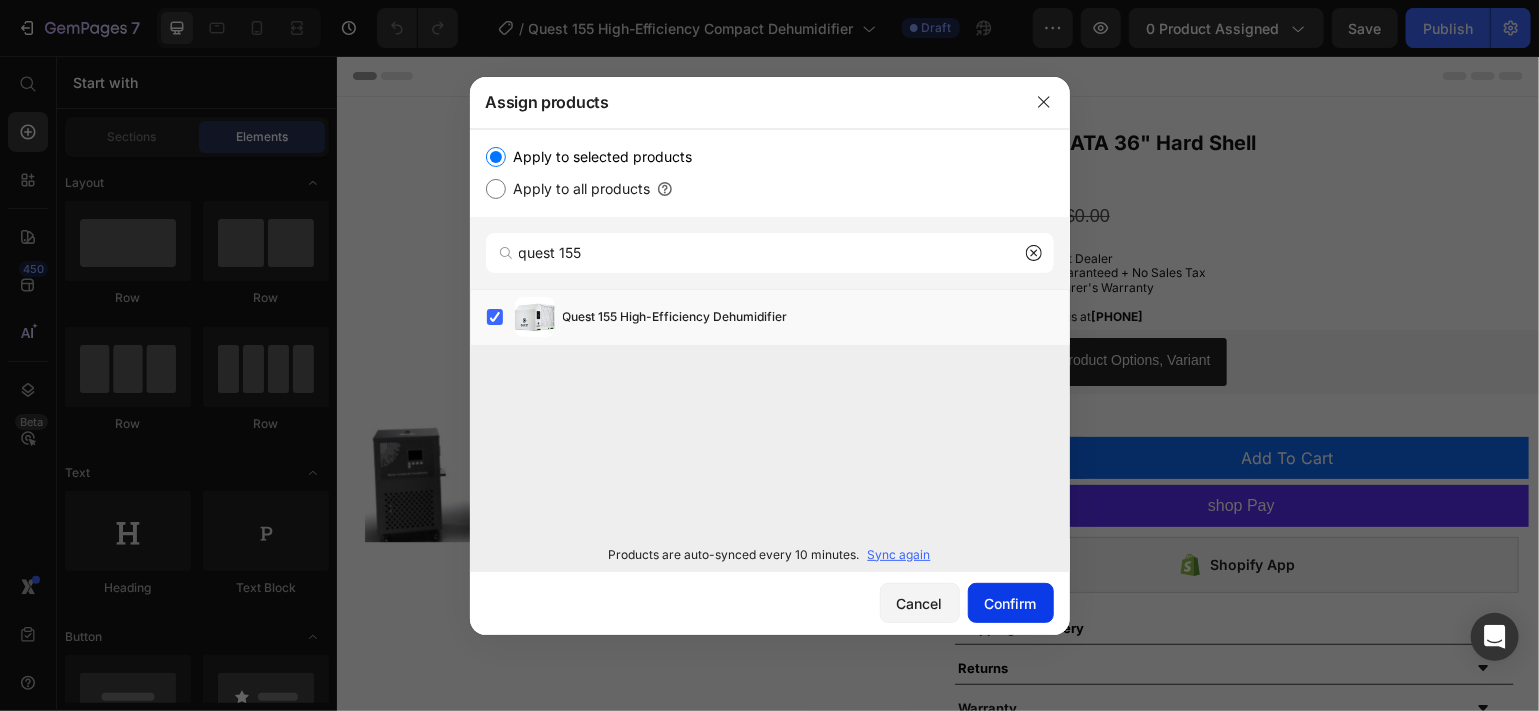 click on "Confirm" at bounding box center (1011, 603) 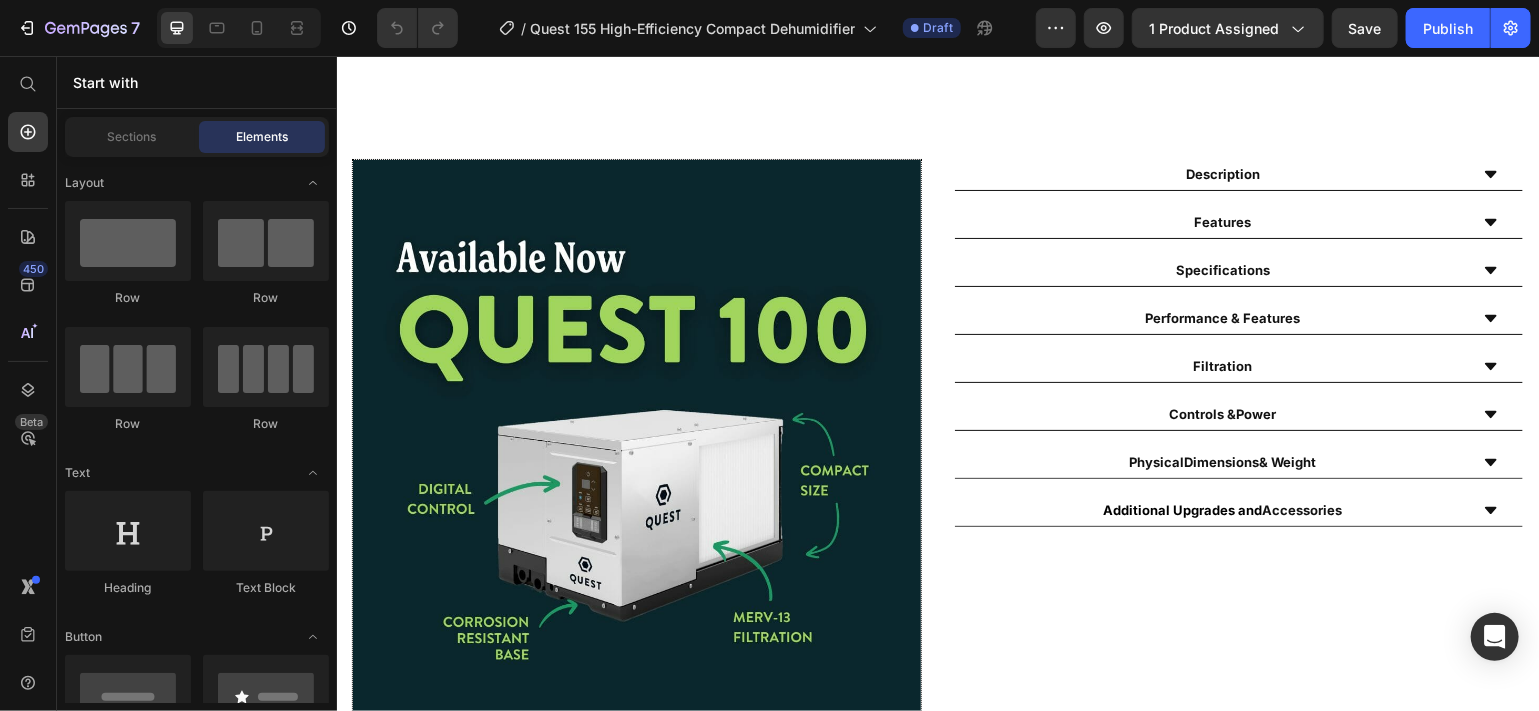 scroll, scrollTop: 903, scrollLeft: 0, axis: vertical 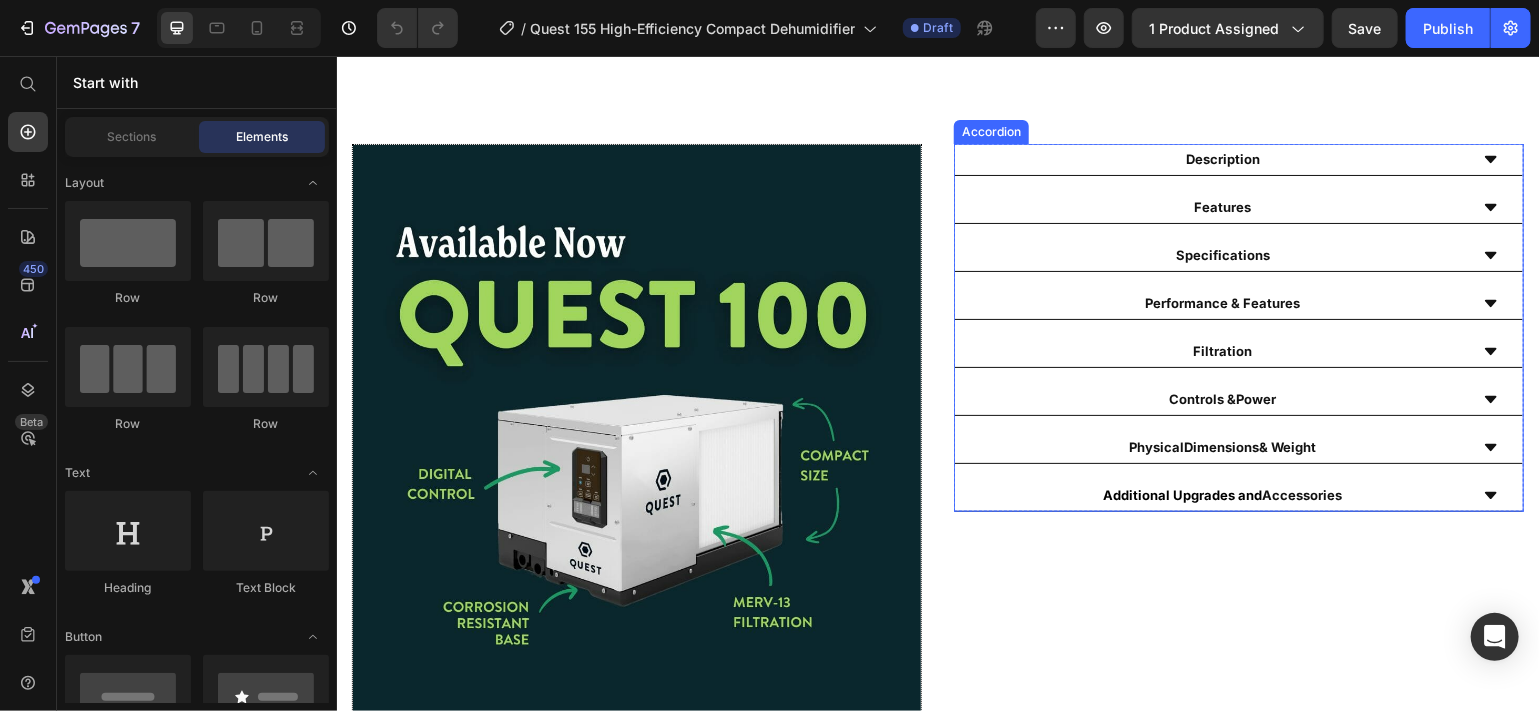 click 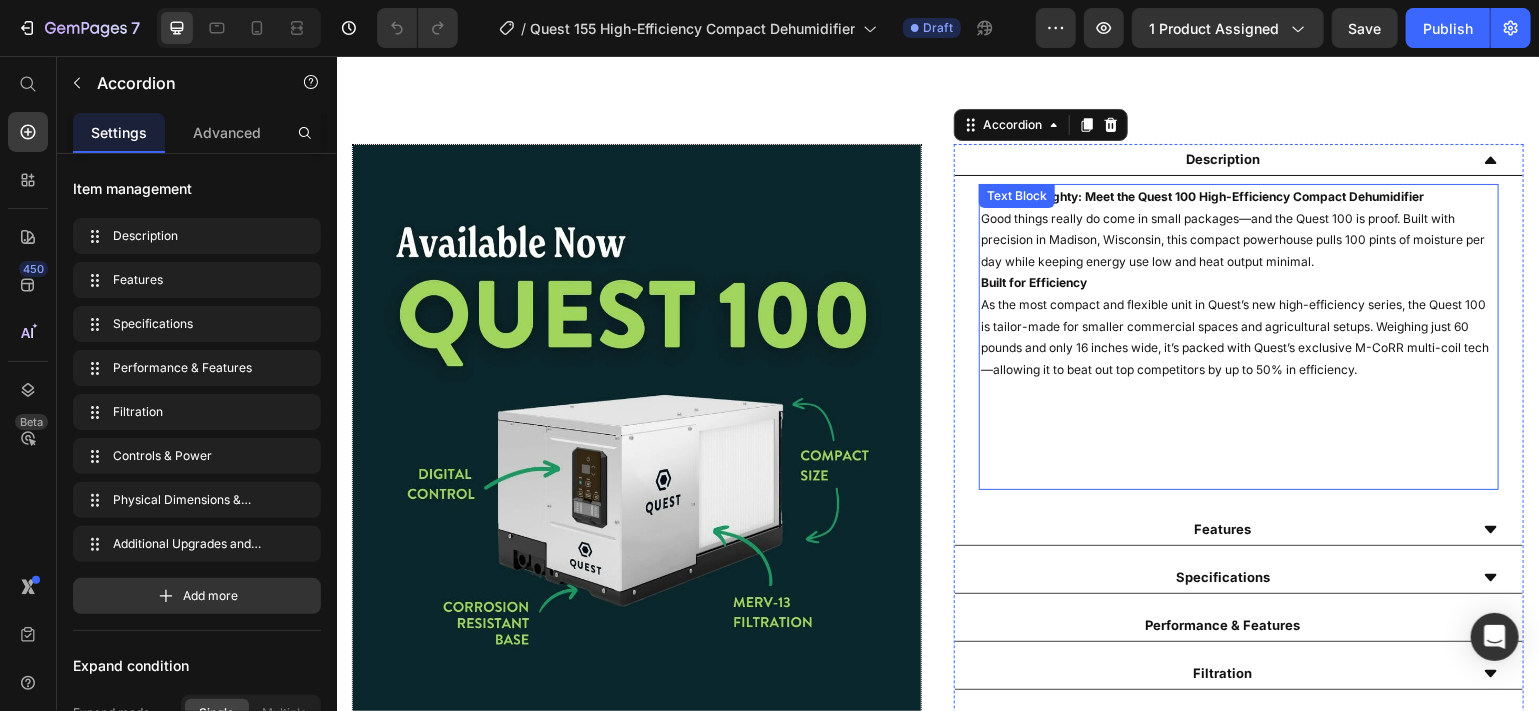 click on "As the most compact and flexible unit in Quest’s new high-efficiency series, the Quest 100 is tailor-made for smaller commercial spaces and agricultural setups. Weighing just 60 pounds and only 16 inches wide, it’s packed with Quest’s exclusive M-CoRR multi-coil tech—allowing it to beat out top competitors by up to 50% in efficiency." at bounding box center (1238, 336) 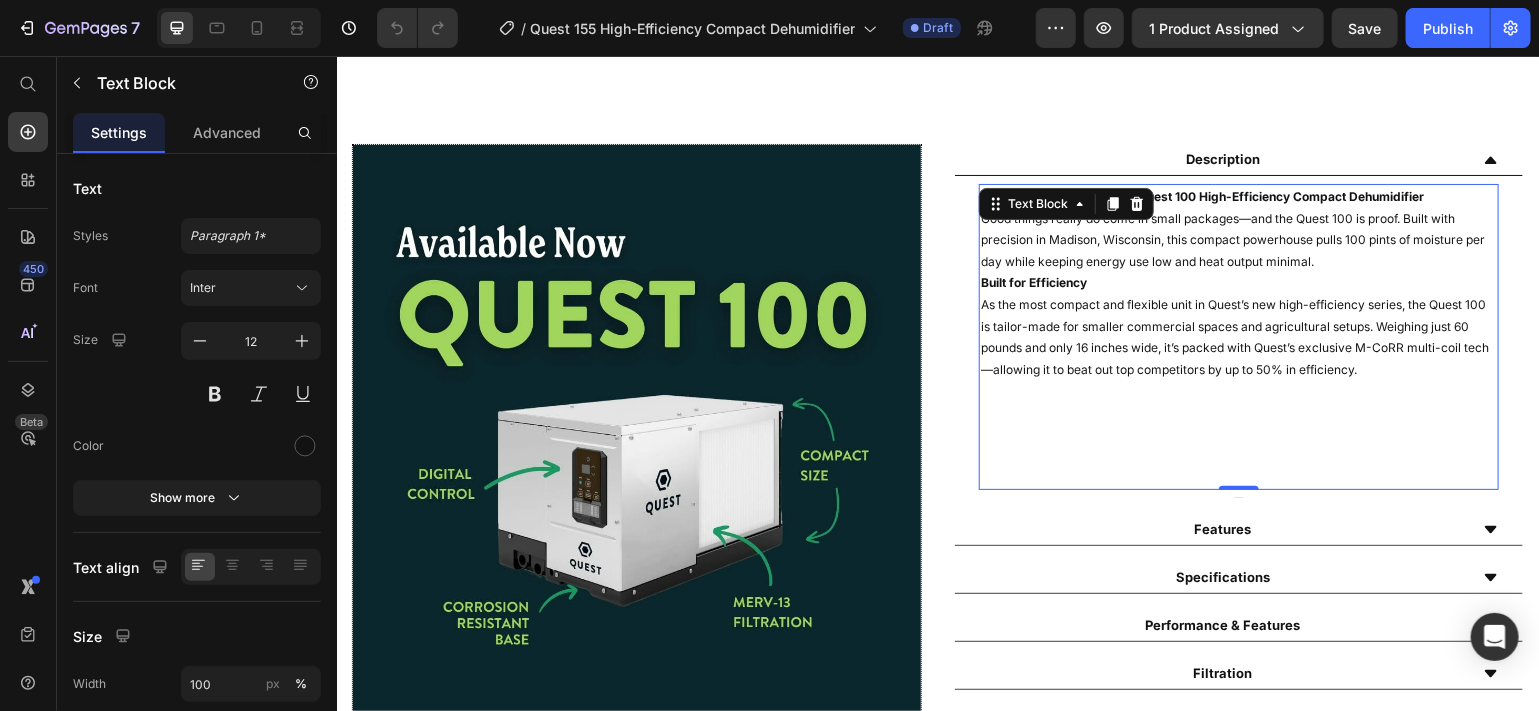 click on "As the most compact and flexible unit in Quest’s new high-efficiency series, the Quest 100 is tailor-made for smaller commercial spaces and agricultural setups. Weighing just 60 pounds and only 16 inches wide, it’s packed with Quest’s exclusive M-CoRR multi-coil tech—allowing it to beat out top competitors by up to 50% in efficiency." at bounding box center (1238, 336) 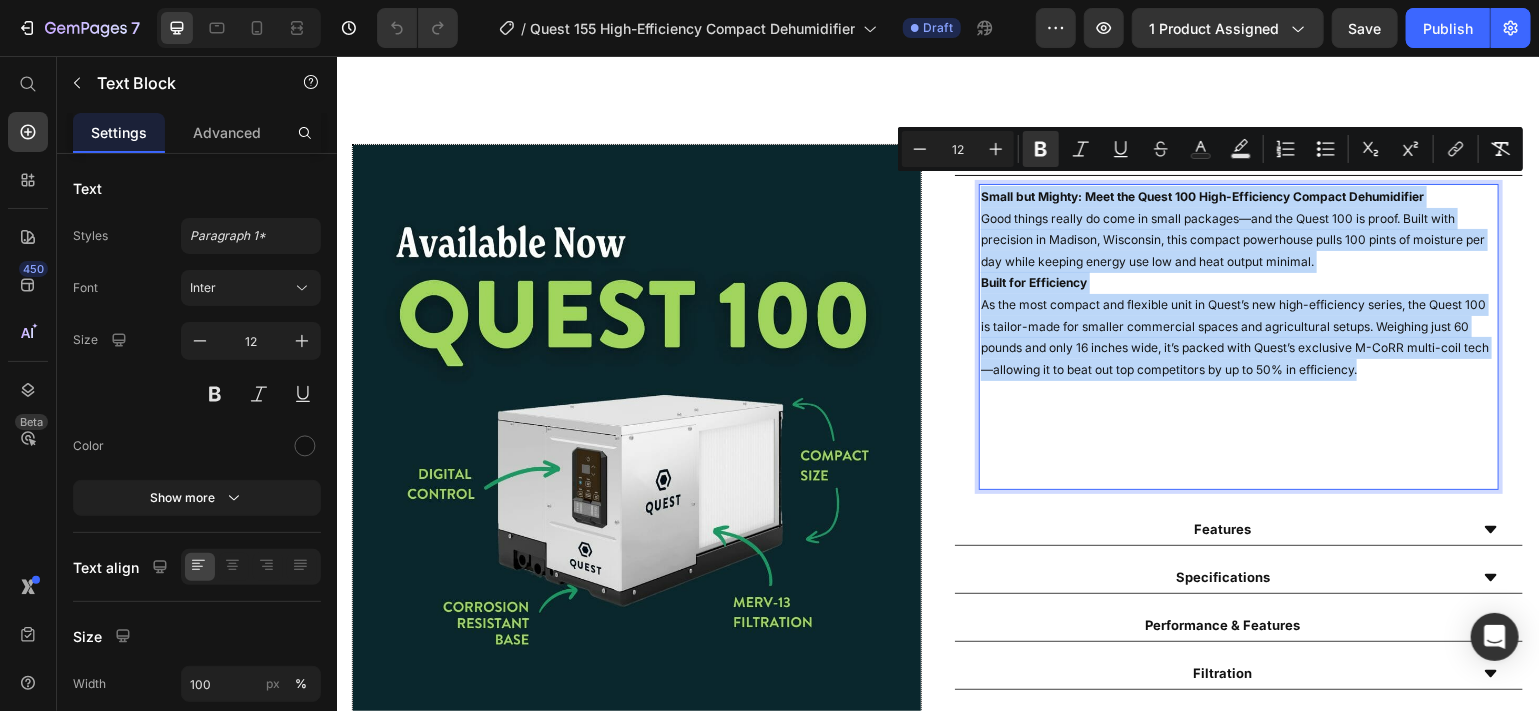 drag, startPoint x: 1382, startPoint y: 359, endPoint x: 969, endPoint y: 183, distance: 448.93762 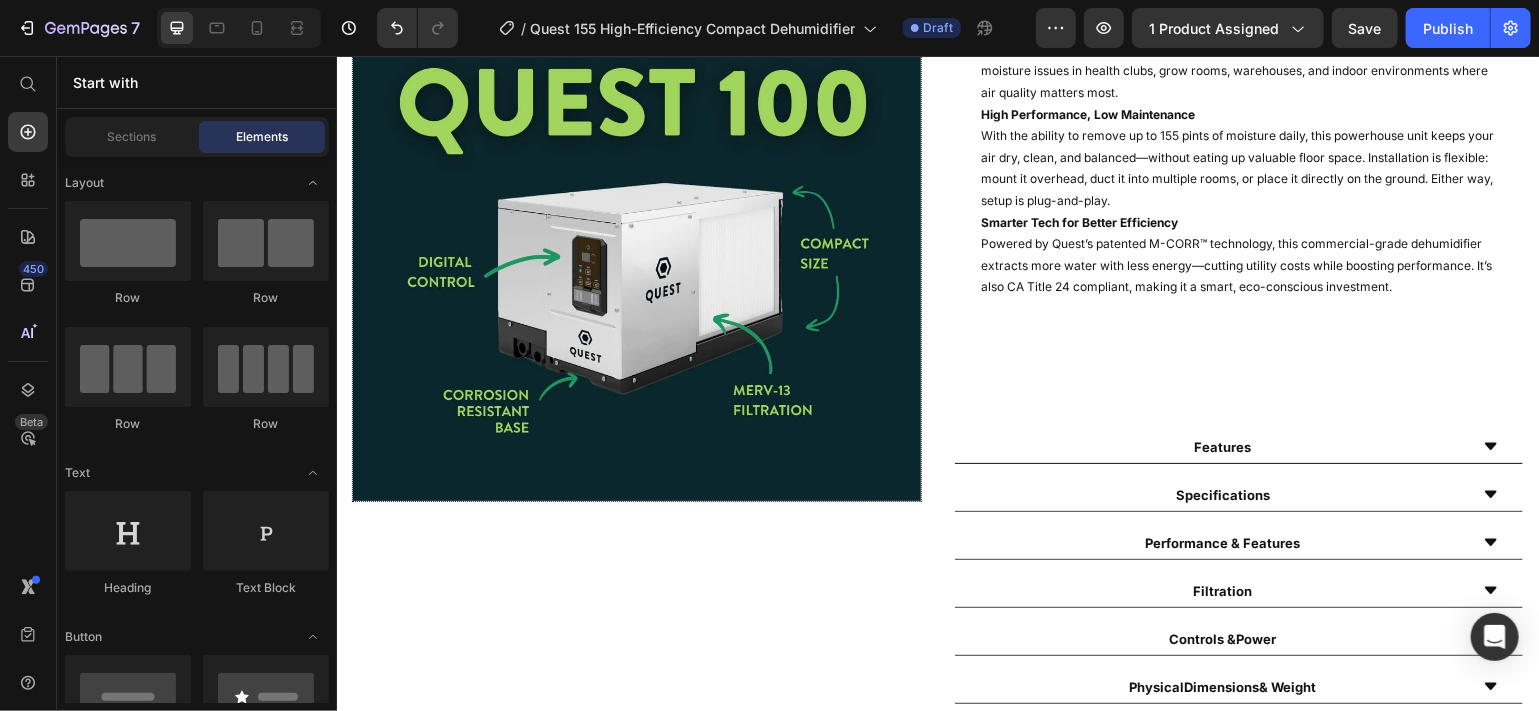 scroll, scrollTop: 1130, scrollLeft: 0, axis: vertical 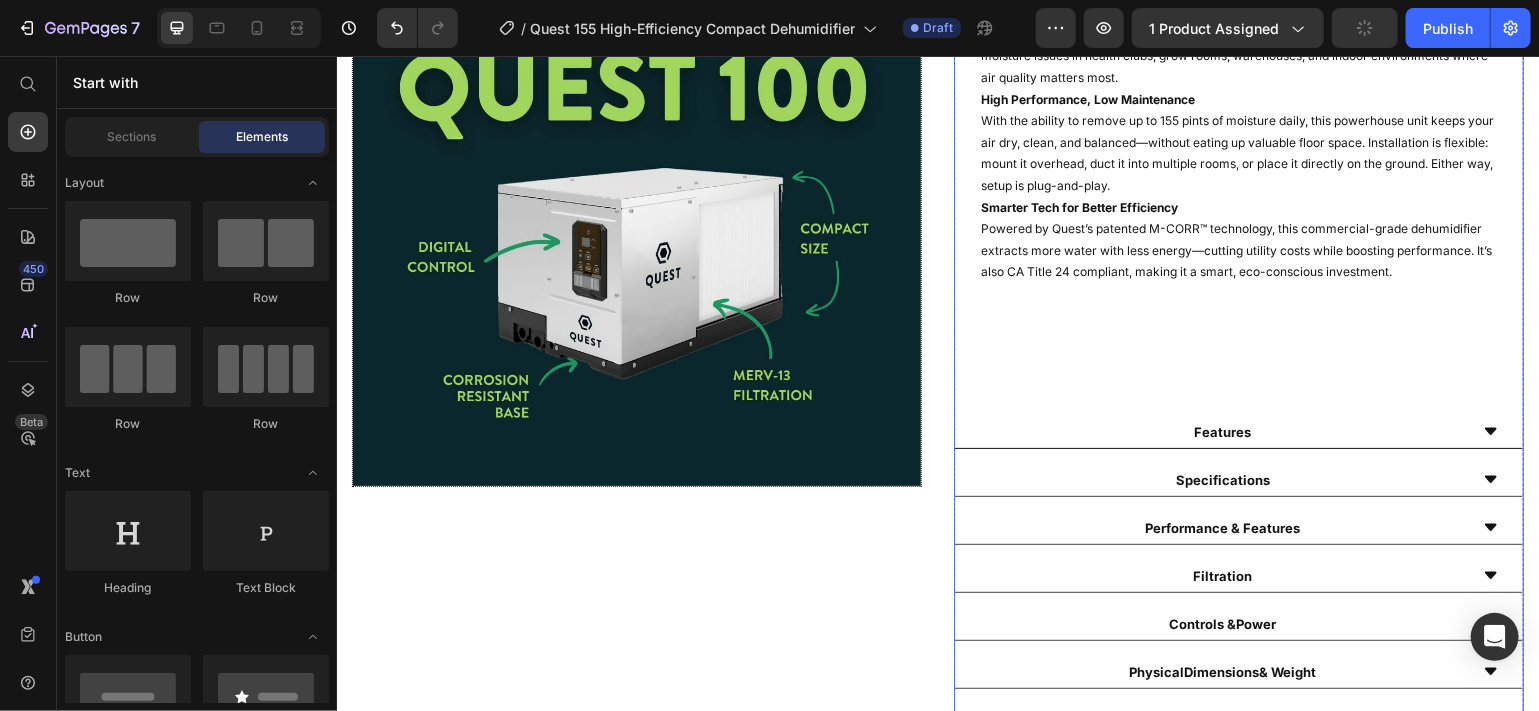 click 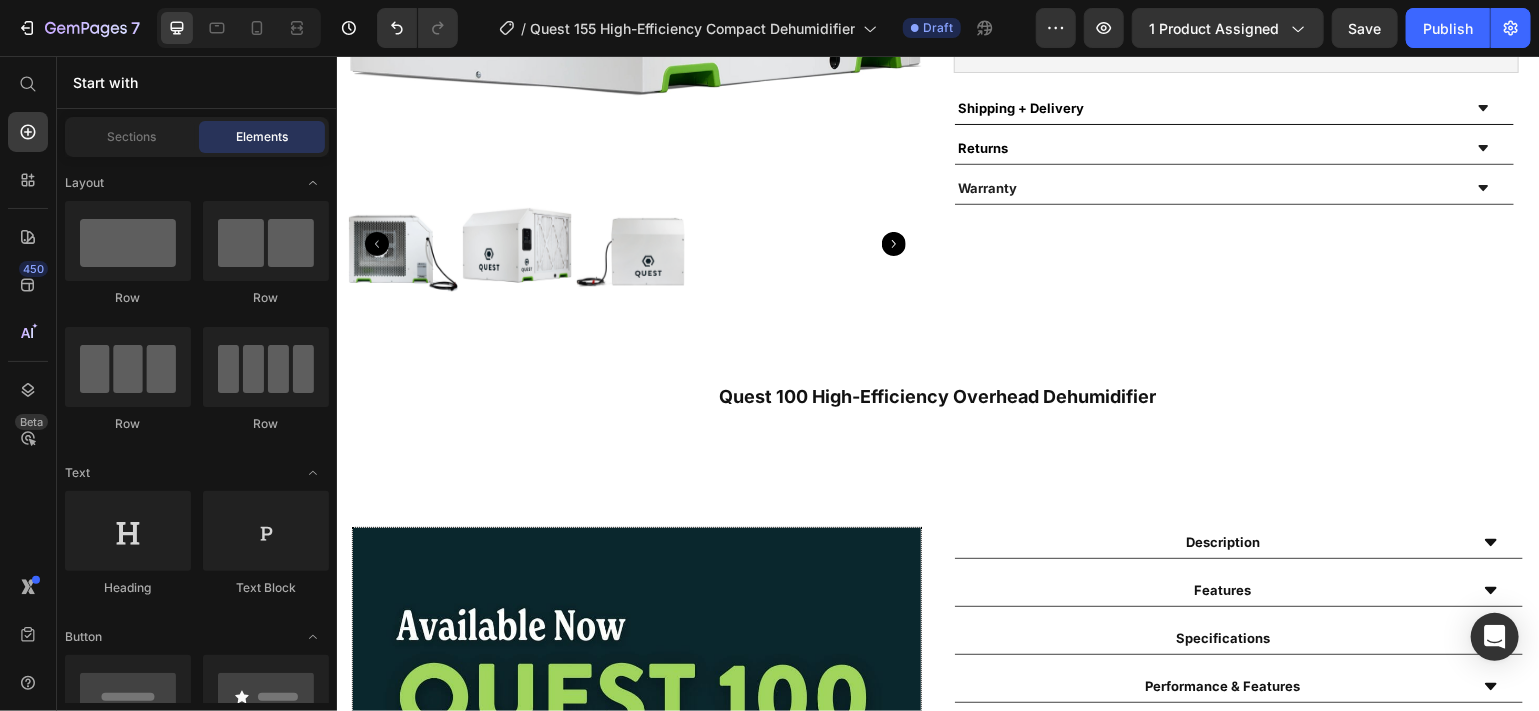 scroll, scrollTop: 504, scrollLeft: 0, axis: vertical 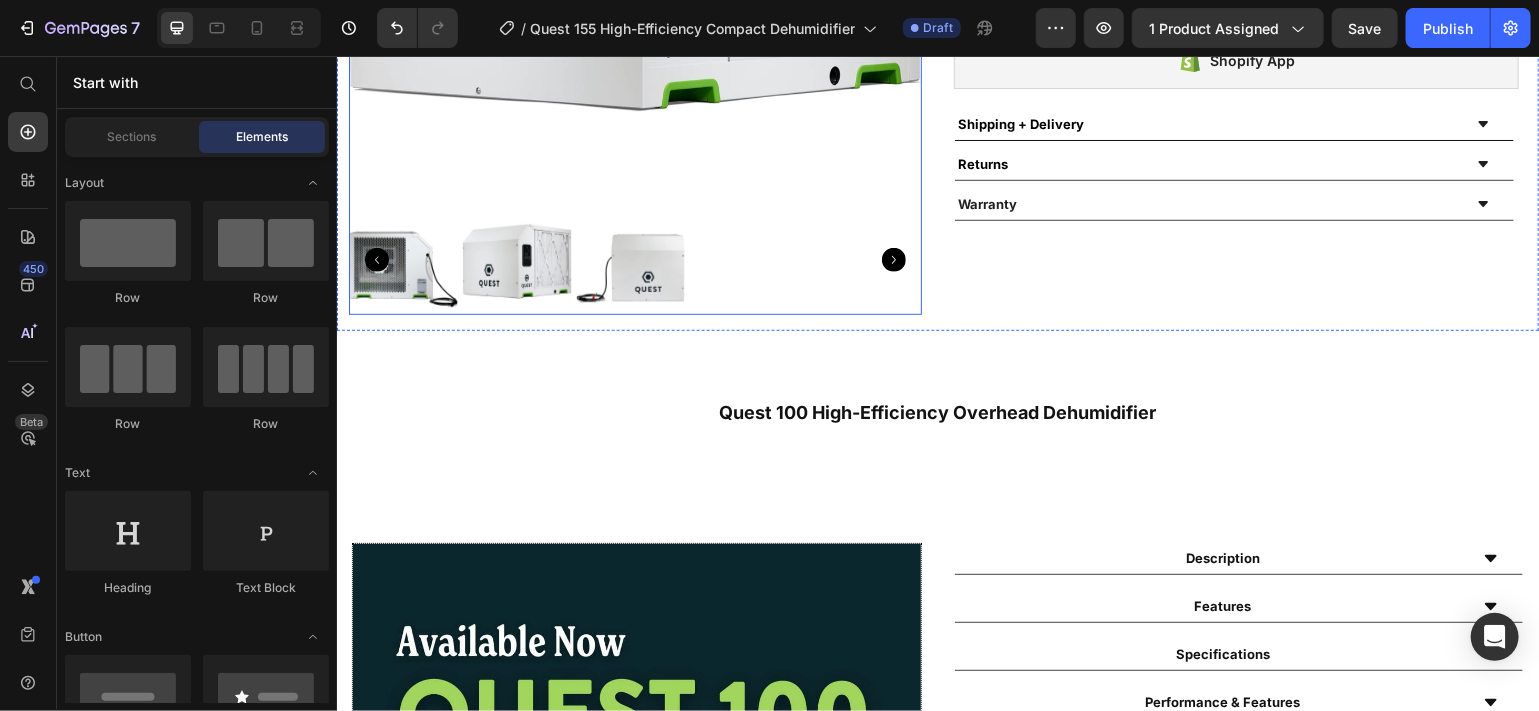 click 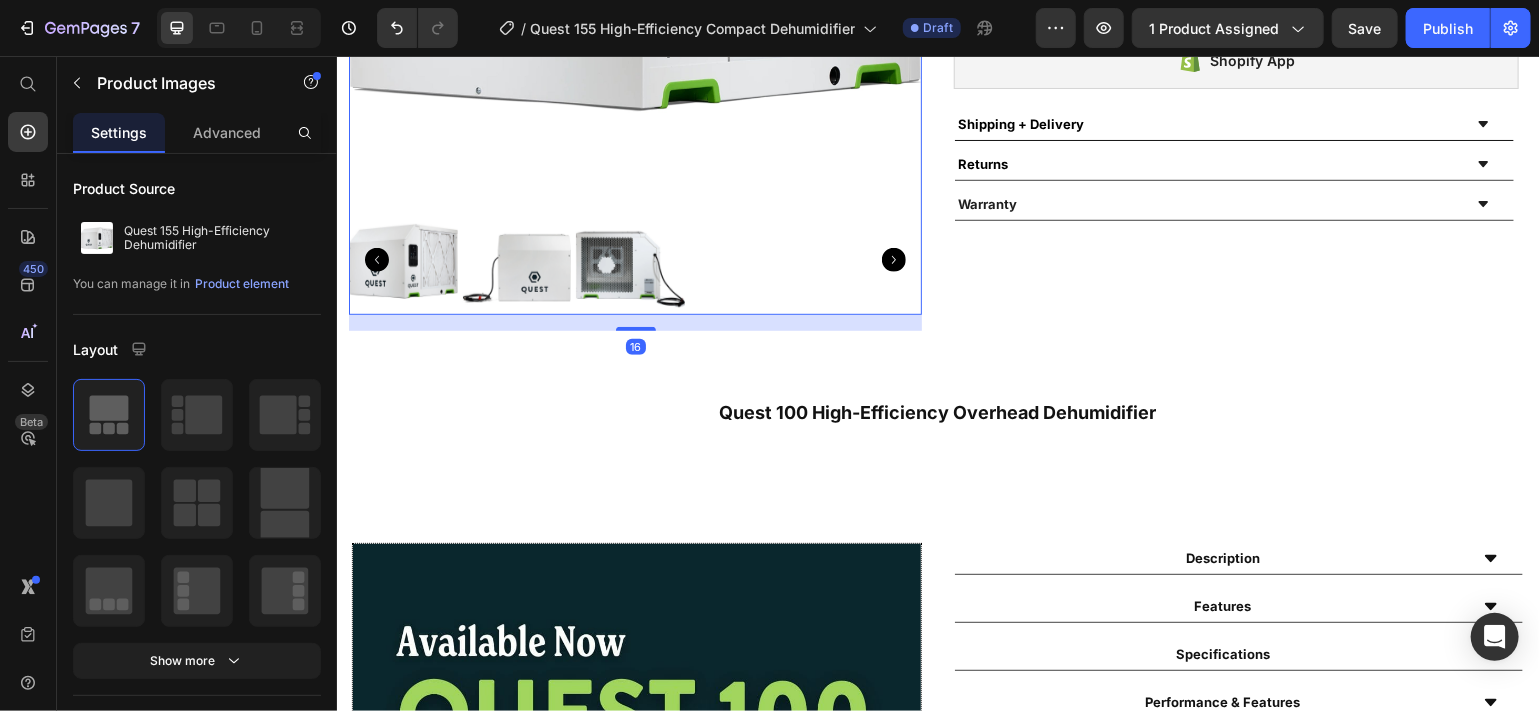 click 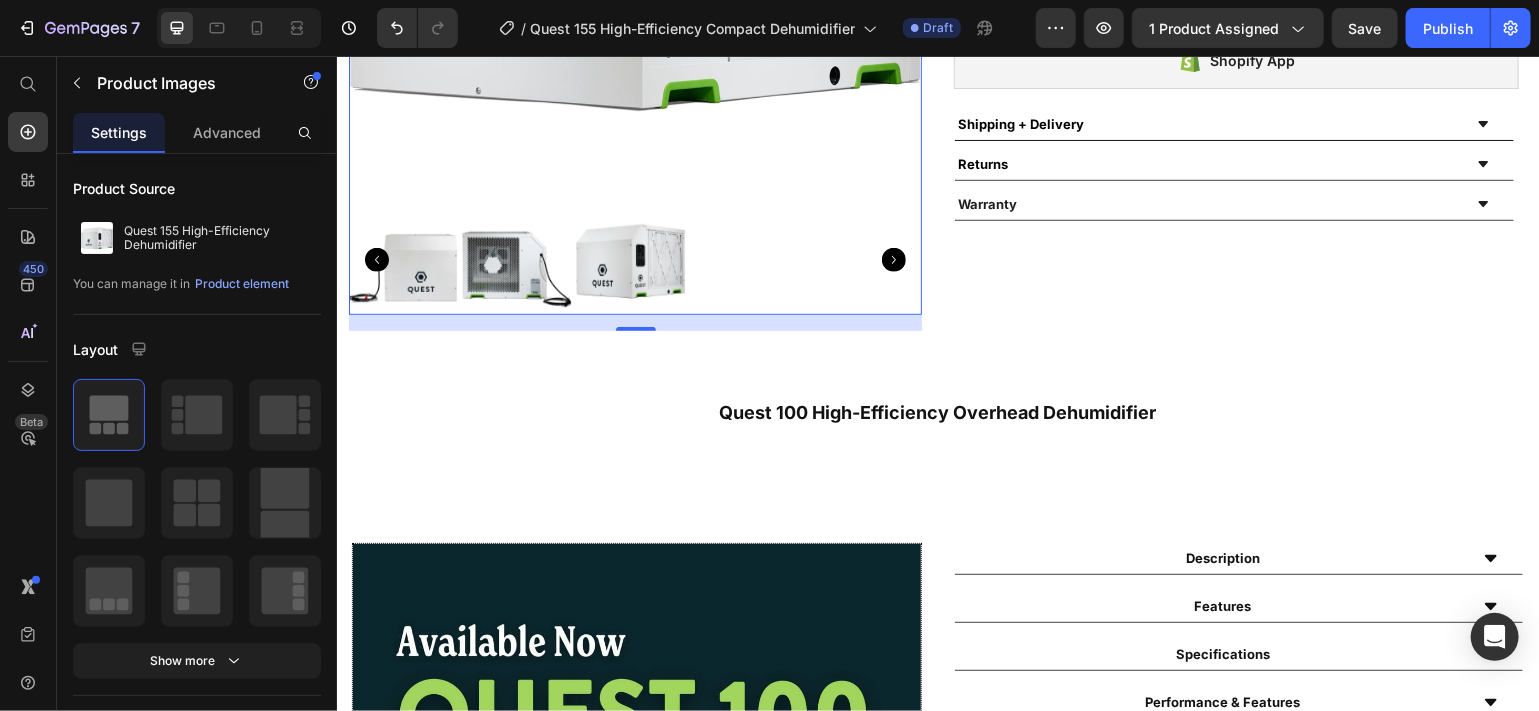click 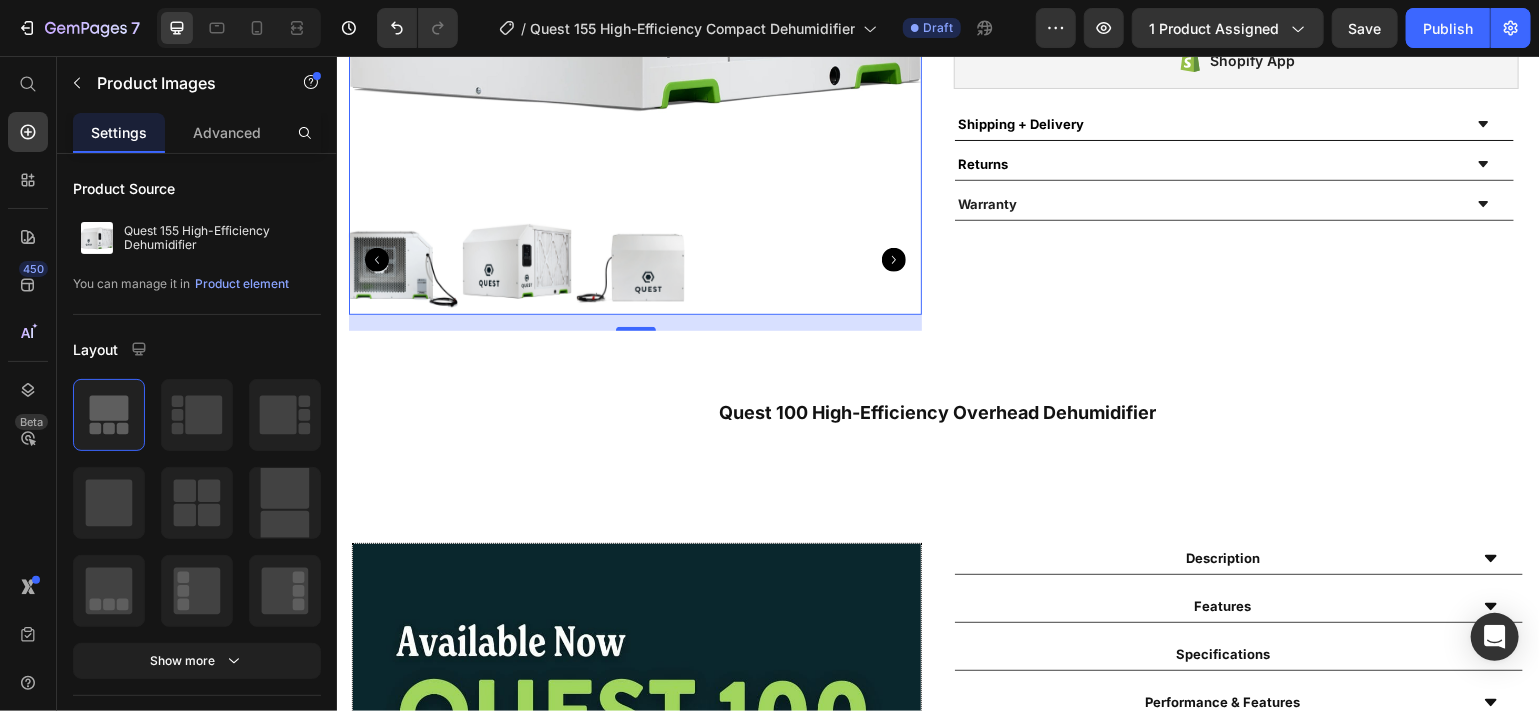 click 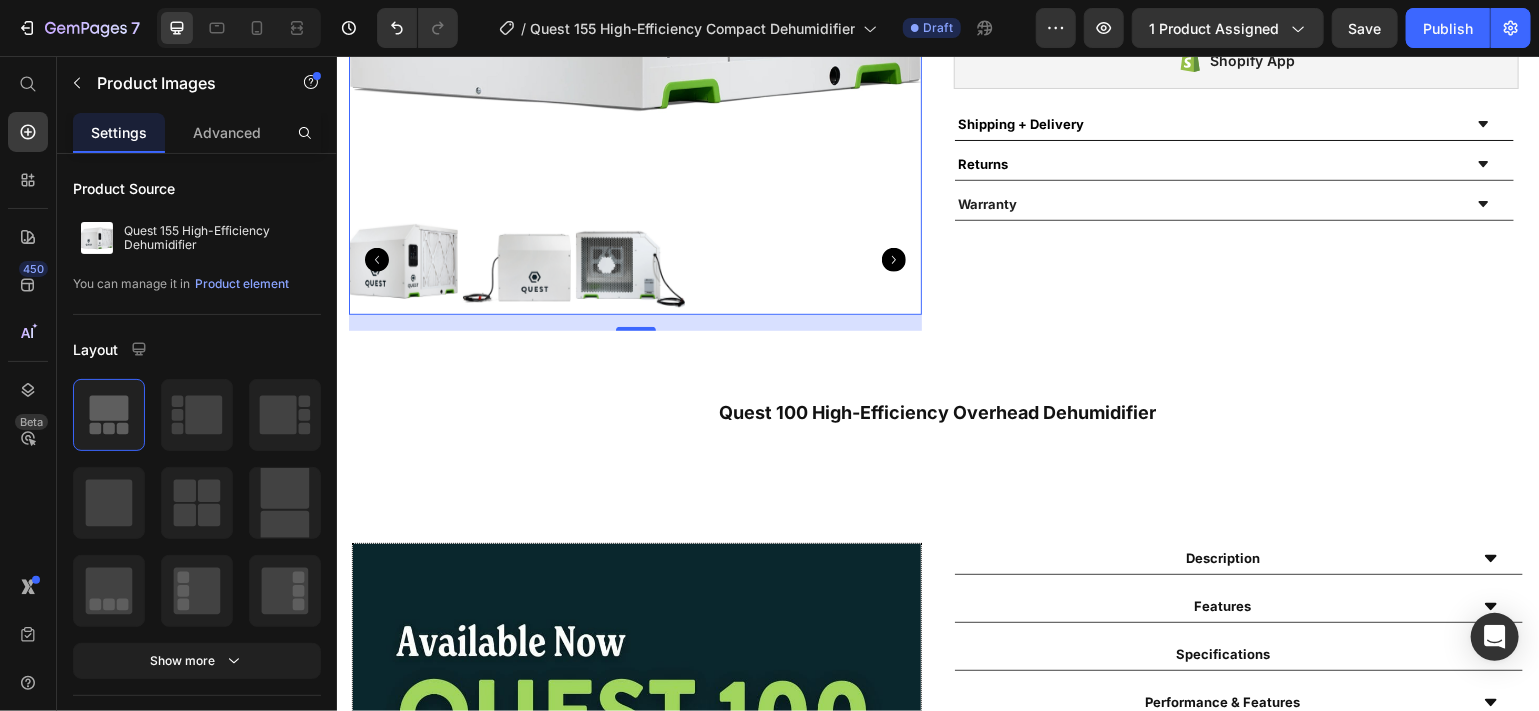 click 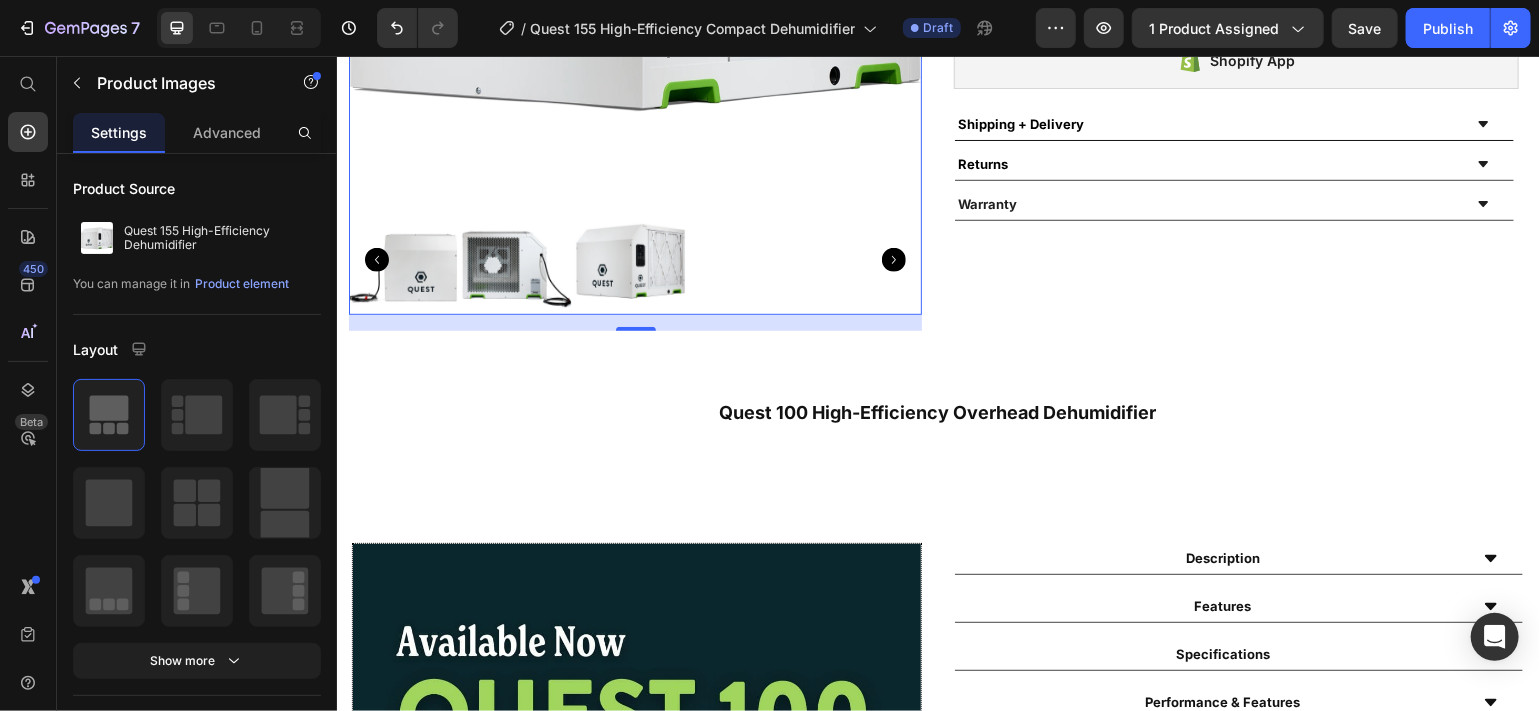 click 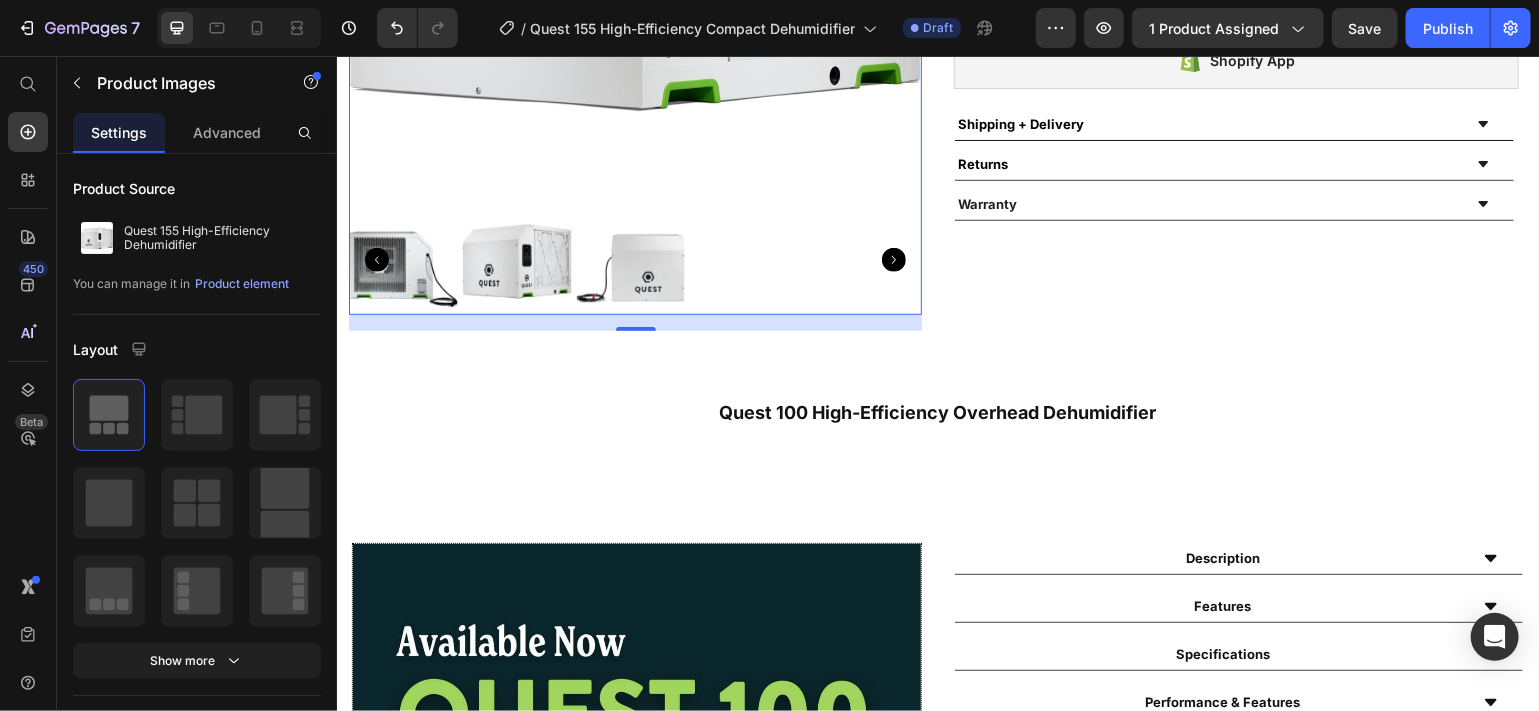 click 